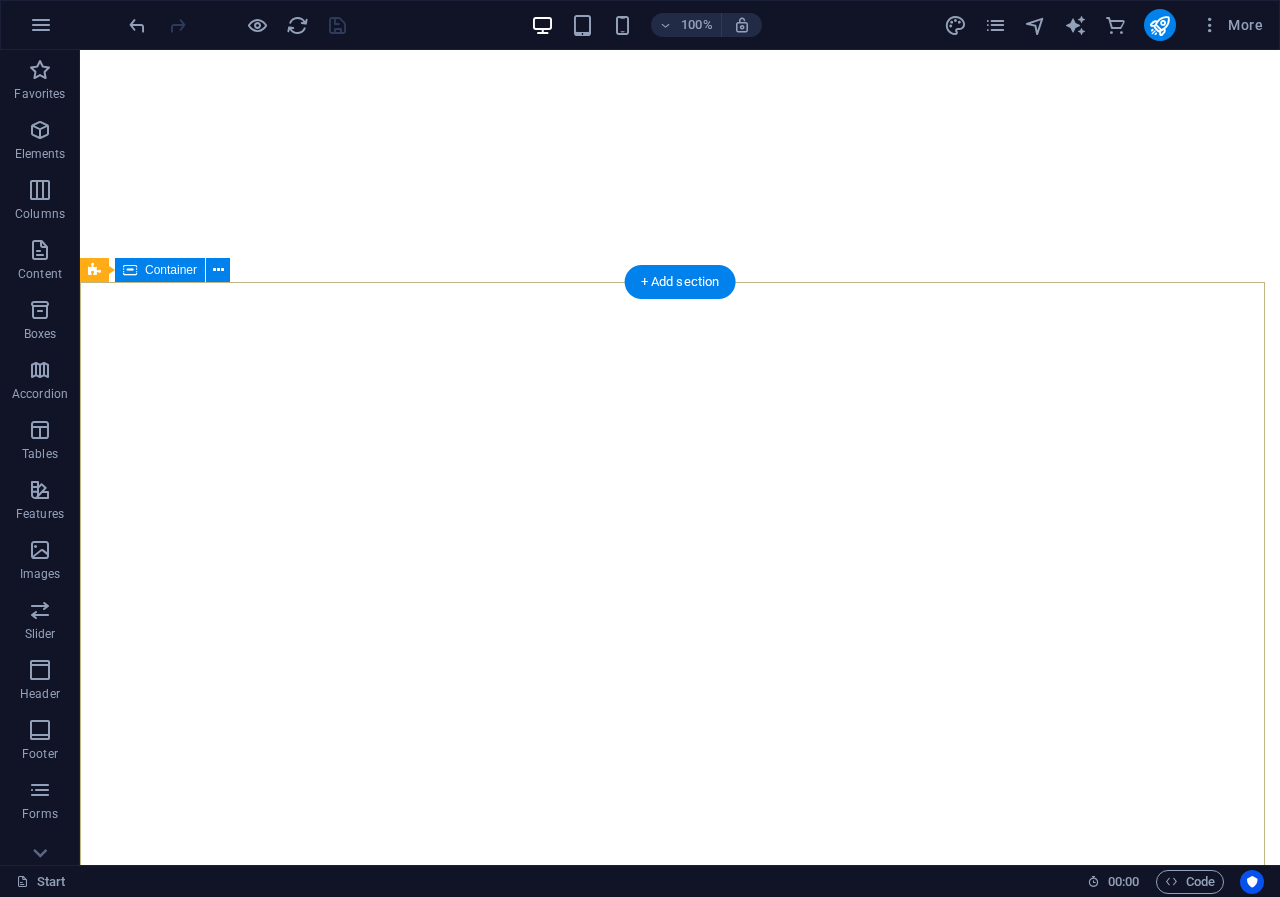 scroll, scrollTop: 0, scrollLeft: 0, axis: both 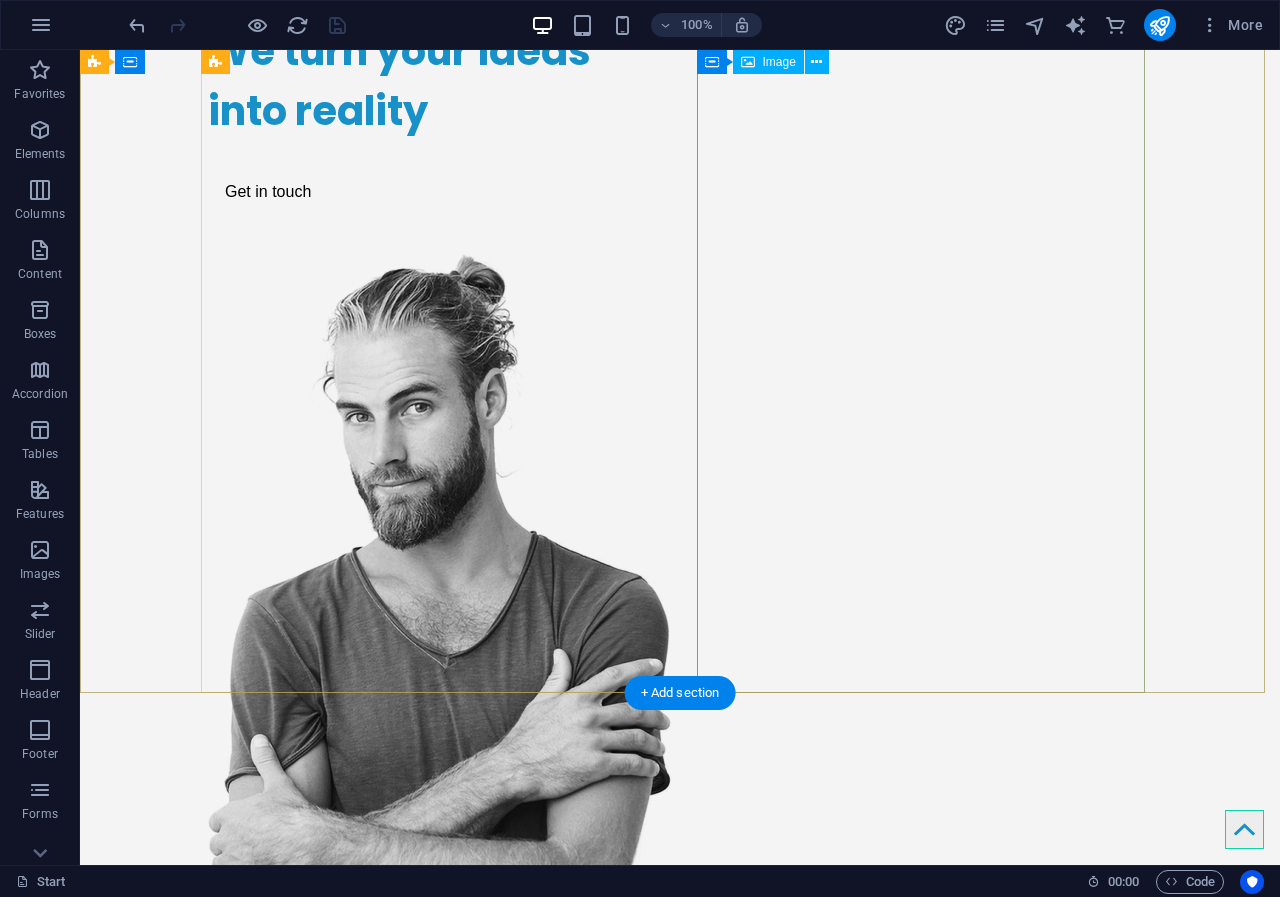 click at bounding box center [432, 633] 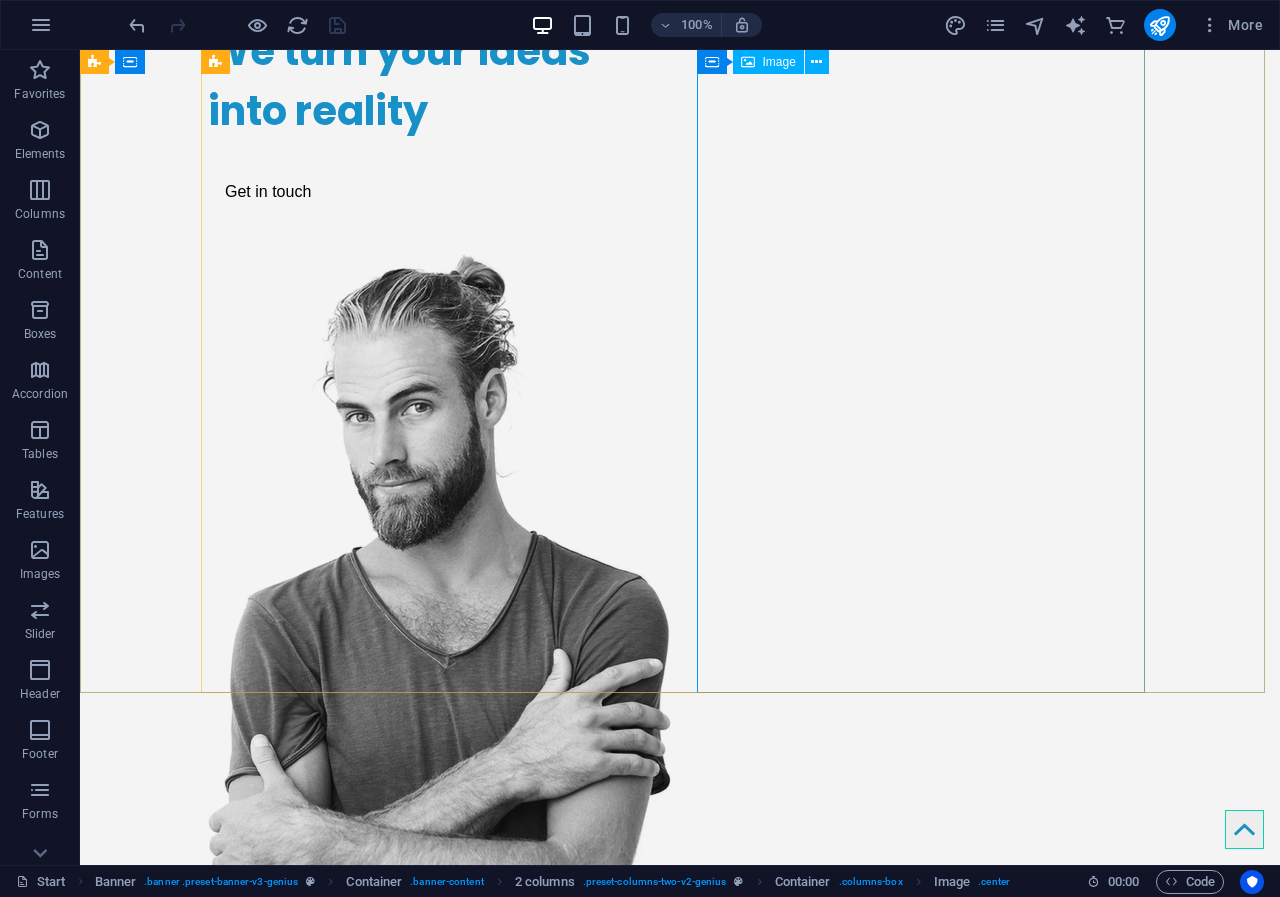 click at bounding box center (748, 62) 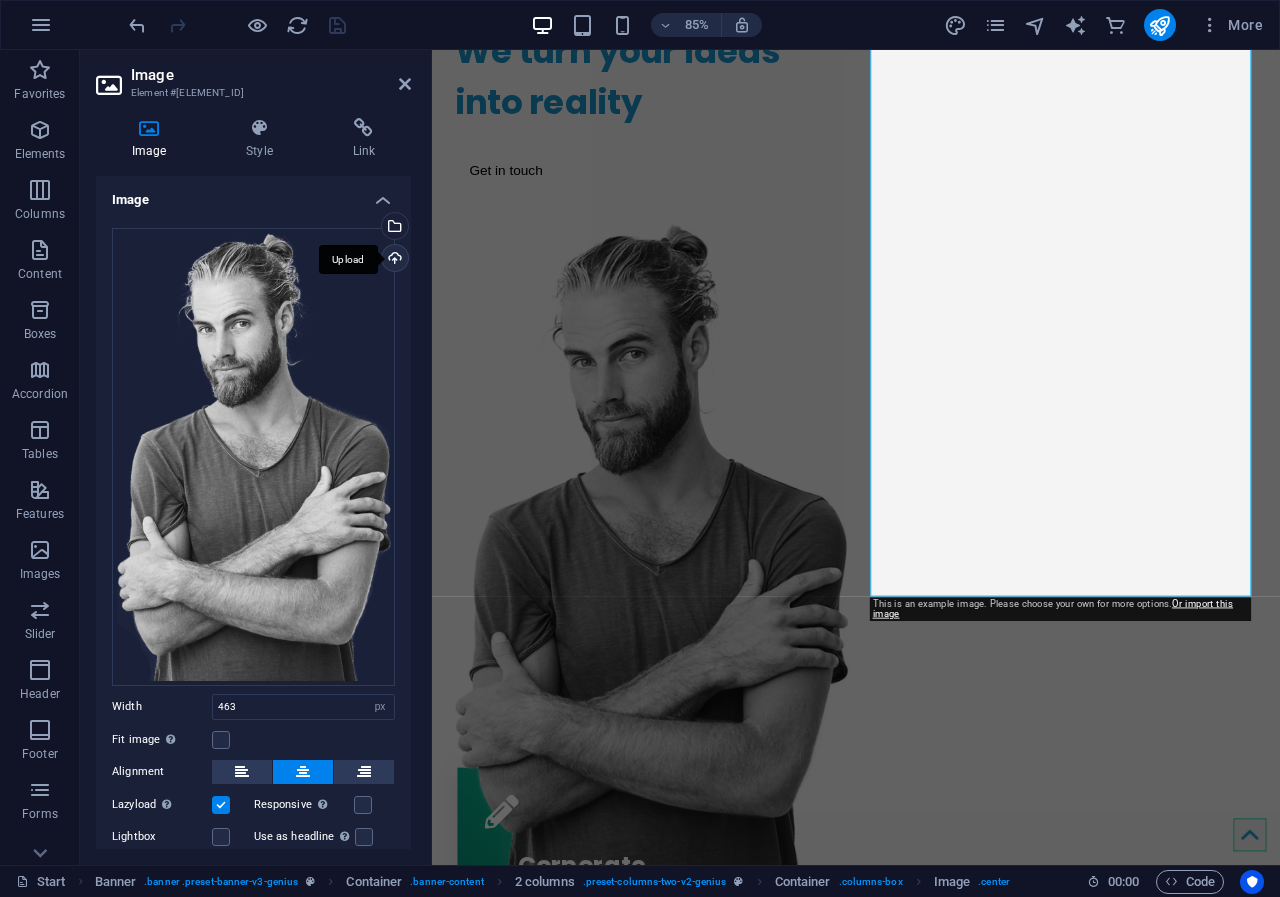 click on "Upload" at bounding box center (393, 260) 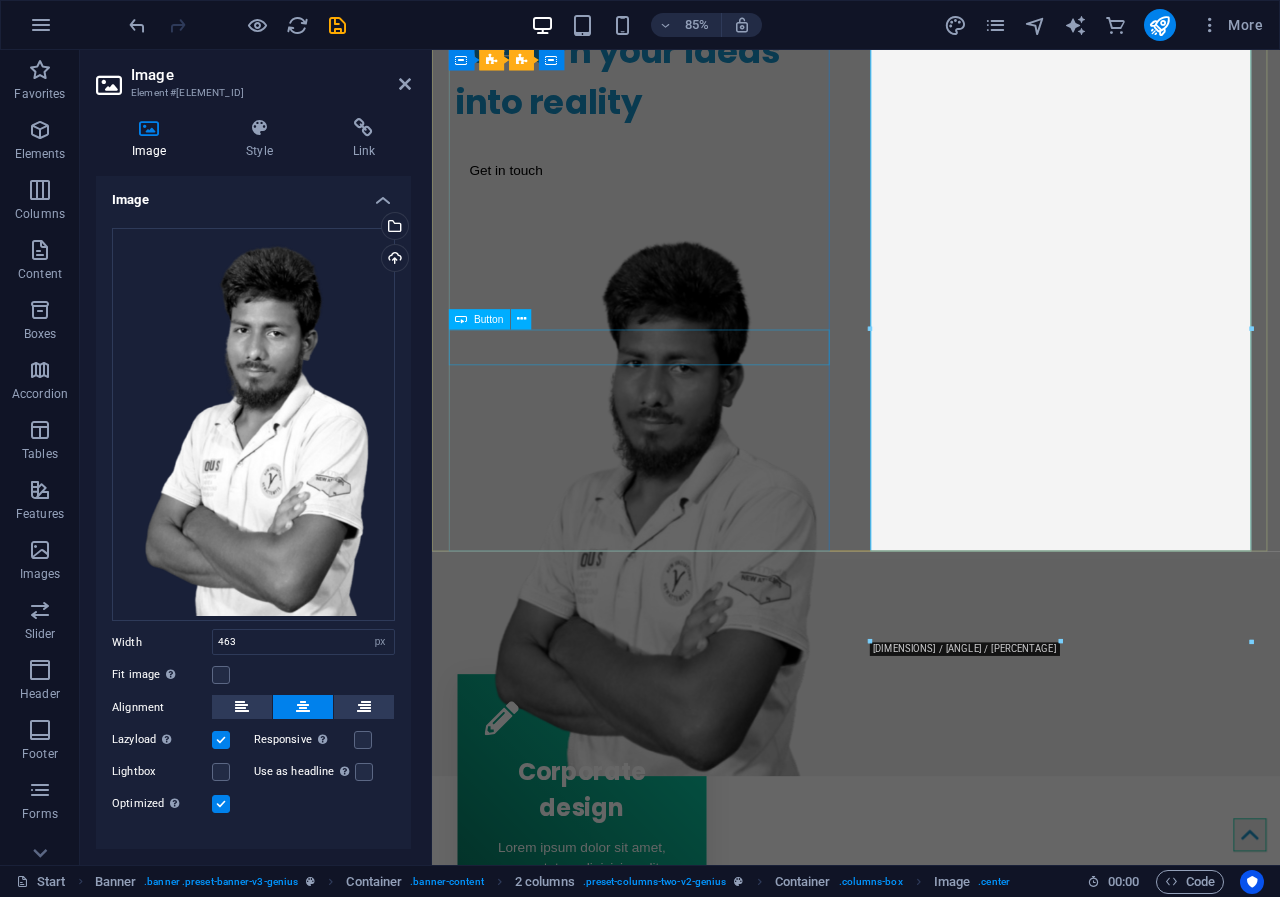 scroll, scrollTop: 272, scrollLeft: 0, axis: vertical 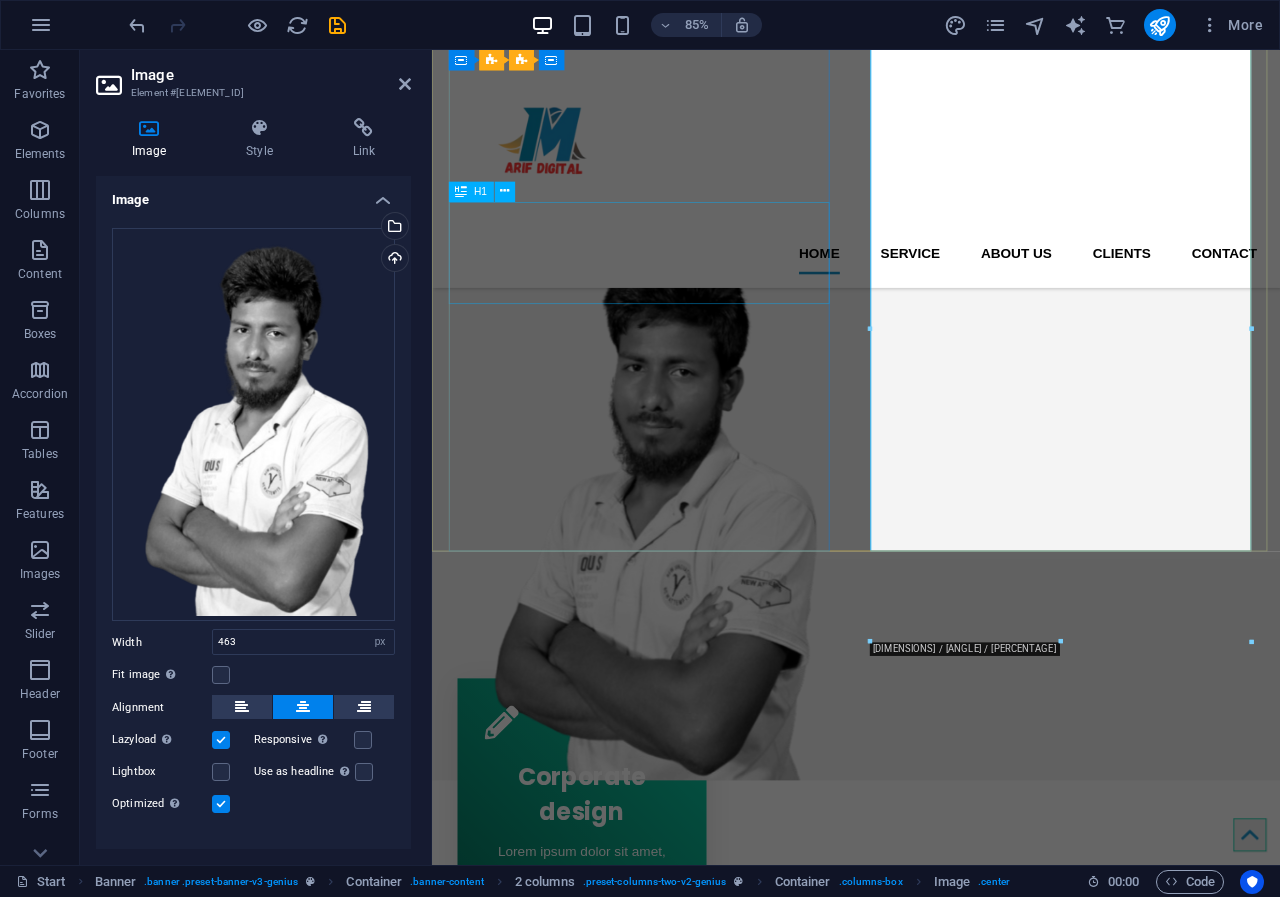 click on "We turn your ideas into reality" at bounding box center (683, 86) 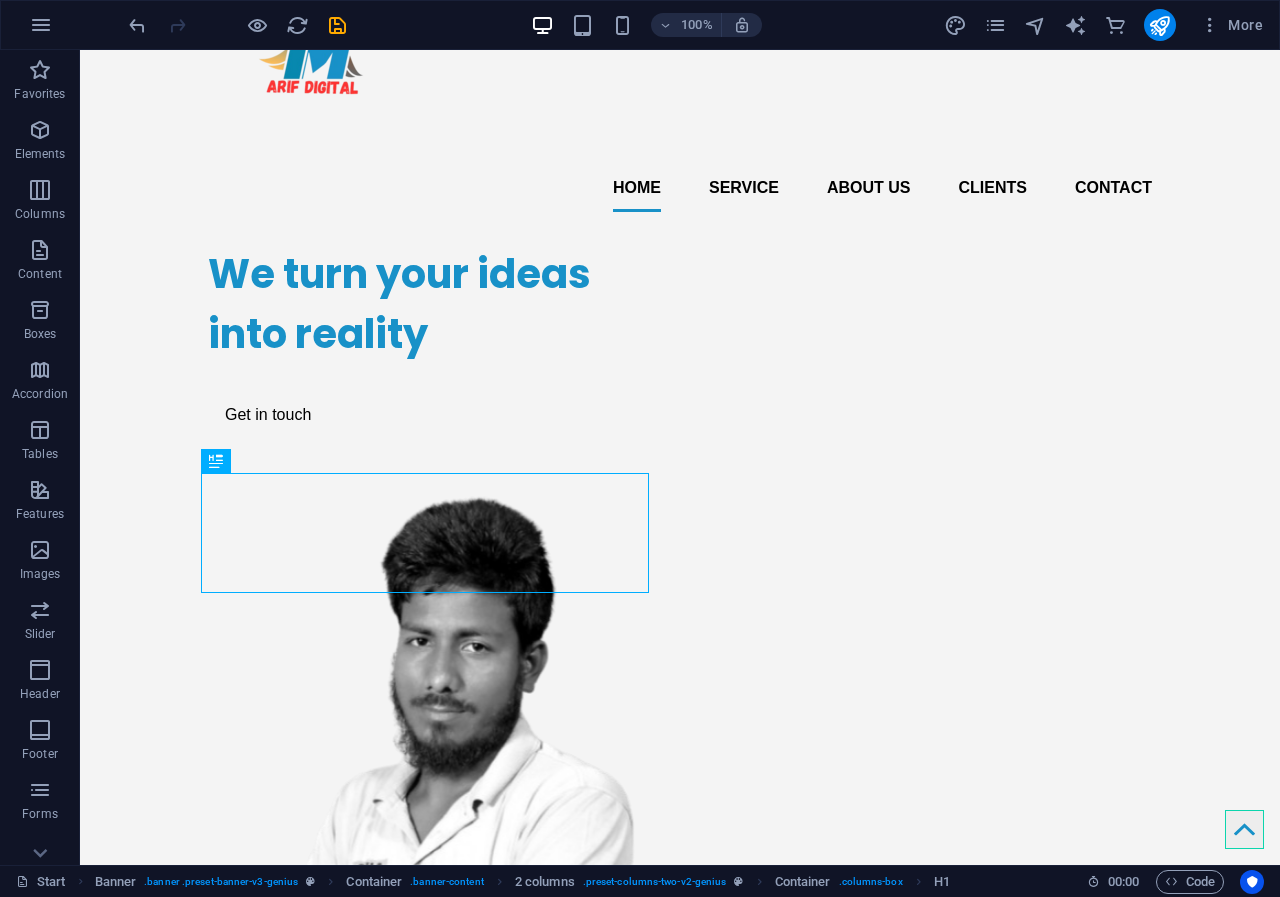 scroll, scrollTop: 0, scrollLeft: 0, axis: both 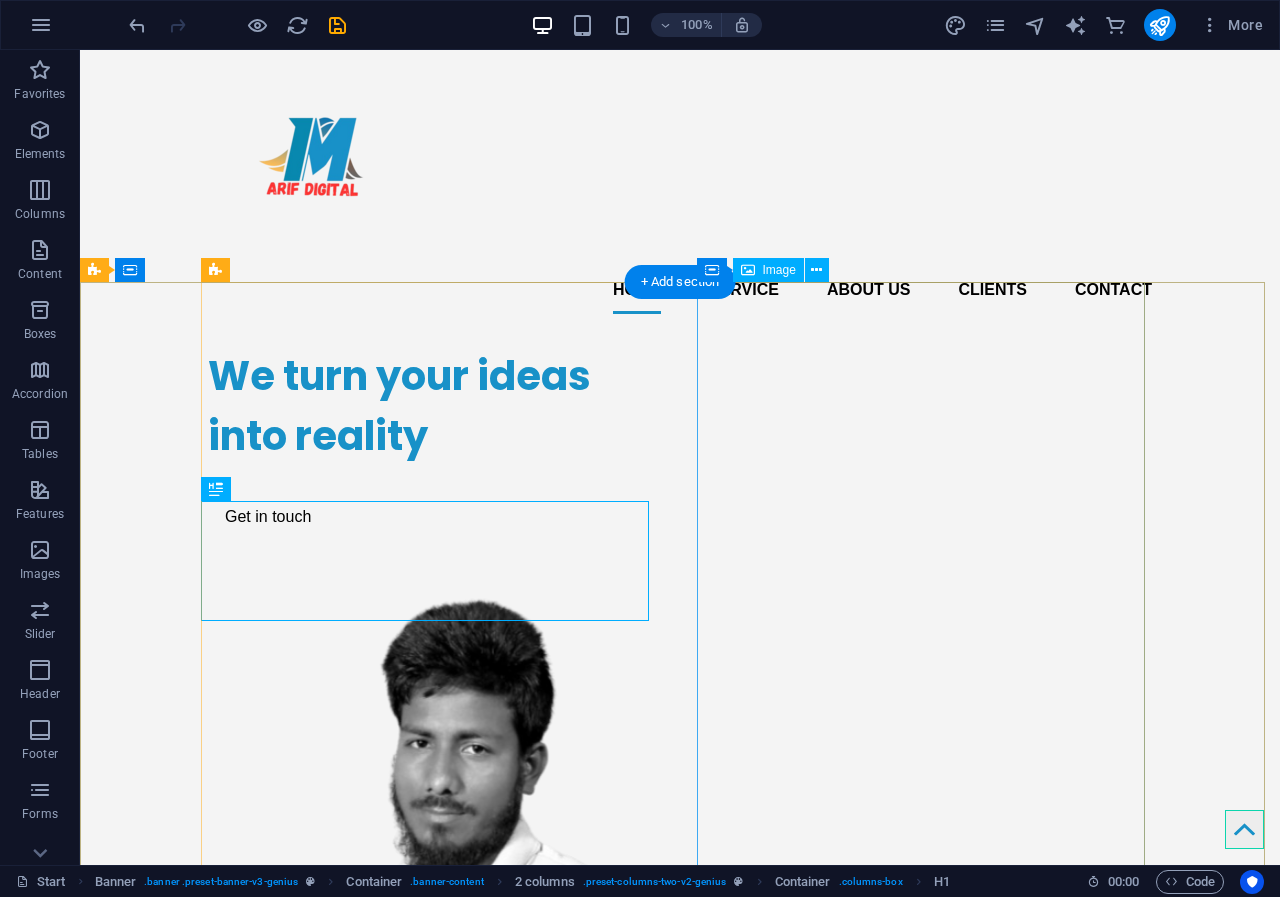 click at bounding box center (432, 903) 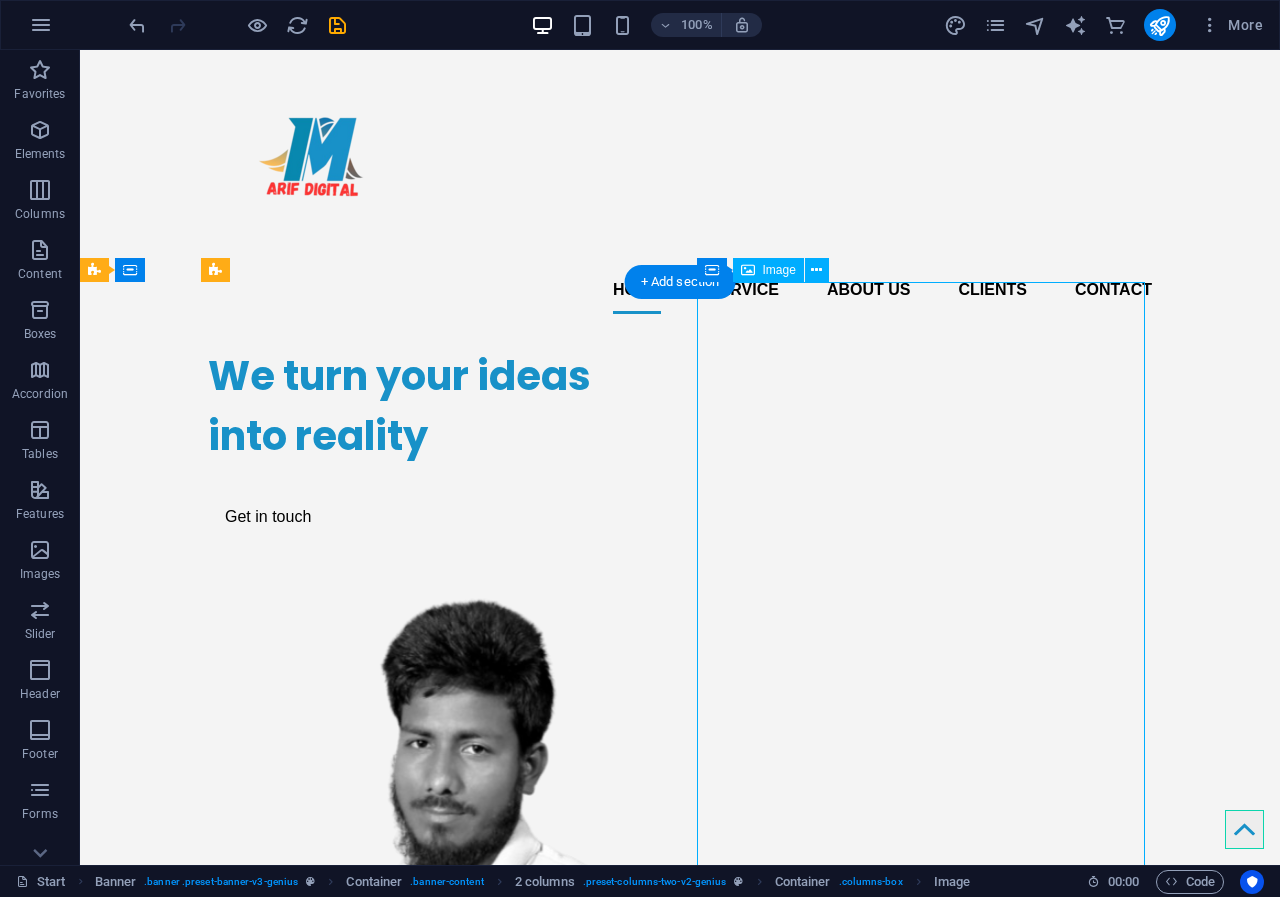 click at bounding box center [432, 903] 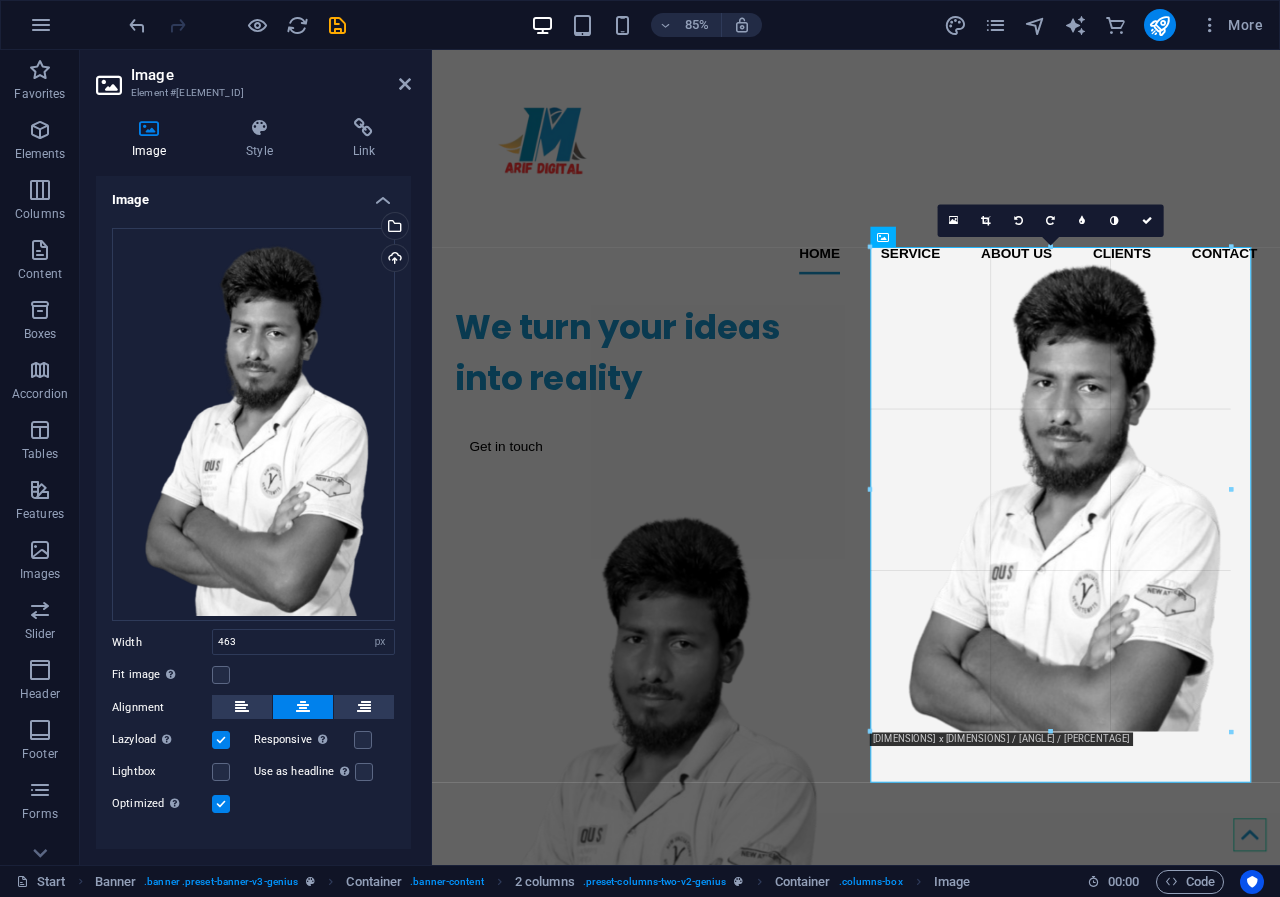 drag, startPoint x: 1253, startPoint y: 783, endPoint x: 1229, endPoint y: 723, distance: 64.62198 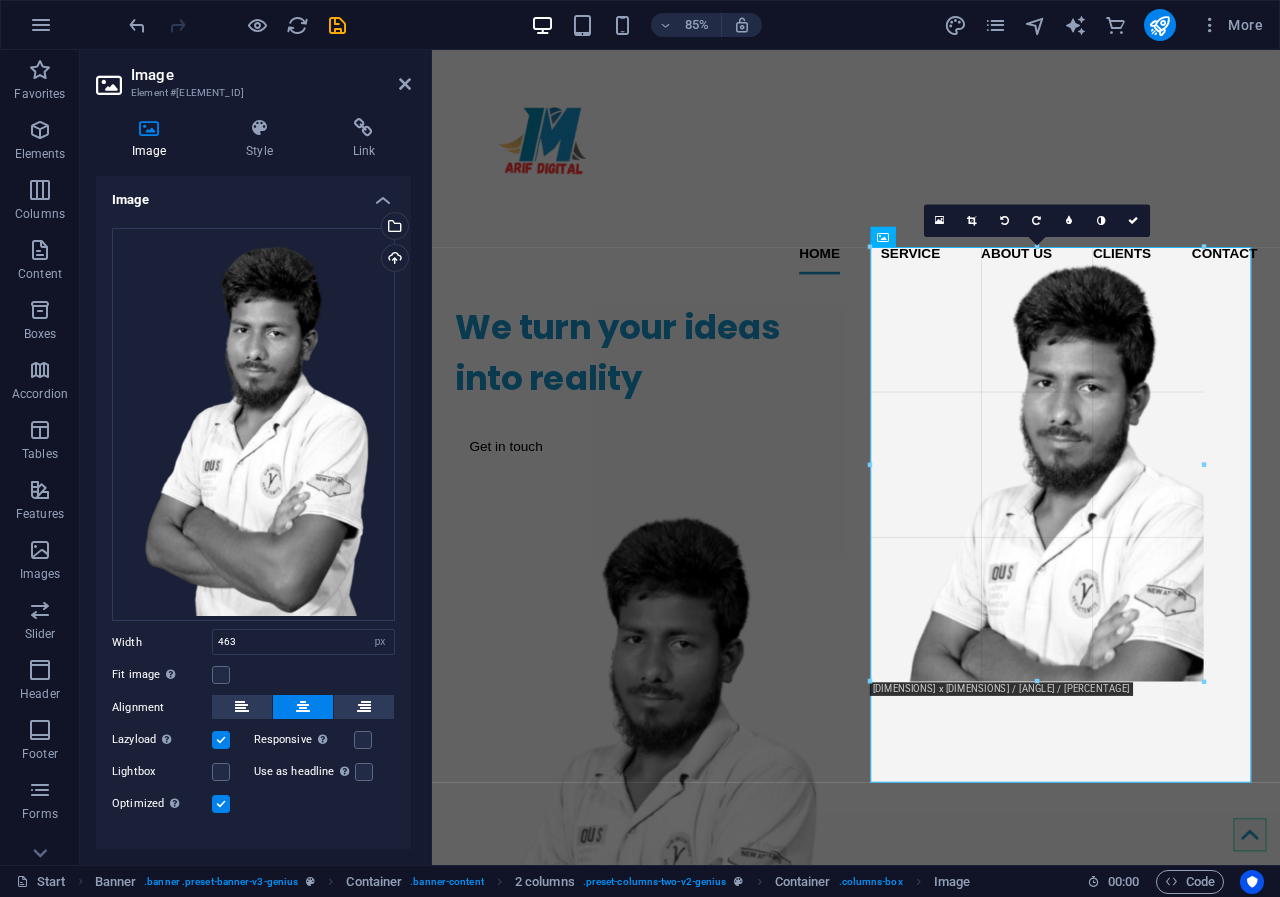 drag, startPoint x: 869, startPoint y: 248, endPoint x: 551, endPoint y: 303, distance: 322.72125 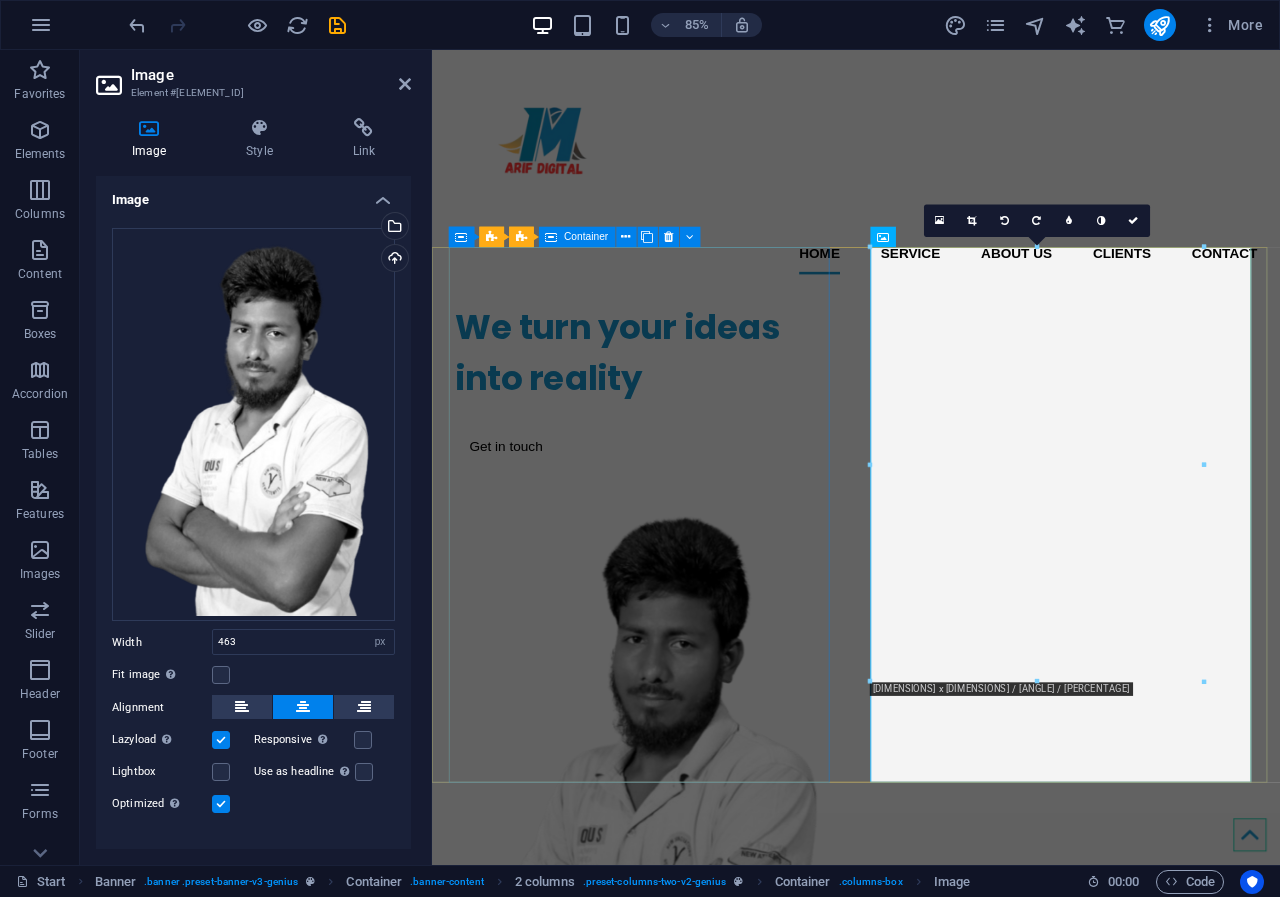 click on "We turn your ideas into reality  Get in touch" at bounding box center [683, 442] 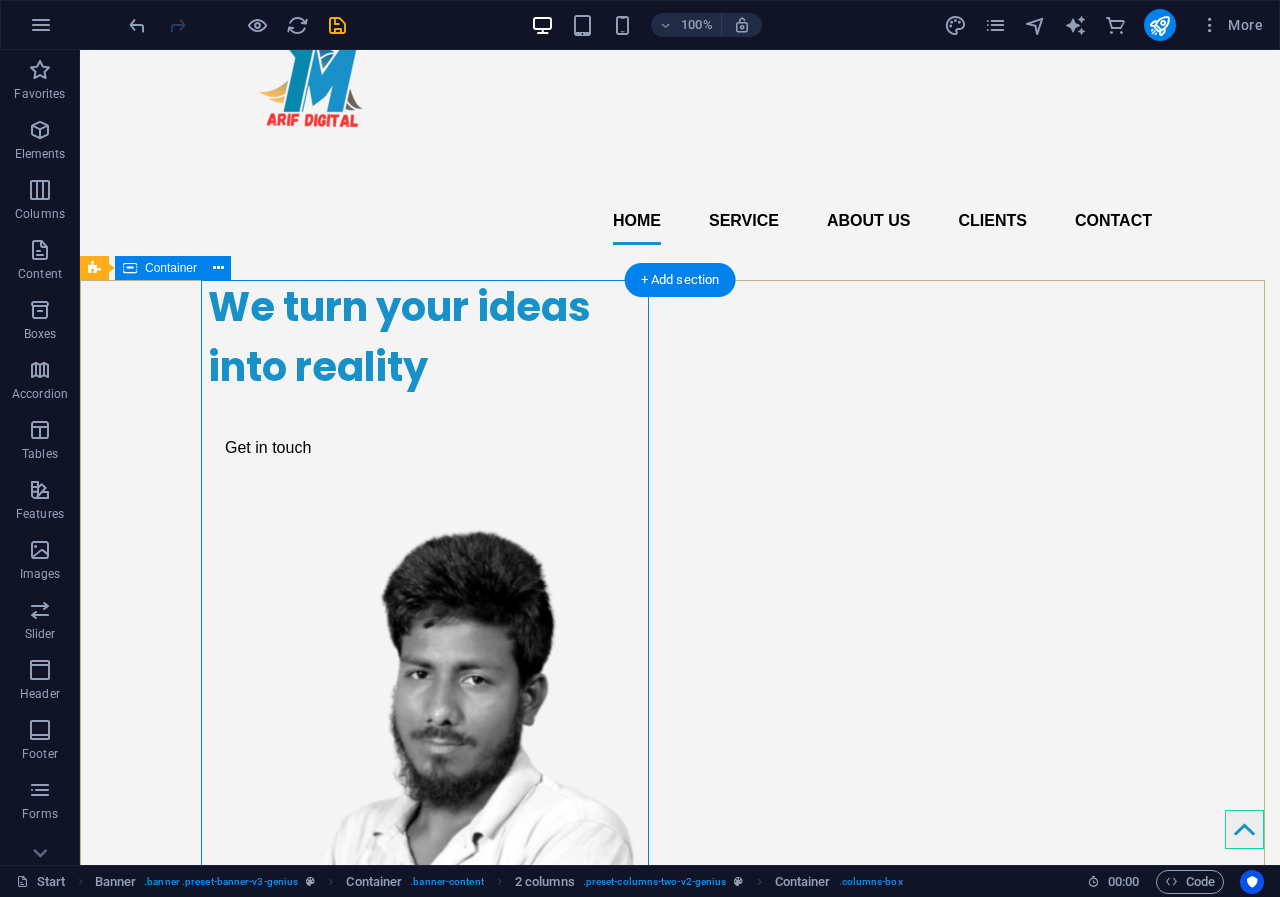 scroll, scrollTop: 100, scrollLeft: 0, axis: vertical 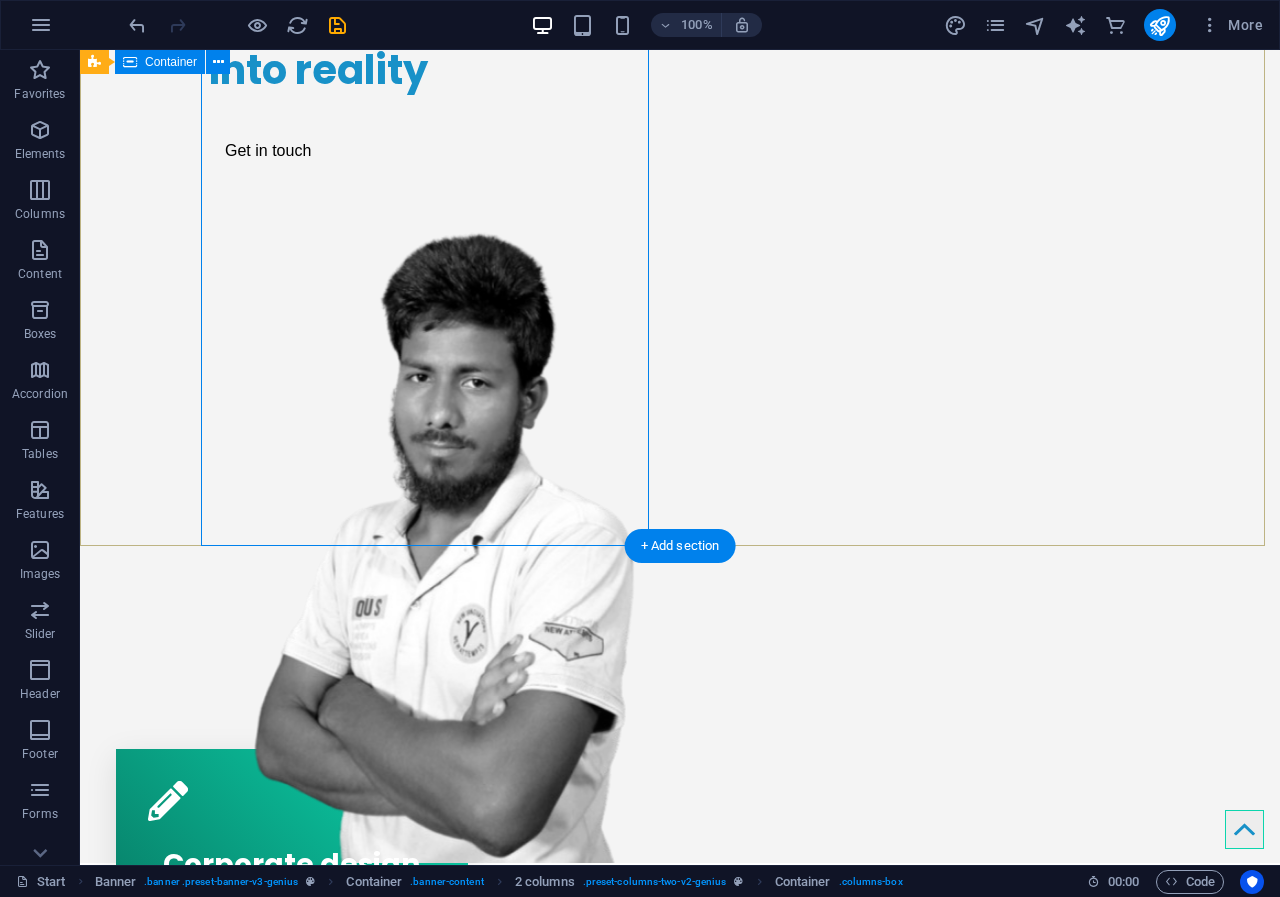 click on "We turn your ideas into reality  Get in touch" at bounding box center (680, 413) 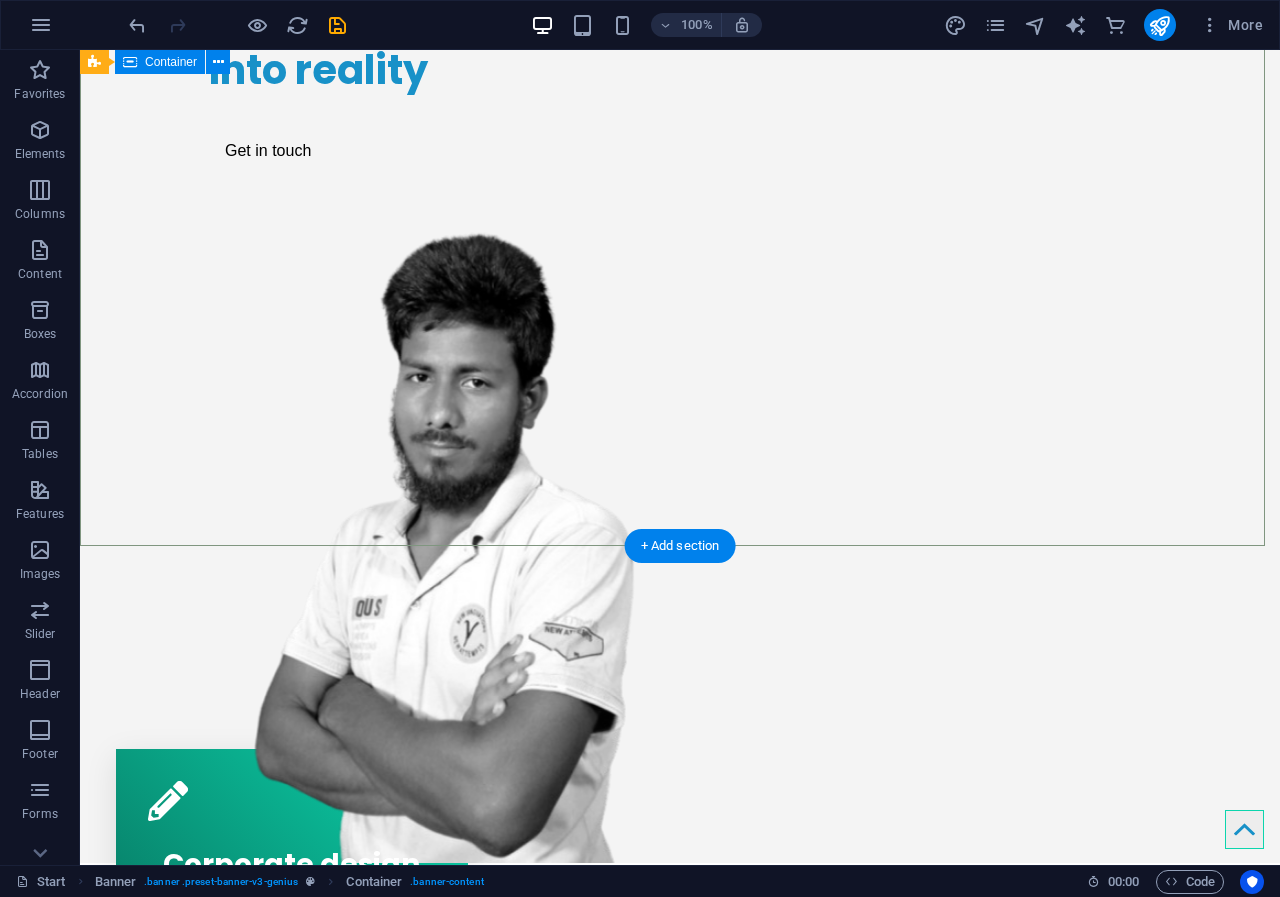 click on "We turn your ideas into reality  Get in touch" at bounding box center [680, 413] 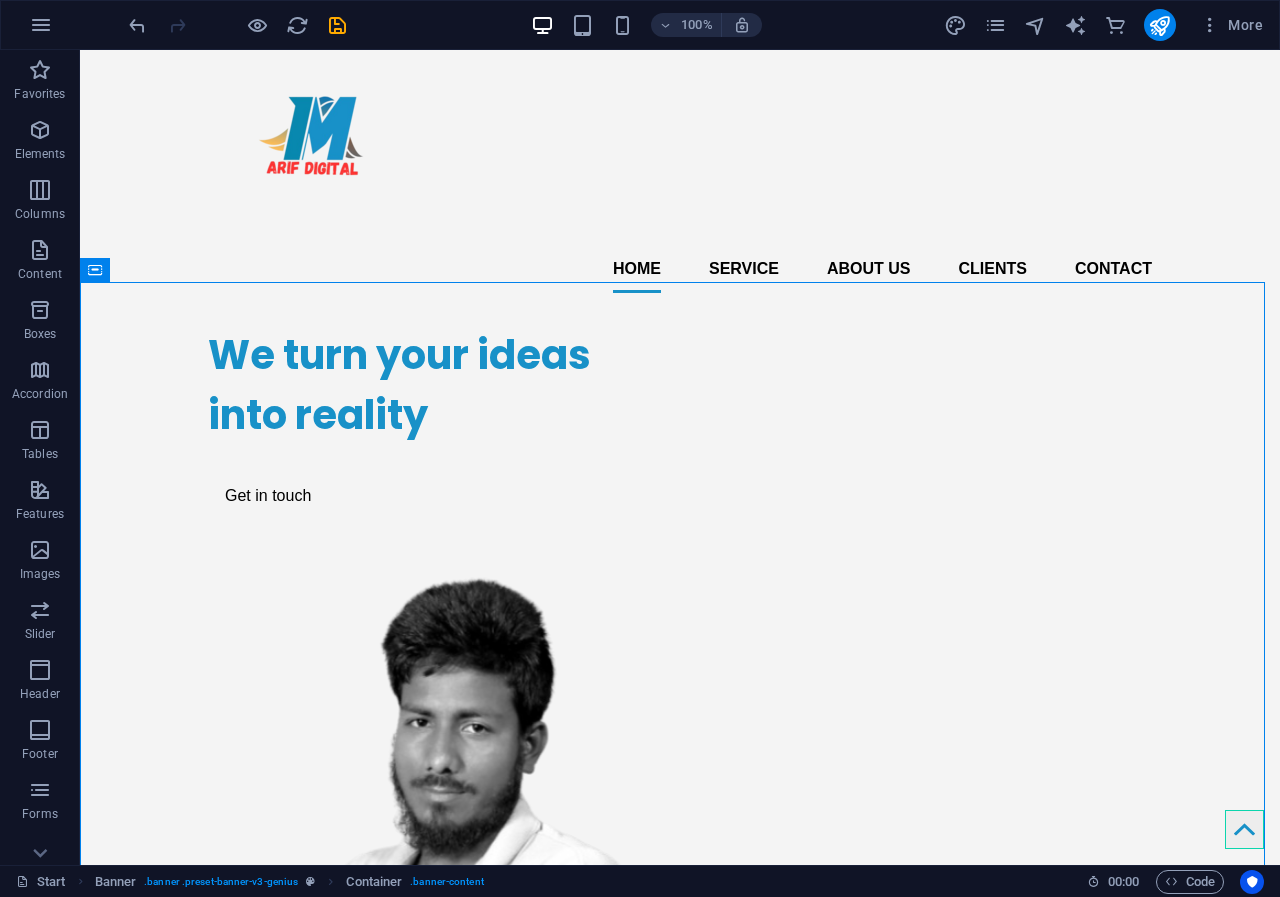 scroll, scrollTop: 0, scrollLeft: 0, axis: both 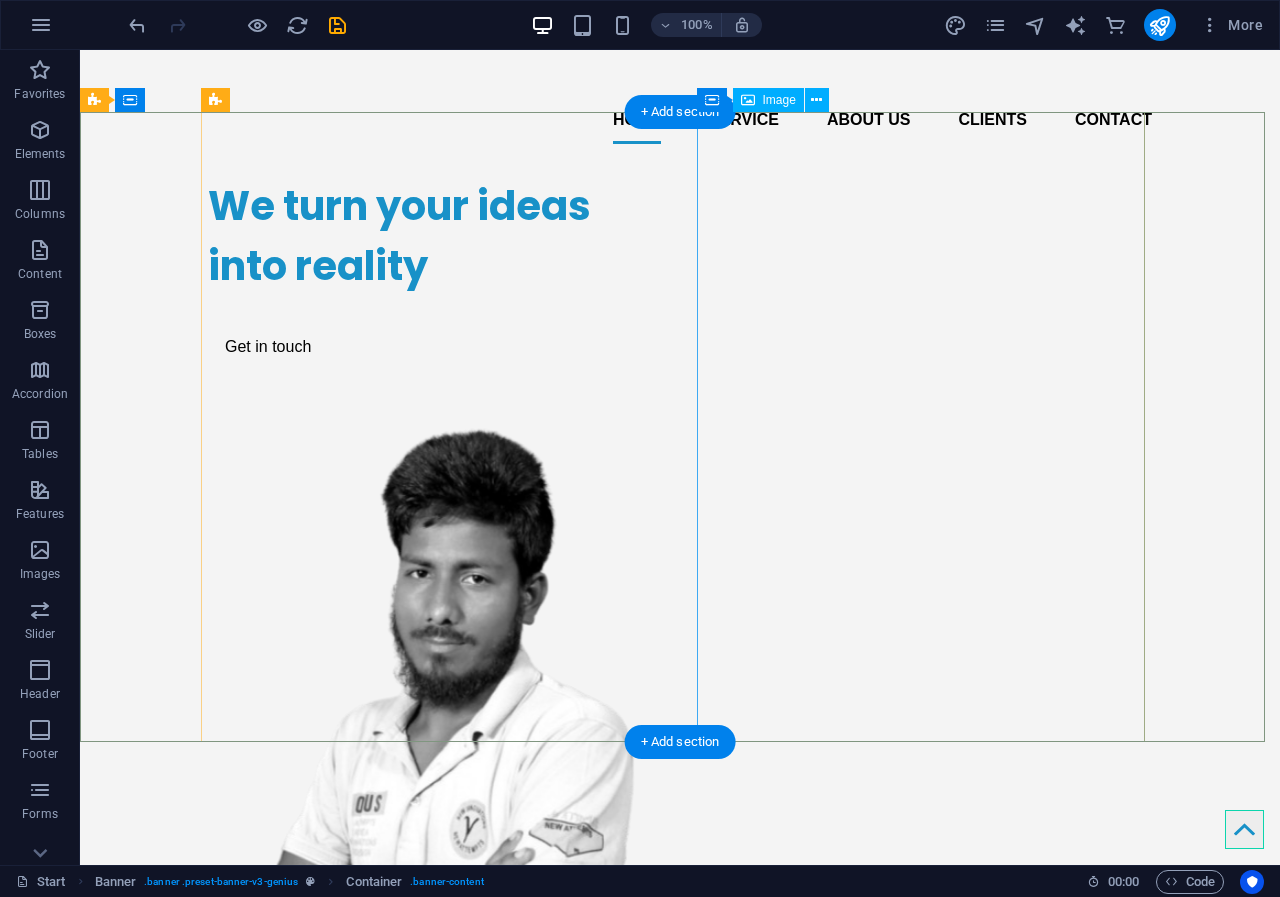 click at bounding box center (432, 733) 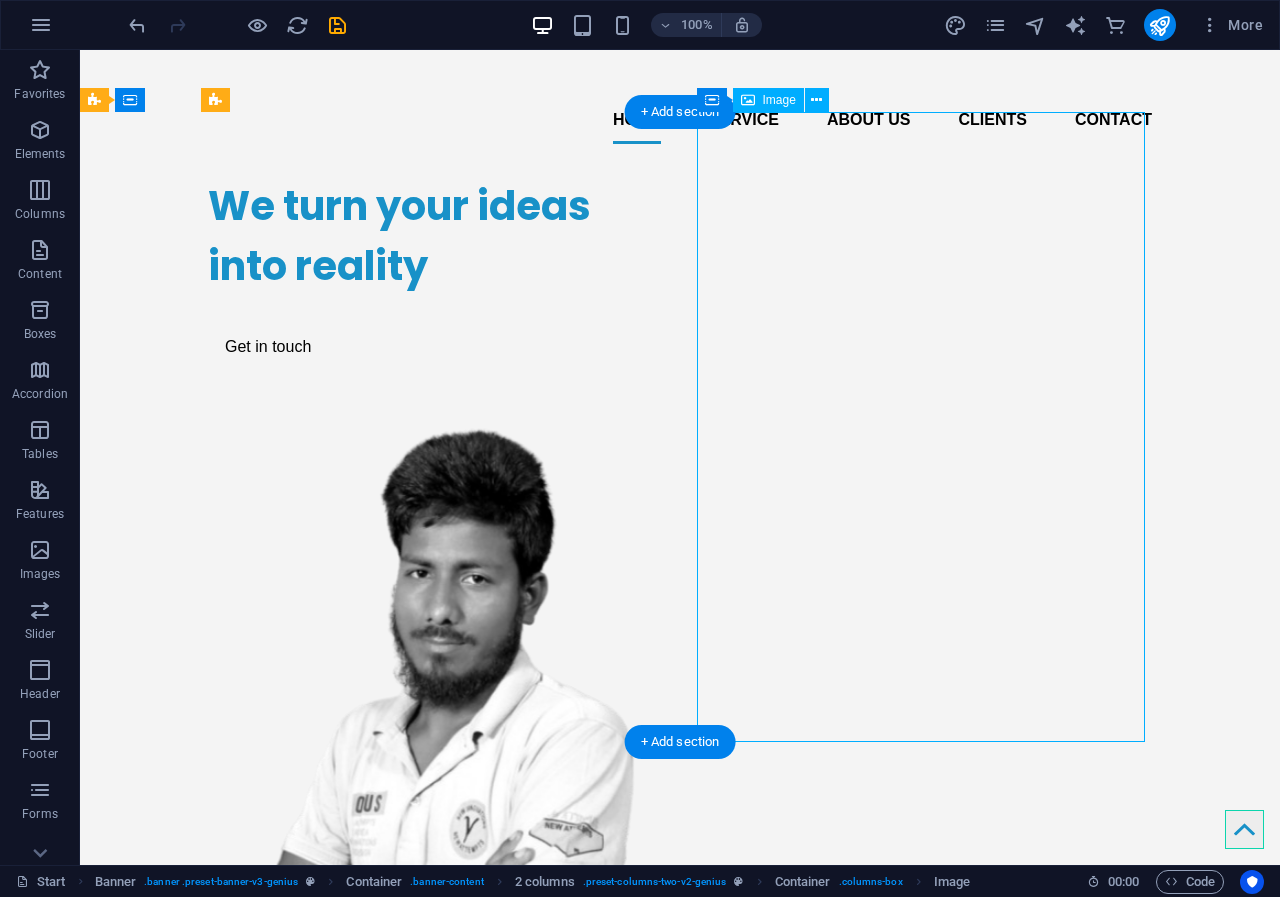click at bounding box center [432, 733] 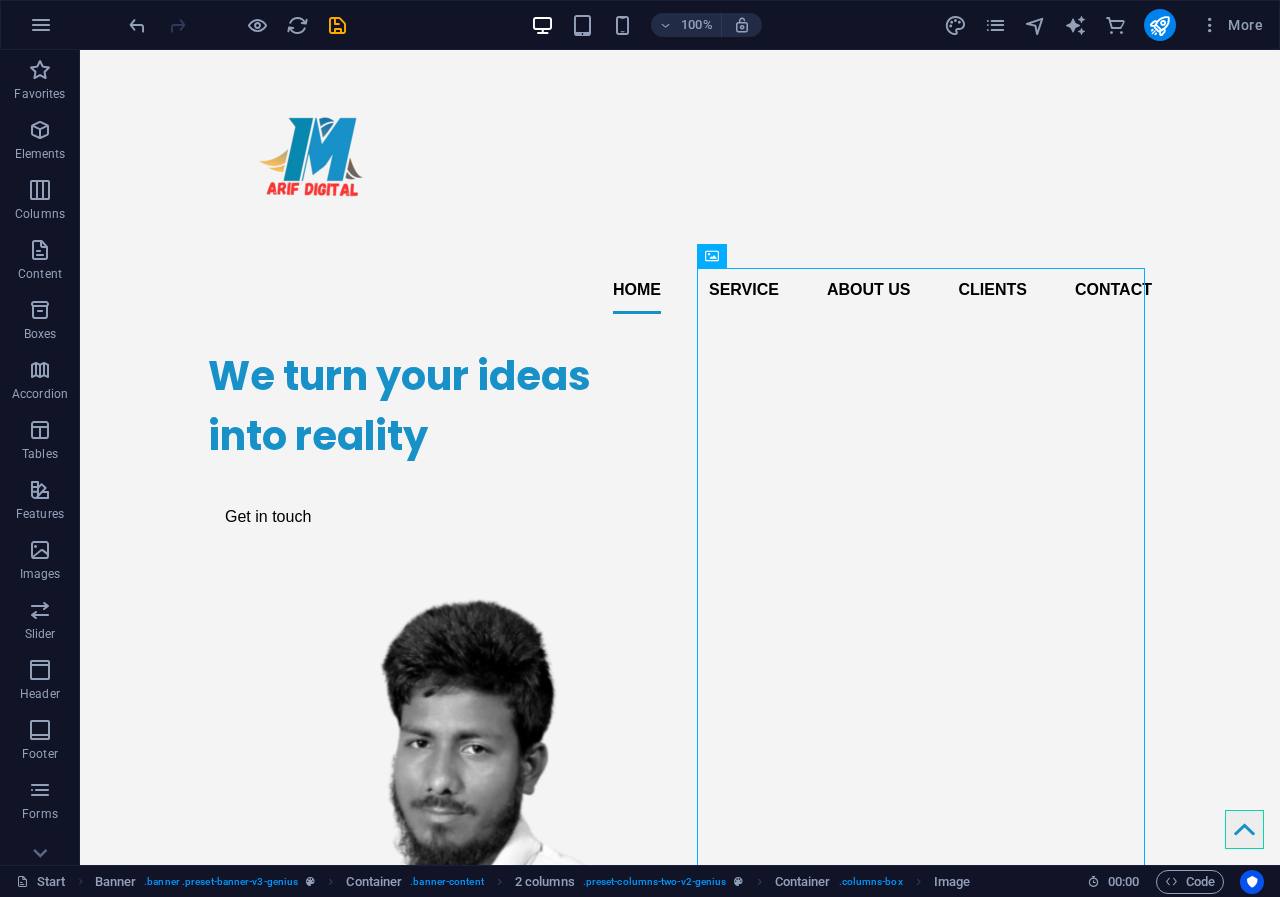 scroll, scrollTop: 14, scrollLeft: 0, axis: vertical 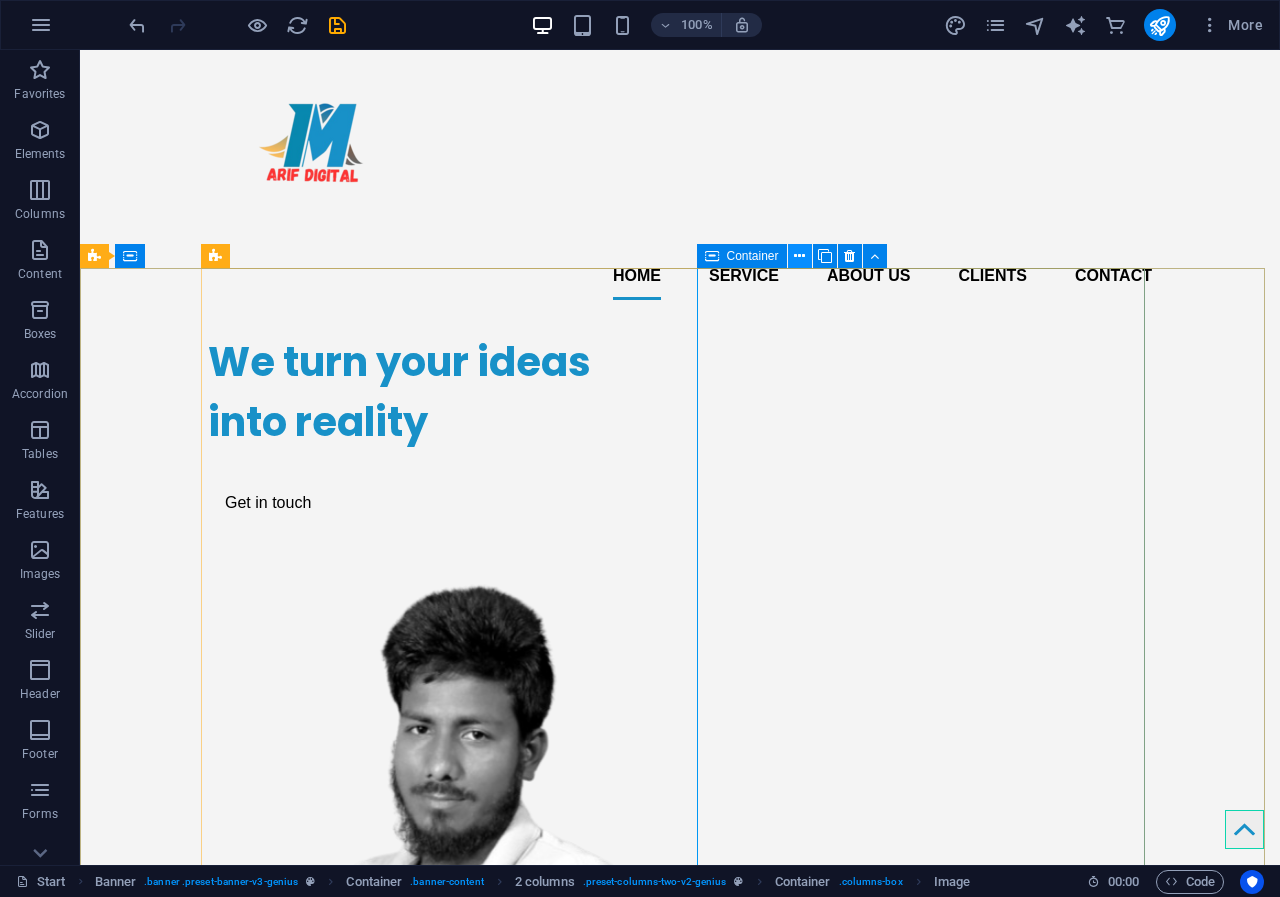 click at bounding box center [799, 256] 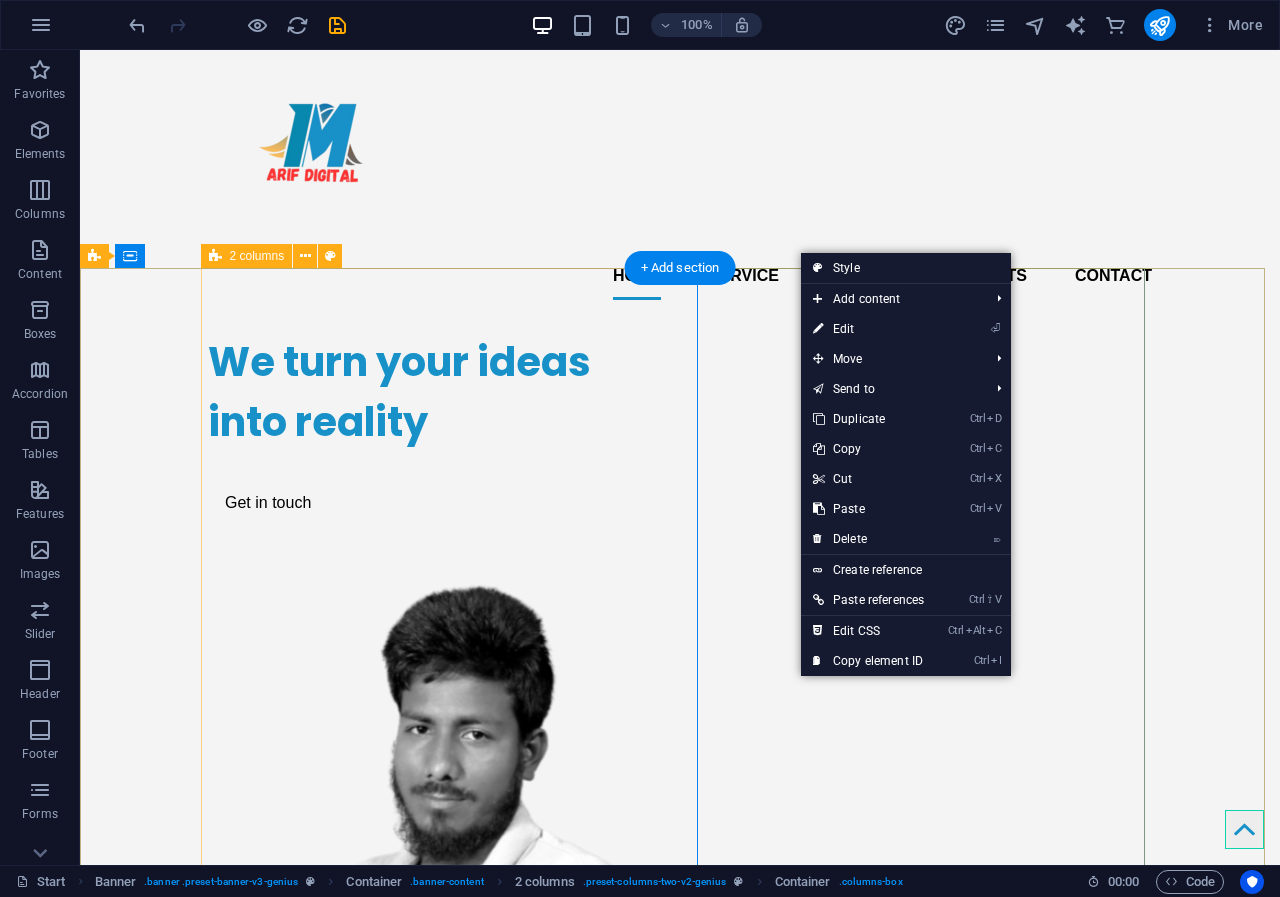 click on "We turn your ideas into reality  Get in touch" at bounding box center [680, 765] 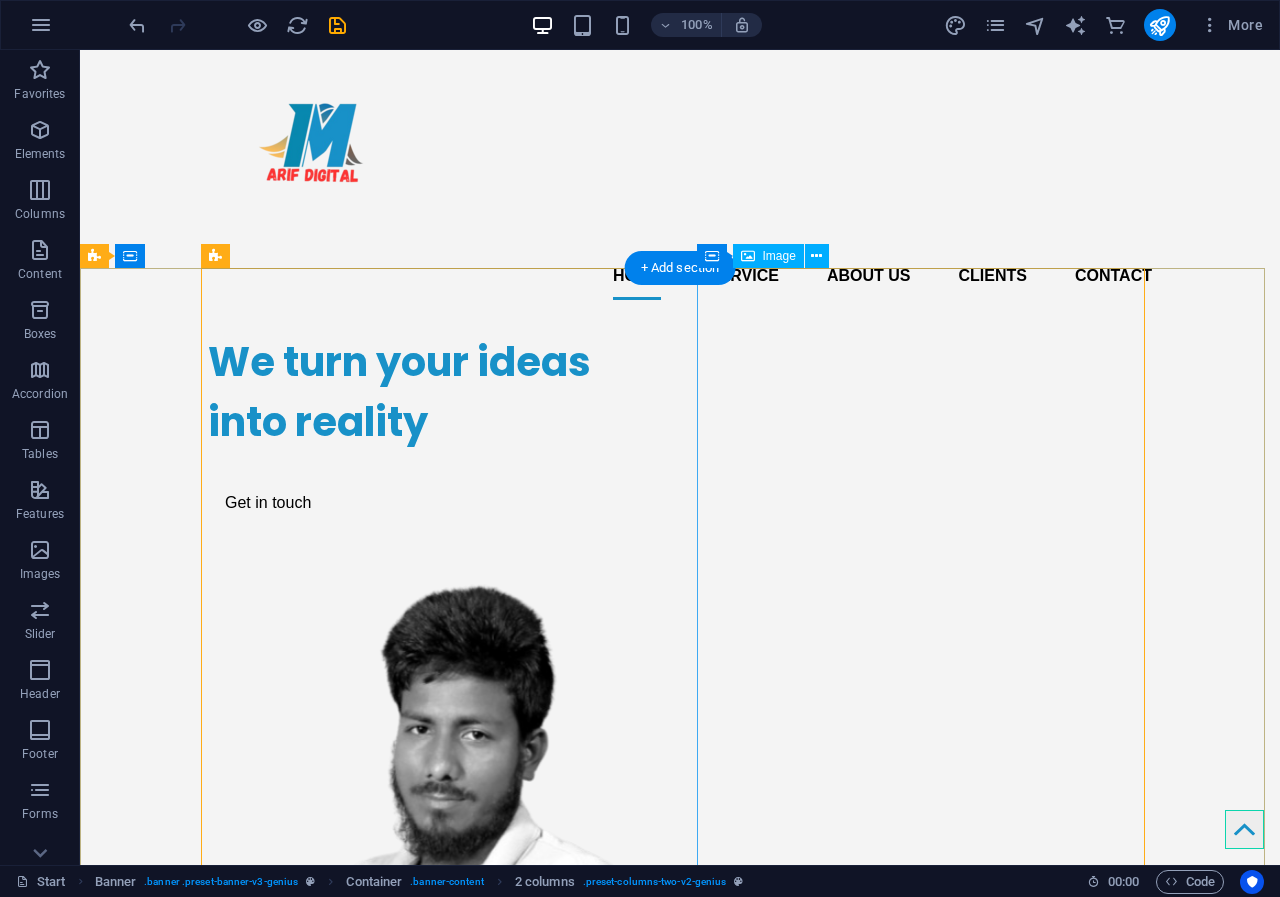 click at bounding box center [432, 889] 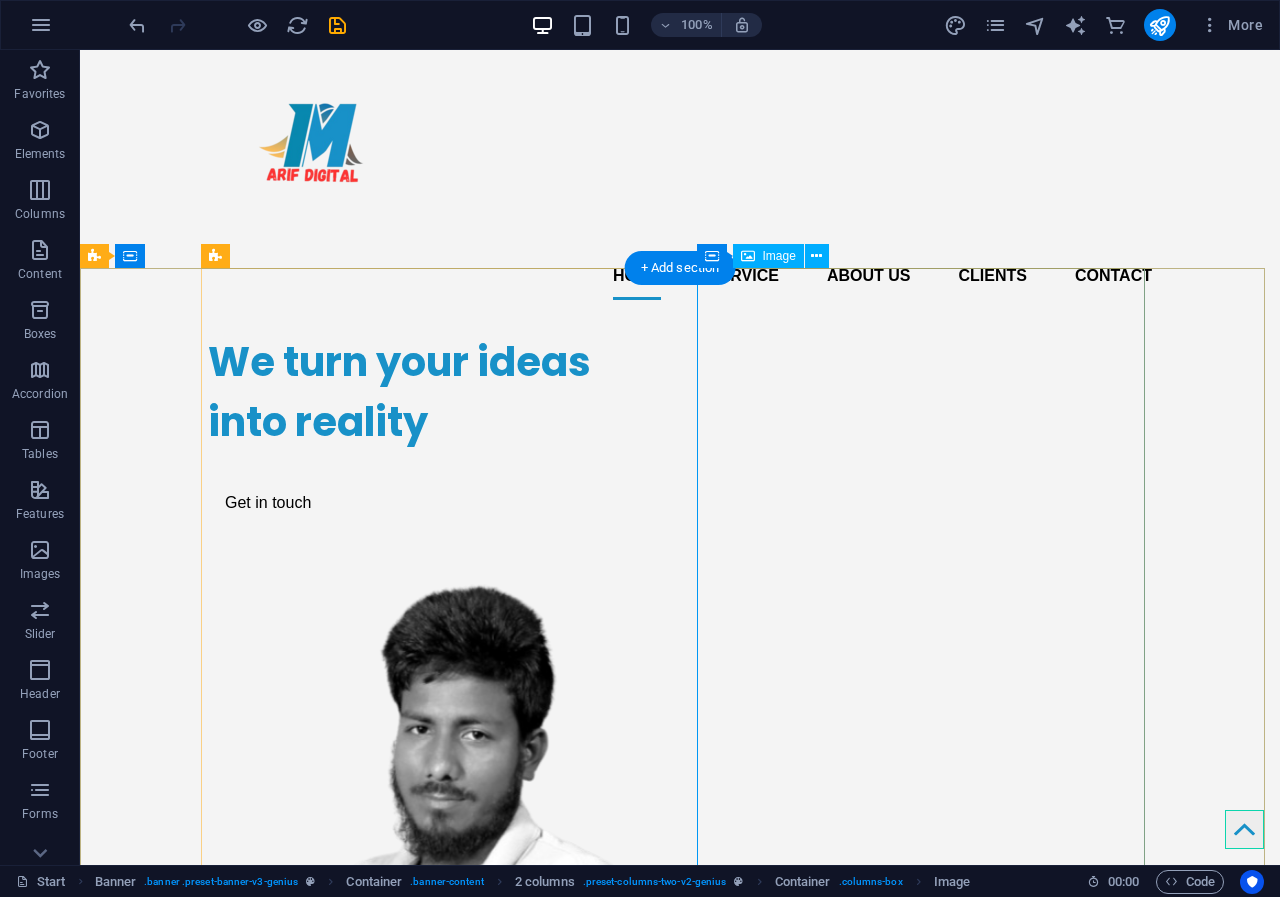 click at bounding box center (432, 889) 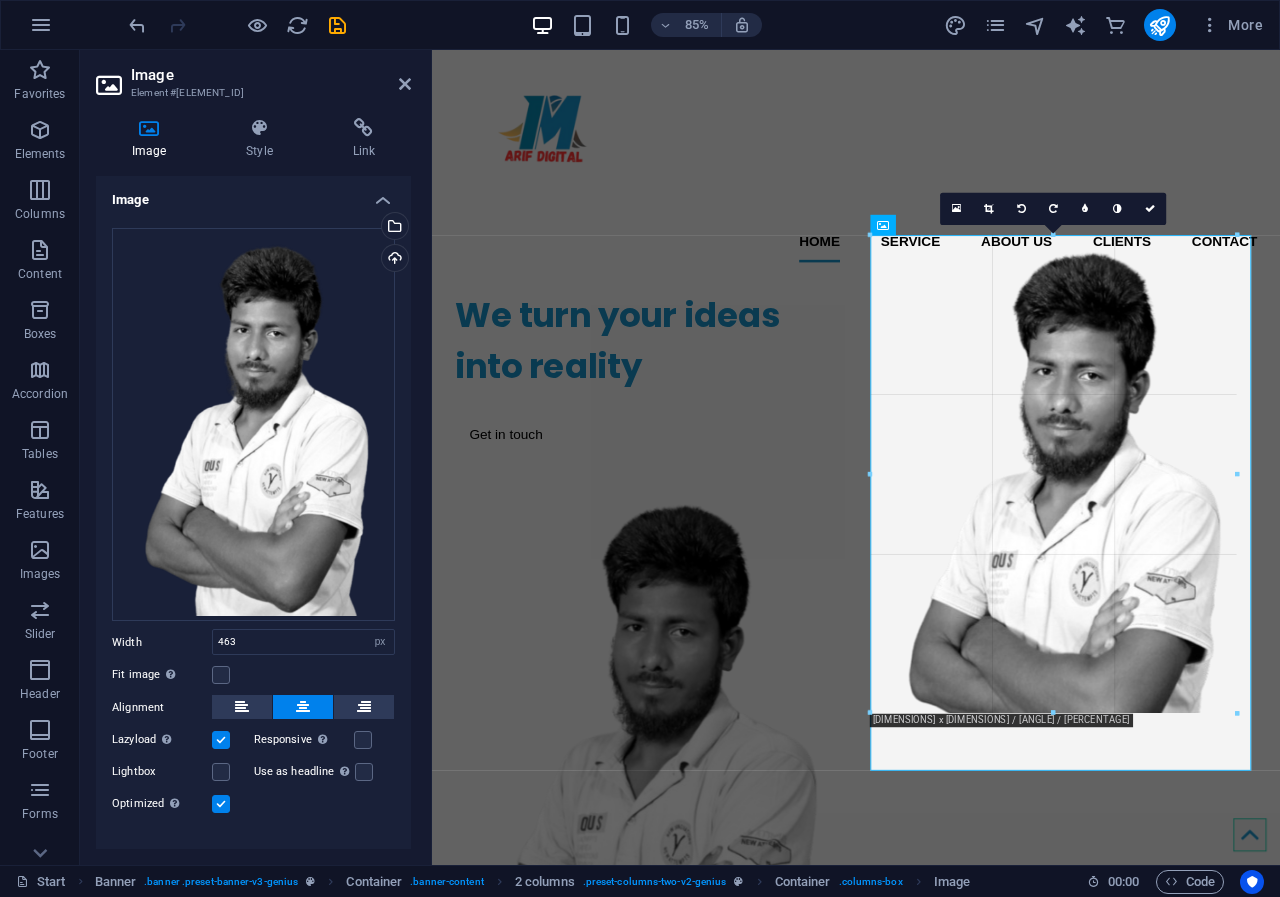 drag, startPoint x: 1247, startPoint y: 234, endPoint x: 672, endPoint y: 243, distance: 575.07043 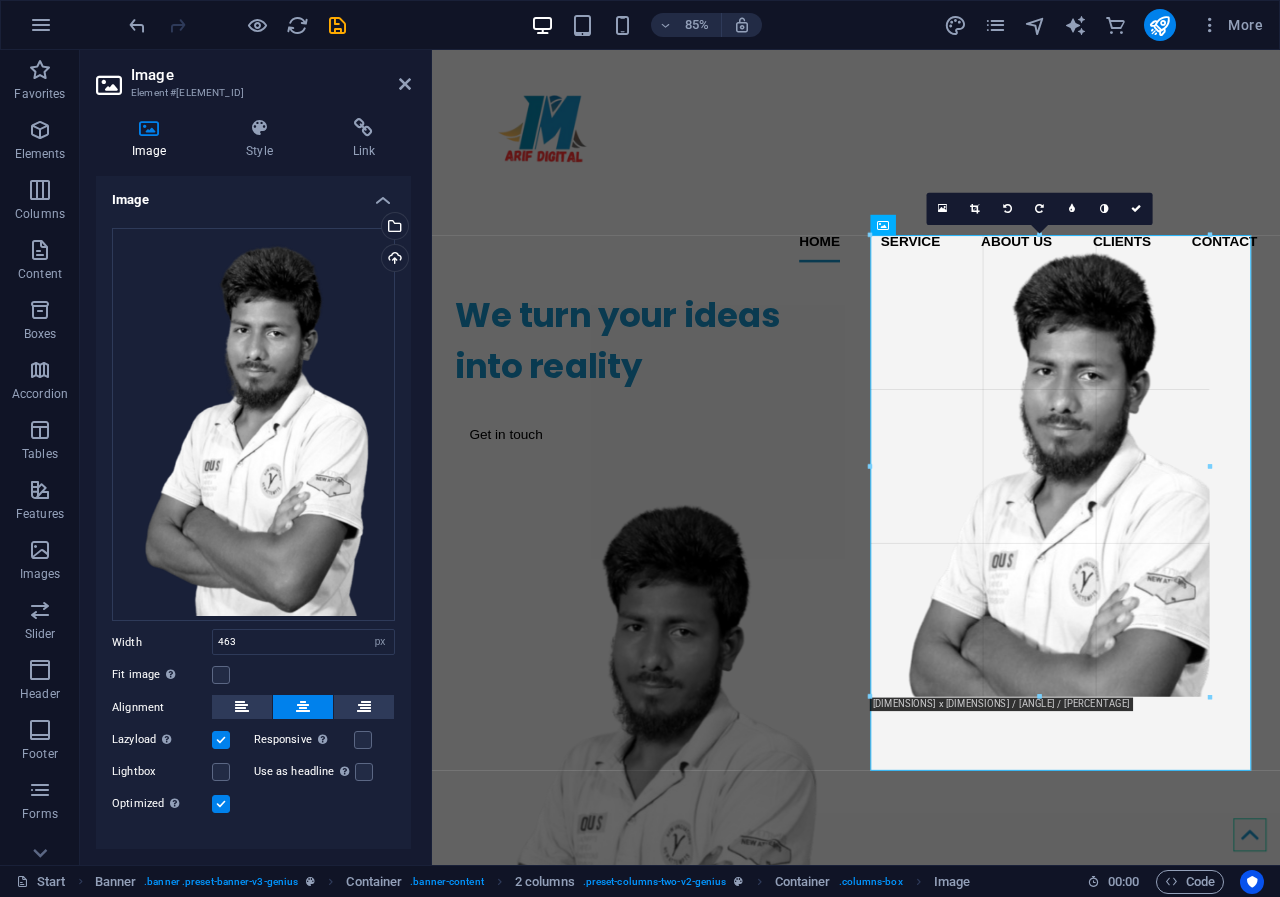 drag, startPoint x: 871, startPoint y: 234, endPoint x: 903, endPoint y: 253, distance: 37.215588 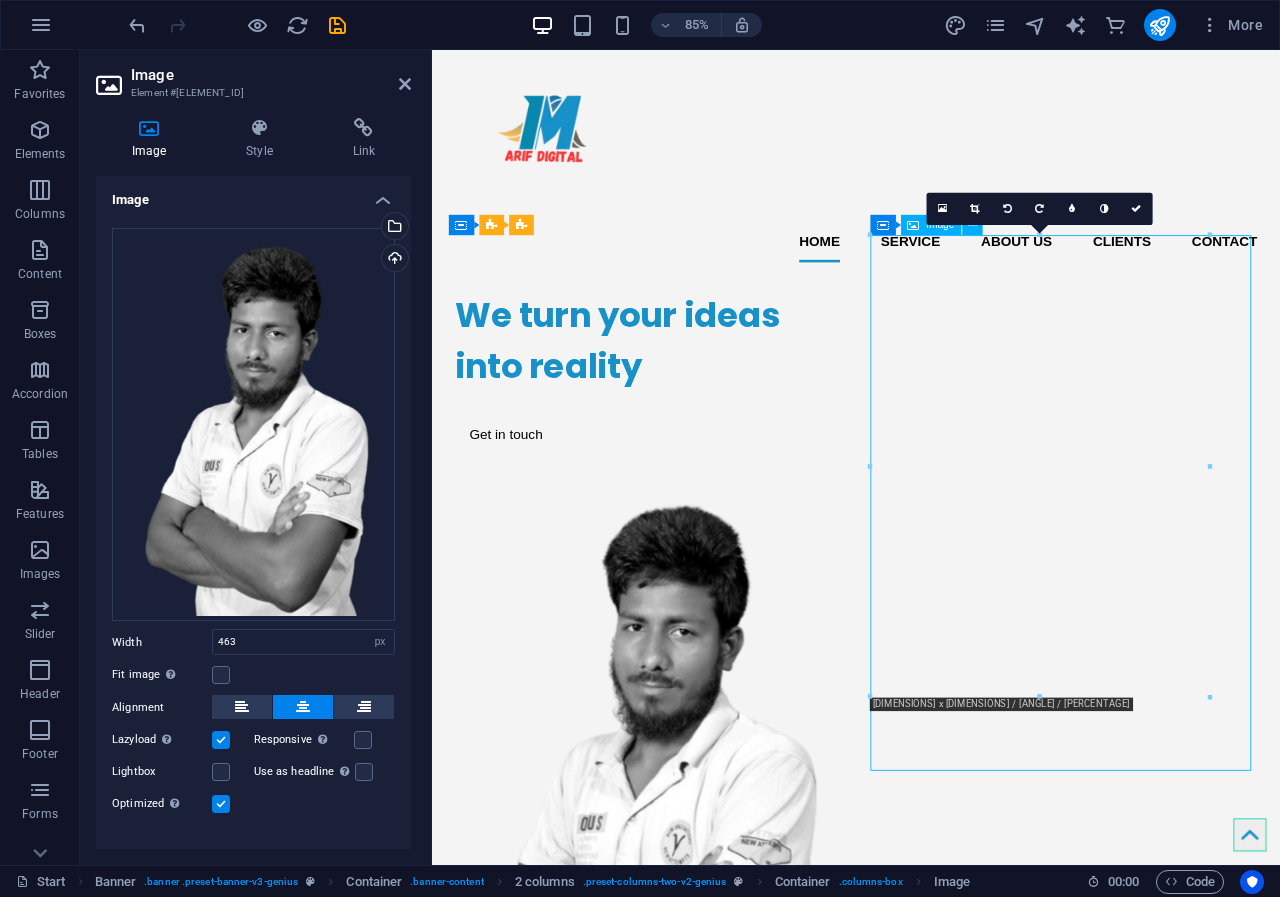 drag, startPoint x: 1079, startPoint y: 405, endPoint x: 1116, endPoint y: 402, distance: 37.12142 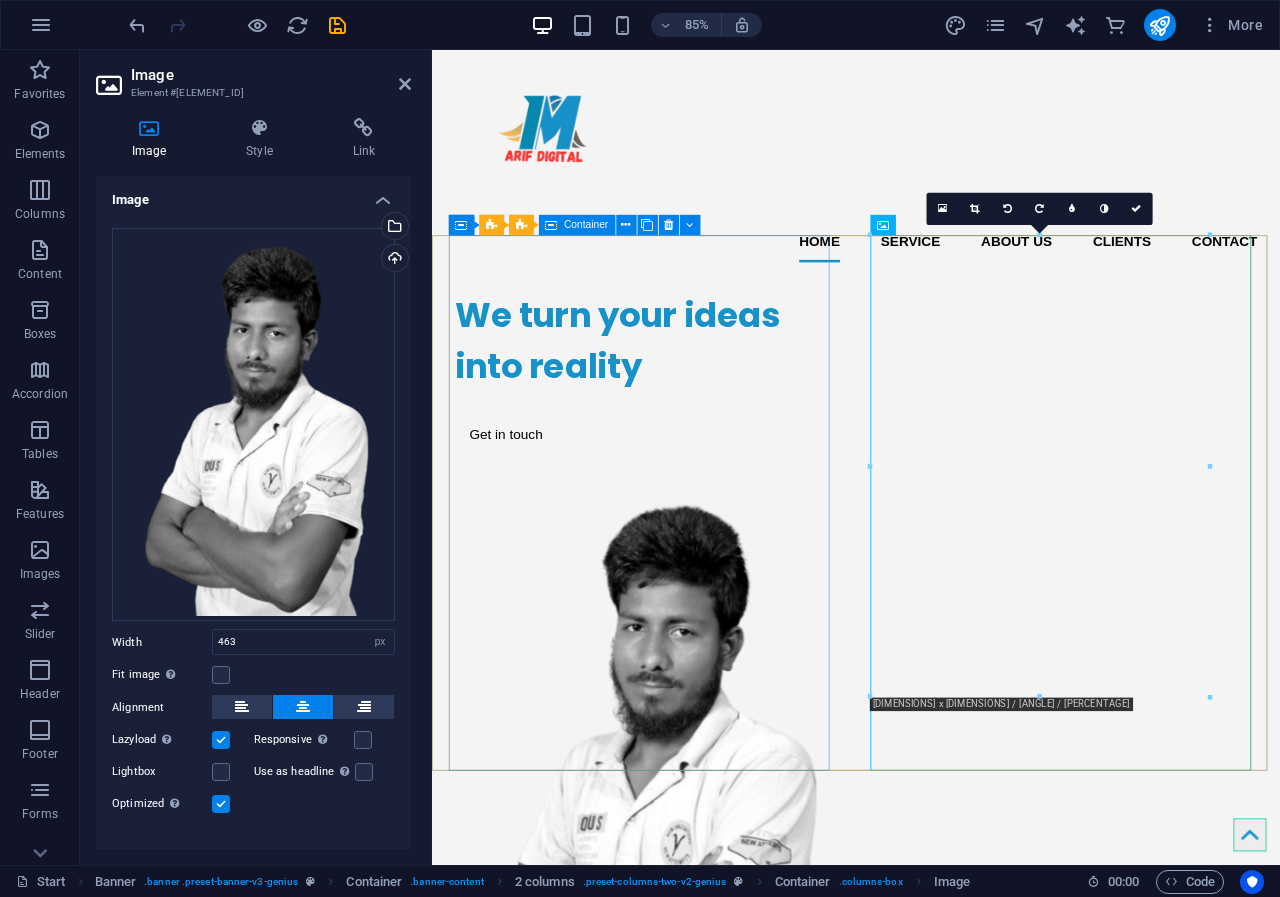 click on "We turn your ideas into reality  Get in touch" at bounding box center [683, 428] 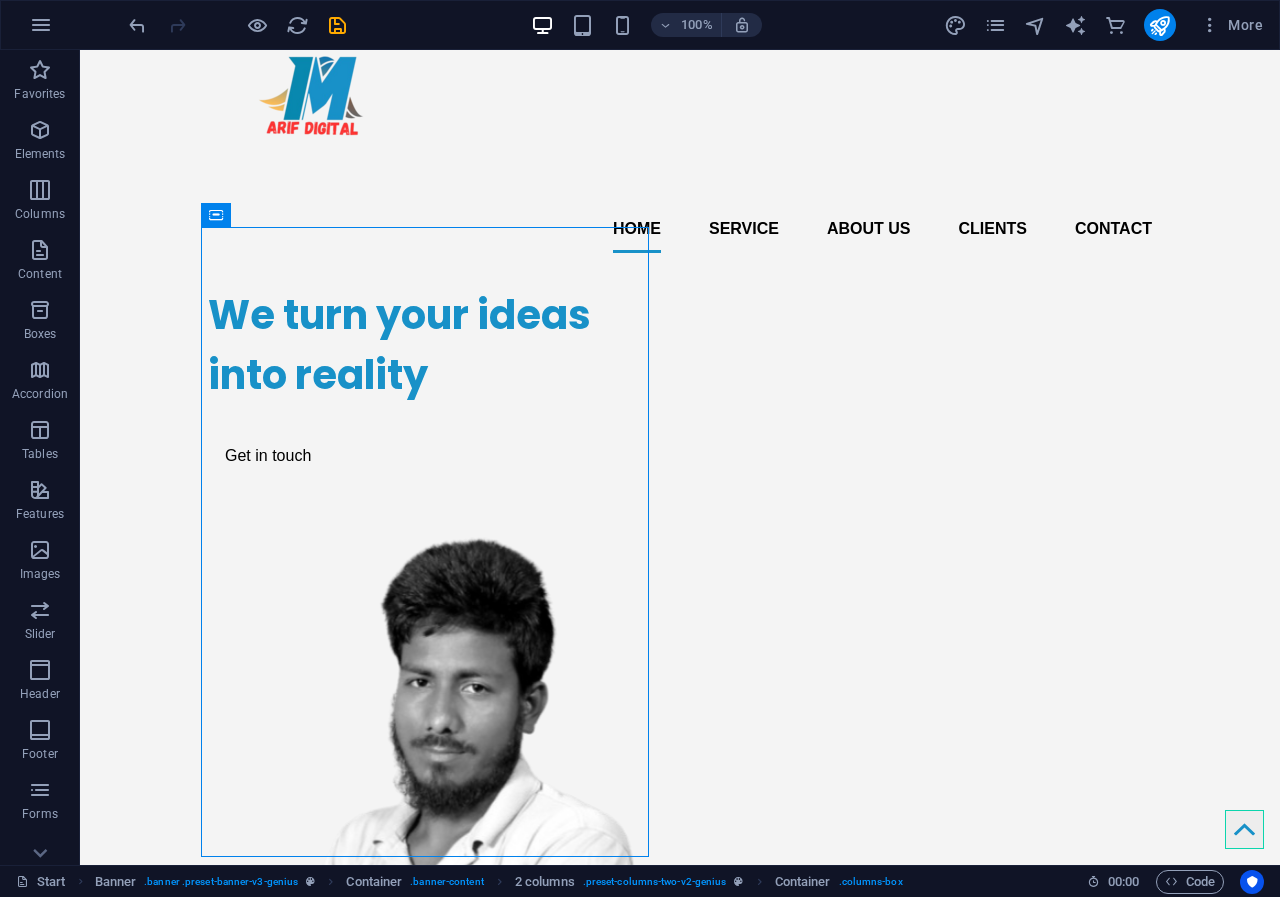 scroll, scrollTop: 88, scrollLeft: 0, axis: vertical 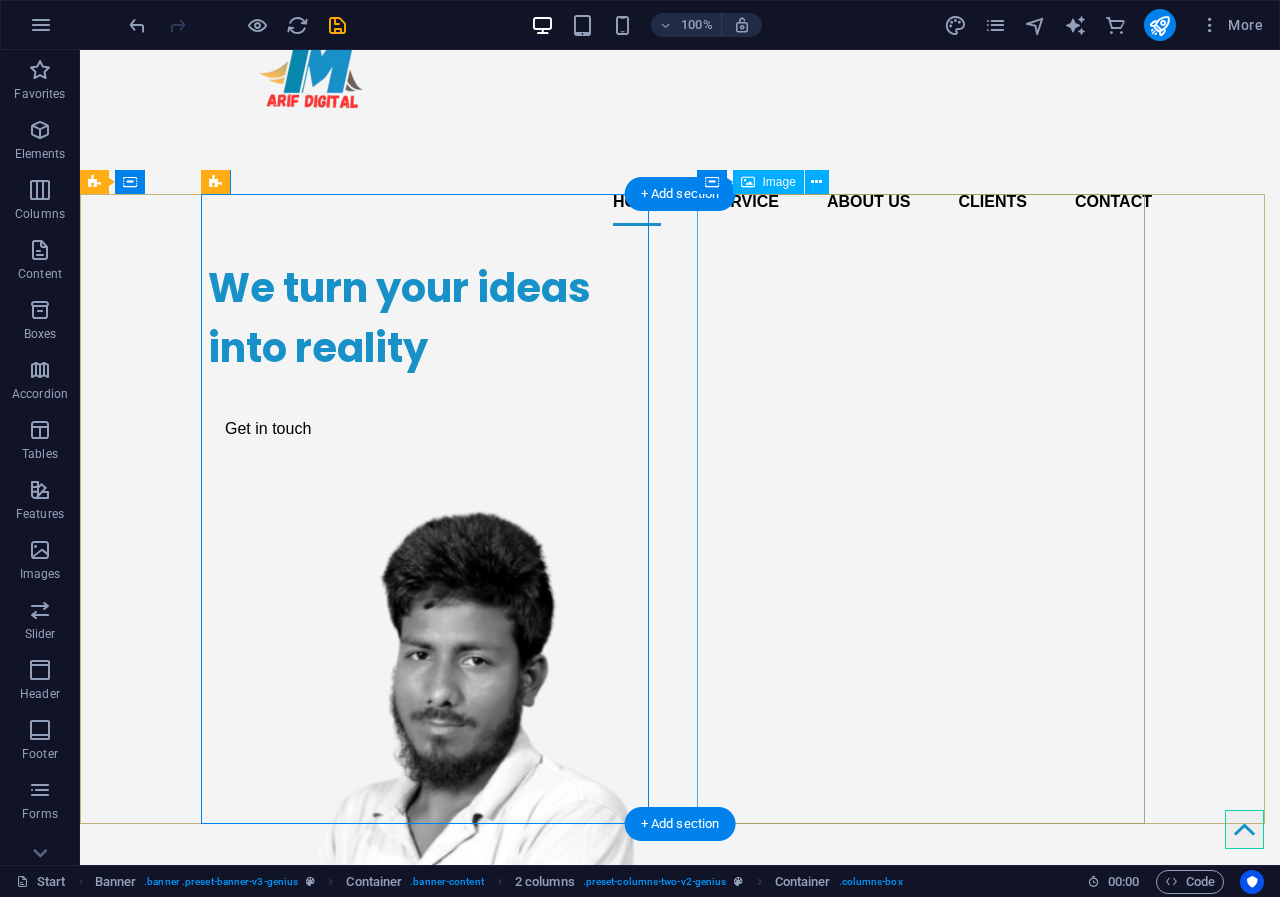 click at bounding box center [432, 815] 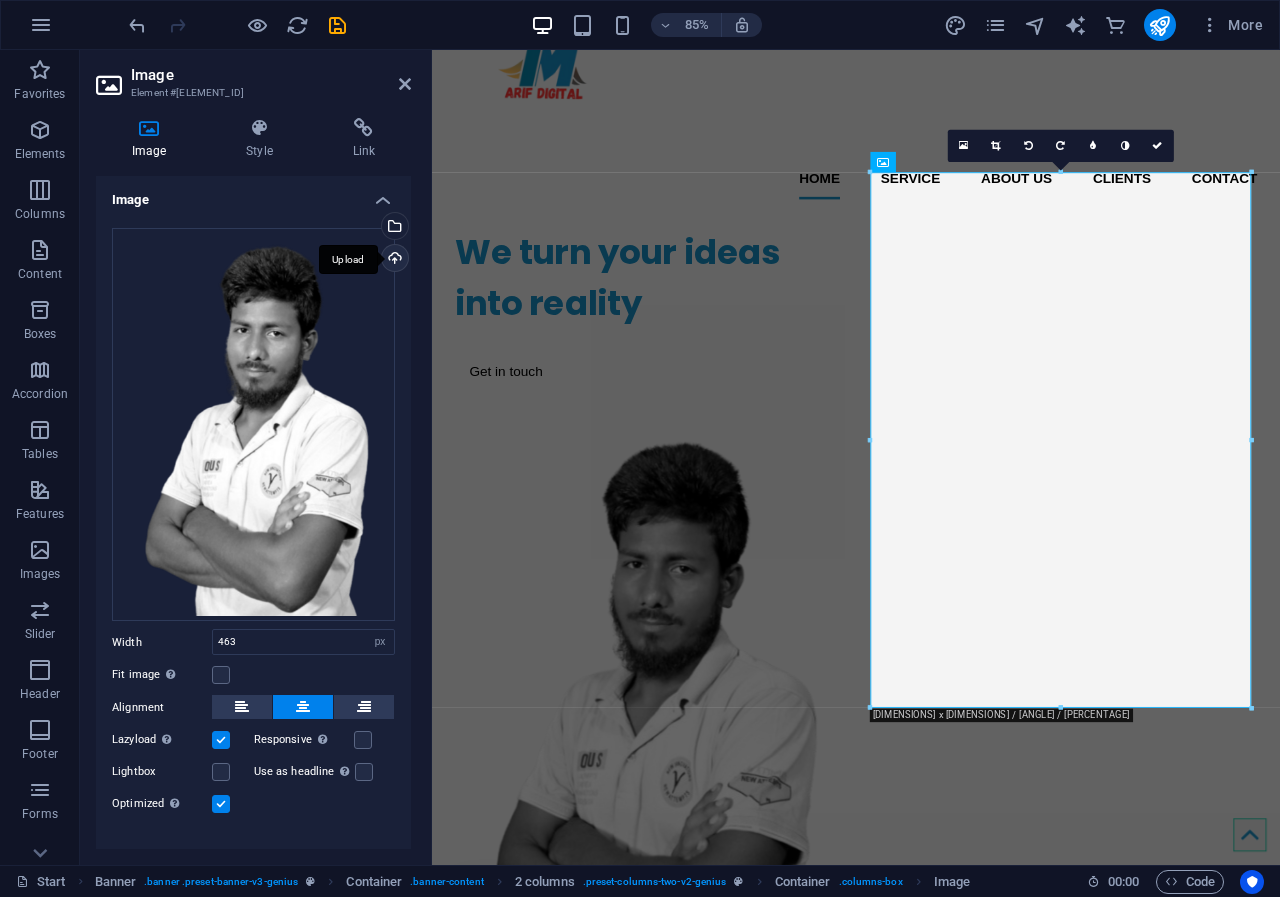 click on "Upload" at bounding box center (393, 260) 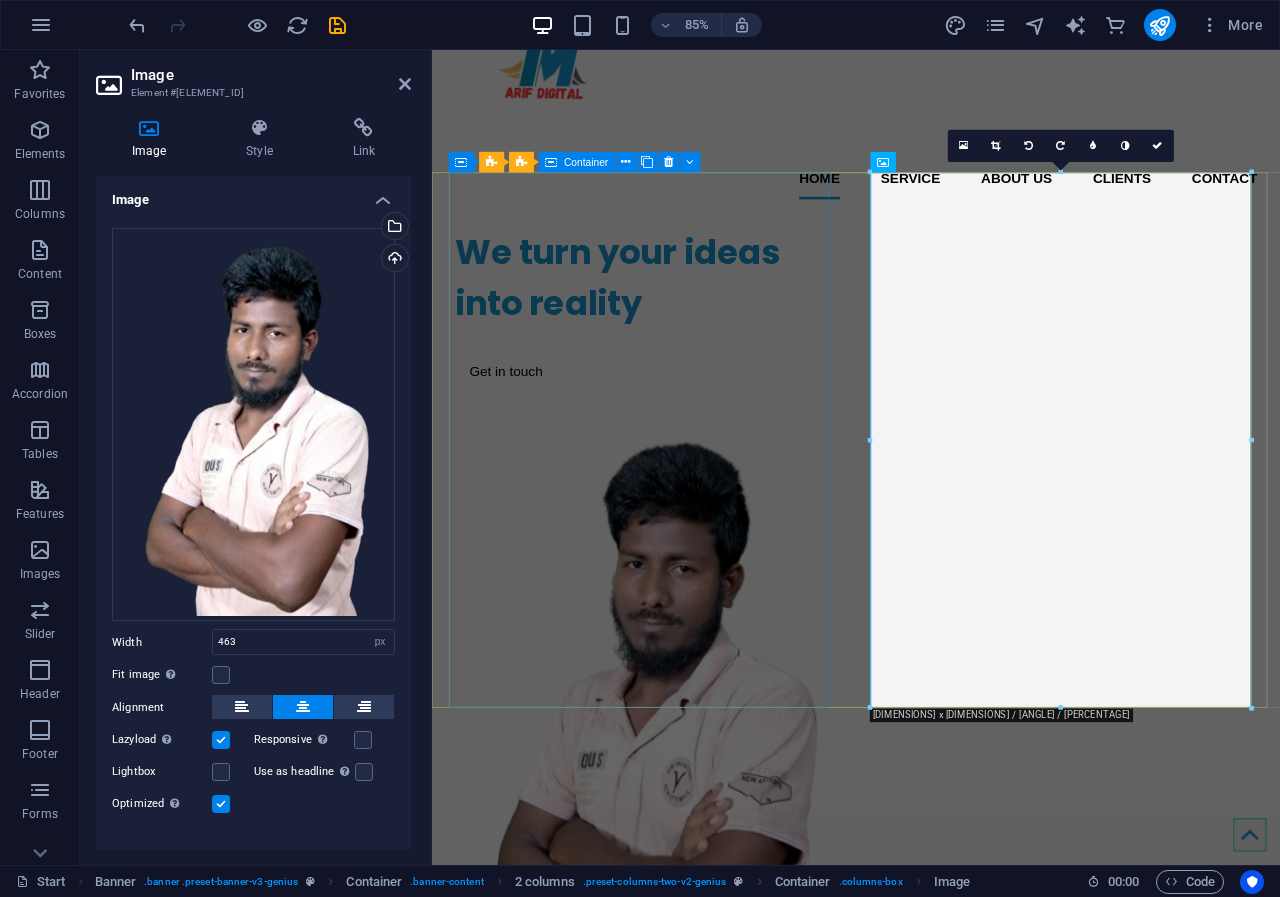 click on "We turn your ideas into reality  Get in touch" at bounding box center (683, 354) 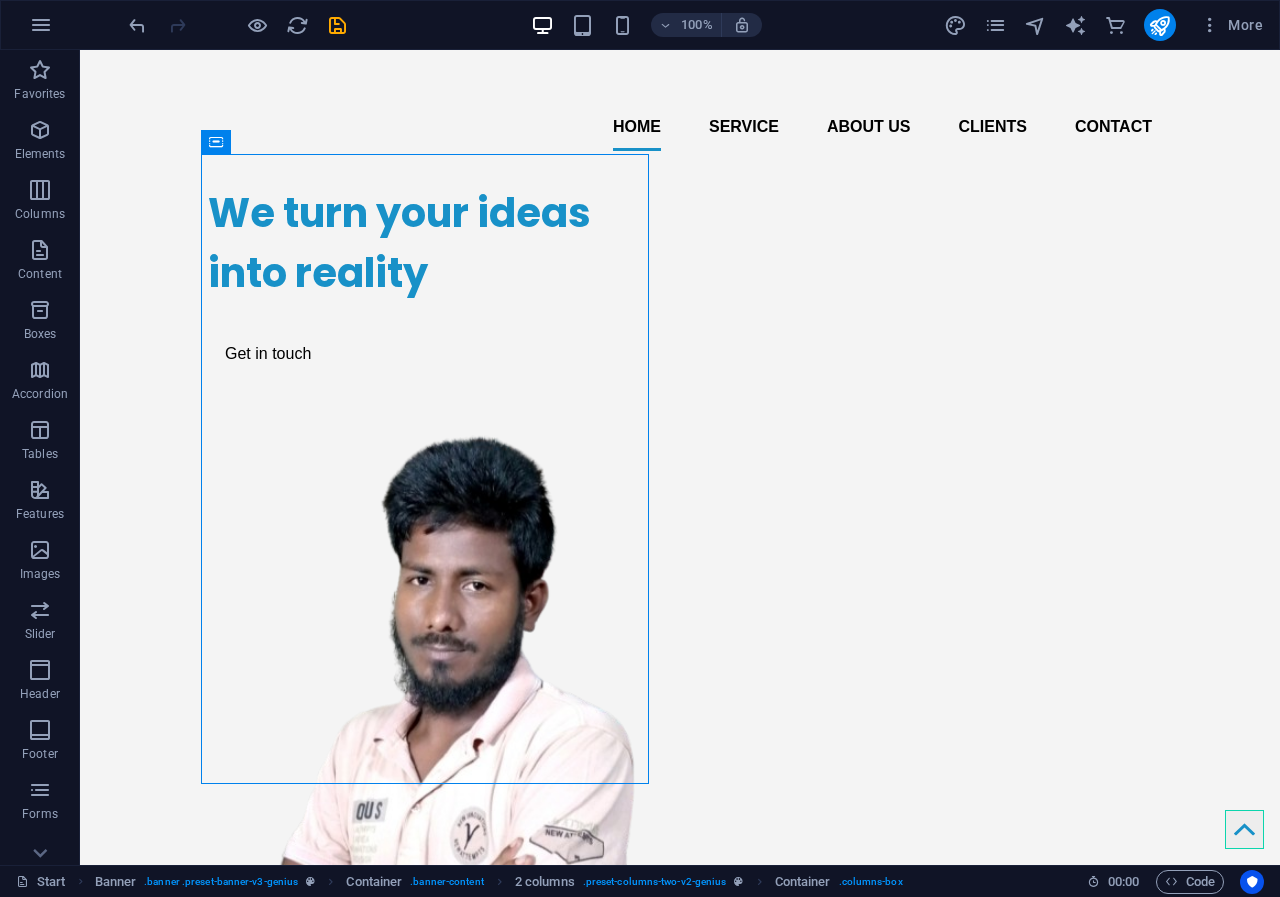 scroll, scrollTop: 0, scrollLeft: 0, axis: both 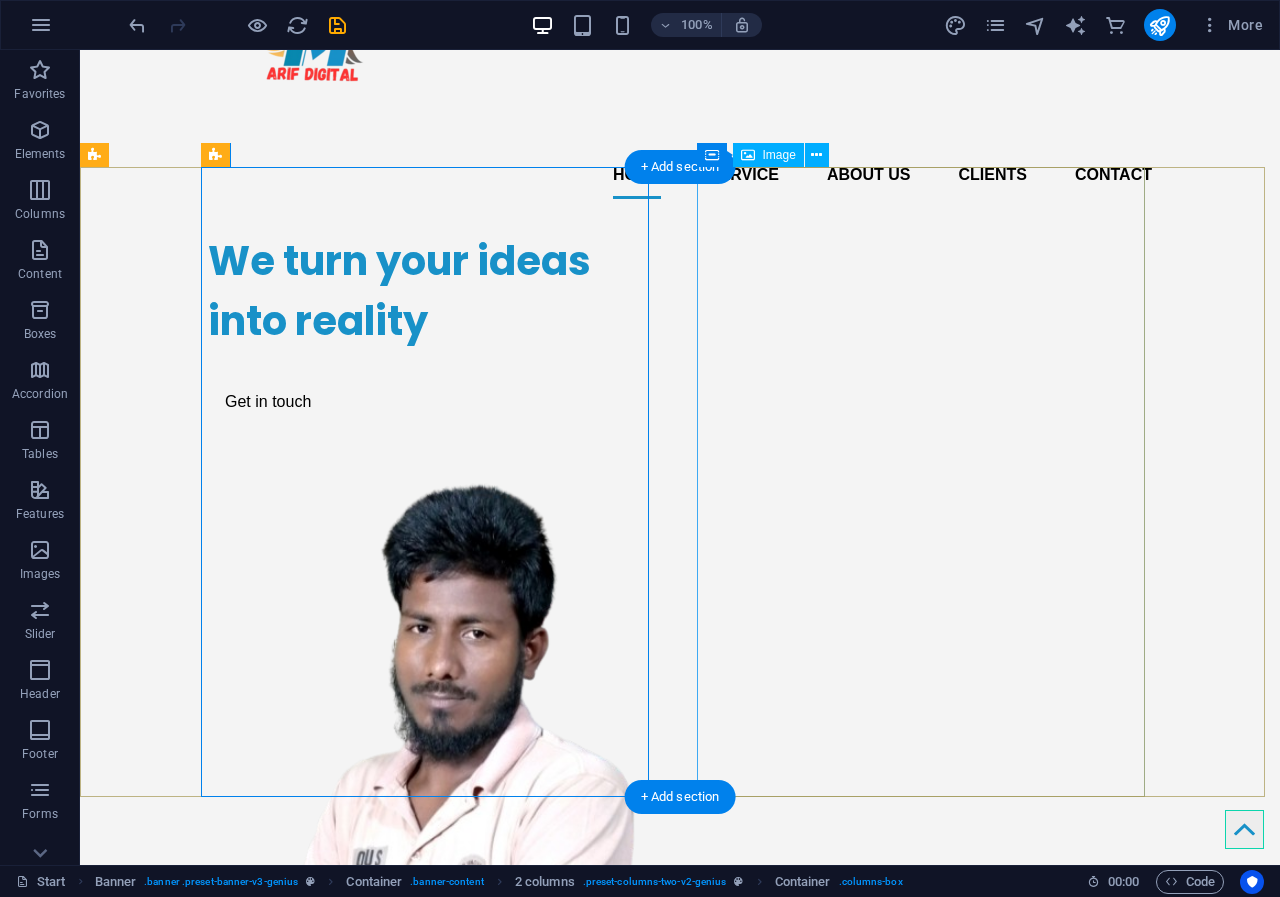 click at bounding box center [432, 788] 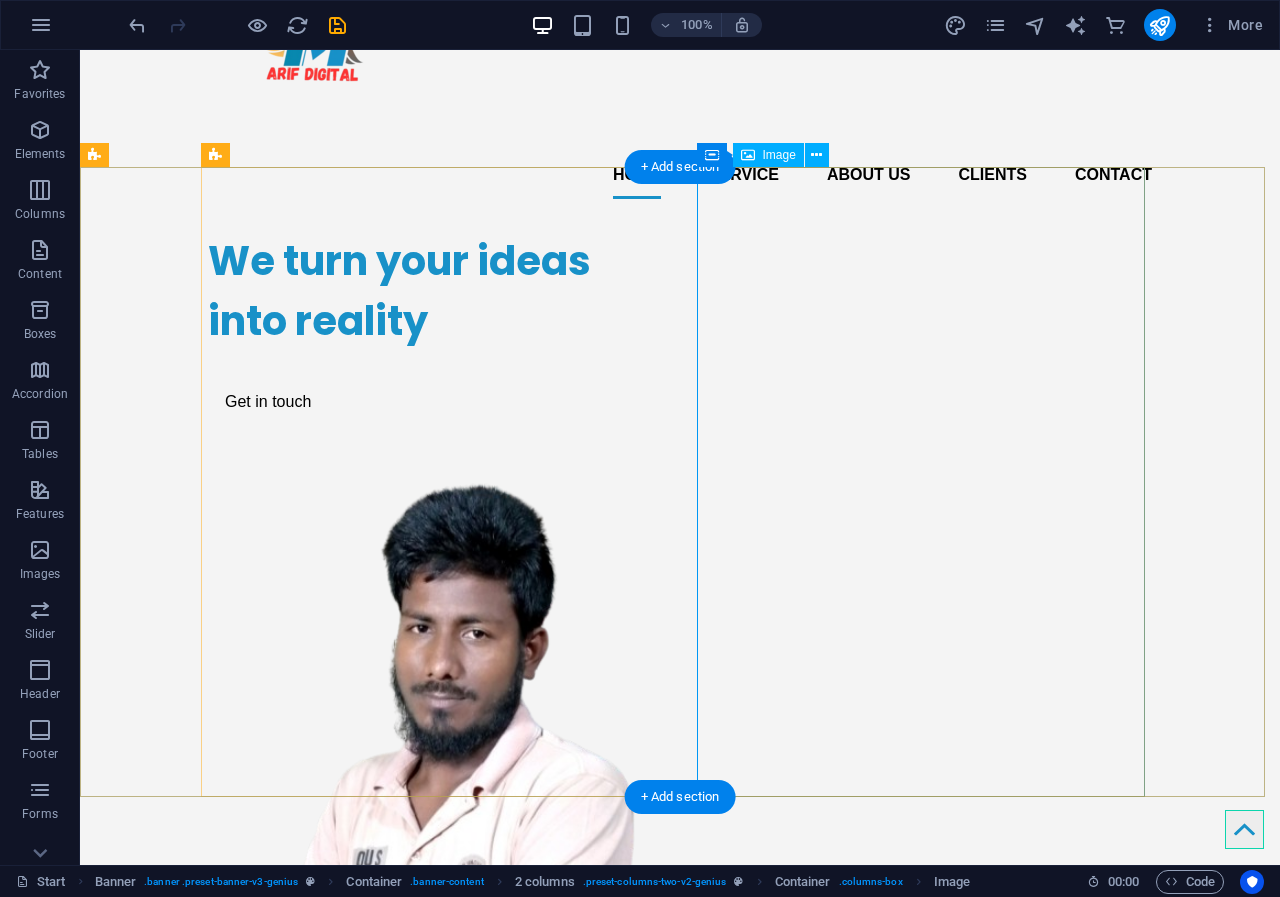 click at bounding box center [432, 788] 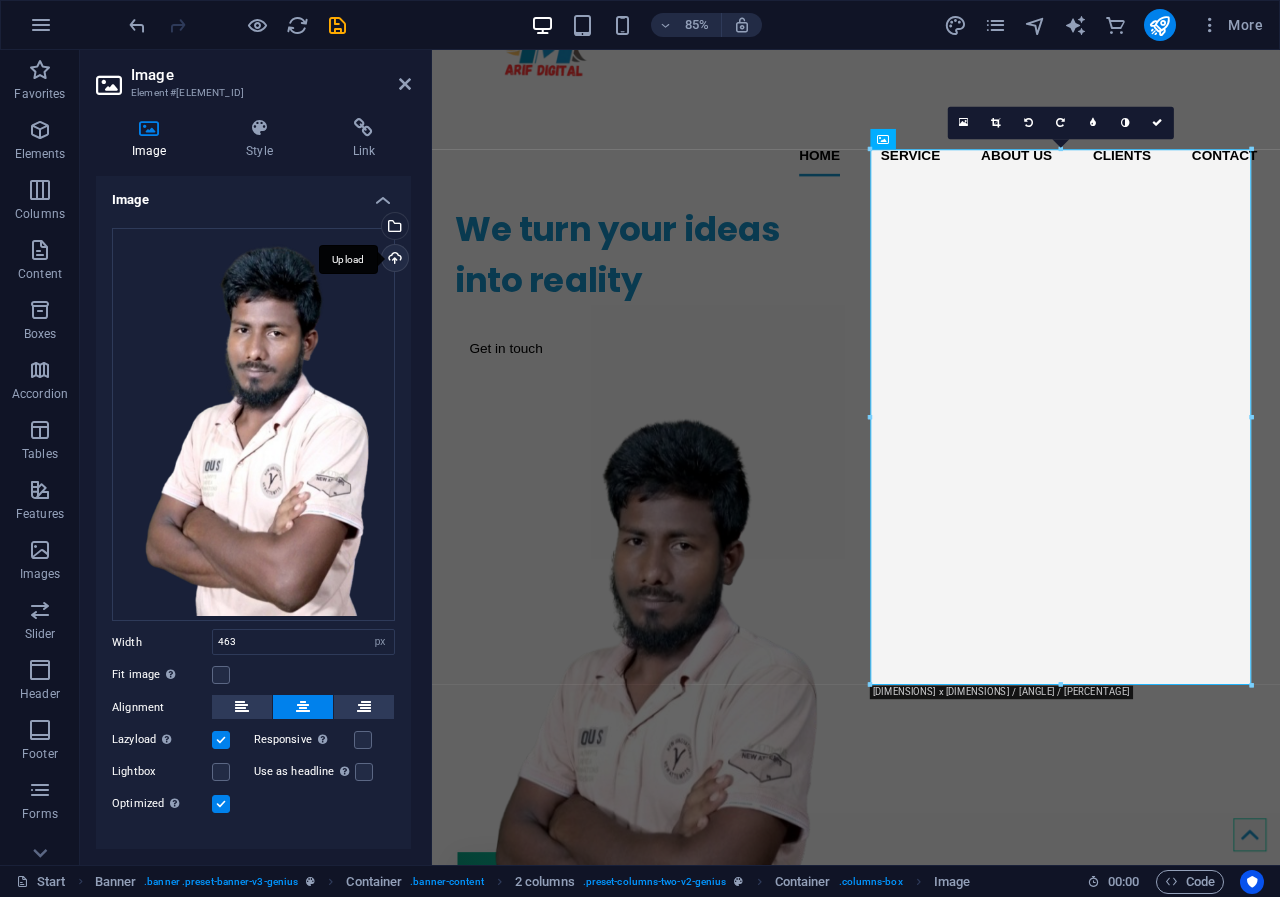 click on "Upload" at bounding box center [393, 260] 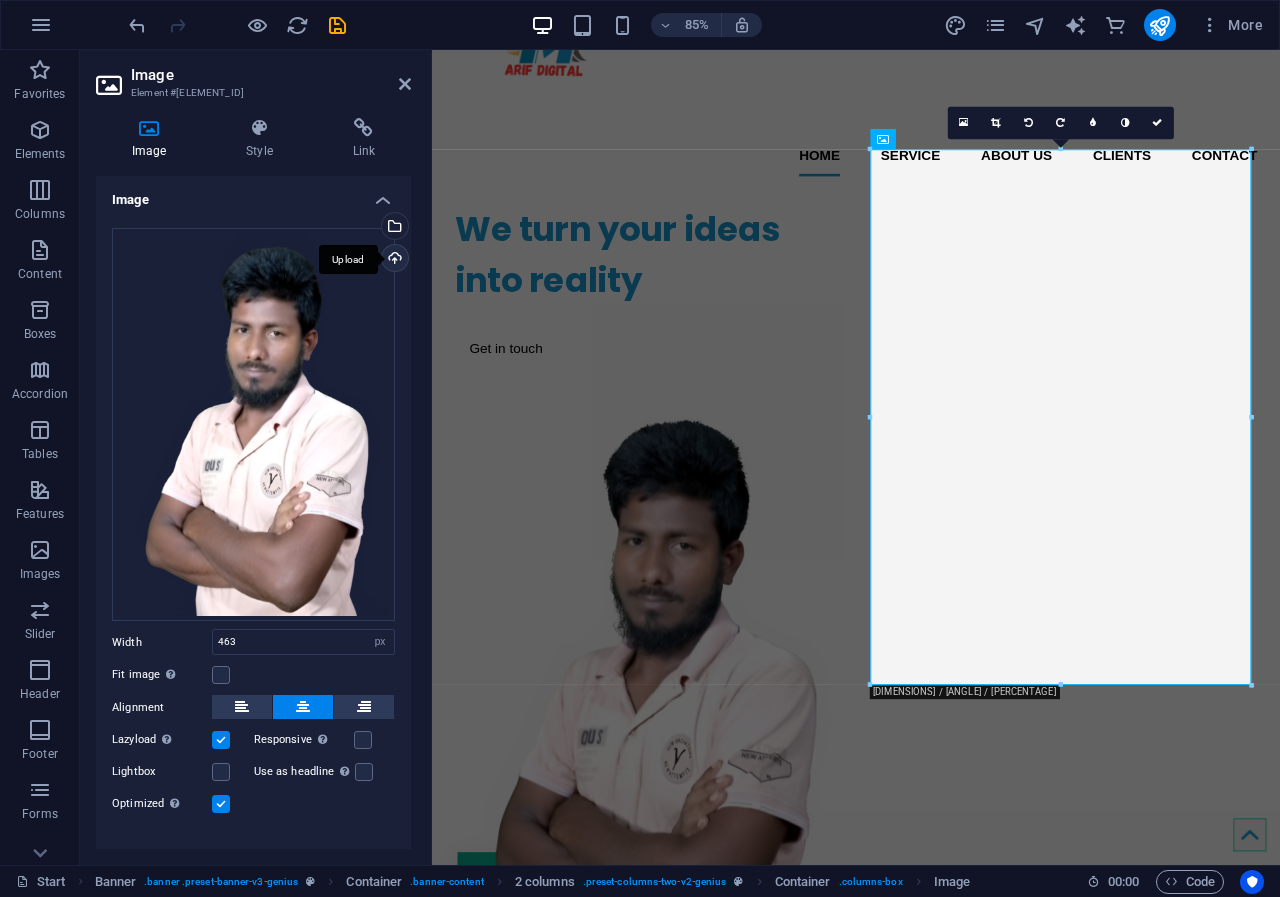 click on "Upload" at bounding box center [393, 260] 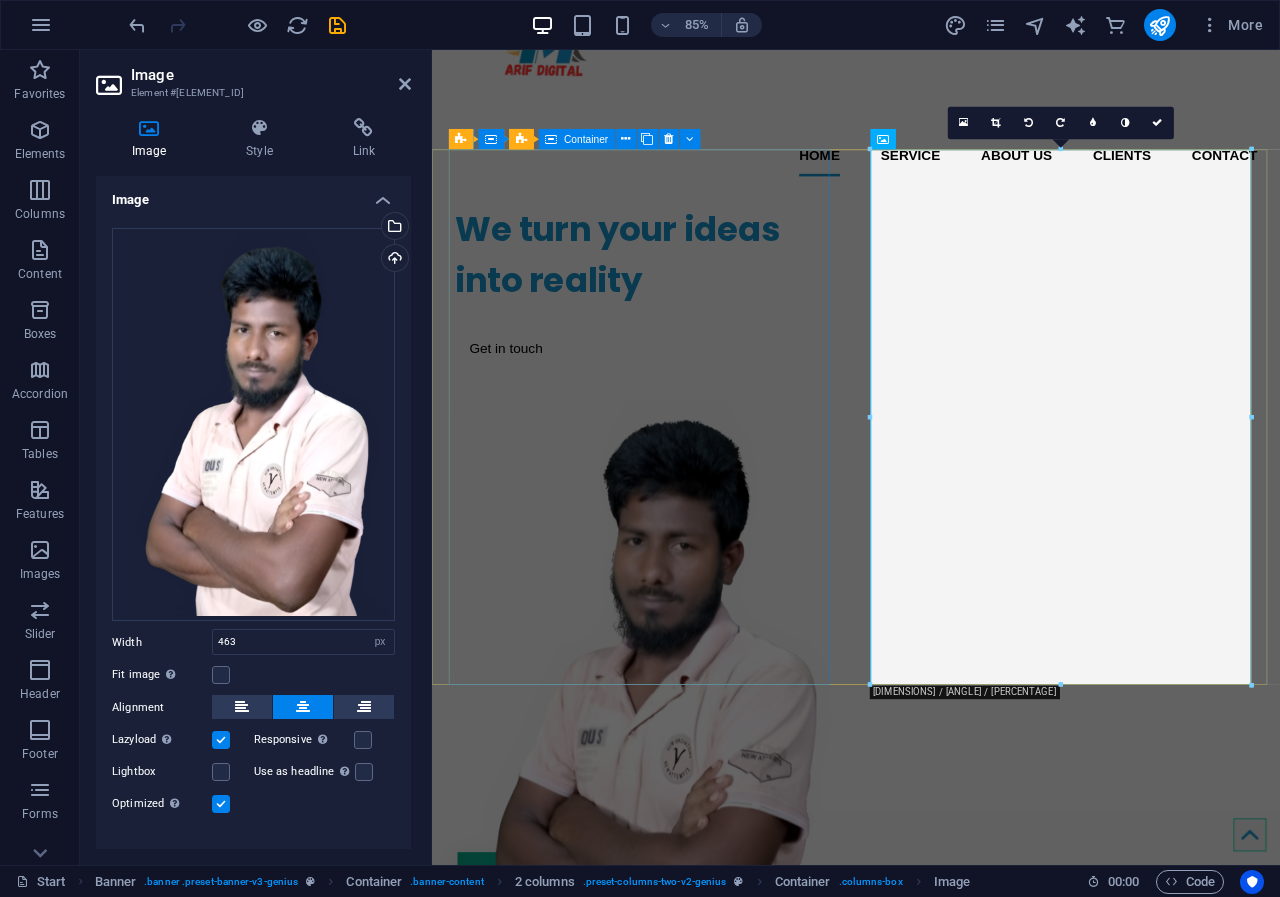 click on "We turn your ideas into reality  Get in touch" at bounding box center [683, 327] 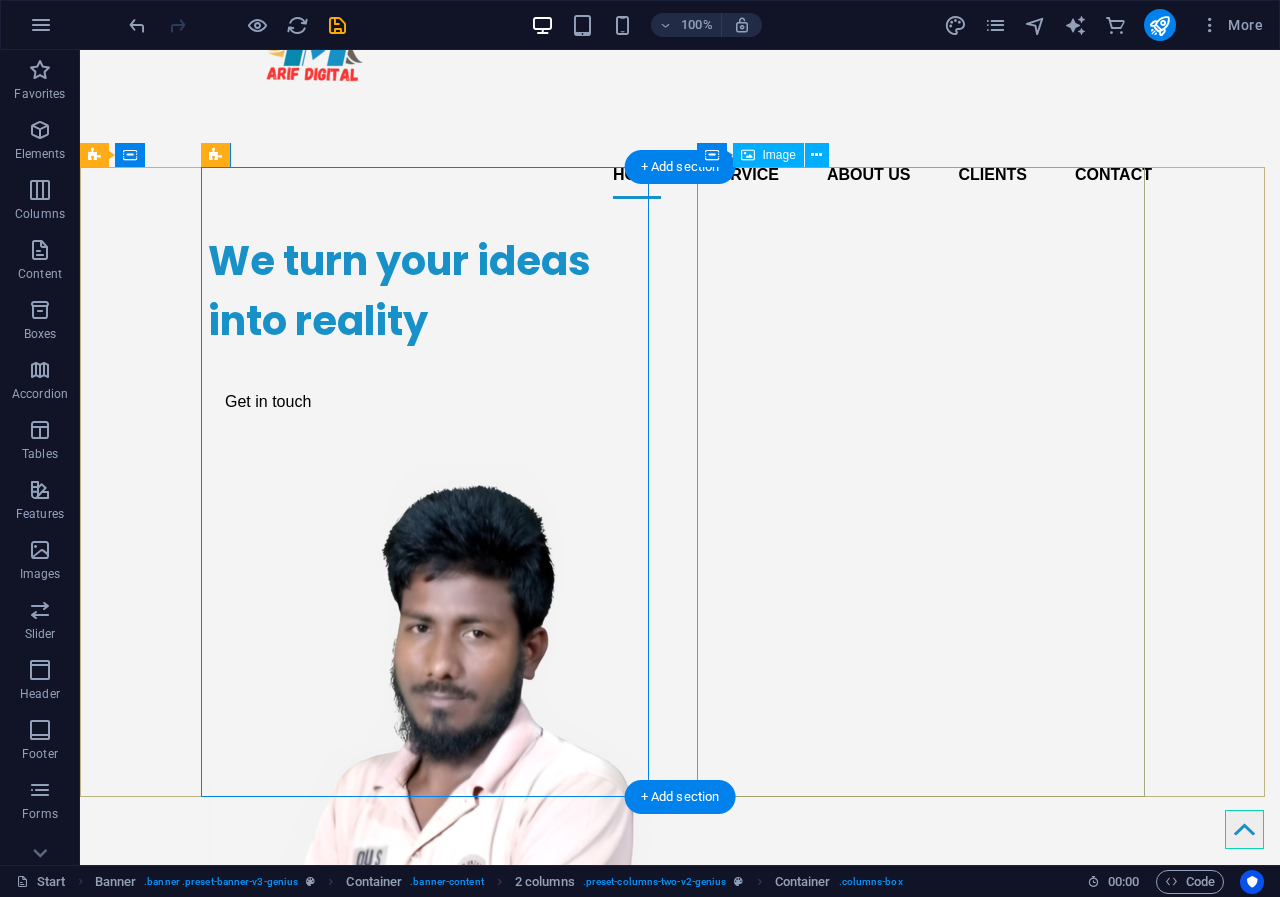 click at bounding box center (432, 788) 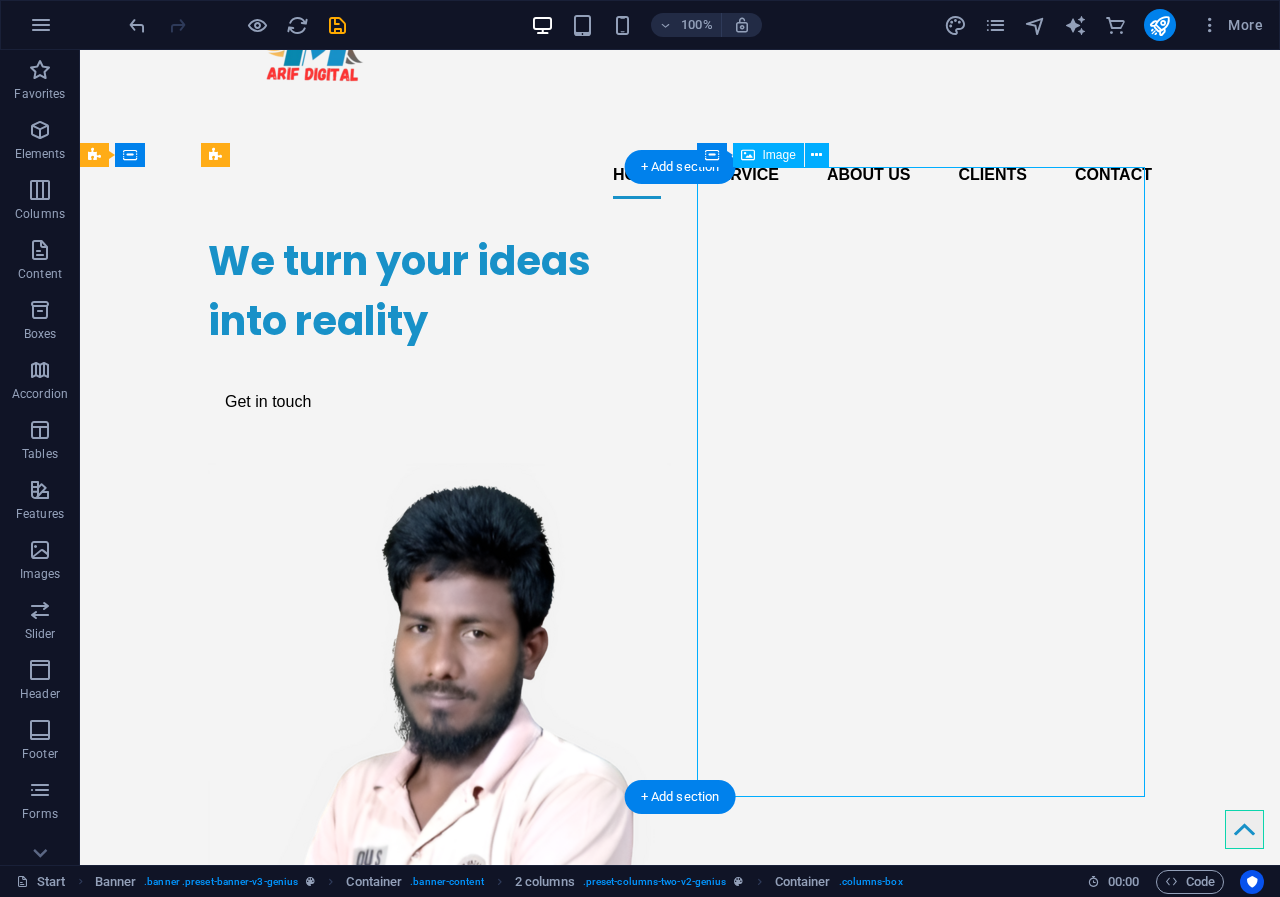 click at bounding box center (432, 788) 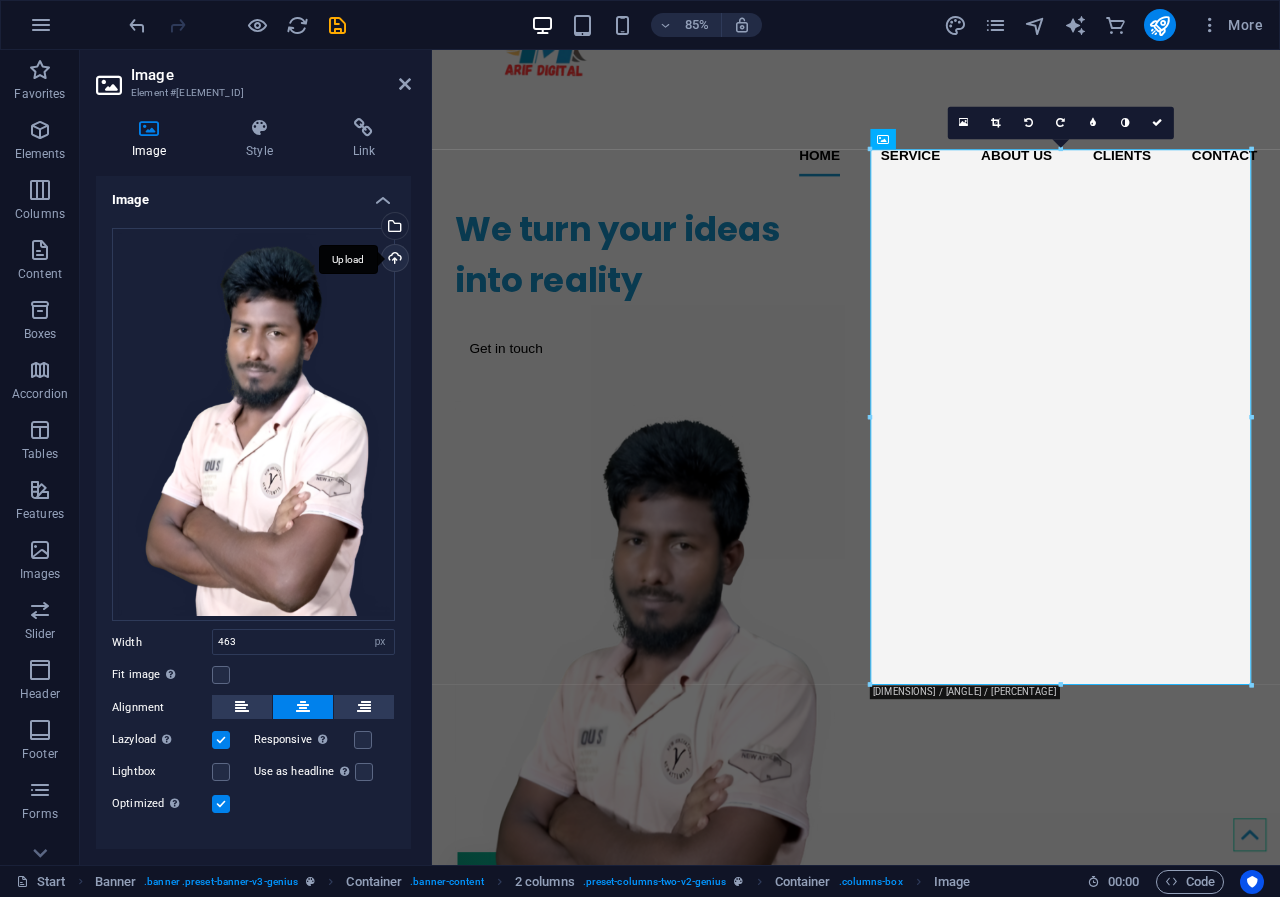 click on "Upload" at bounding box center (393, 260) 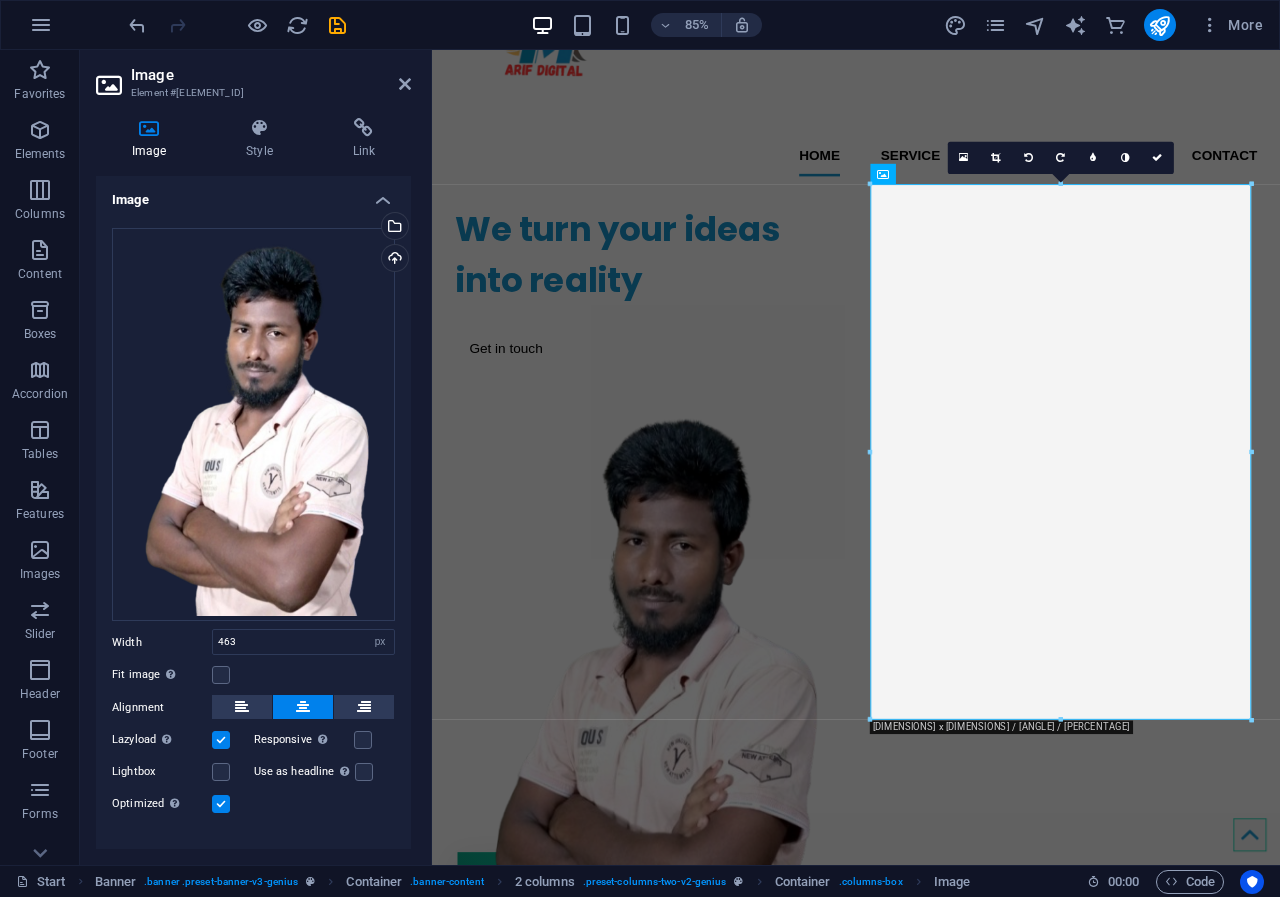 scroll, scrollTop: 0, scrollLeft: 0, axis: both 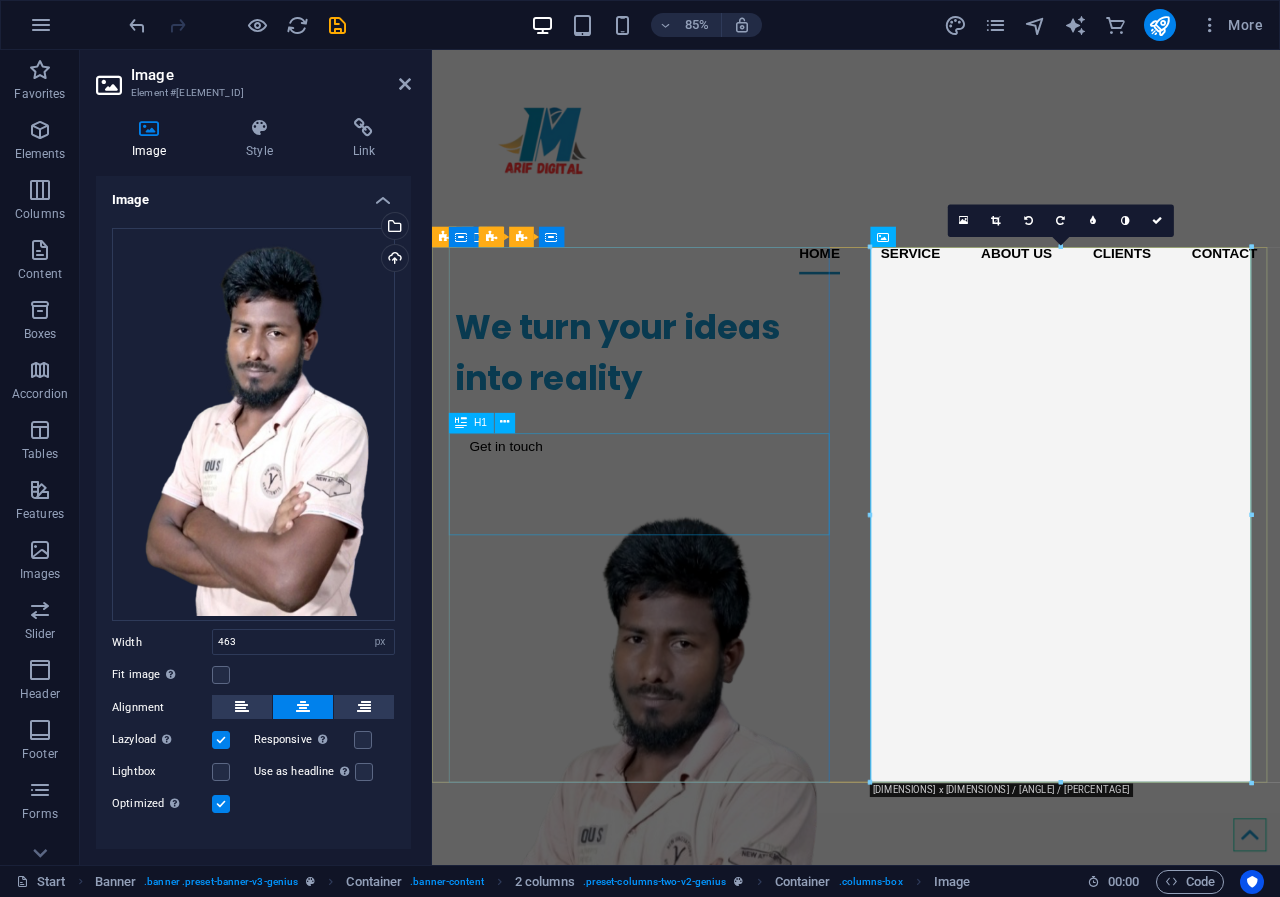 click on "We turn your ideas into reality" at bounding box center (683, 406) 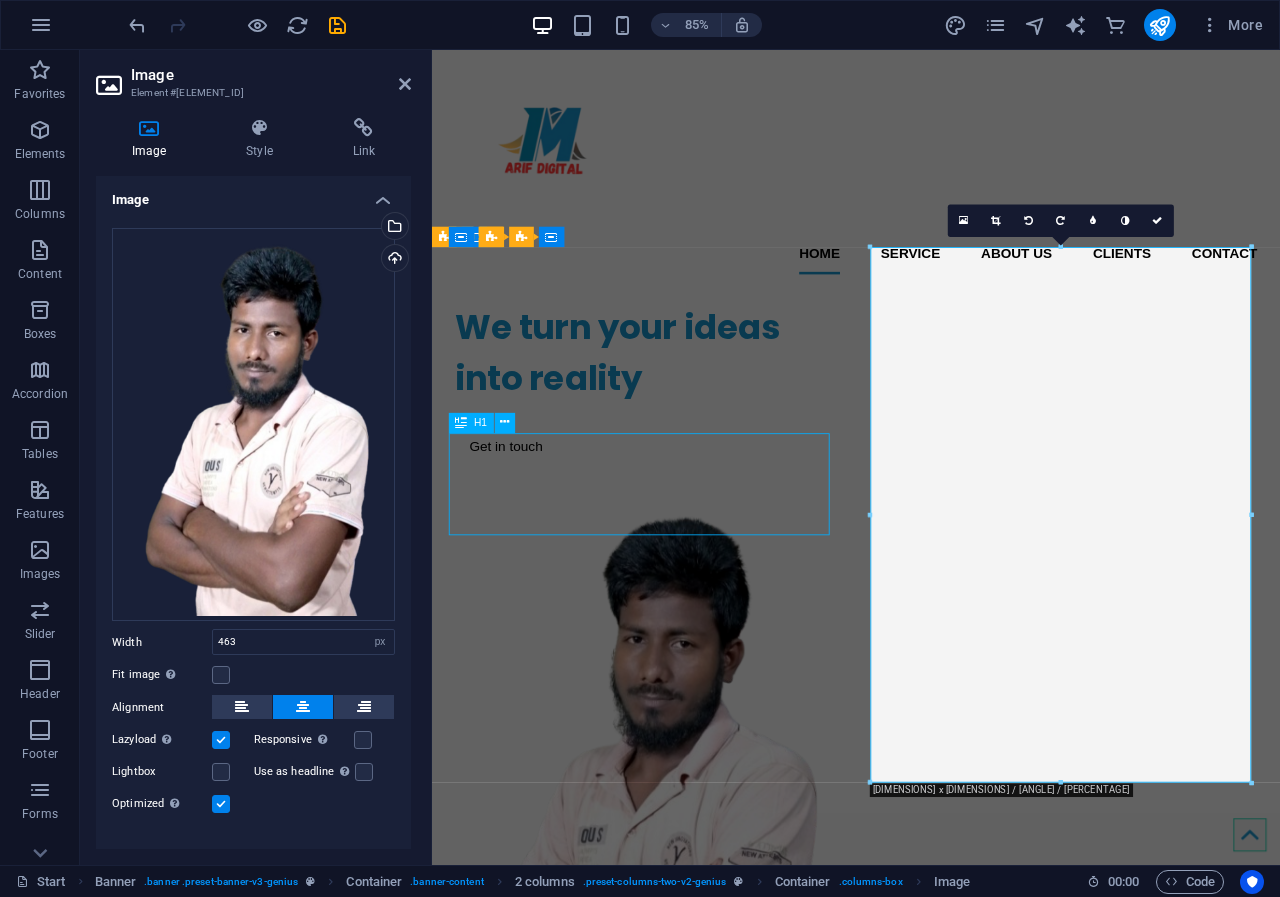 click on "We turn your ideas into reality" at bounding box center (683, 406) 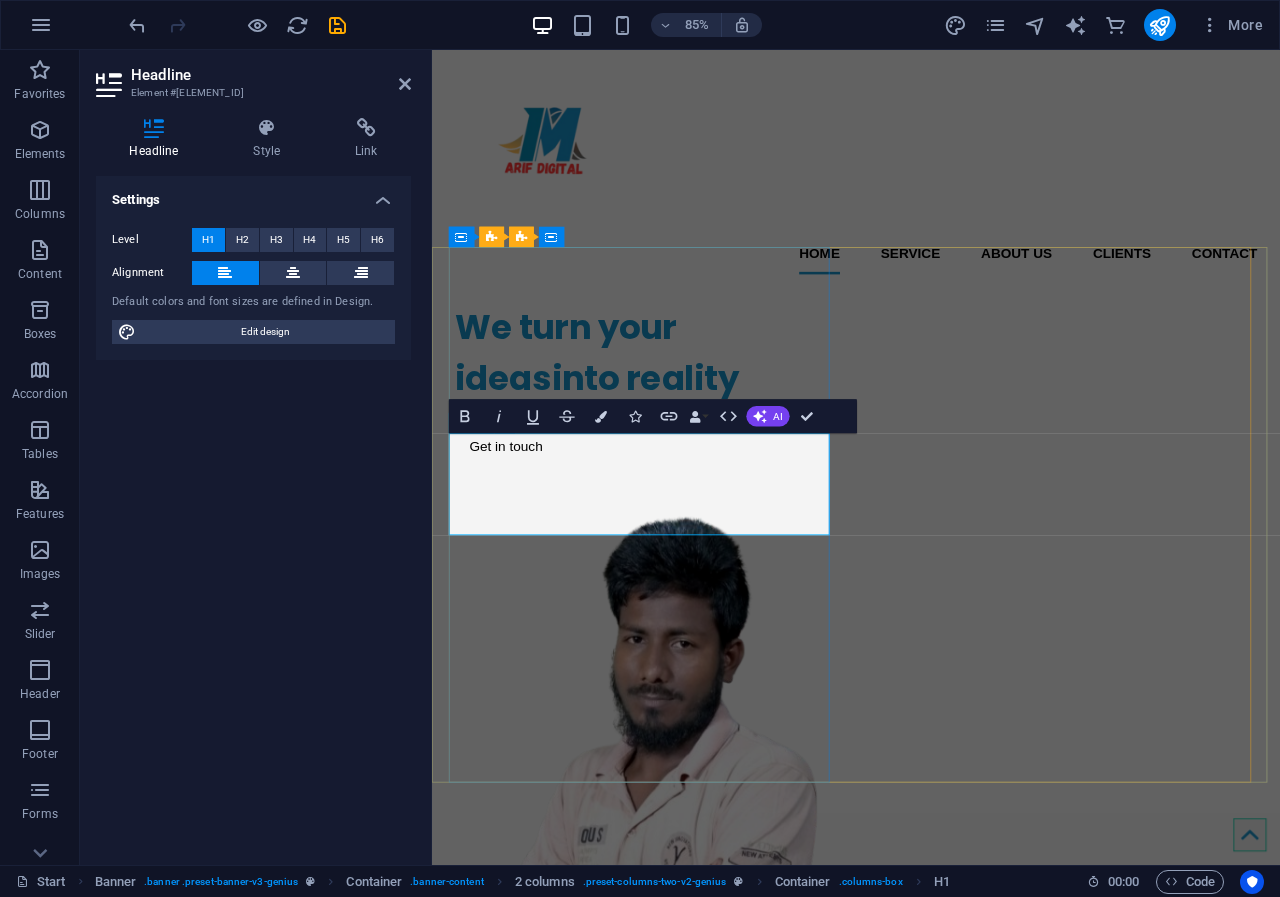 click on "We turn your ideasinto reality" at bounding box center (683, 406) 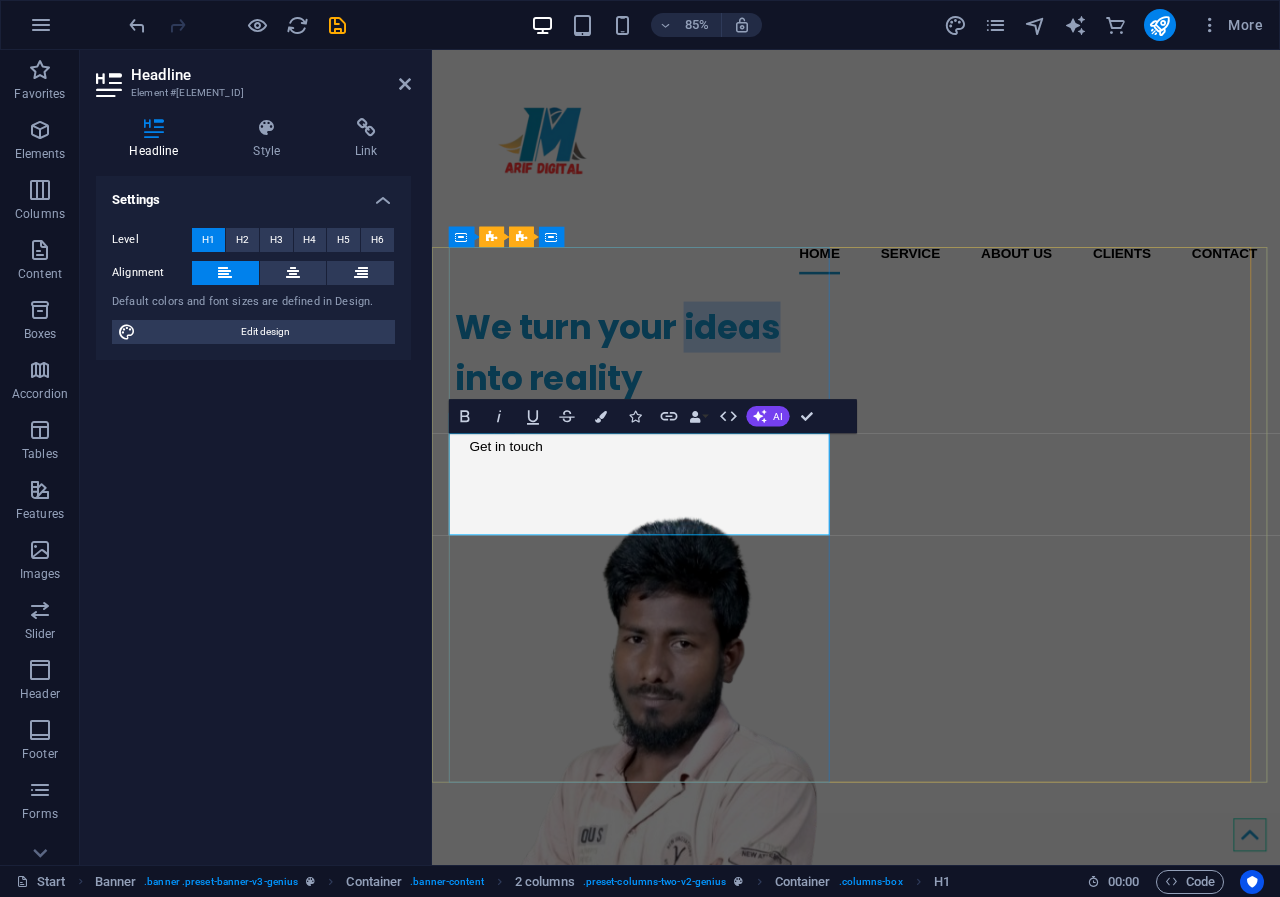 drag, startPoint x: 864, startPoint y: 531, endPoint x: 722, endPoint y: 529, distance: 142.01408 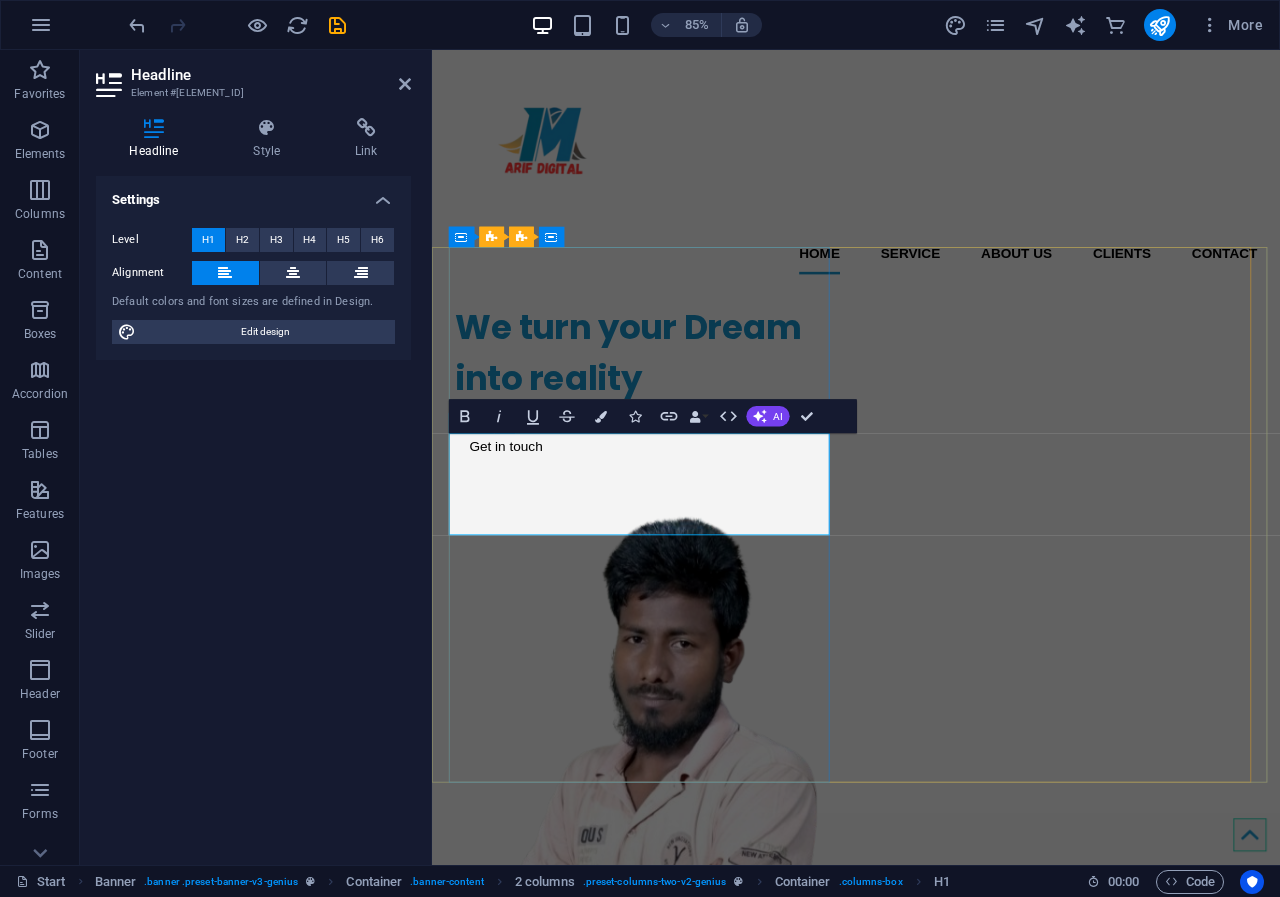 click on "We turn your ​Dream ‌into reality" at bounding box center [683, 406] 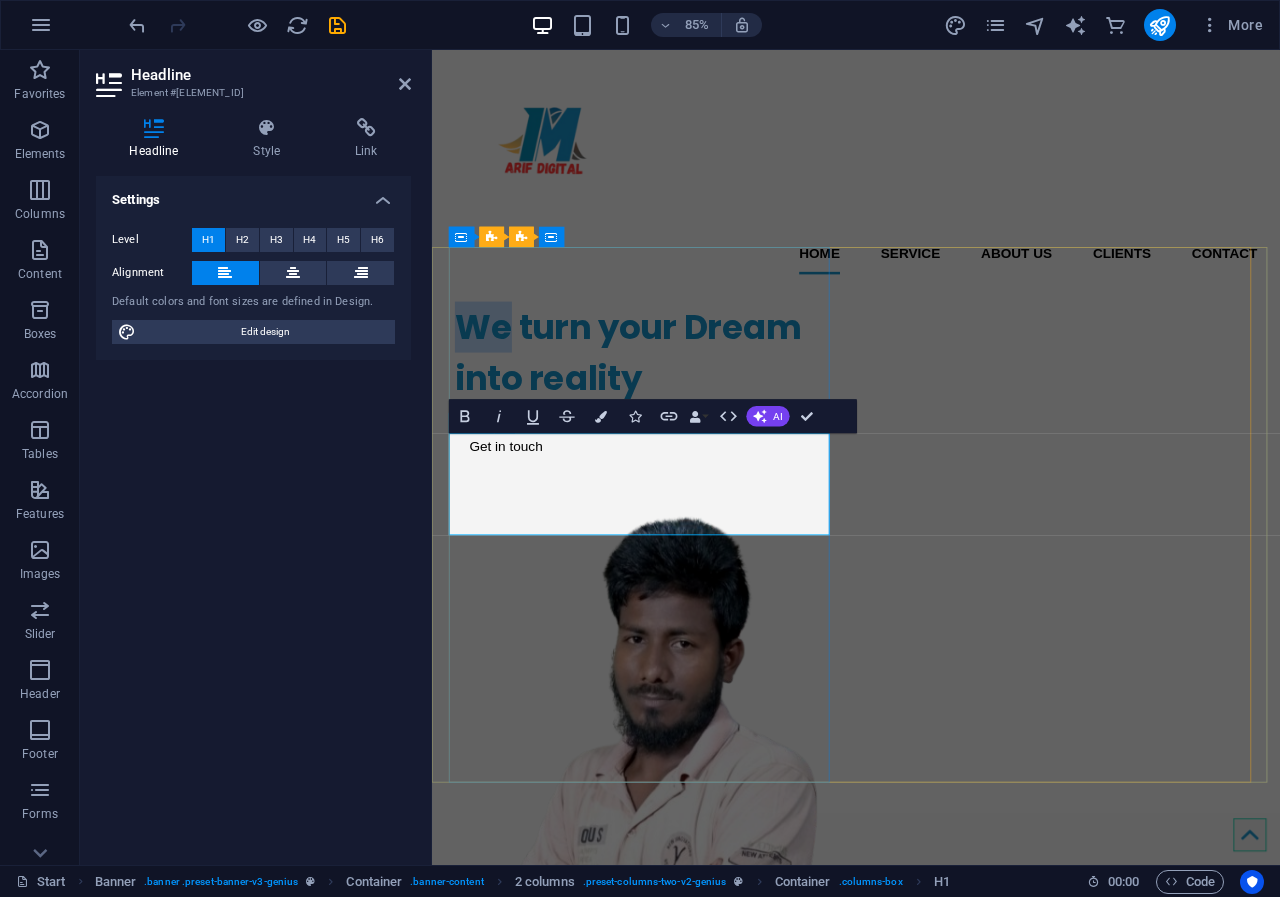 drag, startPoint x: 521, startPoint y: 533, endPoint x: 454, endPoint y: 528, distance: 67.18631 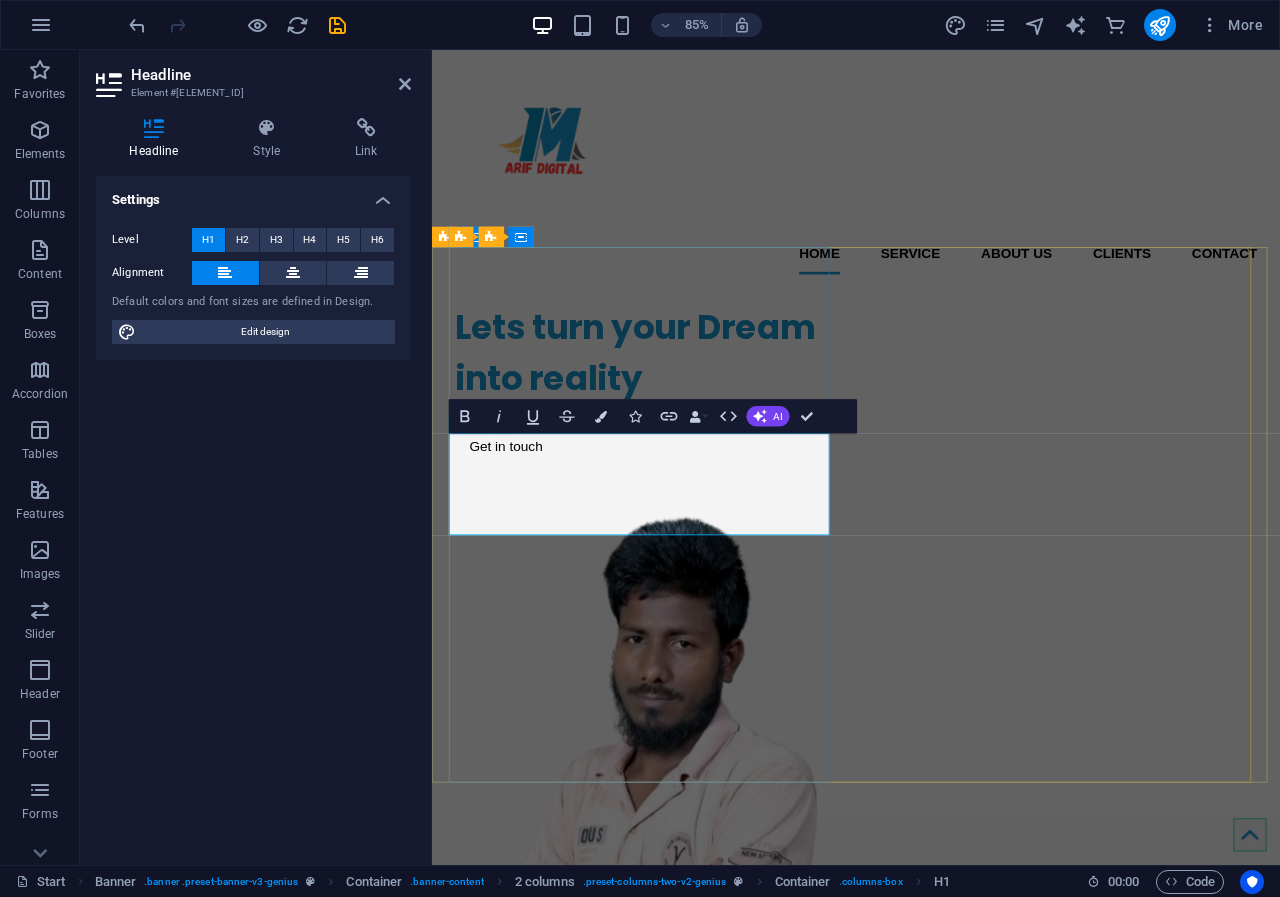 click on "Lets turn your Dream ‌into reality" at bounding box center (683, 406) 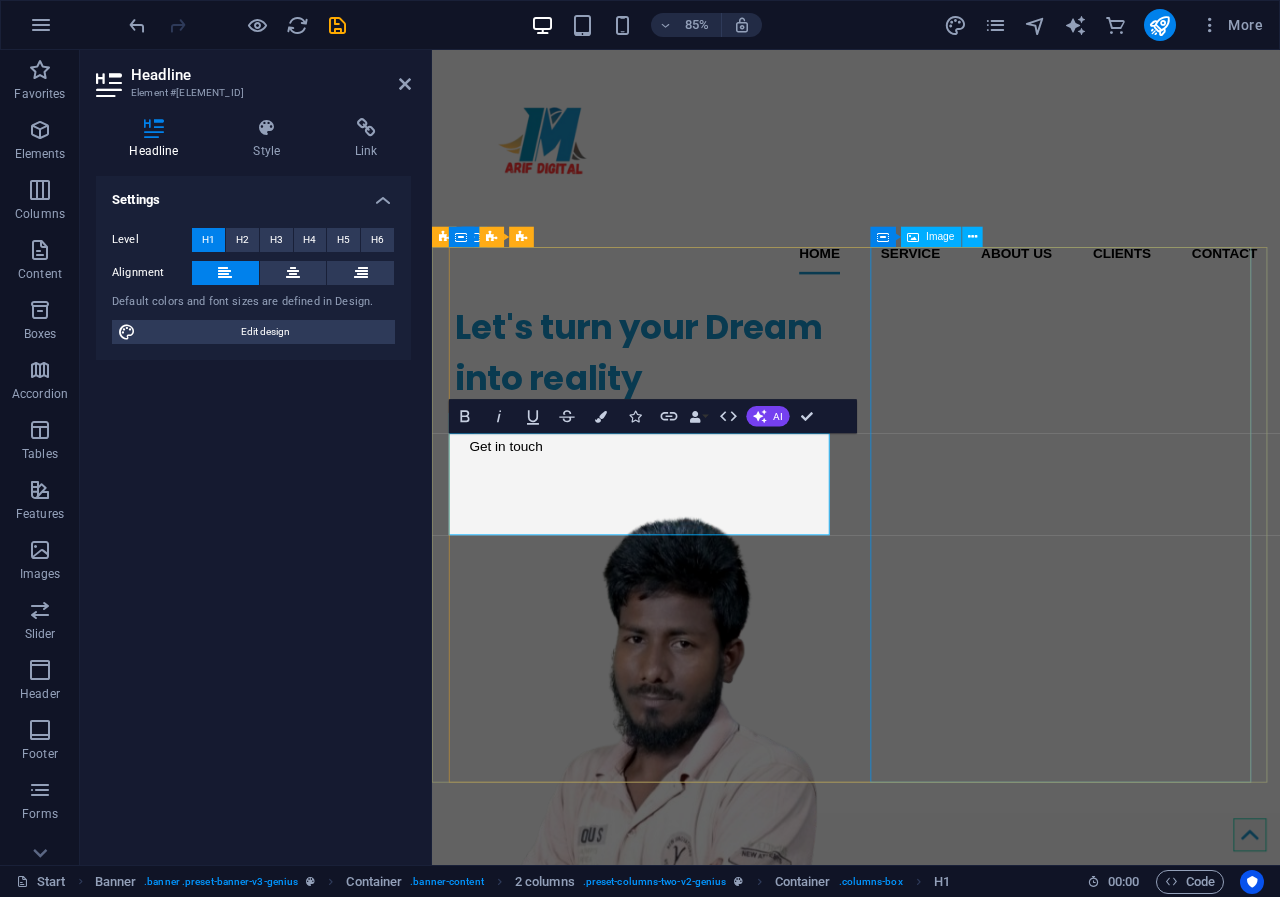 click at bounding box center (683, 903) 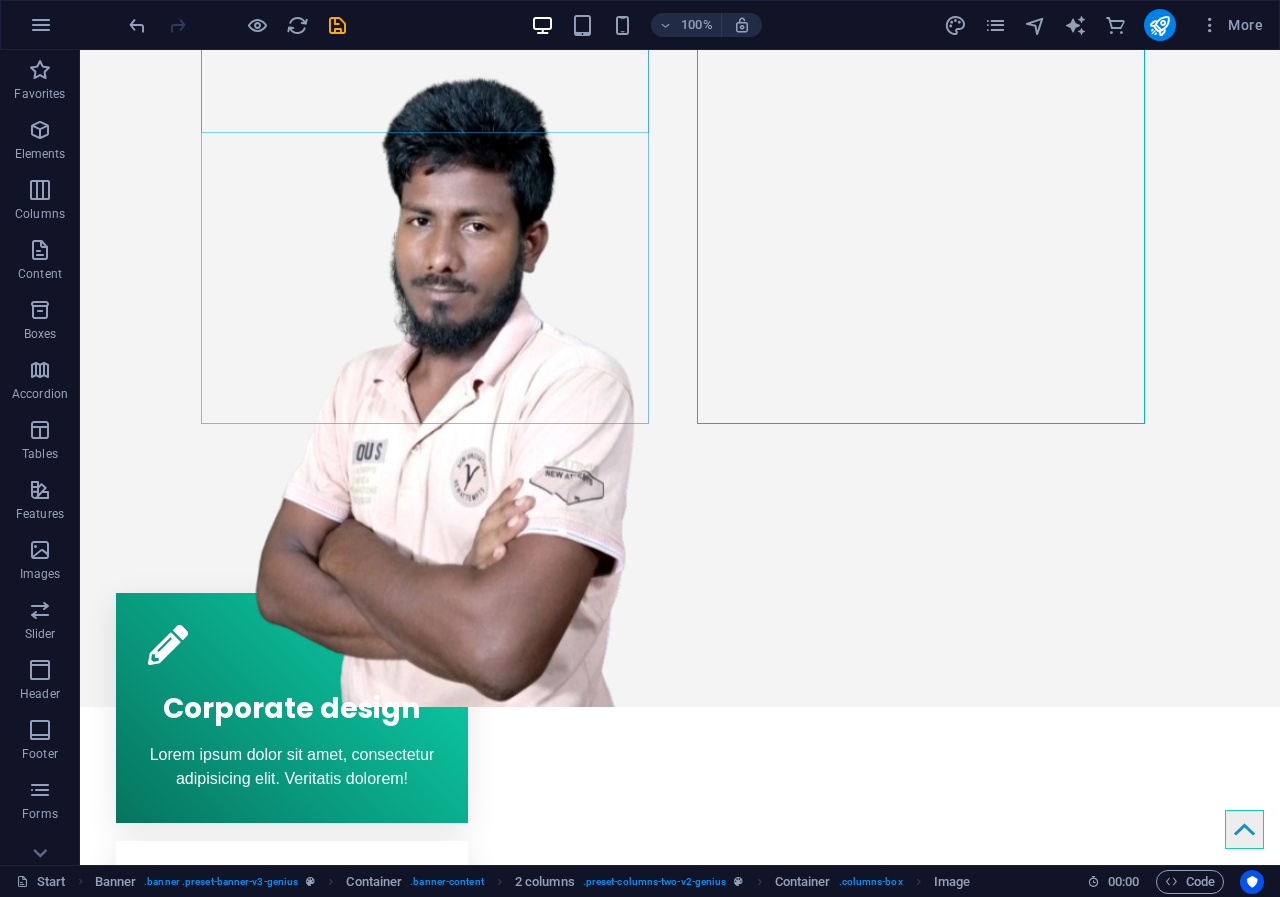 scroll, scrollTop: 549, scrollLeft: 0, axis: vertical 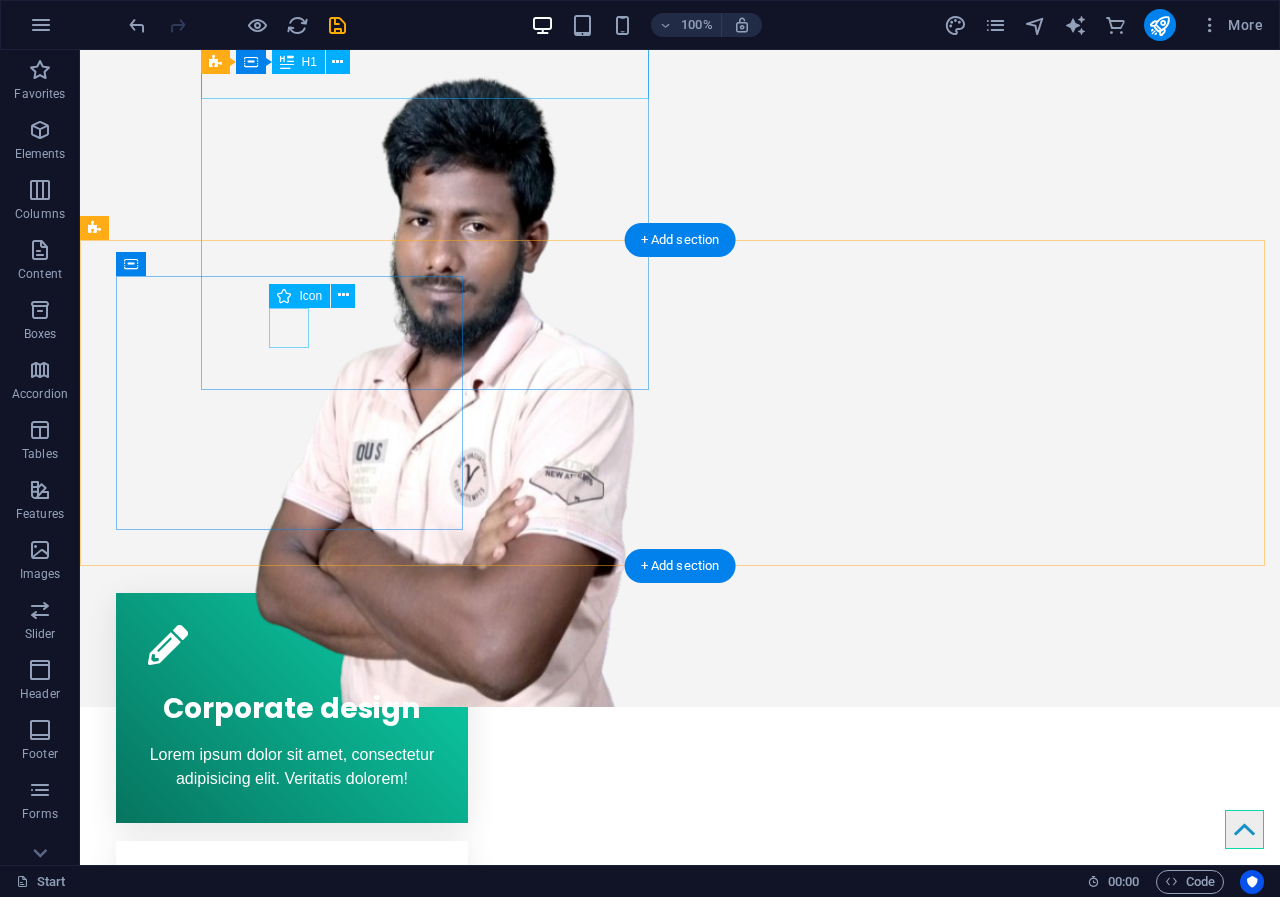 click at bounding box center (292, 645) 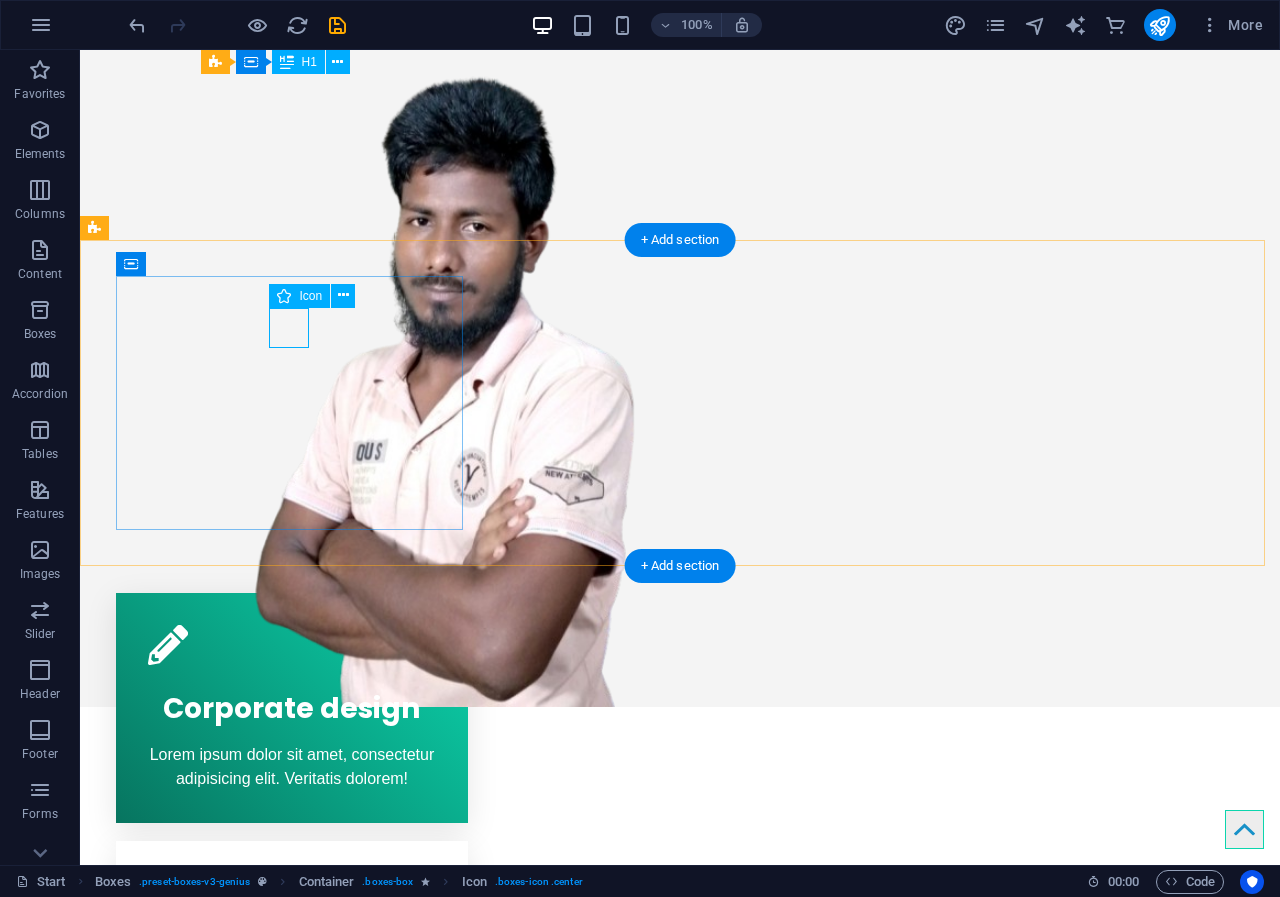 click at bounding box center (292, 645) 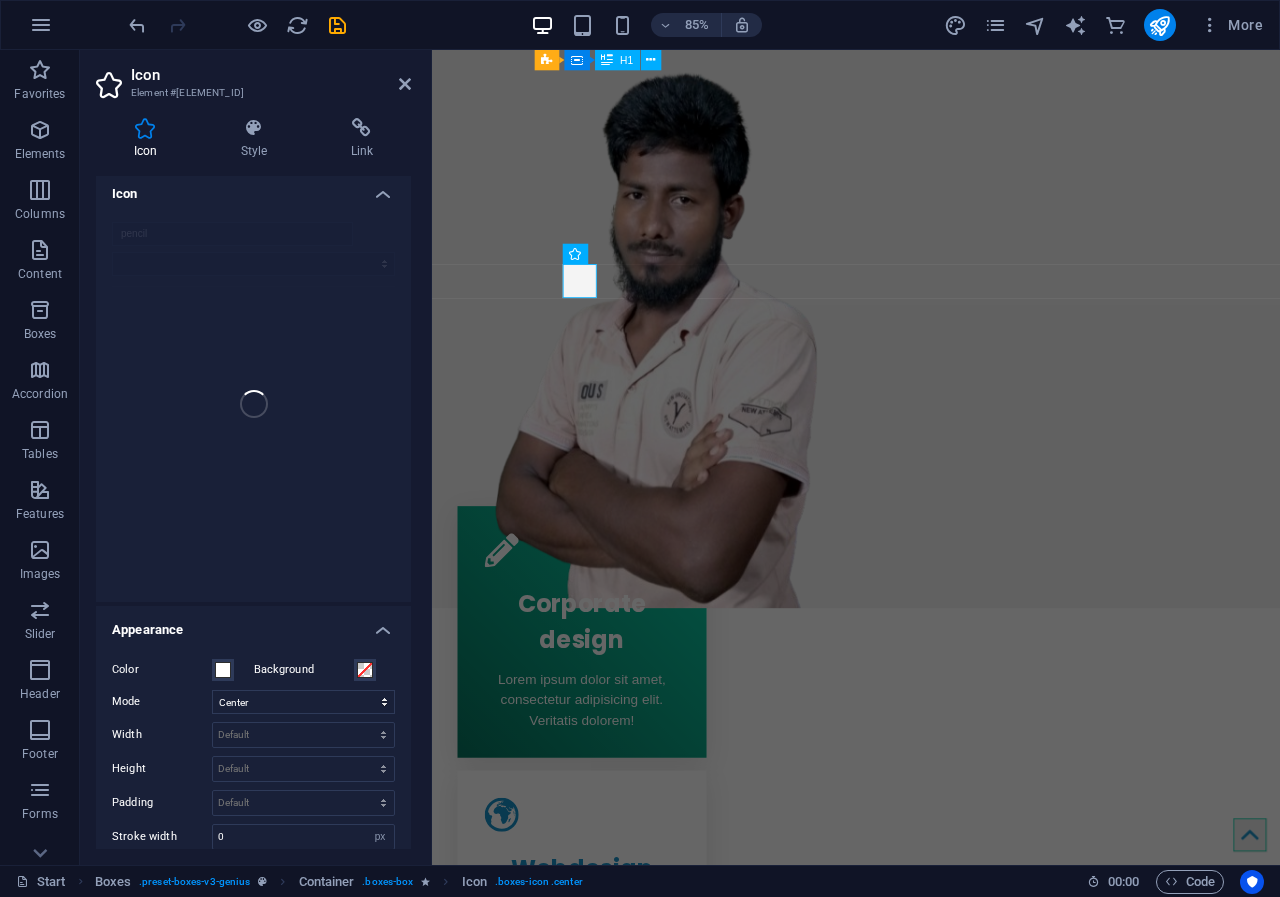 scroll, scrollTop: 0, scrollLeft: 0, axis: both 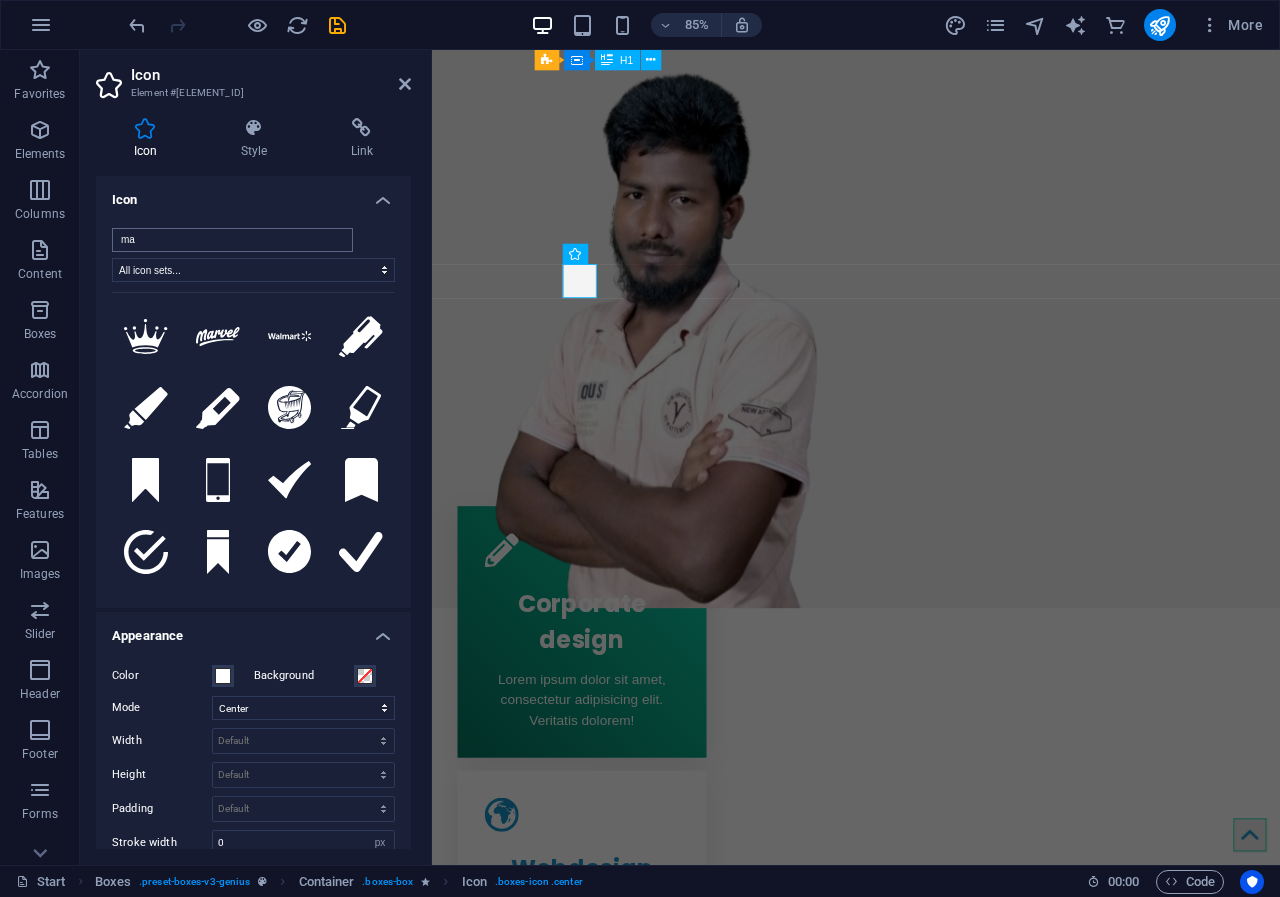 type on "m" 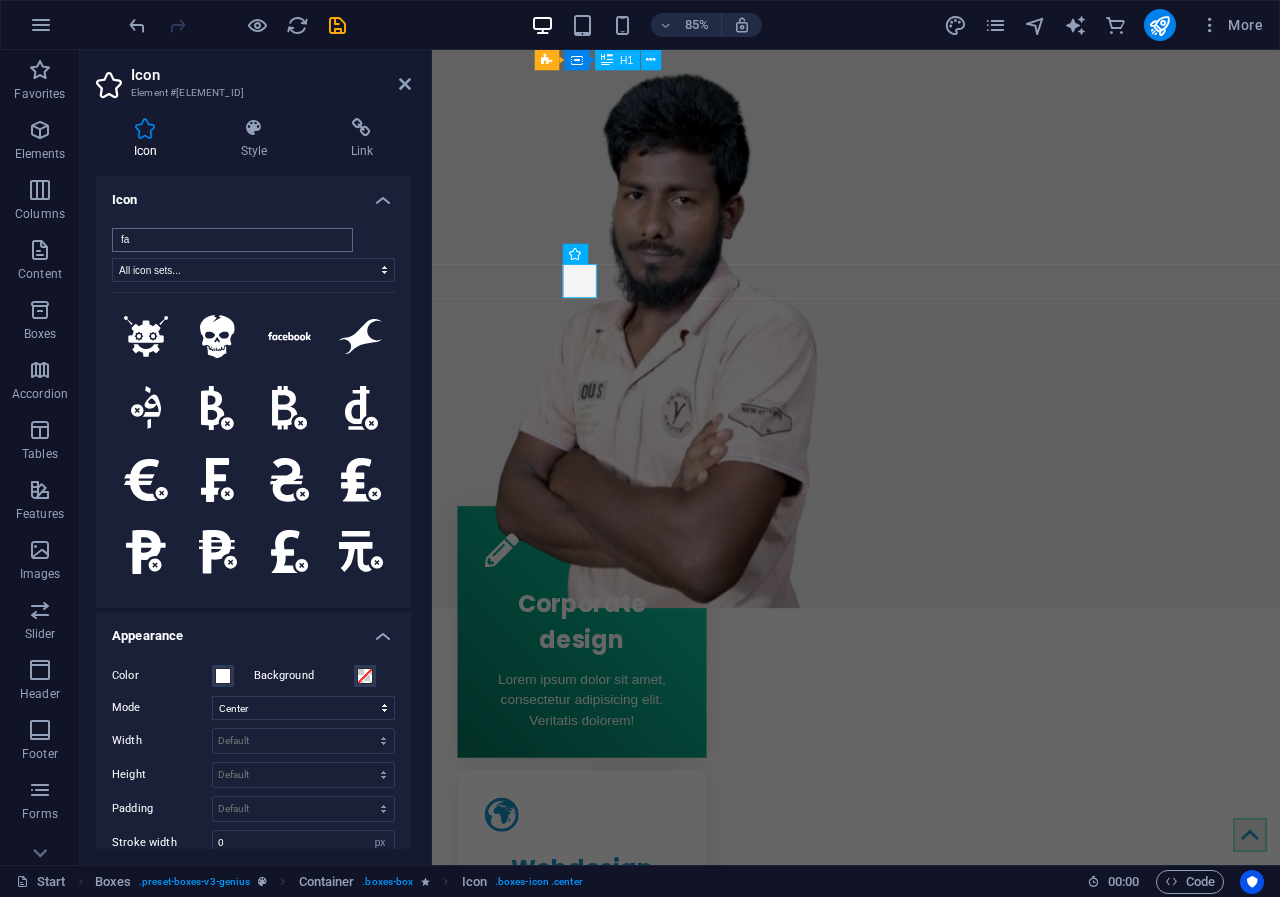 type on "f" 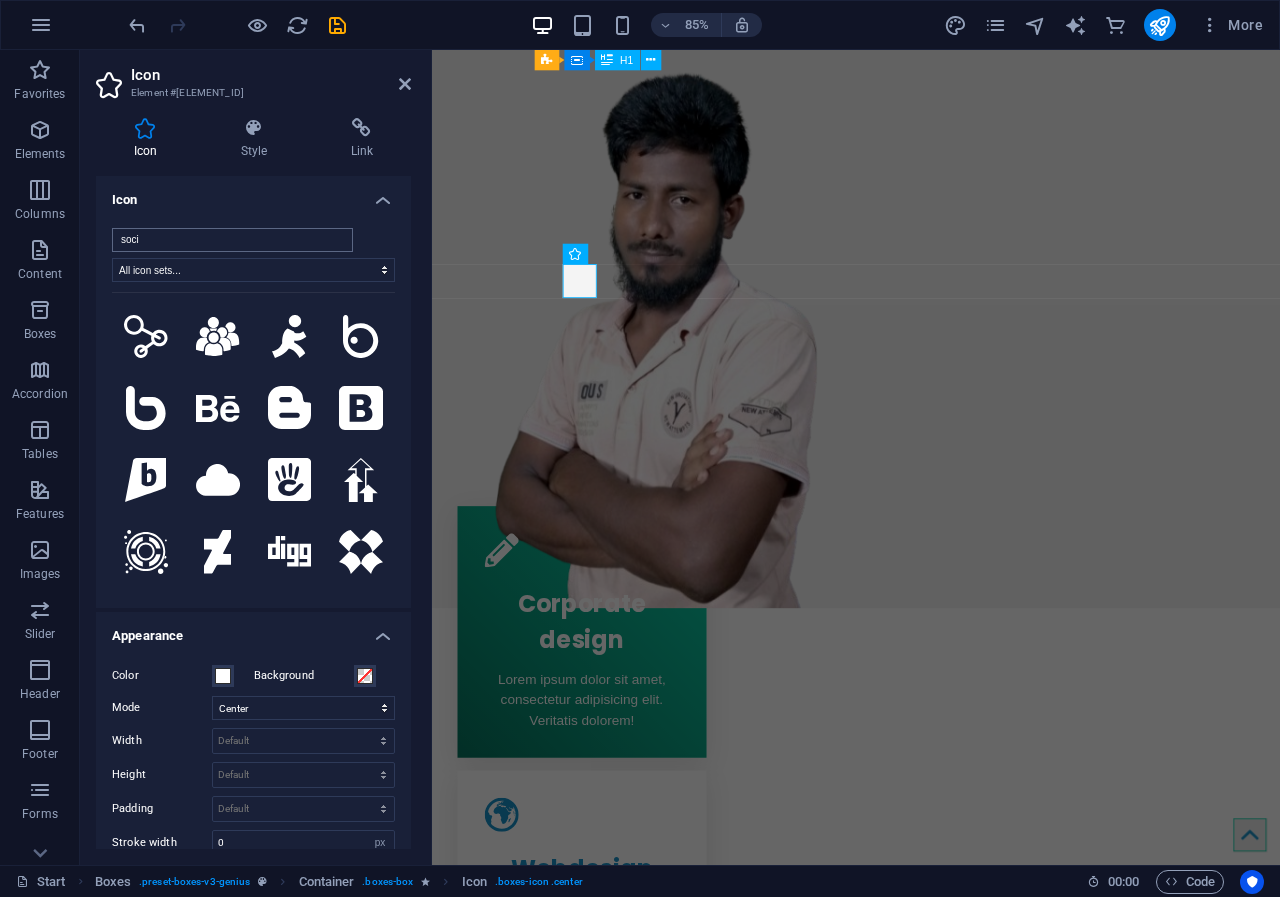 type on "socia" 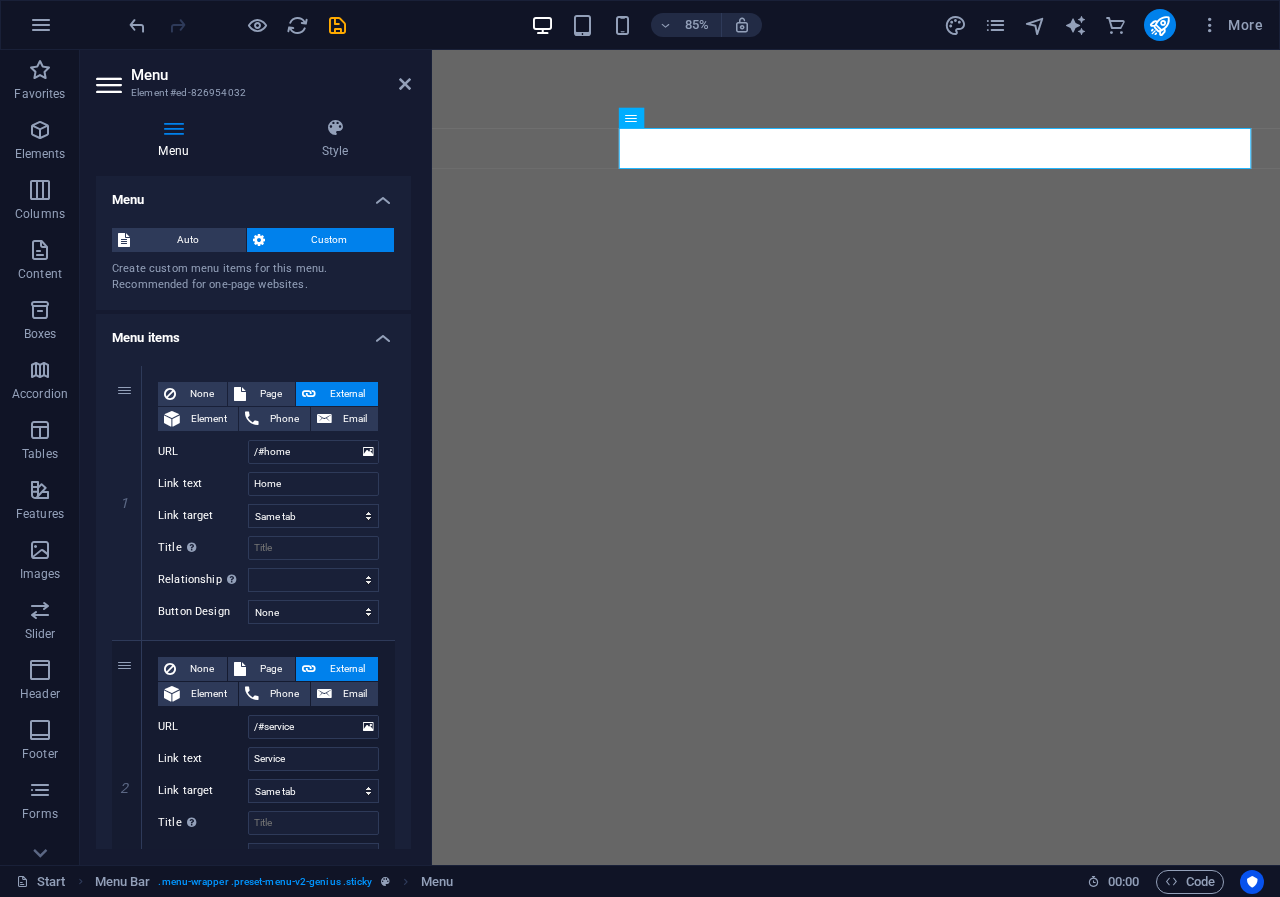 select 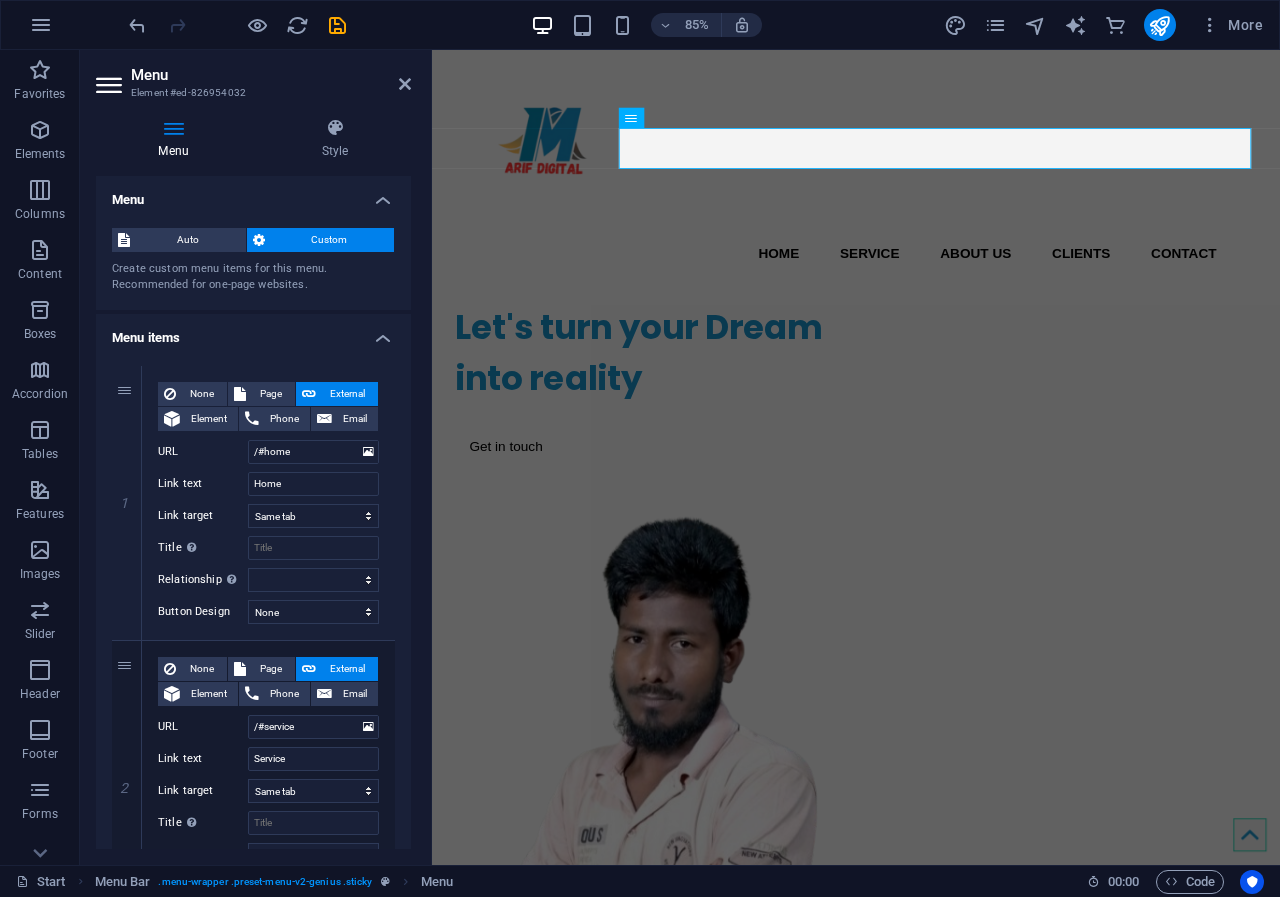scroll, scrollTop: 0, scrollLeft: 0, axis: both 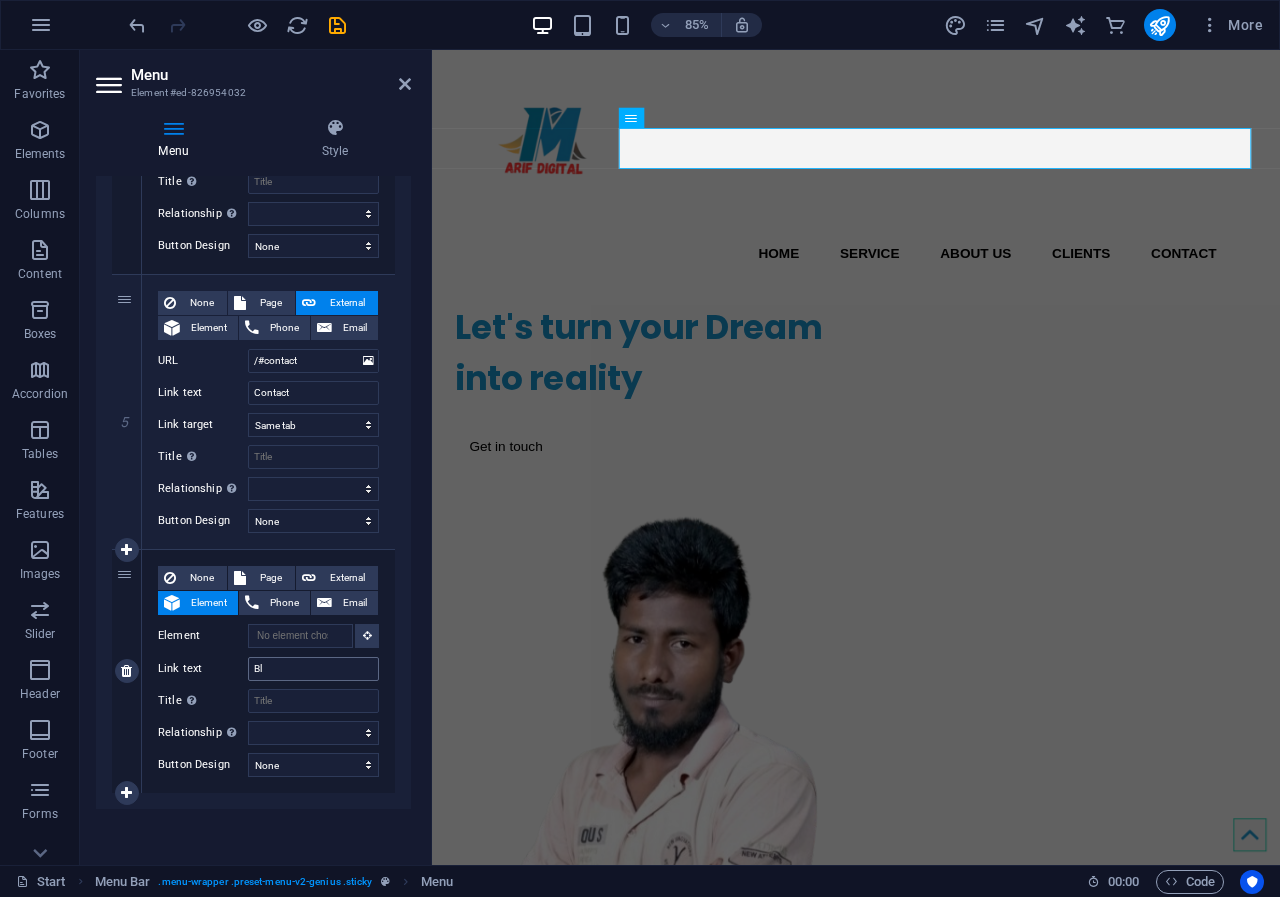 type on "Blo" 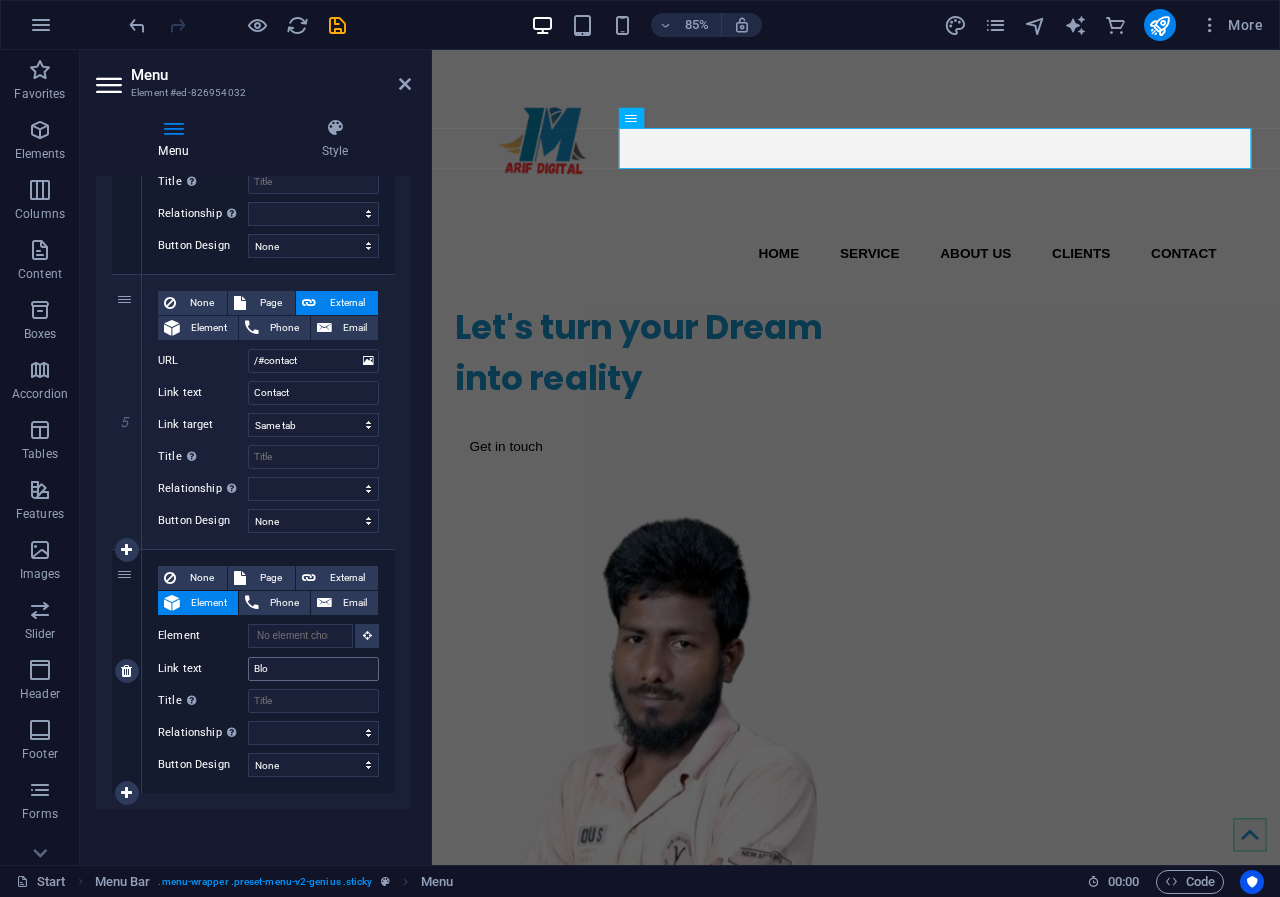 select 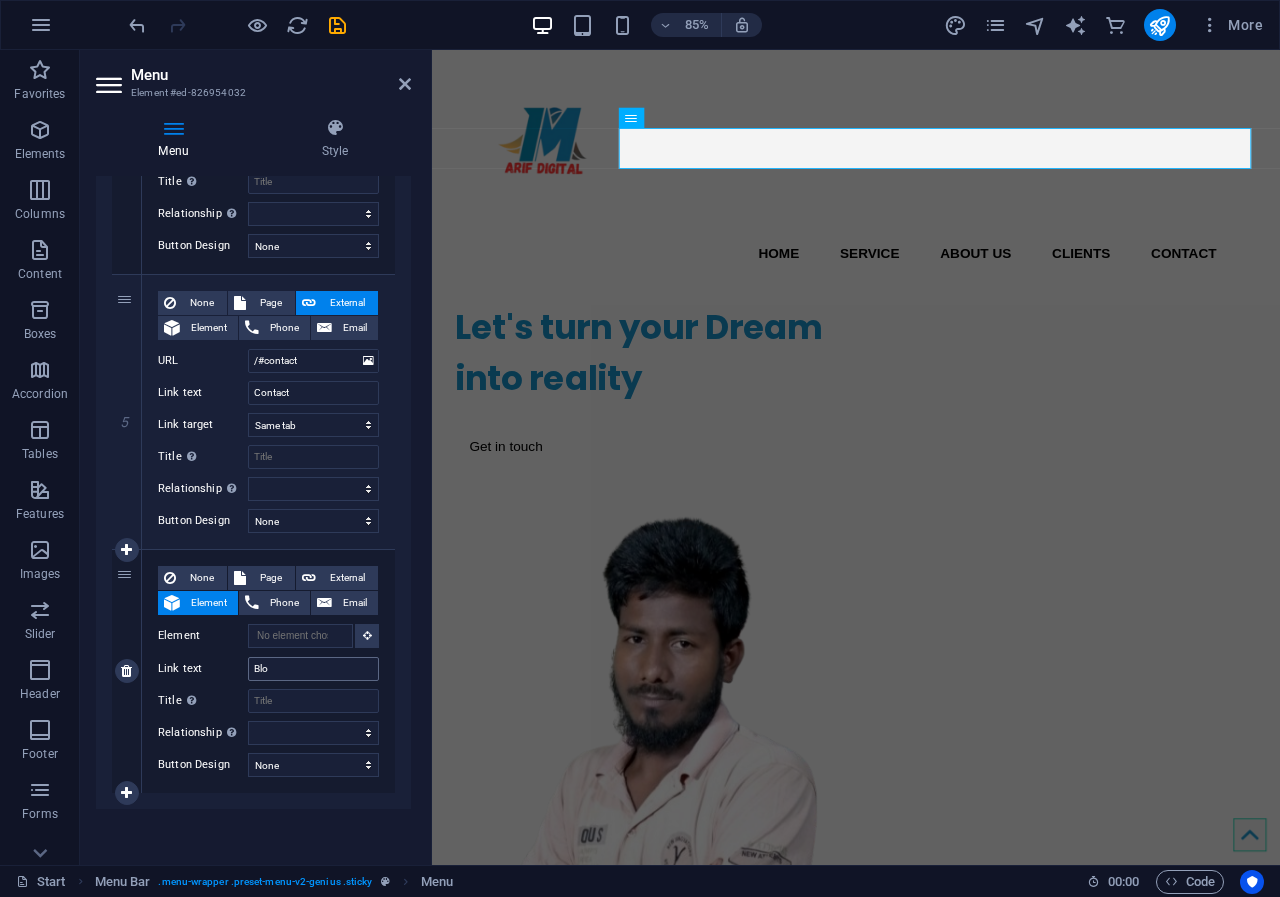 type on "Blog" 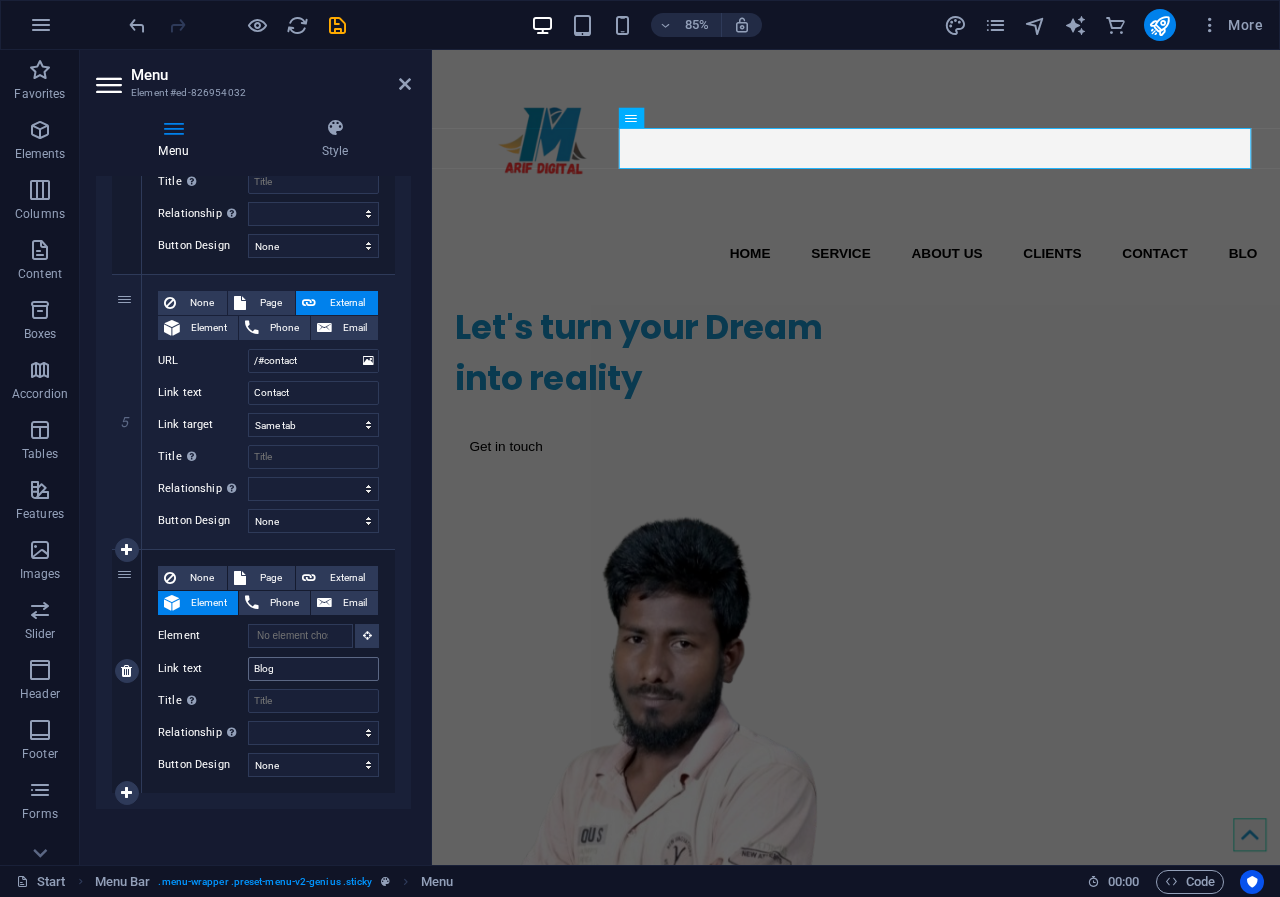 select 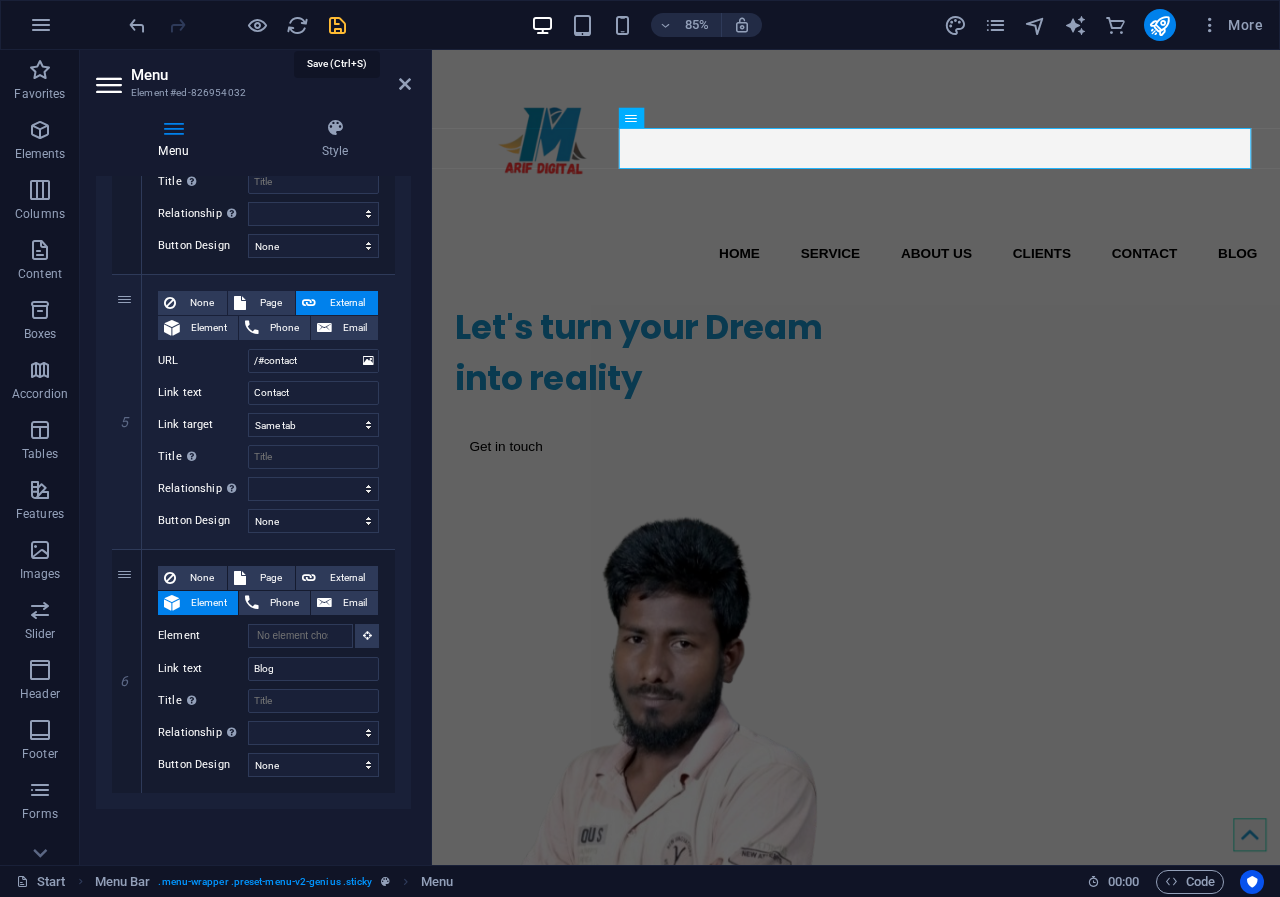 type on "Blog" 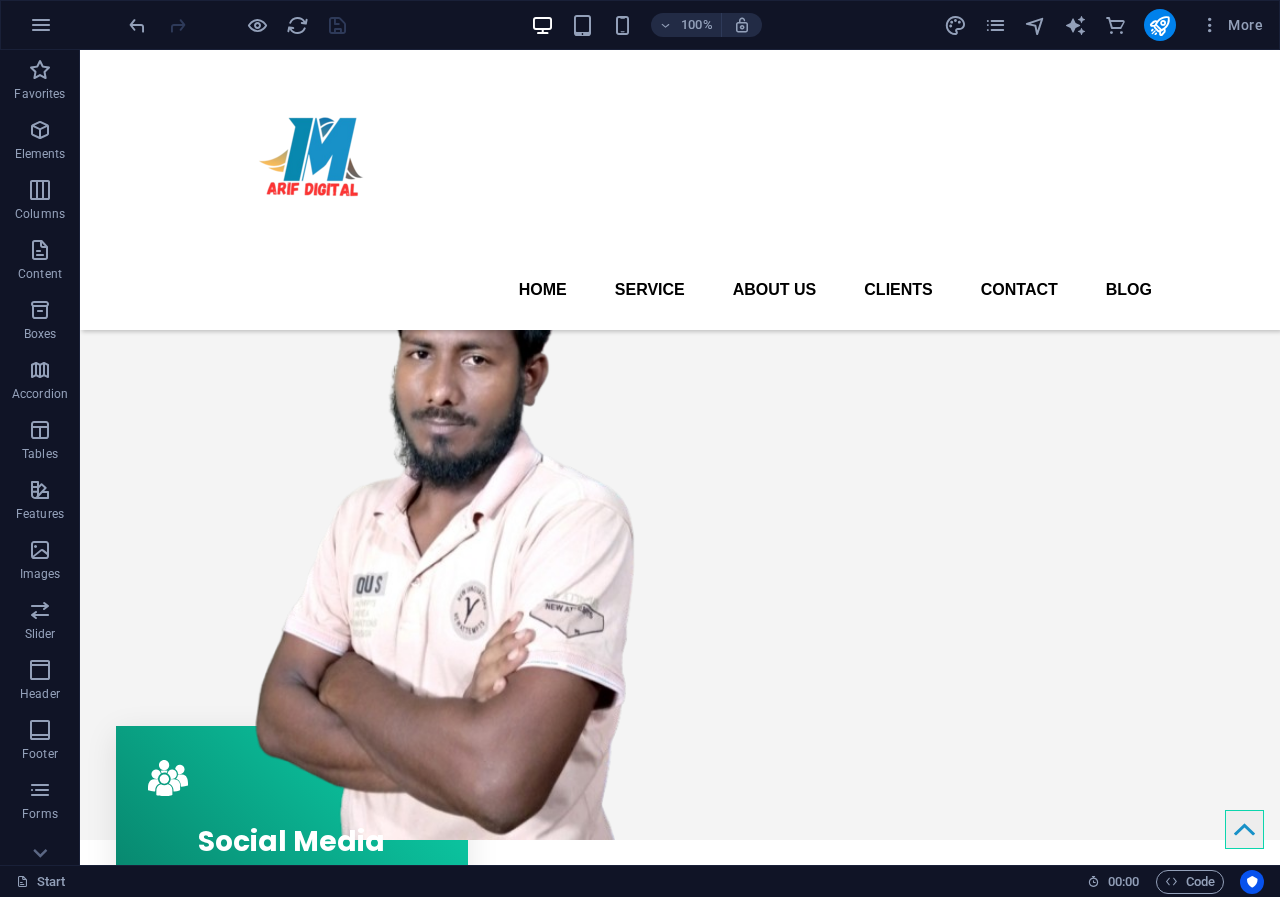 scroll, scrollTop: 0, scrollLeft: 0, axis: both 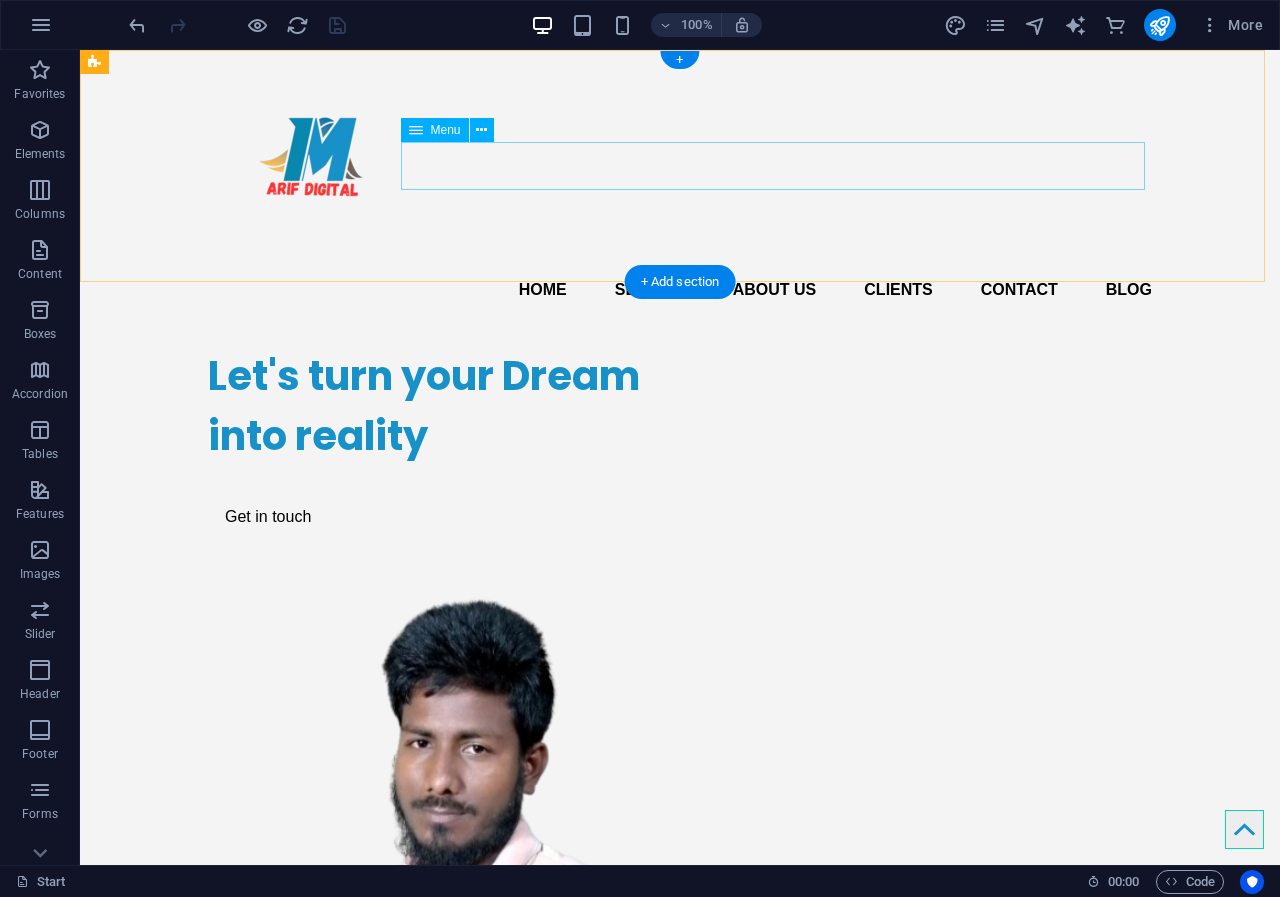click on "Home Service About us Clients Contact Blog" at bounding box center (680, 290) 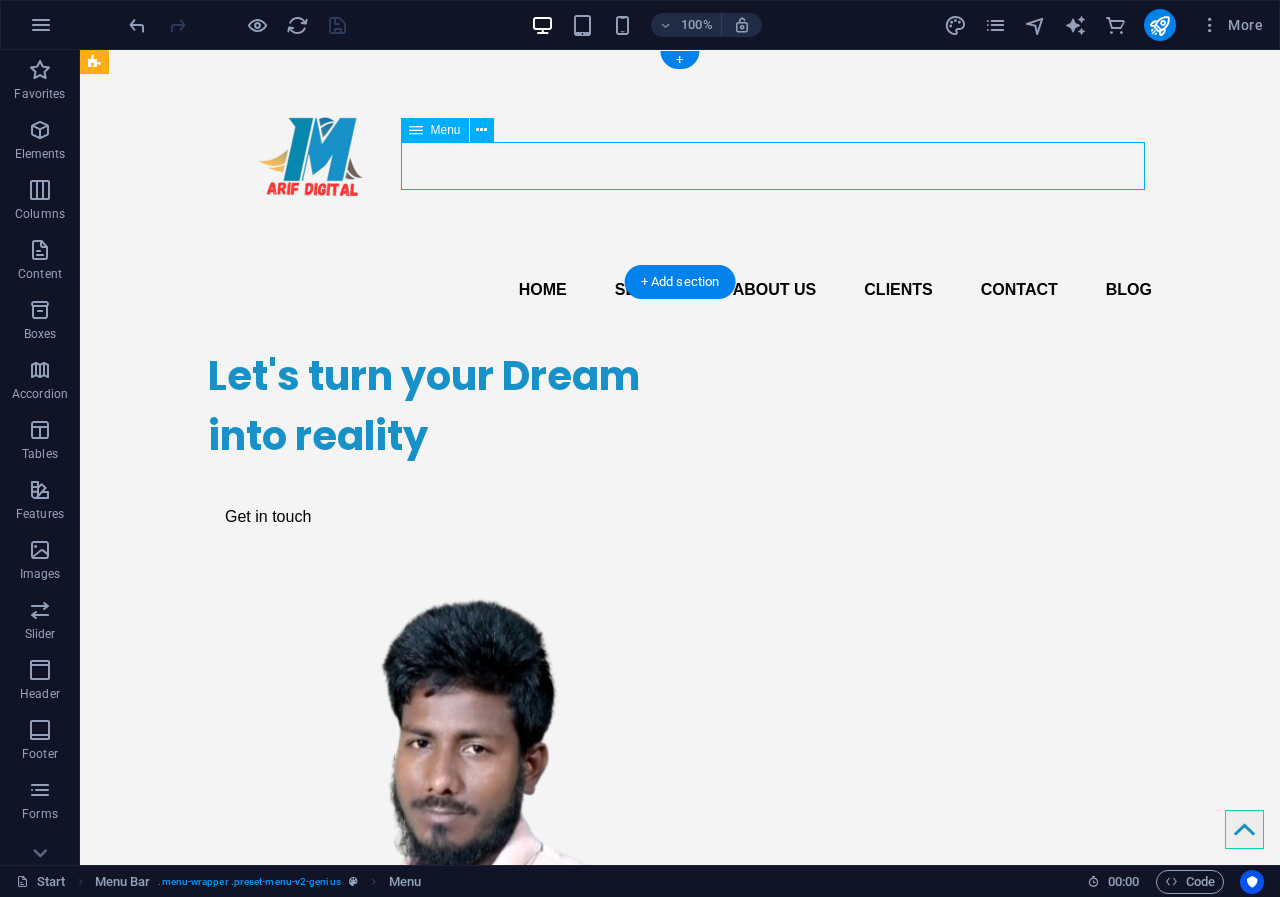 click on "Home Service About us Clients Contact Blog" at bounding box center [680, 290] 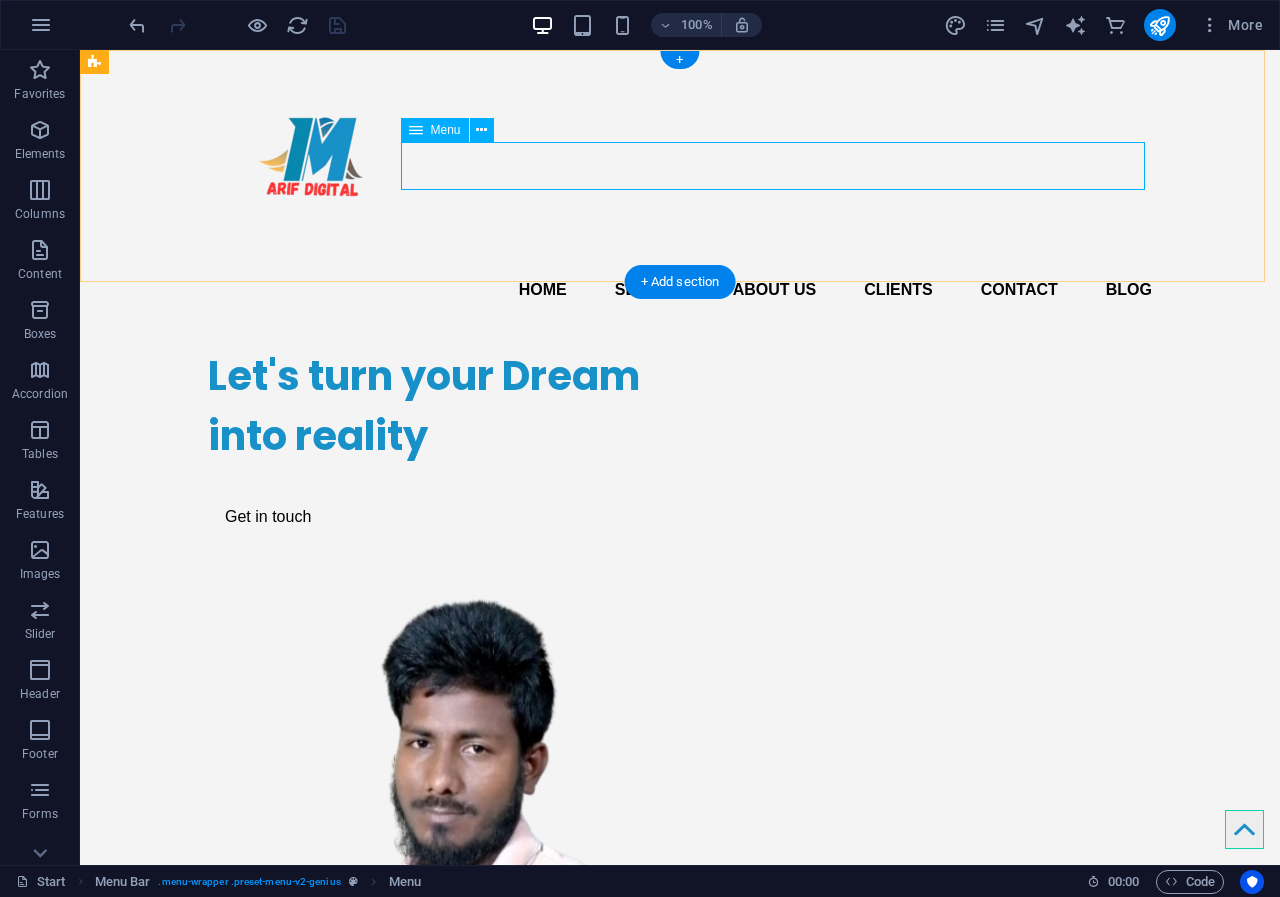 click on "Home Service About us Clients Contact Blog" at bounding box center [680, 290] 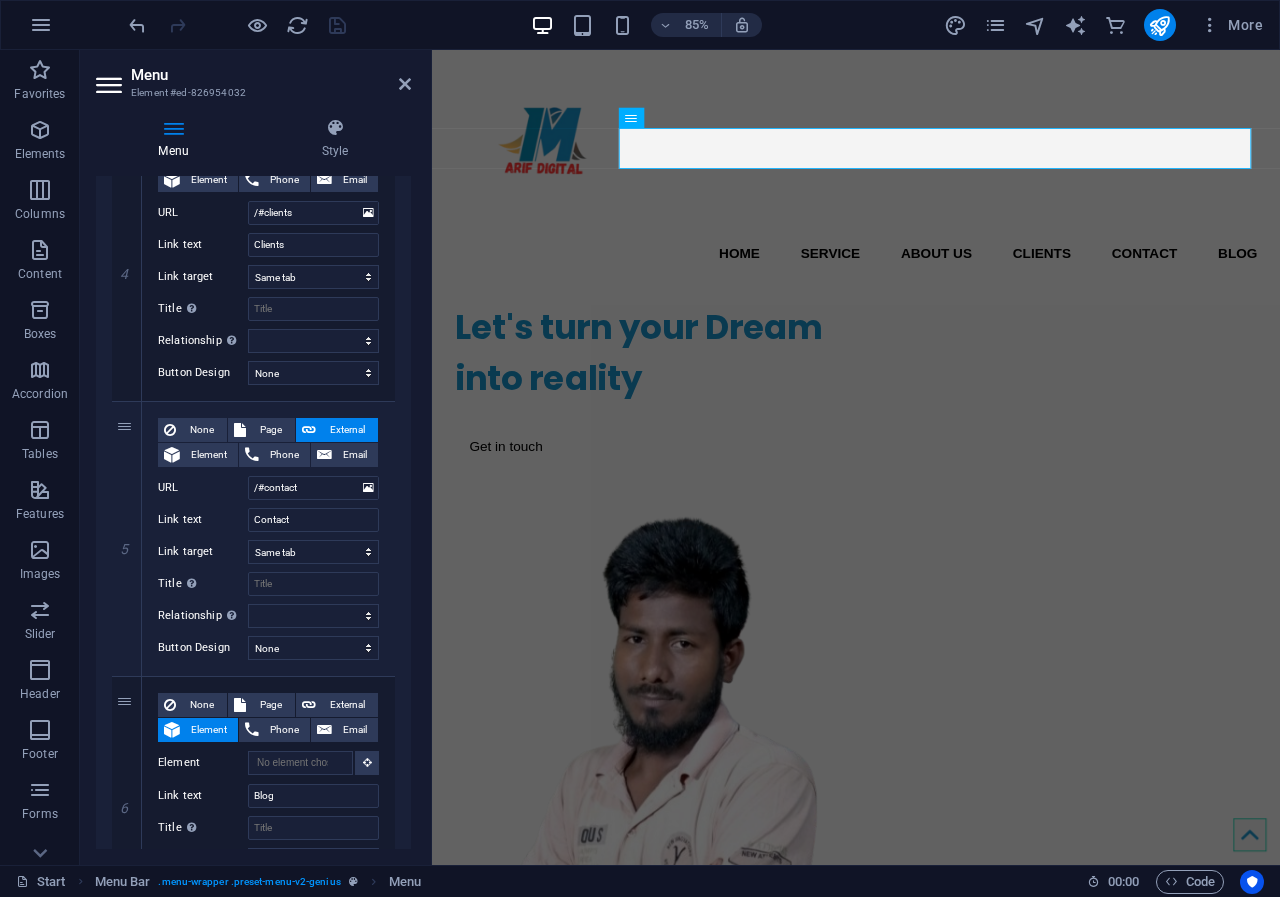 scroll, scrollTop: 1191, scrollLeft: 0, axis: vertical 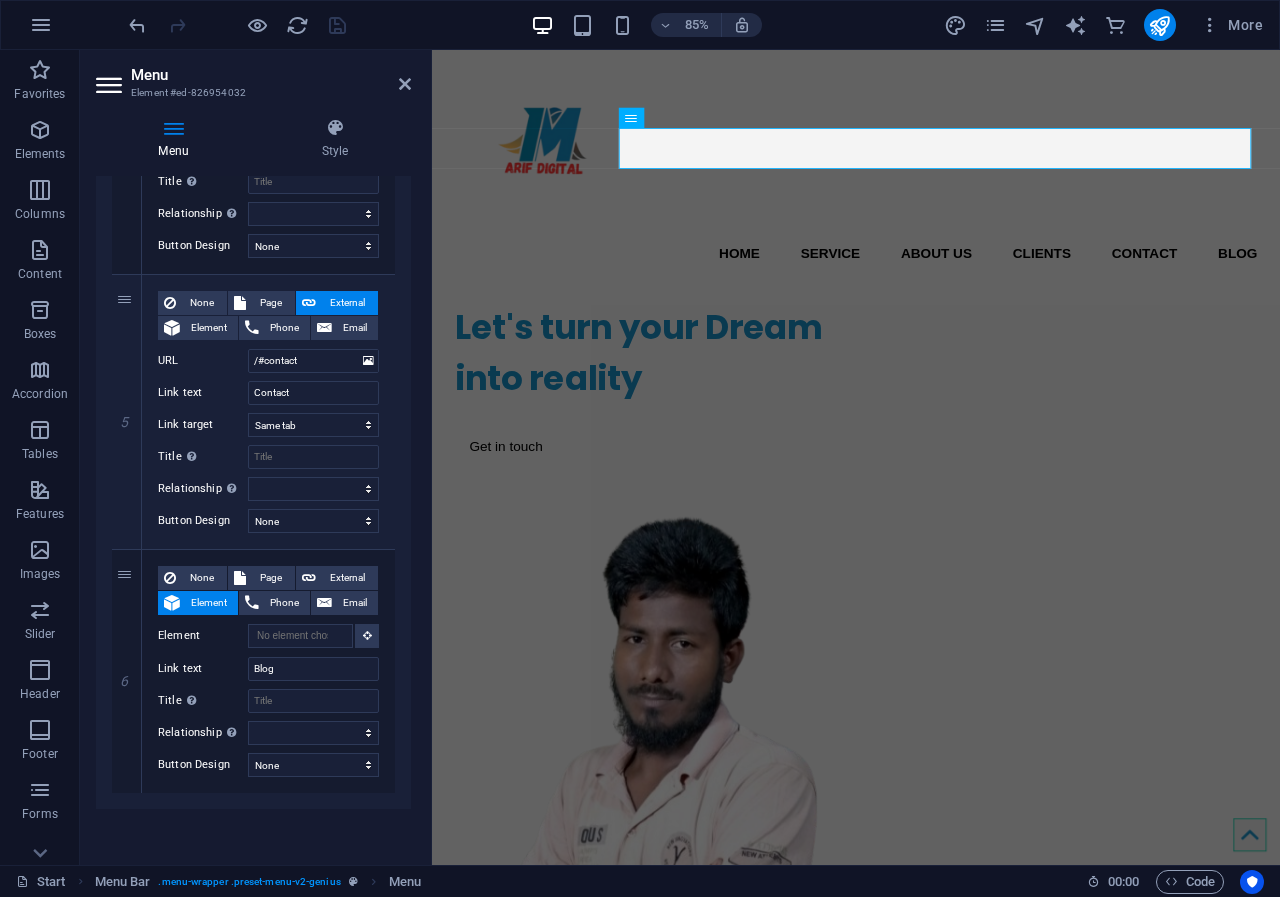 drag, startPoint x: 403, startPoint y: 680, endPoint x: 406, endPoint y: 734, distance: 54.08327 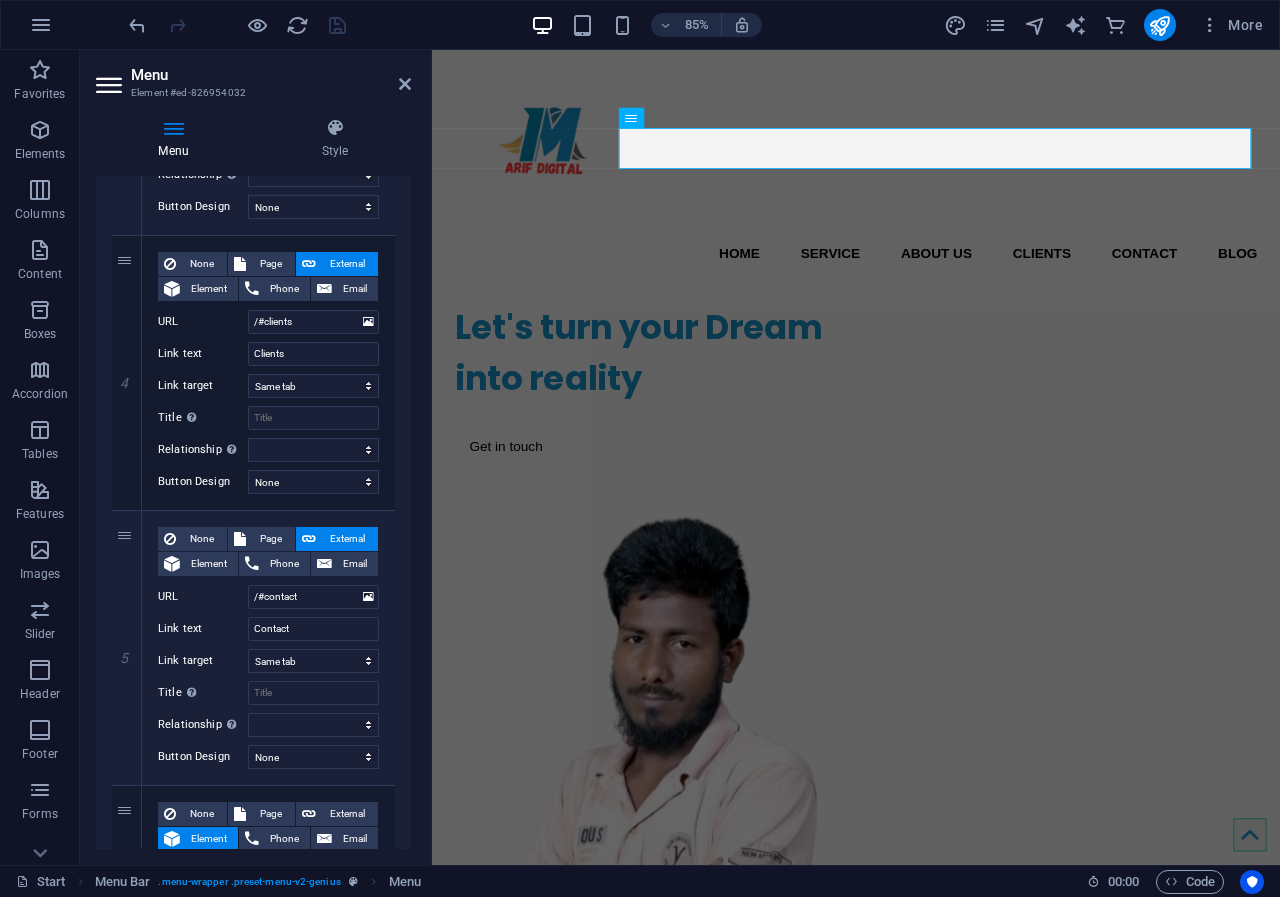 scroll, scrollTop: 1191, scrollLeft: 0, axis: vertical 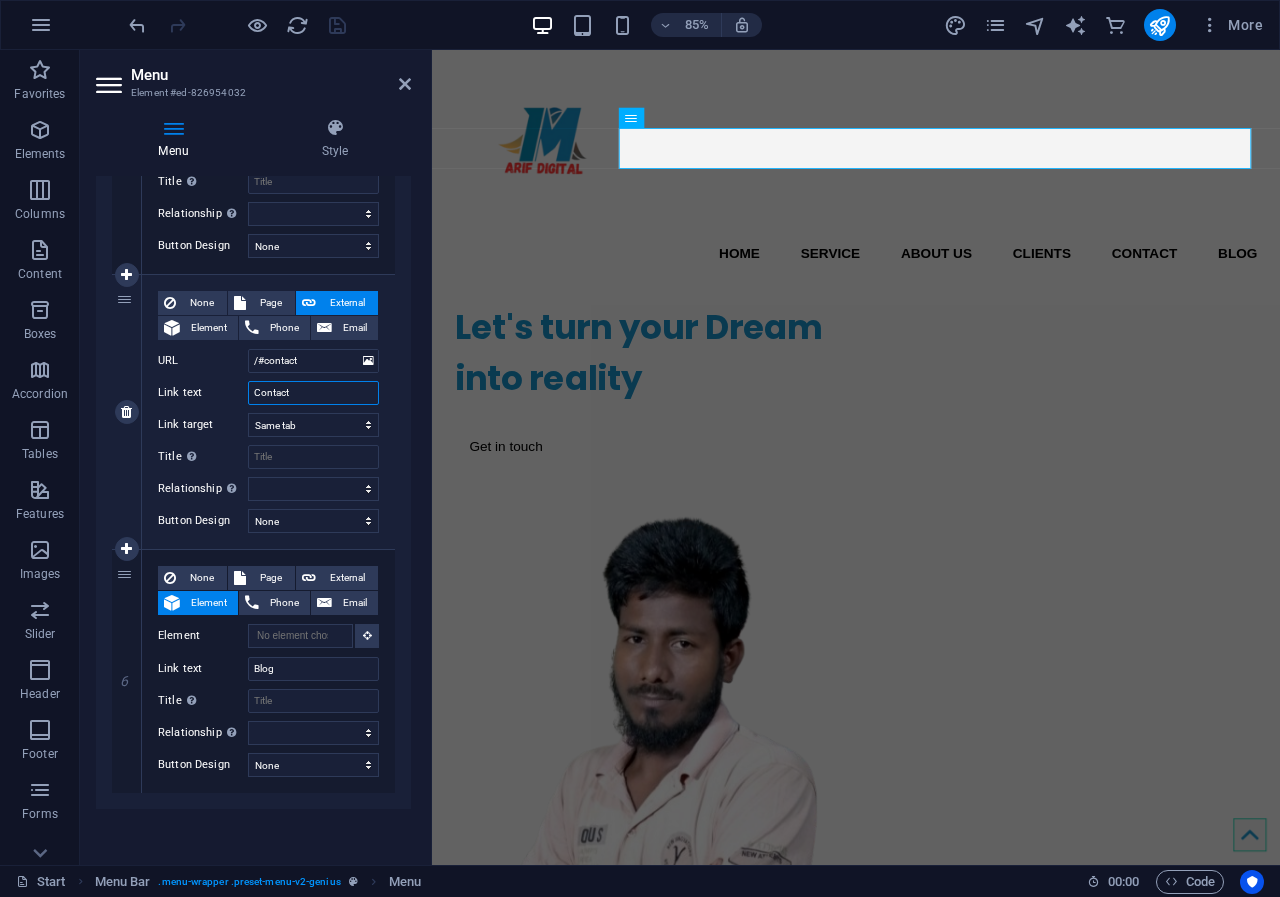 drag, startPoint x: 314, startPoint y: 391, endPoint x: 225, endPoint y: 389, distance: 89.02247 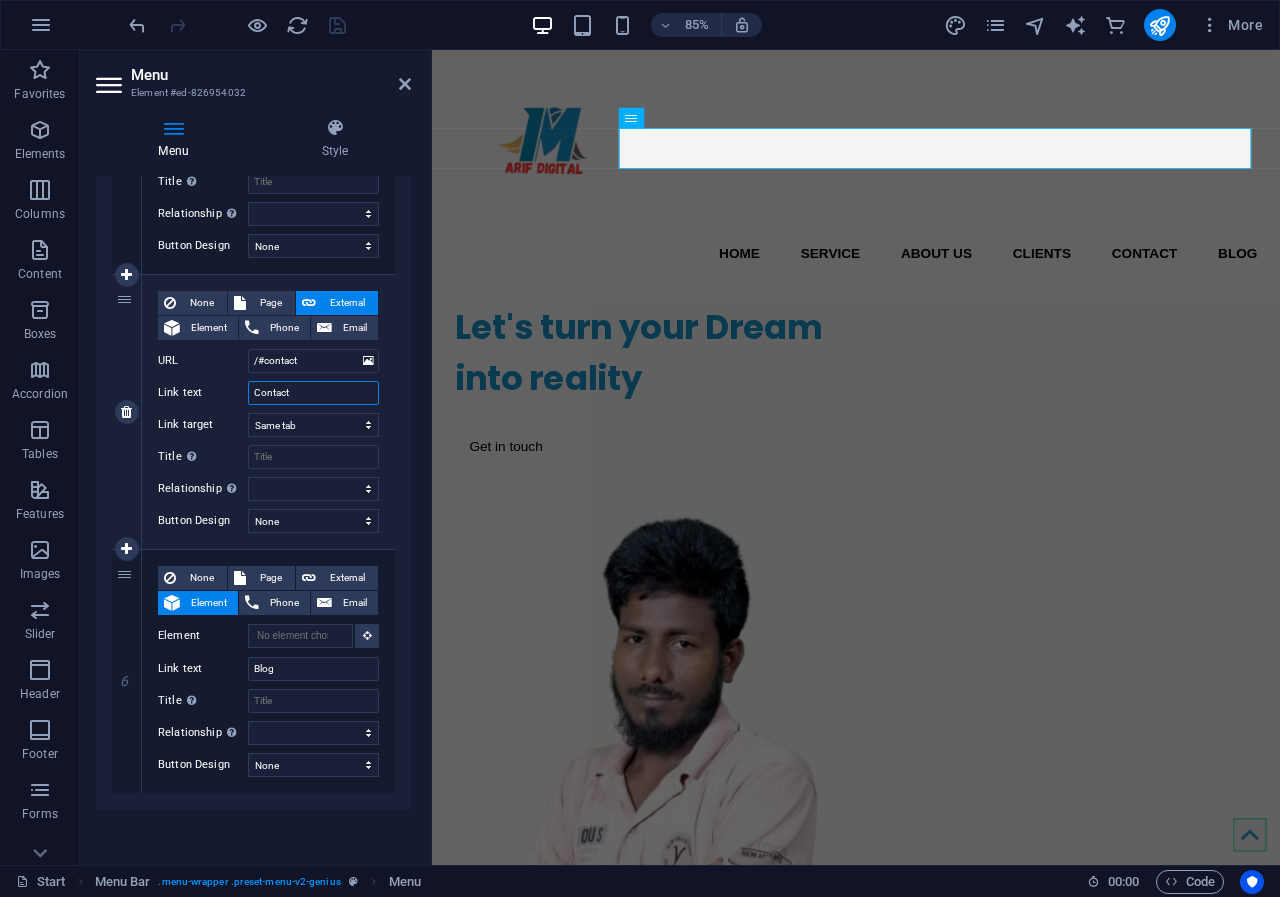 type on "p" 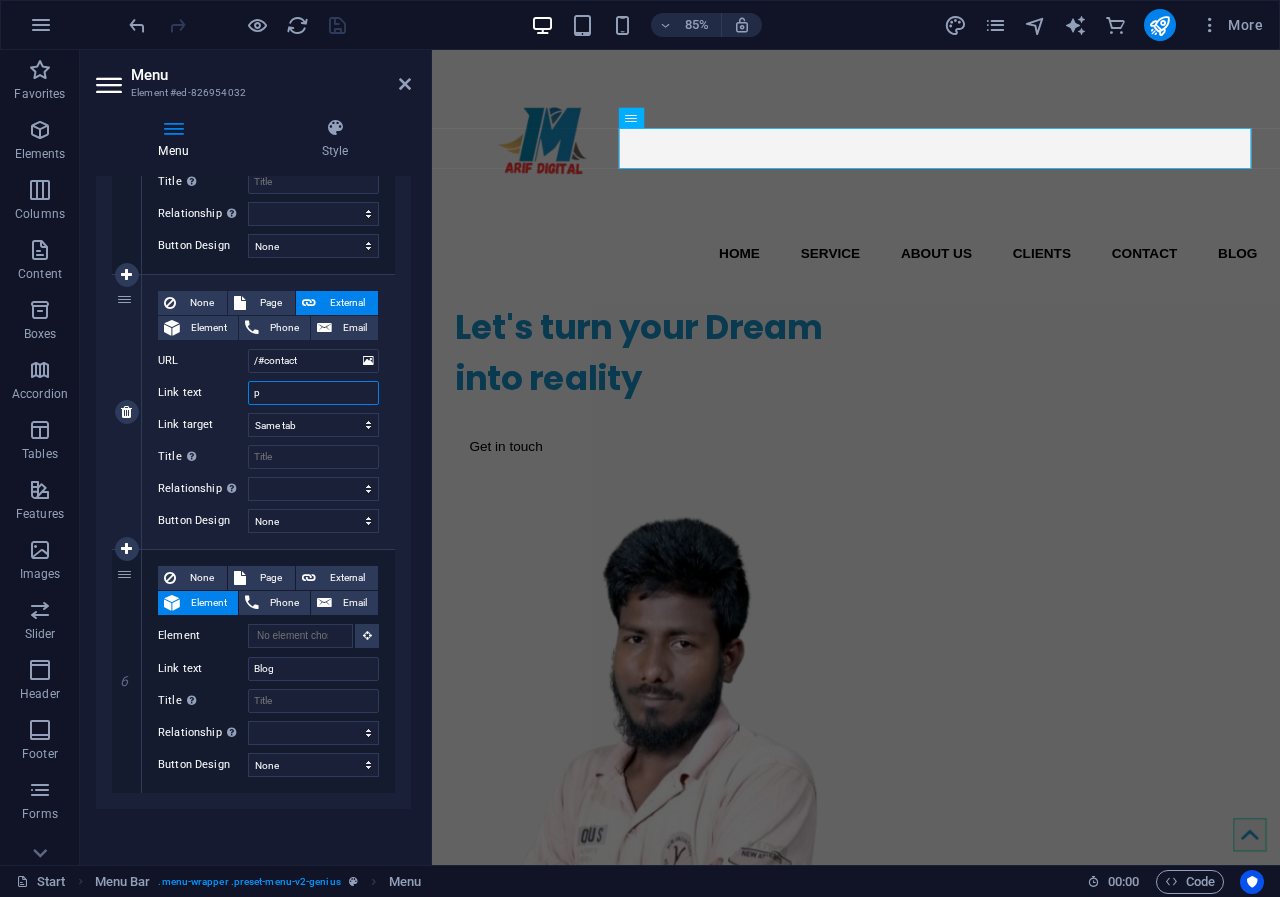 select 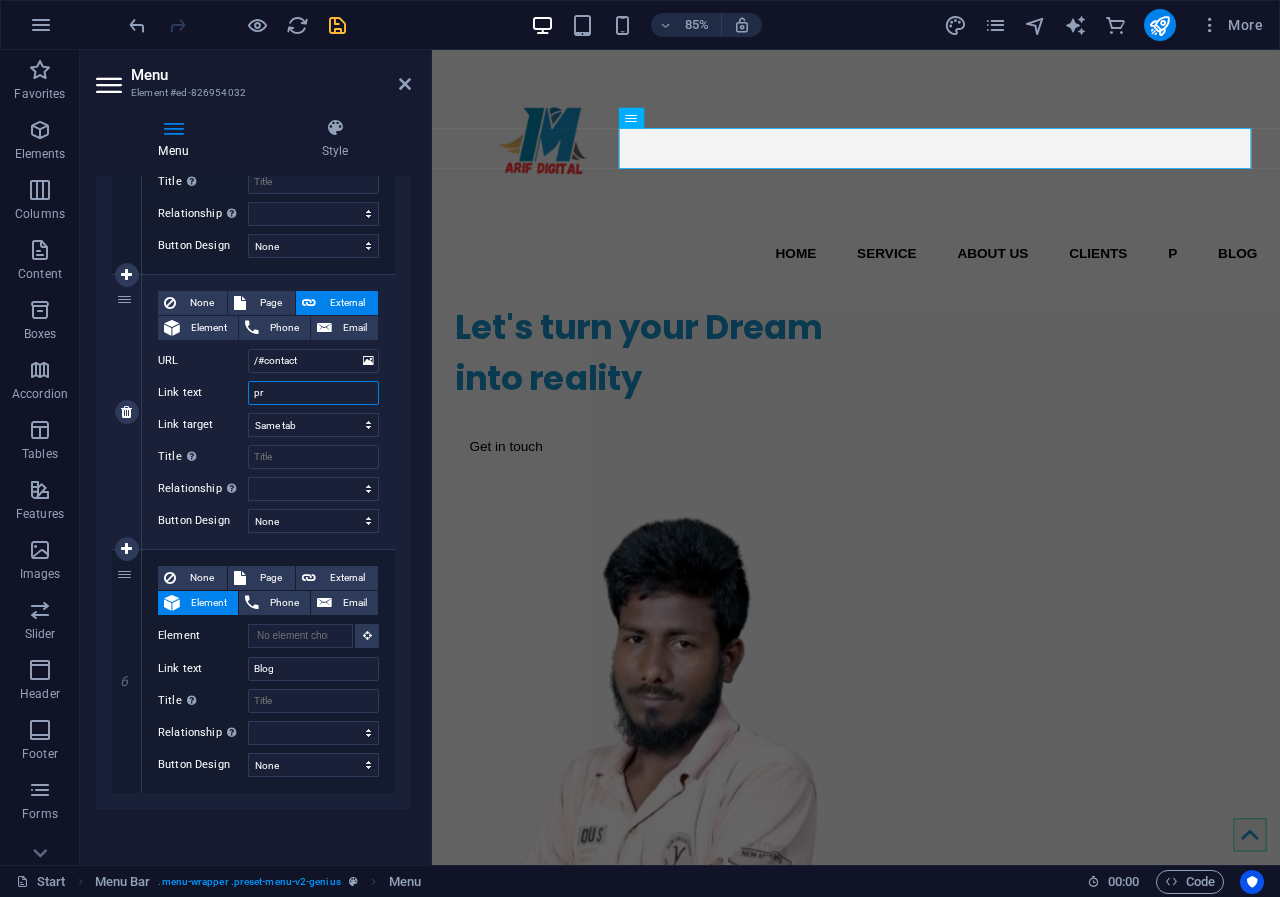 type on "pro" 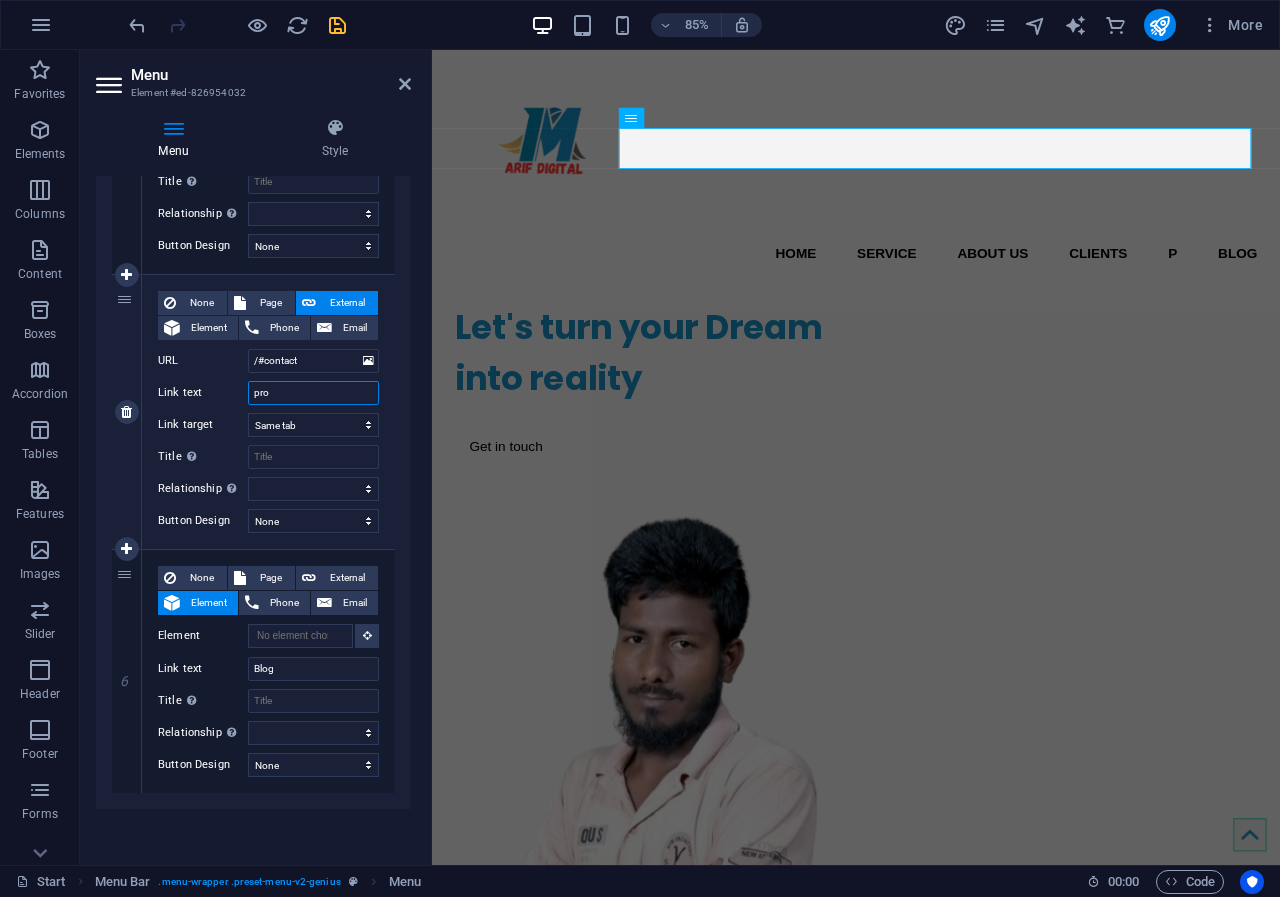 select 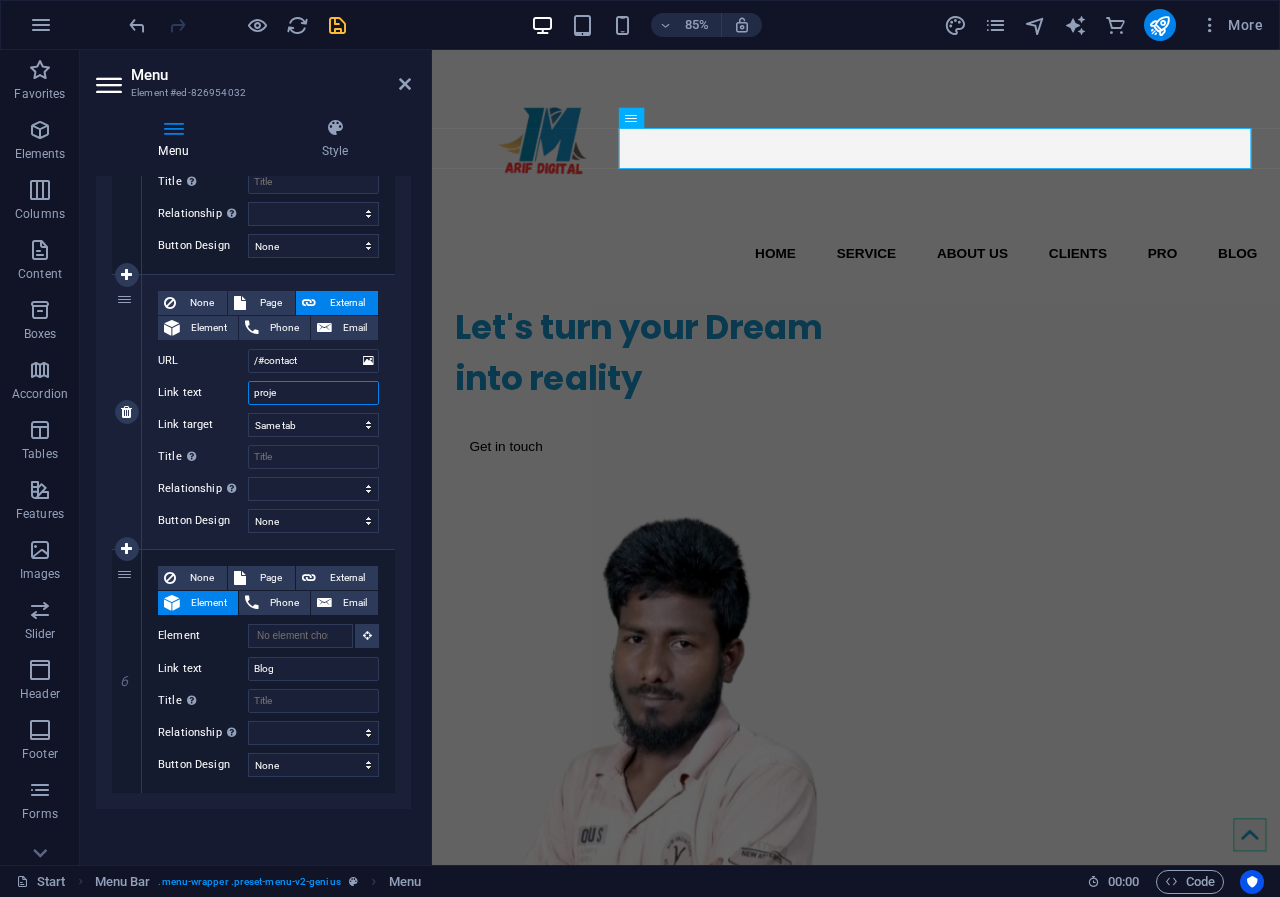 type on "projec" 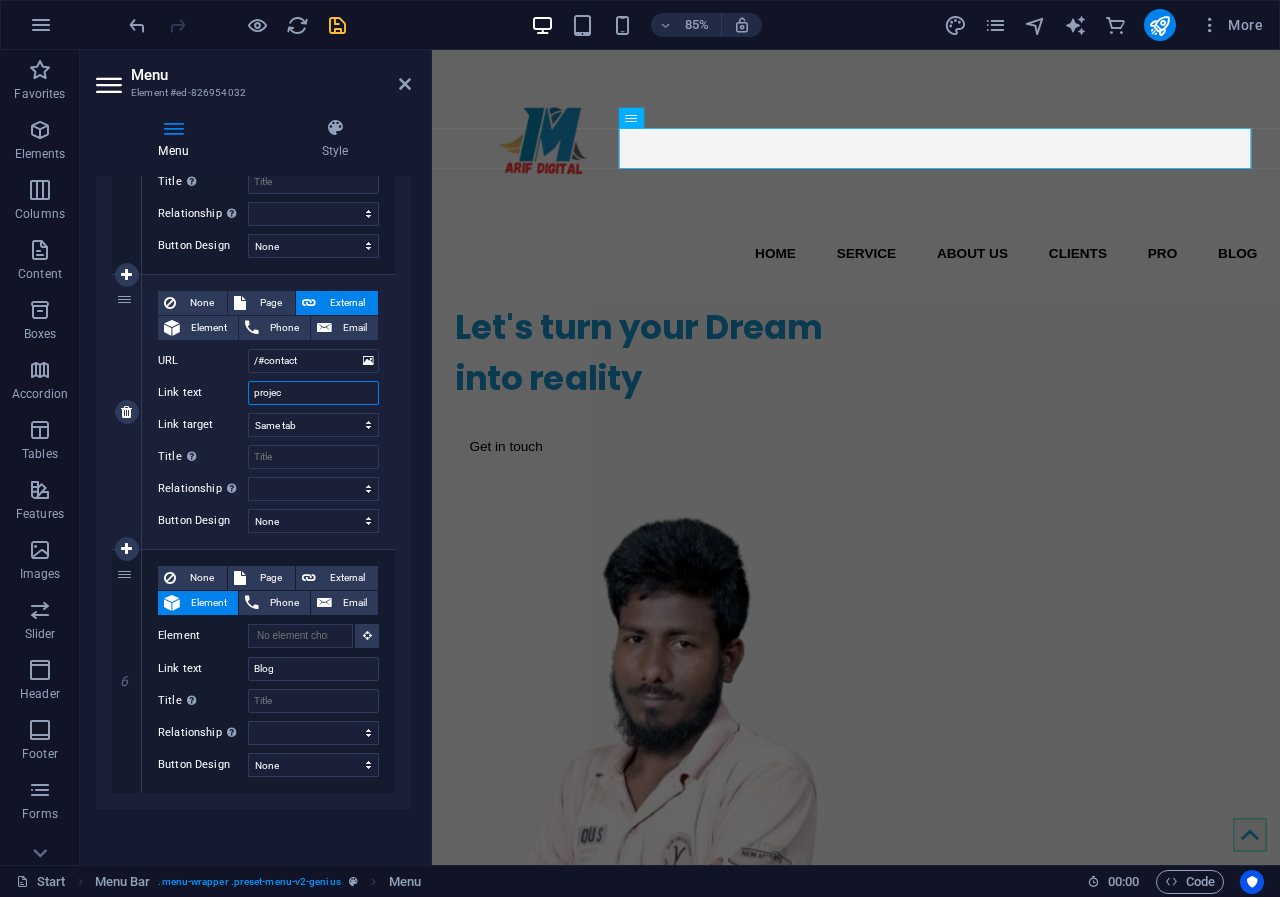 select 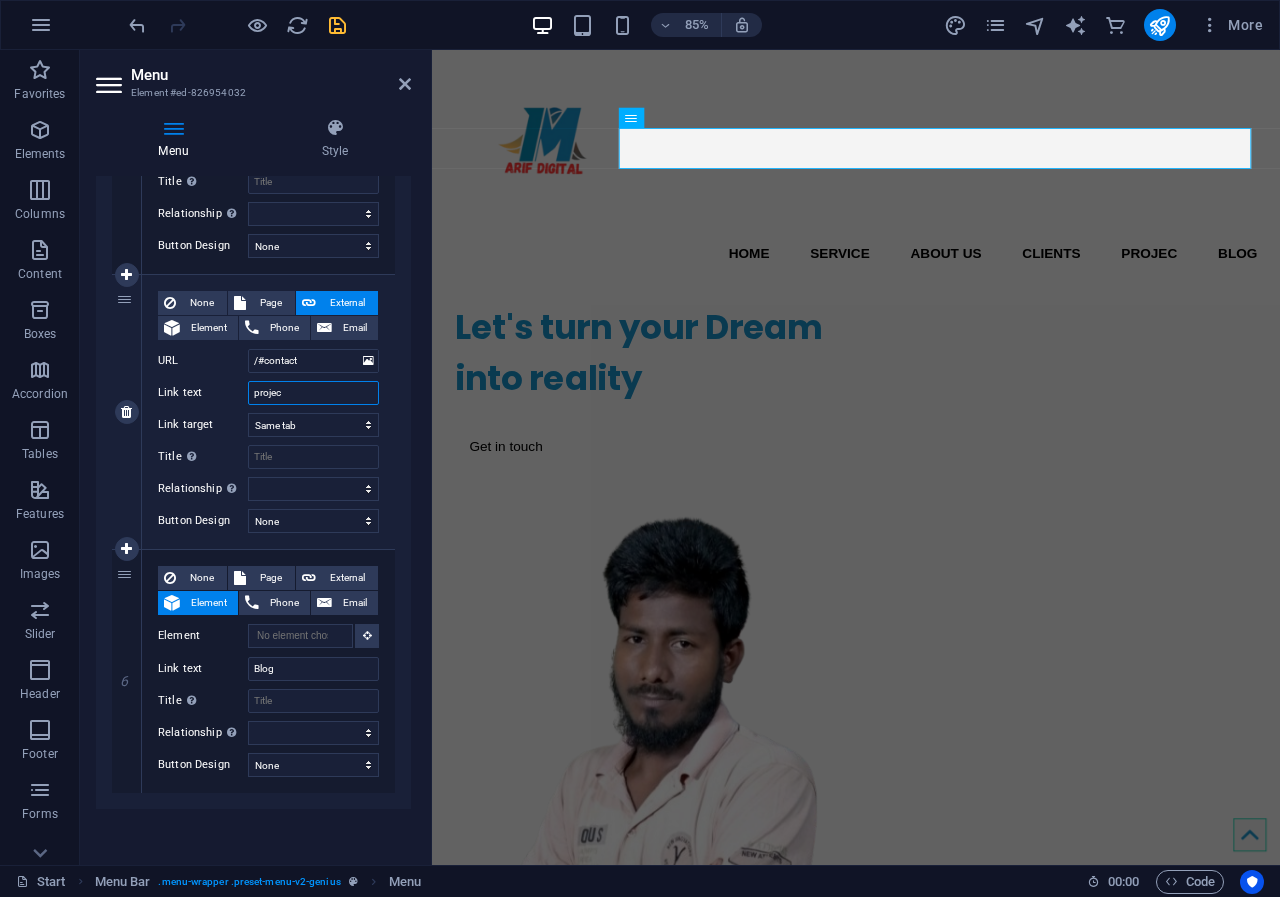 type on "project" 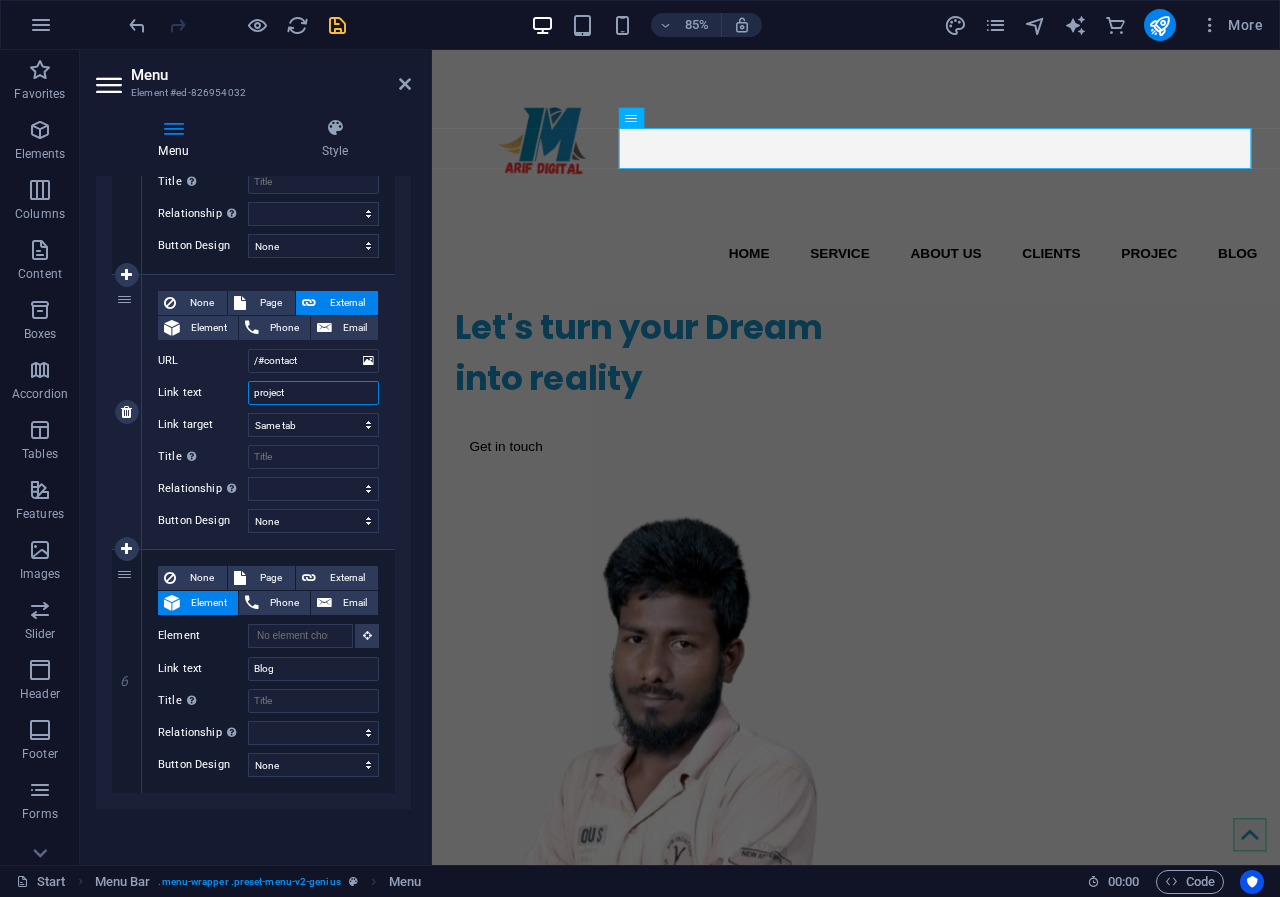 select 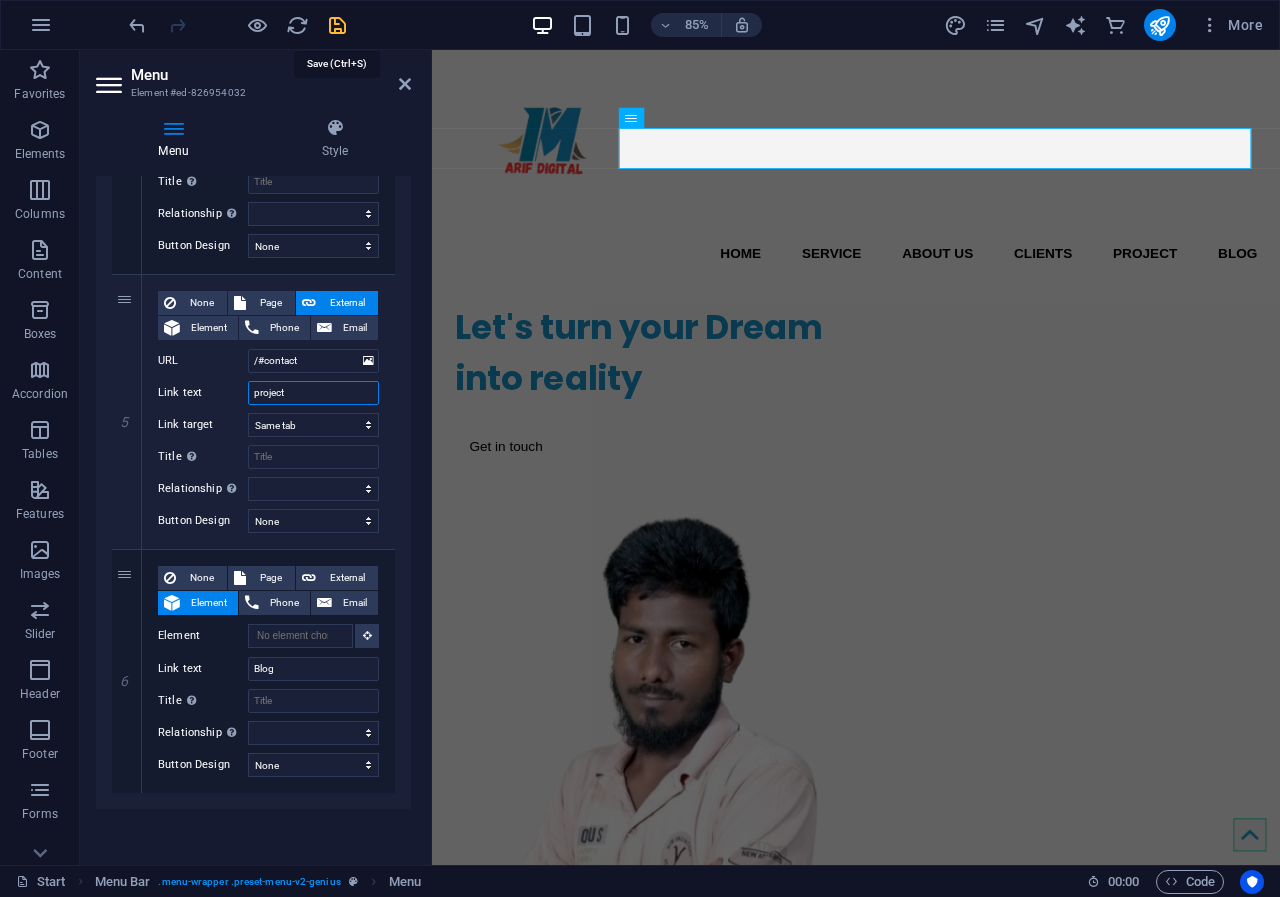 type on "project" 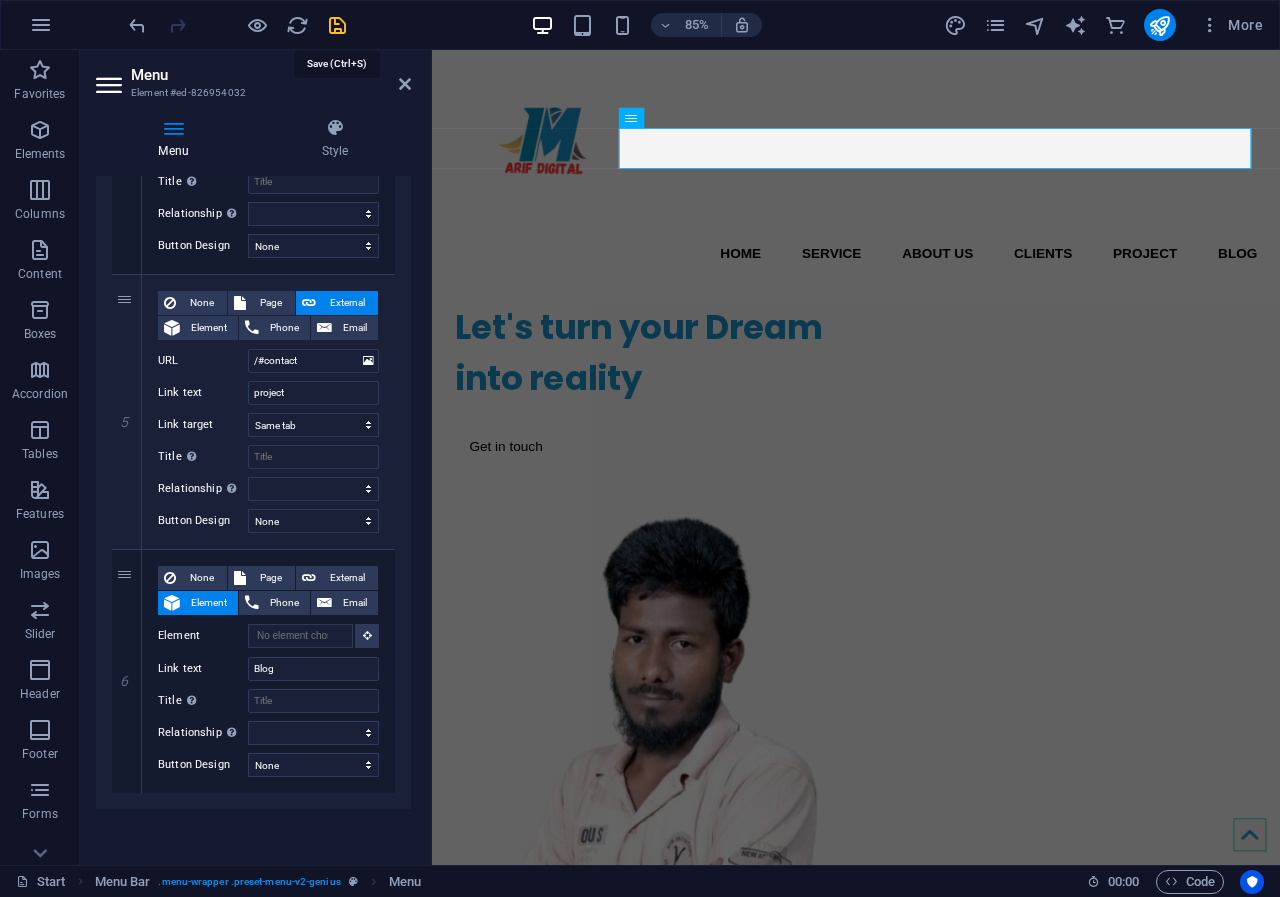 click at bounding box center [337, 25] 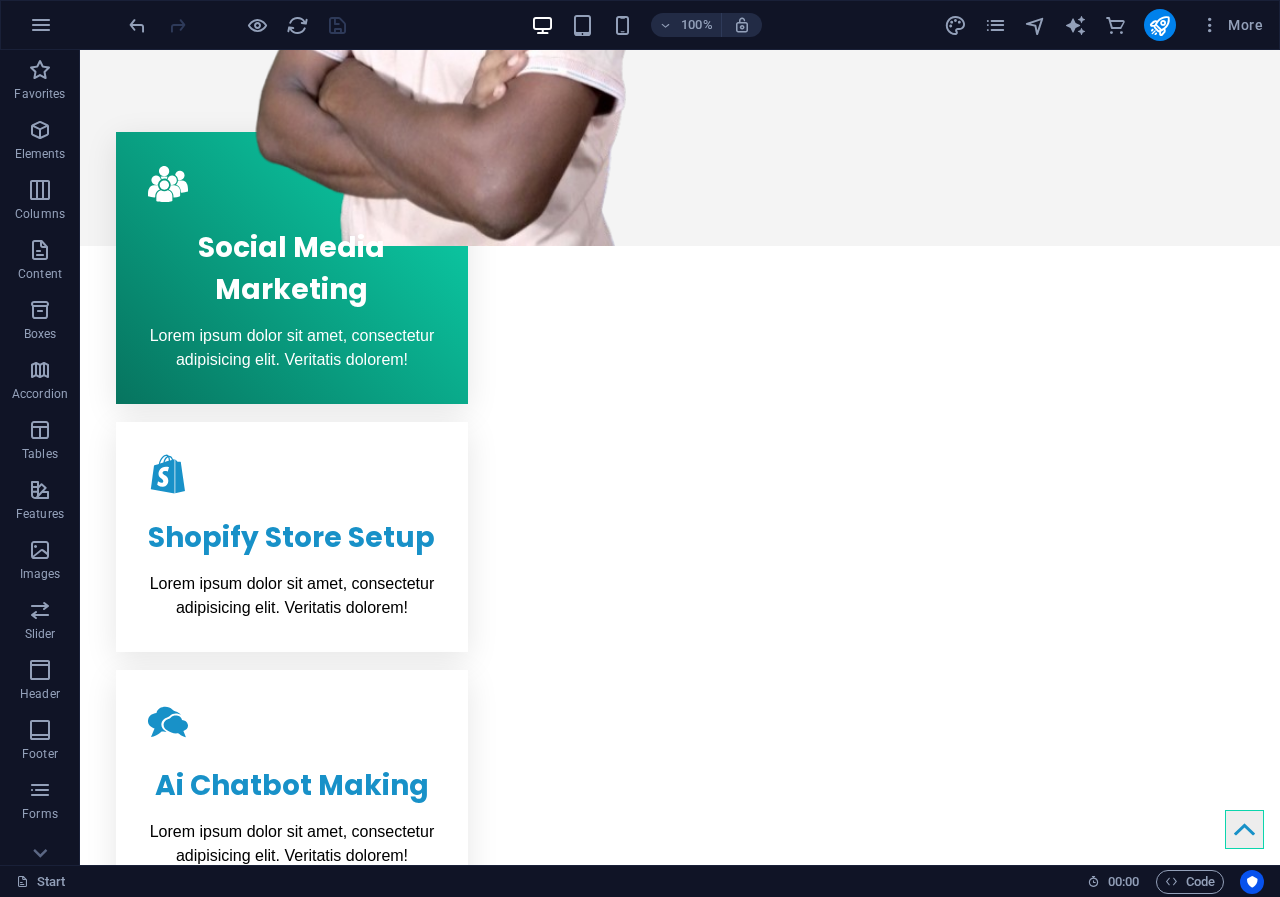 scroll, scrollTop: 996, scrollLeft: 0, axis: vertical 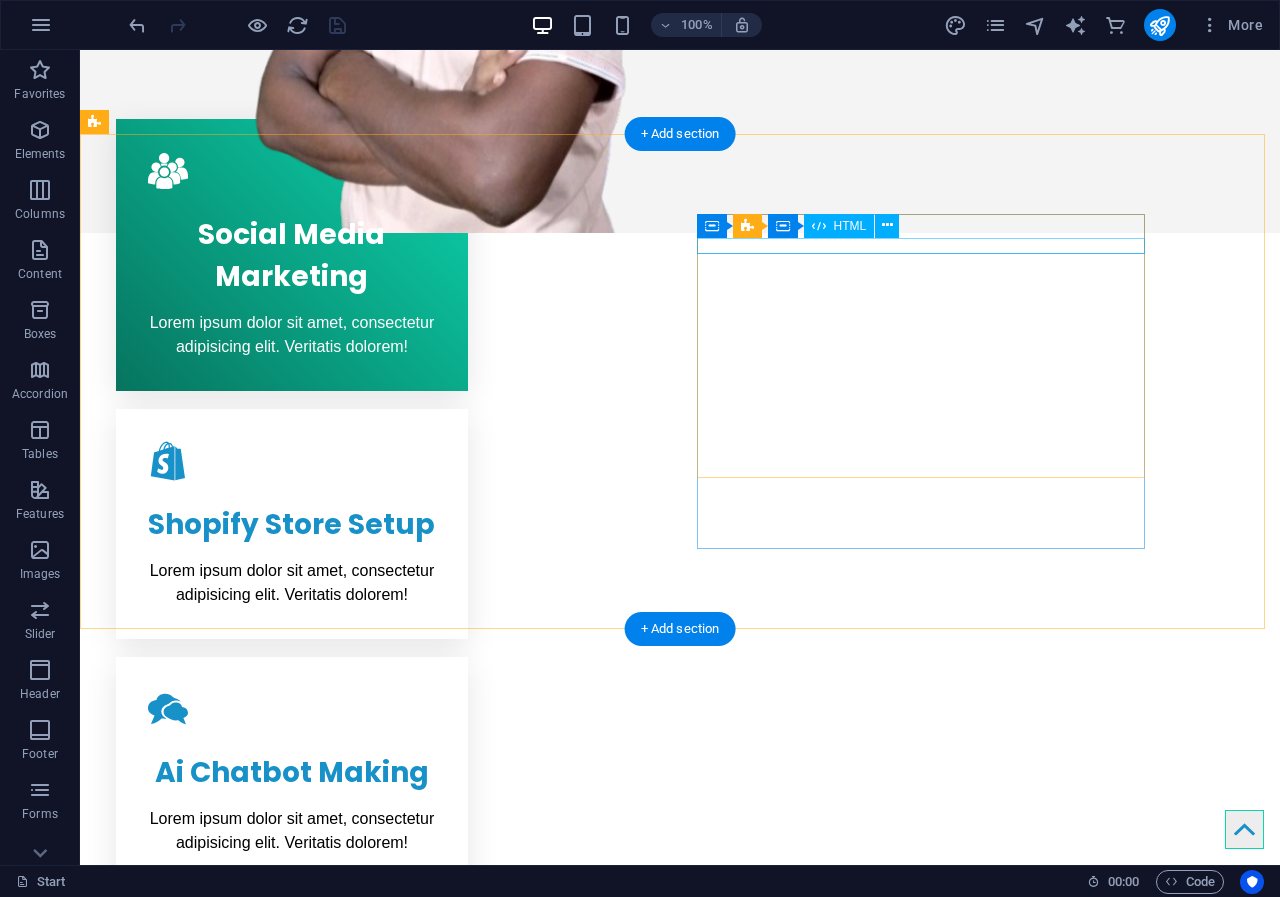 click at bounding box center (320, 1414) 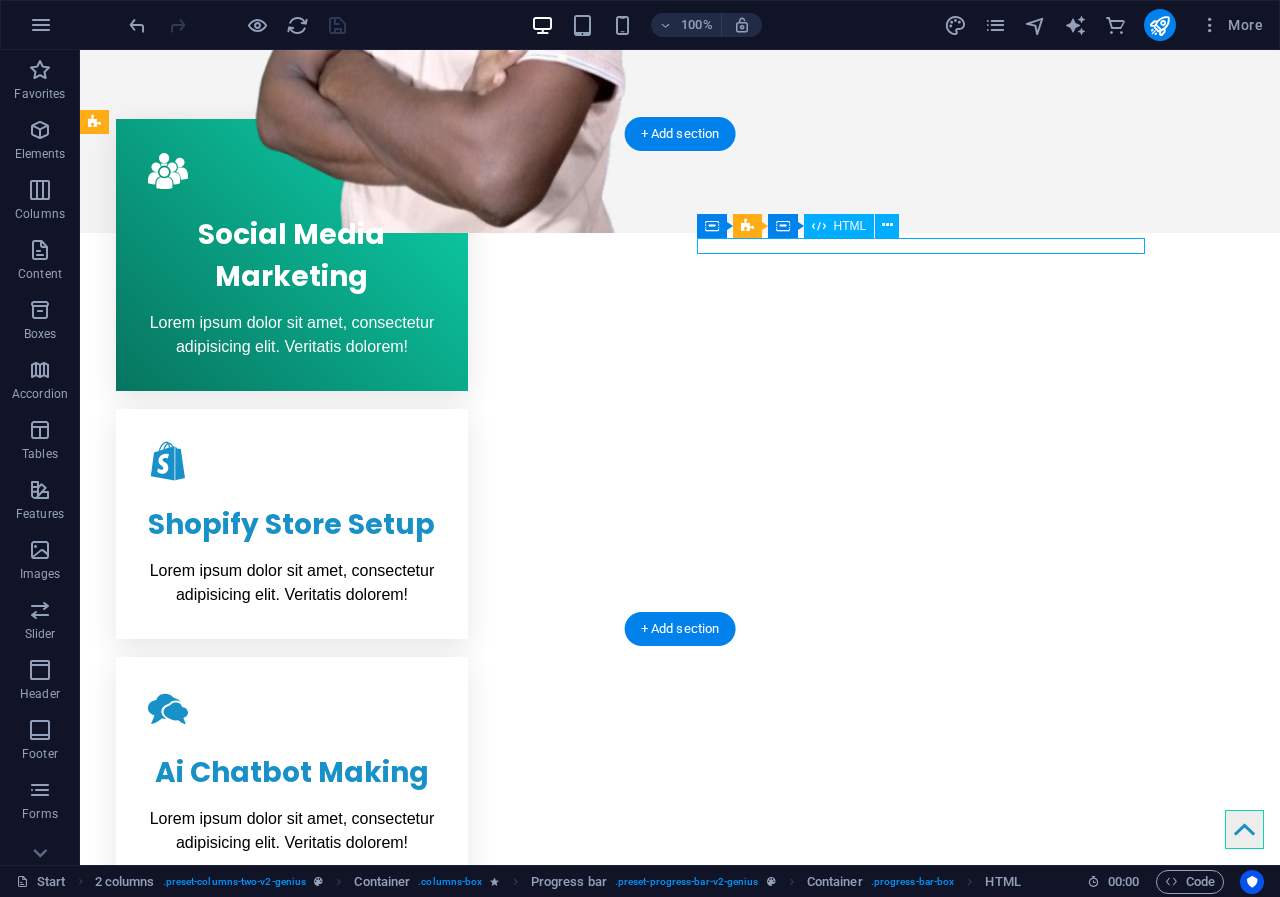 click at bounding box center (320, 1414) 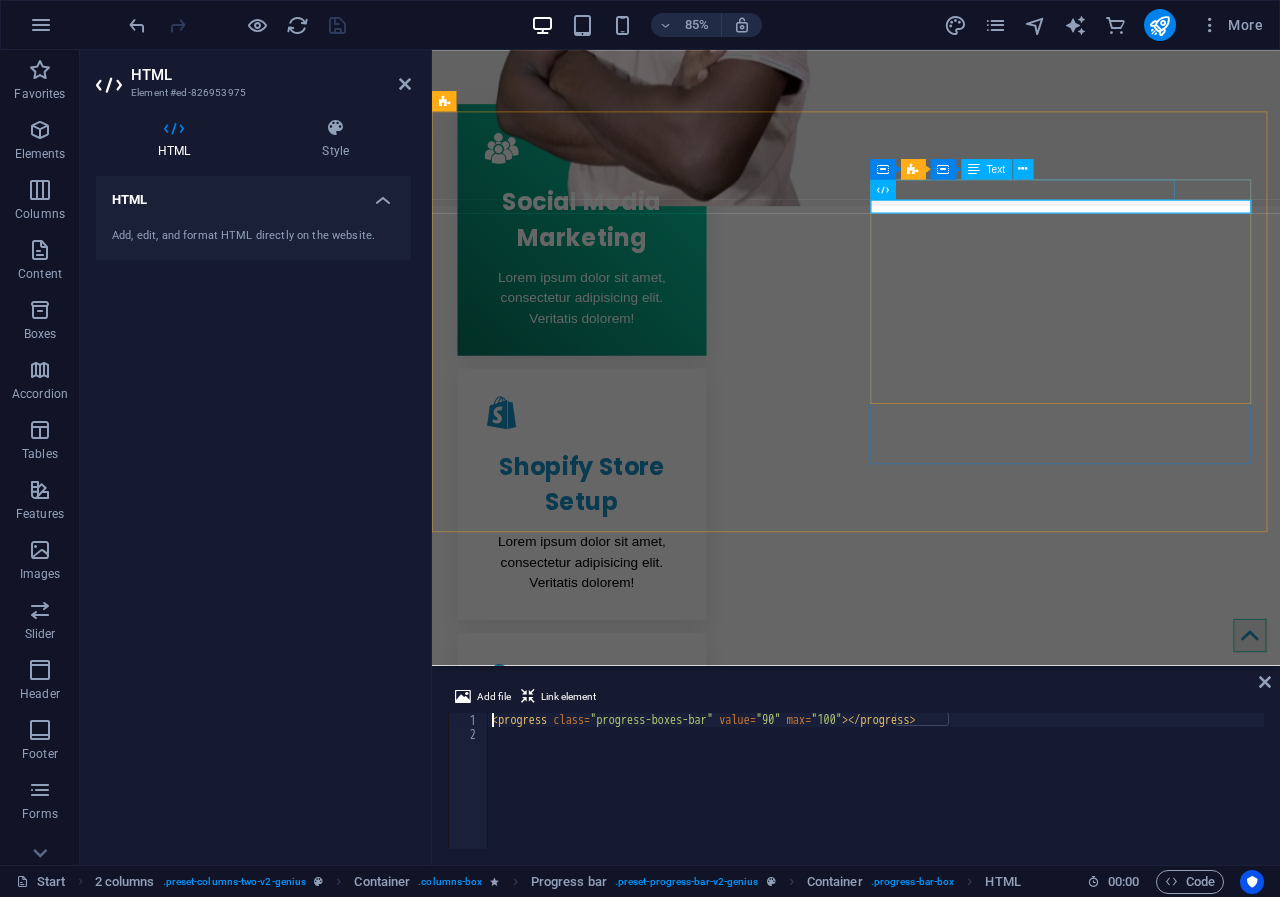 click on "Sitejet" at bounding box center [672, 1508] 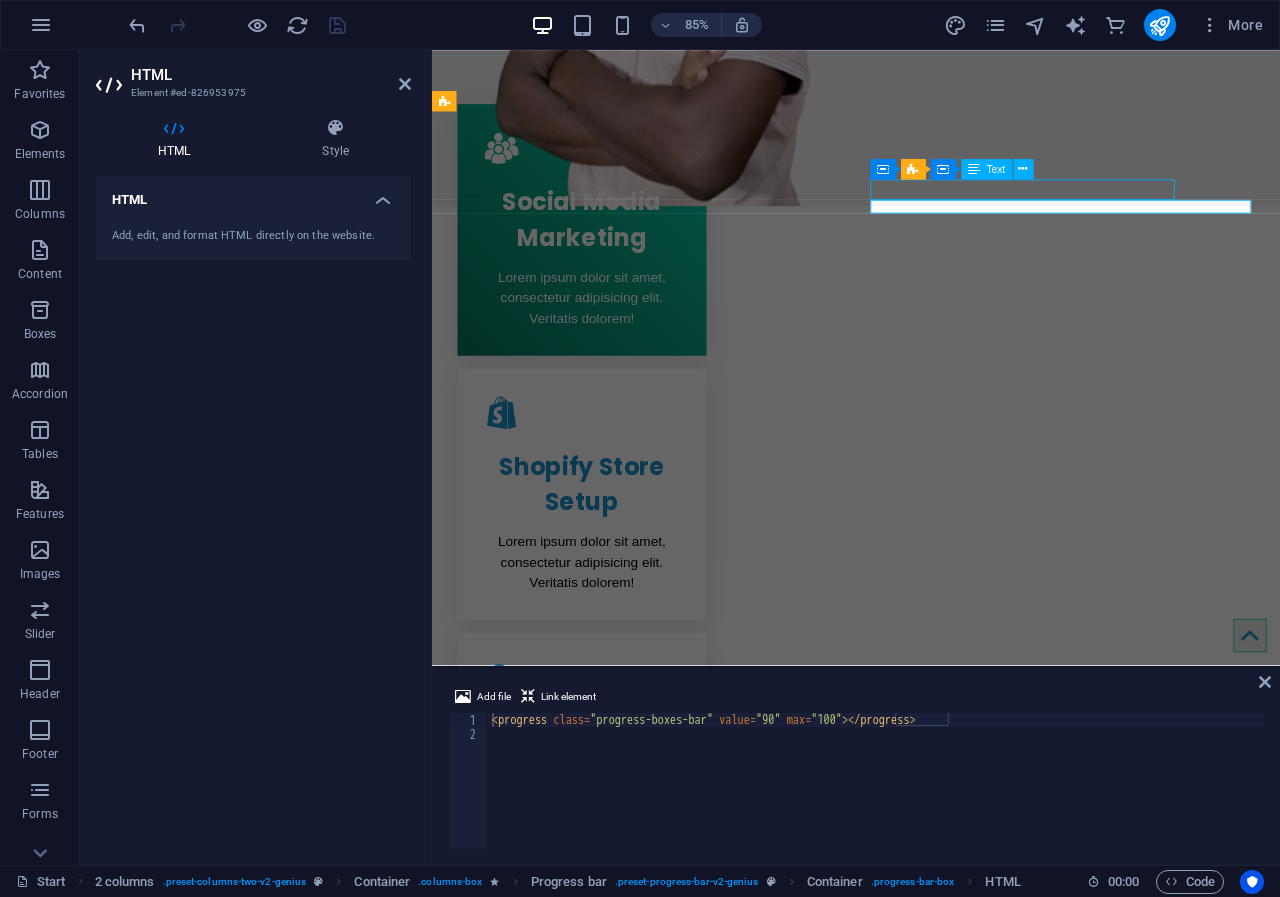 click on "Sitejet" at bounding box center (672, 1508) 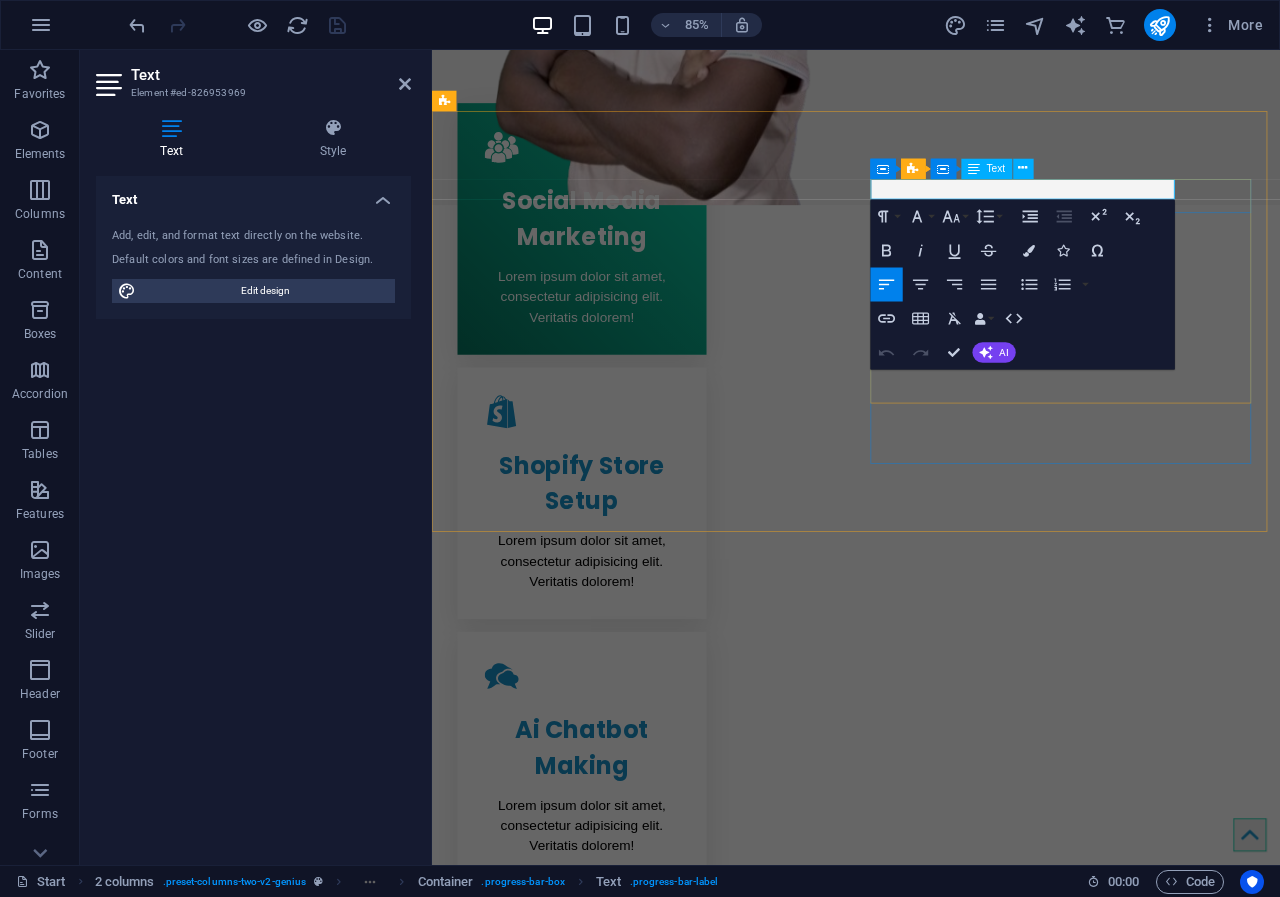type 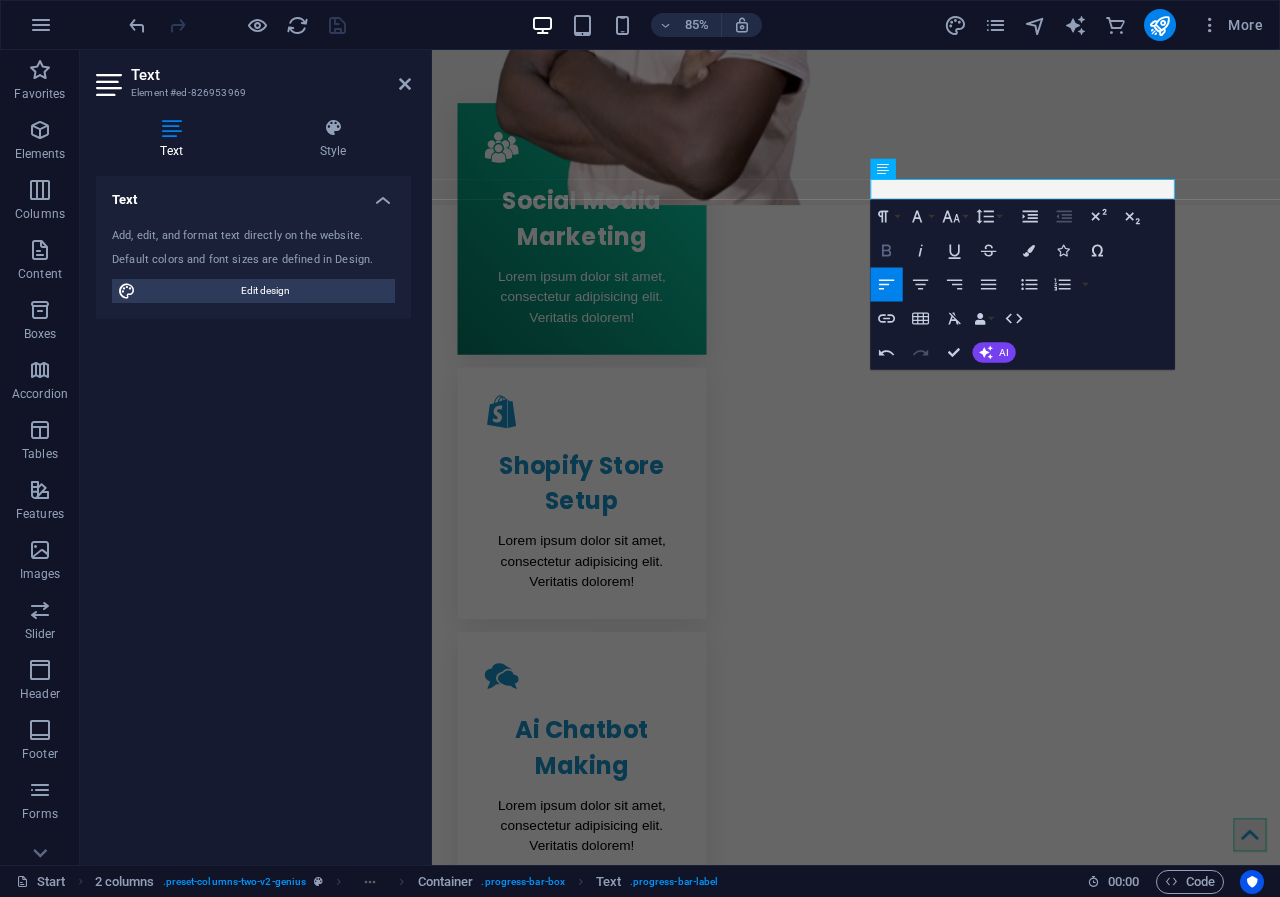 click 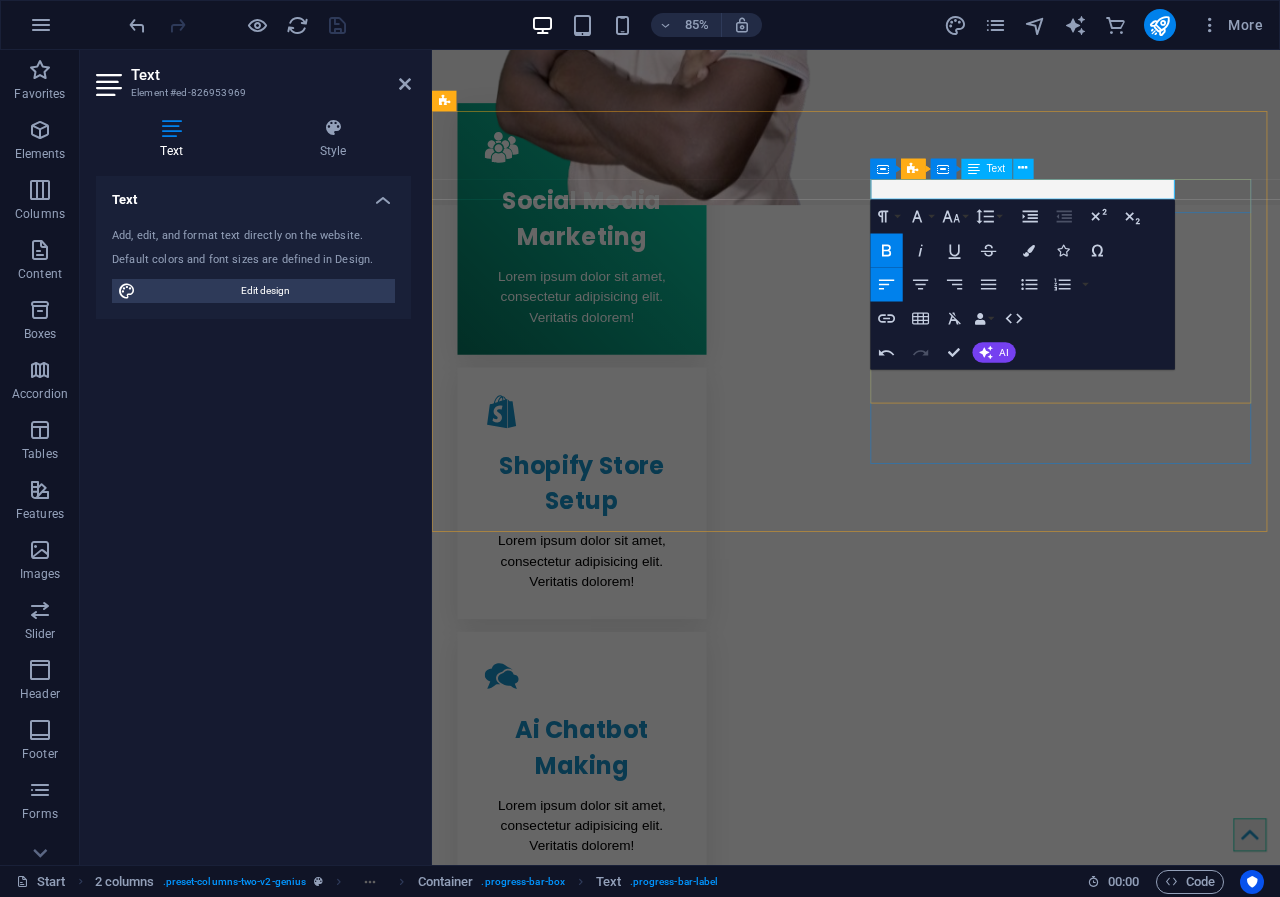 drag, startPoint x: 1164, startPoint y: 214, endPoint x: 949, endPoint y: 208, distance: 215.08371 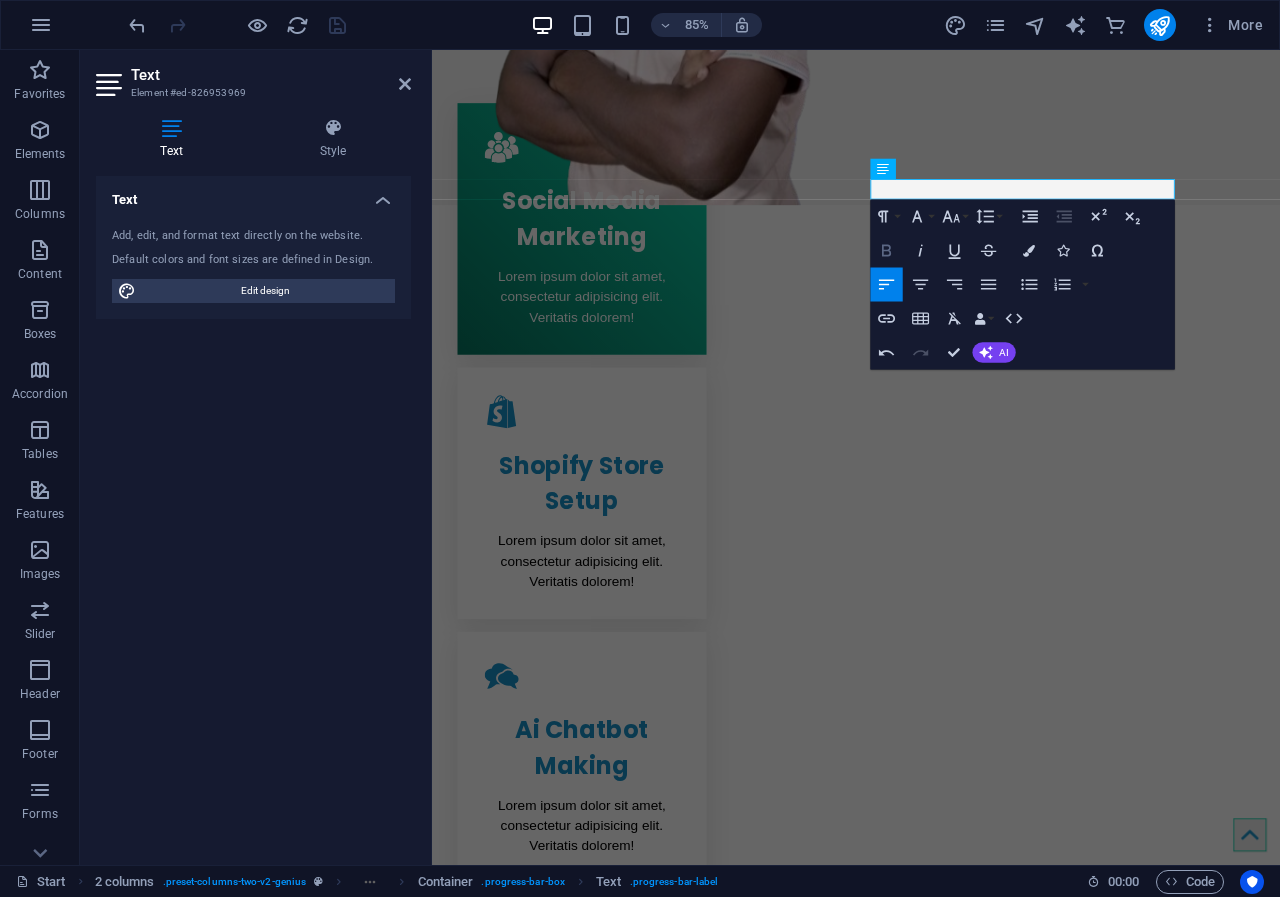 click 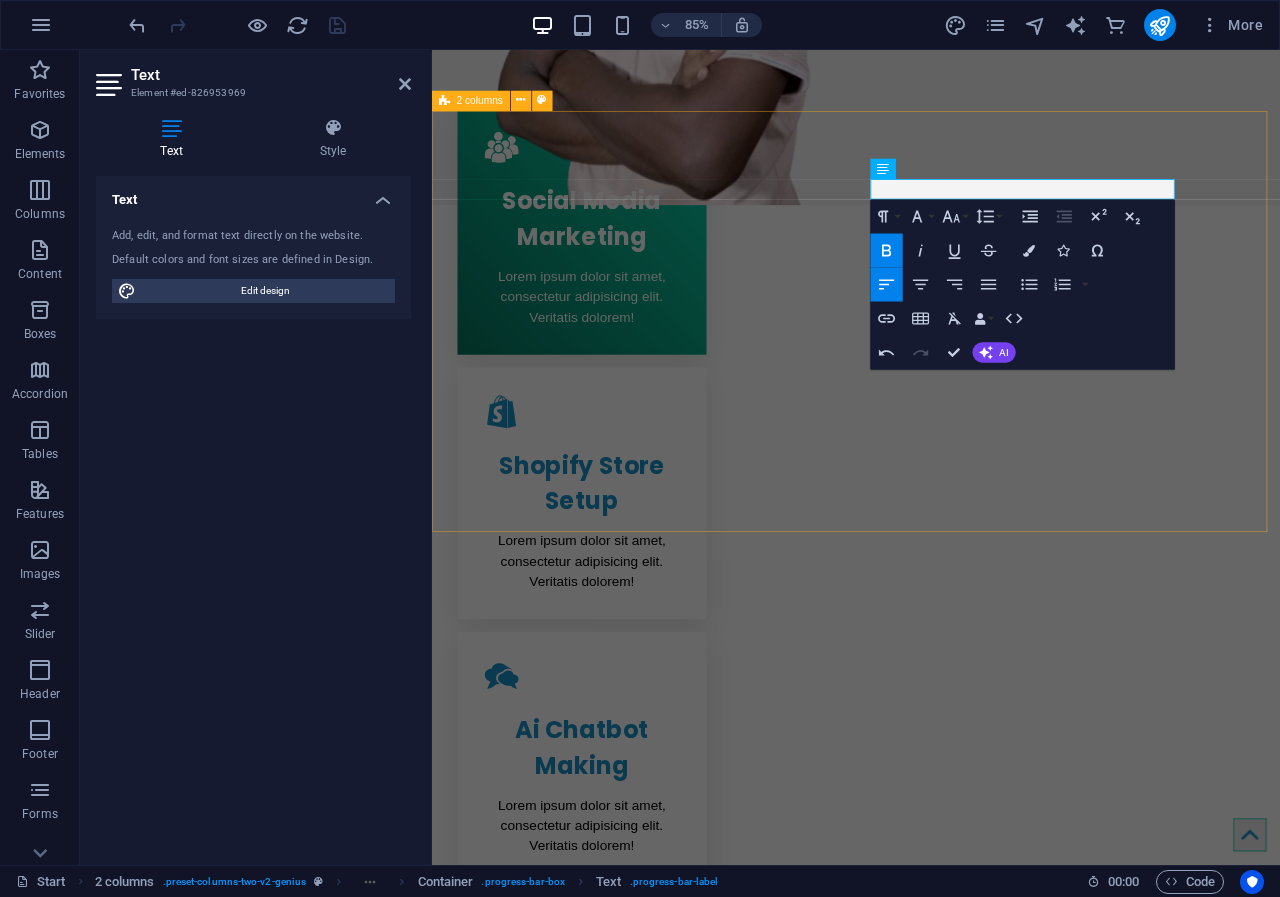 click on "Creative service Lorem ipsum dolor sit amet Lorem ipsum dolor sit amet, consectetur adipisicing elit. Repellat, maiores, a libero atque assumenda praesentium cum magni odio dolor accusantium explicabo repudiandae molestiae.  Cumque expo laboriosam nulla distinctio mollitia Molestias excepturi voluptatem veritatis iusto namut Praesentium magni odio dolor accusantium Ipsum dolor sit amet, consectetur adipisicing elit Social Media  Markeeting ​ 90%
Photoshop 70%
Illustrator 90%
HTML5 & CSS3 85%
JavaScript 45%" at bounding box center (931, 1510) 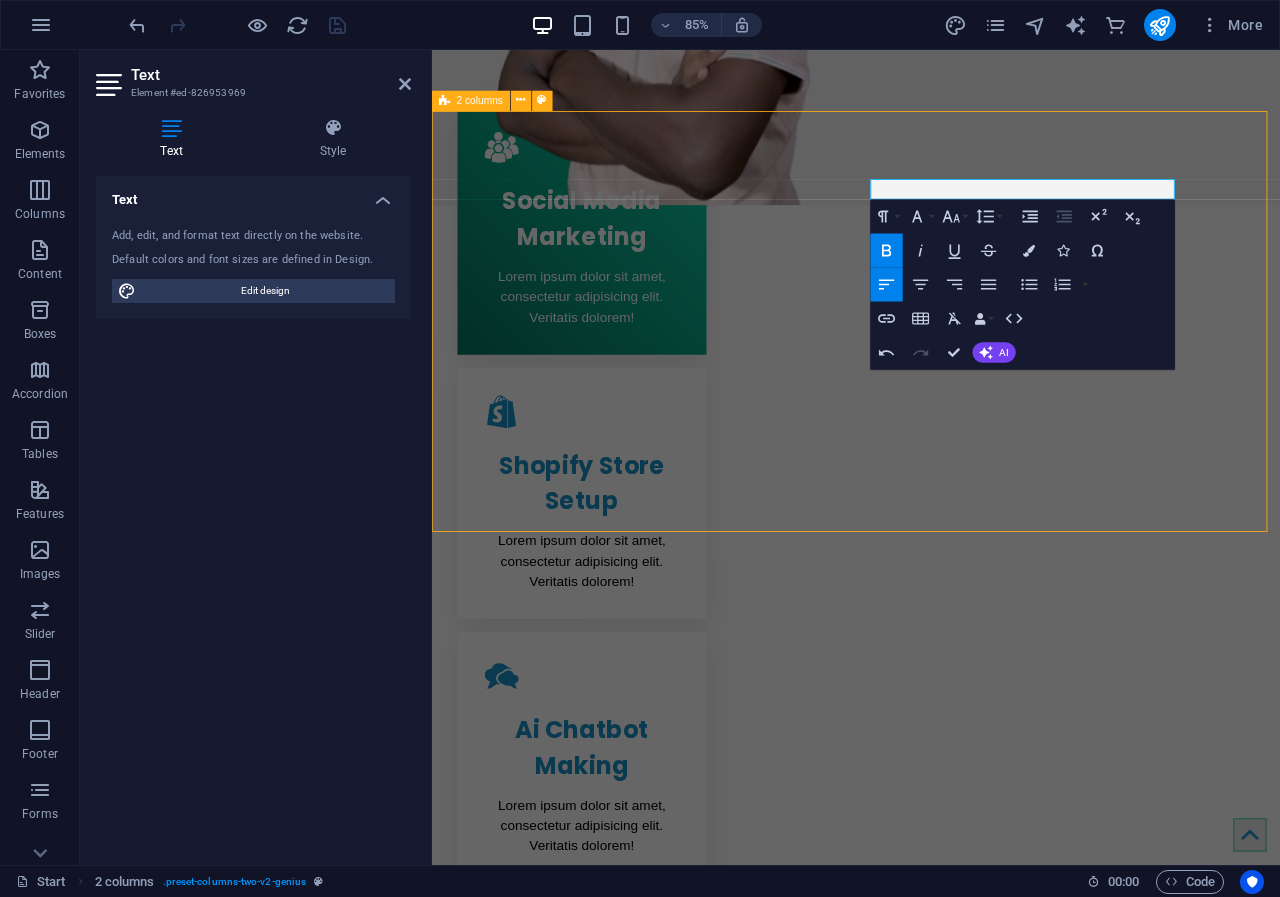 scroll, scrollTop: 1008, scrollLeft: 0, axis: vertical 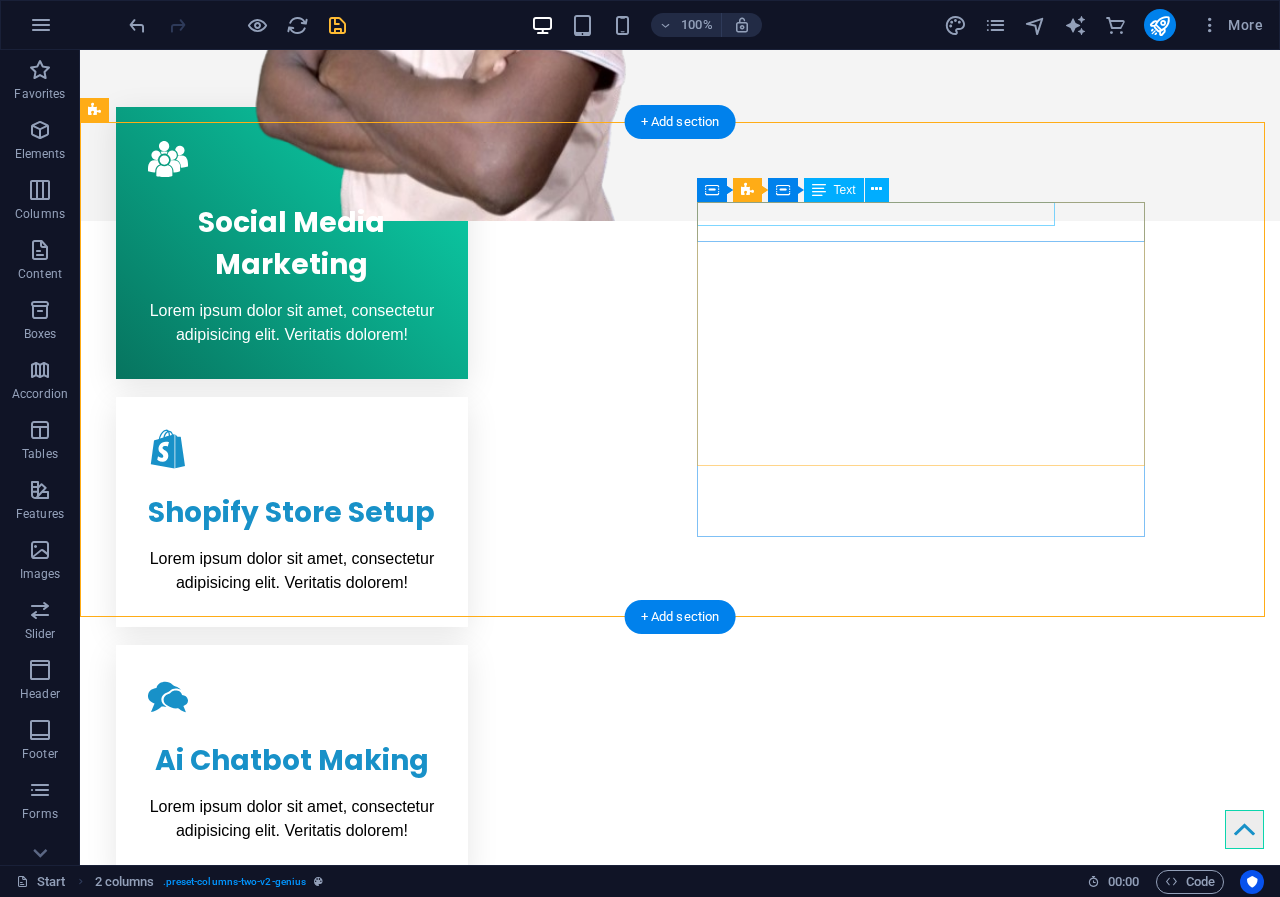click on "Social Media  Markeeting" at bounding box center [320, 1358] 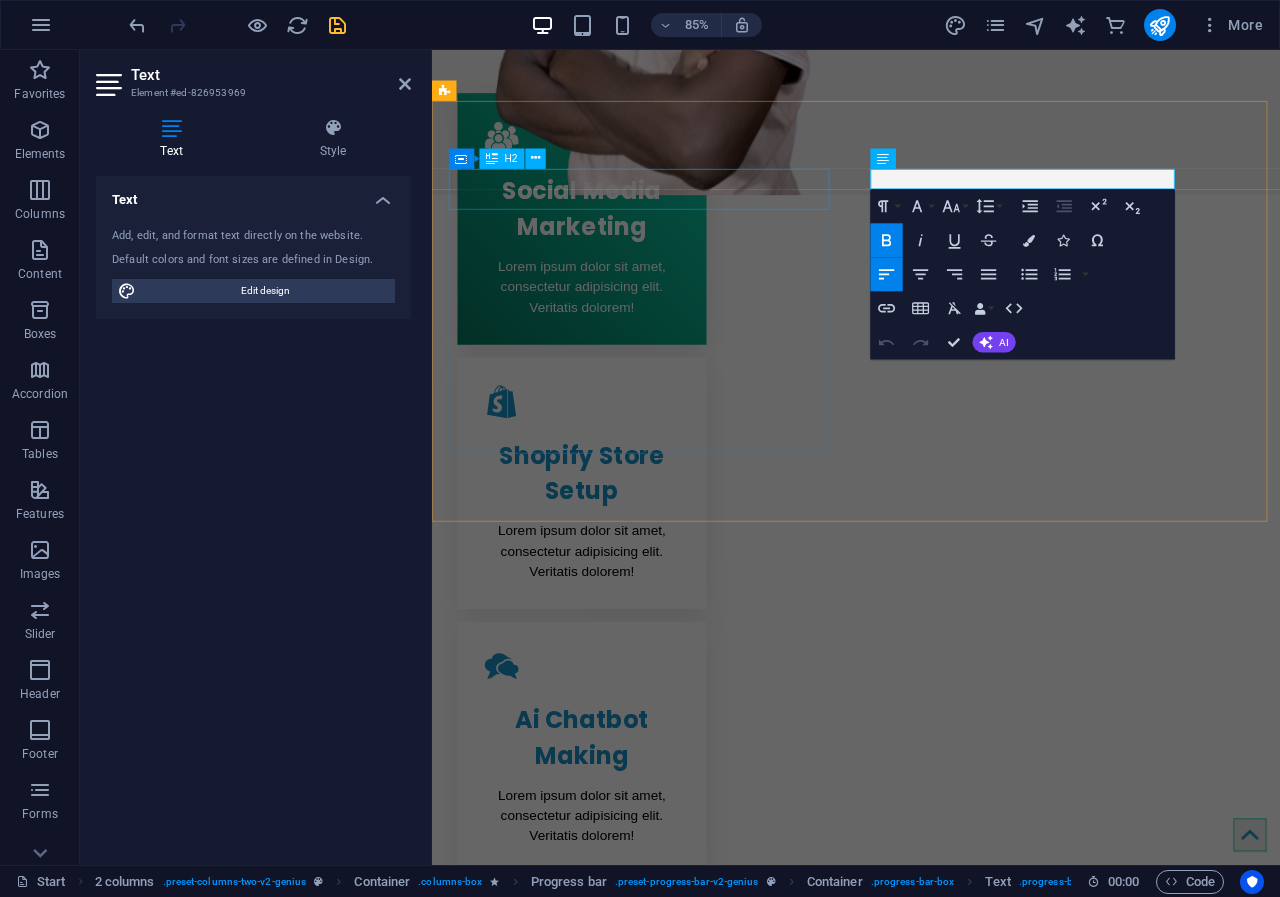 drag, startPoint x: 1137, startPoint y: 198, endPoint x: 888, endPoint y: 197, distance: 249.00201 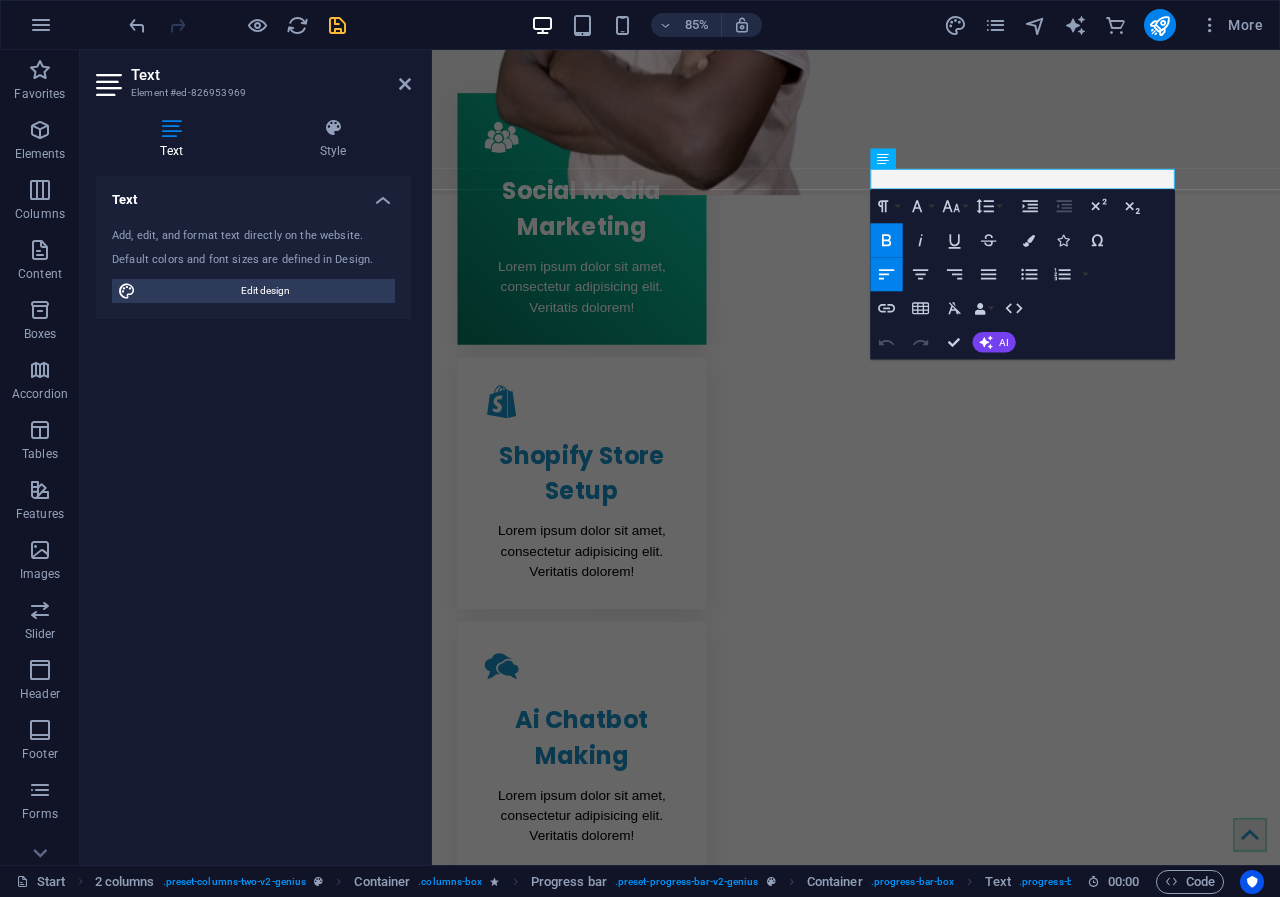 click 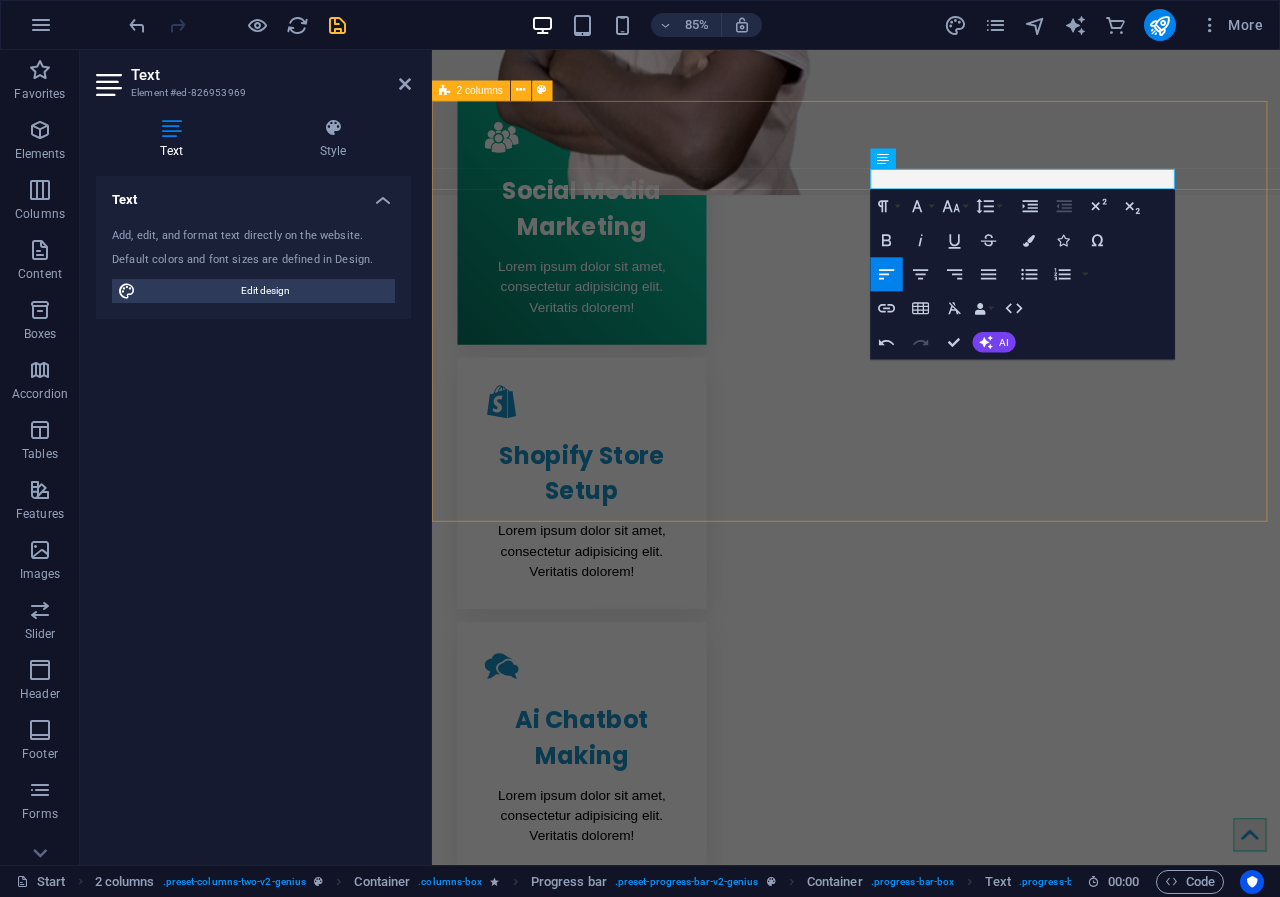 click on "Creative service Lorem ipsum dolor sit amet Lorem ipsum dolor sit amet, consectetur adipisicing elit. Repellat, maiores, a libero atque assumenda praesentium cum magni odio dolor accusantium explicabo repudiandae molestiae.  Cumque expo laboriosam nulla distinctio mollitia Molestias excepturi voluptatem veritatis iusto namut Praesentium magni odio dolor accusantium Ipsum dolor sit amet, consectetur adipisicing elit Social Media  Markeeting 90%
Photoshop 70%
Illustrator 90%
HTML5 & CSS3 85%
JavaScript 45%" at bounding box center (931, 1498) 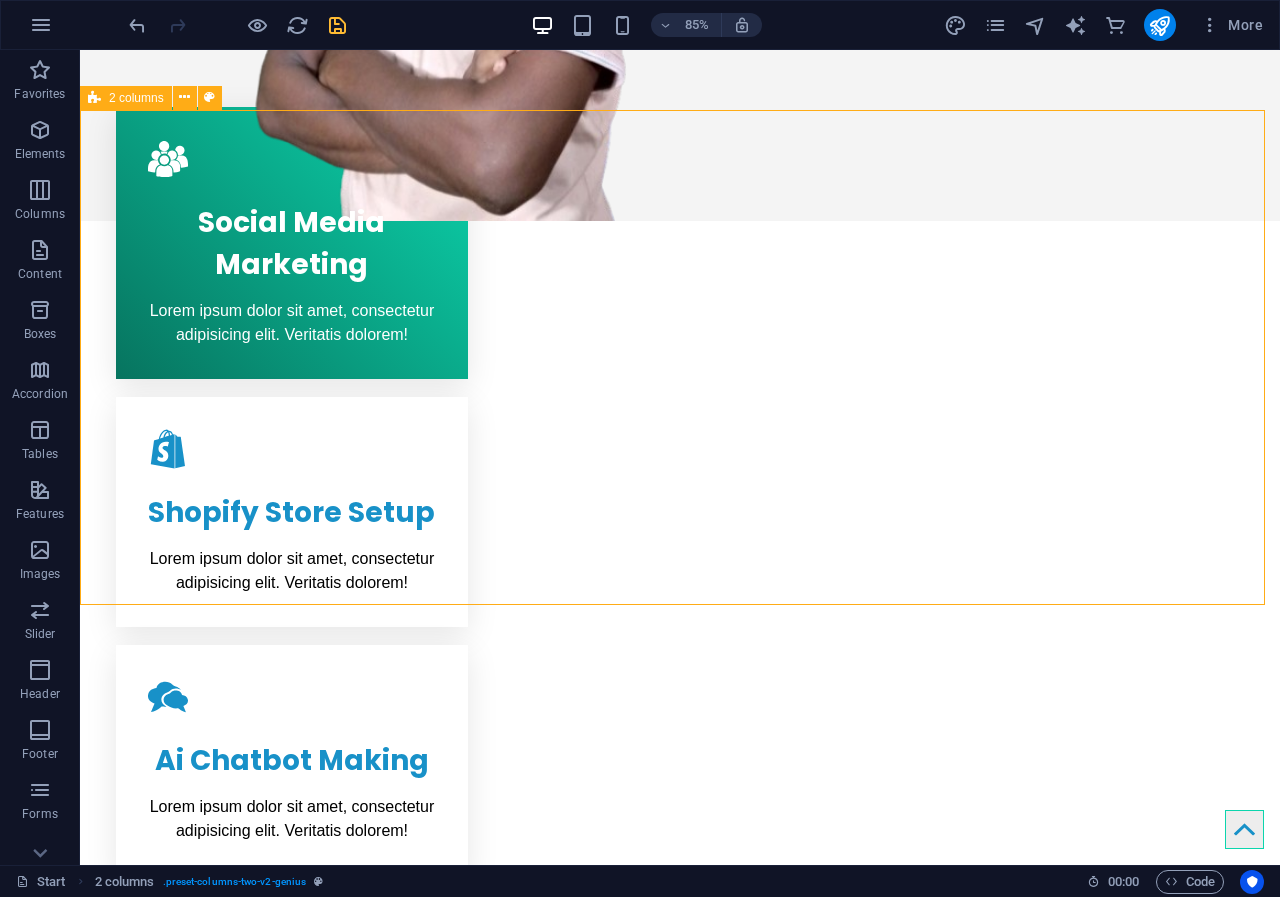 scroll, scrollTop: 1020, scrollLeft: 0, axis: vertical 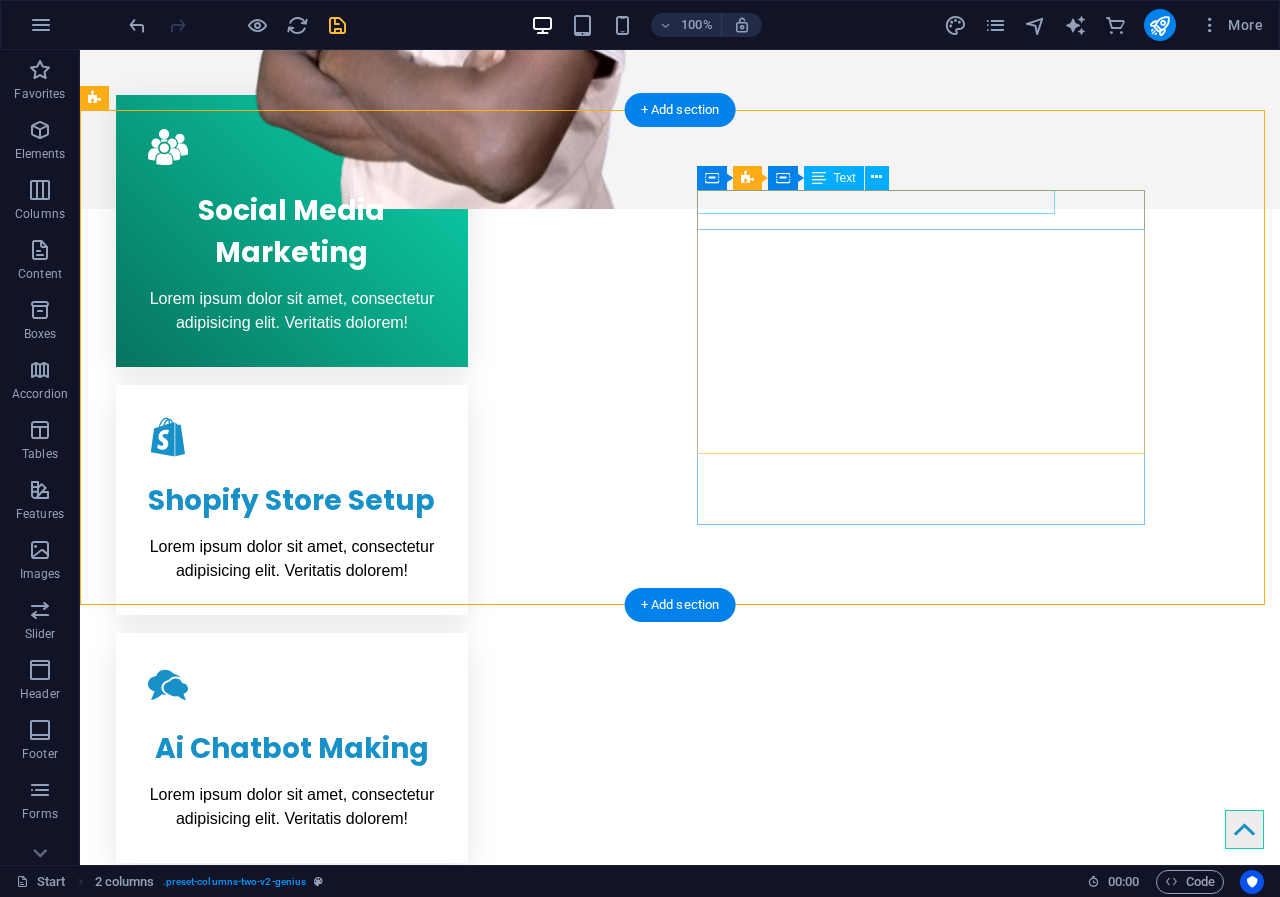 click on "Social Media  Markeeting" at bounding box center (320, 1346) 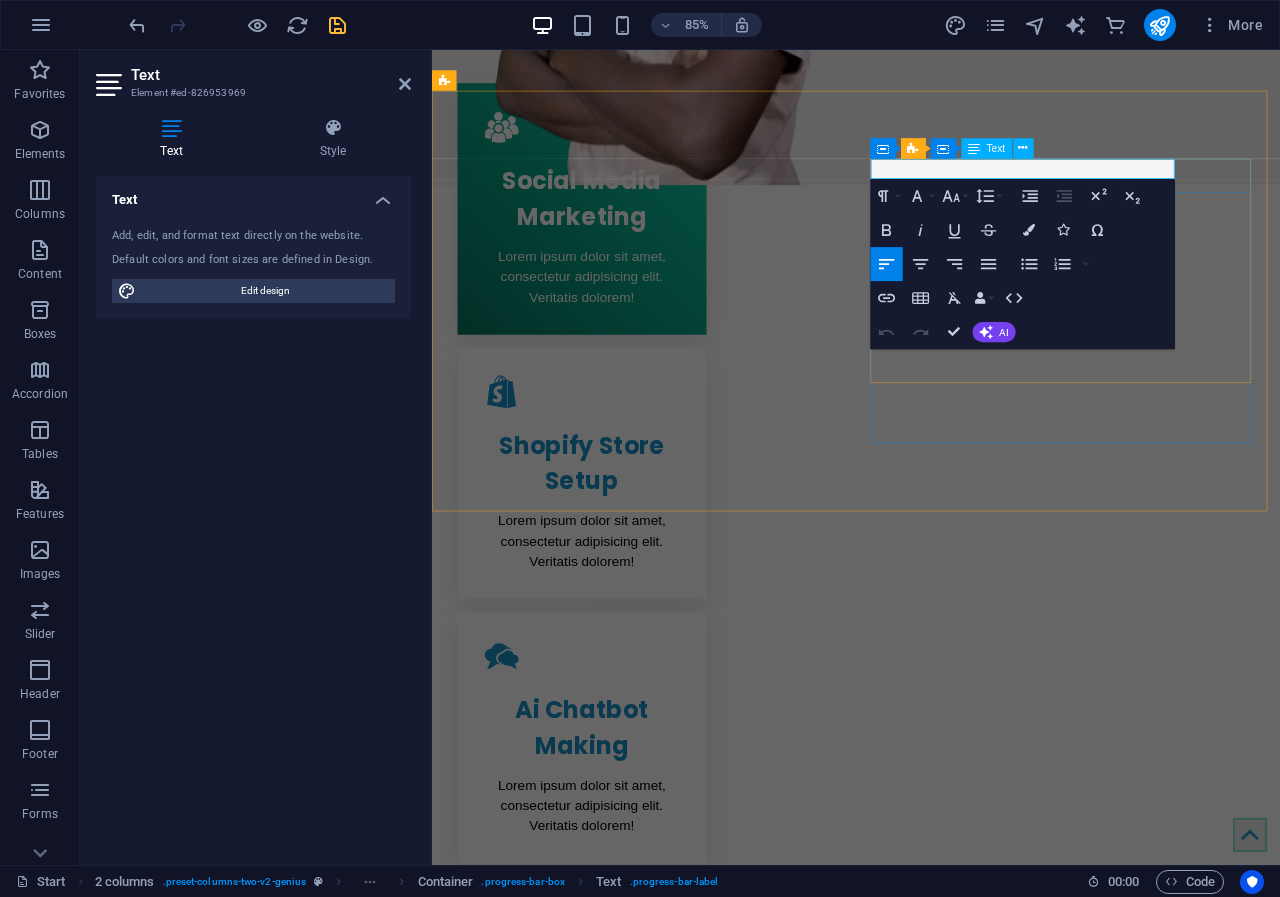 click on "Social Media  Markeeting" at bounding box center (672, 1484) 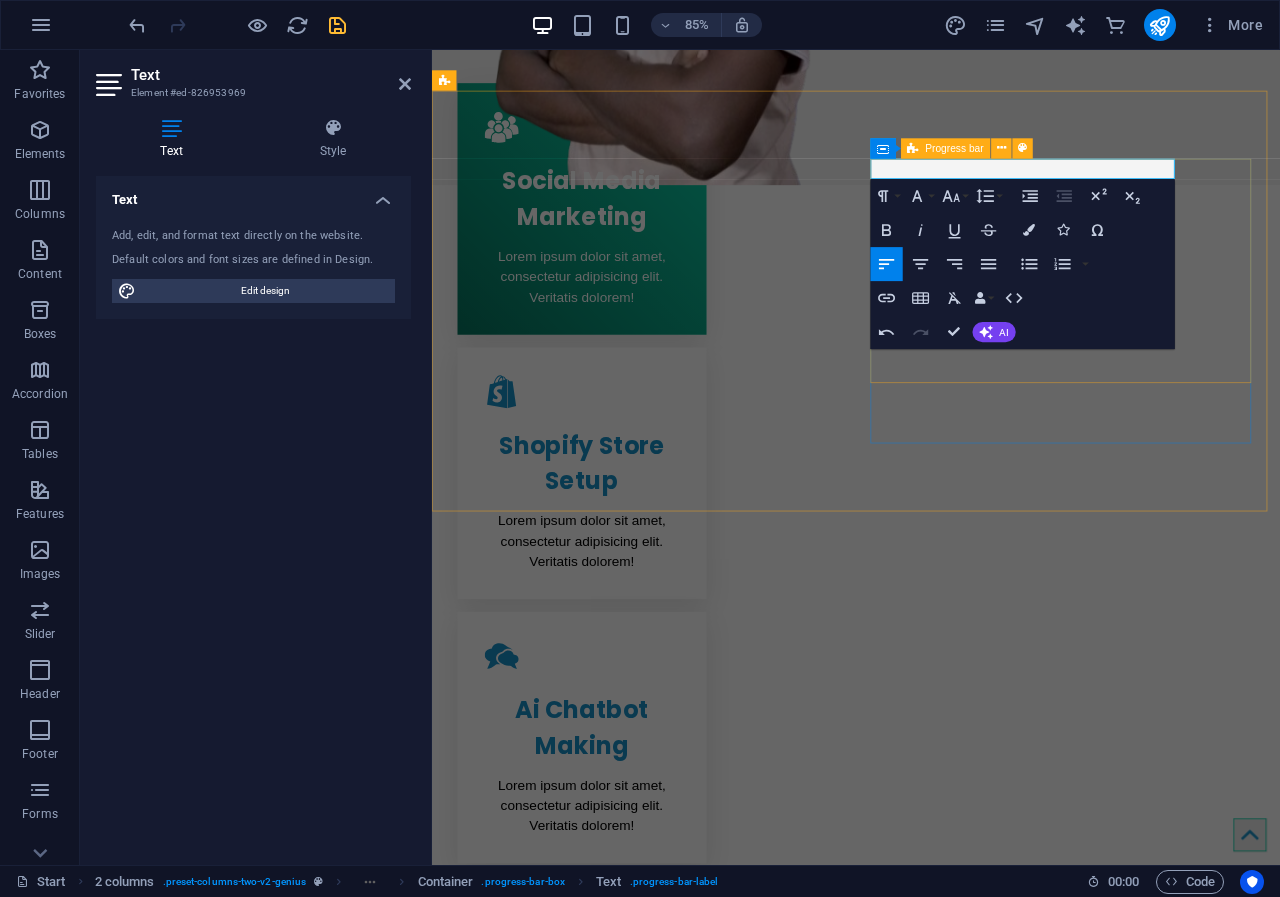 click at bounding box center [913, 148] 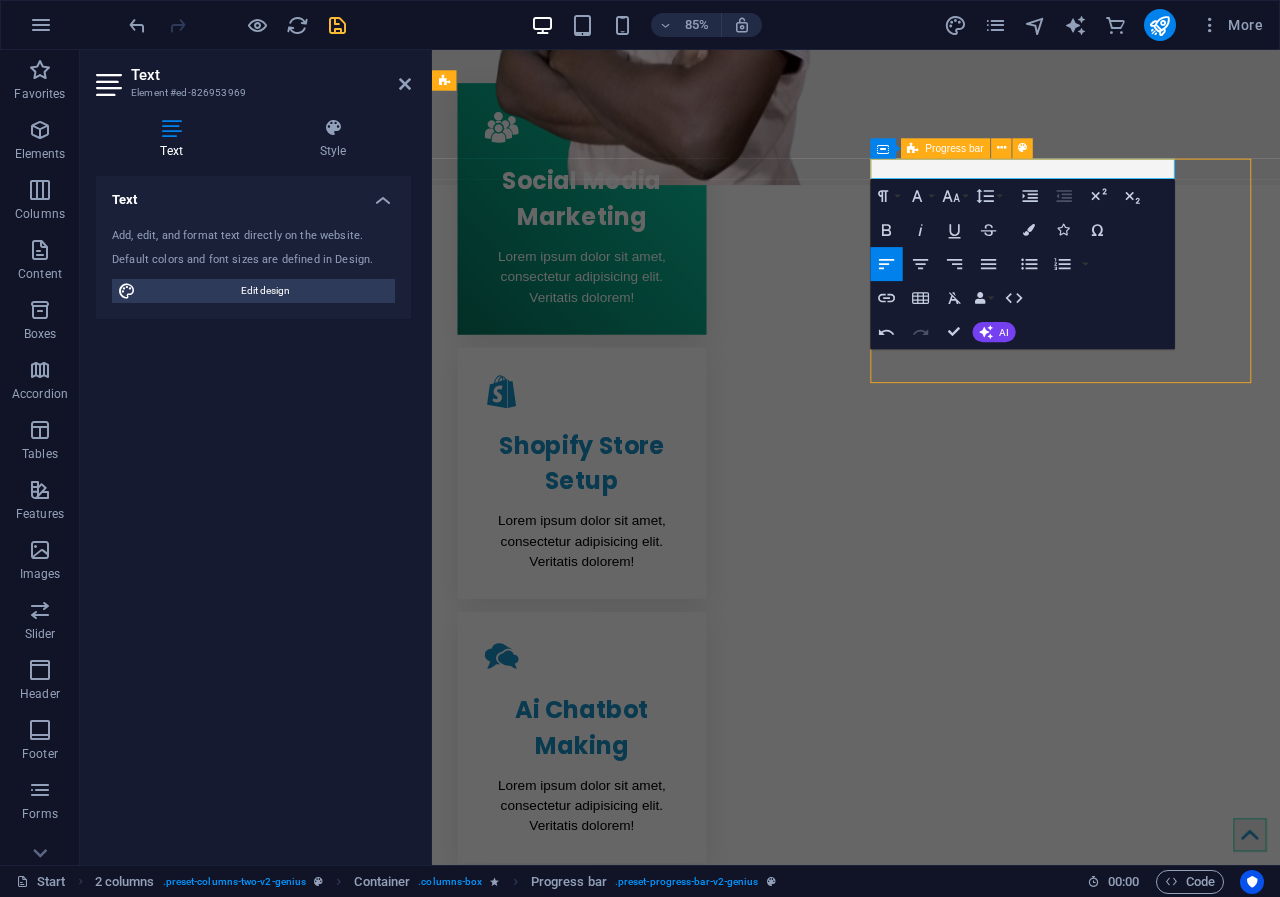 scroll, scrollTop: 1032, scrollLeft: 0, axis: vertical 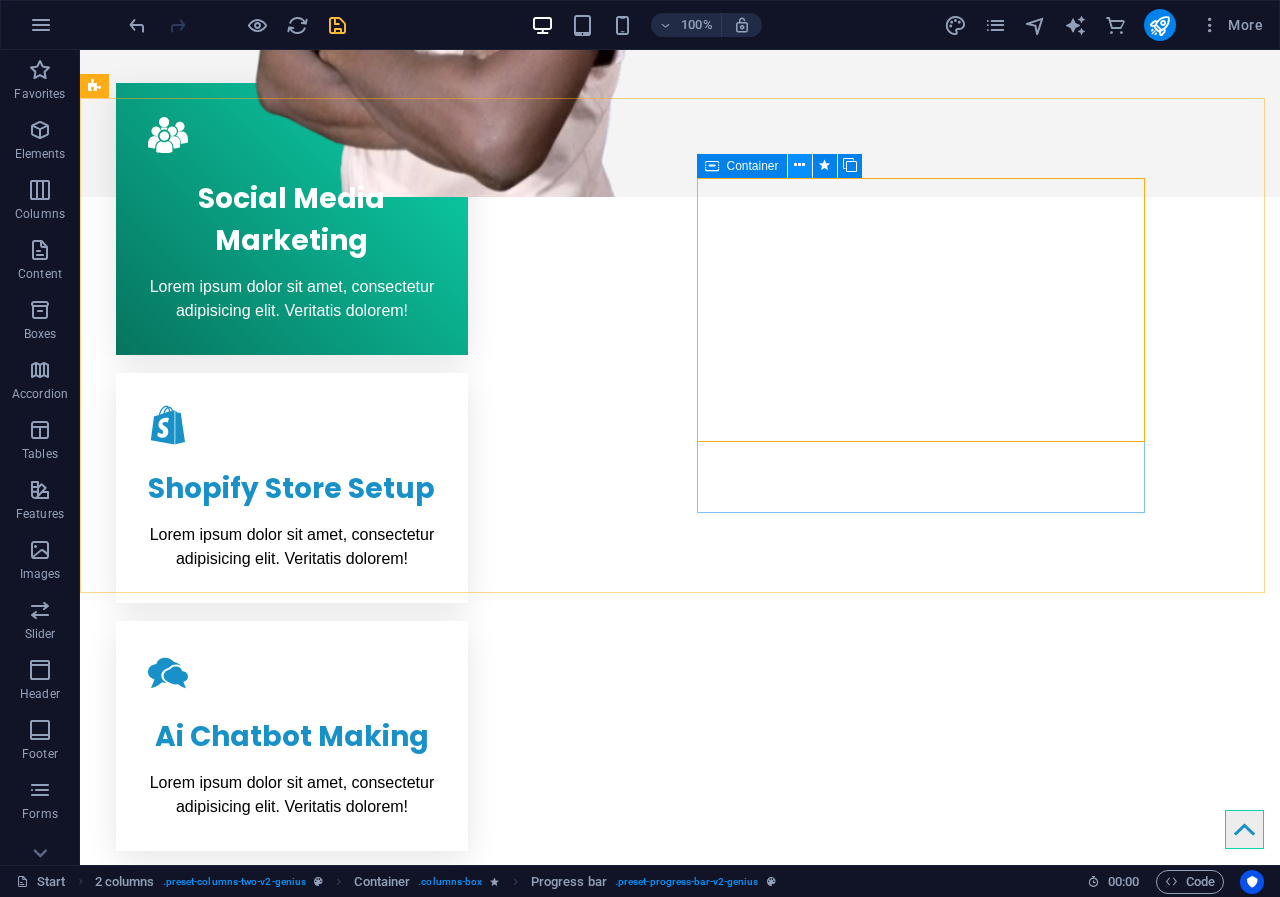 click at bounding box center [799, 165] 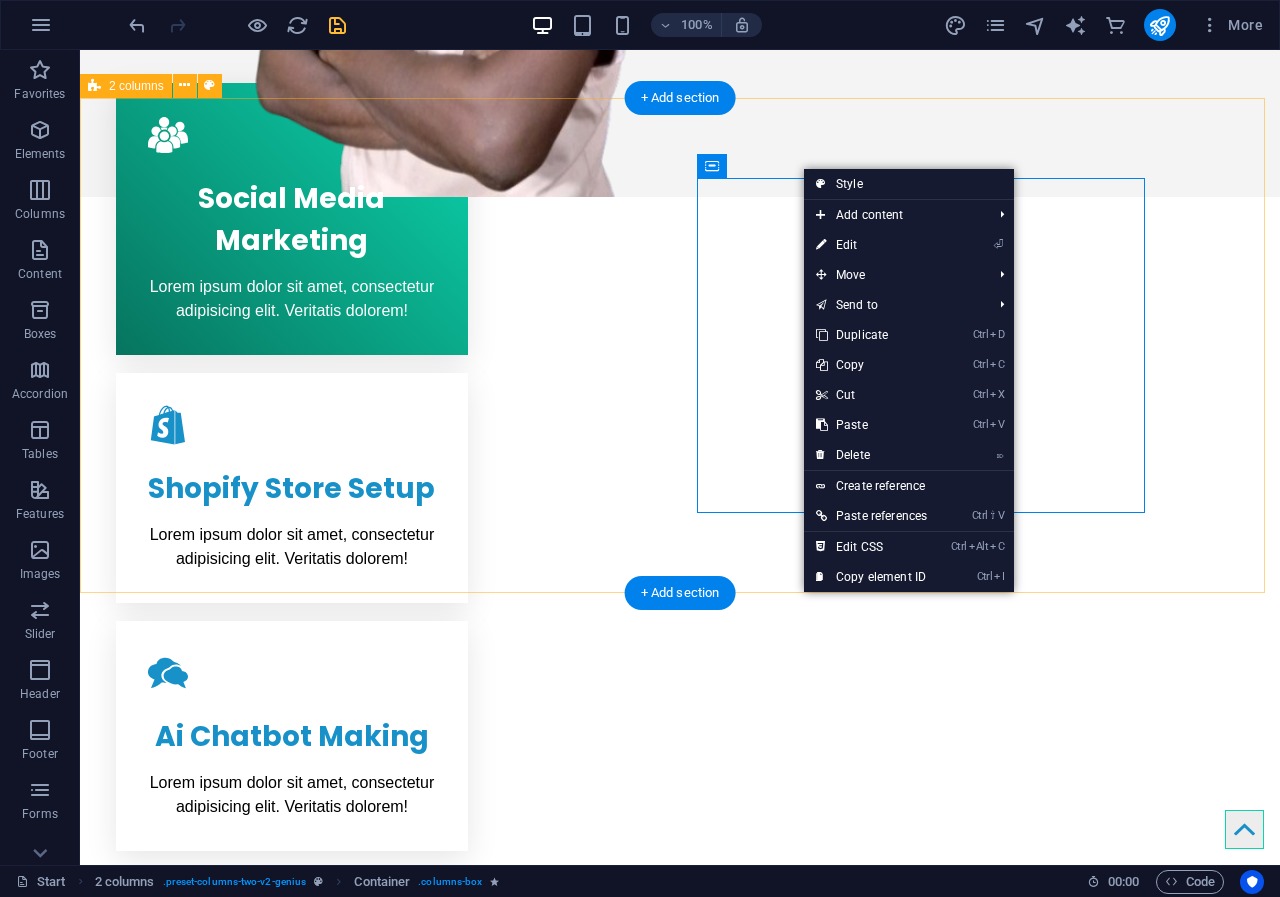 click on "Creative service Lorem ipsum dolor sit amet Lorem ipsum dolor sit amet, consectetur adipisicing elit. Repellat, maiores, a libero atque assumenda praesentium cum magni odio dolor accusantium explicabo repudiandae molestiae.  Cumque expo laboriosam nulla distinctio mollitia Molestias excepturi voluptatem veritatis iusto namut Praesentium magni odio dolor accusantium Ipsum dolor sit amet, consectetur adipisicing elit Social Media  Marketing 90%
Photoshop 70%
Illustrator 90%
HTML5 & CSS3 85%
JavaScript 45%" at bounding box center (680, 1336) 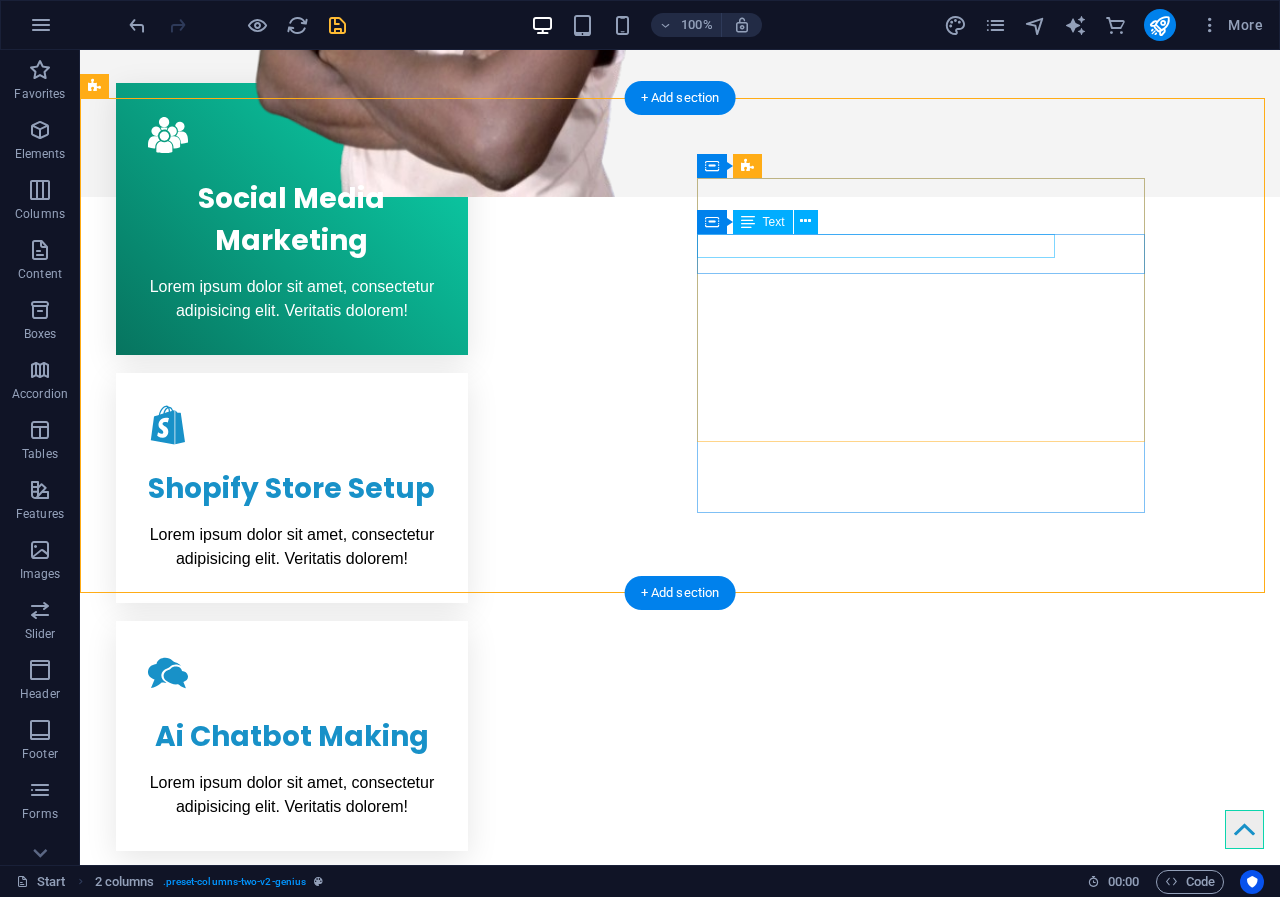 click on "Photoshop" at bounding box center [320, 1414] 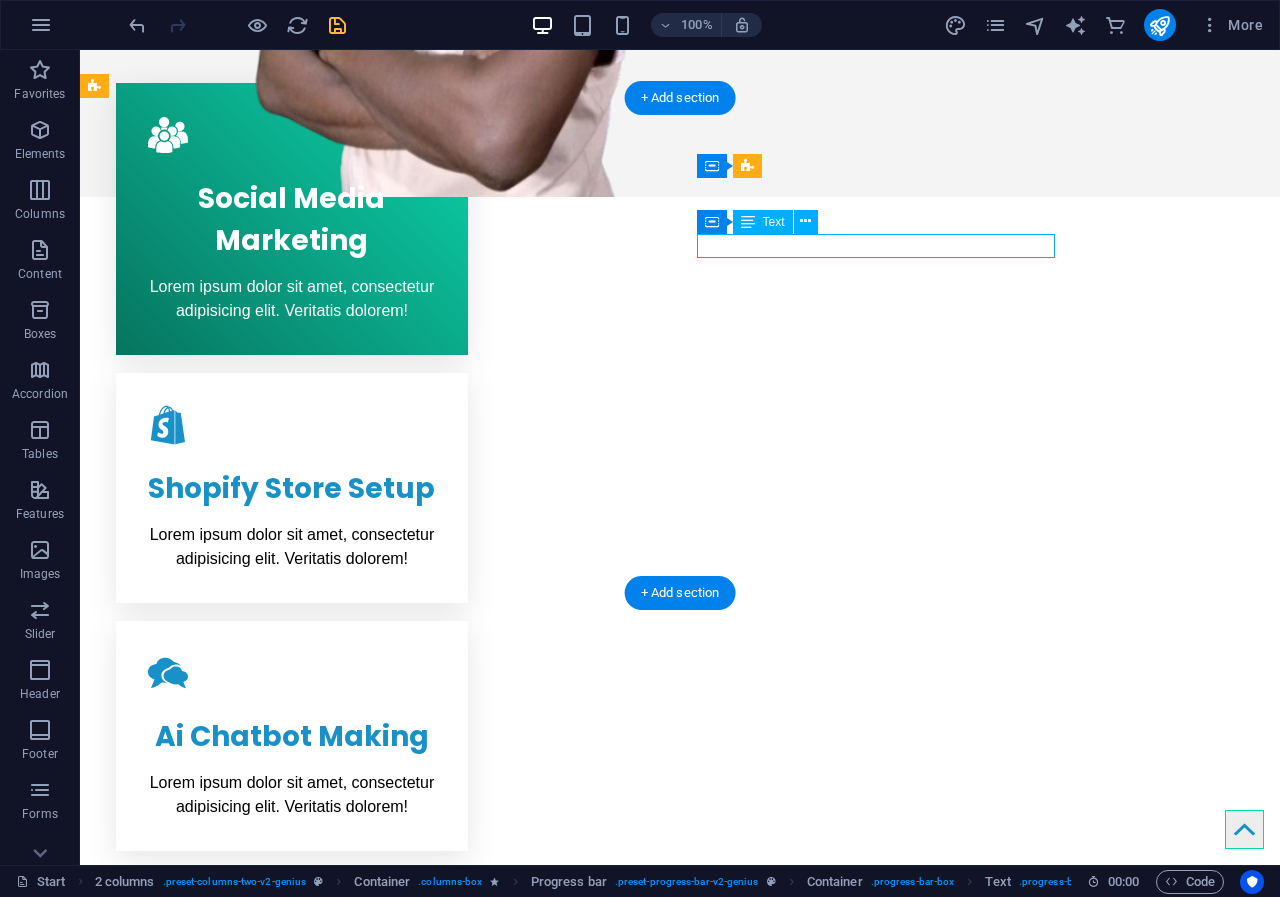 click on "Photoshop" at bounding box center [320, 1414] 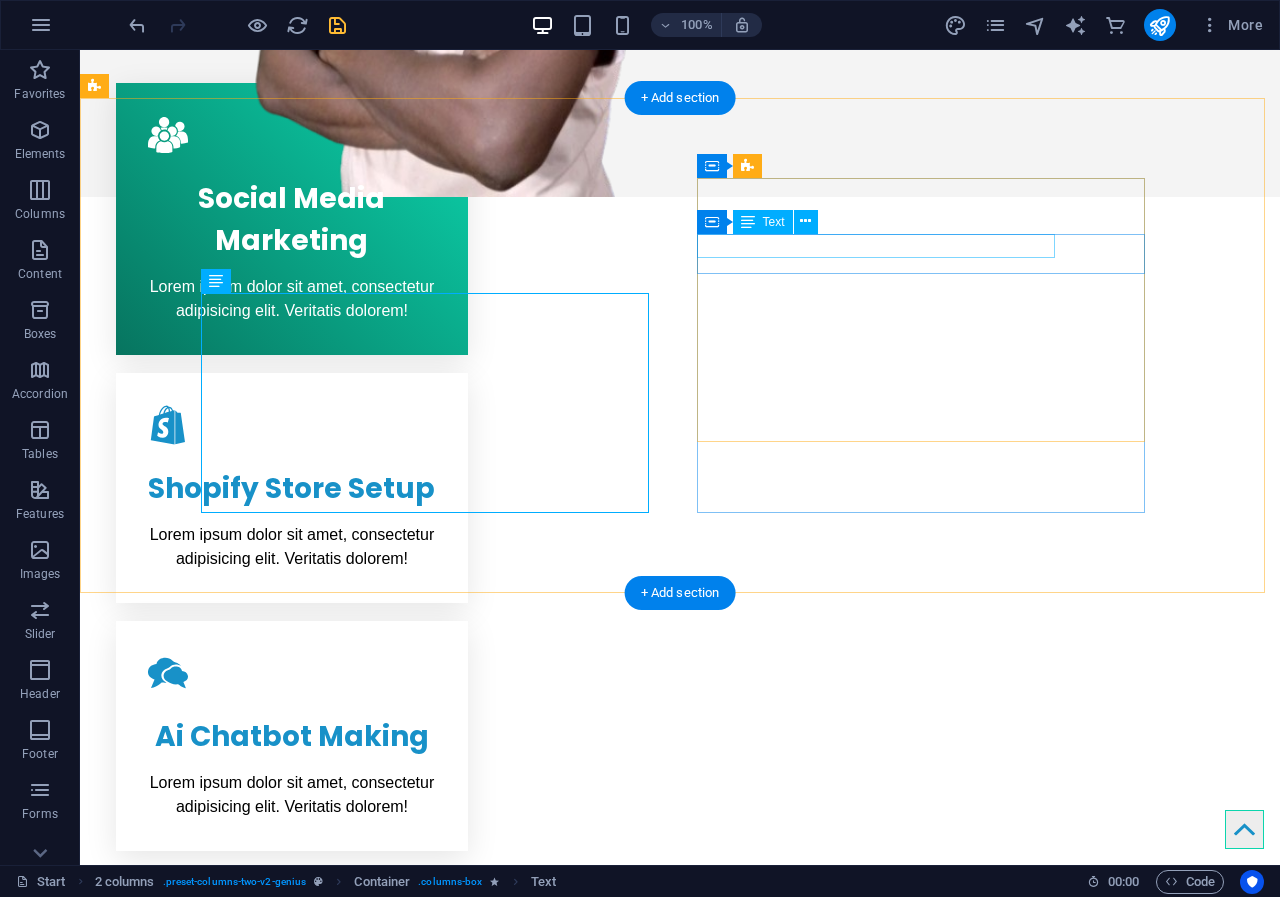 click on "Photoshop" at bounding box center [320, 1414] 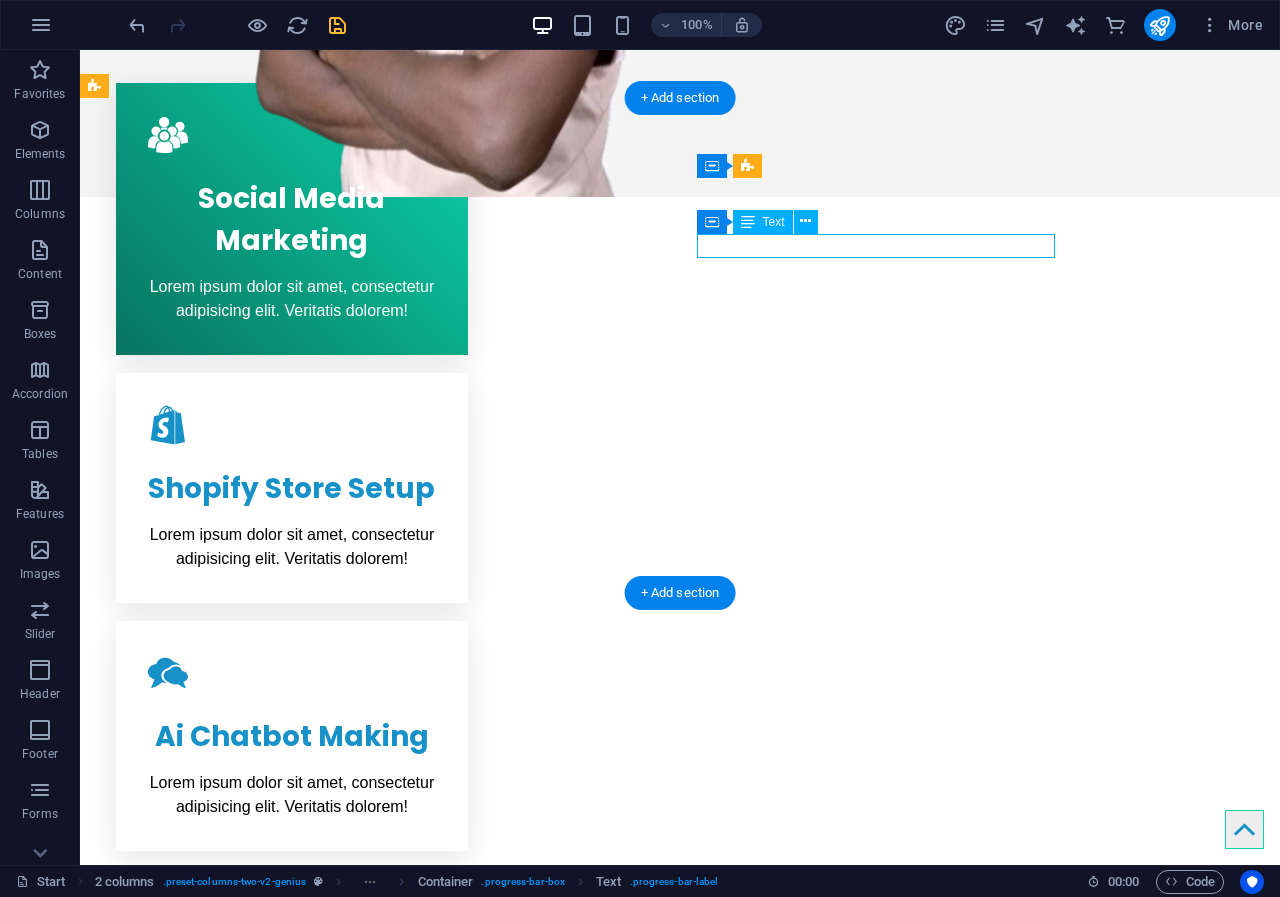 click on "Photoshop" at bounding box center [320, 1414] 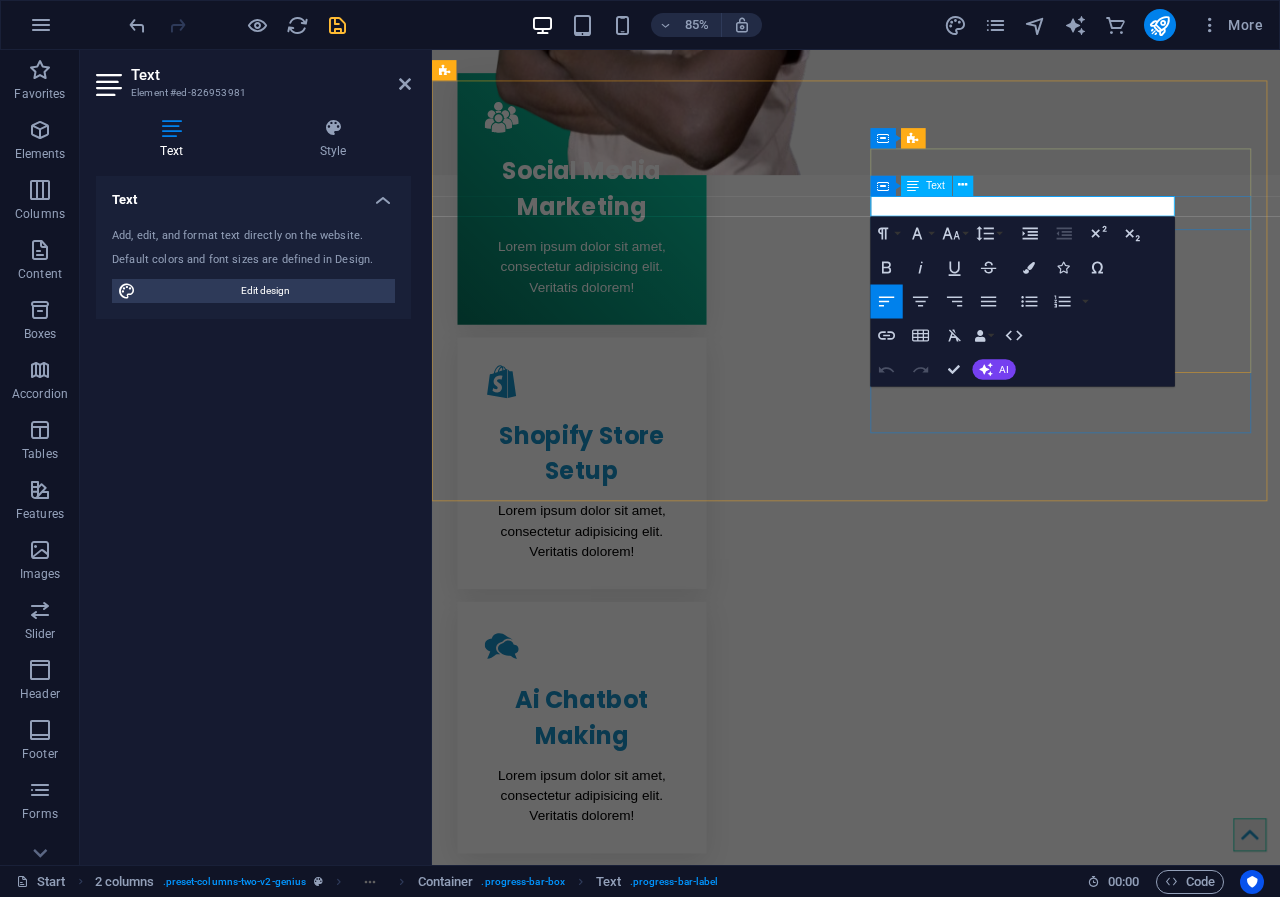 drag, startPoint x: 1048, startPoint y: 235, endPoint x: 950, endPoint y: 235, distance: 98 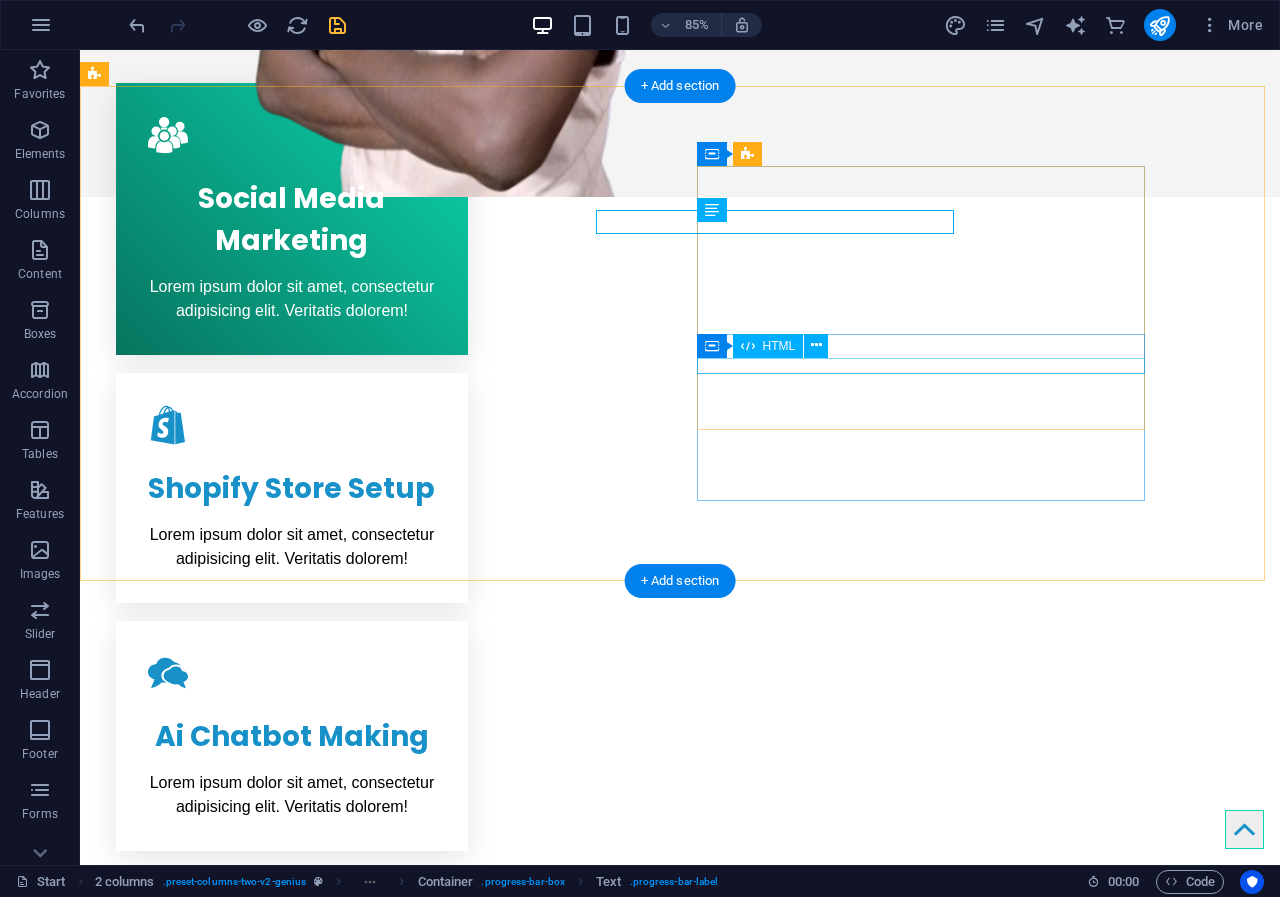 scroll, scrollTop: 1044, scrollLeft: 0, axis: vertical 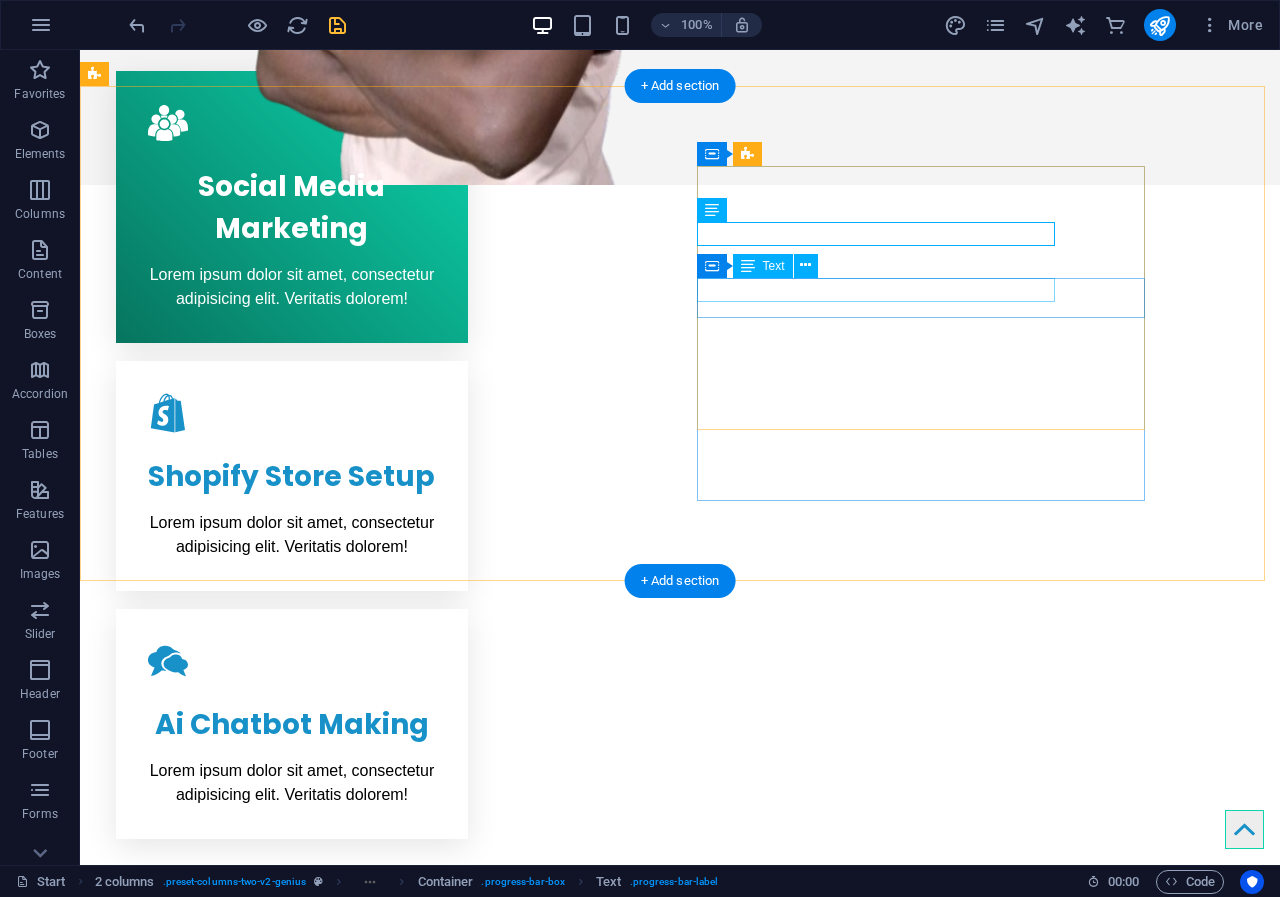click on "Illustrator" at bounding box center [320, 1482] 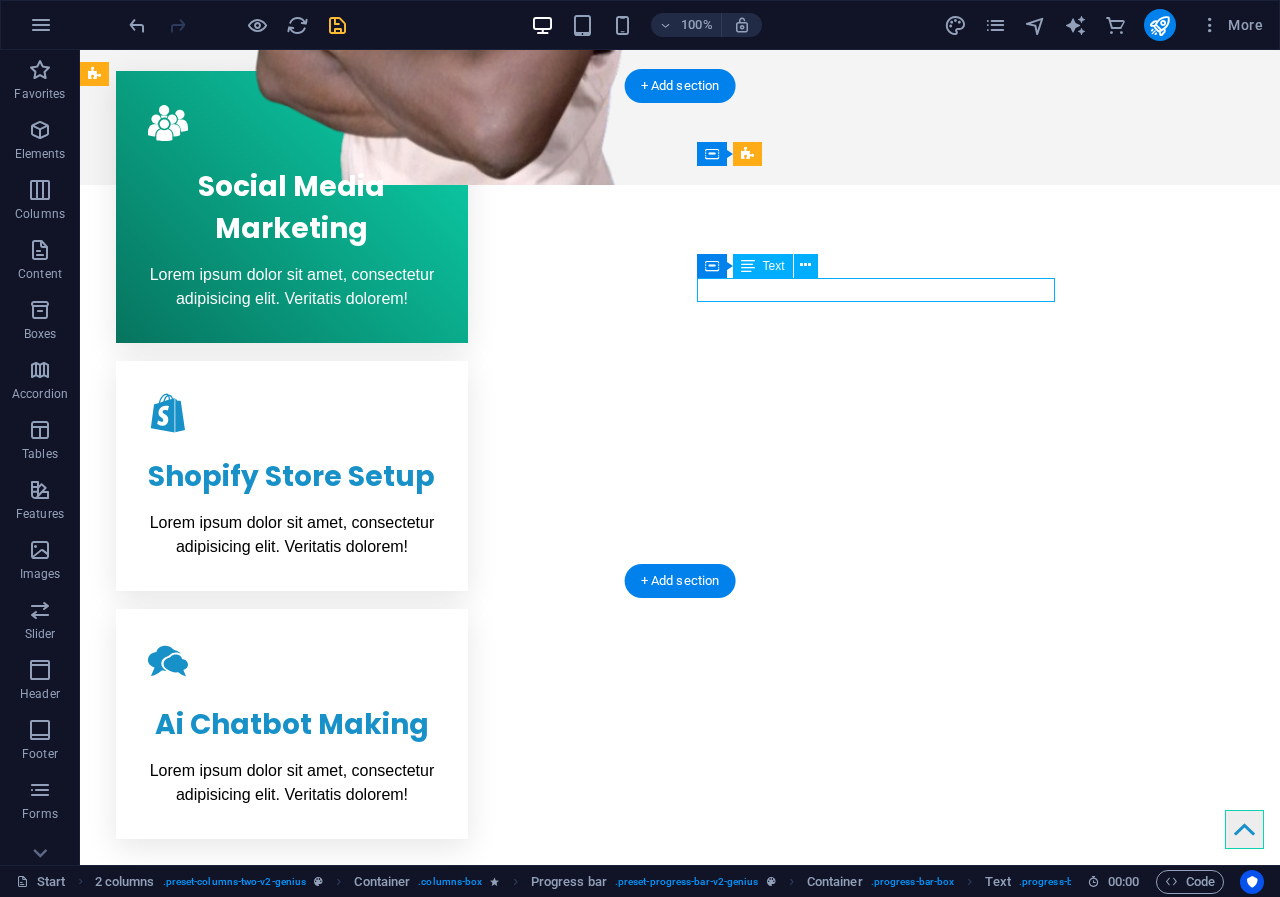click on "Illustrator" at bounding box center (320, 1482) 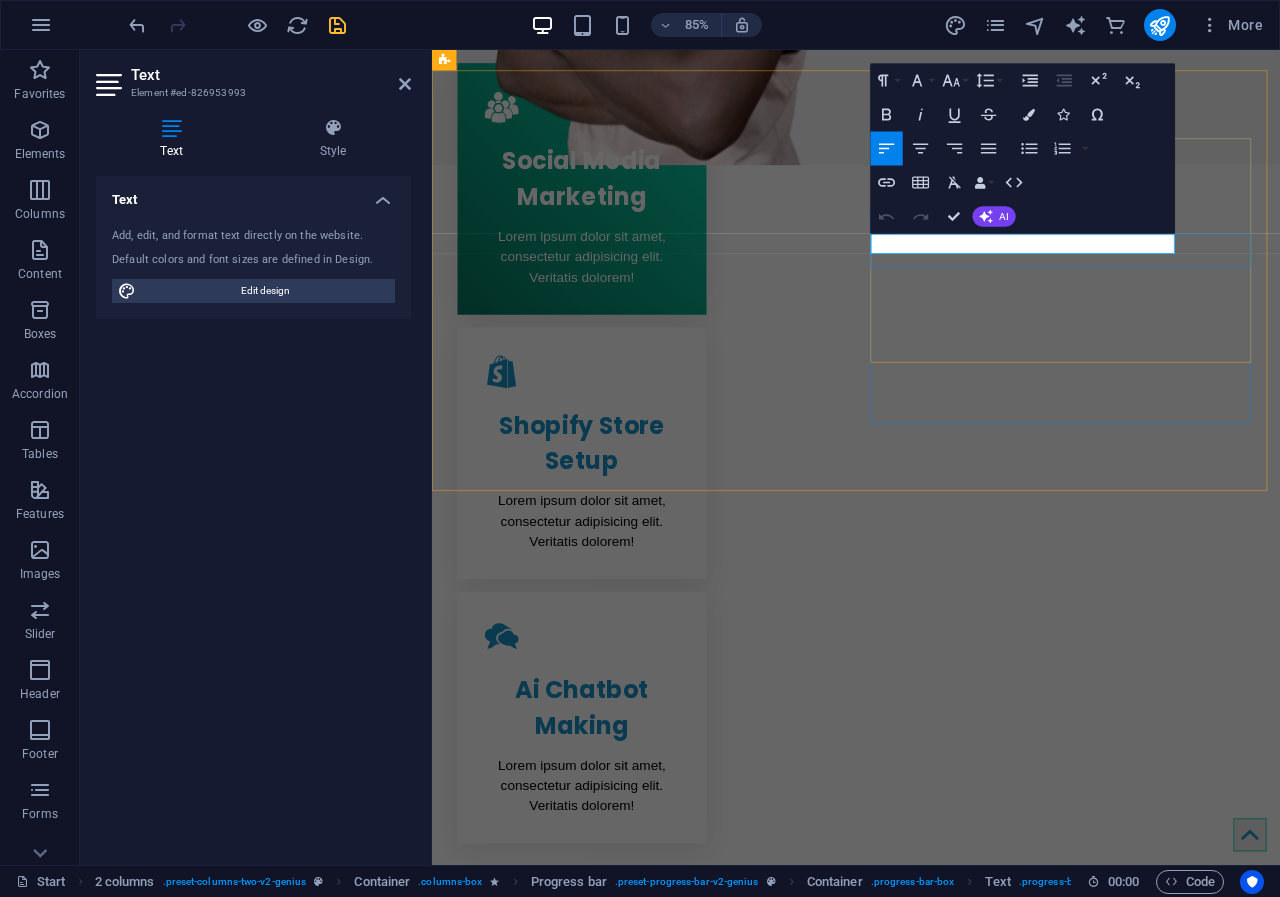 click on "Illustrator" at bounding box center (672, 1620) 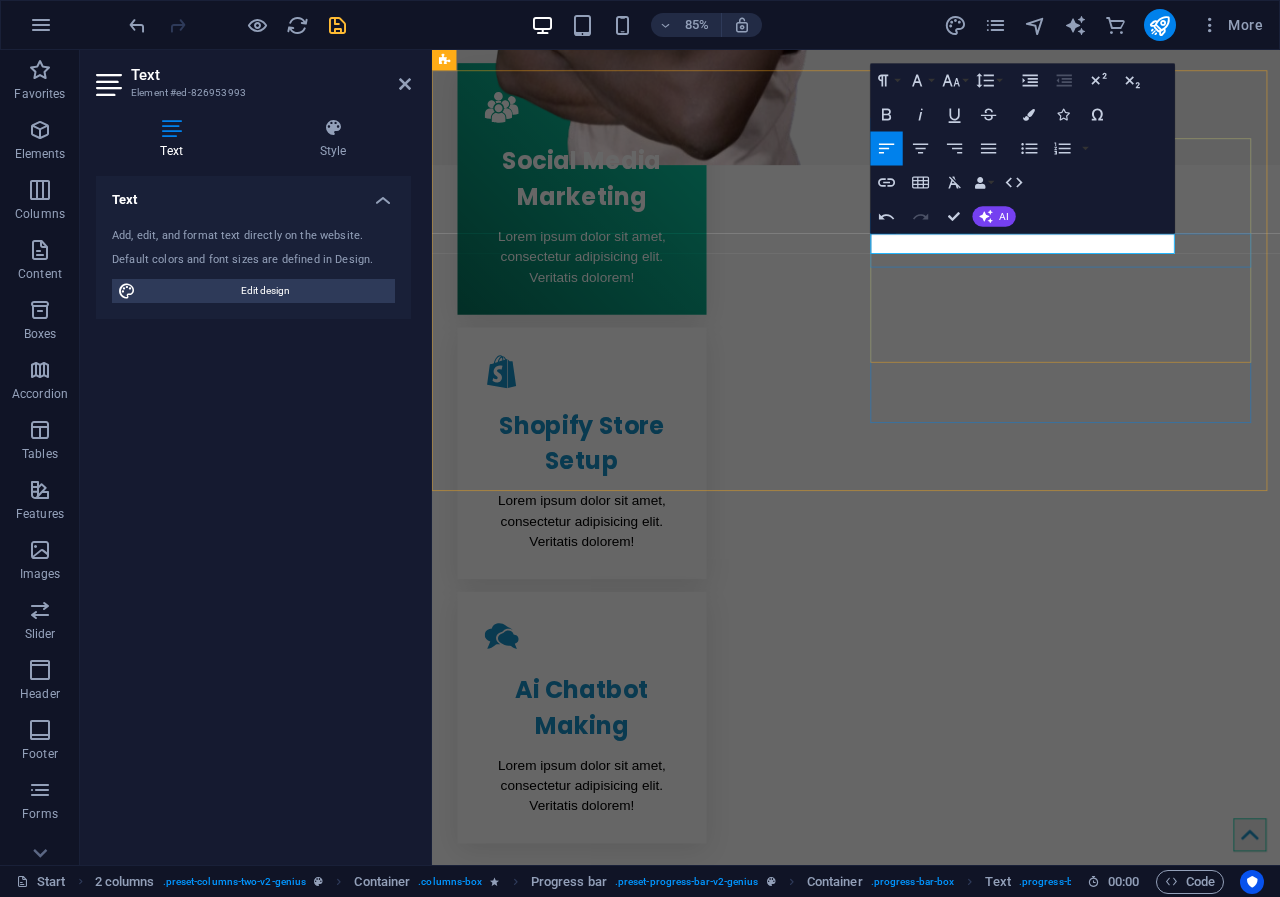 type 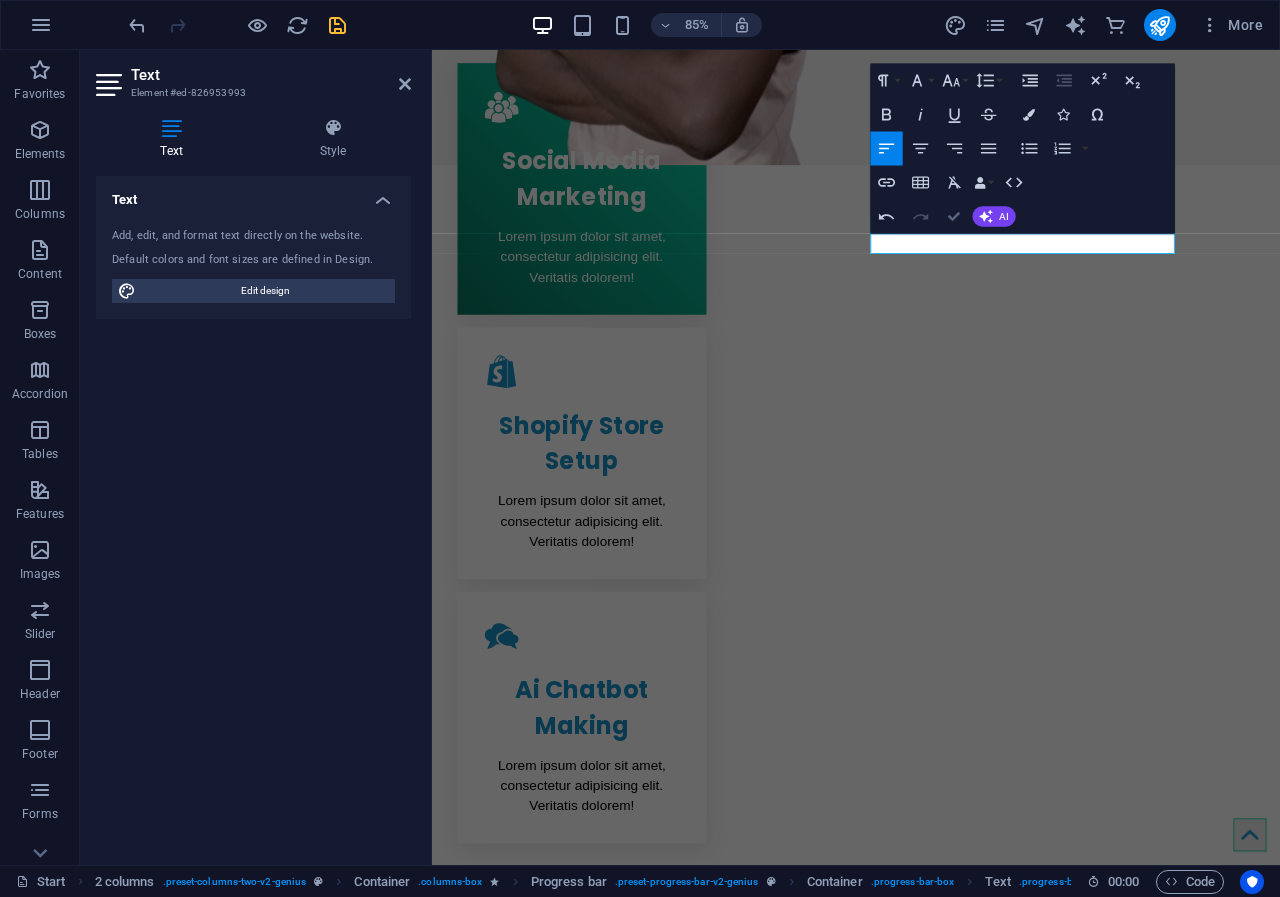 scroll, scrollTop: 1056, scrollLeft: 0, axis: vertical 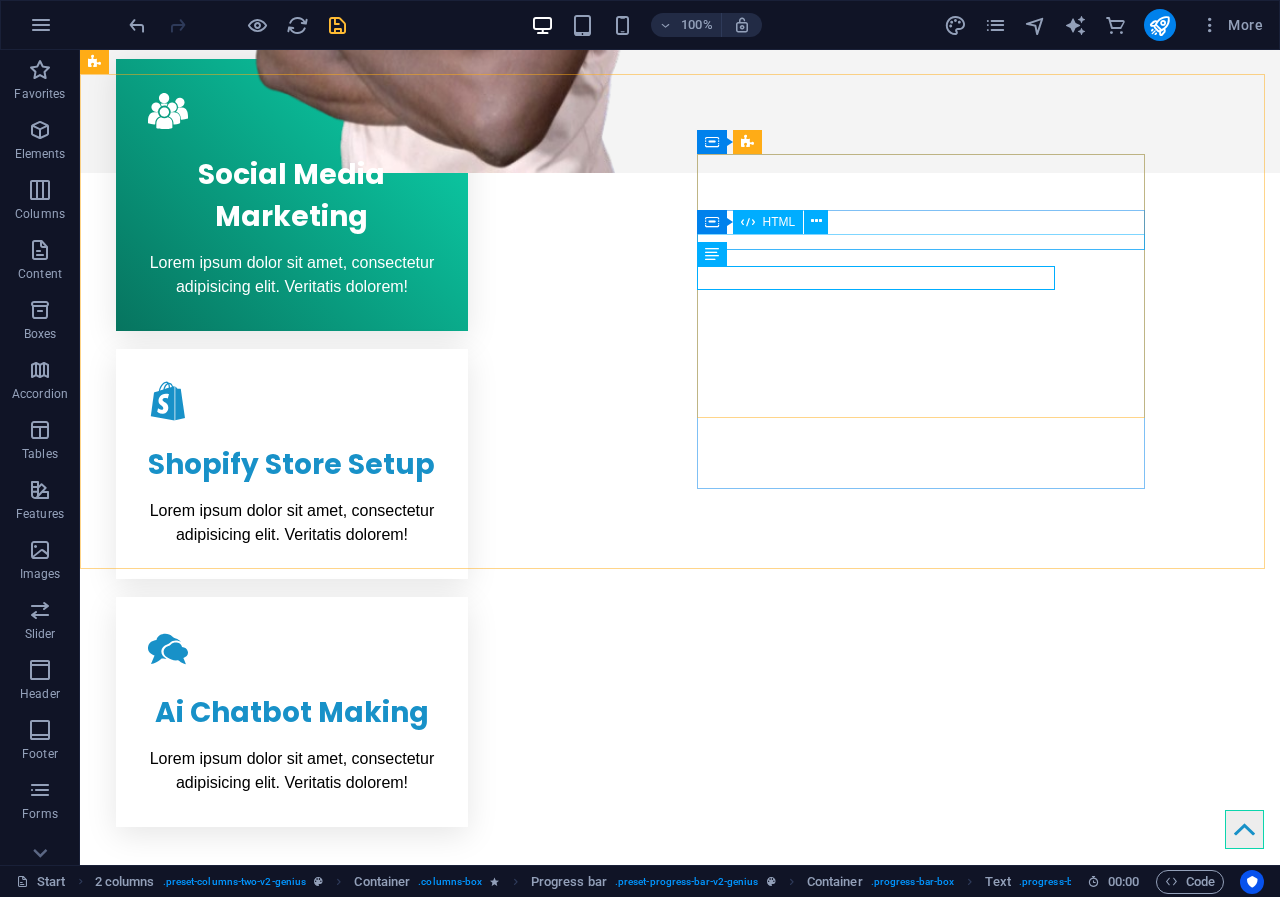 click on "HTML" at bounding box center (779, 222) 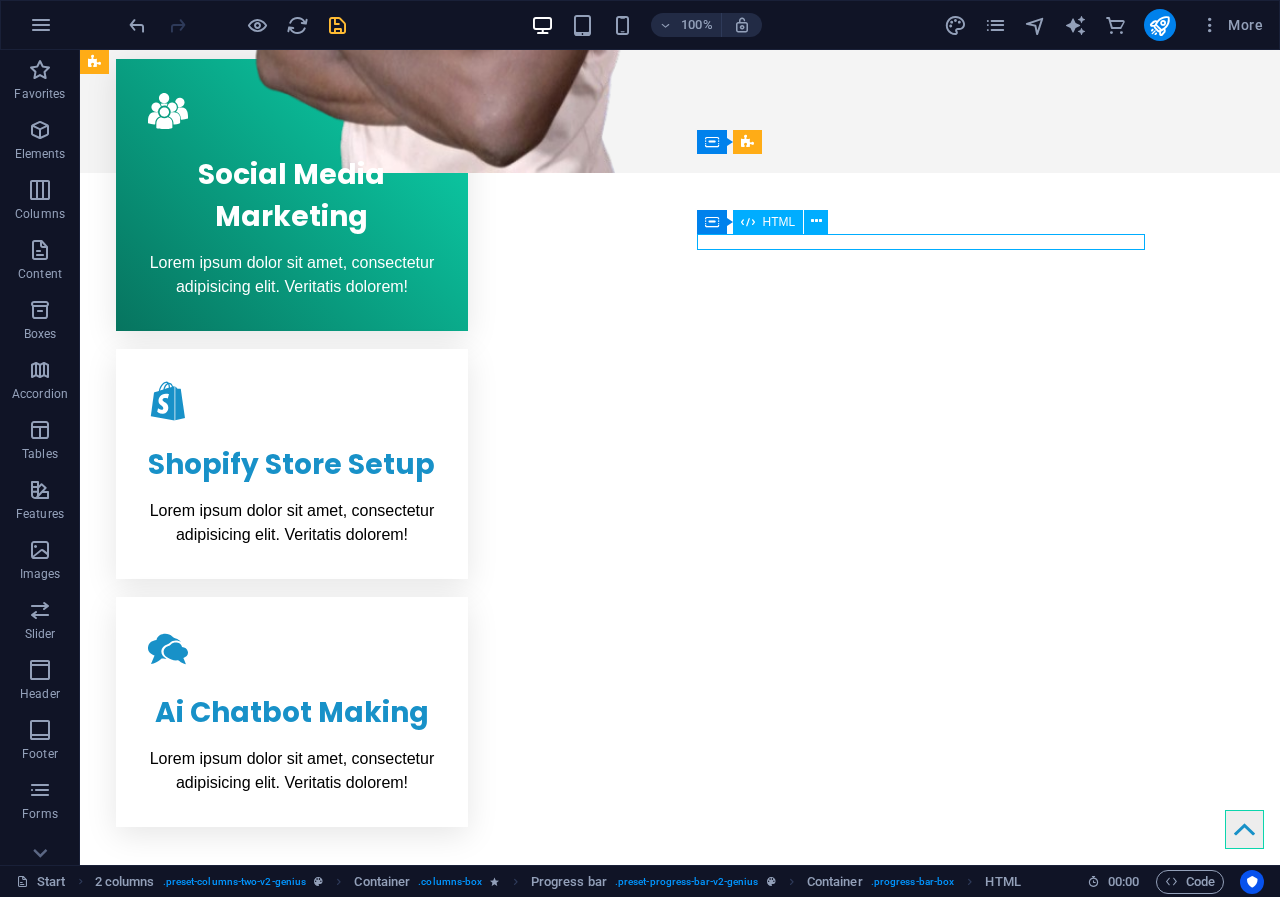 click on "HTML" at bounding box center (779, 222) 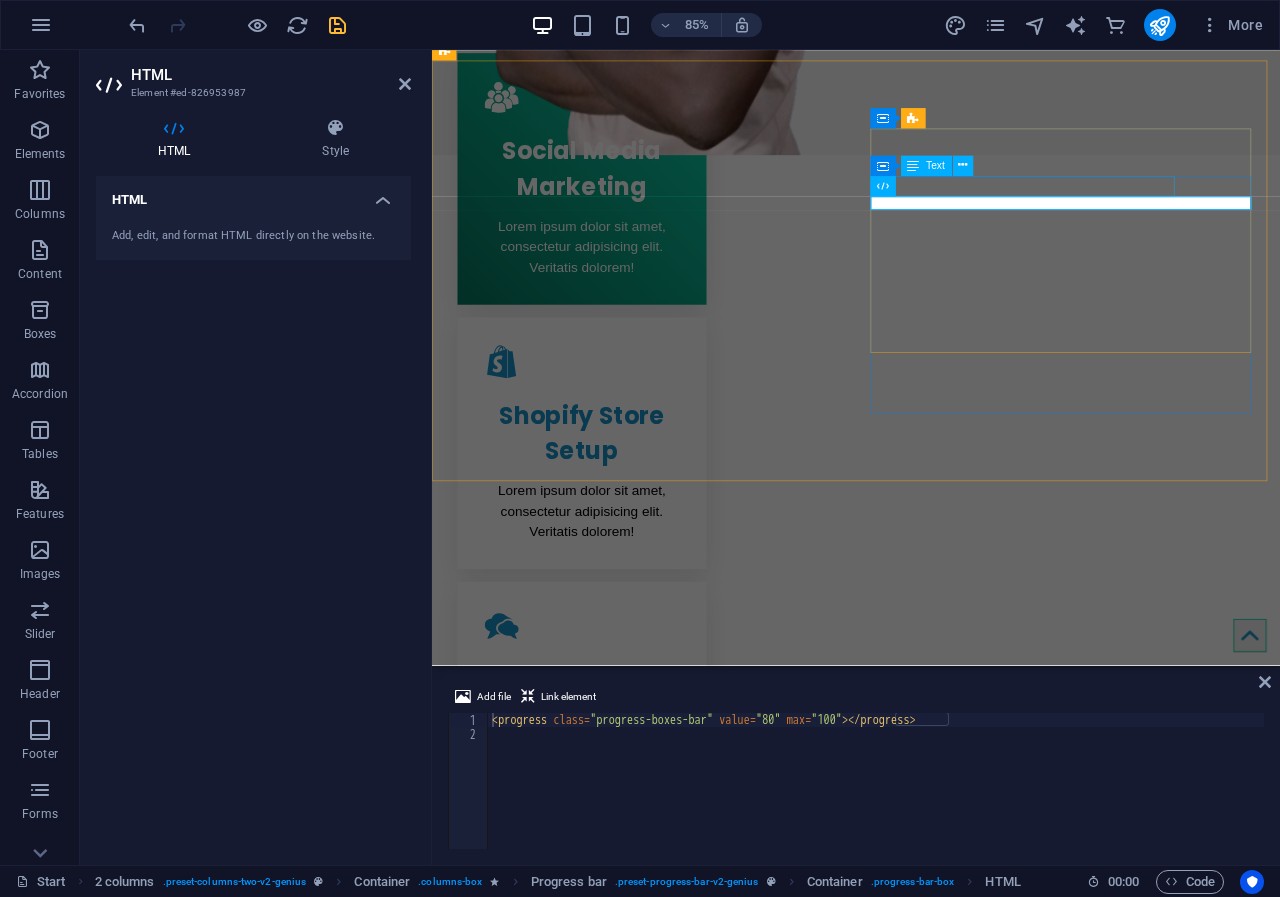 click on "Ai bchatbot Making" at bounding box center (672, 1528) 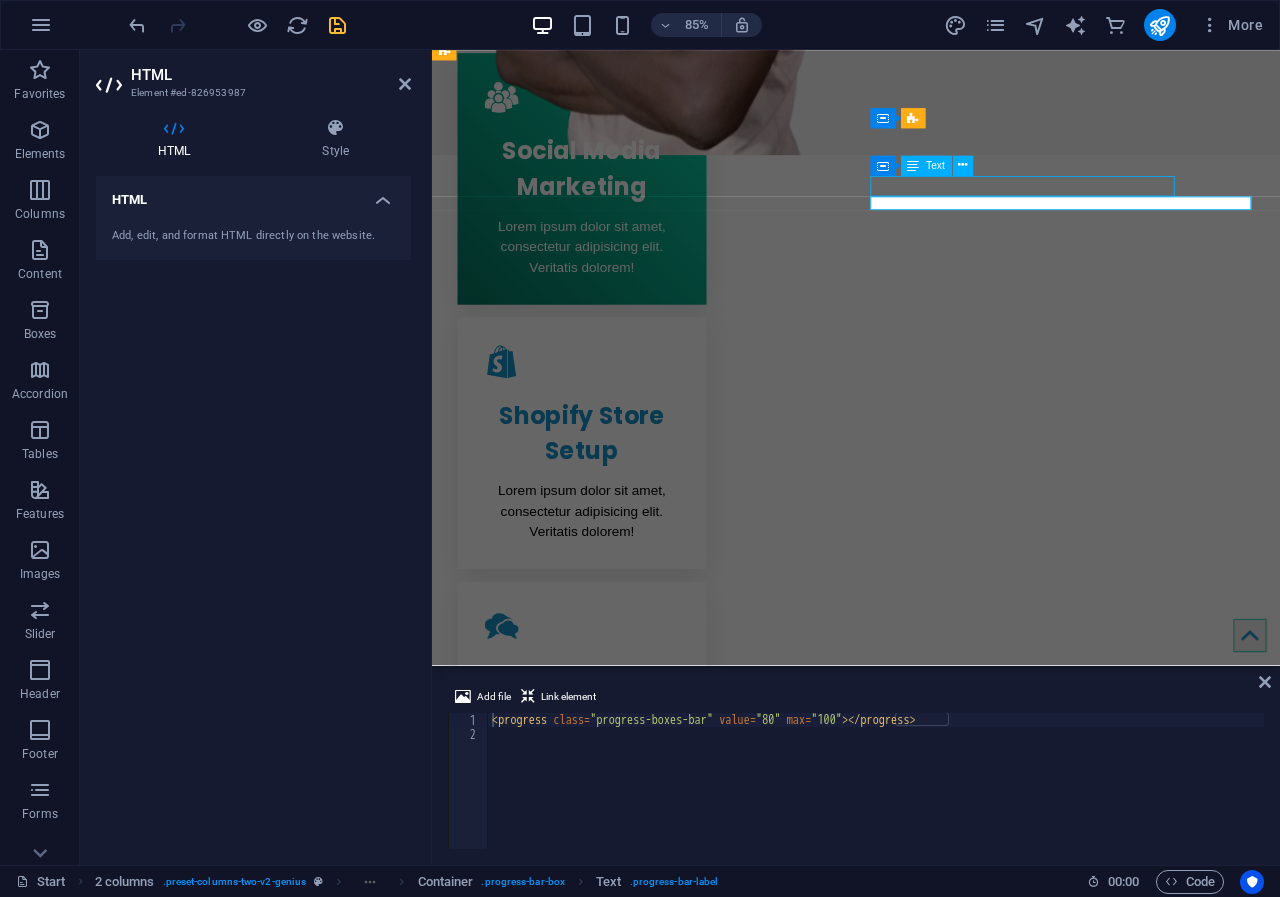 click on "Ai bchatbot Making" at bounding box center (672, 1528) 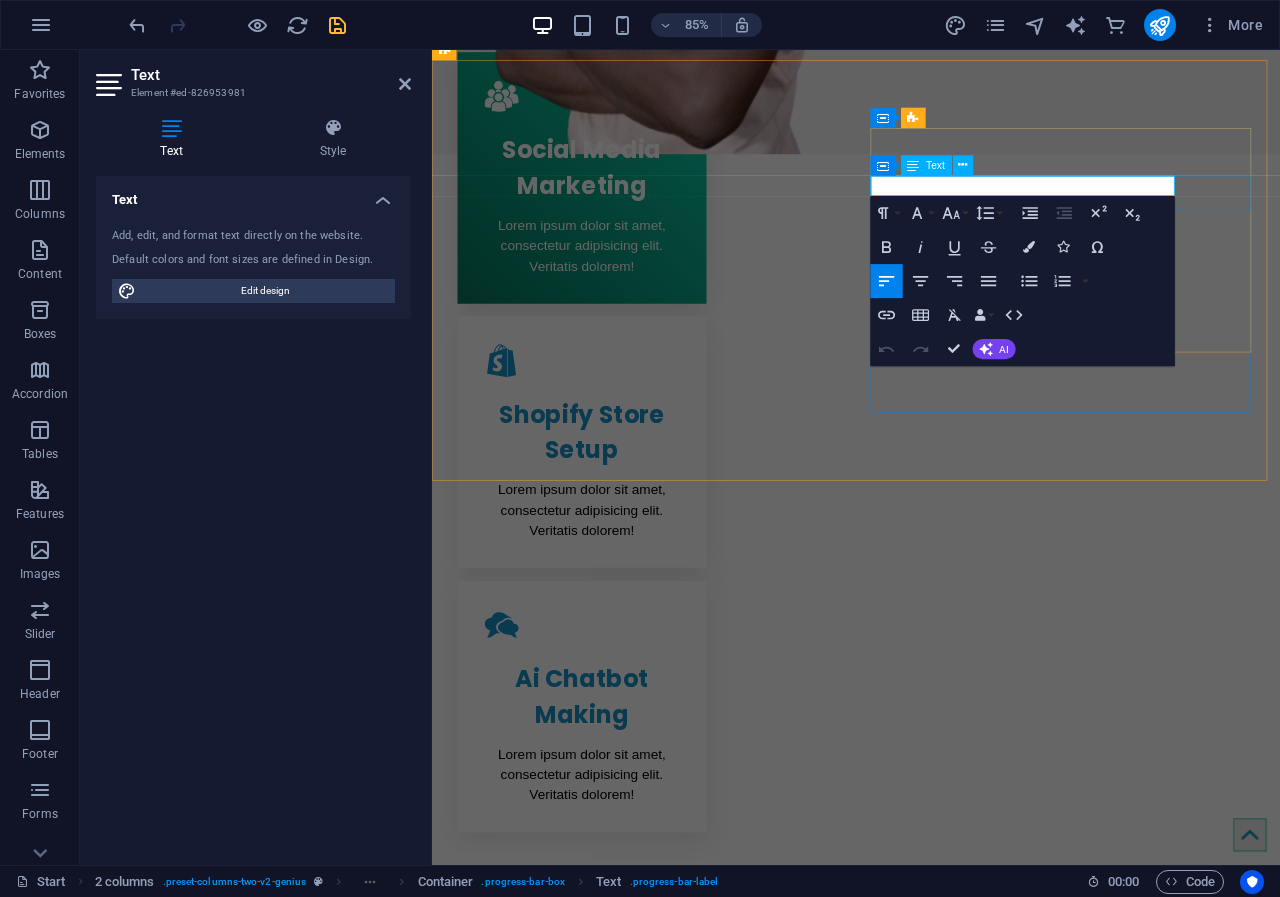 click on "Ai bchatbot Making" at bounding box center [672, 1528] 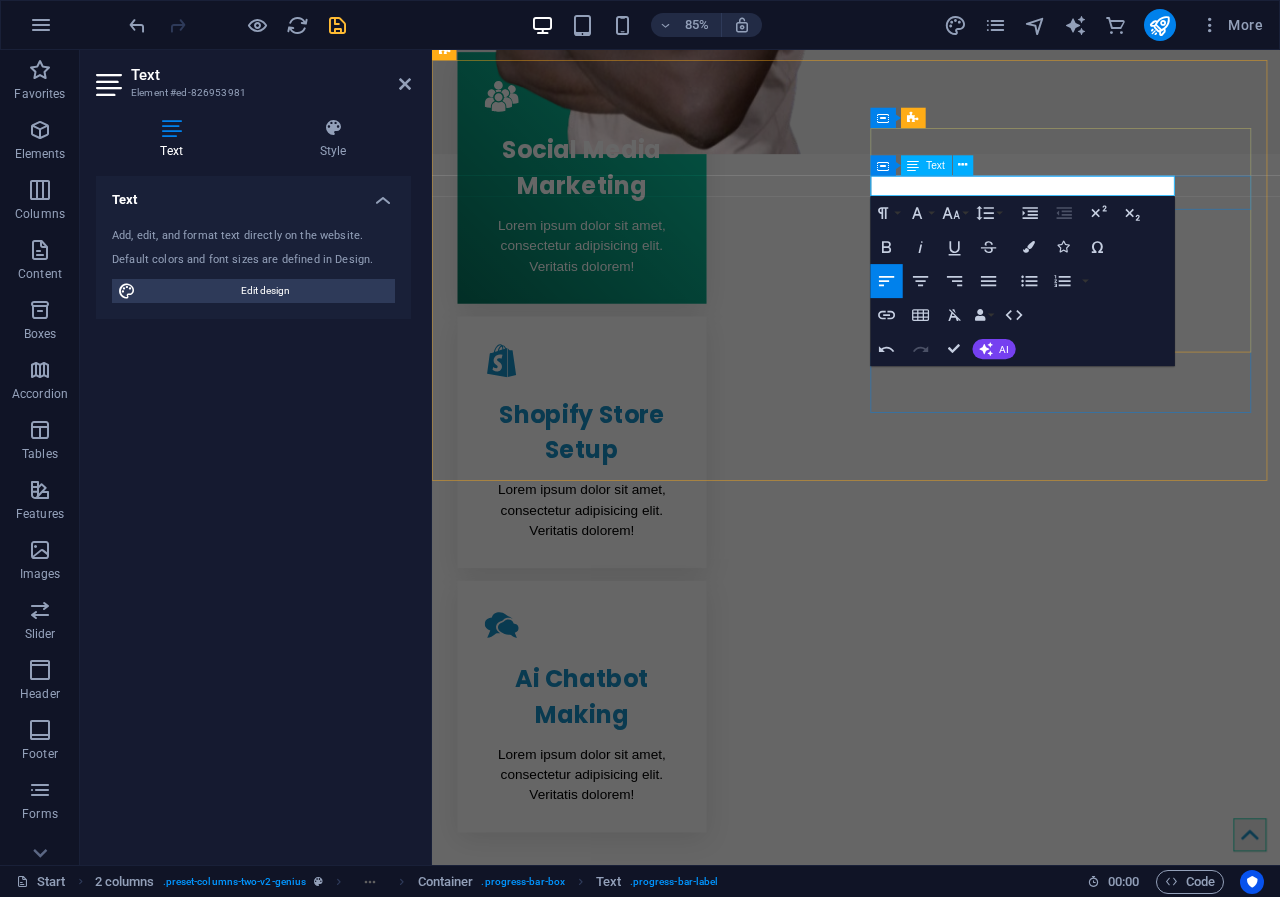click on "Ai chatbot Making" at bounding box center [672, 1528] 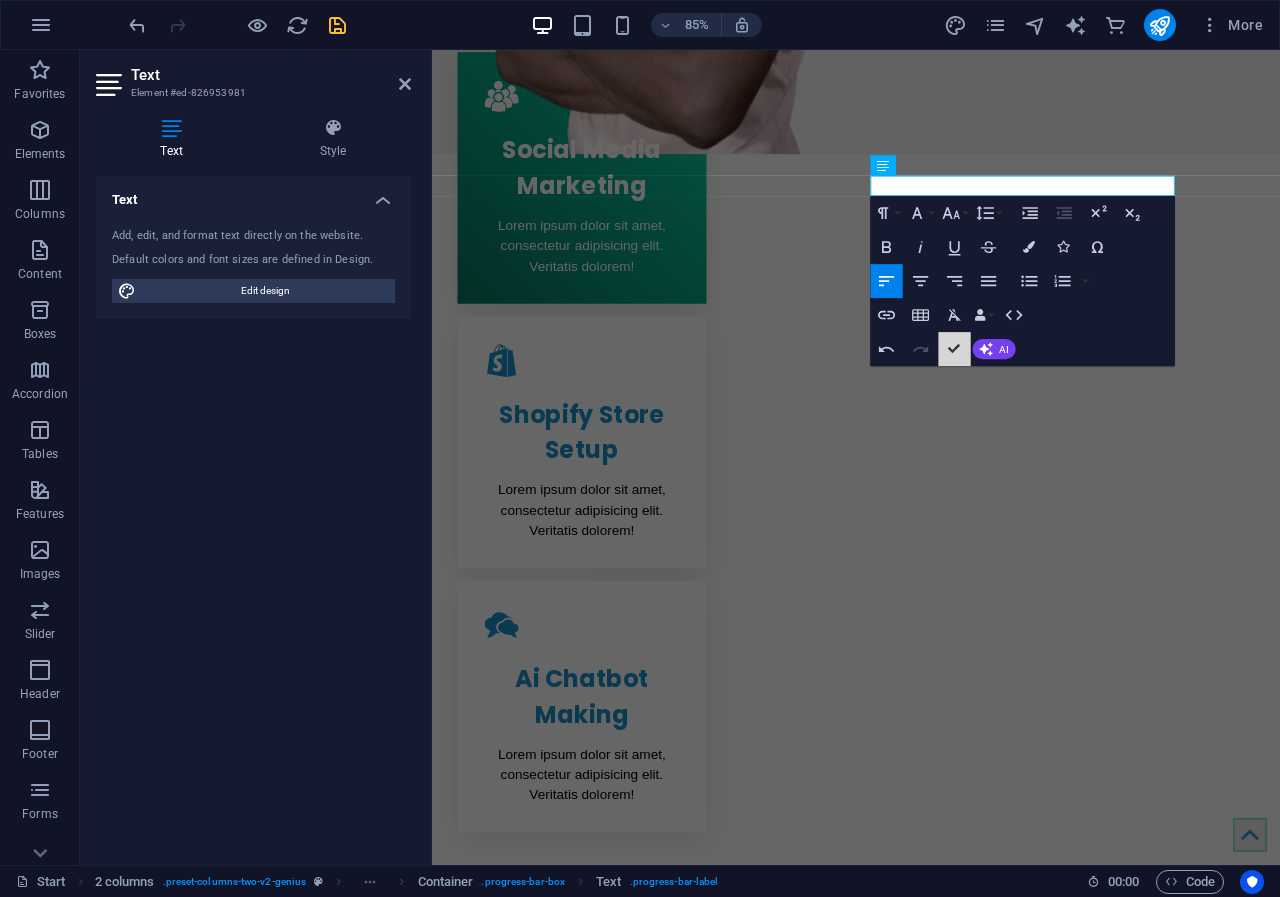 scroll, scrollTop: 1068, scrollLeft: 0, axis: vertical 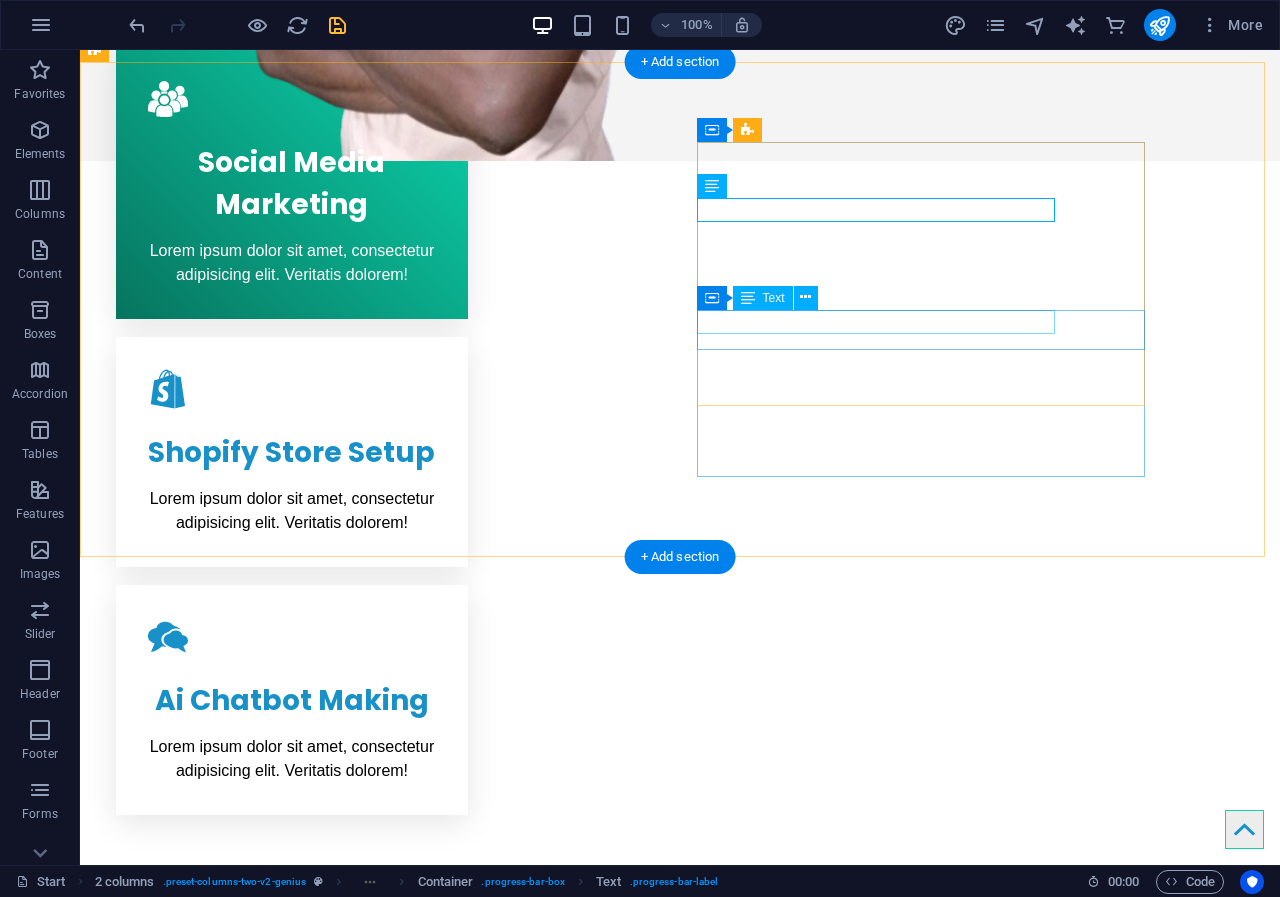 click on "HTML5 & CSS3" at bounding box center (320, 1538) 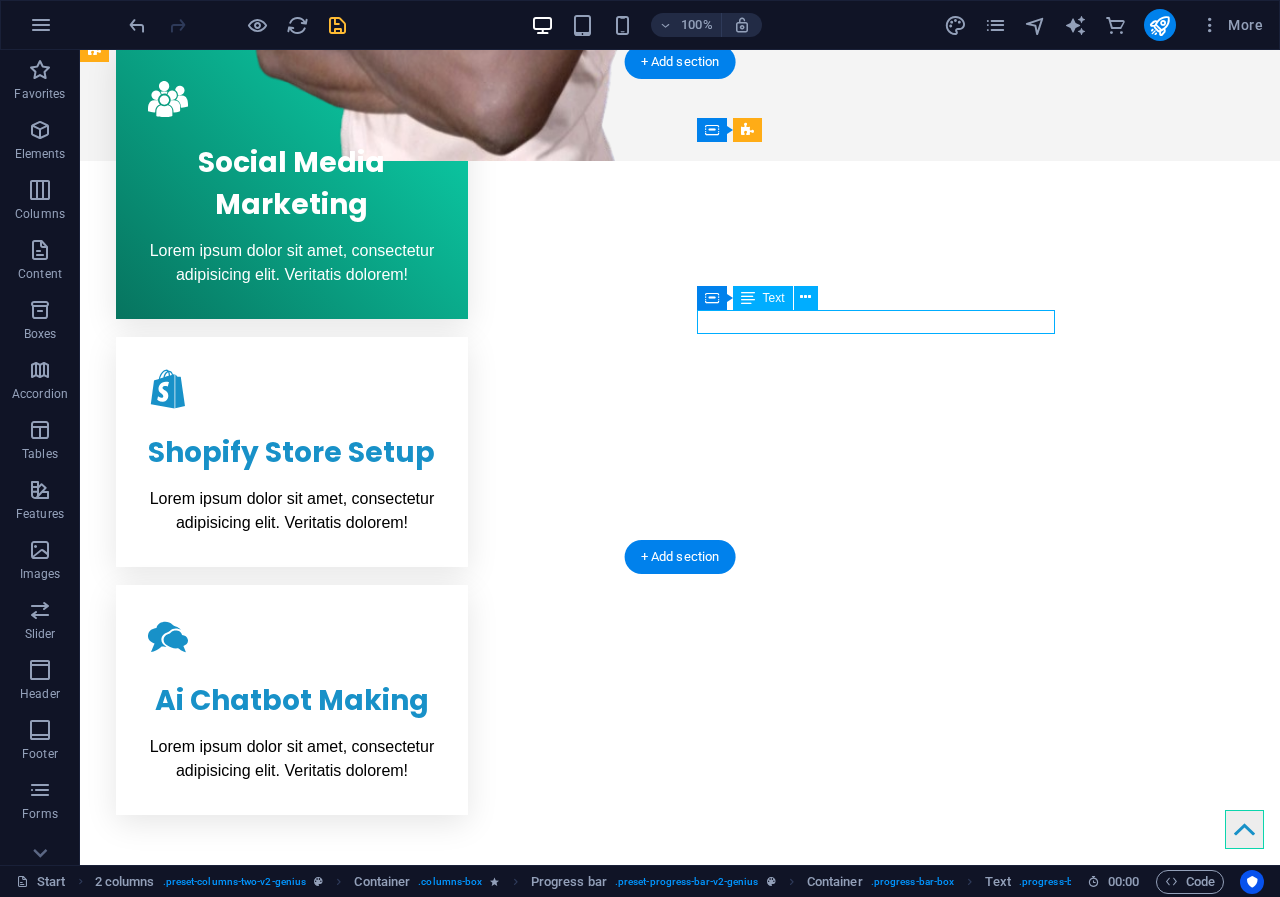 click on "HTML5 & CSS3" at bounding box center (320, 1538) 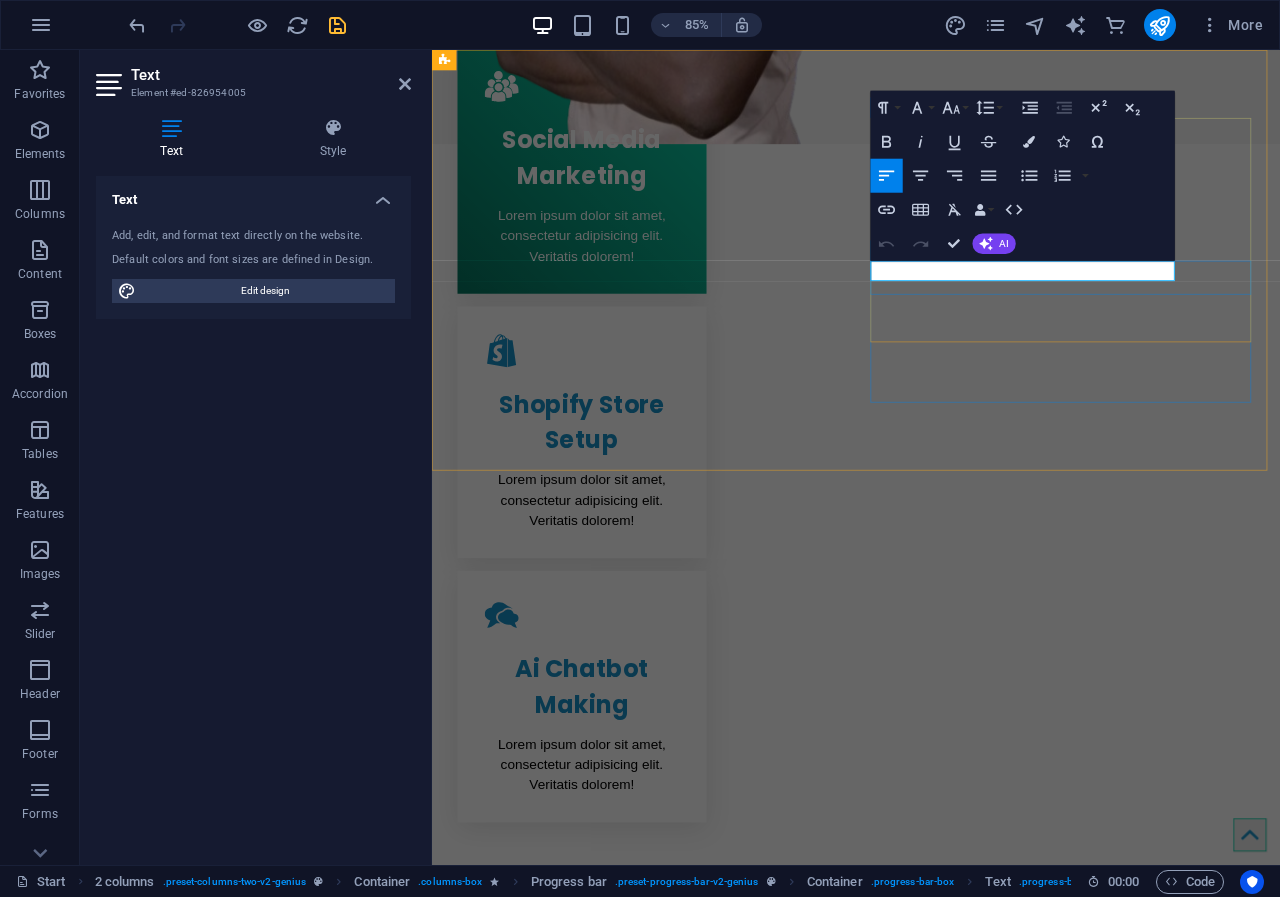 drag, startPoint x: 1109, startPoint y: 307, endPoint x: 949, endPoint y: 304, distance: 160.02812 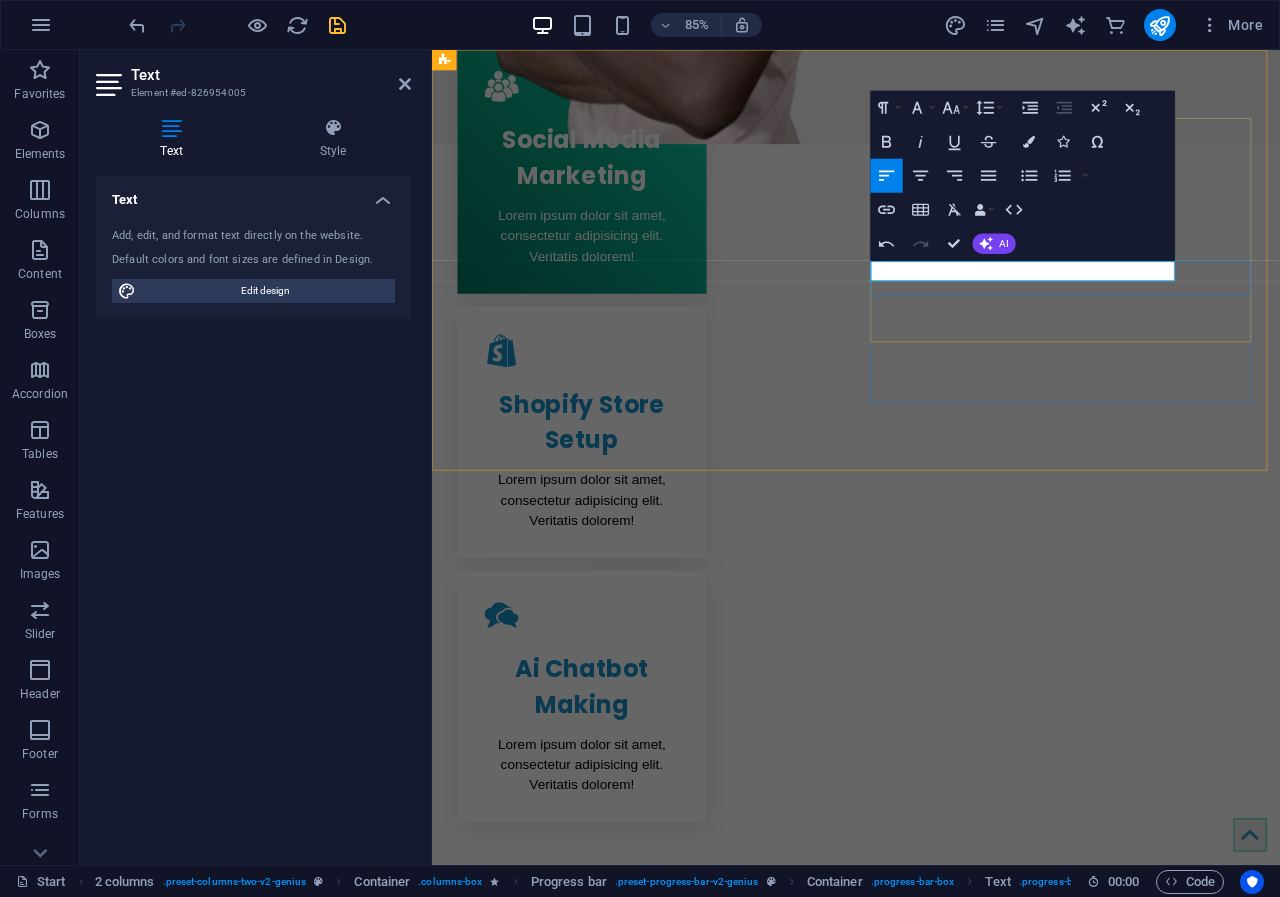 click on "Socialmedia" at bounding box center [672, 1676] 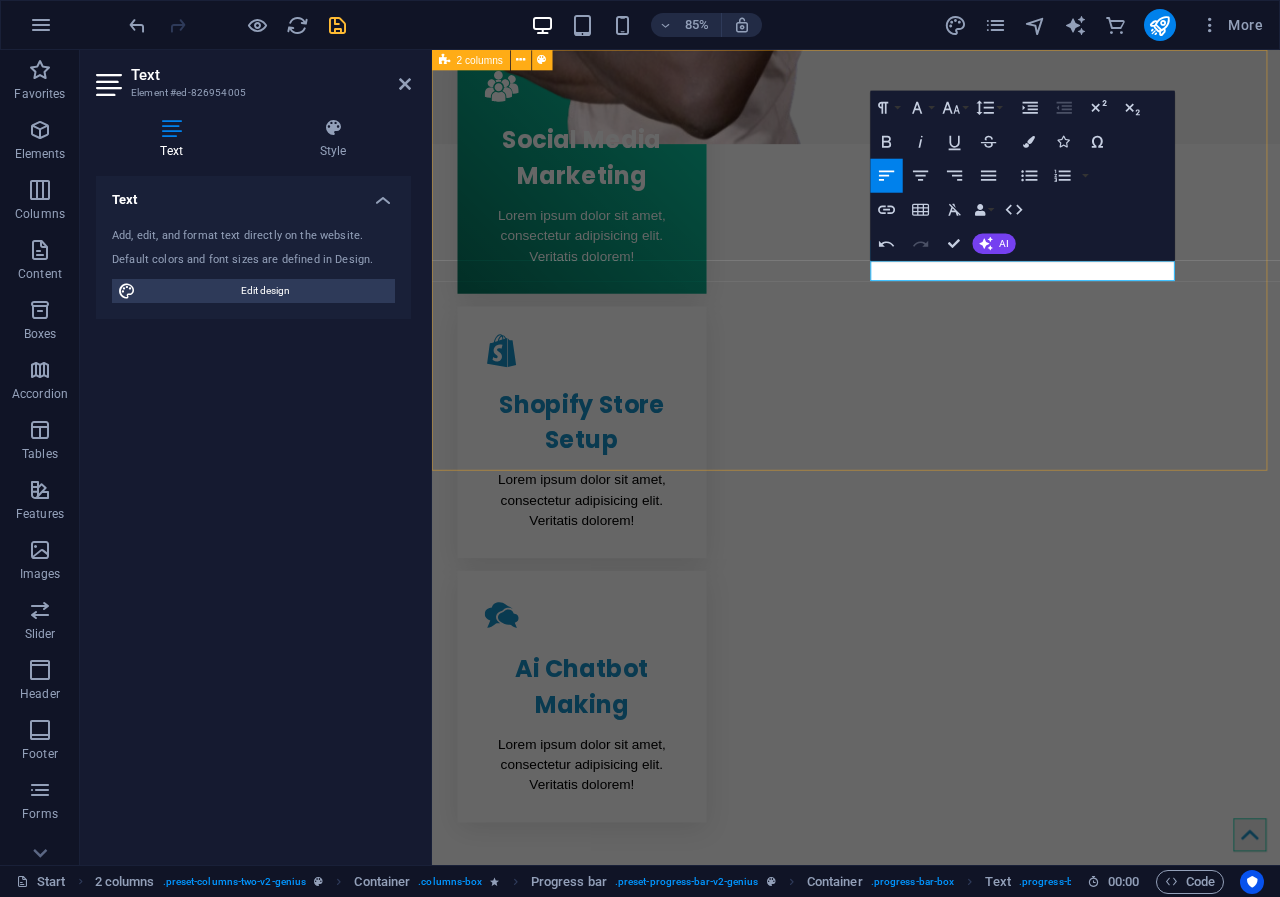 click on "Creative service Lorem ipsum dolor sit amet Lorem ipsum dolor sit amet, consectetur adipisicing elit. Repellat, maiores, a libero atque assumenda praesentium cum magni odio dolor accusantium explicabo repudiandae molestiae.  Cumque expo laboriosam nulla distinctio mollitia Molestias excepturi voluptatem veritatis iusto namut Praesentium magni odio dolor accusantium Ipsum dolor sit amet, consectetur adipisicing elit Social Media  Marketing 90%
Ai Chatbot Making 70%
Shopify Store Setup 90%
Social Media Manegment 85%
JavaScript 45%" at bounding box center [931, 1438] 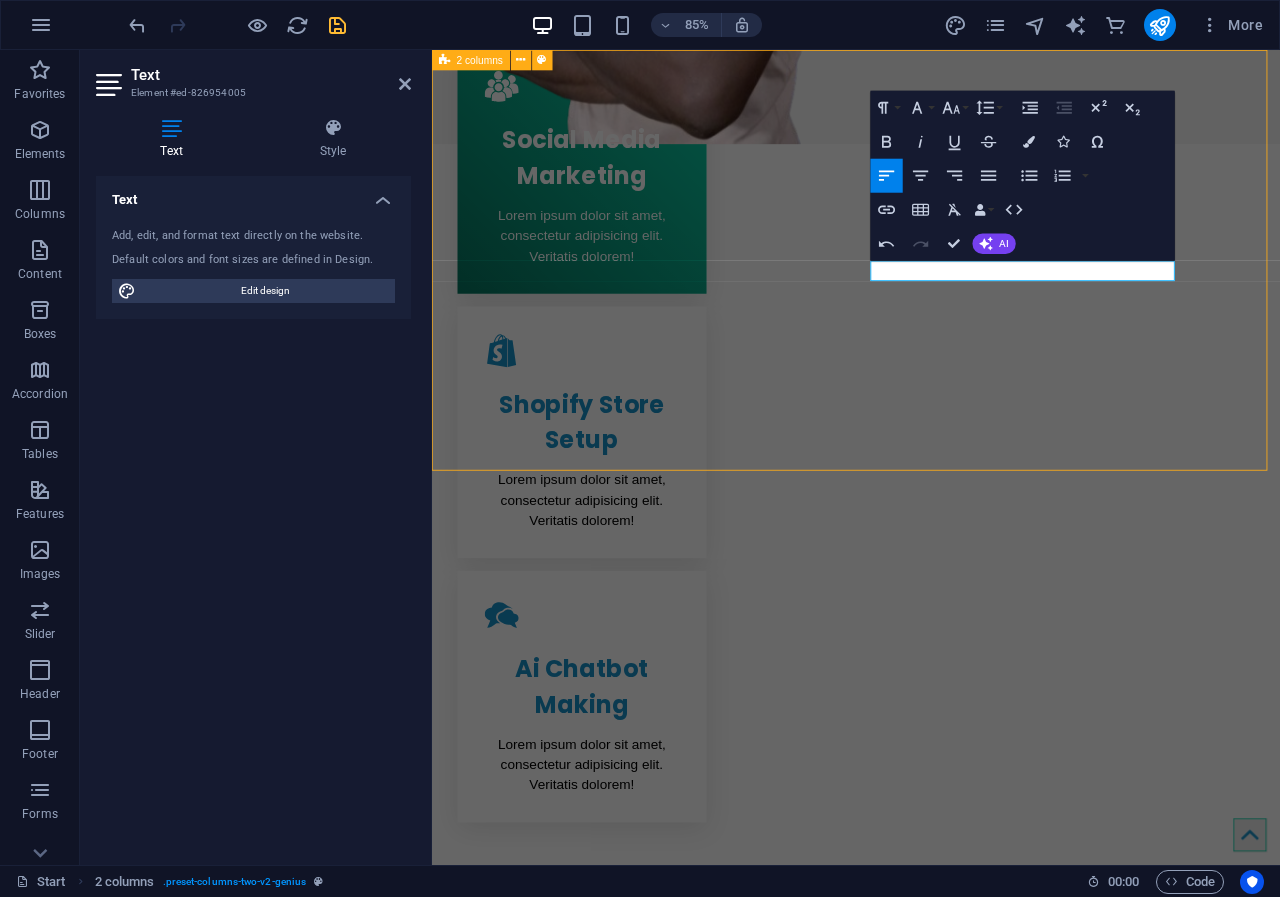 scroll, scrollTop: 1080, scrollLeft: 0, axis: vertical 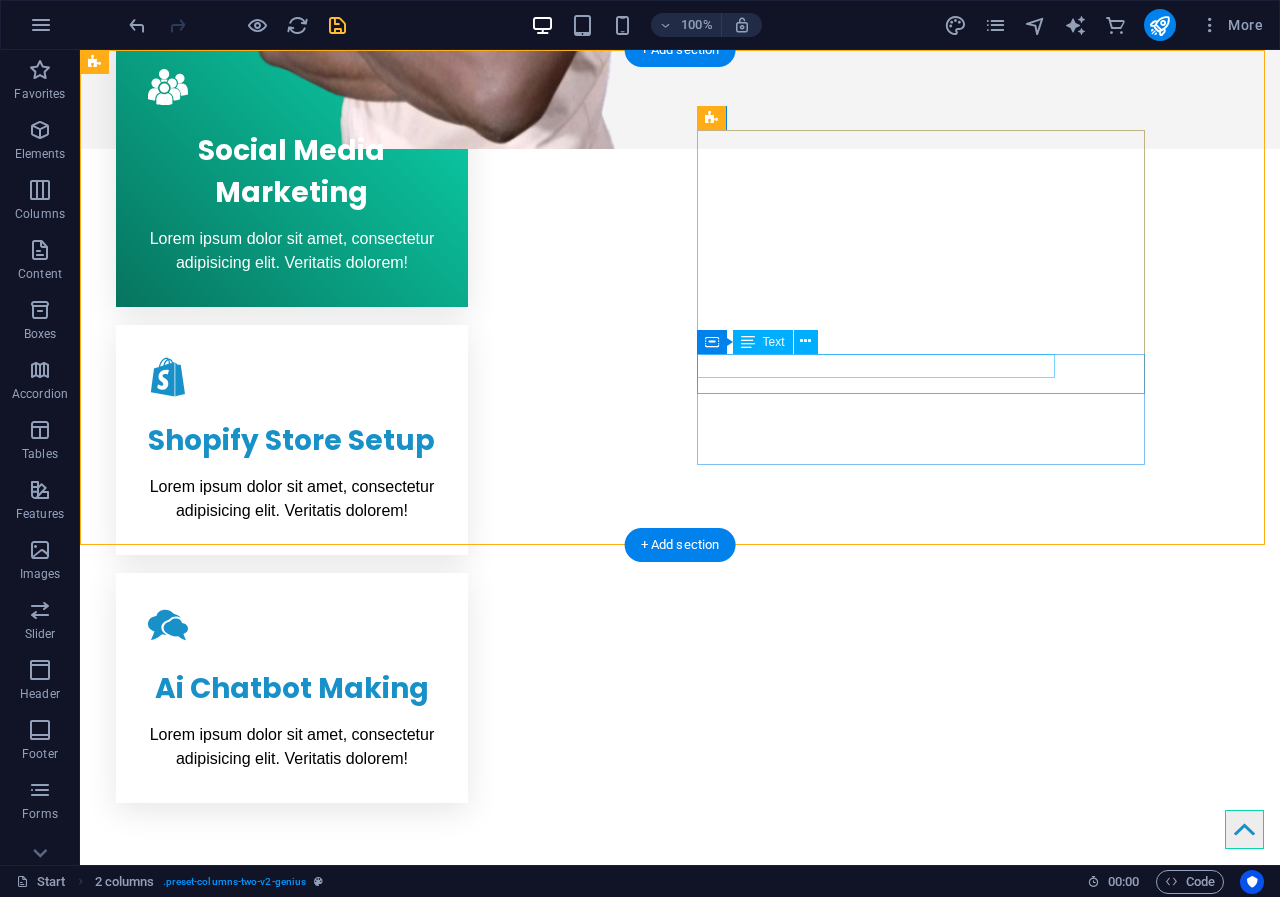 click on "JavaScript" at bounding box center (320, 1606) 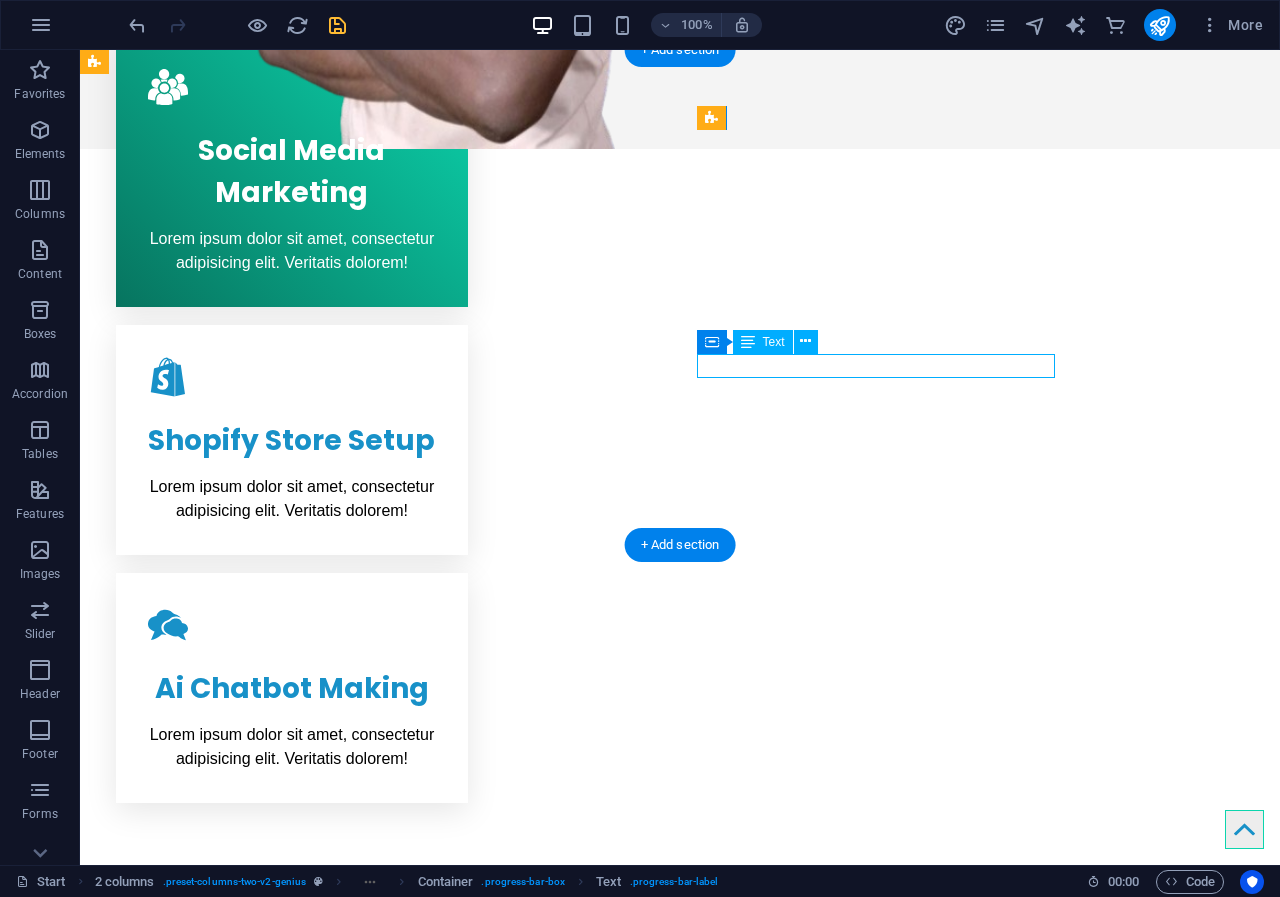 click on "JavaScript" at bounding box center (320, 1606) 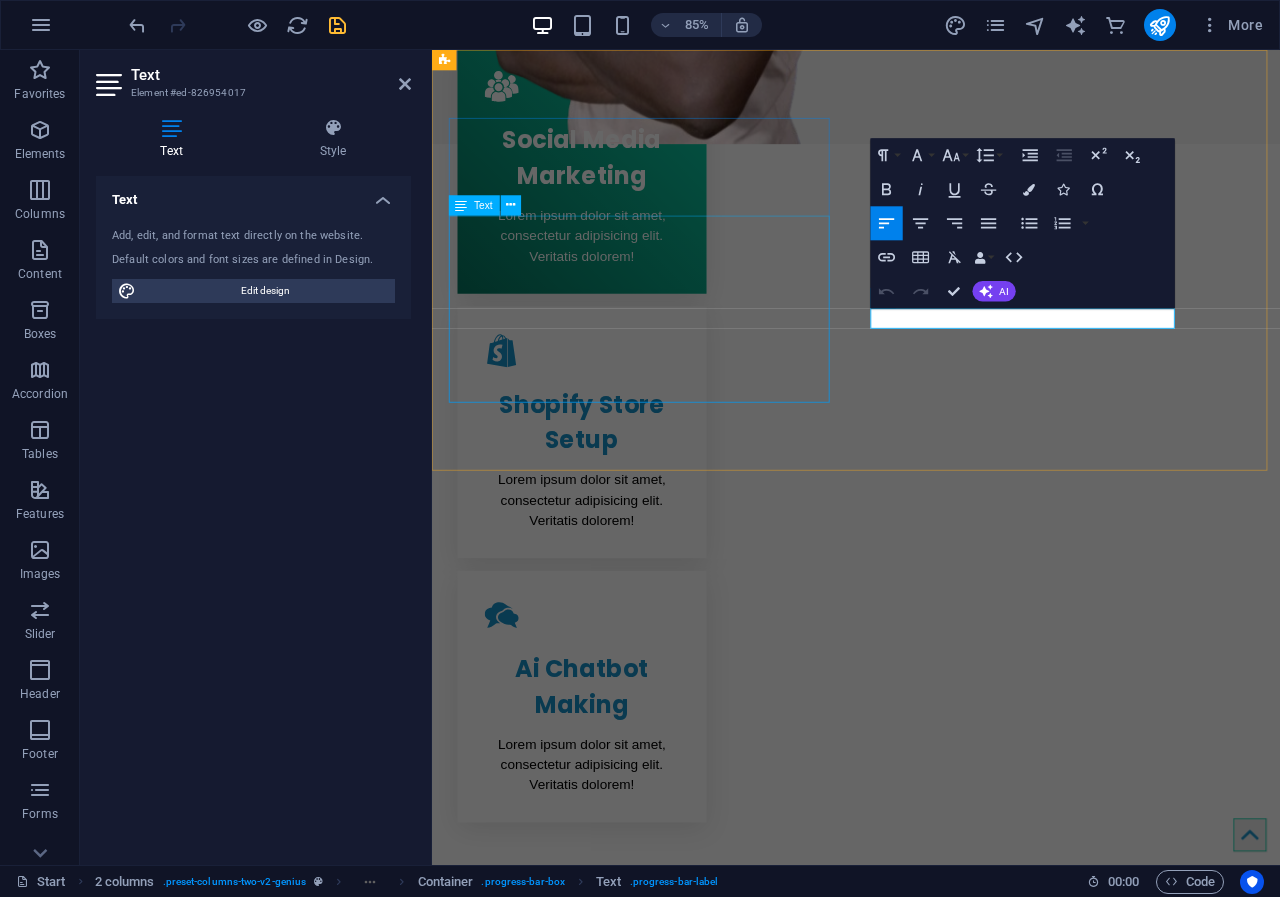 drag, startPoint x: 1109, startPoint y: 366, endPoint x: 889, endPoint y: 369, distance: 220.02045 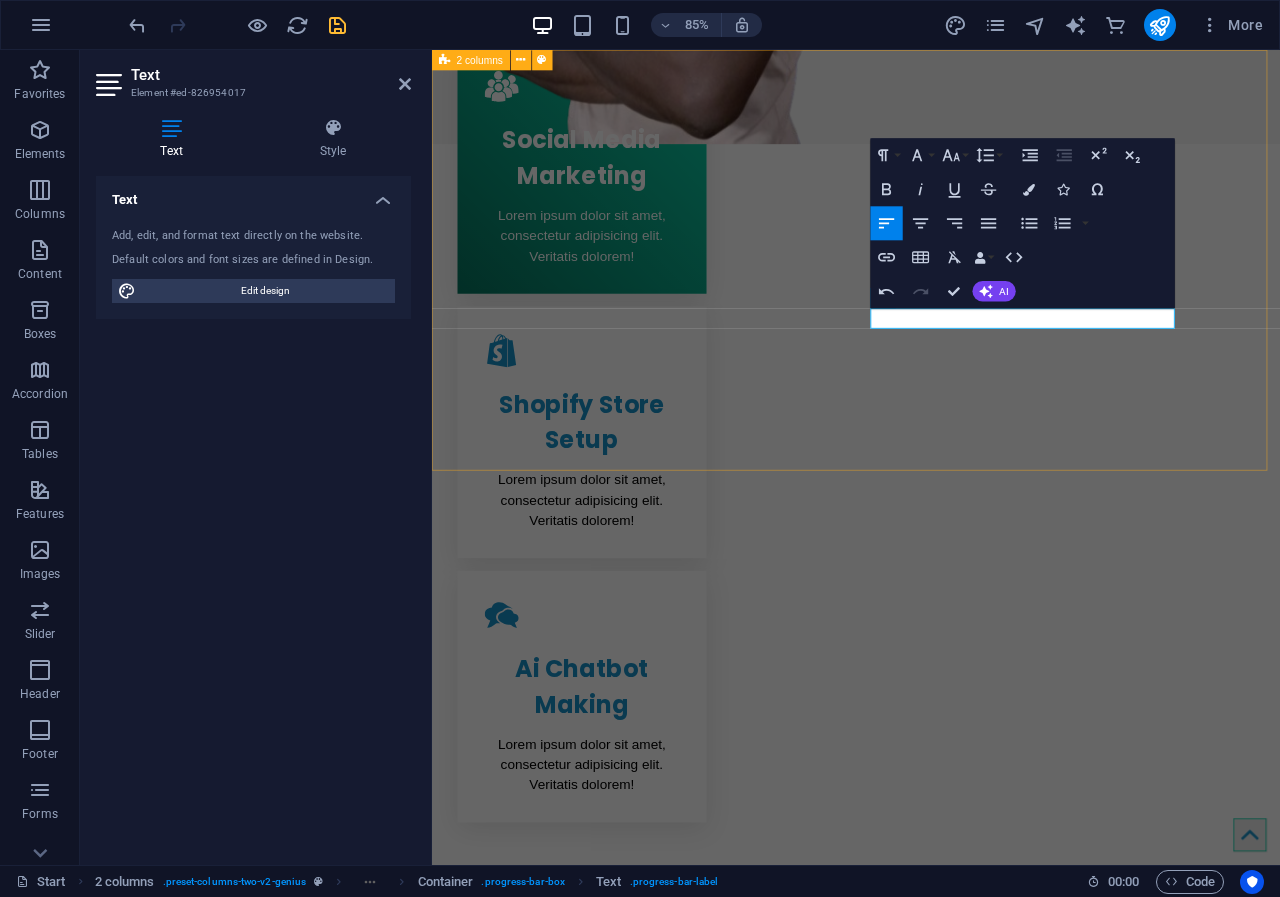 click on "Creative service Lorem ipsum dolor sit amet Lorem ipsum dolor sit amet, consectetur adipisicing elit. Repellat, maiores, a libero atque assumenda praesentium cum magni odio dolor accusantium explicabo repudiandae molestiae.  Cumque expo laboriosam nulla distinctio mollitia Molestias excepturi voluptatem veritatis iusto namut Praesentium magni odio dolor accusantium Ipsum dolor sit amet, consectetur adipisicing elit Social Media  Marketing 90%
Ai Chatbot Making 70%
Shopify Store Setup 90%
Social Media Manegment 85%
Content Creation 45%" at bounding box center (931, 1438) 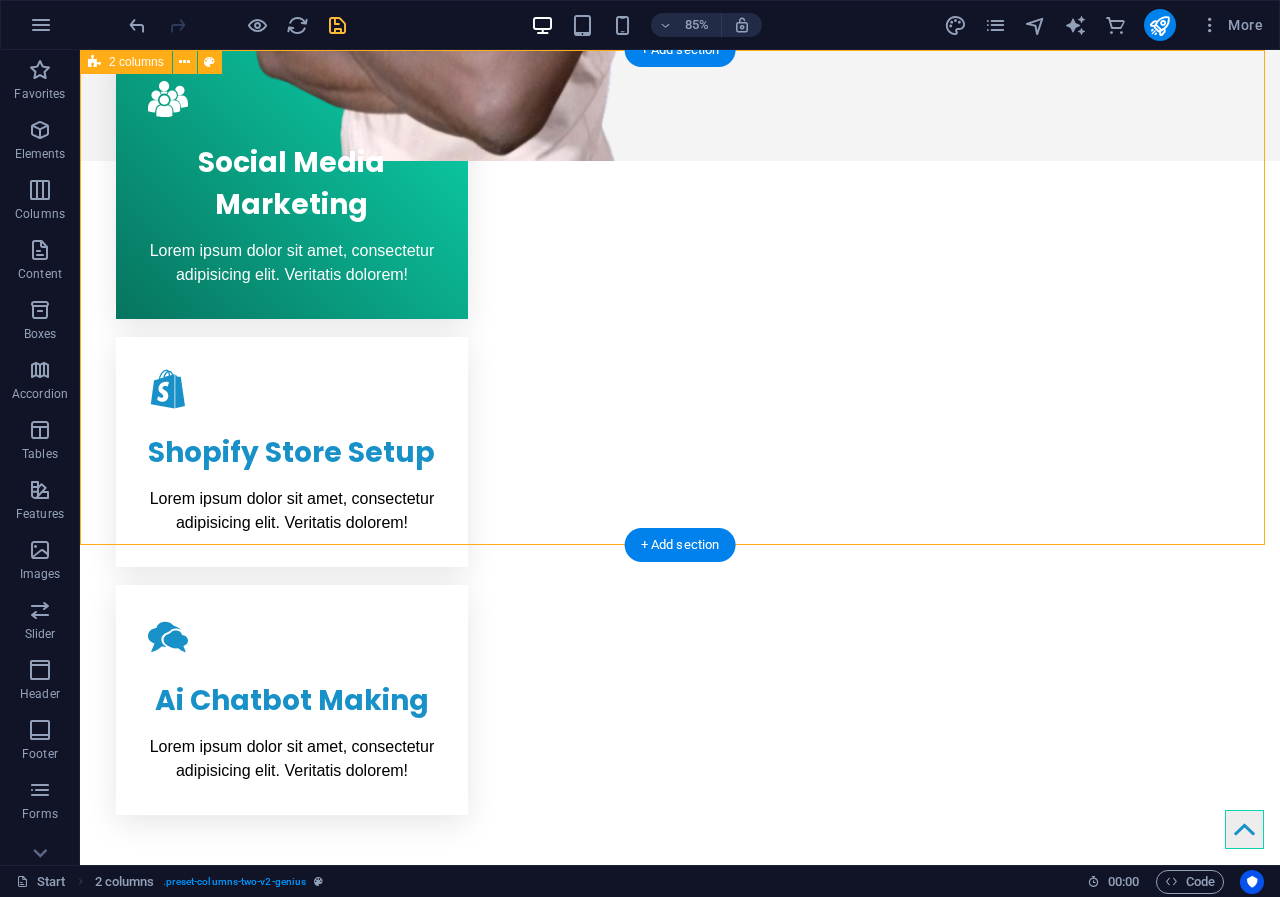 scroll, scrollTop: 1080, scrollLeft: 0, axis: vertical 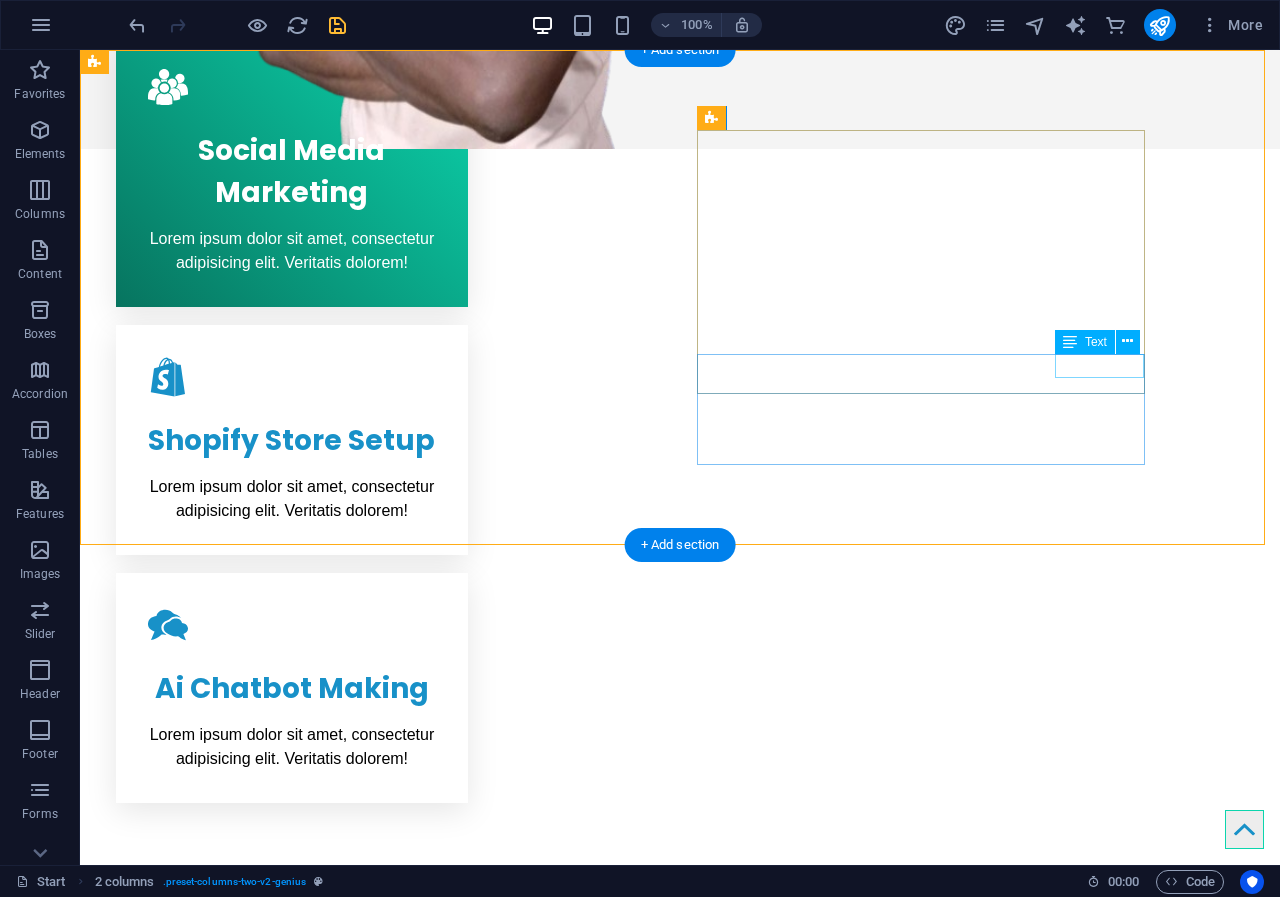 click on "45%" at bounding box center (320, 1630) 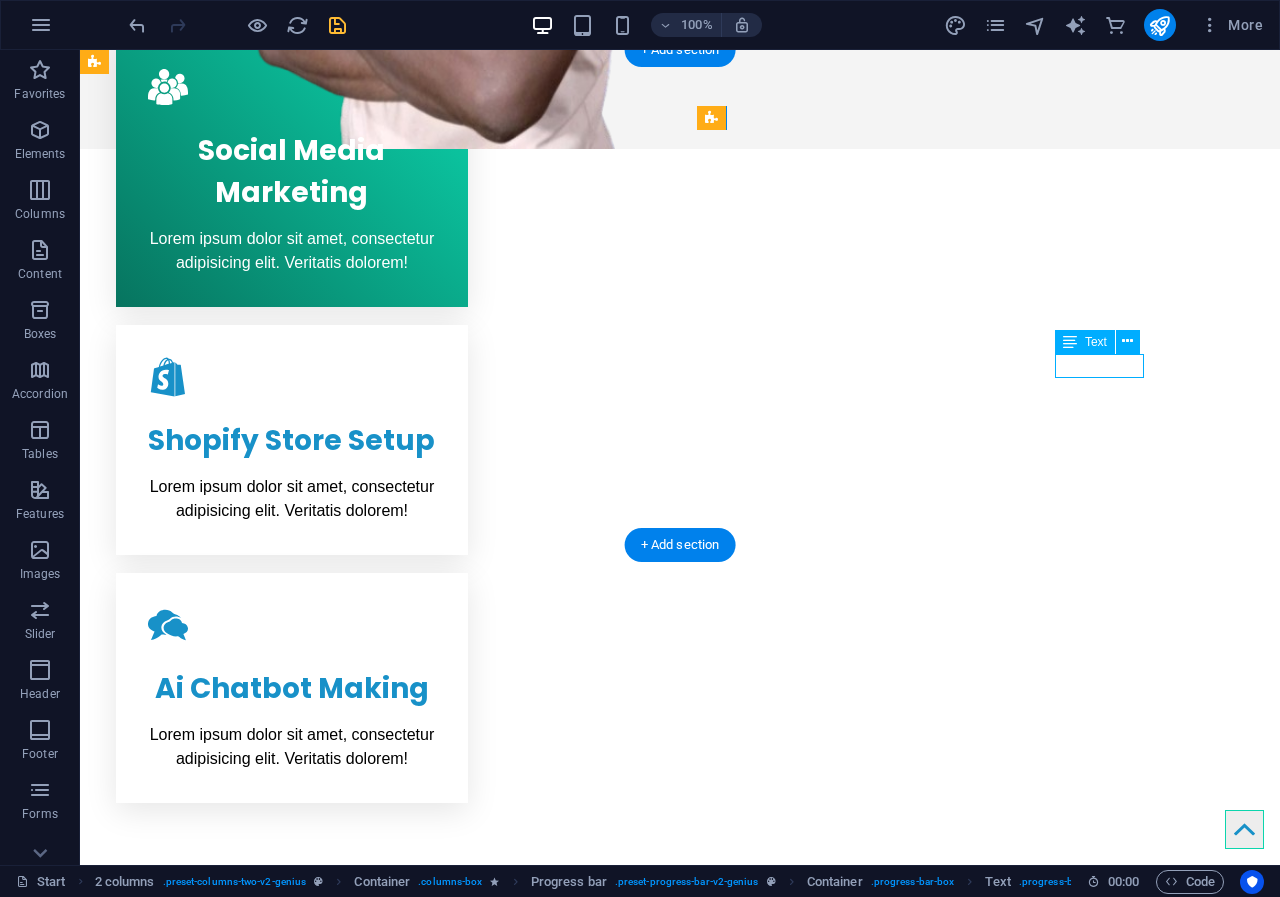 click on "45%" at bounding box center [320, 1630] 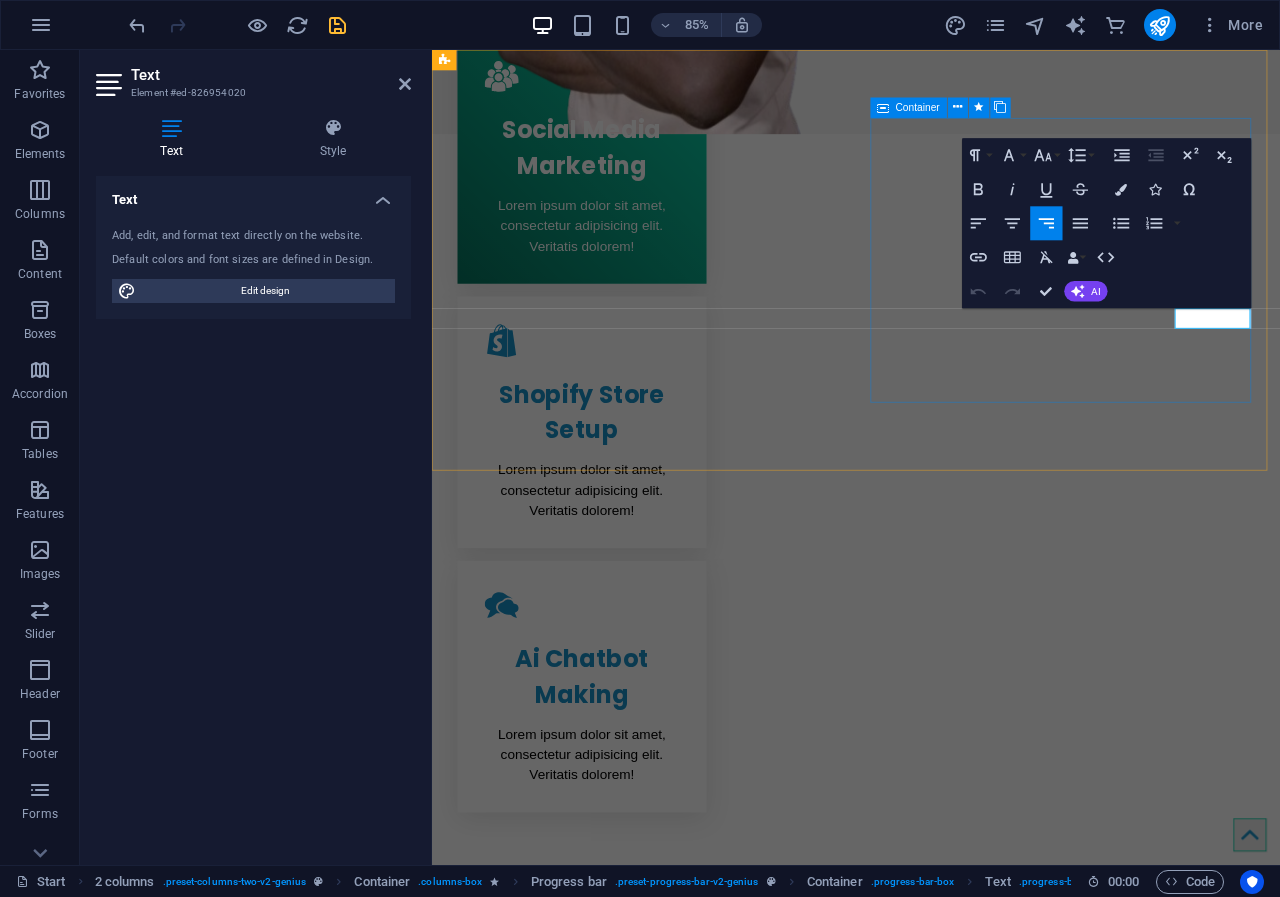 scroll, scrollTop: 1068, scrollLeft: 0, axis: vertical 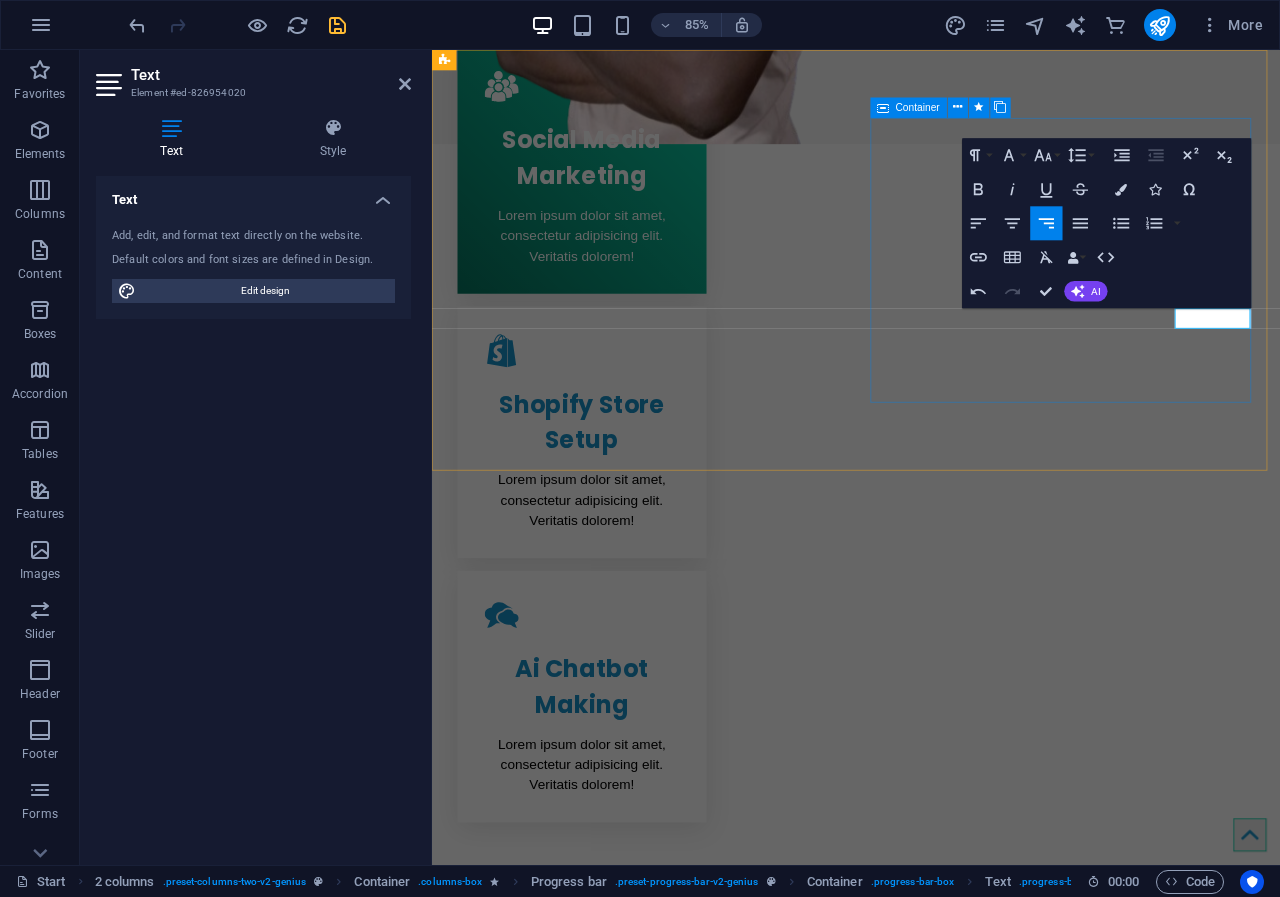type 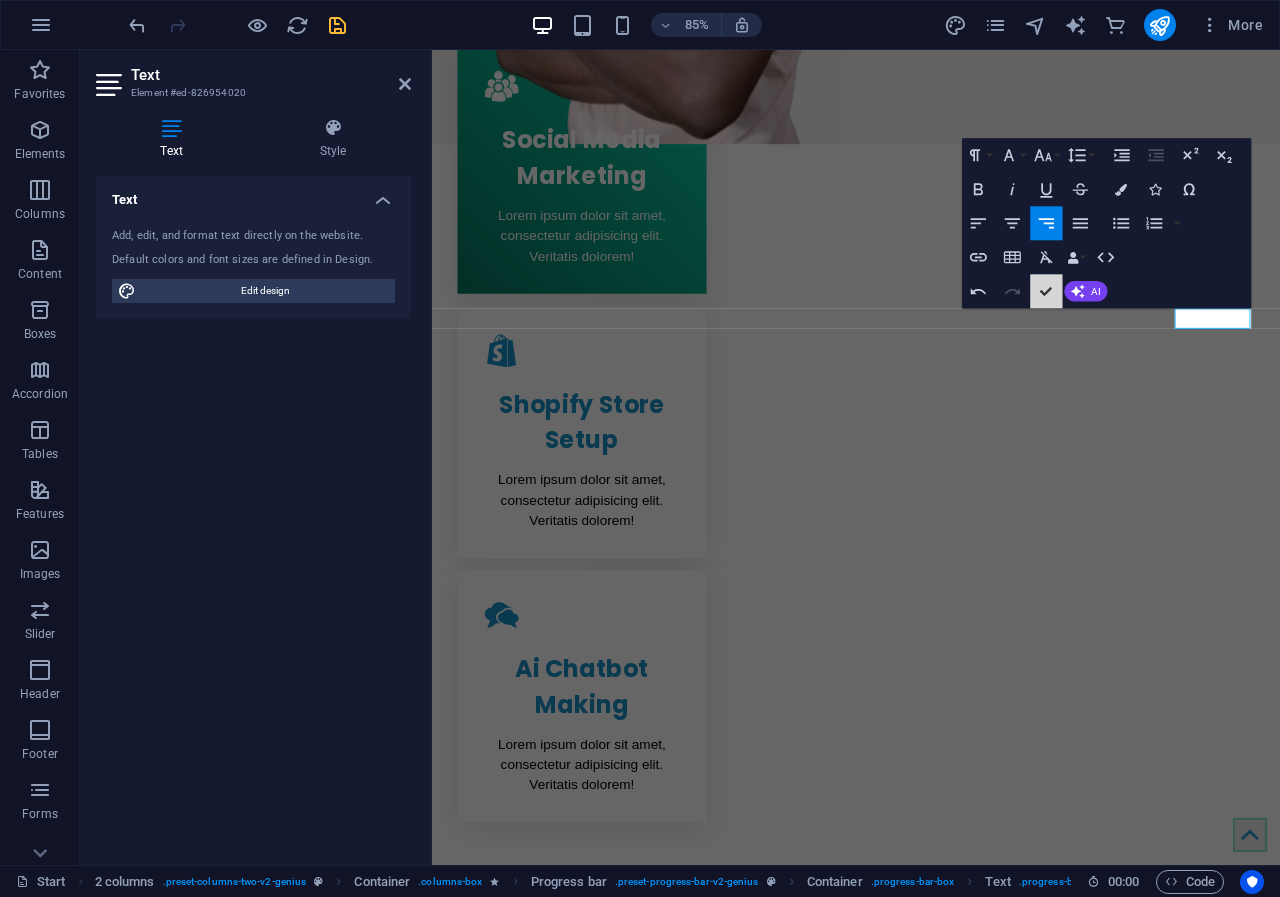 scroll, scrollTop: 1080, scrollLeft: 0, axis: vertical 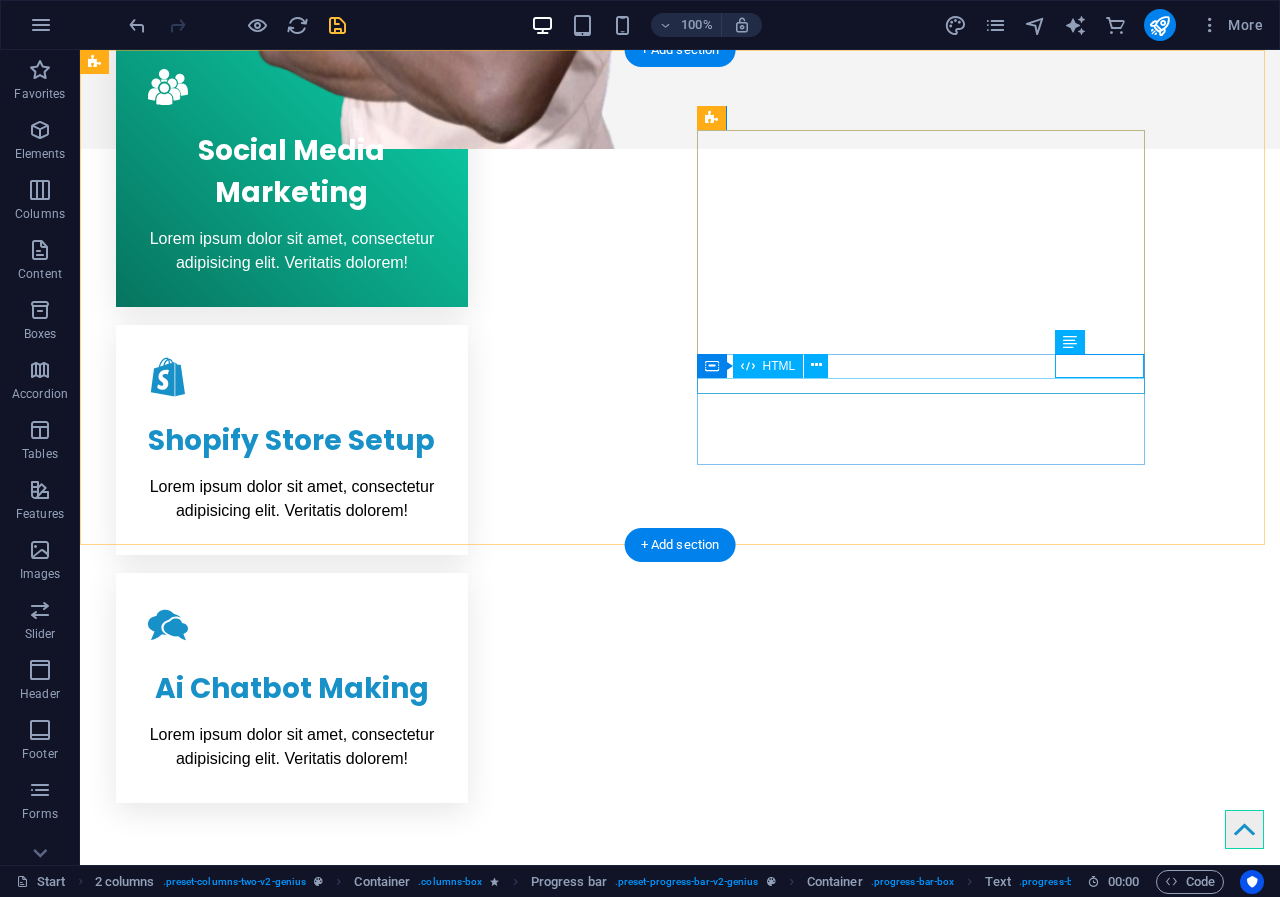 click at bounding box center [320, 1650] 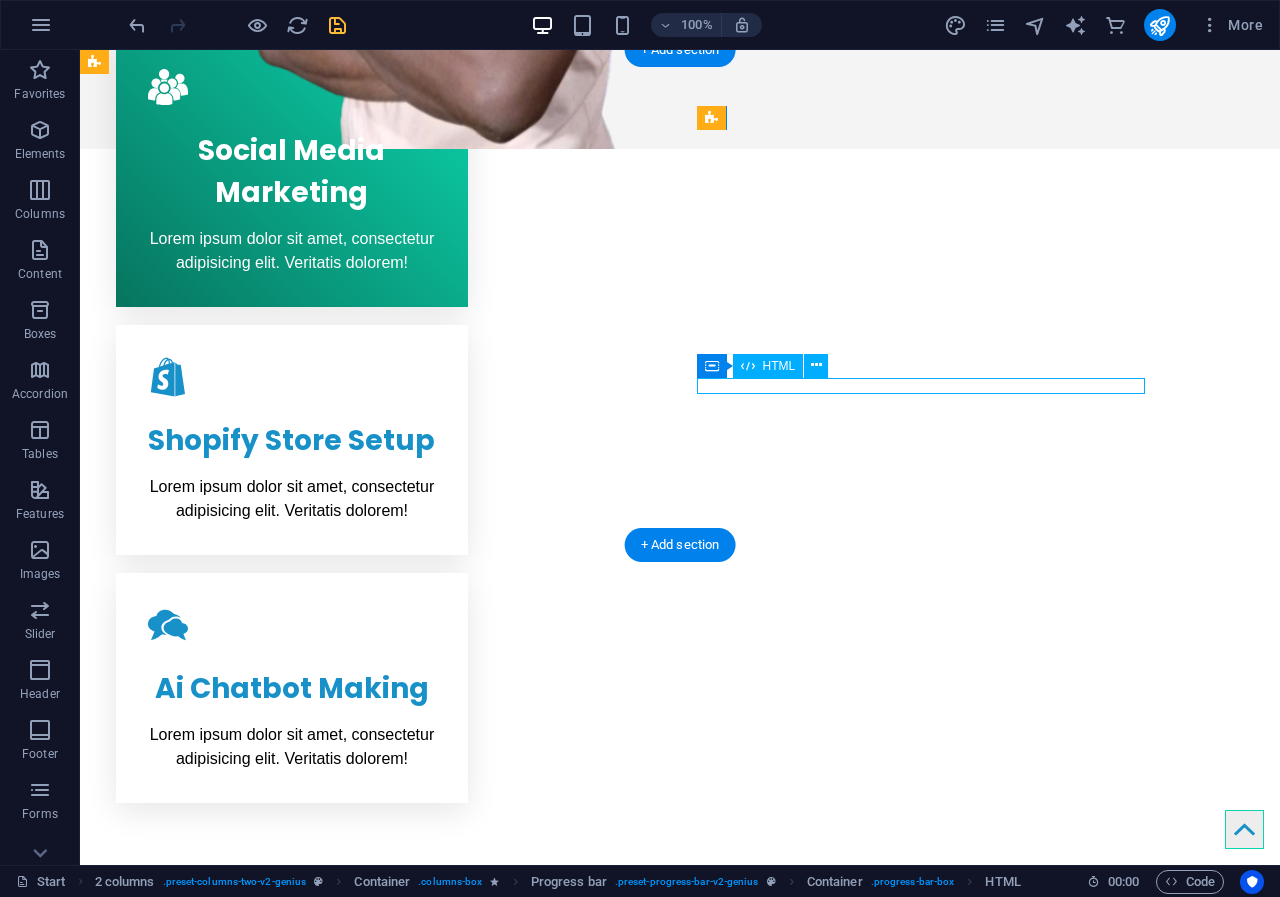 click at bounding box center (320, 1650) 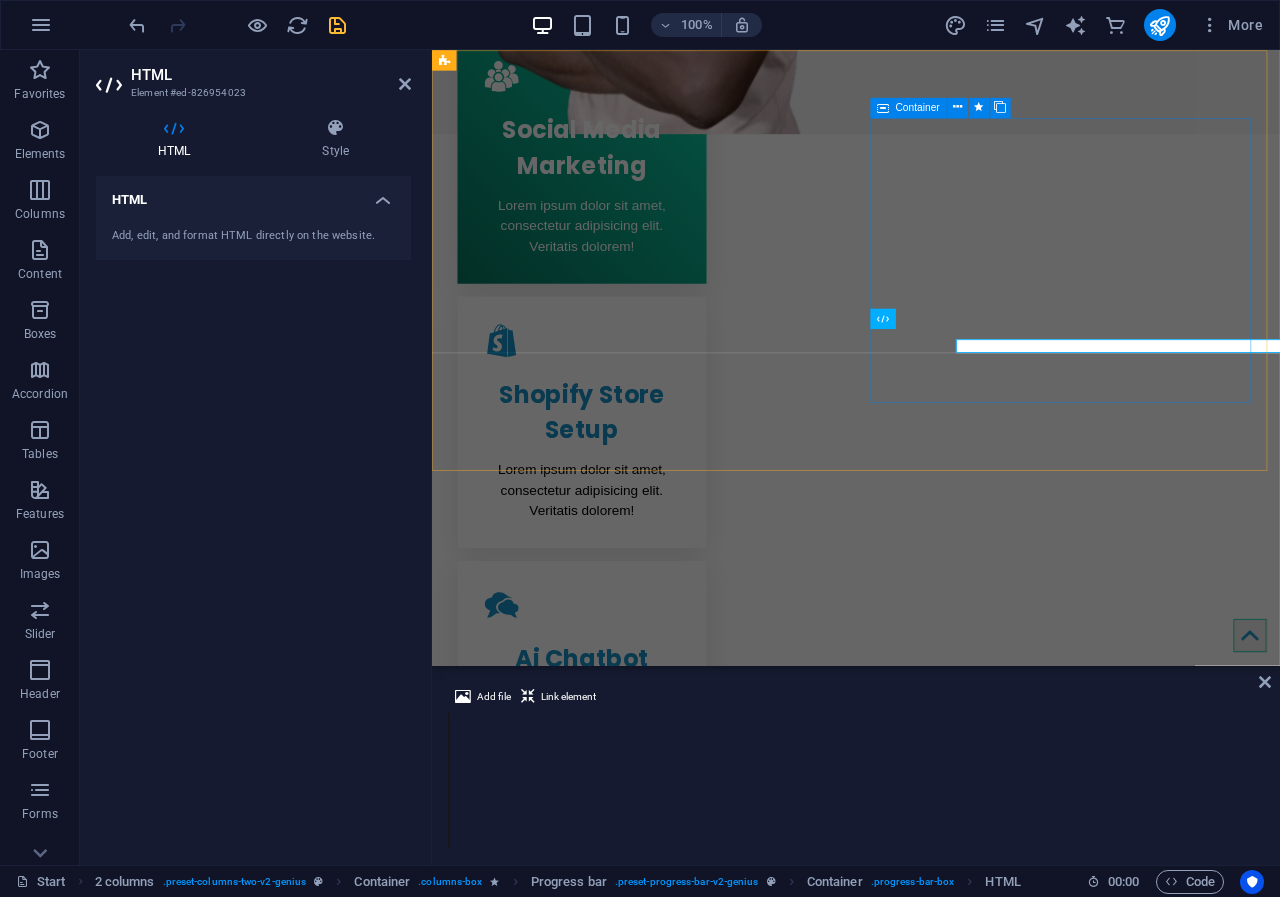 scroll, scrollTop: 1068, scrollLeft: 0, axis: vertical 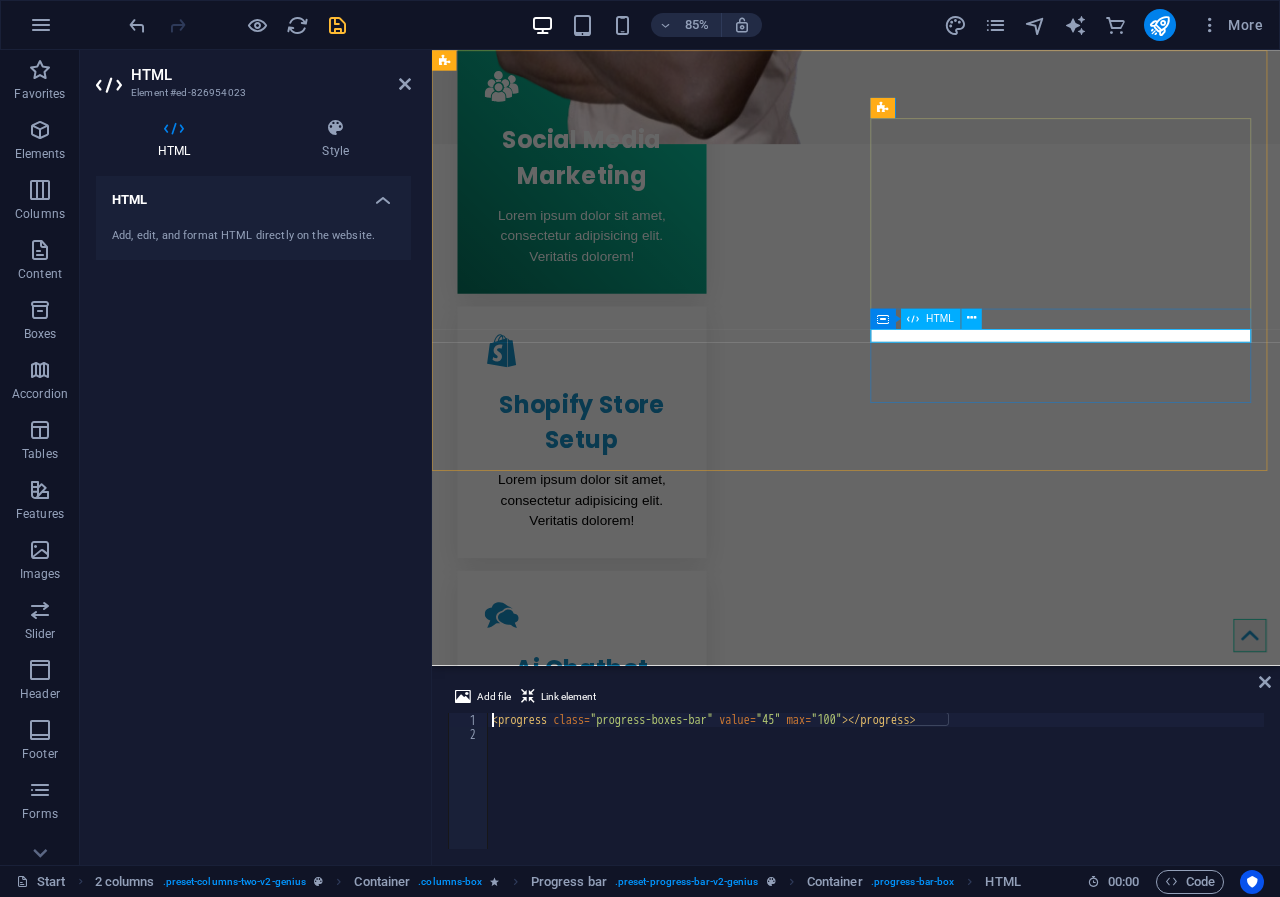click on "HTML" at bounding box center [940, 318] 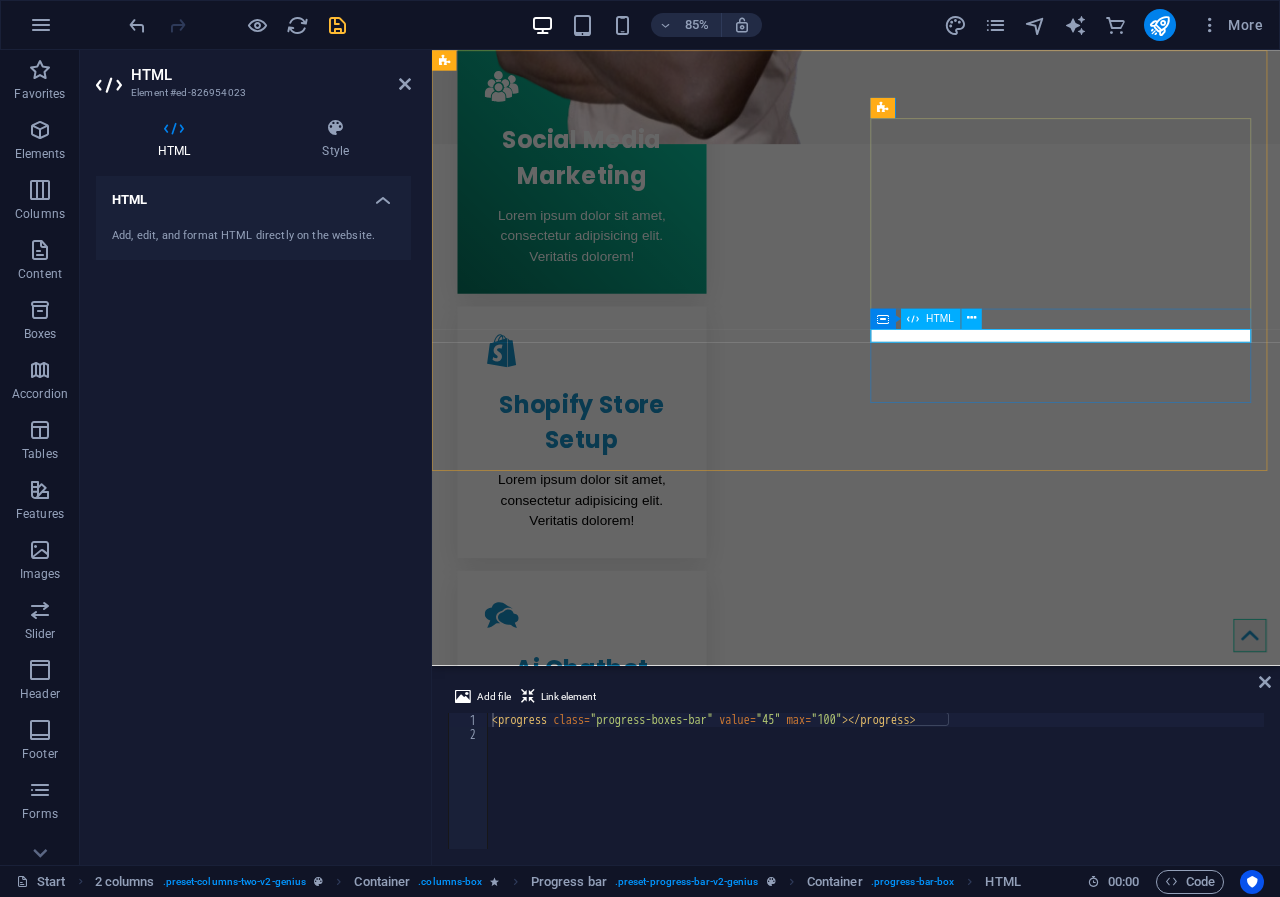 click at bounding box center (672, 1800) 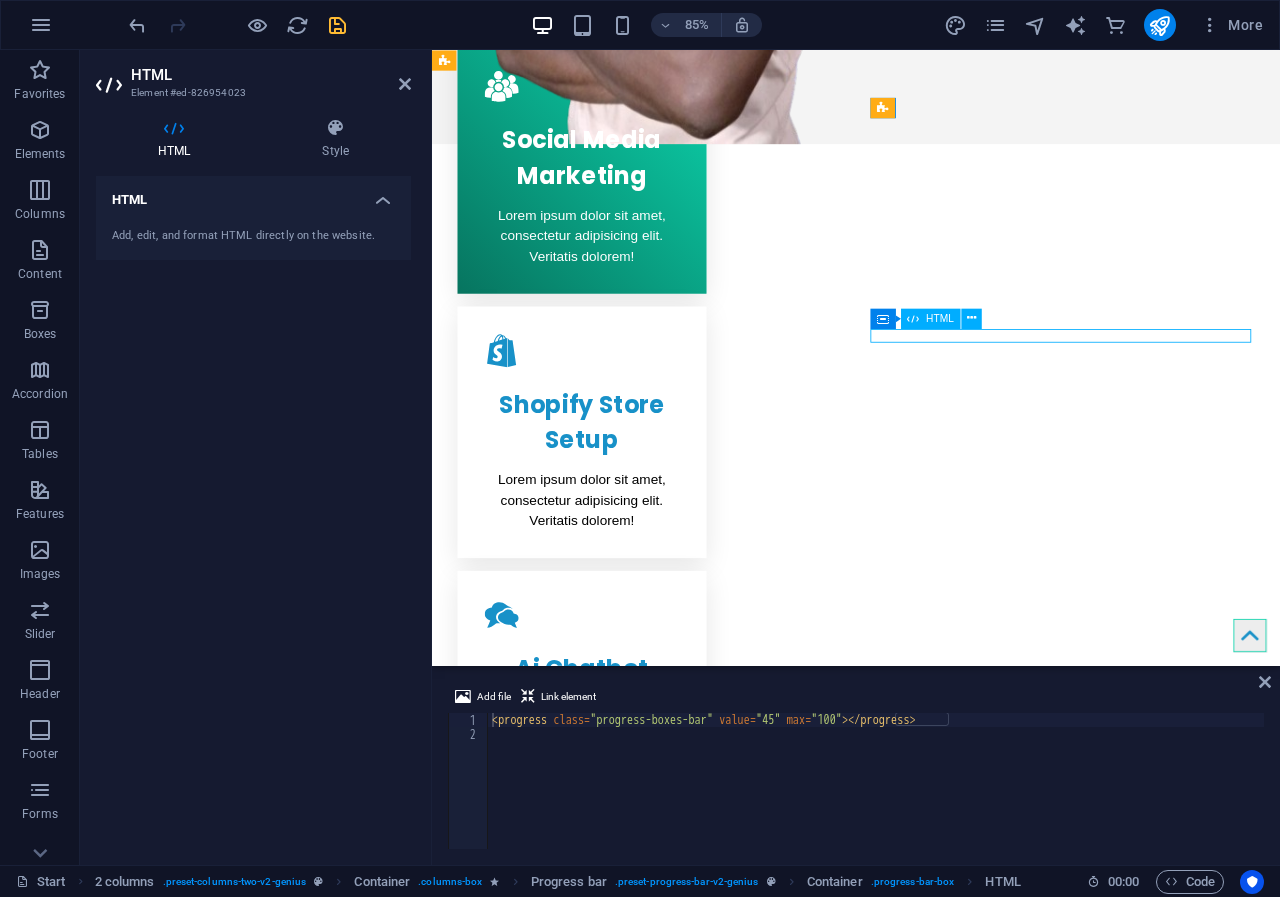 drag, startPoint x: 1147, startPoint y: 386, endPoint x: 1275, endPoint y: 388, distance: 128.01562 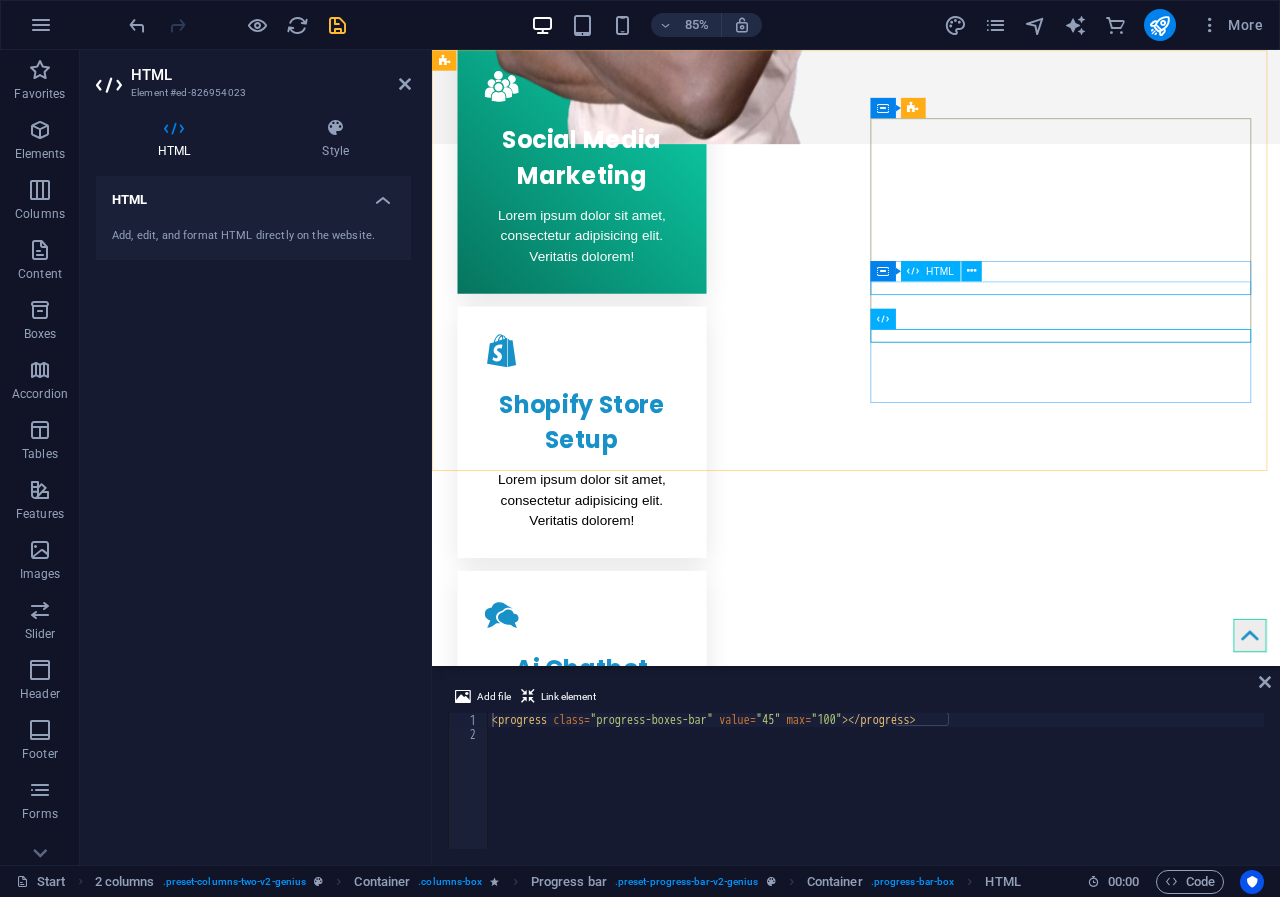 click at bounding box center (672, 1720) 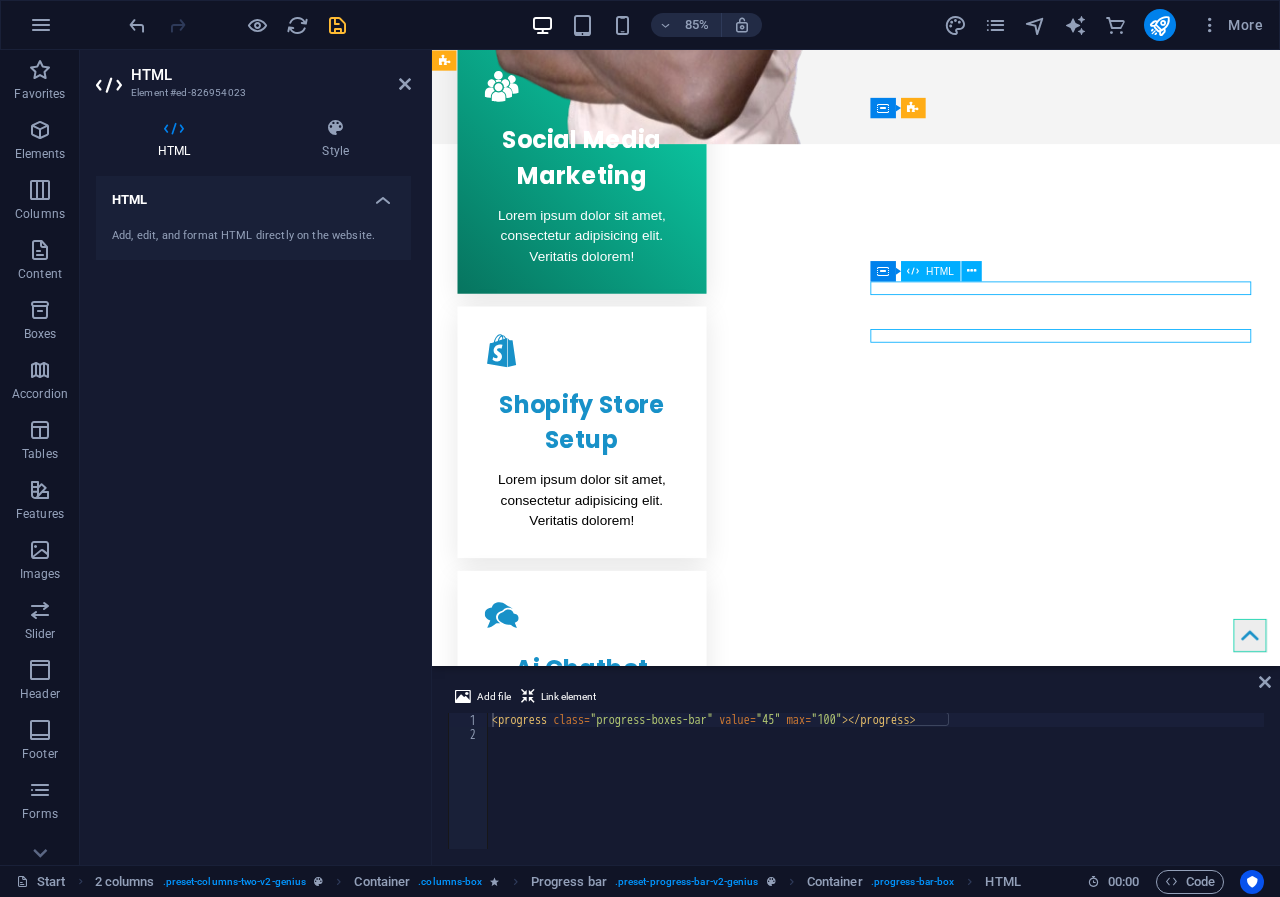 scroll, scrollTop: 1080, scrollLeft: 0, axis: vertical 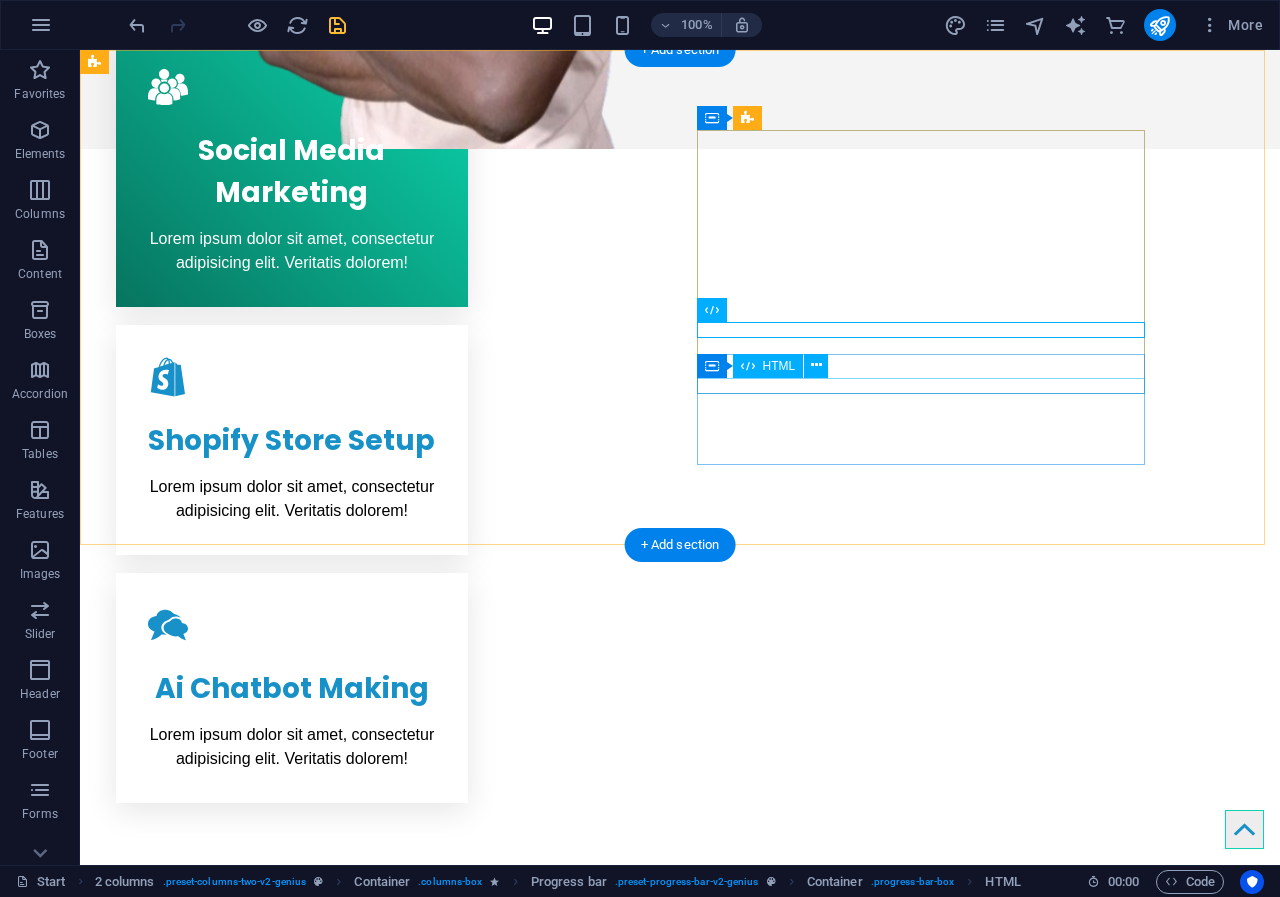 click at bounding box center (320, 1650) 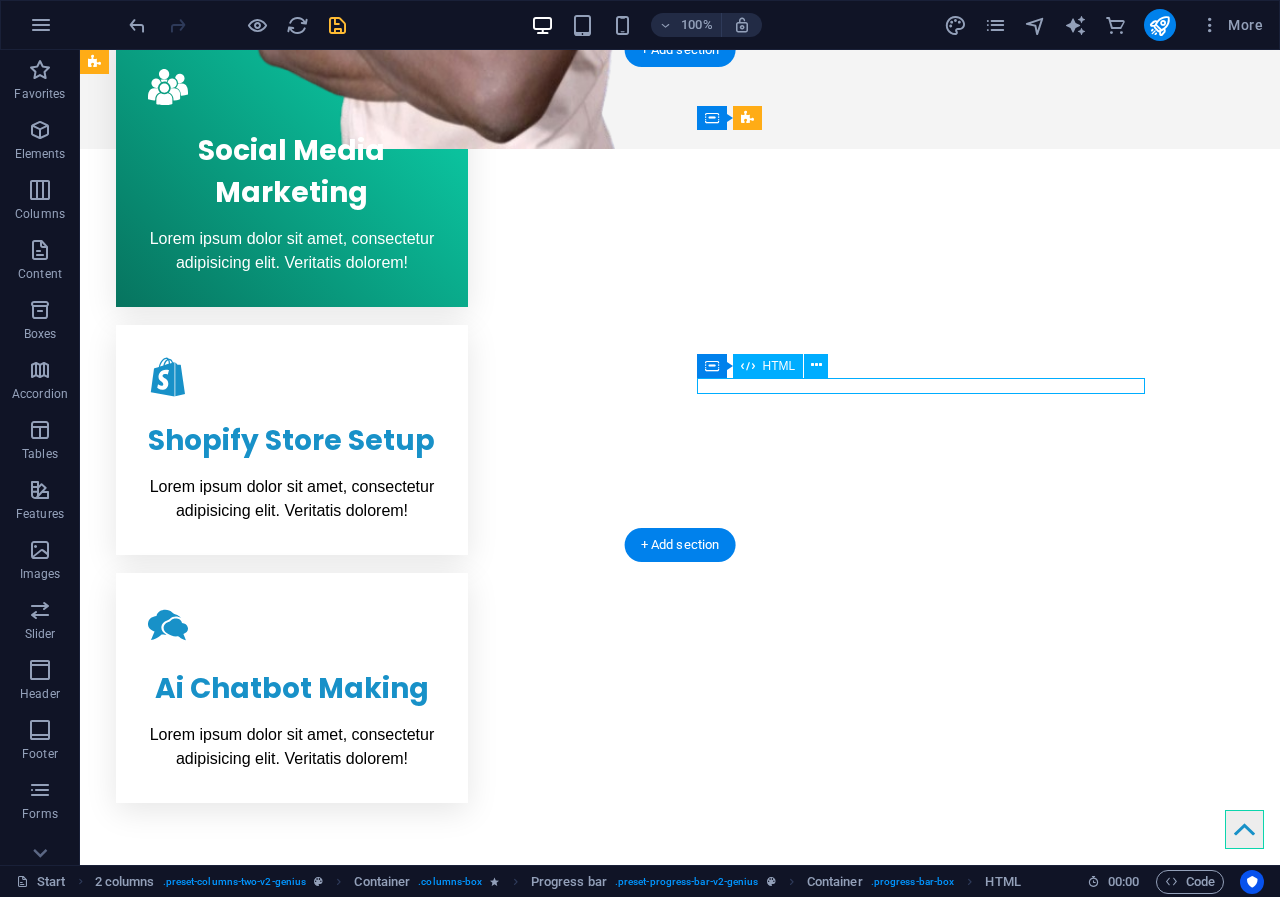 click at bounding box center (320, 1650) 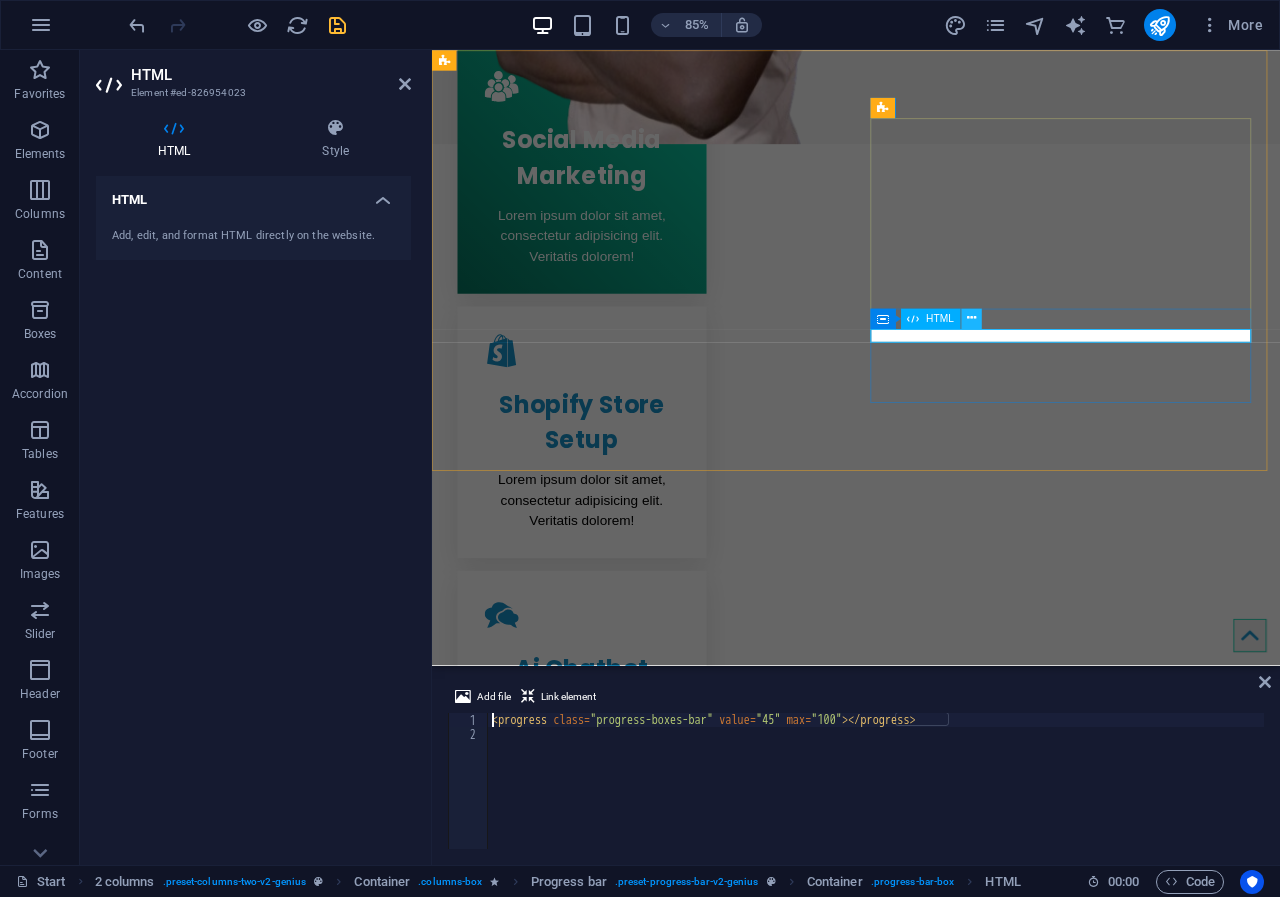 click at bounding box center [971, 319] 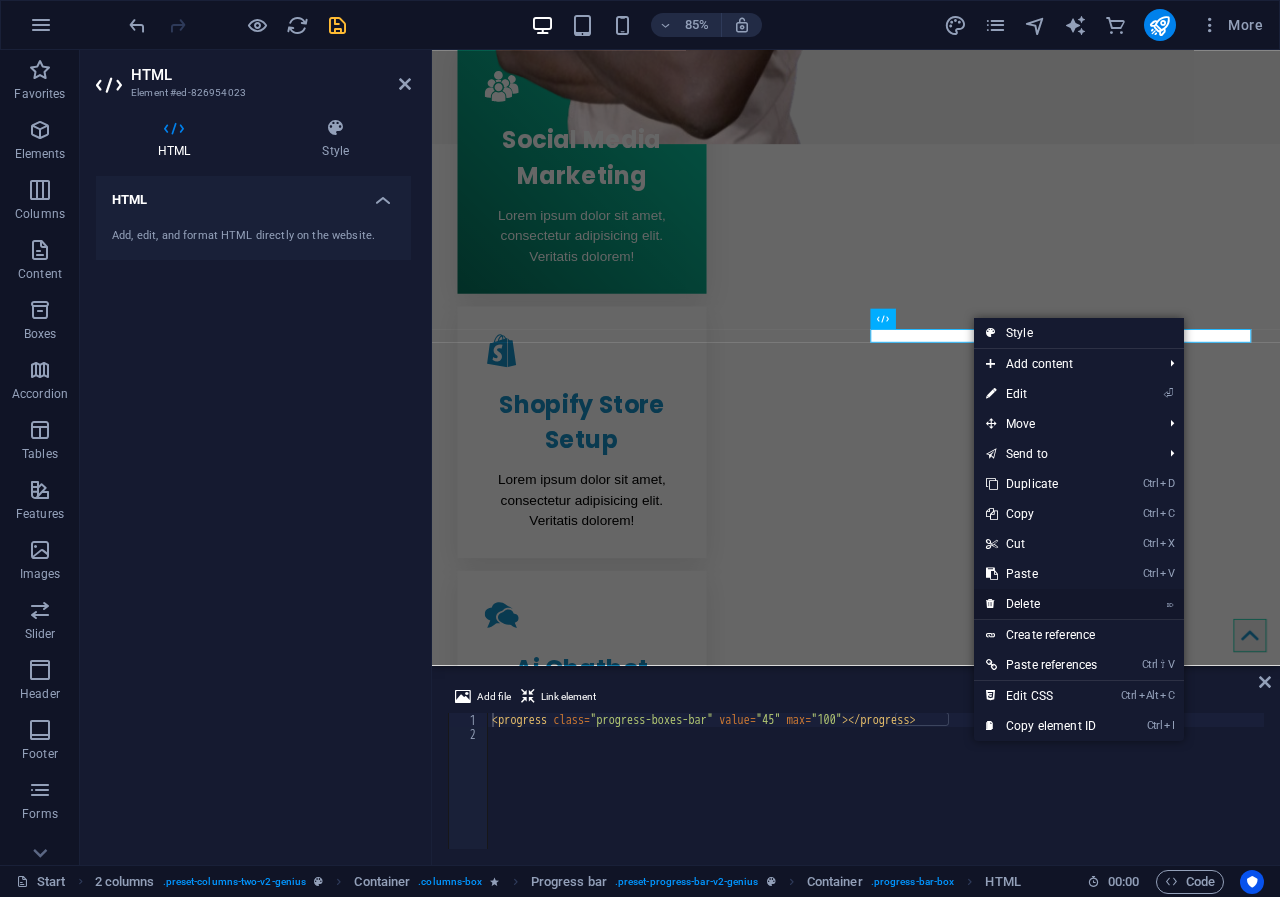 click on "⌦  Delete" at bounding box center (1041, 604) 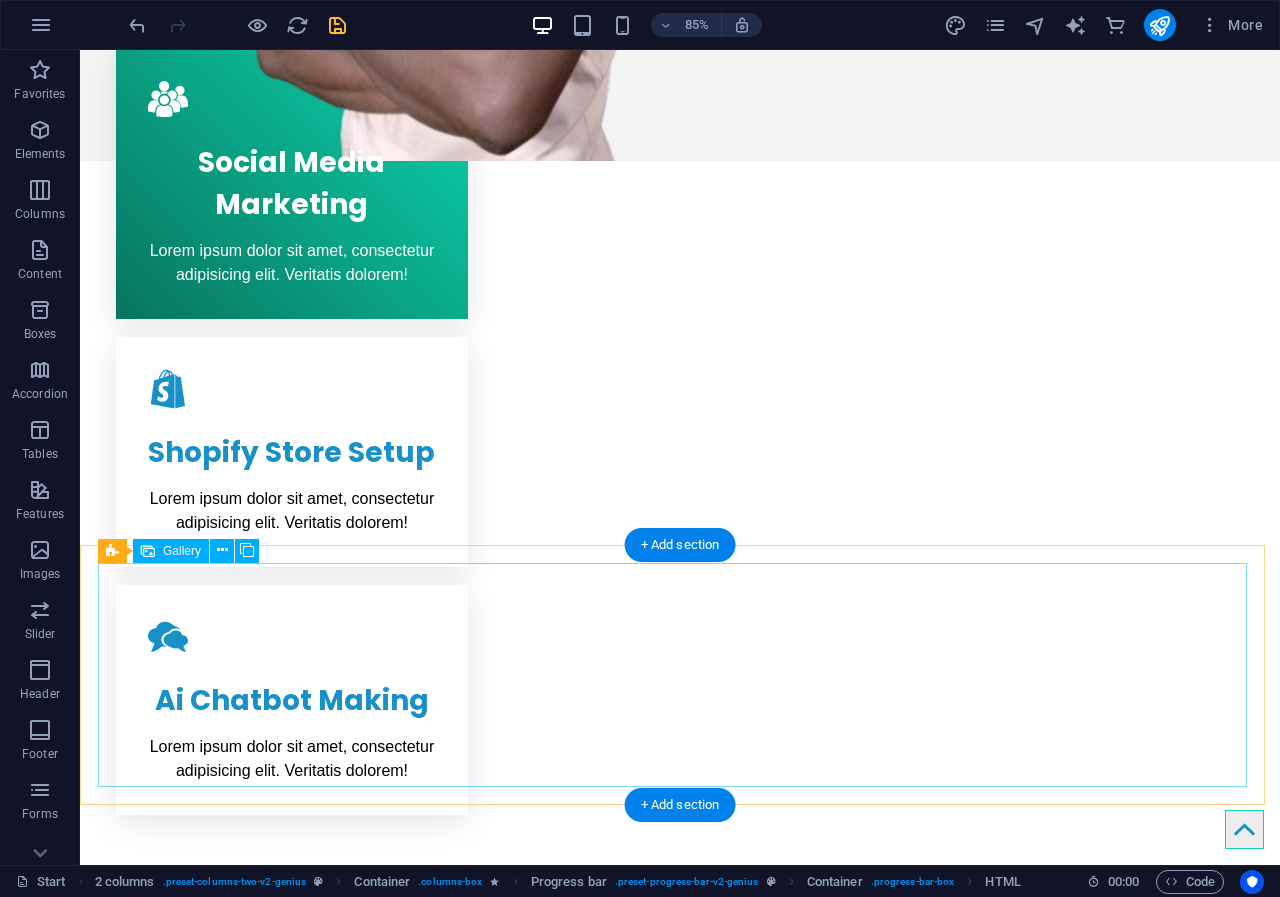 scroll, scrollTop: 1080, scrollLeft: 0, axis: vertical 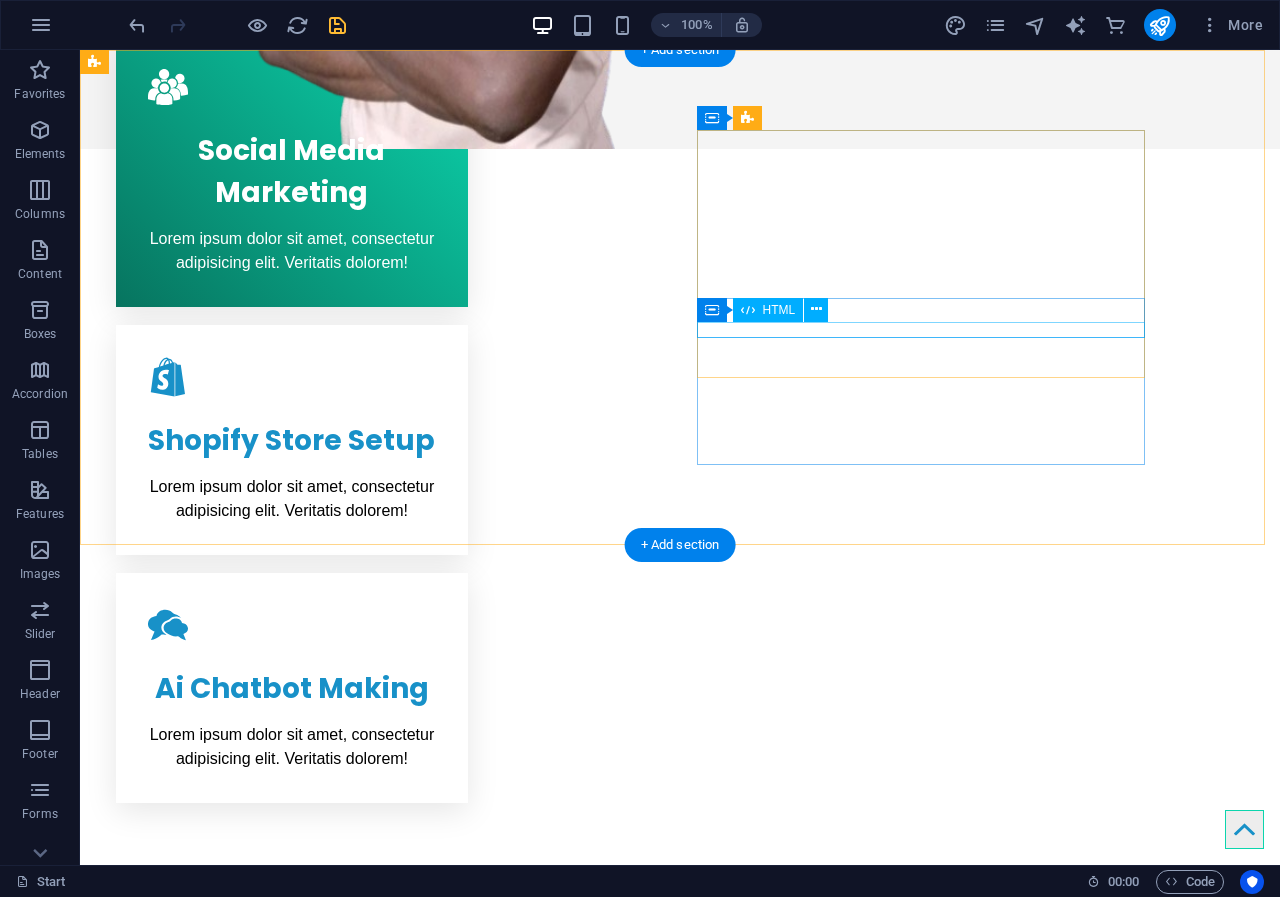 click at bounding box center (320, 1570) 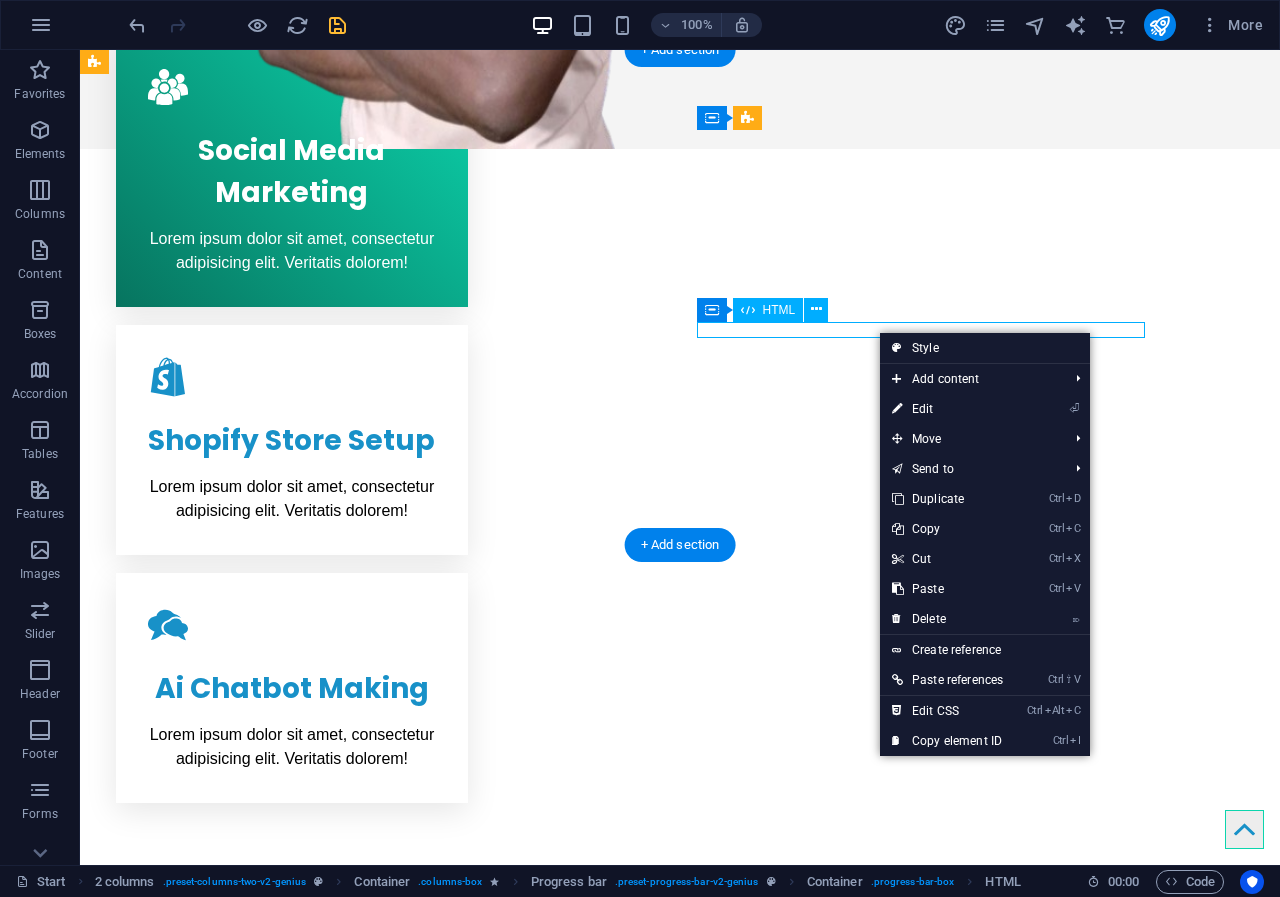 click at bounding box center [320, 1570] 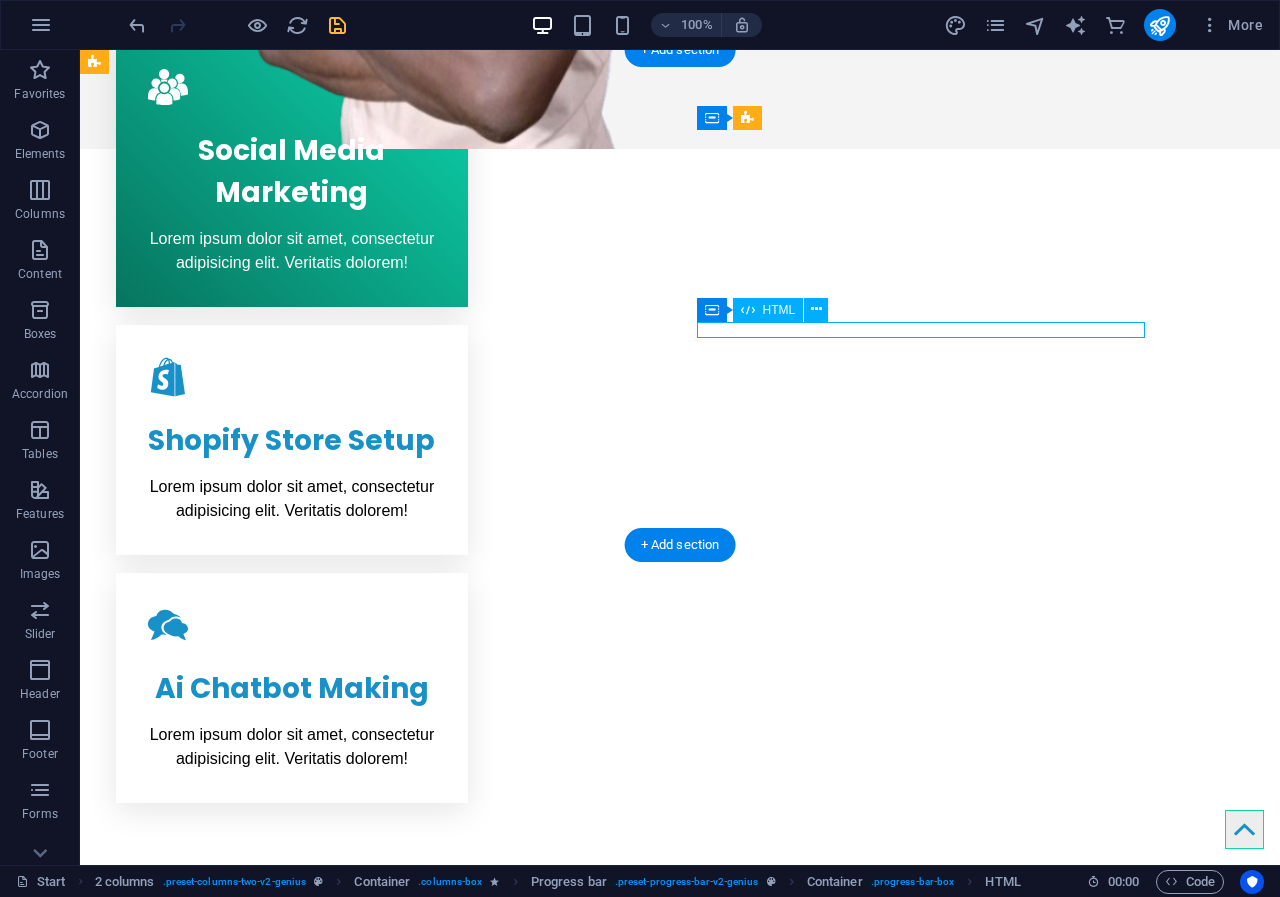 click at bounding box center [320, 1570] 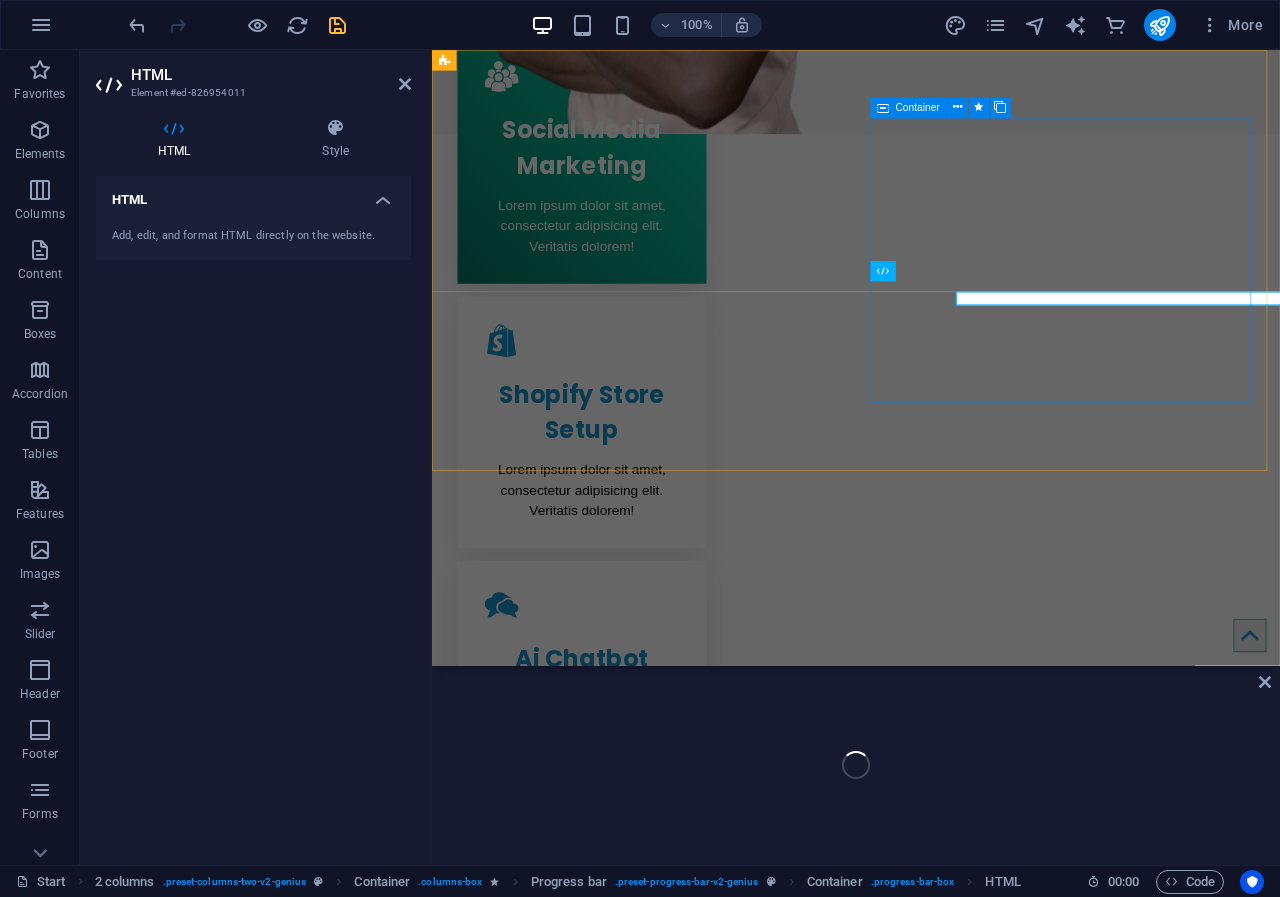 click on "Social Media  Marketing 90%
Ai Chatbot Making 70%
Shopify Store Setup 90%
Social Media Manegment 85%
Content Creation 85%" at bounding box center (672, 1596) 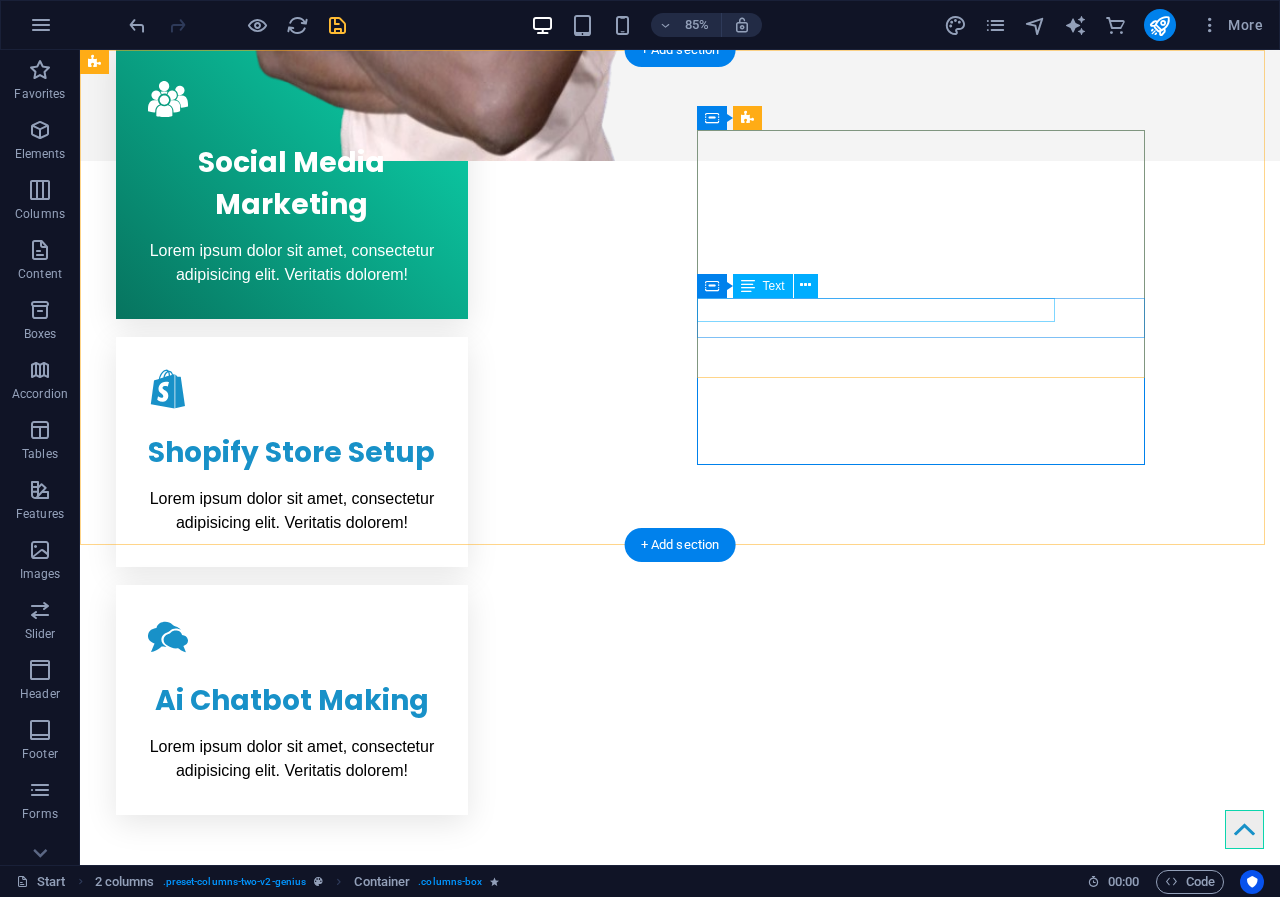 scroll, scrollTop: 1080, scrollLeft: 0, axis: vertical 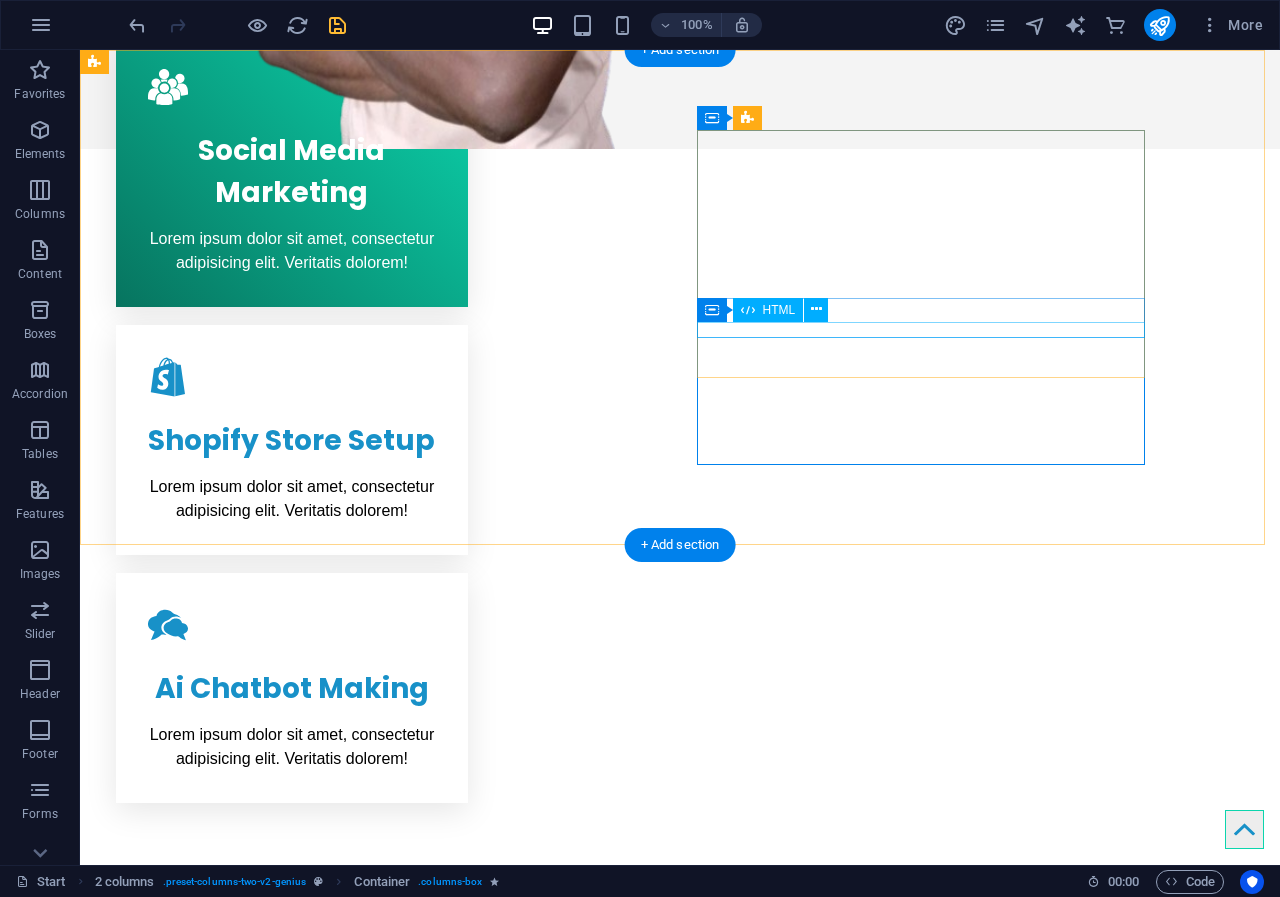 click at bounding box center (320, 1570) 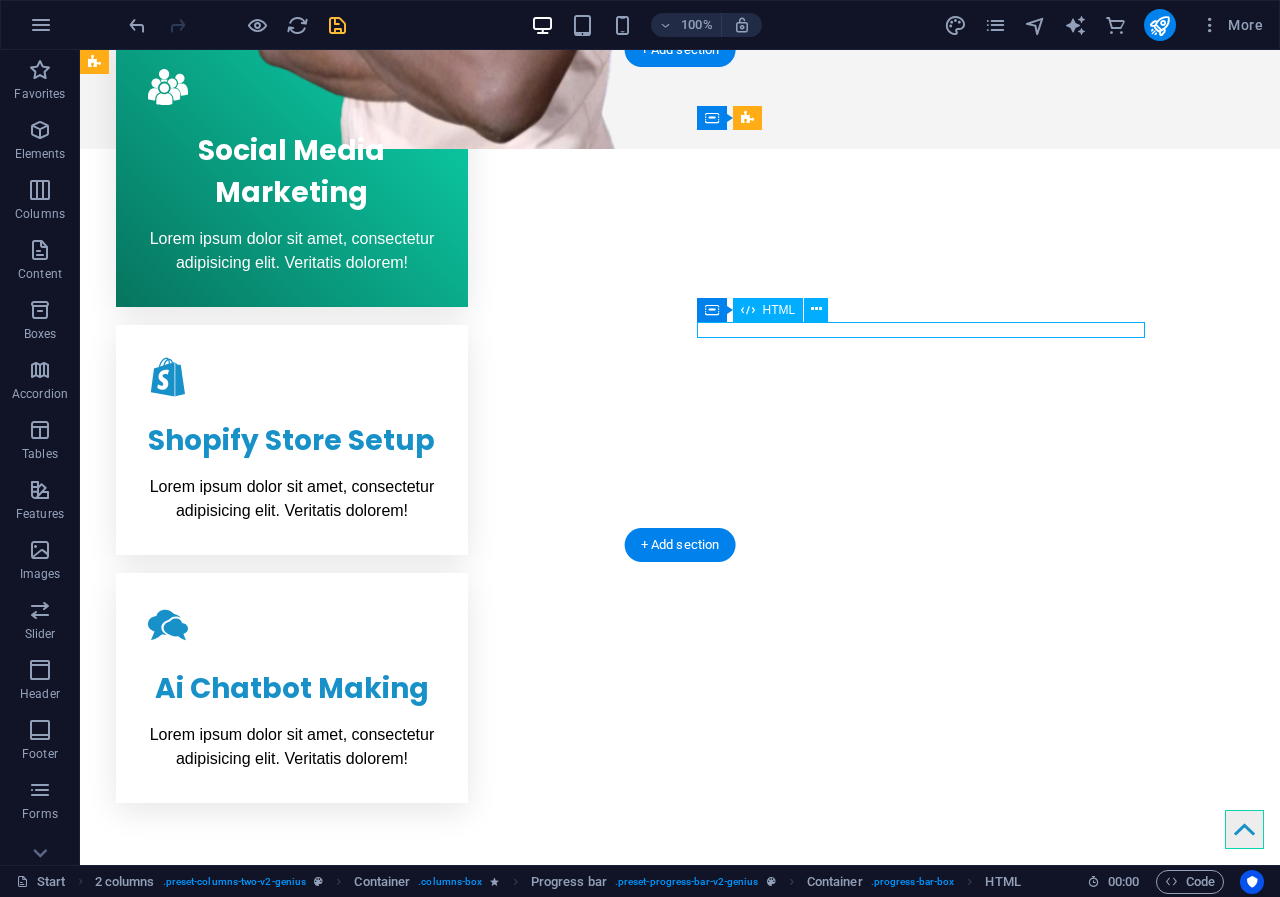 click at bounding box center (320, 1570) 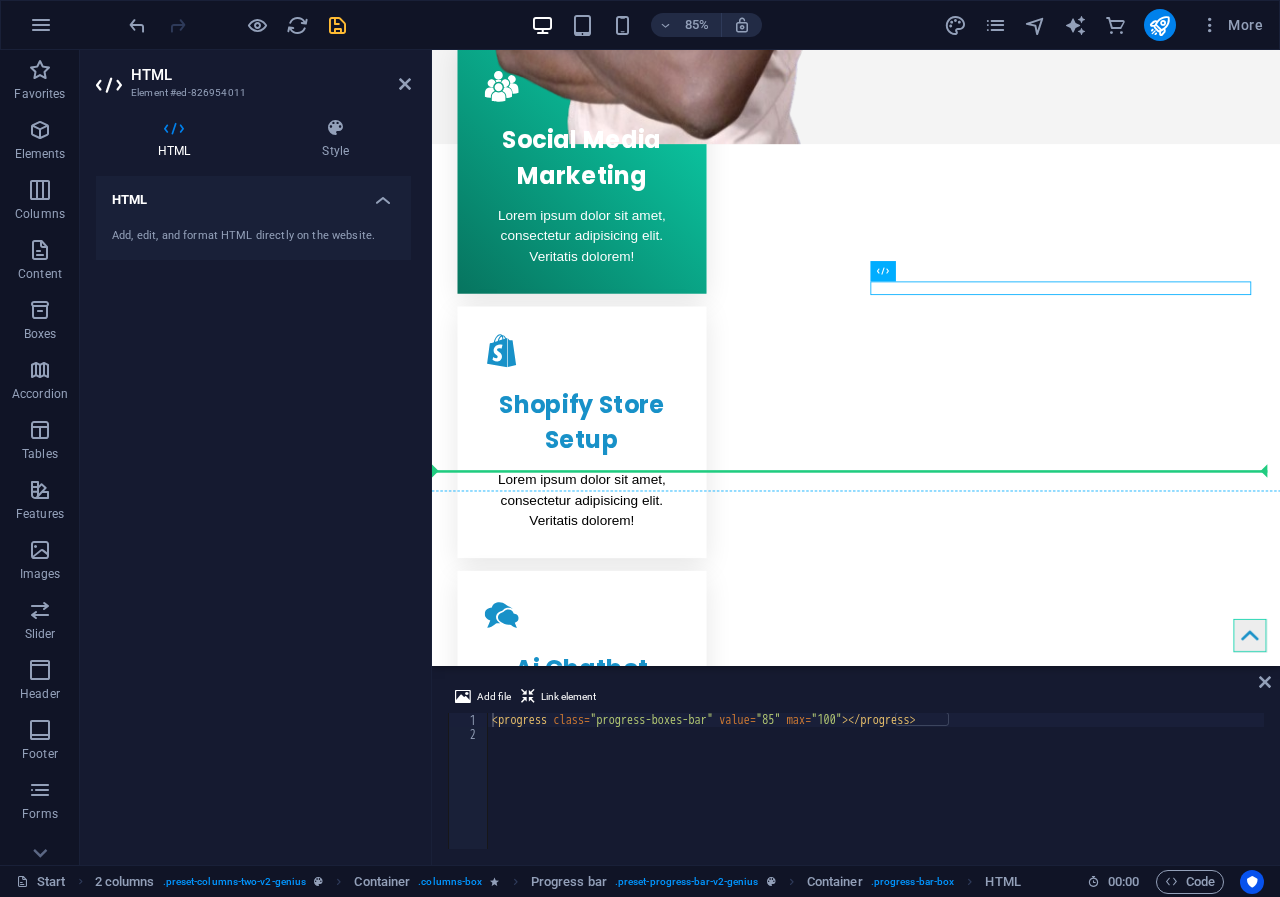 drag, startPoint x: 1120, startPoint y: 327, endPoint x: 1116, endPoint y: 380, distance: 53.15073 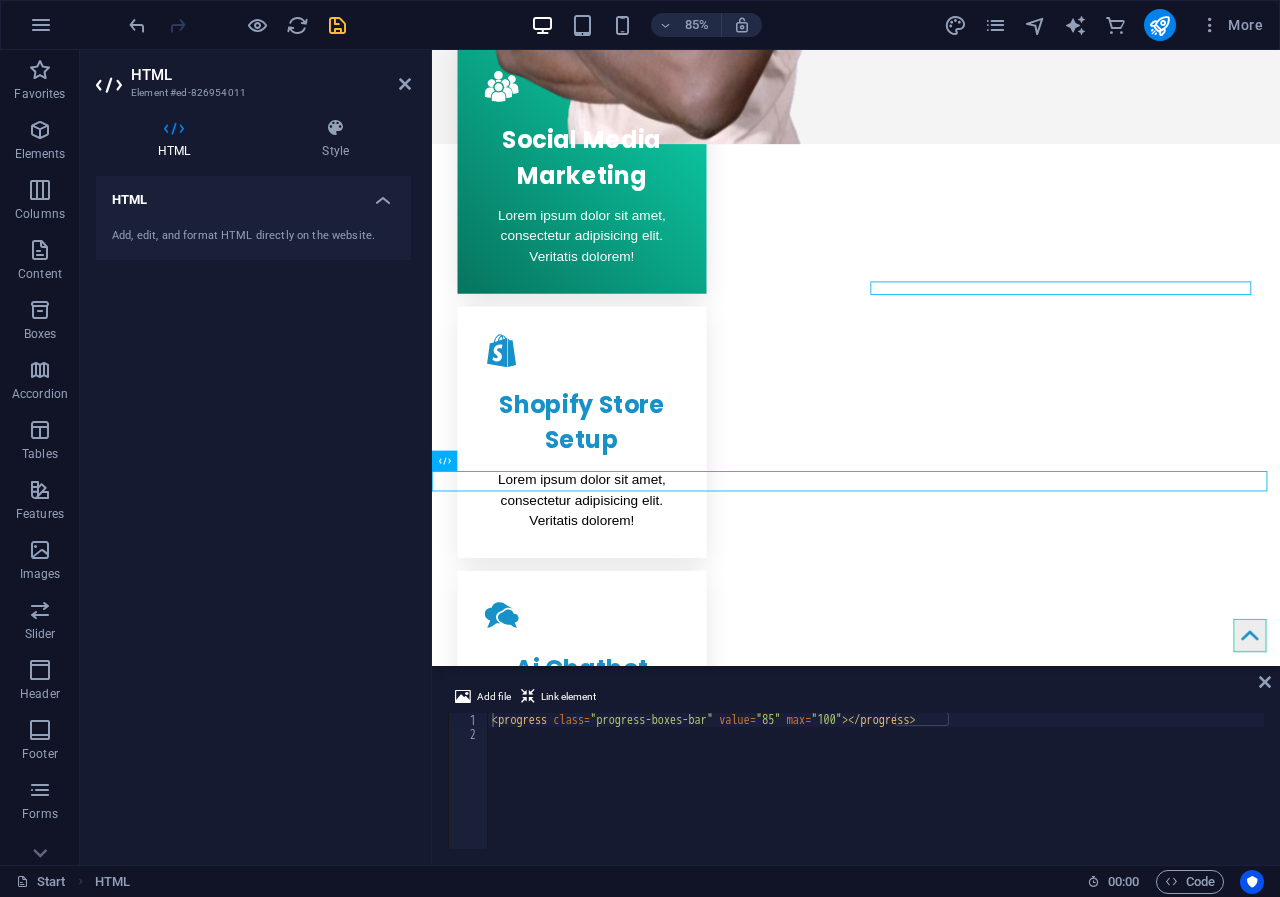 scroll, scrollTop: 1080, scrollLeft: 0, axis: vertical 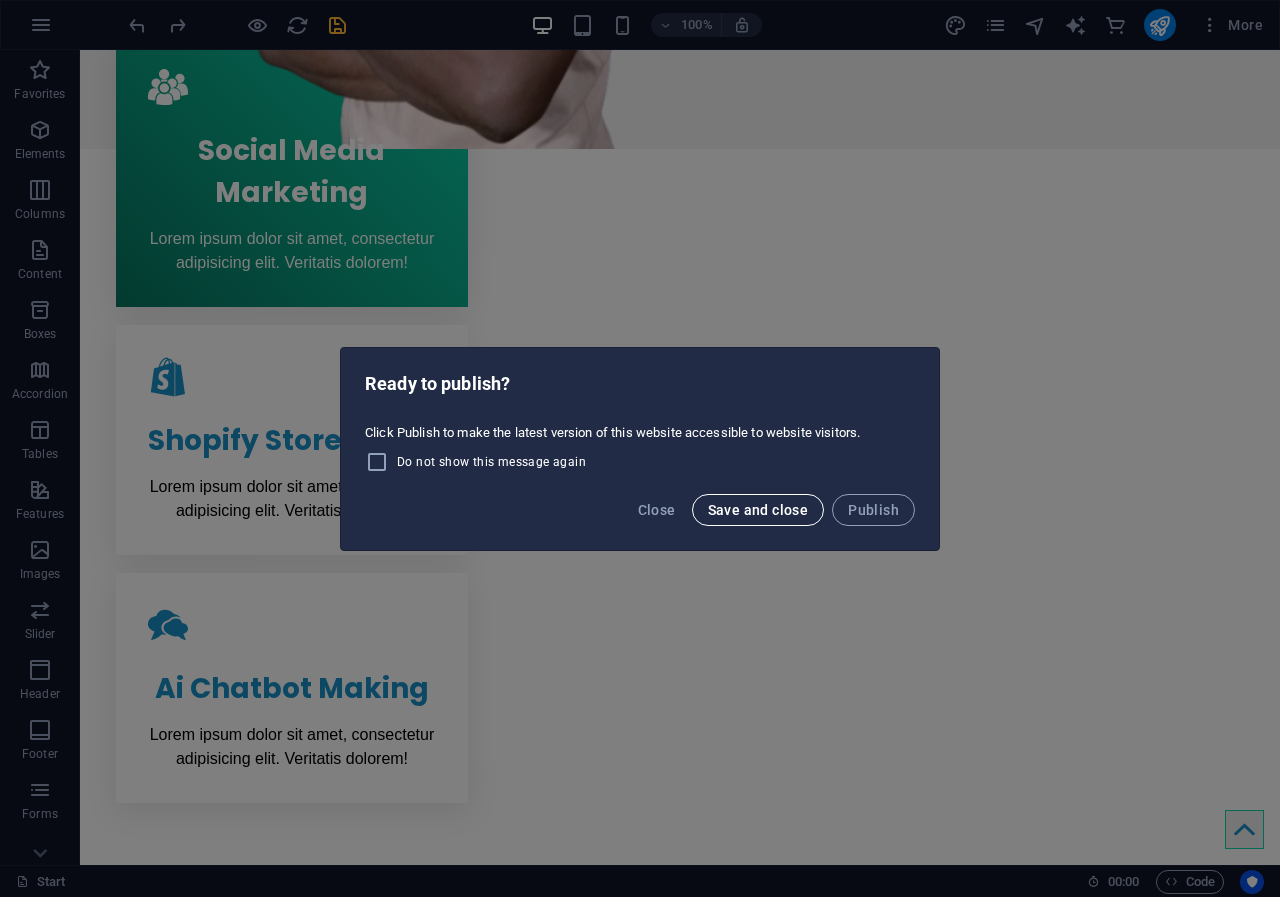 click on "Save and close" at bounding box center [758, 510] 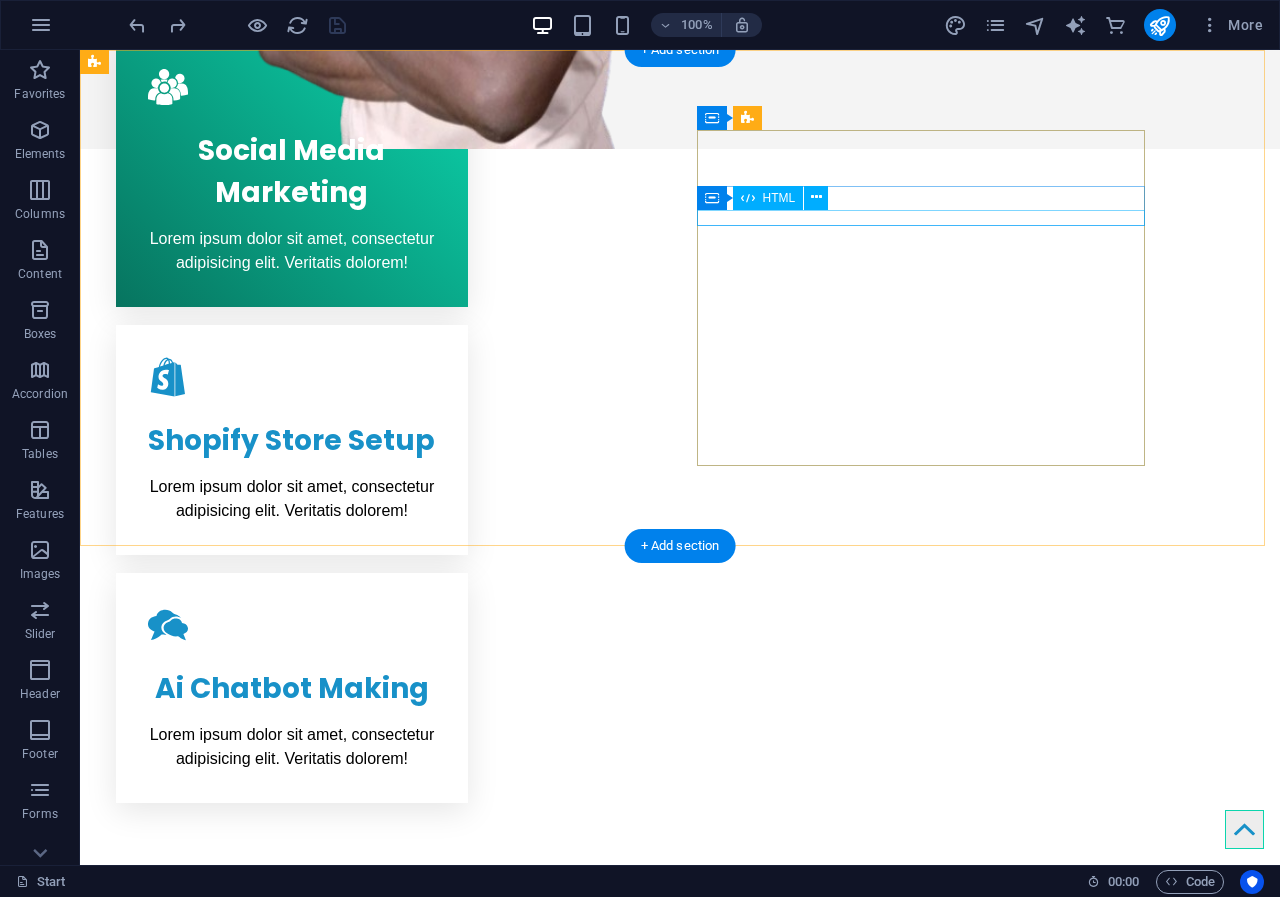 click at bounding box center [320, 1410] 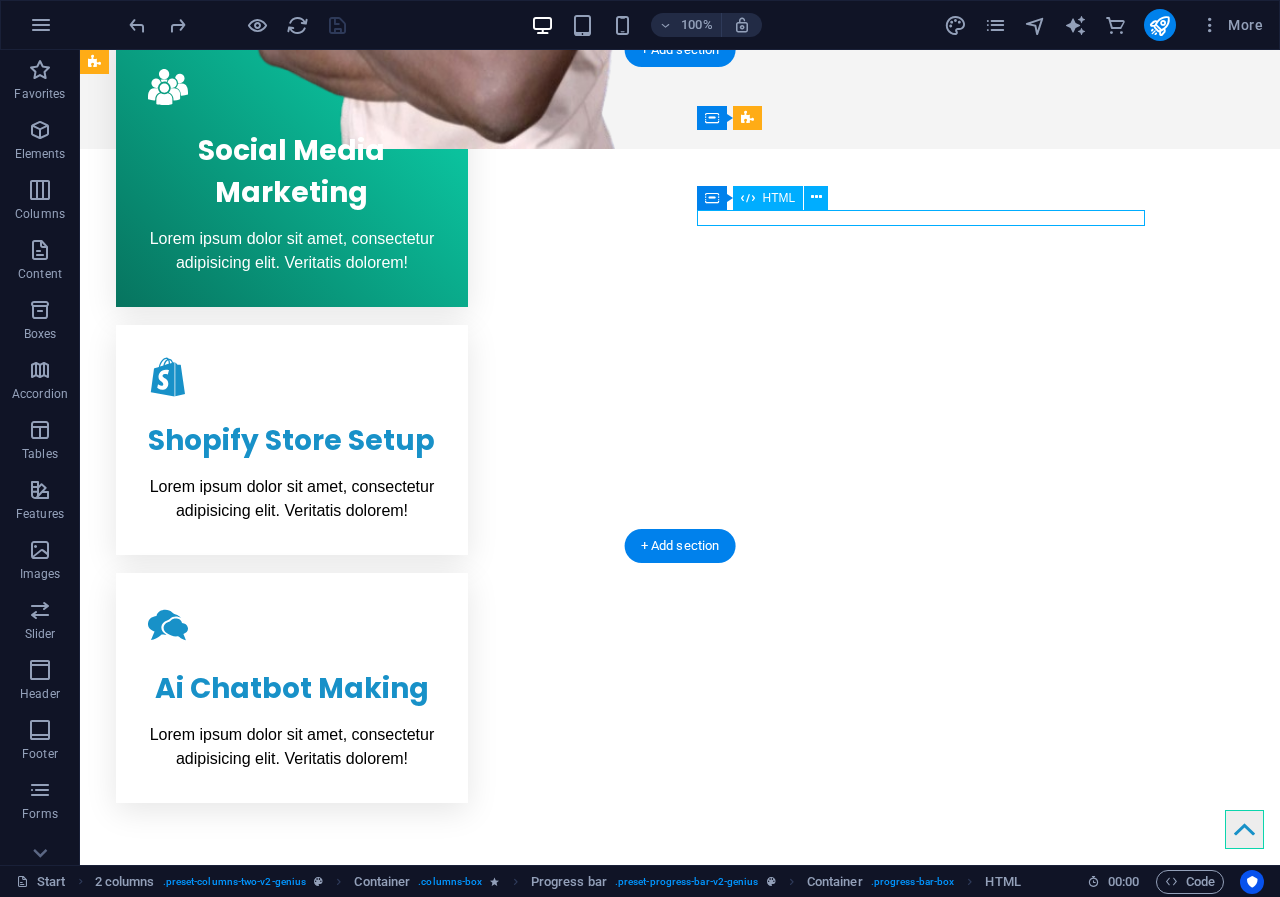 click at bounding box center [320, 1410] 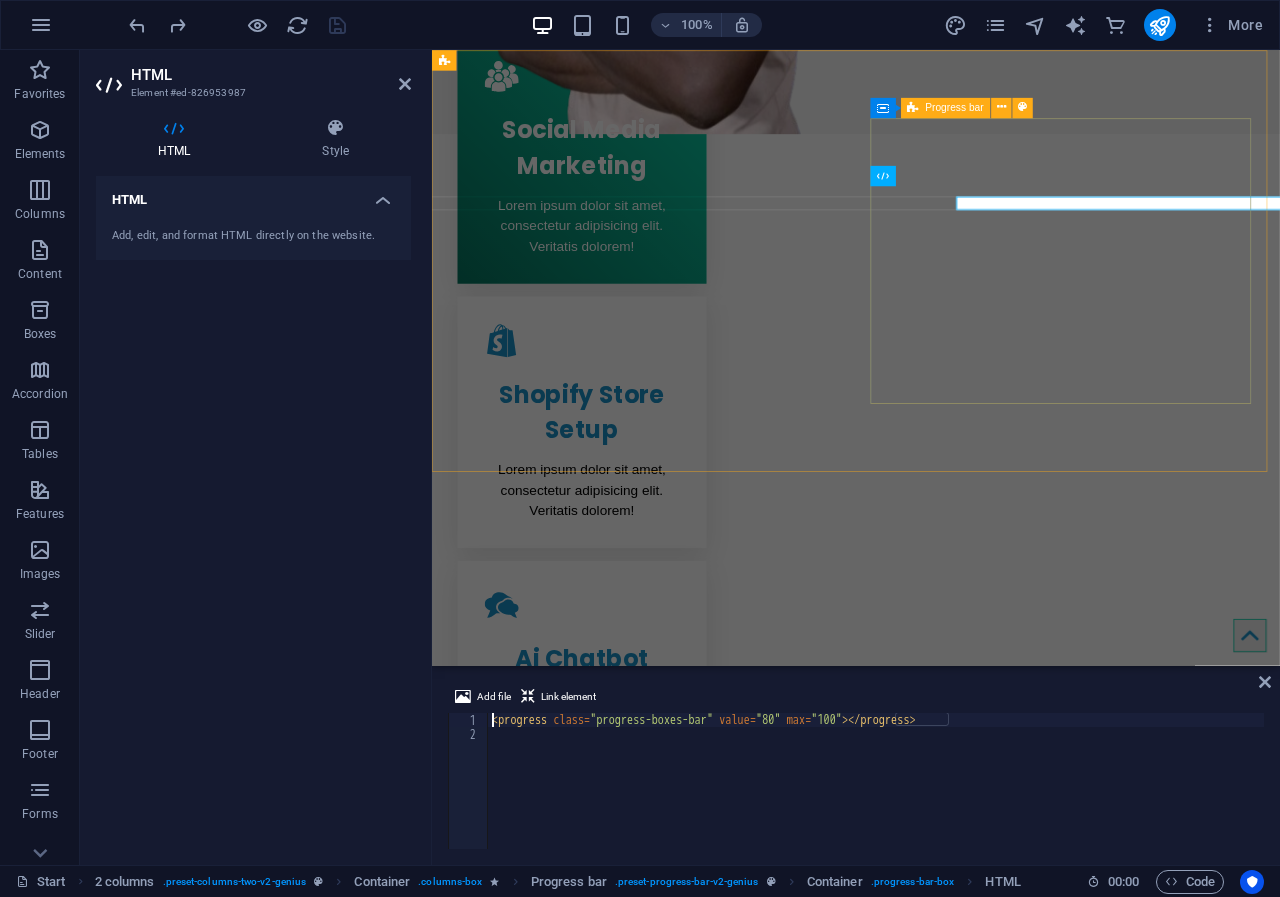 scroll, scrollTop: 1068, scrollLeft: 0, axis: vertical 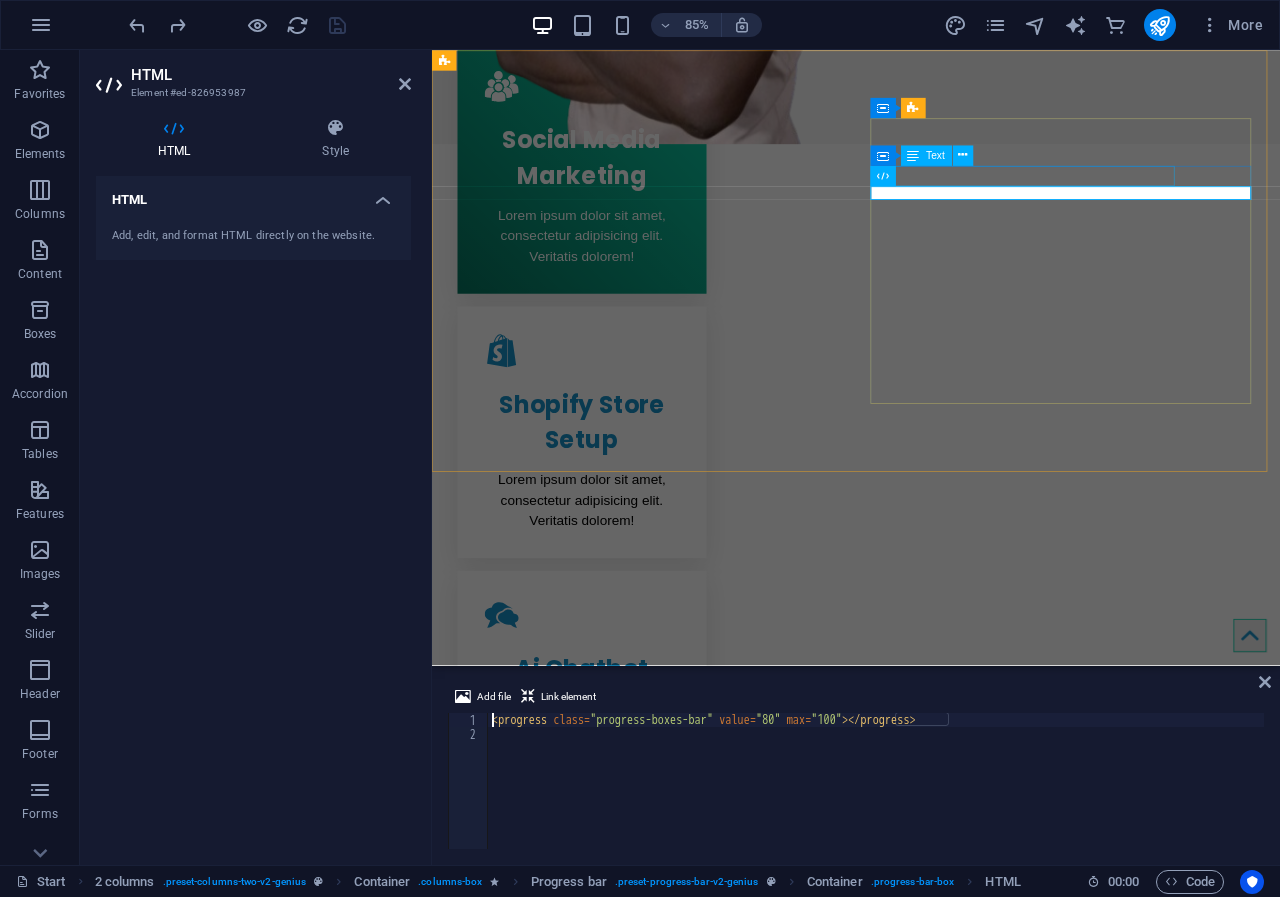 click on "Photoshop" at bounding box center [672, 1516] 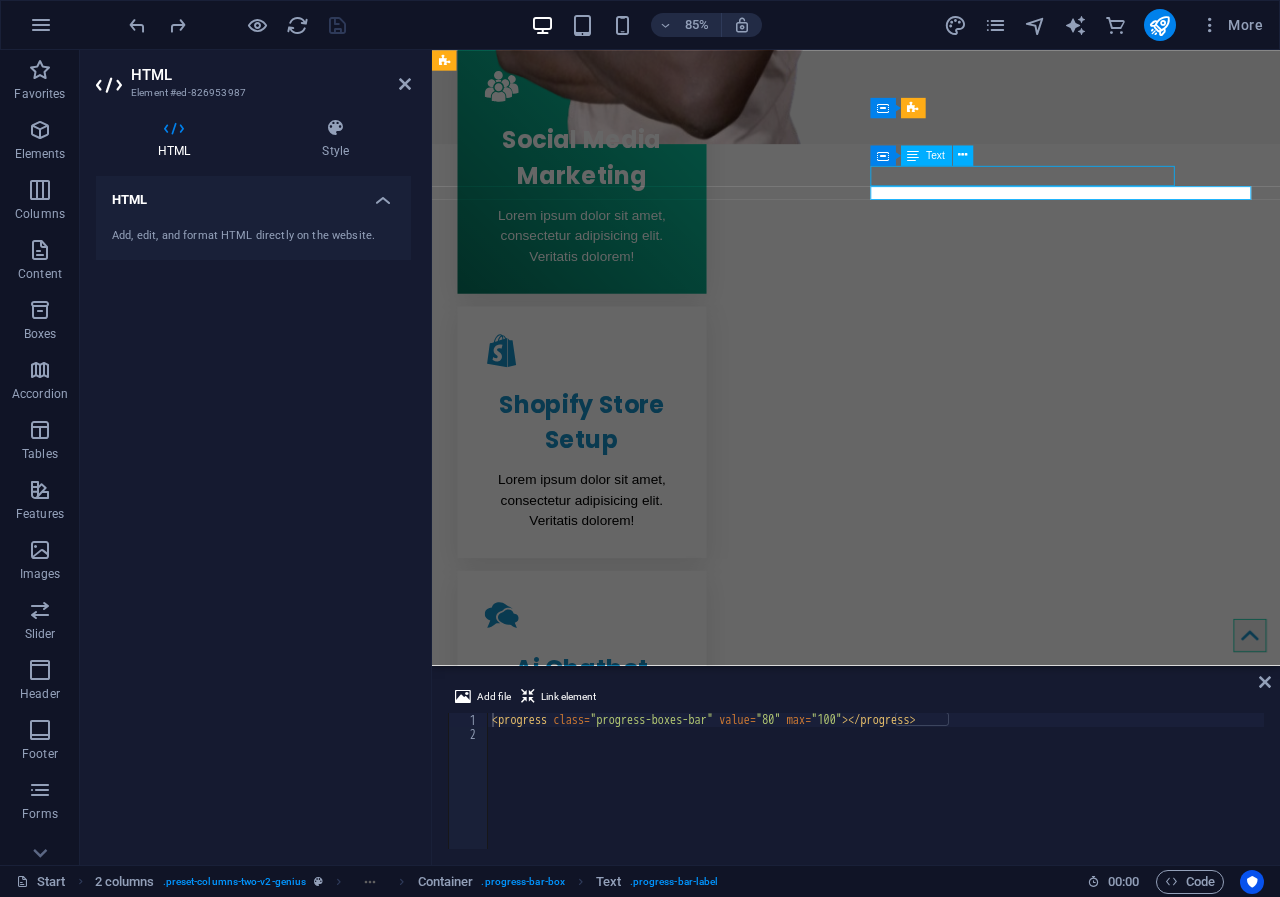 click on "Photoshop" at bounding box center (672, 1516) 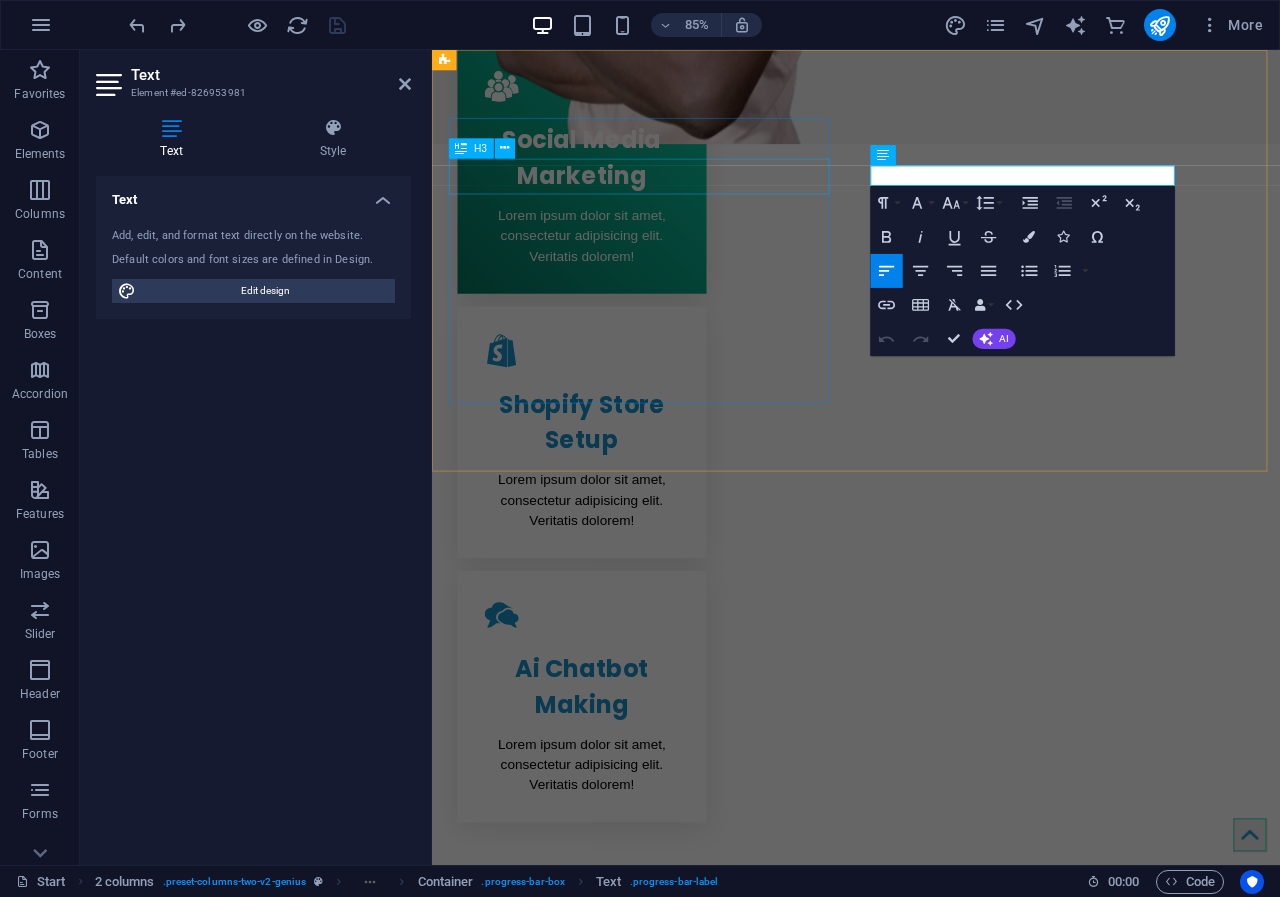 drag, startPoint x: 1076, startPoint y: 189, endPoint x: 868, endPoint y: 189, distance: 208 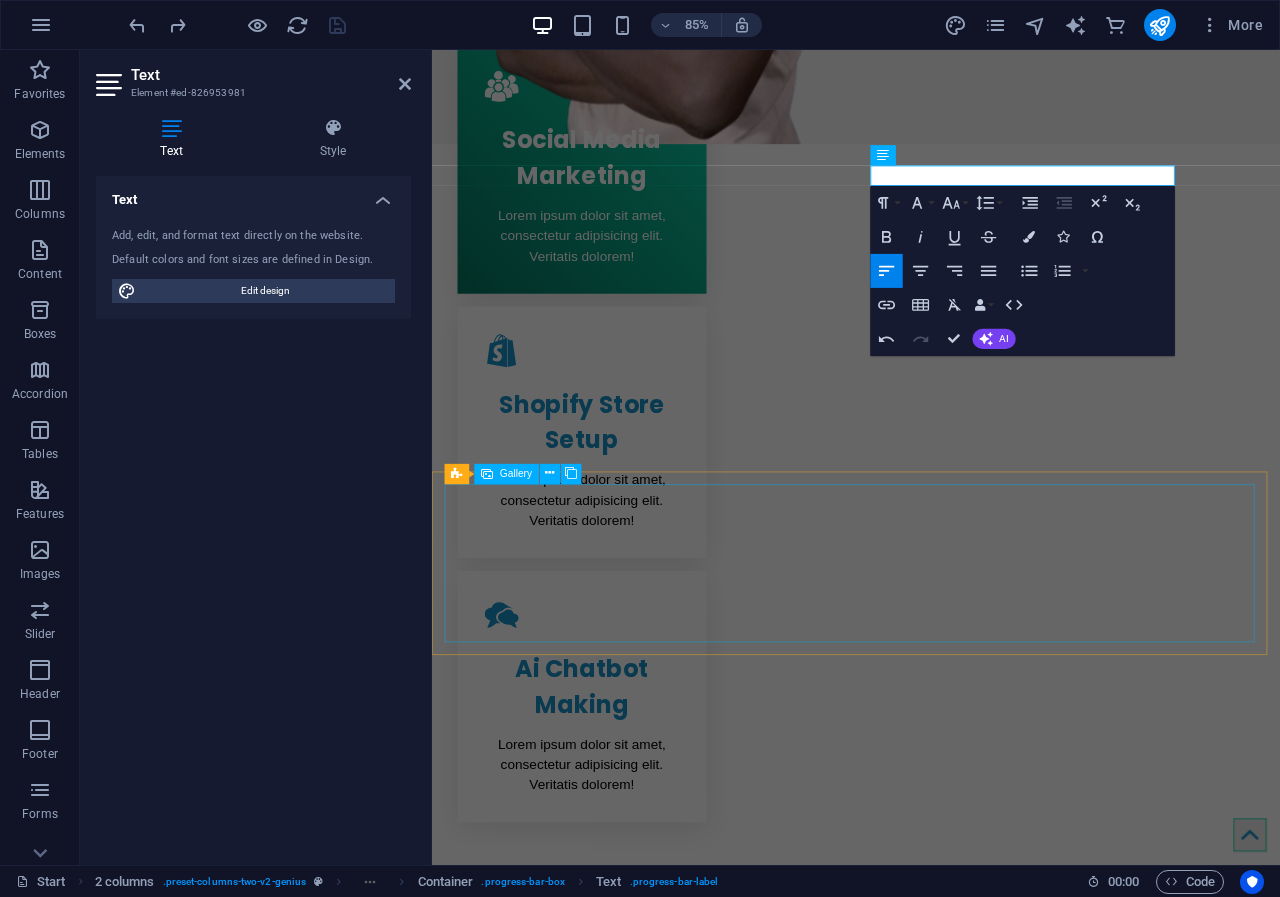 click at bounding box center (931, 1997) 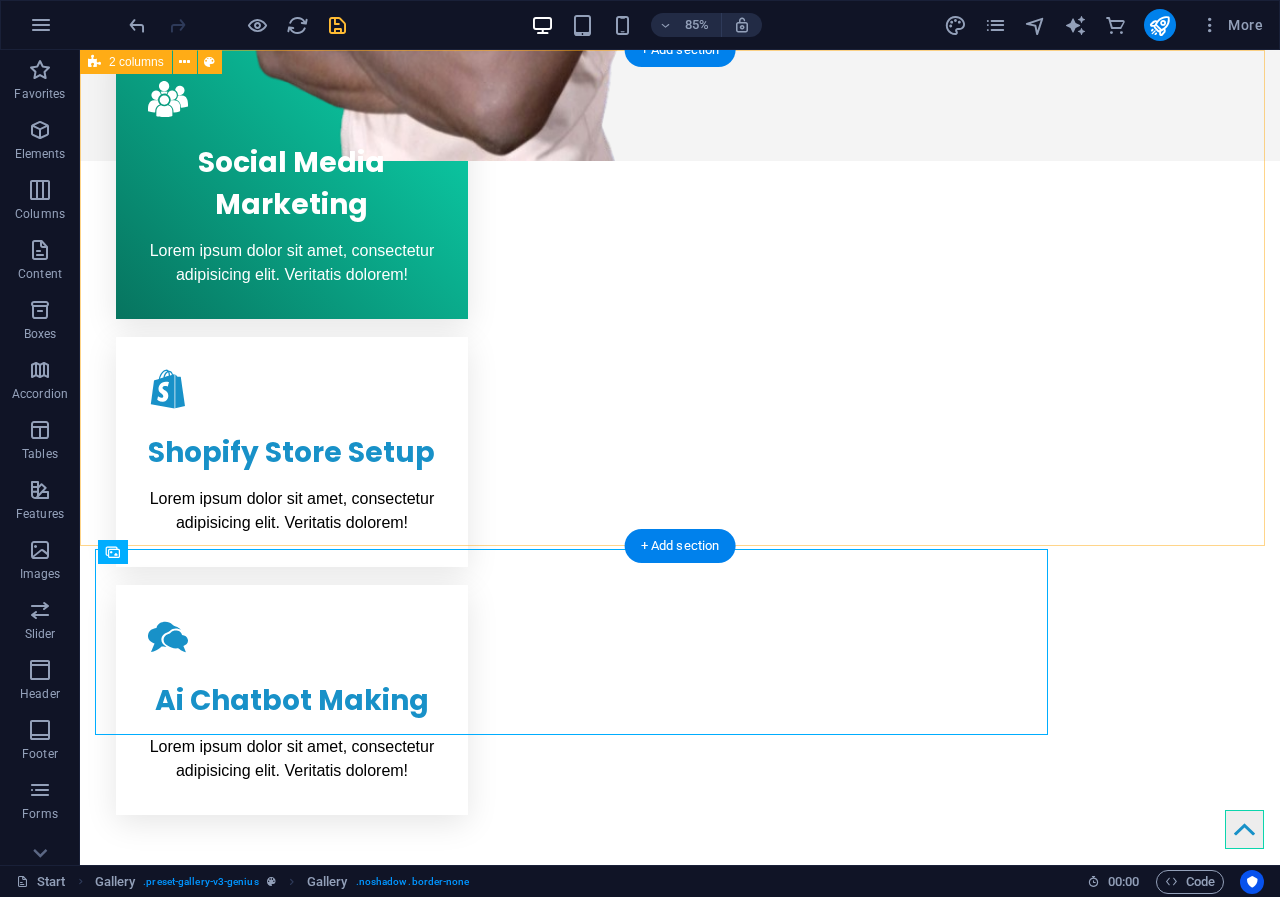 scroll, scrollTop: 1080, scrollLeft: 0, axis: vertical 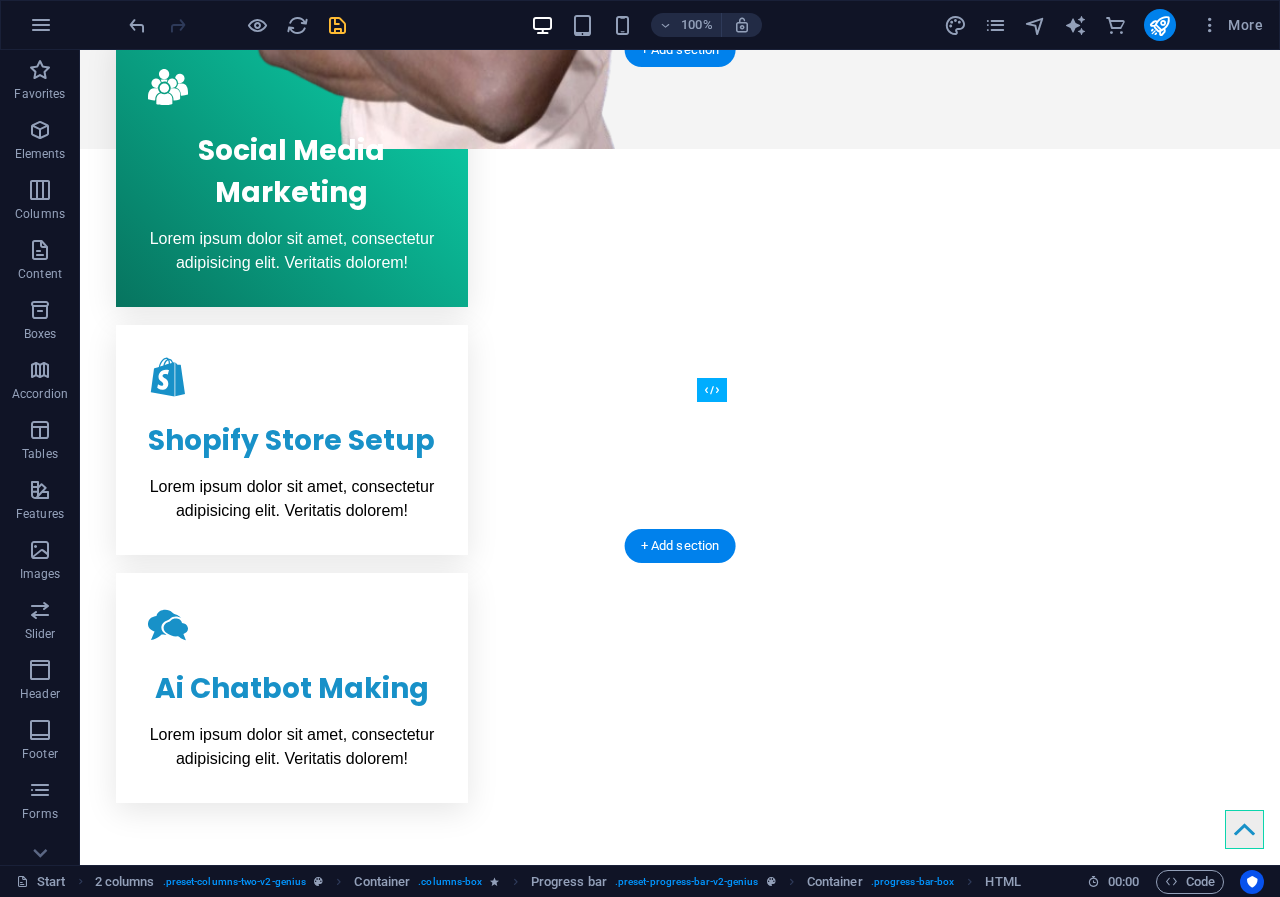 drag, startPoint x: 810, startPoint y: 458, endPoint x: 808, endPoint y: 426, distance: 32.06244 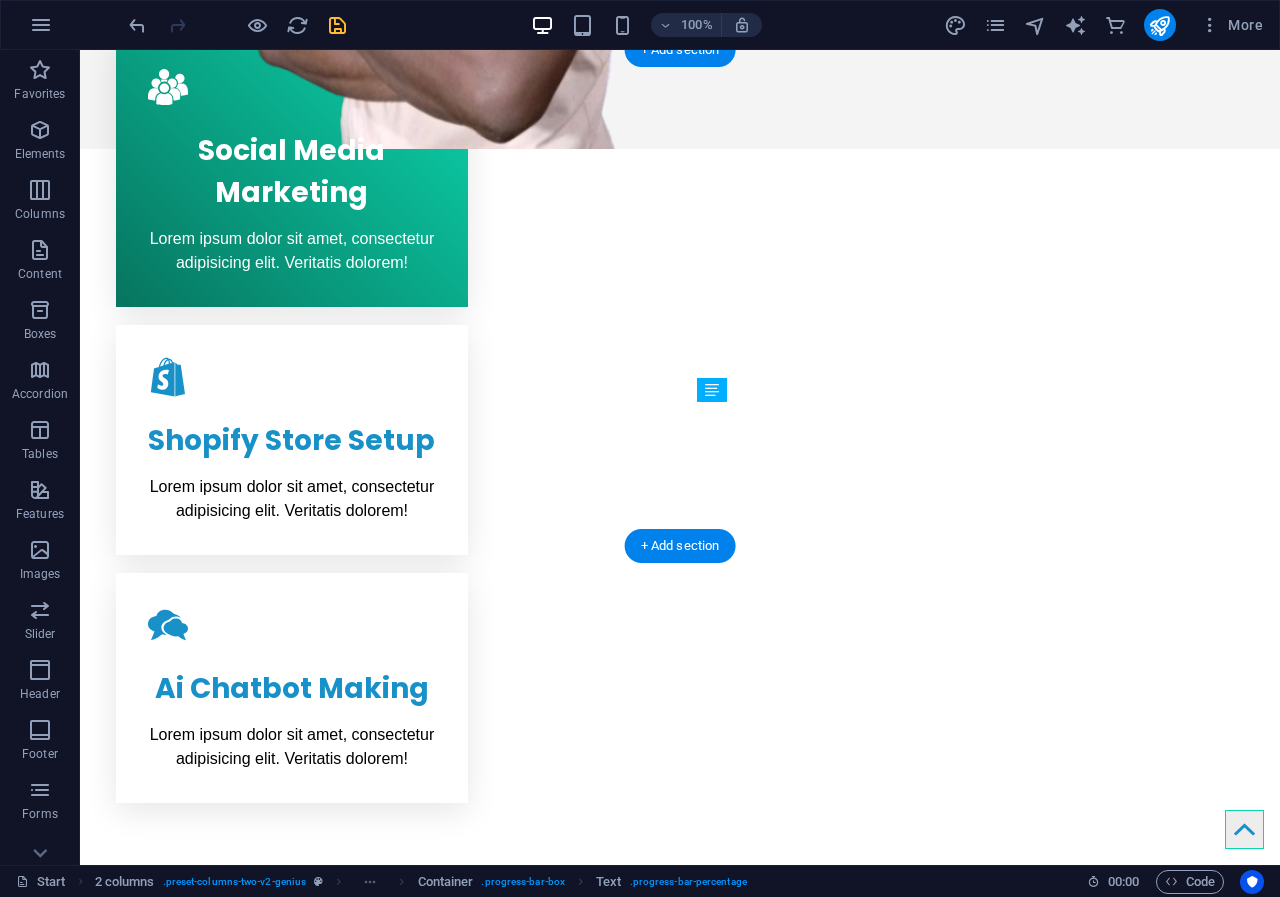 drag, startPoint x: 1133, startPoint y: 455, endPoint x: 1136, endPoint y: 440, distance: 15.297058 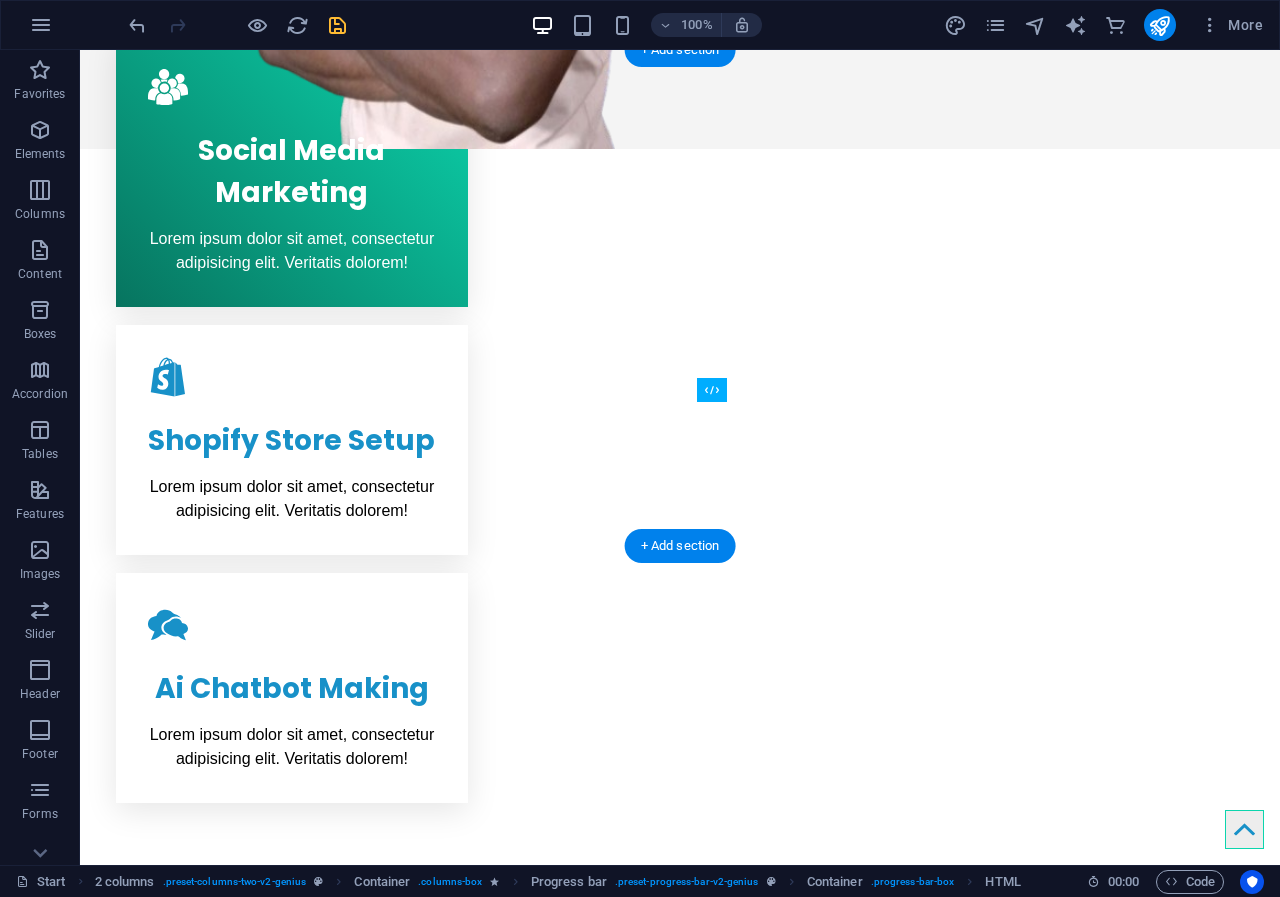 drag, startPoint x: 807, startPoint y: 458, endPoint x: 805, endPoint y: 423, distance: 35.057095 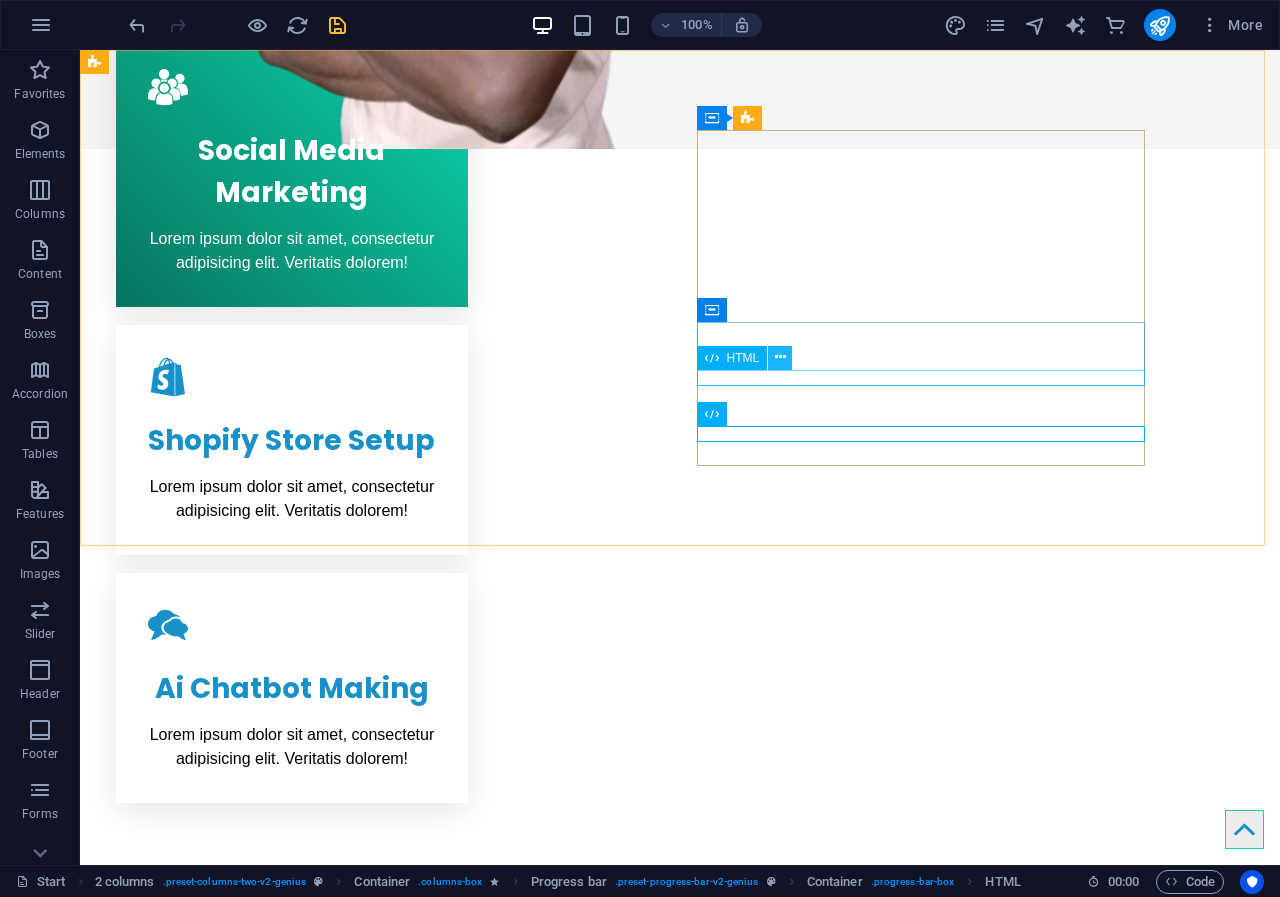 click at bounding box center [780, 357] 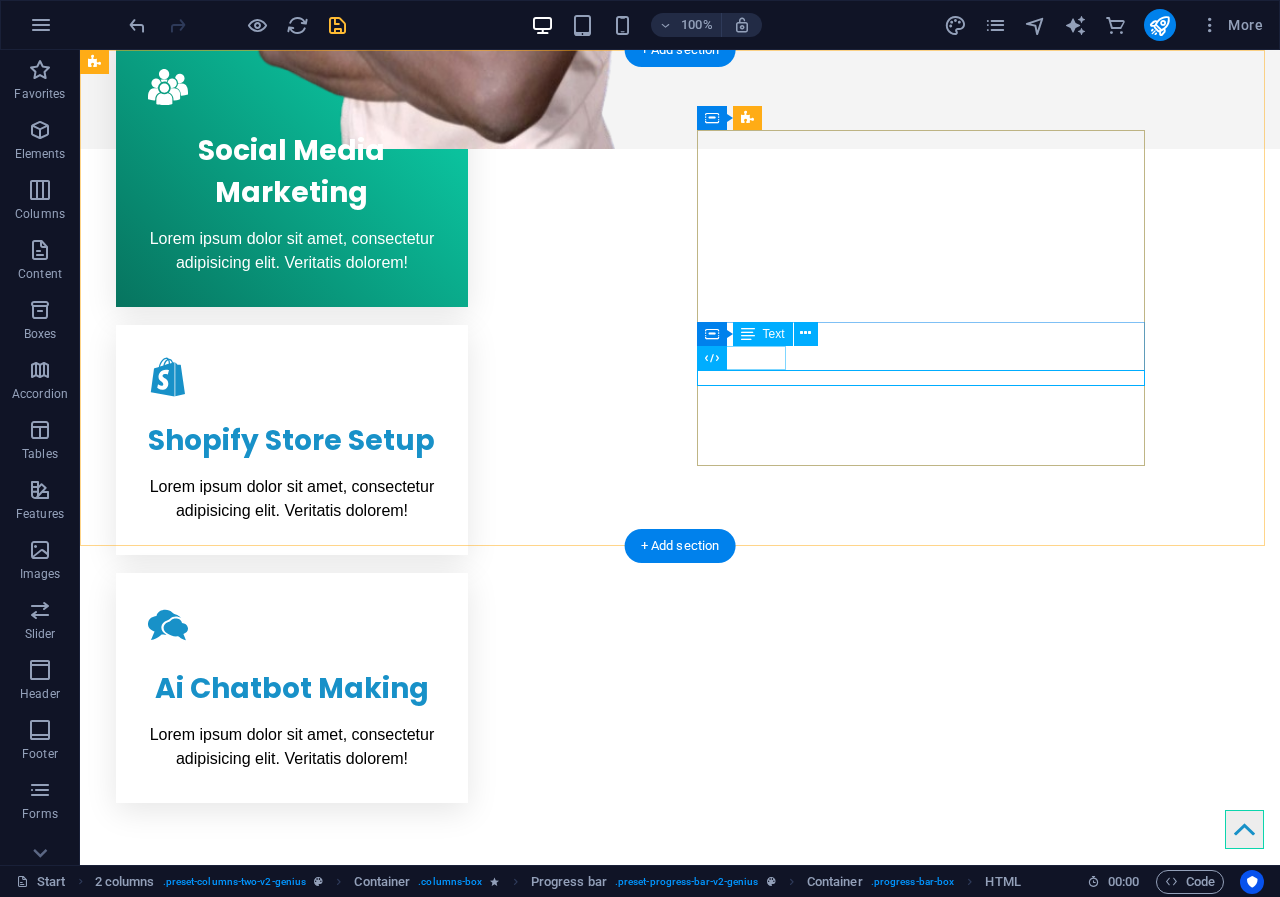 drag, startPoint x: 782, startPoint y: 355, endPoint x: 767, endPoint y: 361, distance: 16.155495 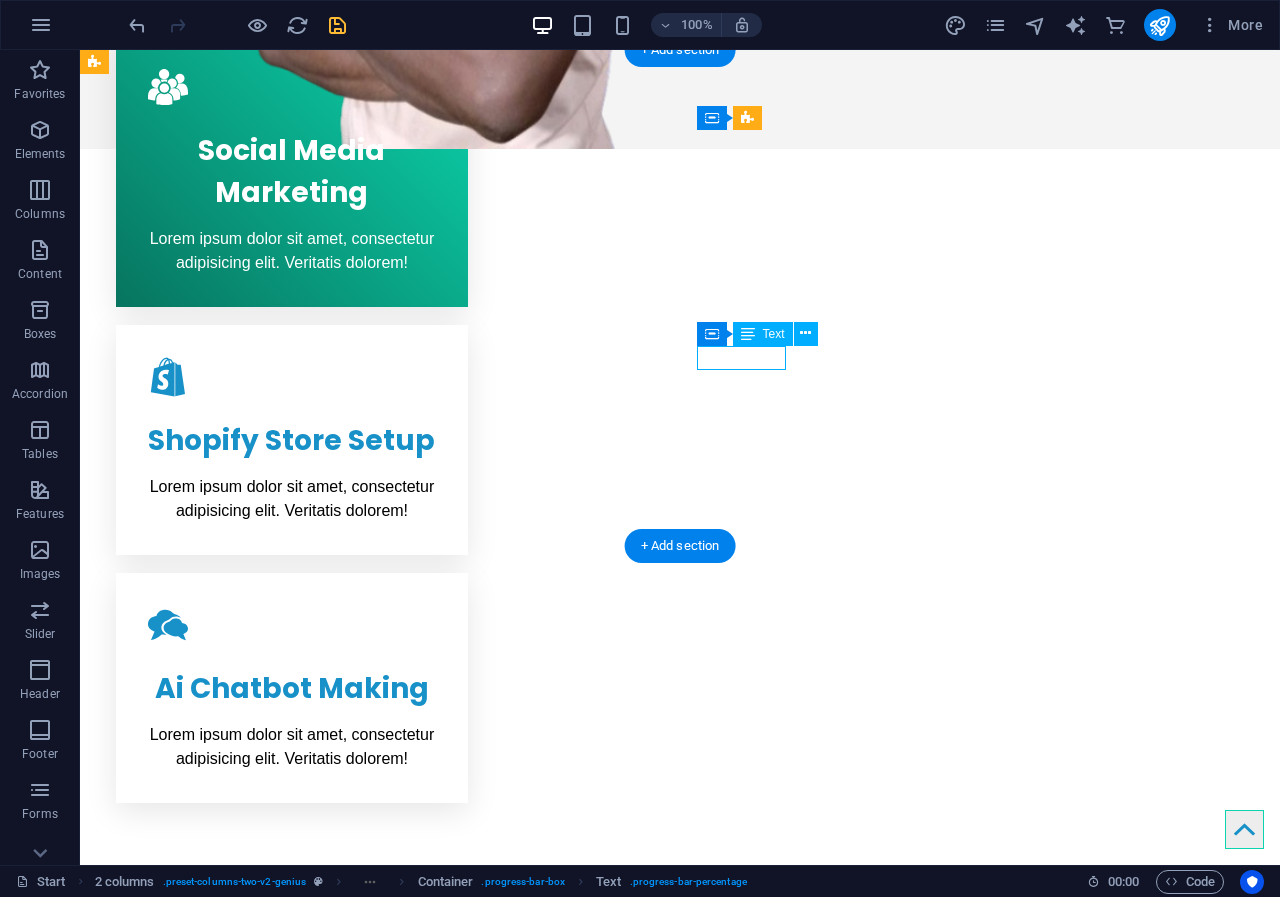 click on "85%" at bounding box center [320, 1550] 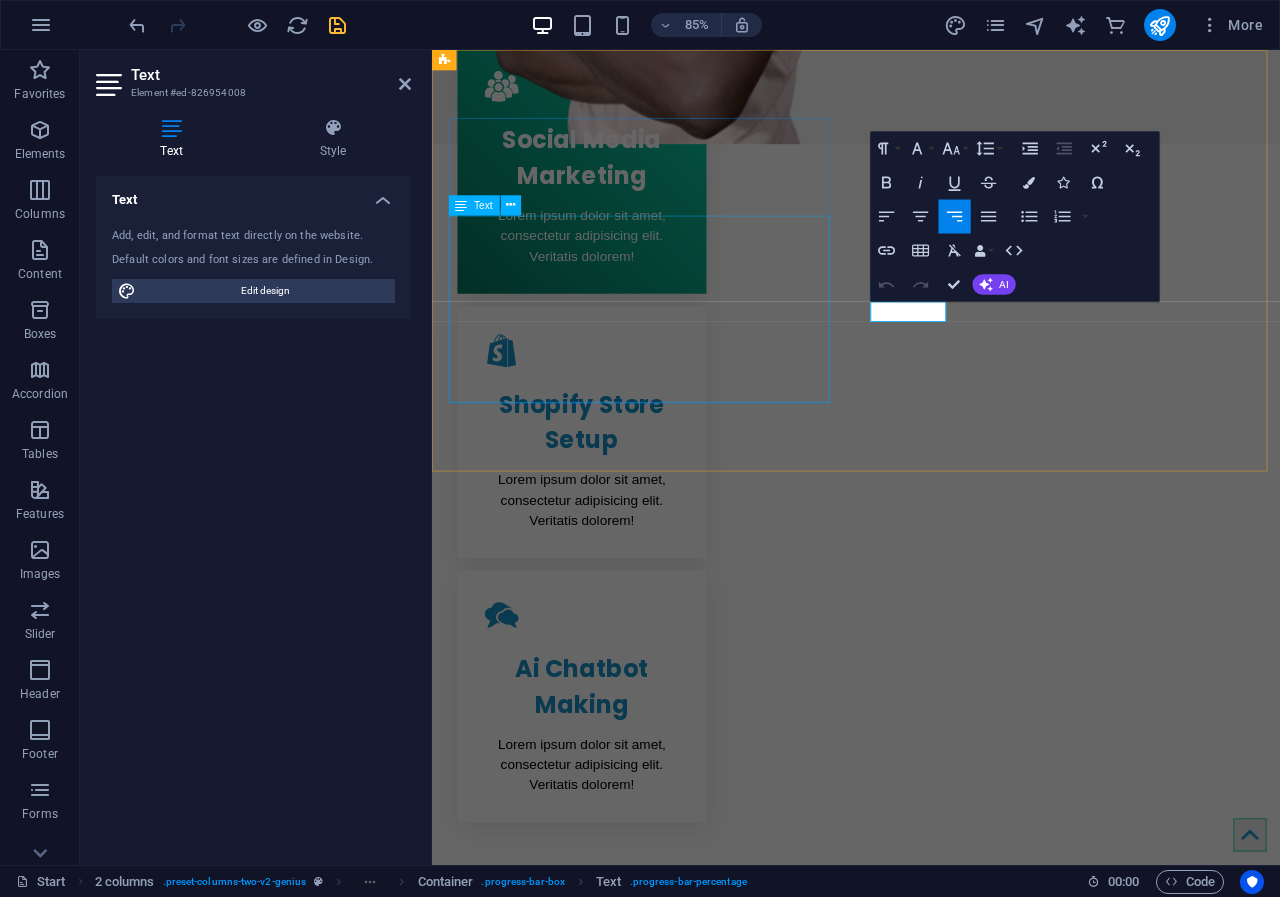 click on "Lorem ipsum dolor sit amet, consectetur adipisicing elit. Repellat, maiores, a libero atque assumenda praesentium cum magni odio dolor accusantium explicabo repudiandae molestiae.  Cumque expo laboriosam nulla distinctio mollitia Molestias excepturi voluptatem veritatis iusto namut Praesentium magni odio dolor accusantium Ipsum dolor sit amet, consectetur adipisicing elit" at bounding box center (672, 1292) 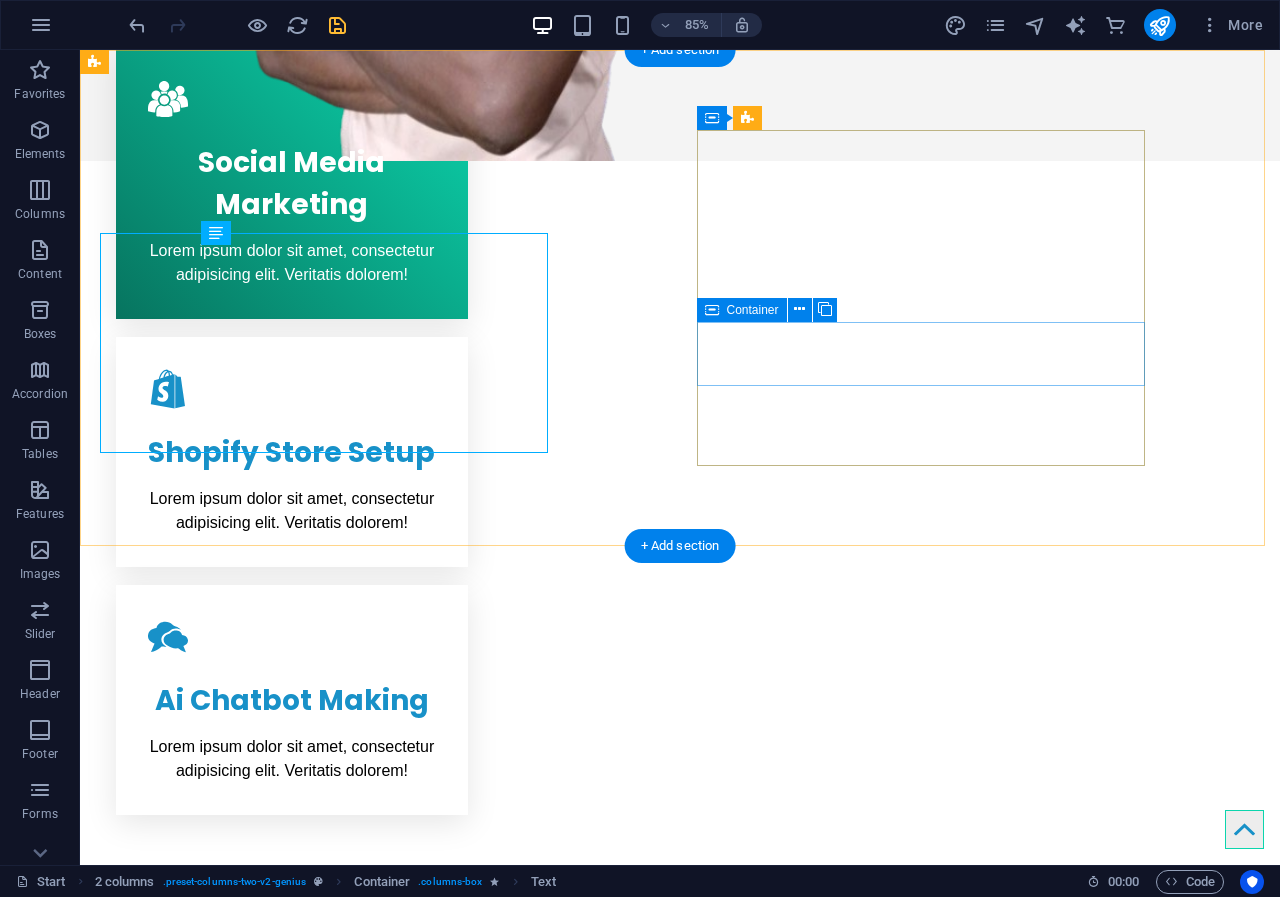 scroll, scrollTop: 1080, scrollLeft: 0, axis: vertical 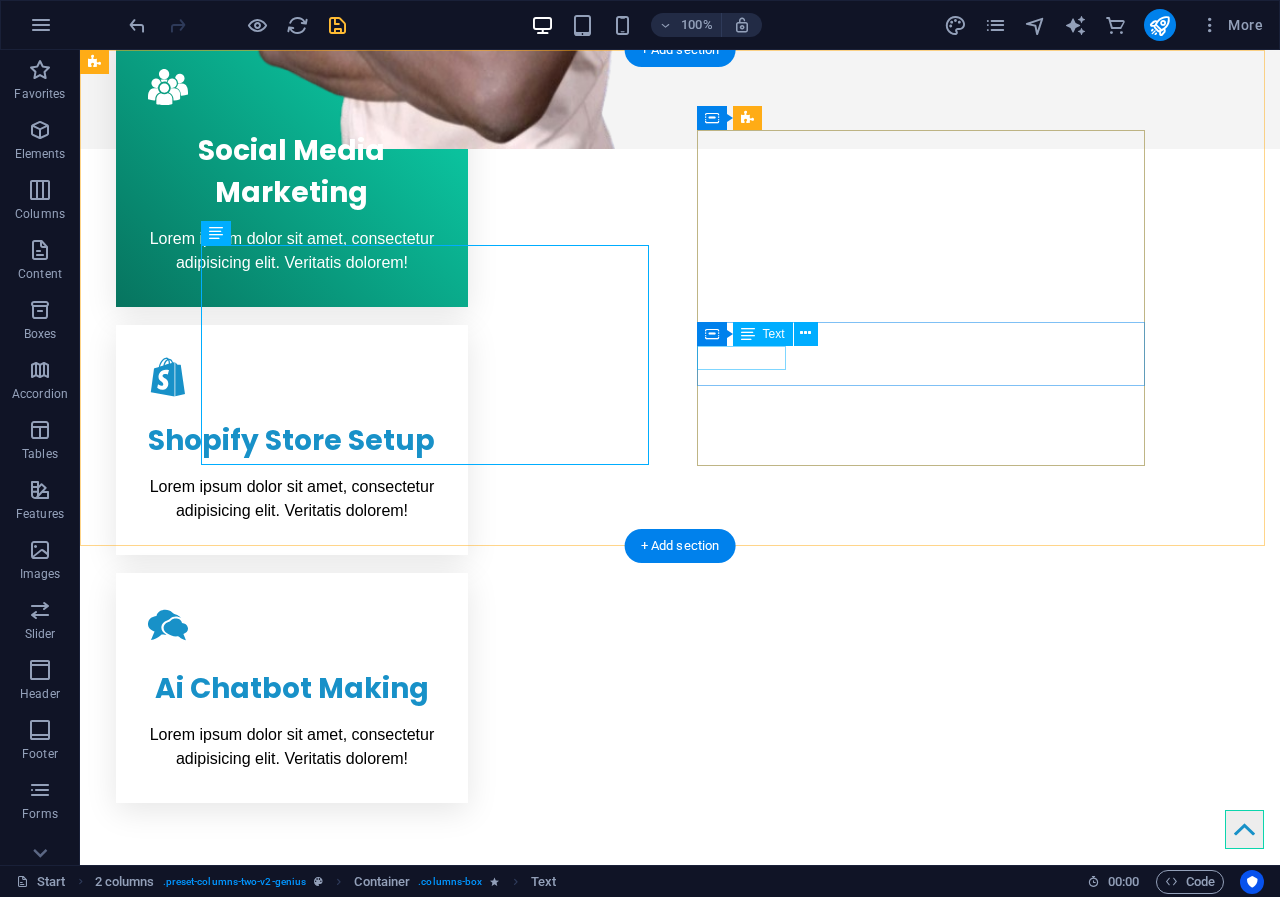 click on "85%" at bounding box center [320, 1550] 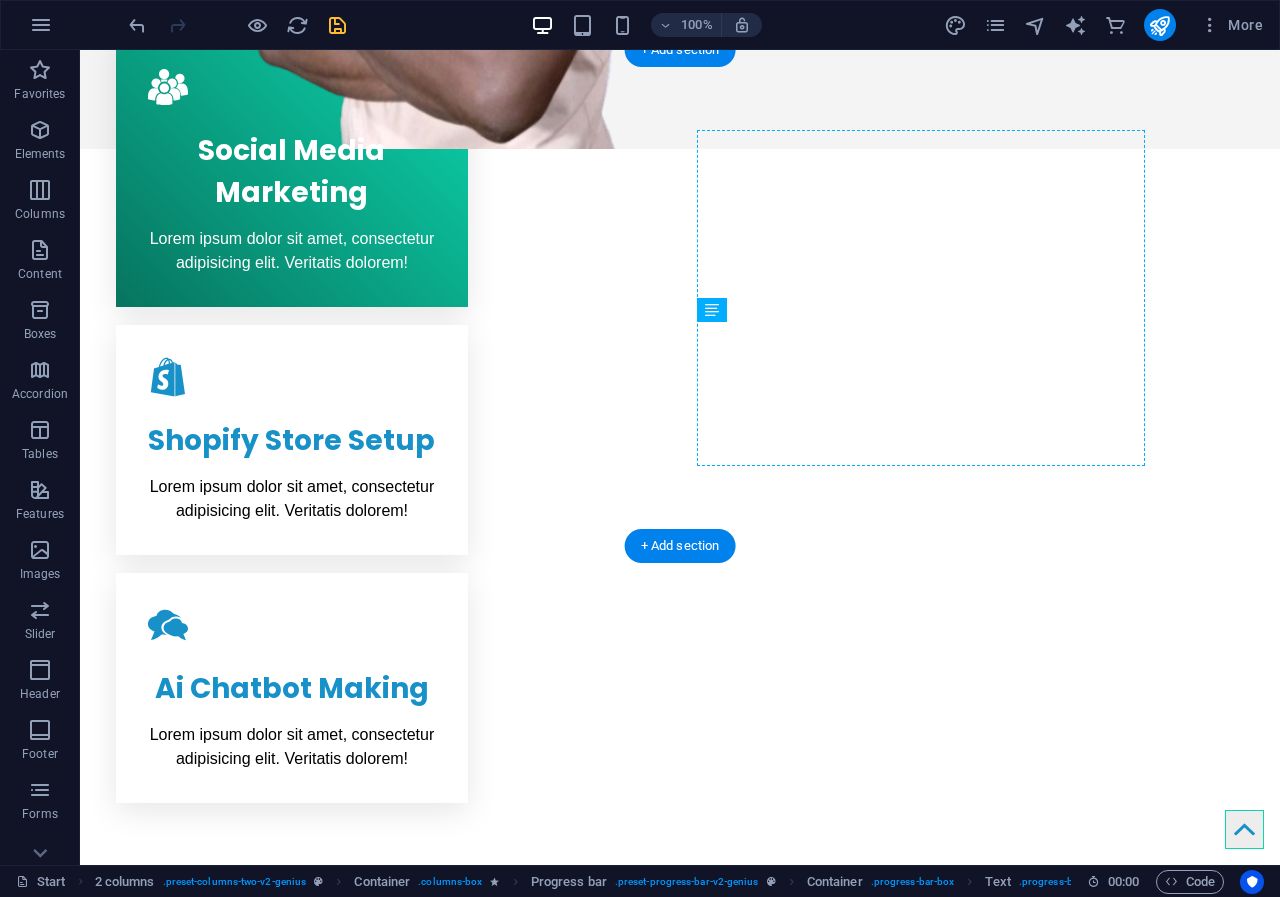 drag, startPoint x: 769, startPoint y: 358, endPoint x: 1118, endPoint y: 333, distance: 349.89426 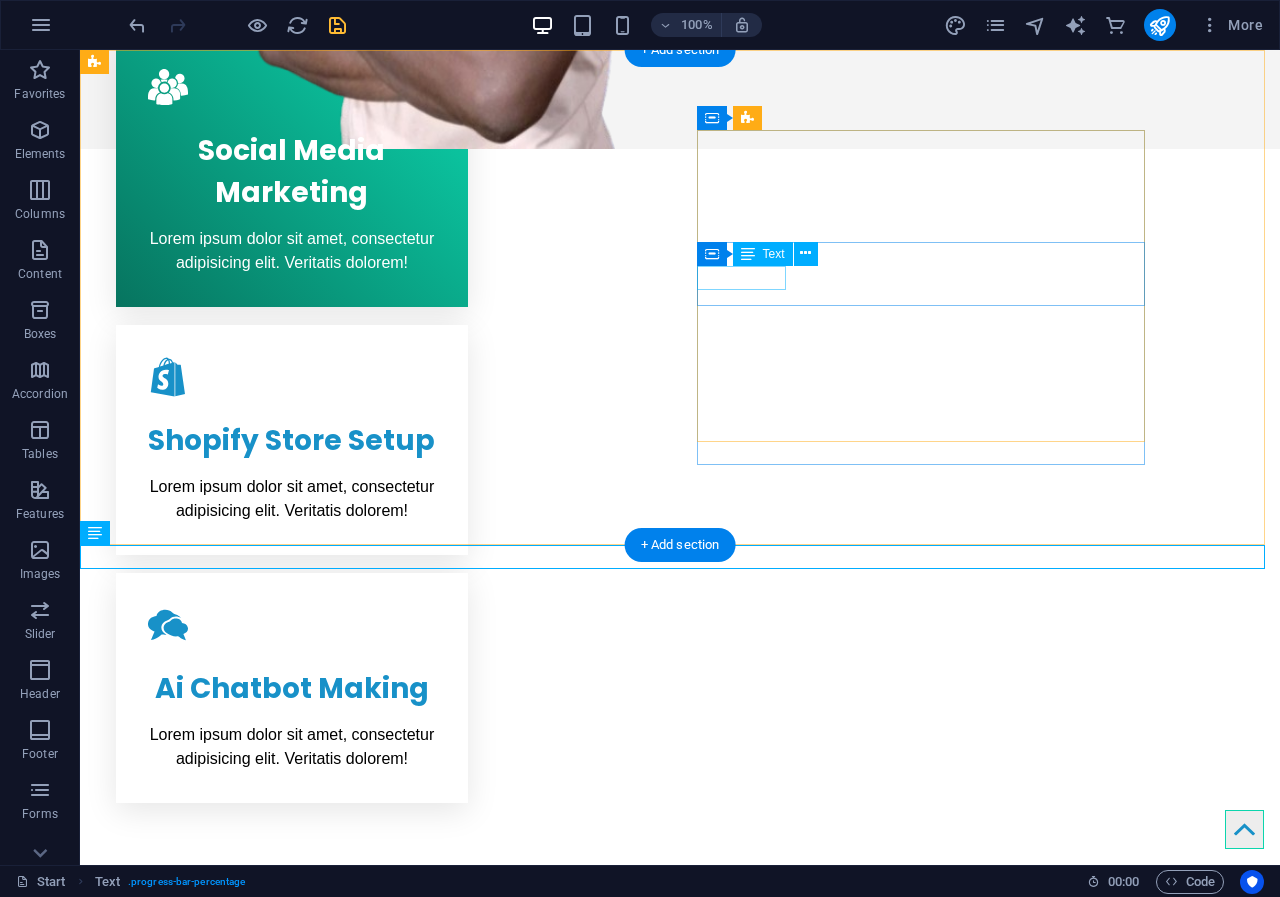 click on "90%" at bounding box center (320, 1470) 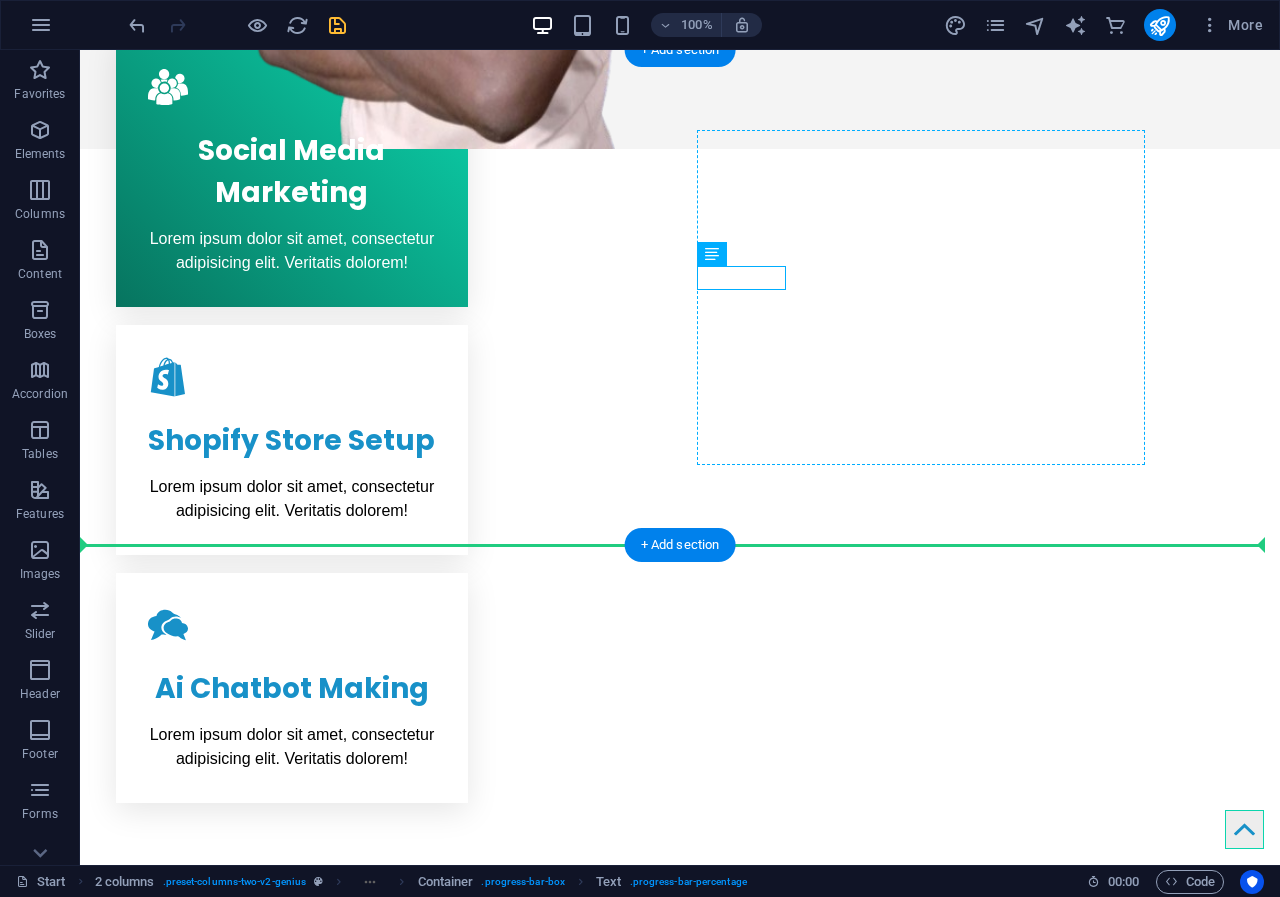 drag, startPoint x: 773, startPoint y: 276, endPoint x: 1140, endPoint y: 306, distance: 368.22412 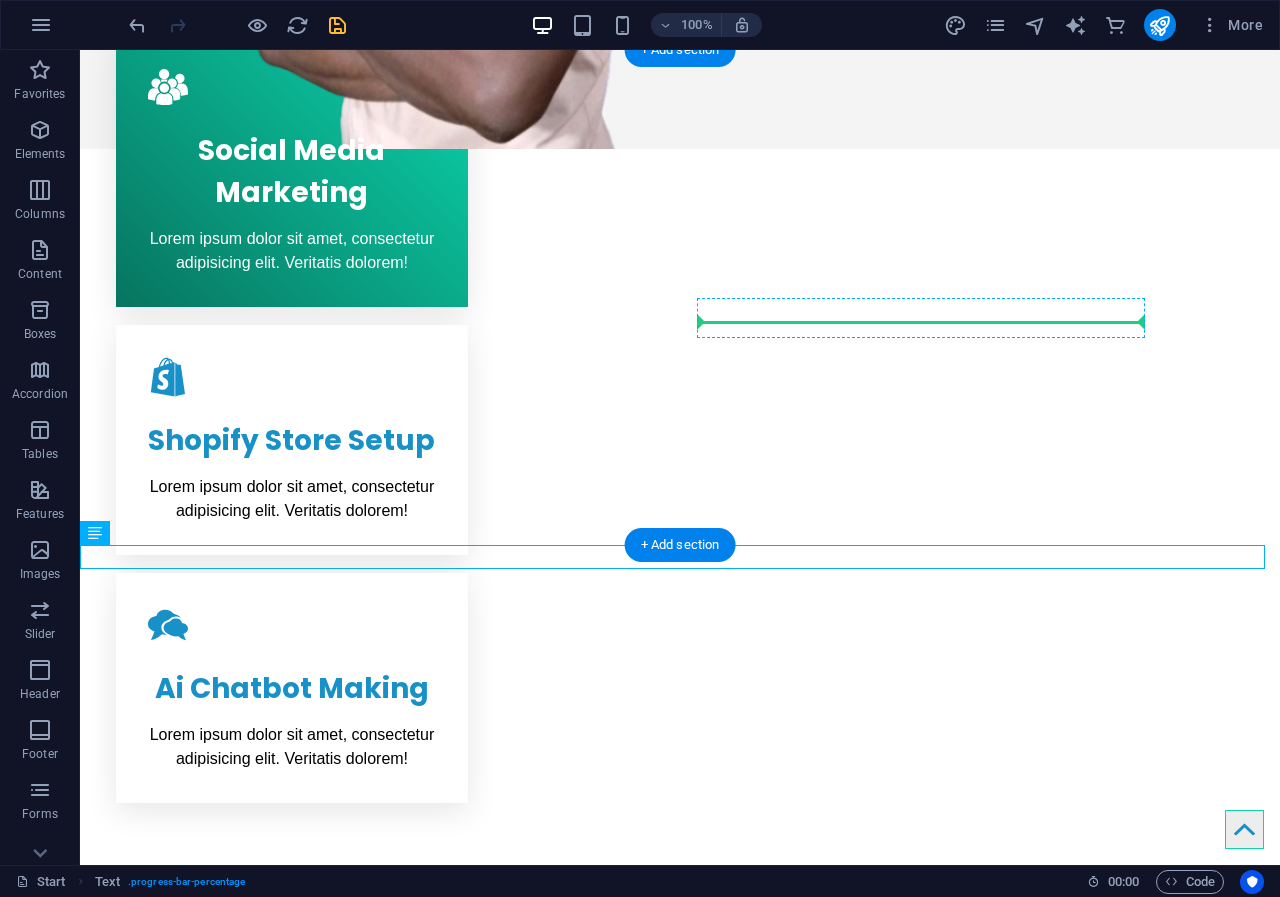 drag, startPoint x: 1247, startPoint y: 558, endPoint x: 1125, endPoint y: 319, distance: 268.33746 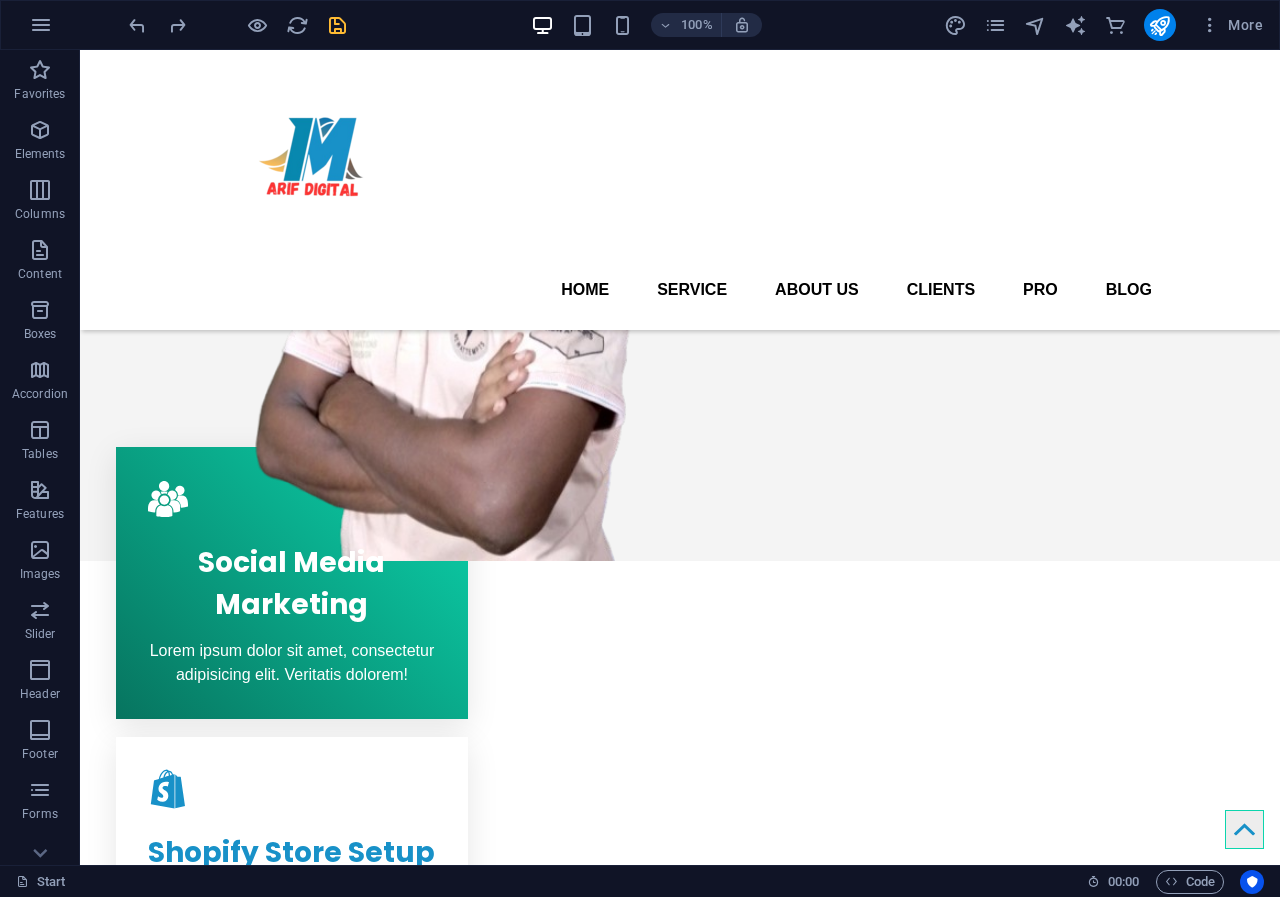 scroll, scrollTop: 0, scrollLeft: 0, axis: both 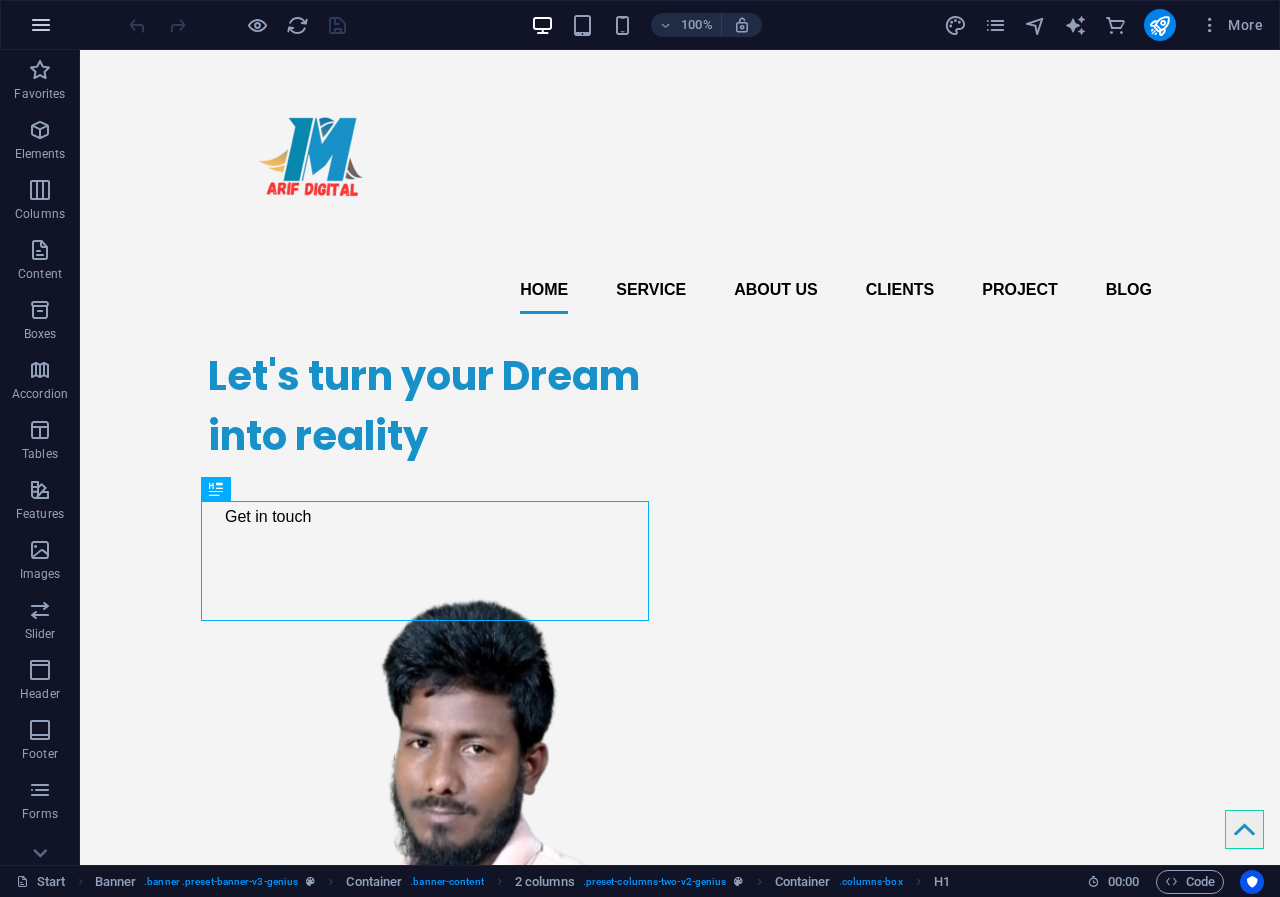 click at bounding box center (41, 25) 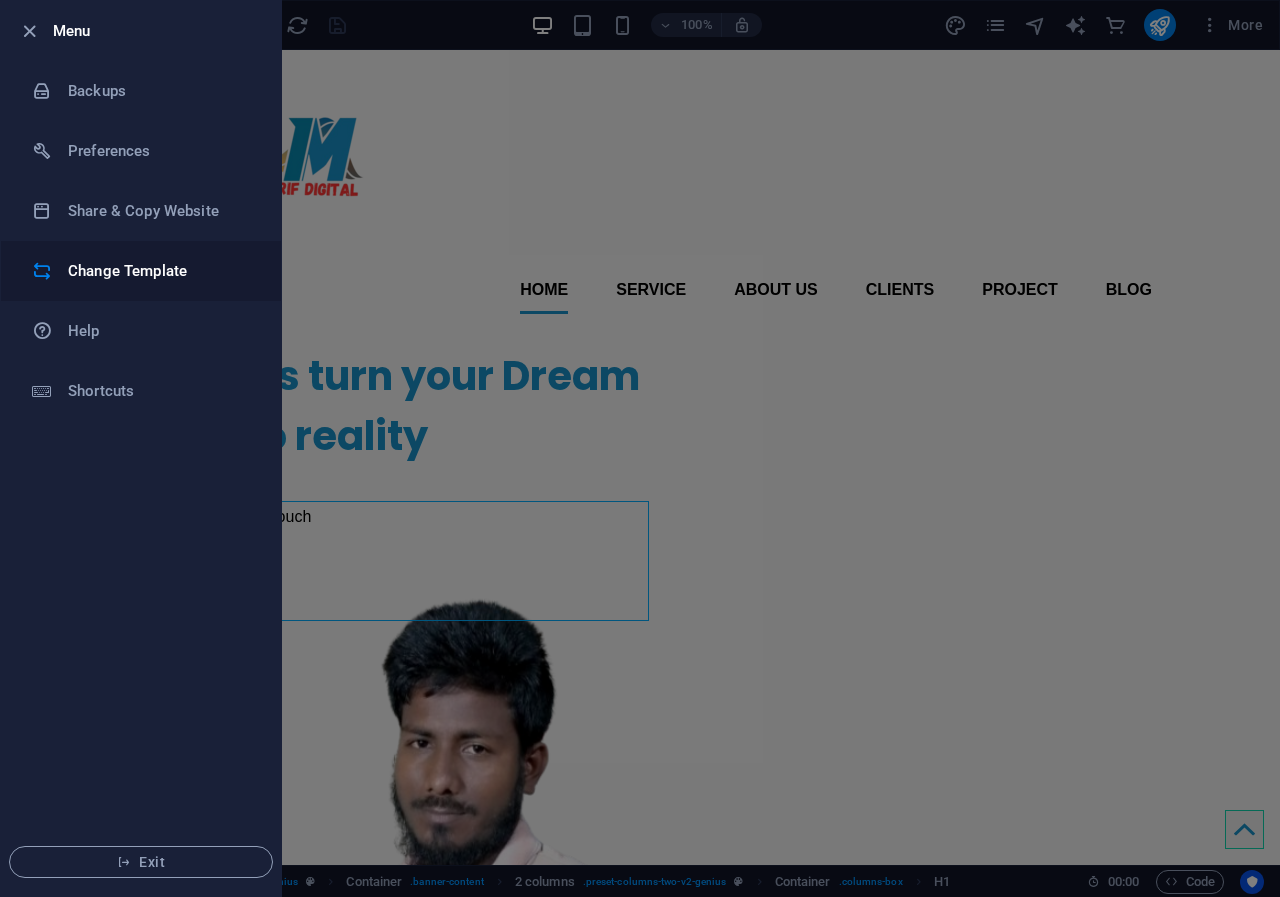 click on "Change Template" at bounding box center [160, 271] 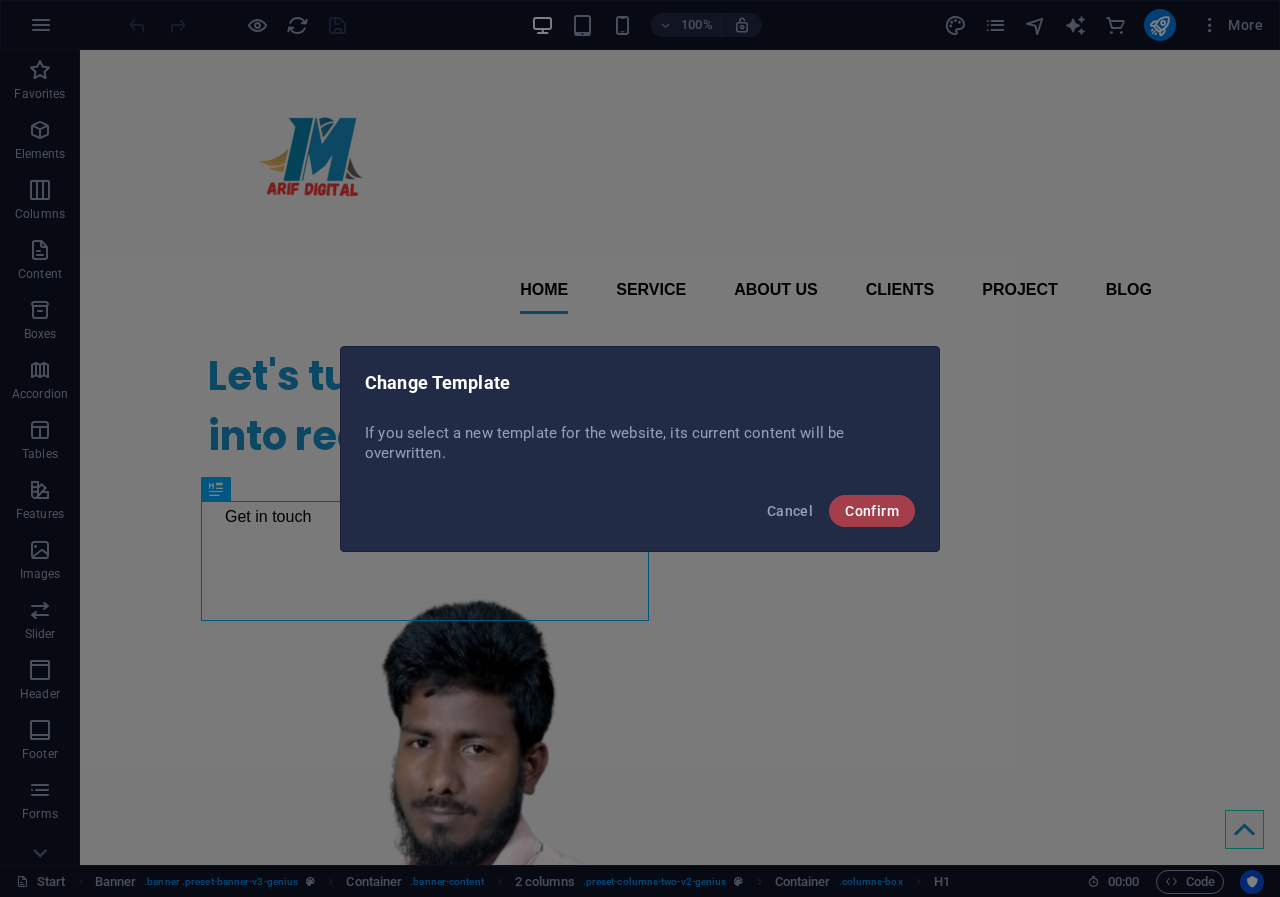 click on "Confirm" at bounding box center [872, 511] 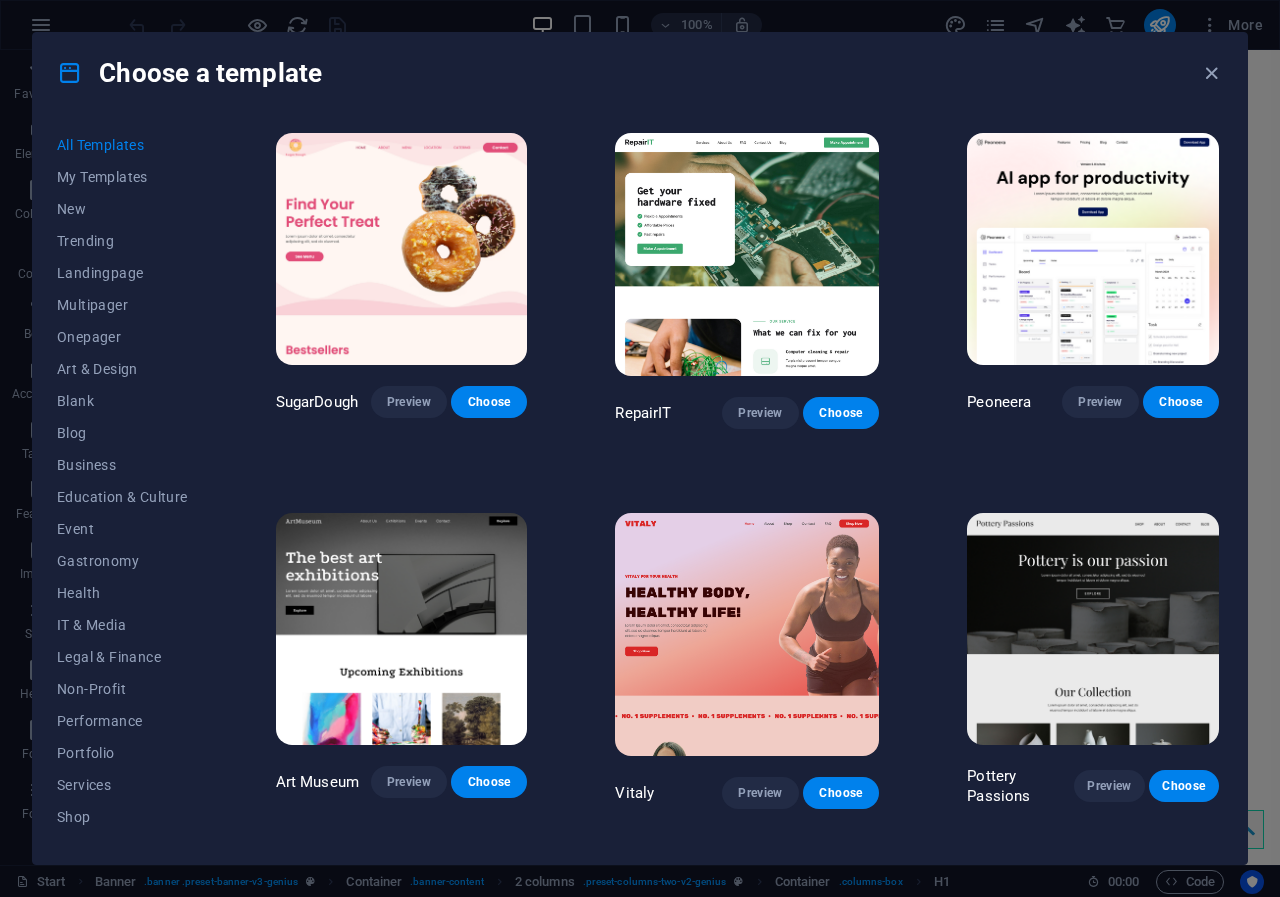 drag, startPoint x: 1273, startPoint y: 119, endPoint x: 1279, endPoint y: 251, distance: 132.13629 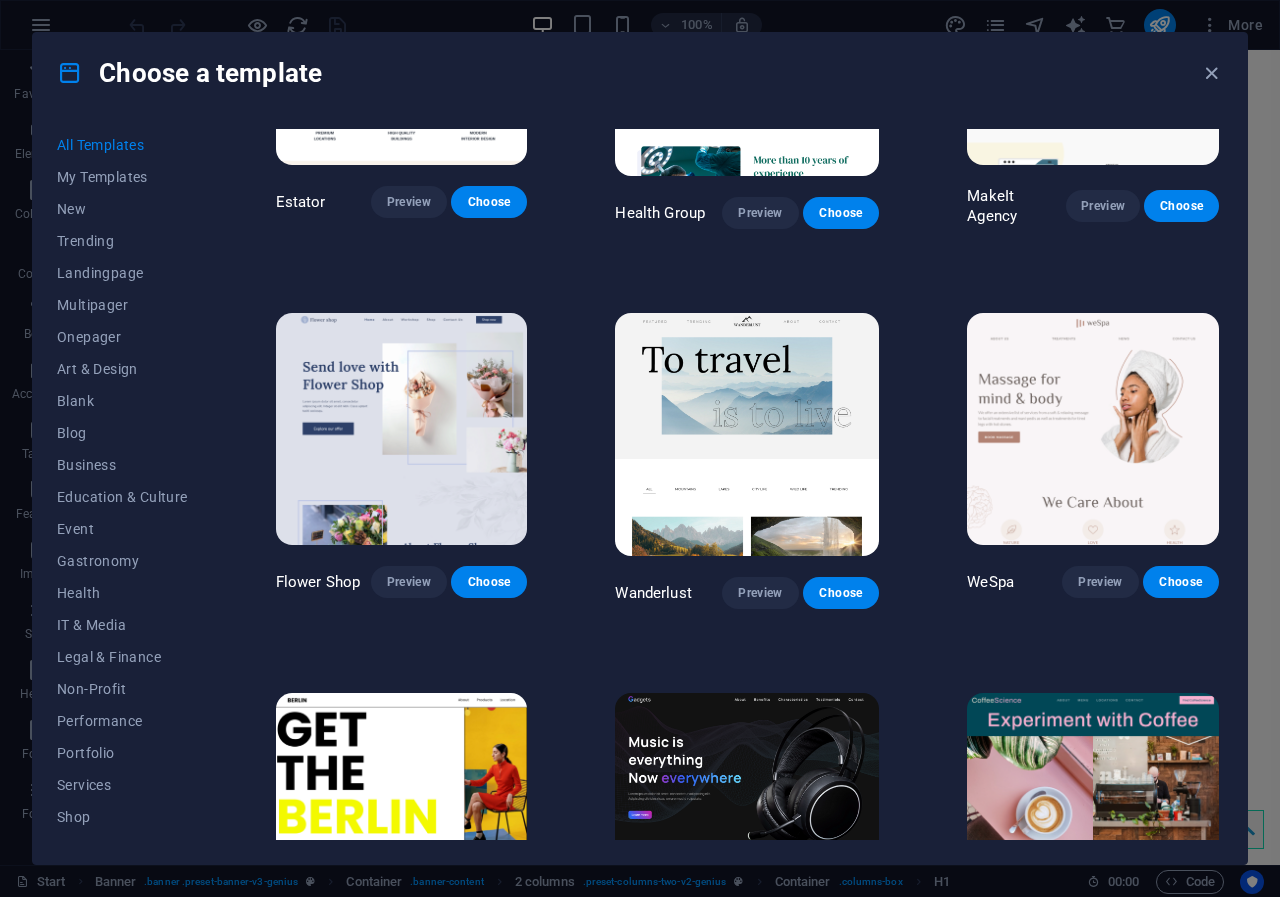 scroll, scrollTop: 4436, scrollLeft: 0, axis: vertical 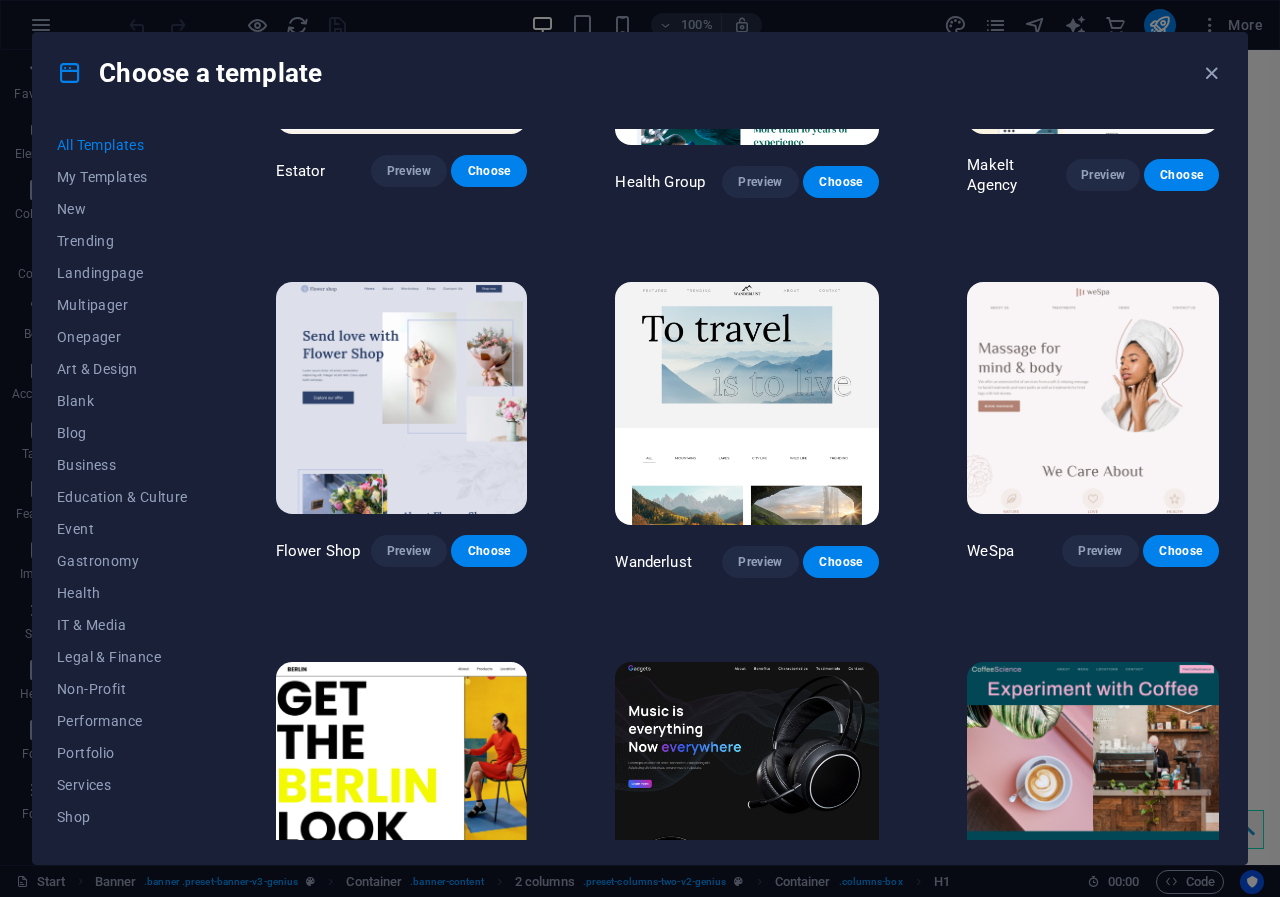 click at bounding box center (1093, 398) 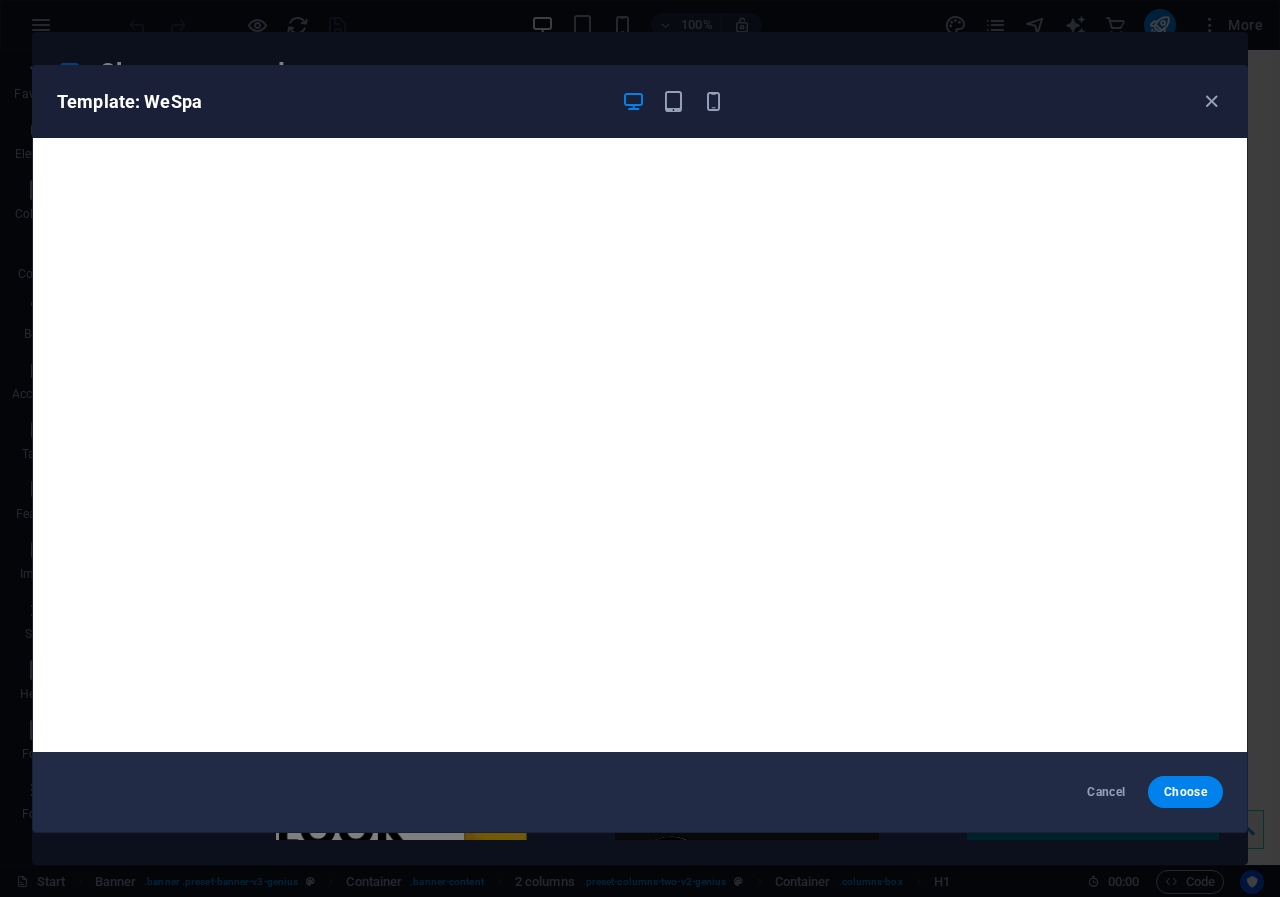 drag, startPoint x: 1256, startPoint y: 272, endPoint x: 1262, endPoint y: 362, distance: 90.199776 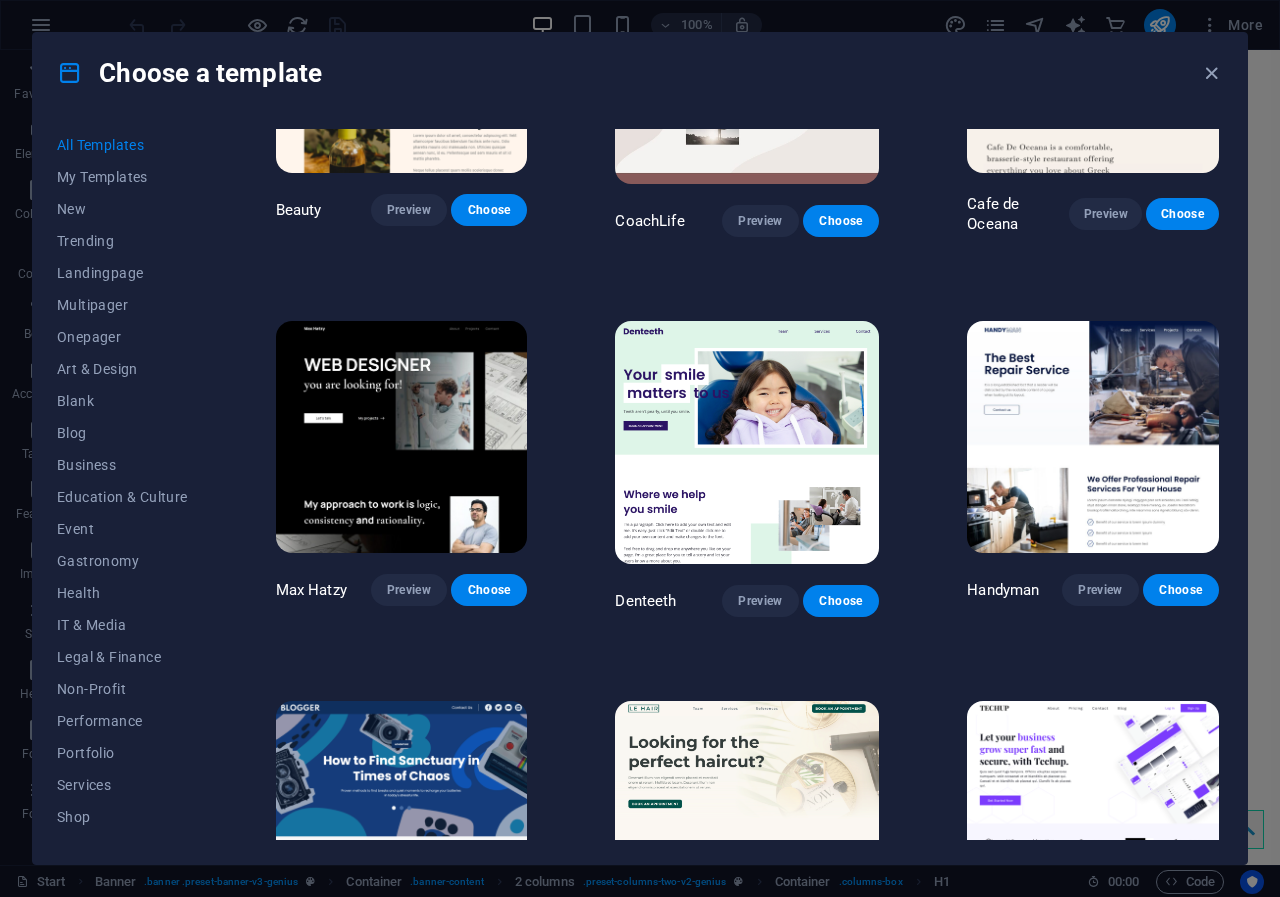 scroll, scrollTop: 5570, scrollLeft: 0, axis: vertical 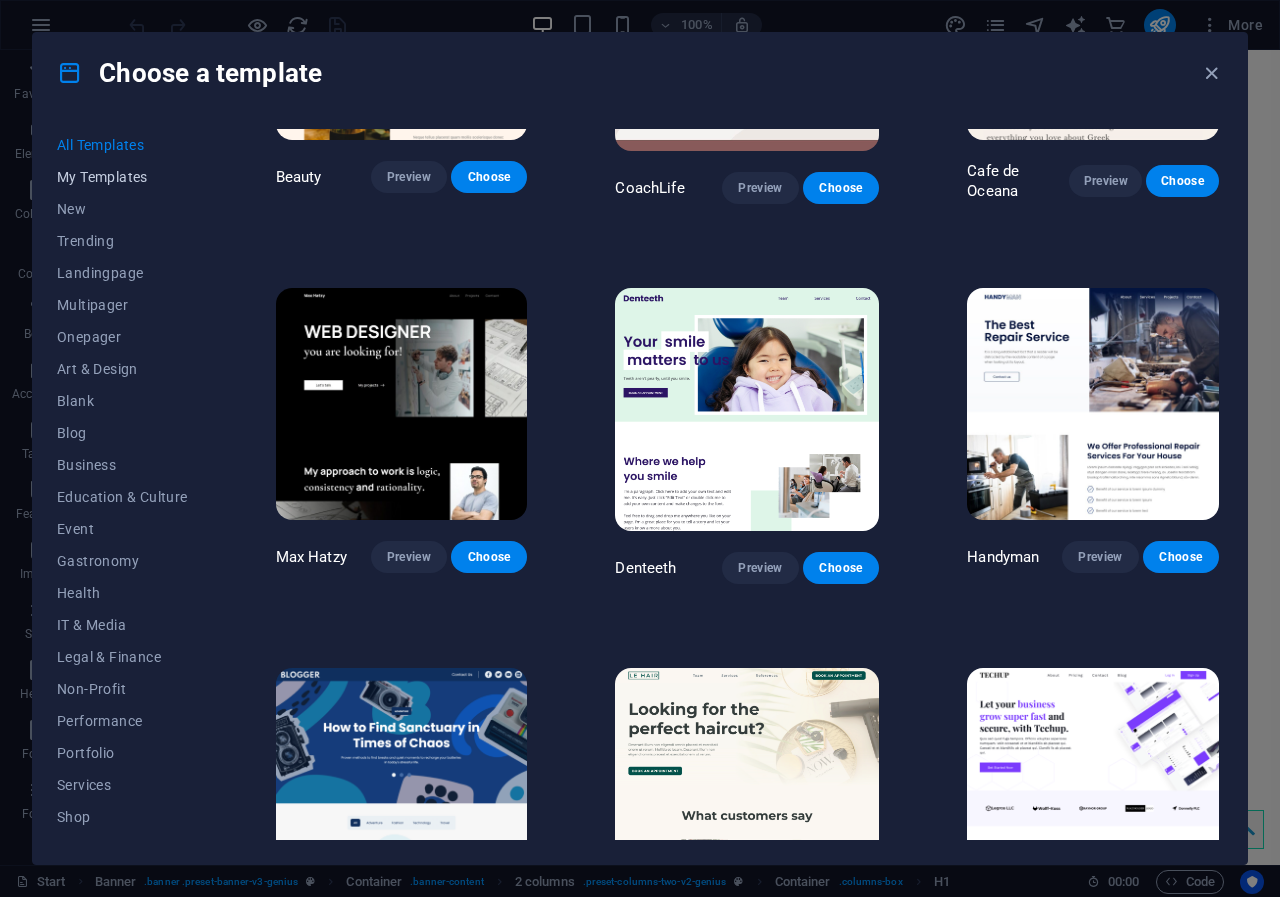 click on "My Templates" at bounding box center [122, 177] 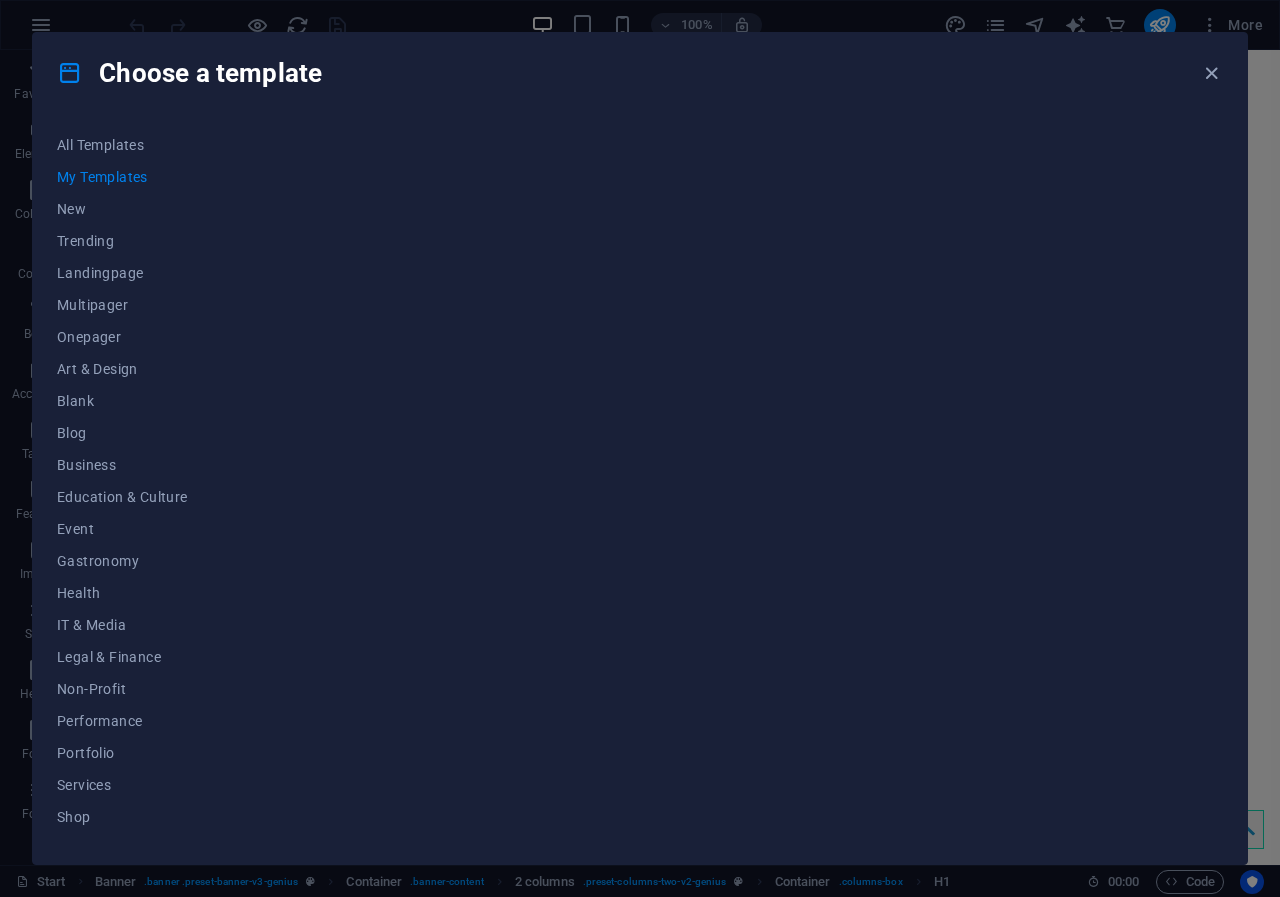 scroll, scrollTop: 0, scrollLeft: 0, axis: both 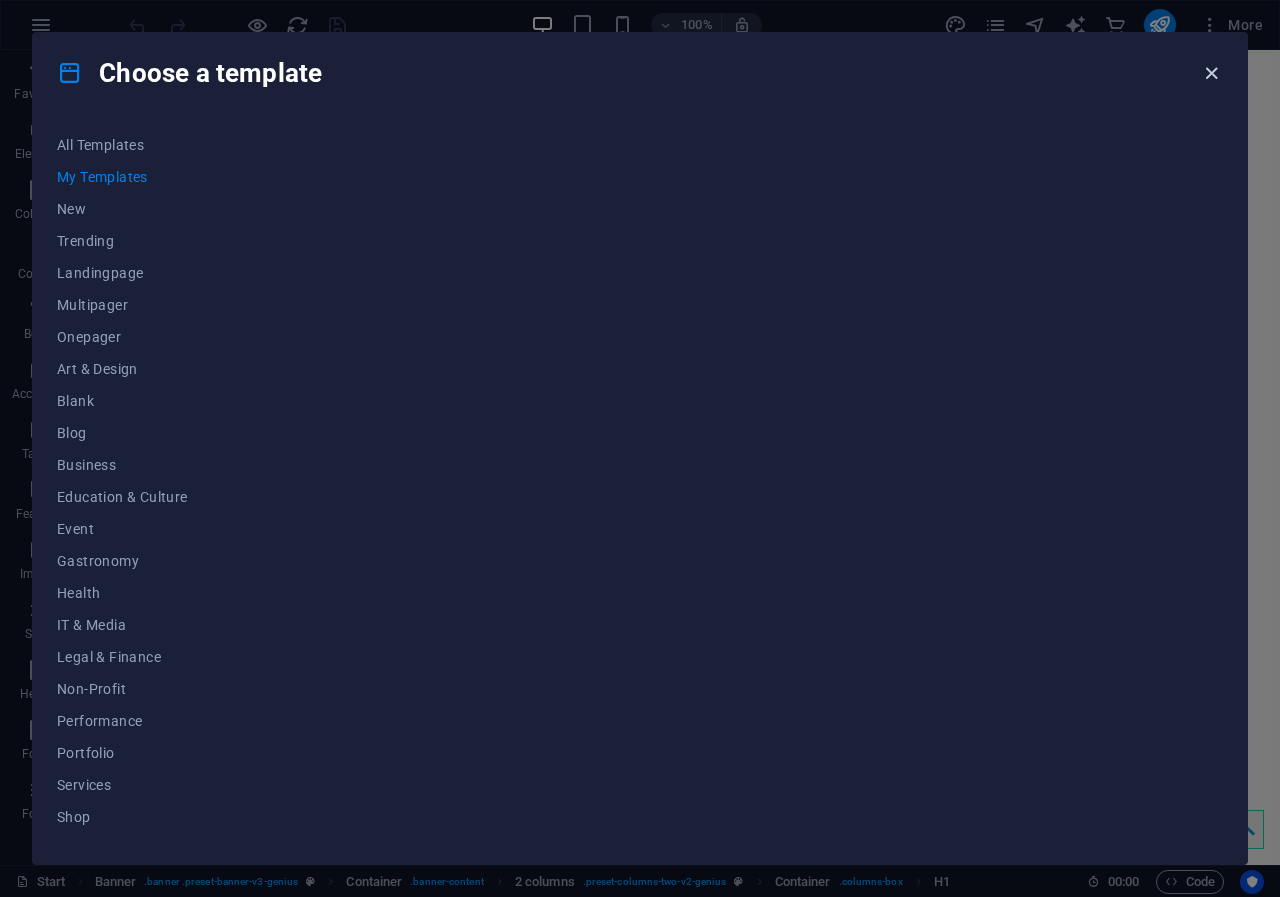 click at bounding box center [1211, 73] 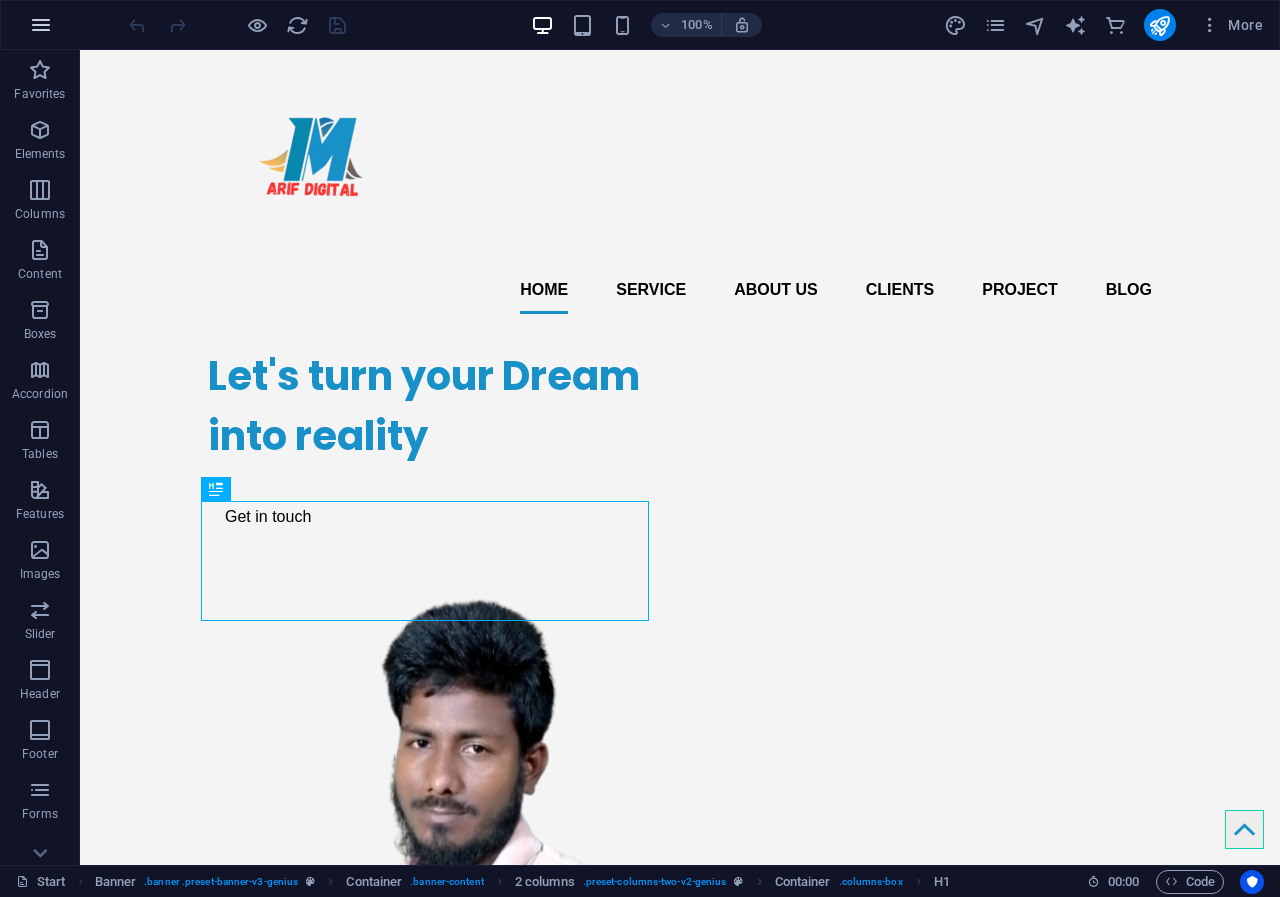 click at bounding box center (41, 25) 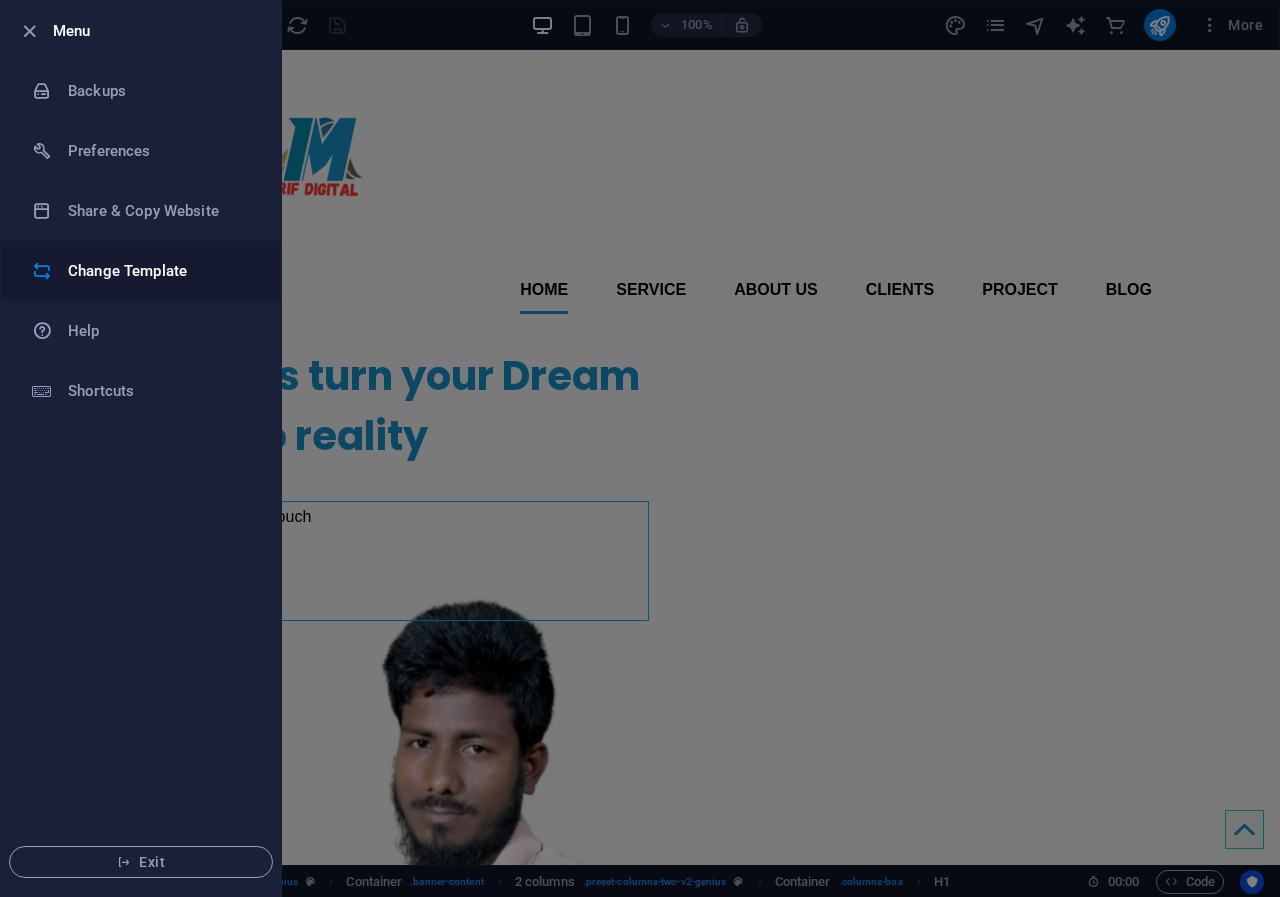 click on "Change Template" at bounding box center (160, 271) 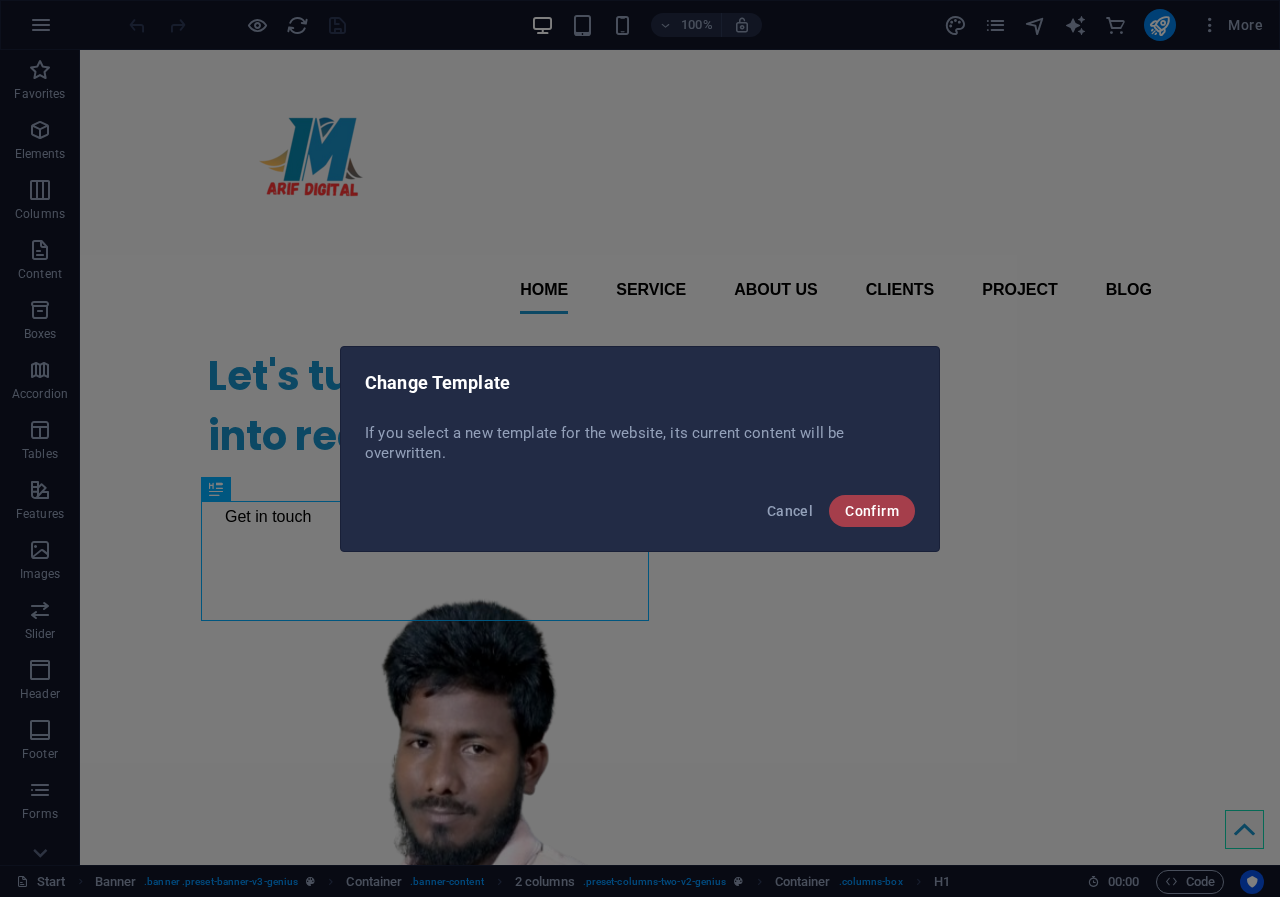 click on "Confirm" at bounding box center [872, 511] 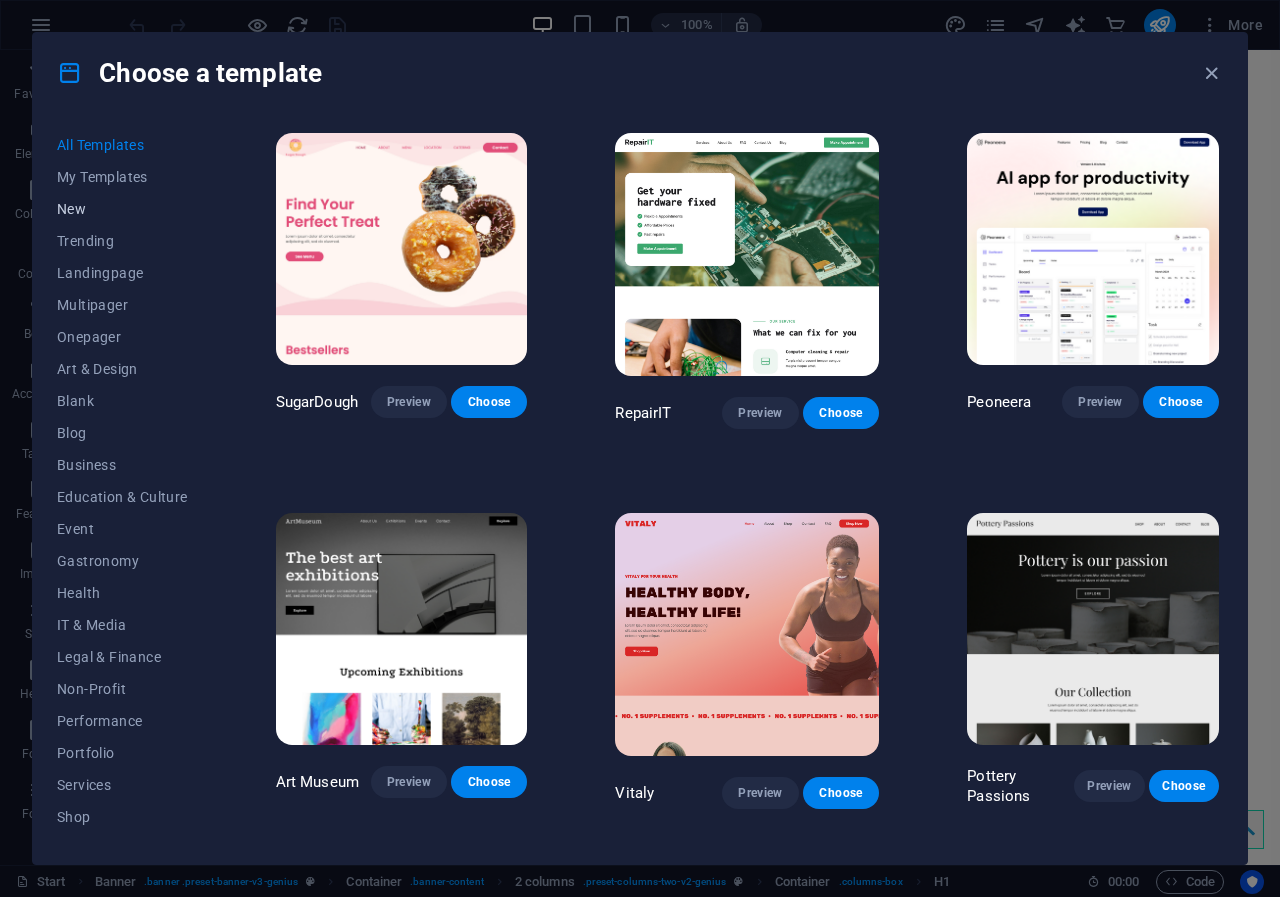 click on "New" at bounding box center (122, 209) 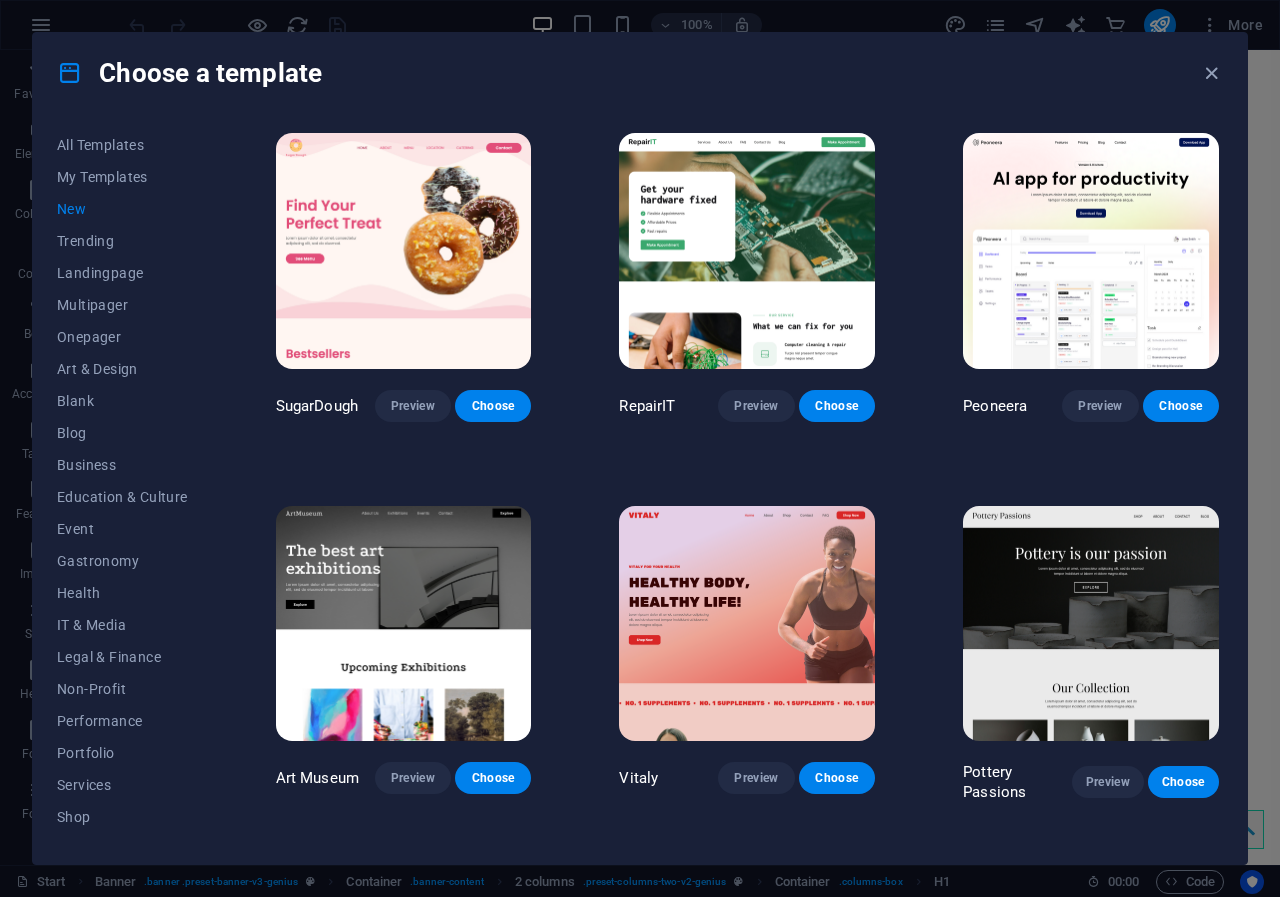 click on "New" at bounding box center (122, 209) 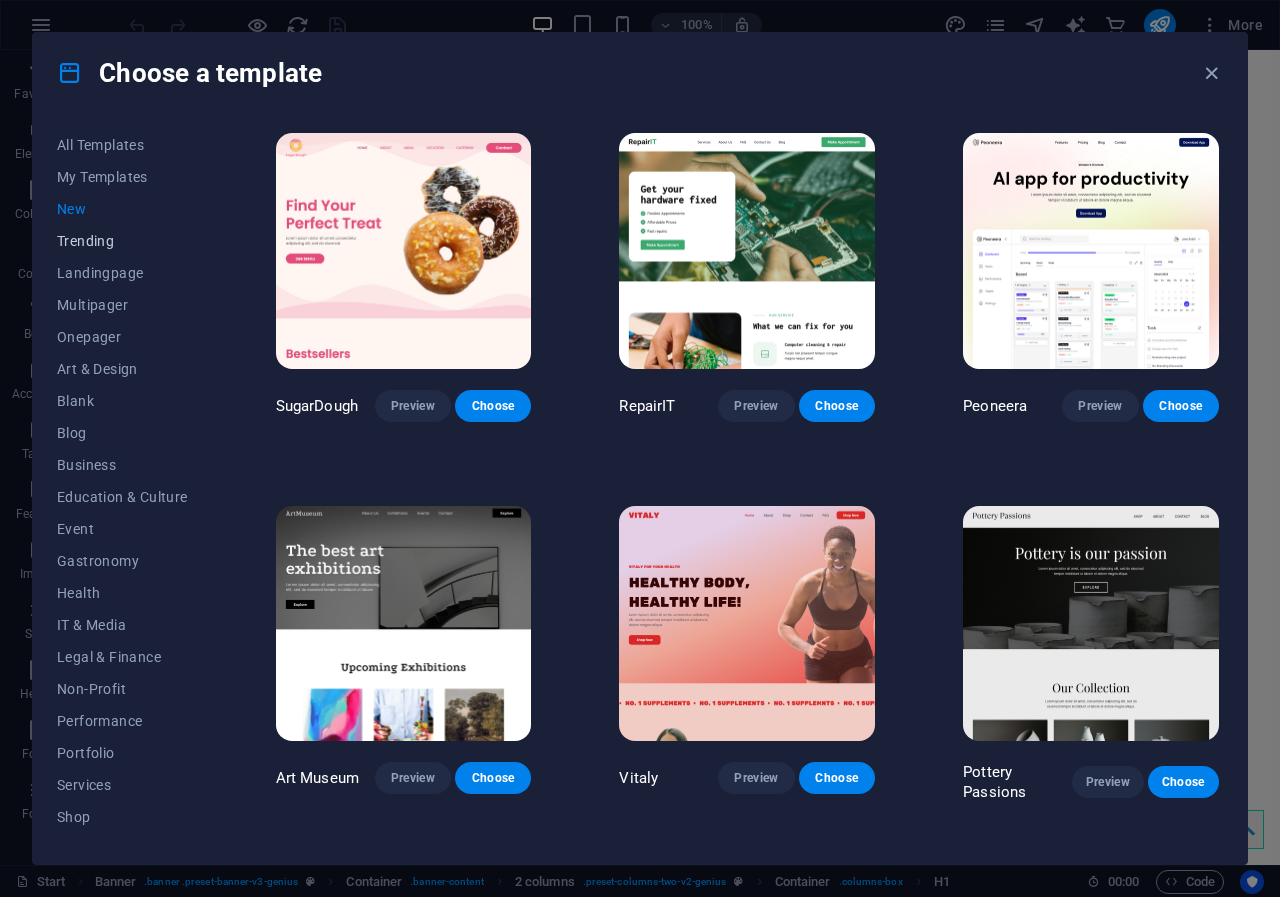 click on "Trending" at bounding box center [122, 241] 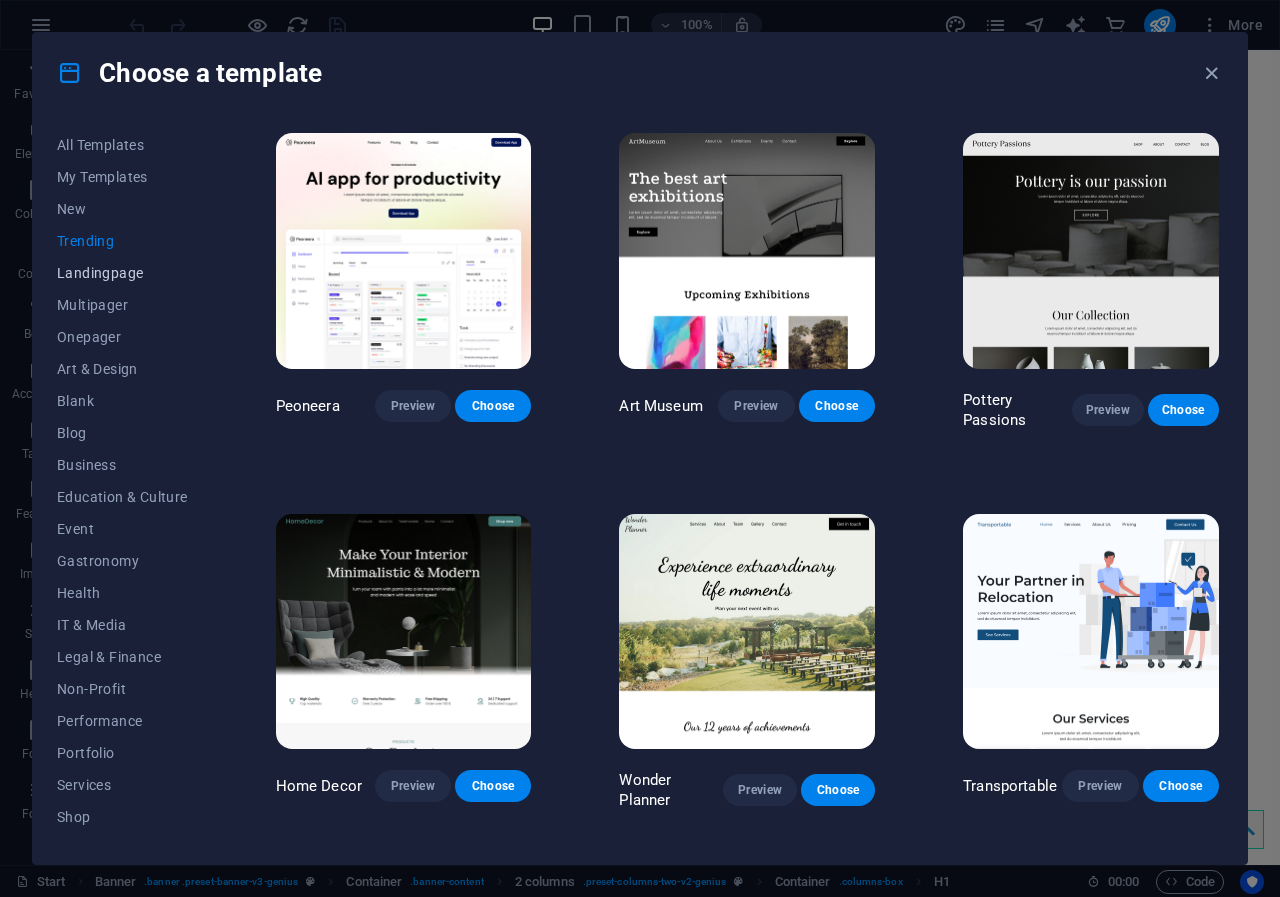 click on "Landingpage" at bounding box center [122, 273] 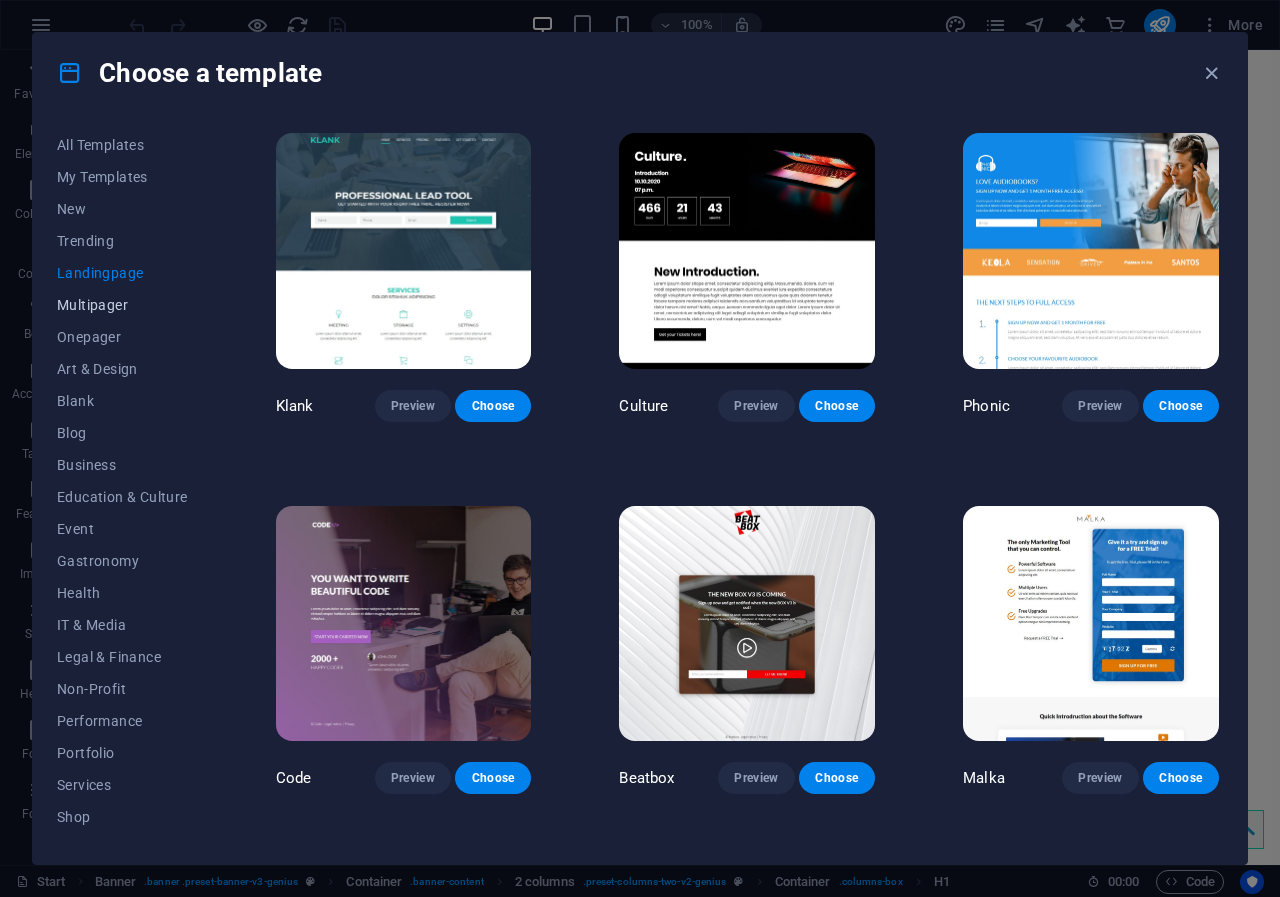 click on "Multipager" at bounding box center [122, 305] 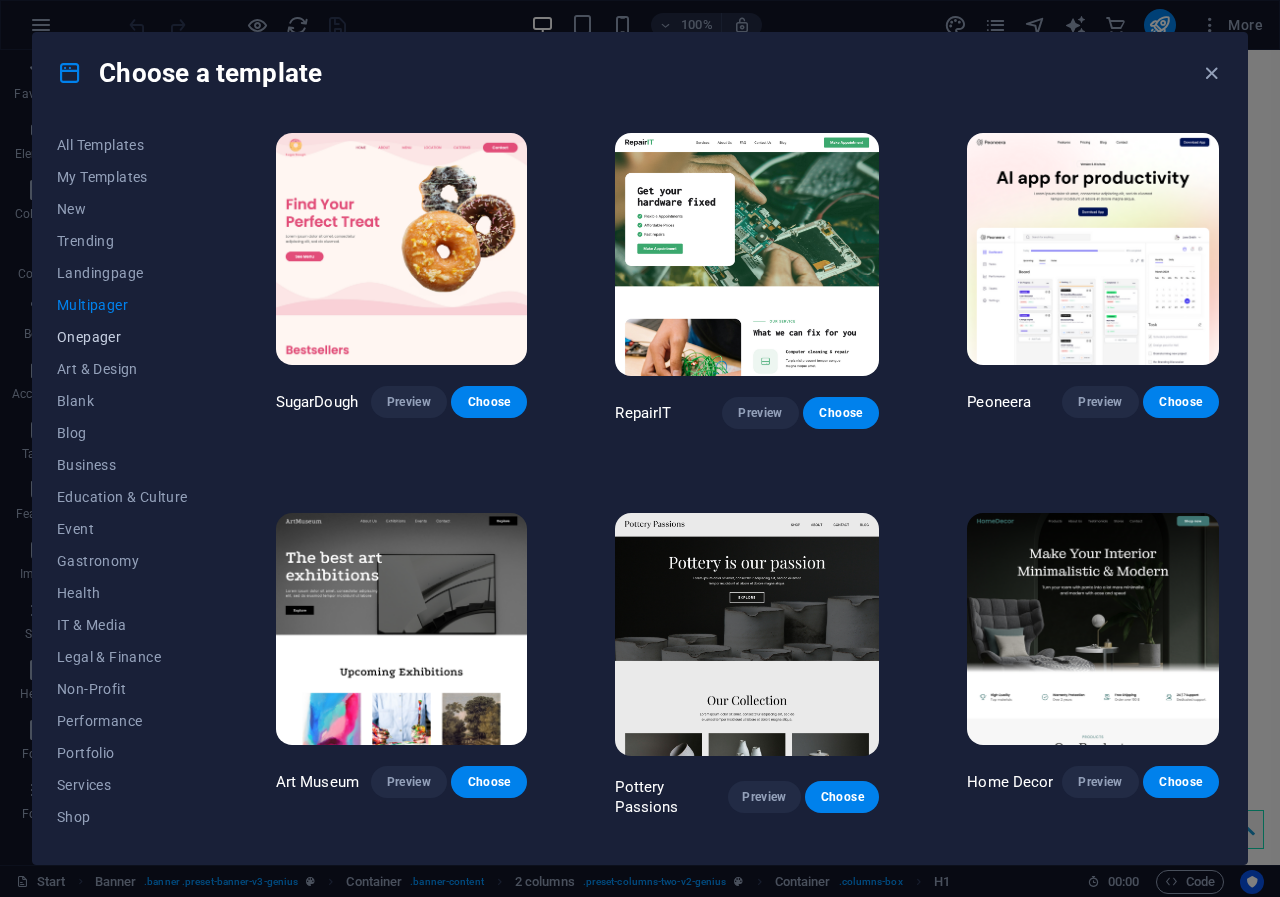 click on "Onepager" at bounding box center [122, 337] 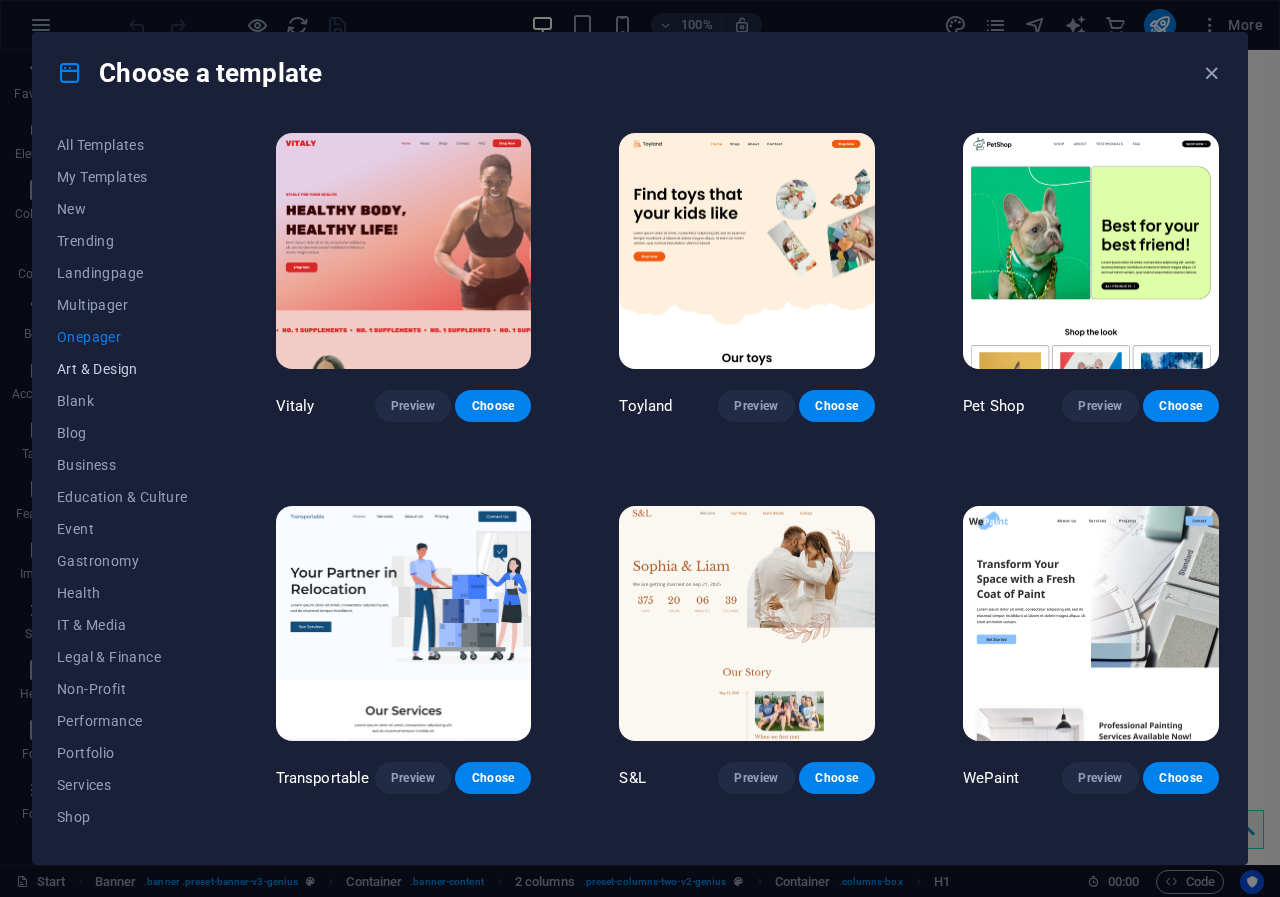 click on "Art & Design" at bounding box center (122, 369) 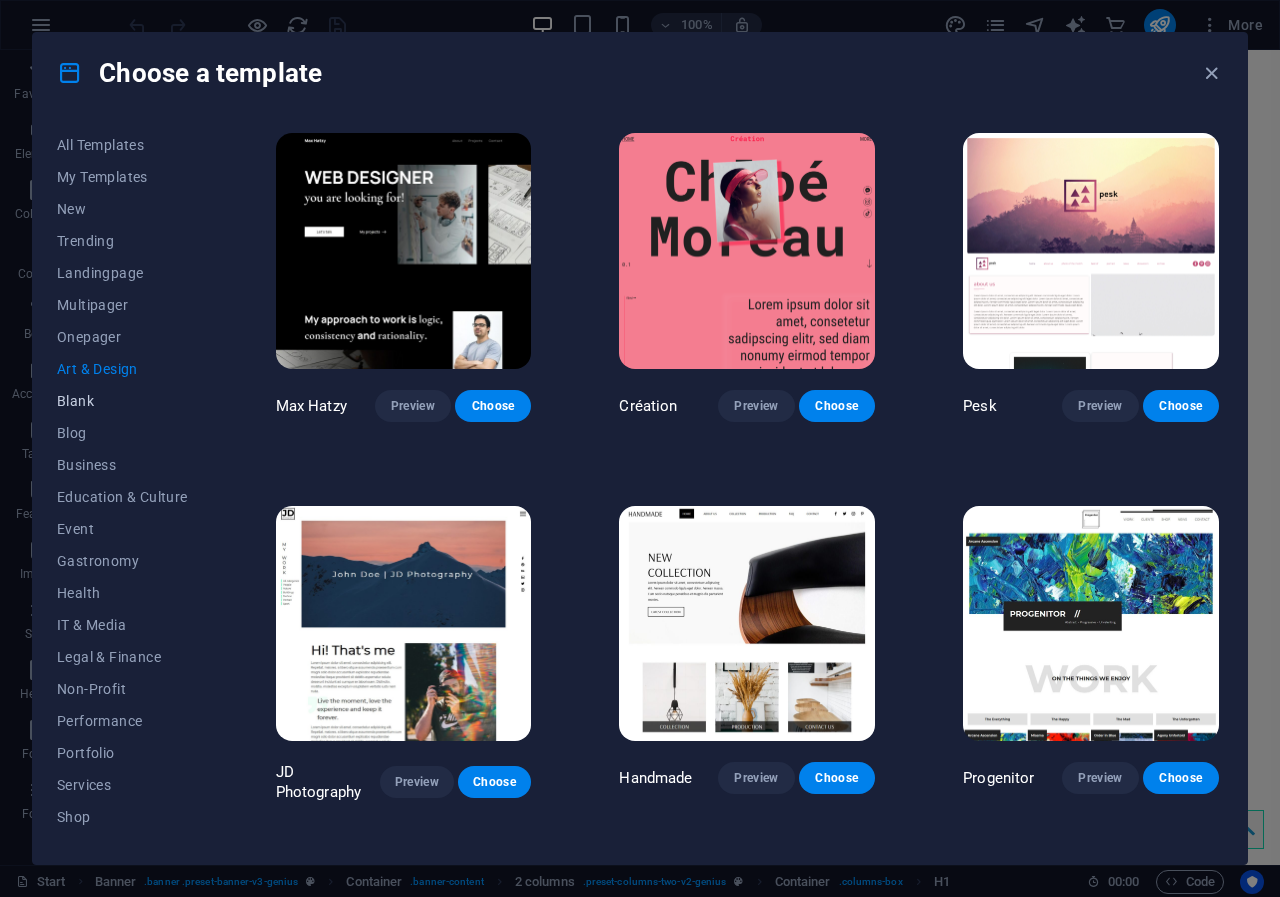 click on "Blank" at bounding box center [122, 401] 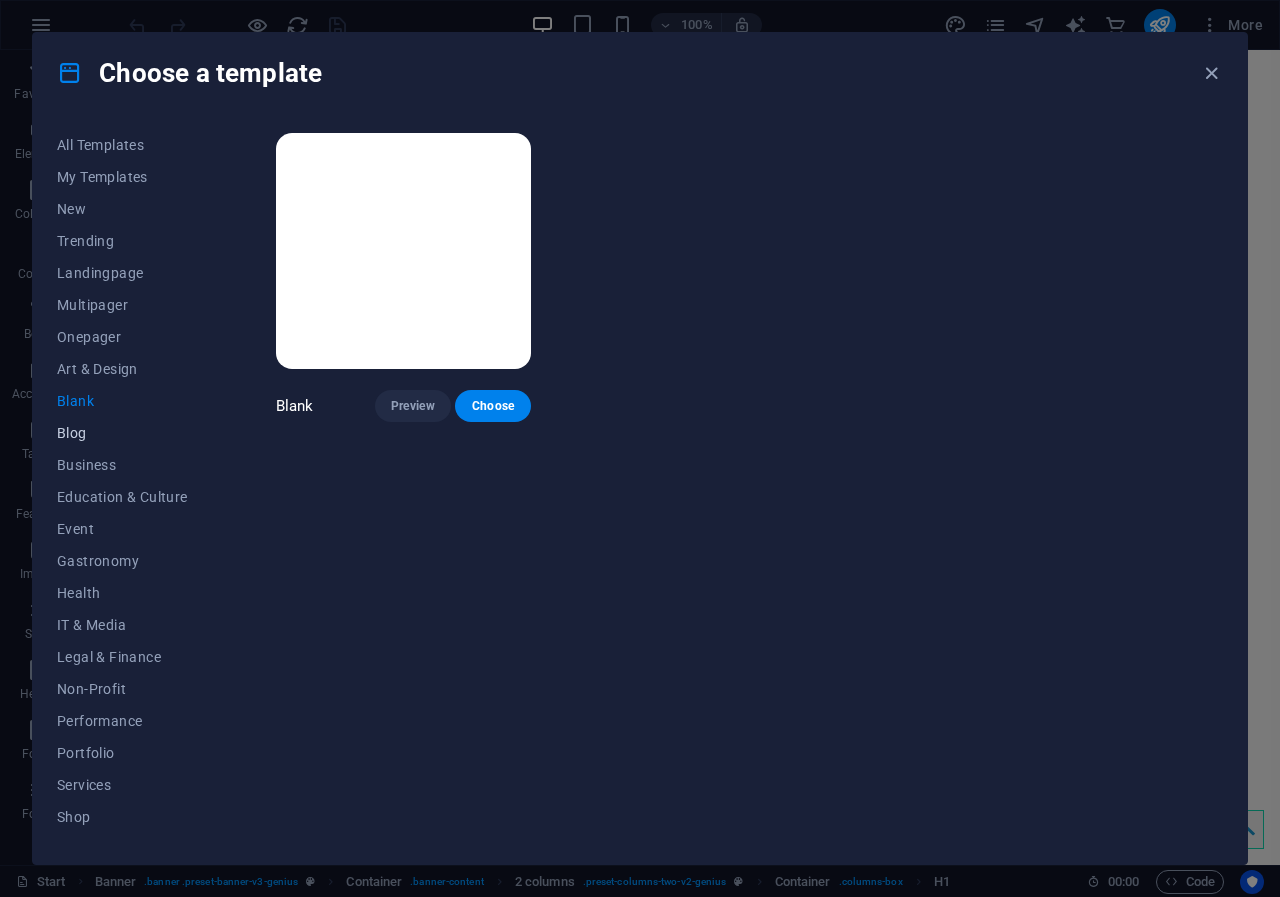 click on "Blog" at bounding box center [122, 433] 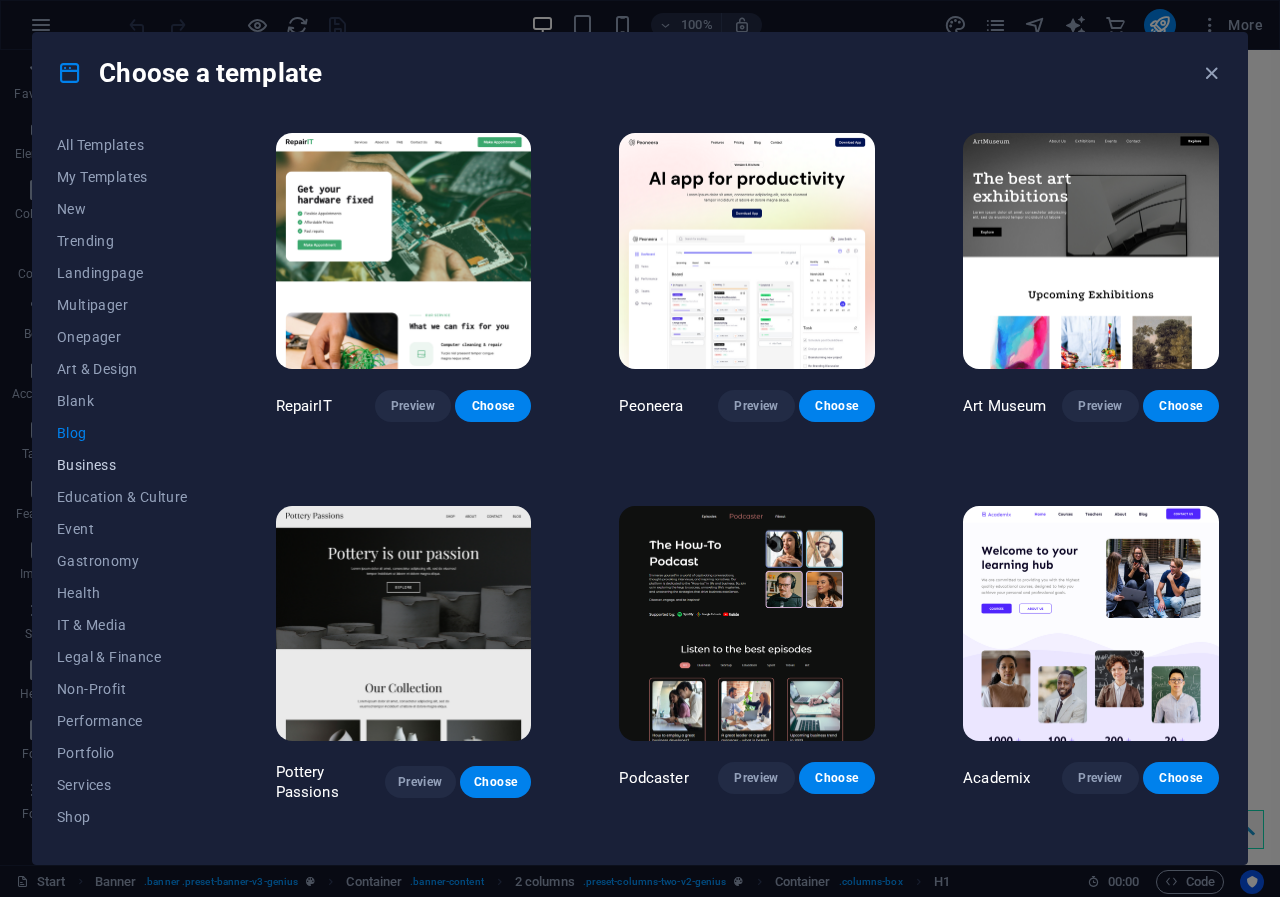 click on "Business" at bounding box center (122, 465) 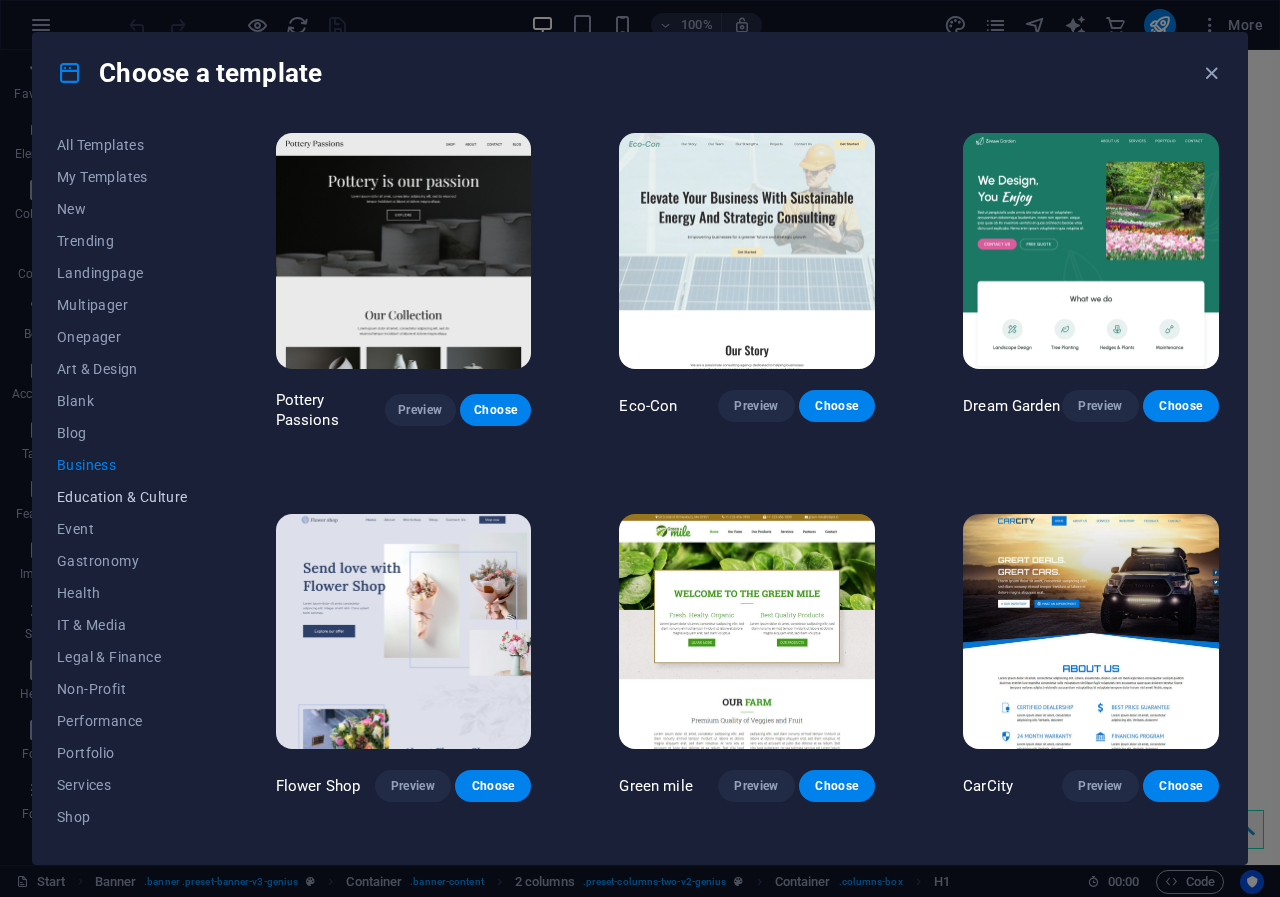 click on "Education & Culture" at bounding box center (122, 497) 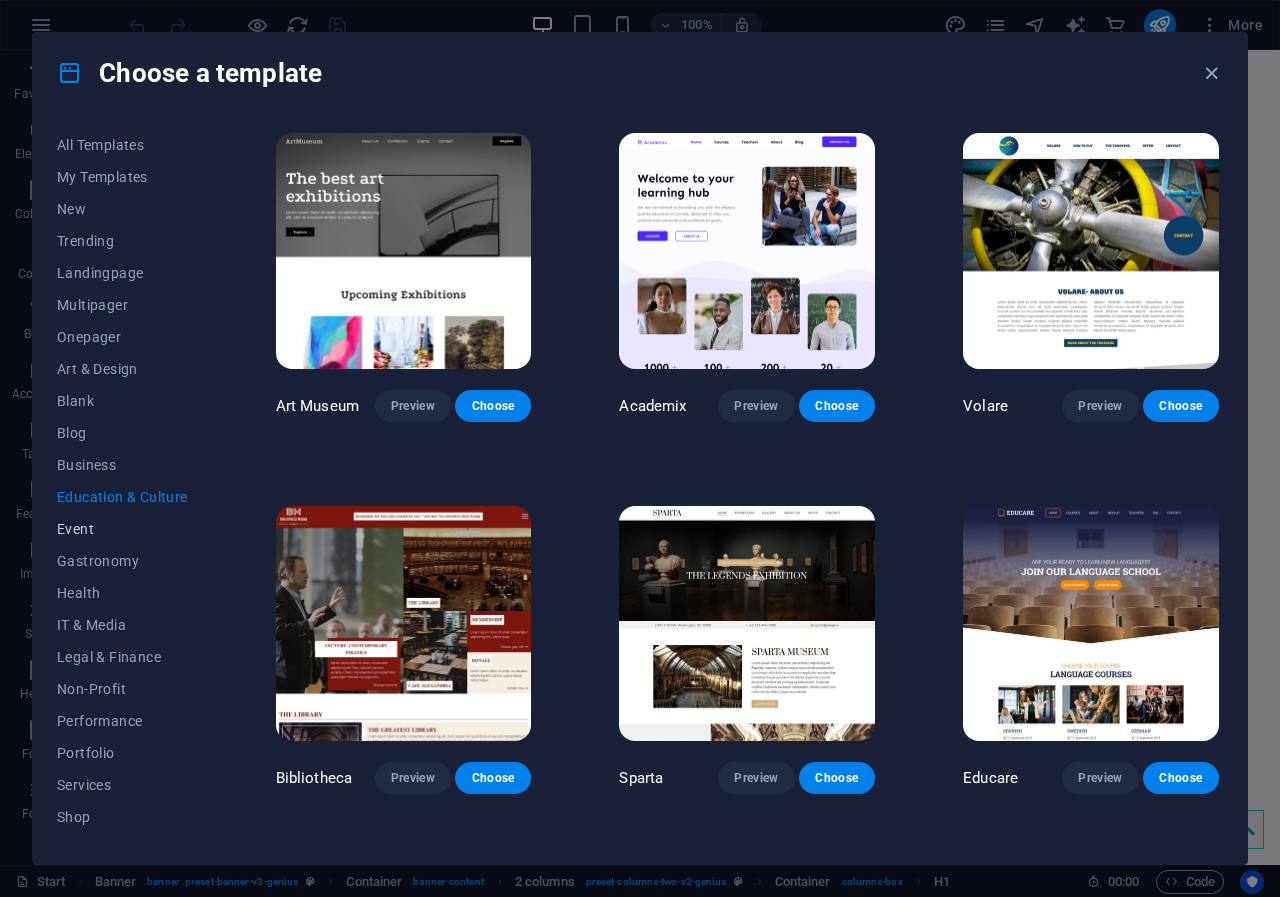 click on "Event" at bounding box center [122, 529] 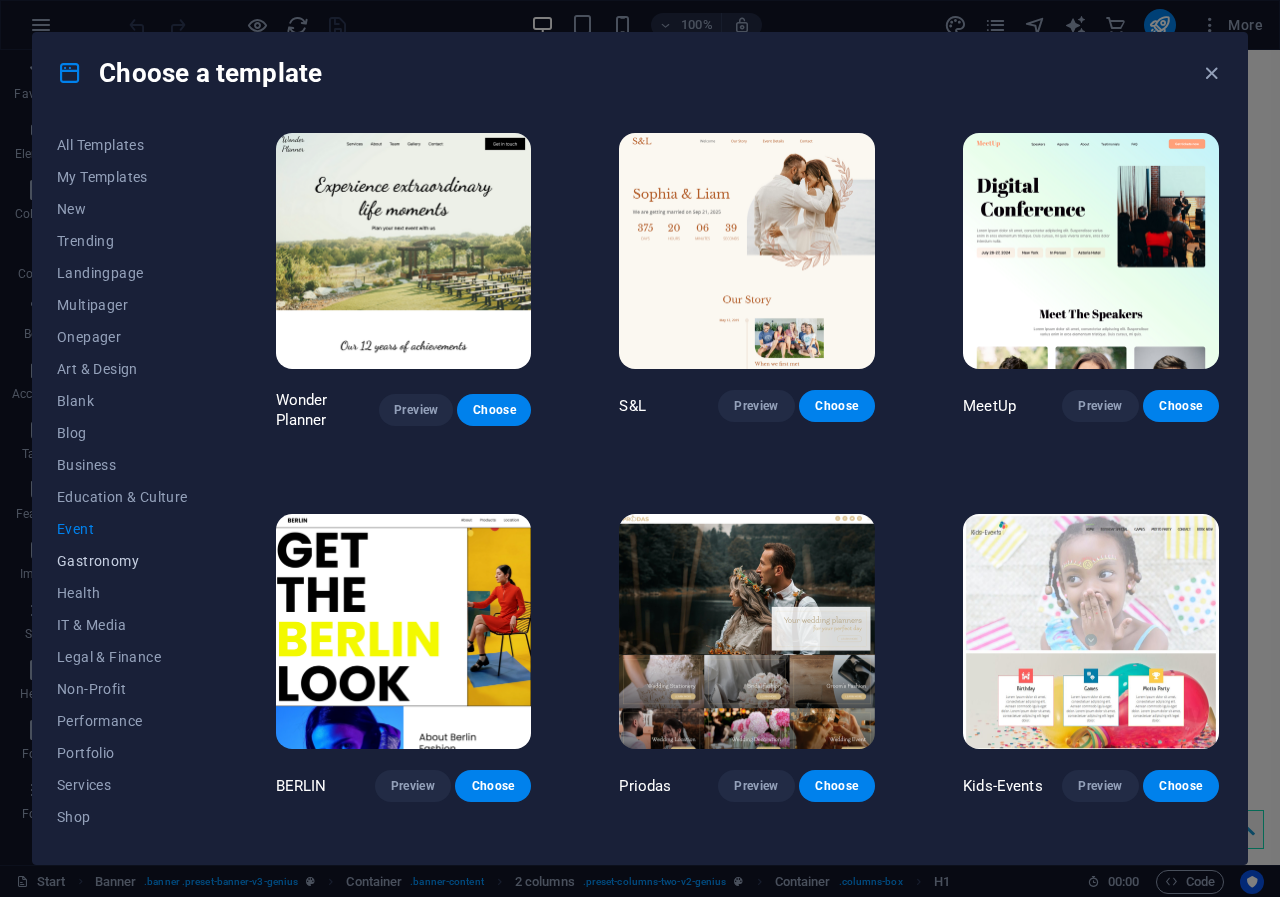 click on "Gastronomy" at bounding box center [122, 561] 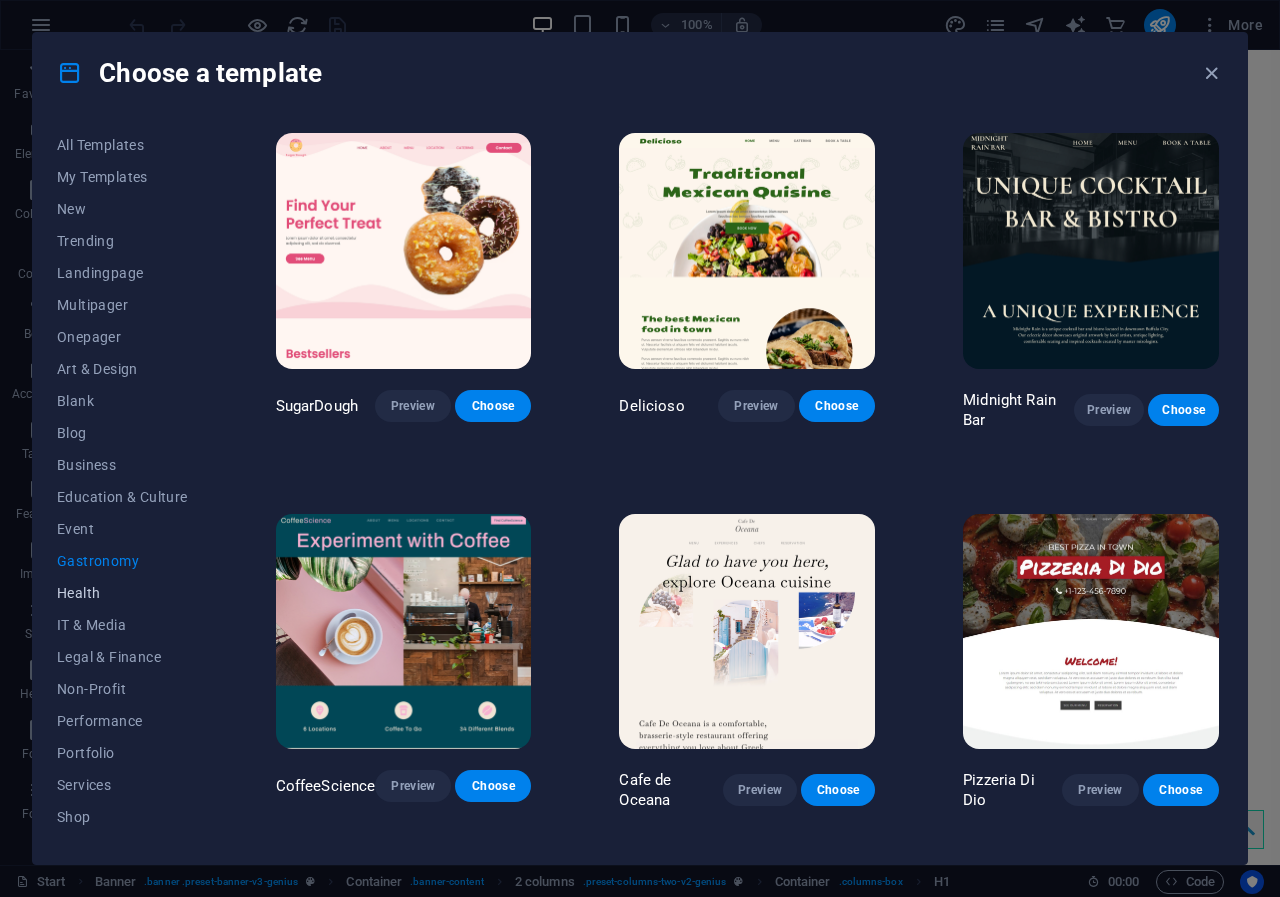 click on "Health" at bounding box center (122, 593) 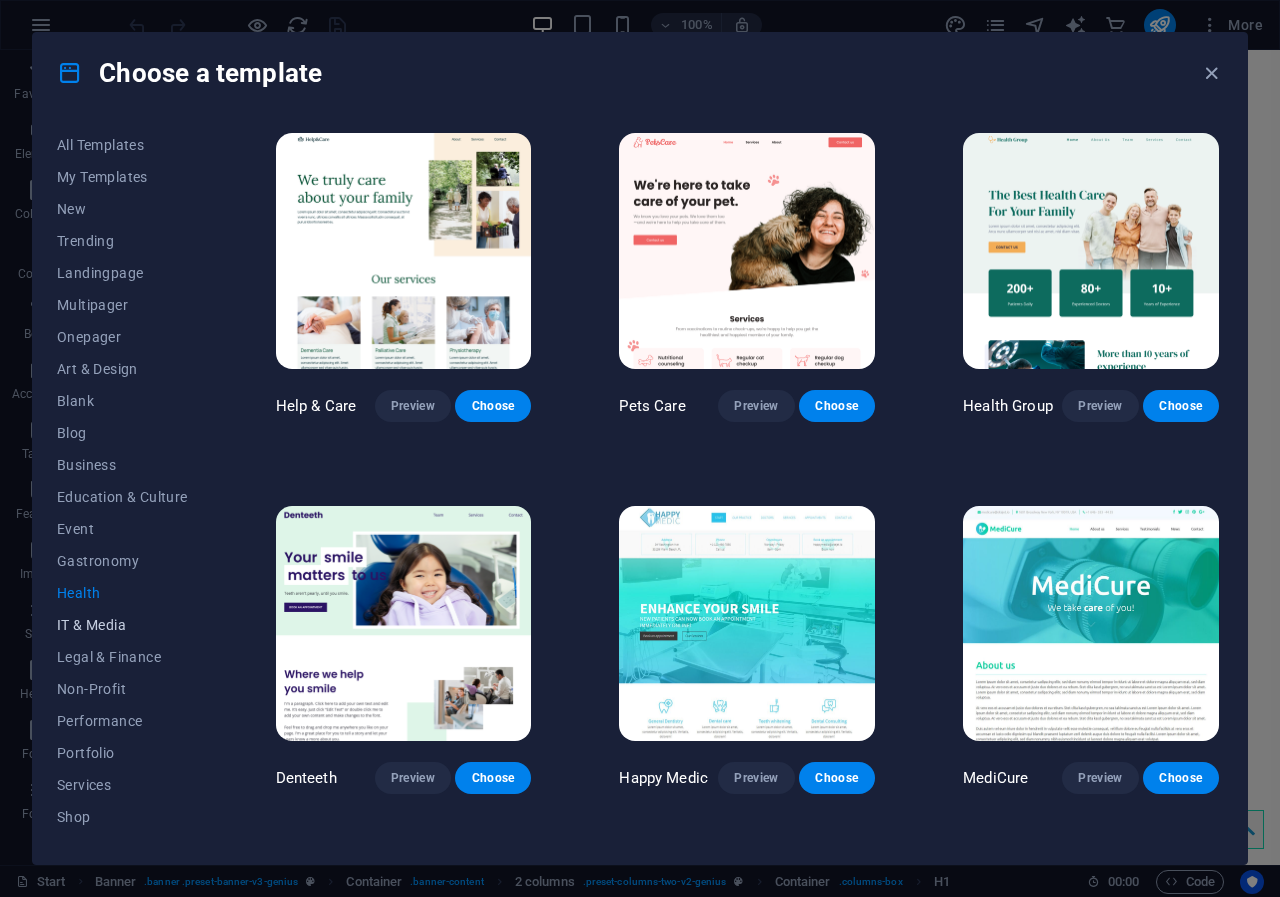 click on "IT & Media" at bounding box center (122, 625) 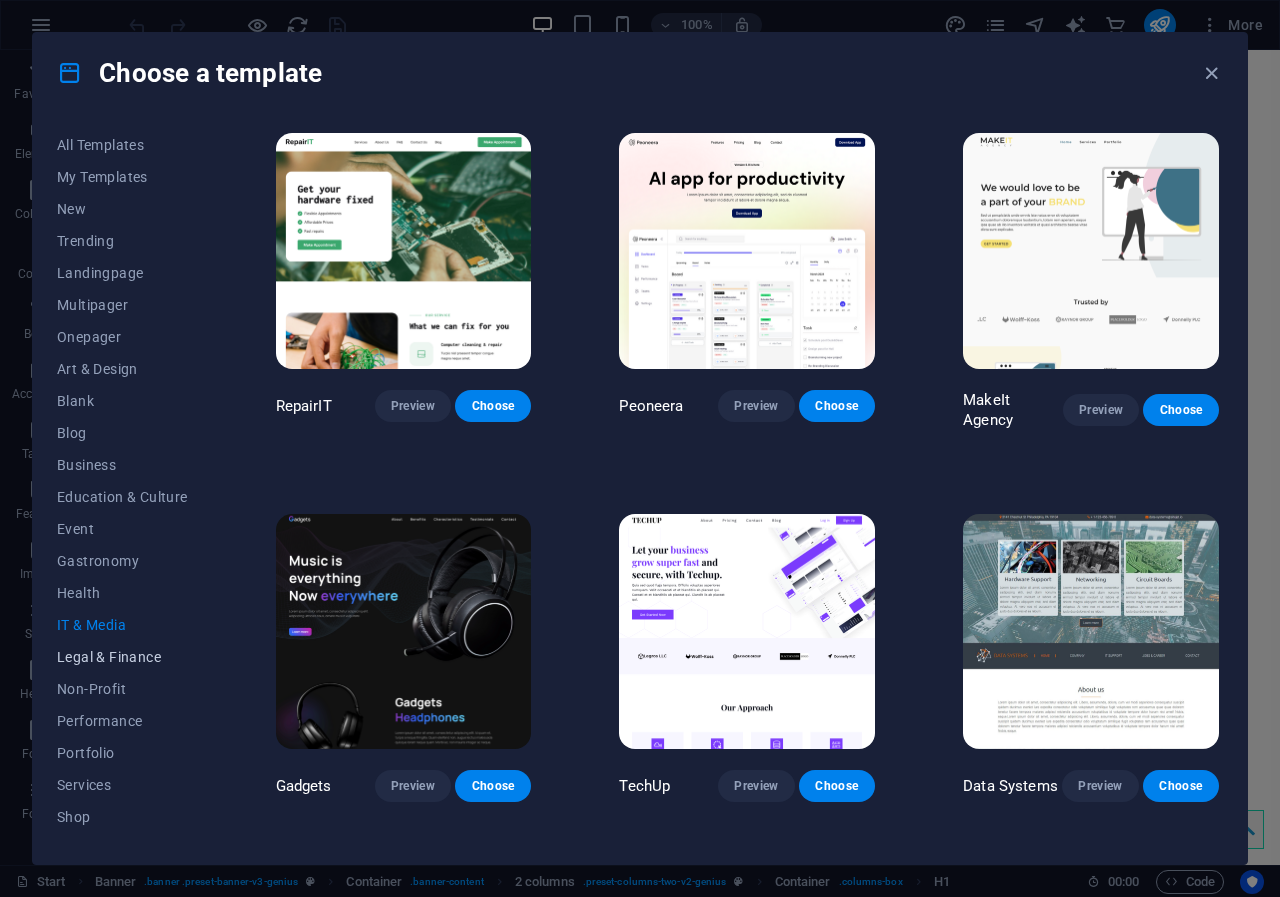 click on "Legal & Finance" at bounding box center (122, 657) 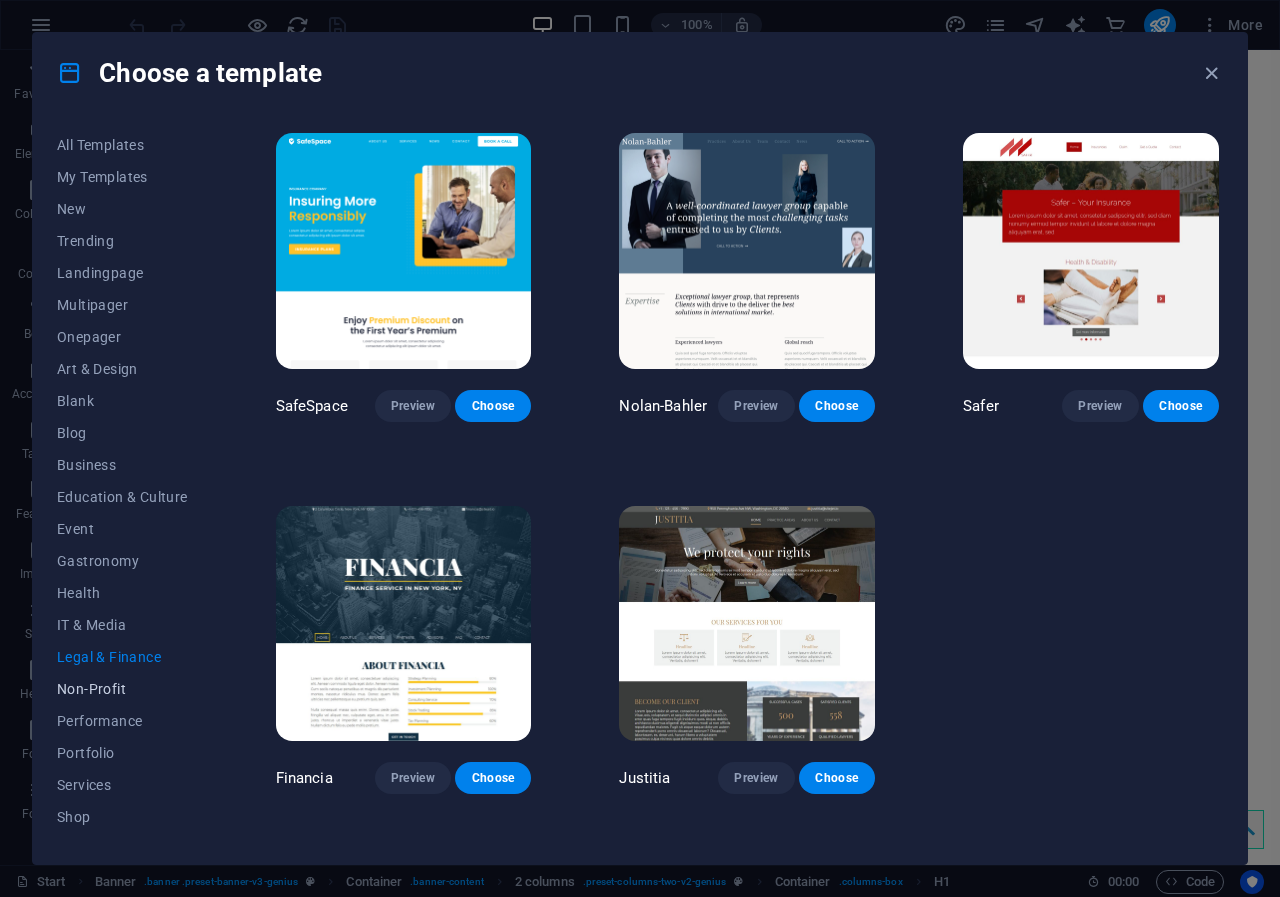 click on "Non-Profit" at bounding box center [122, 689] 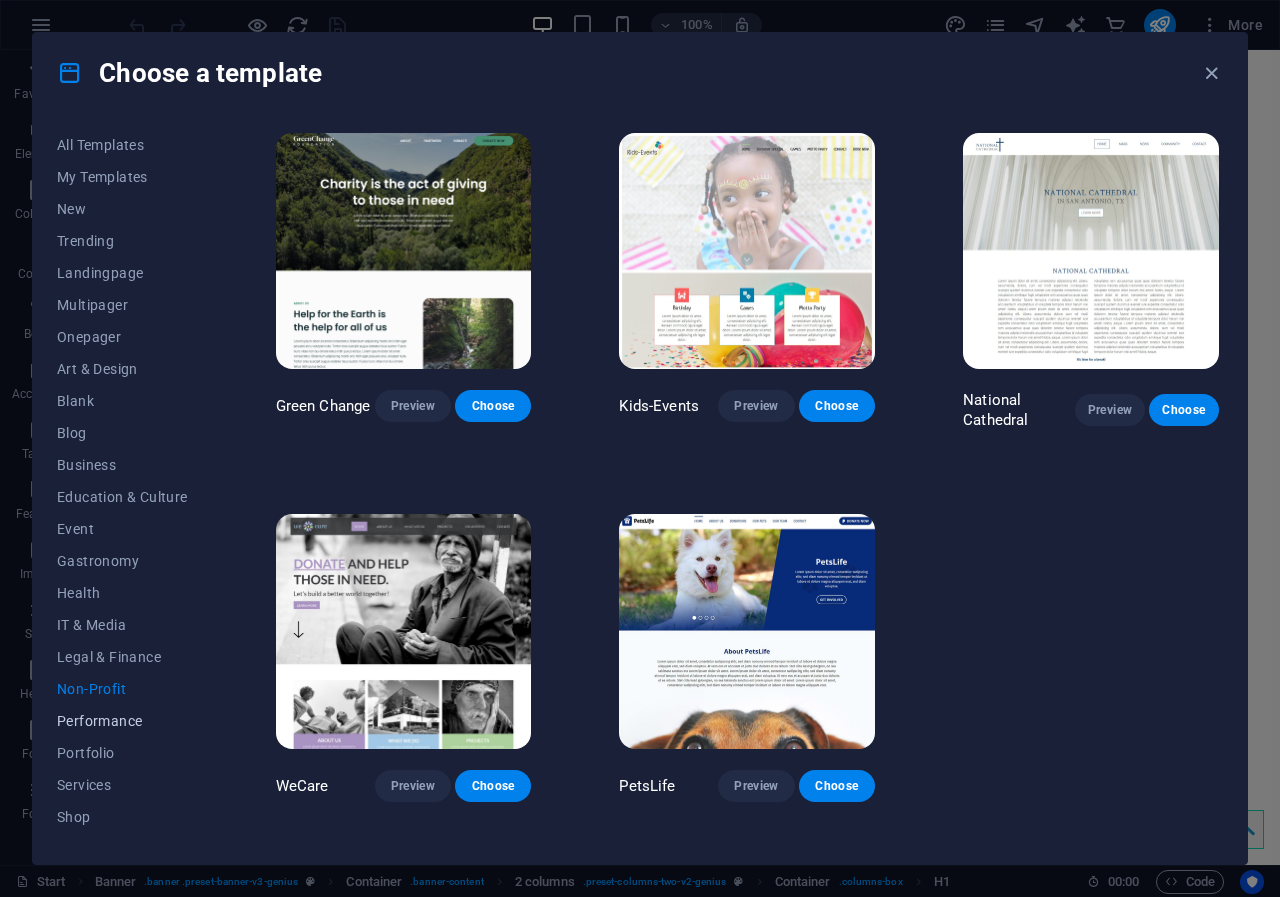 click on "Performance" at bounding box center (122, 721) 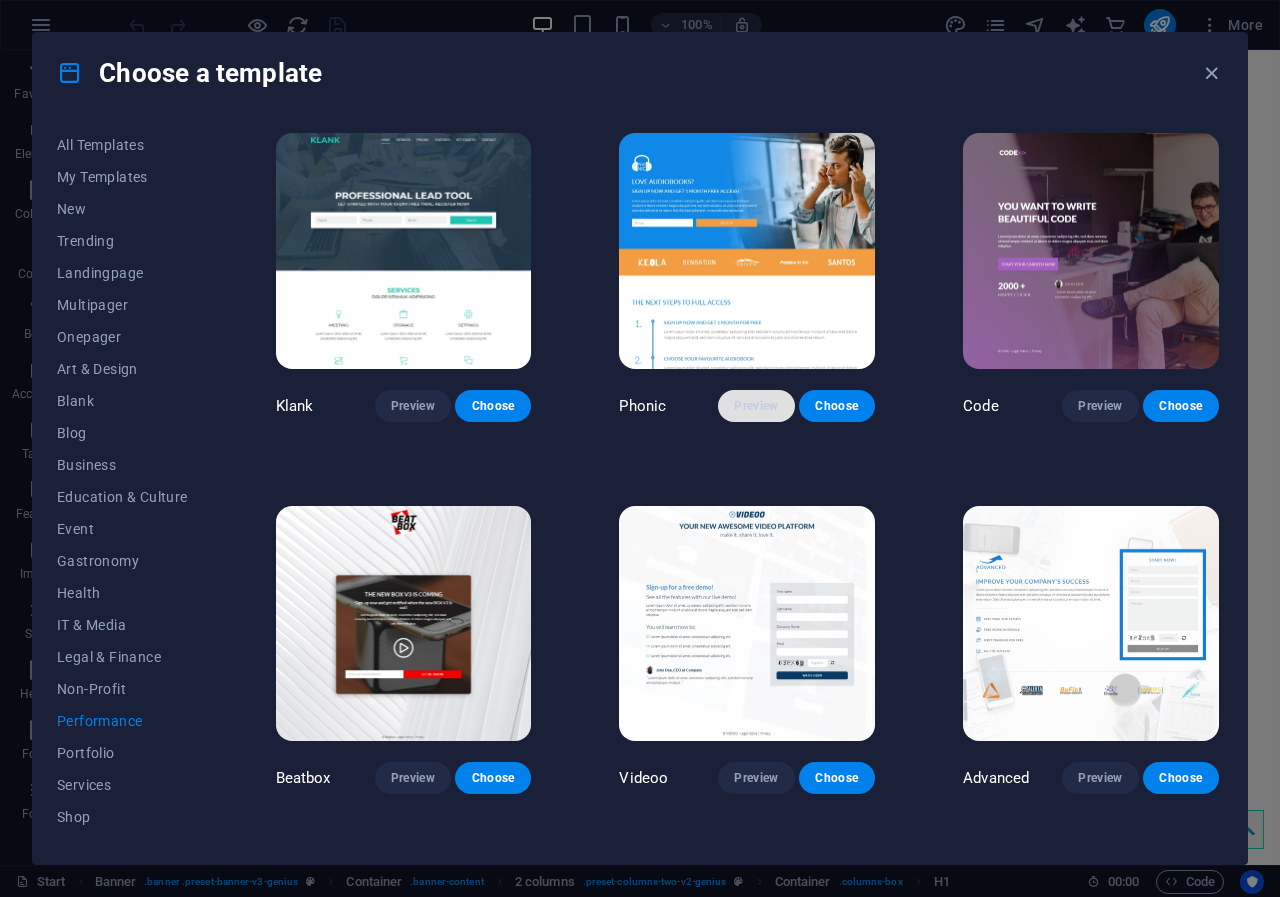 click on "Preview" at bounding box center [756, 406] 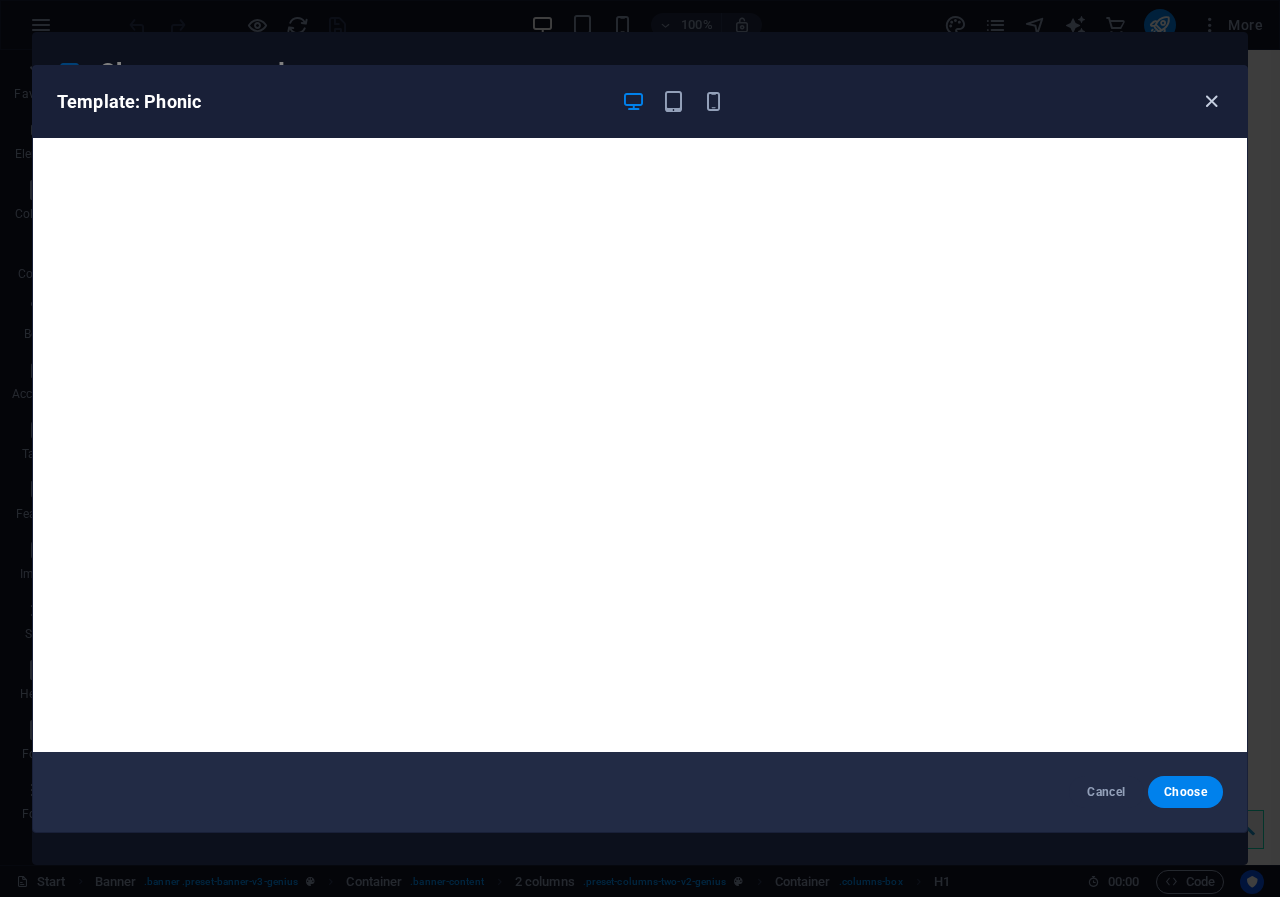 click at bounding box center (1211, 101) 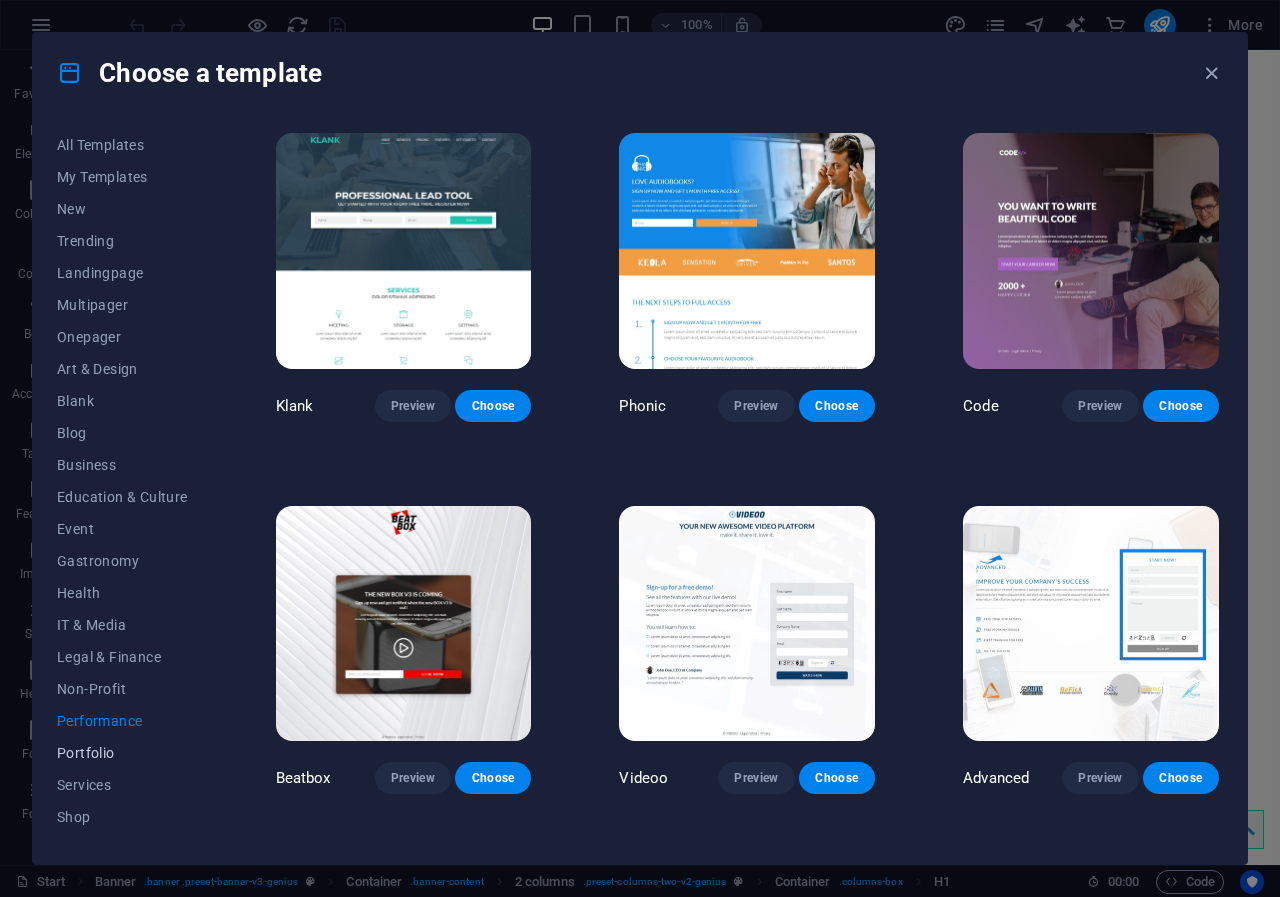 click on "Portfolio" at bounding box center (122, 753) 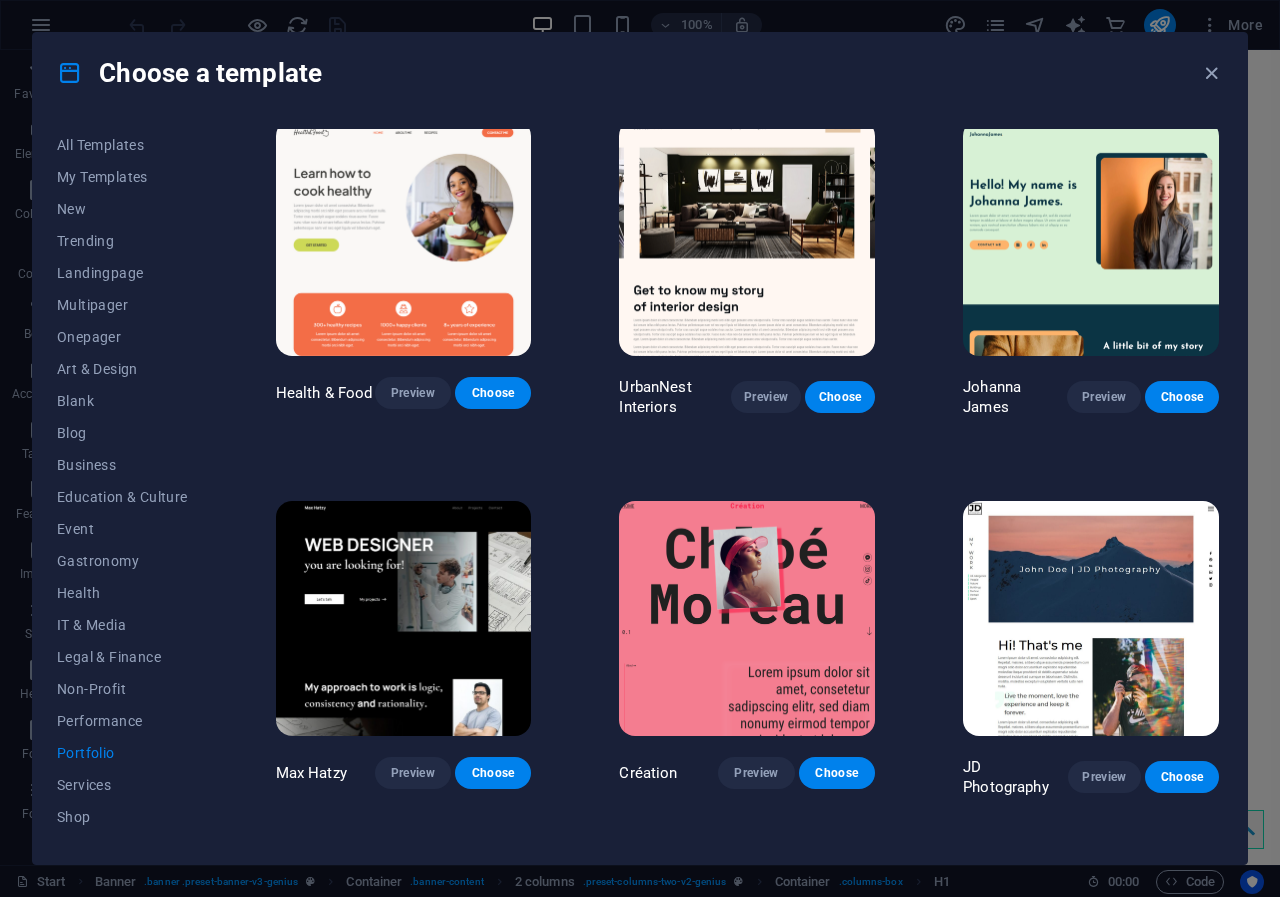 scroll, scrollTop: 0, scrollLeft: 0, axis: both 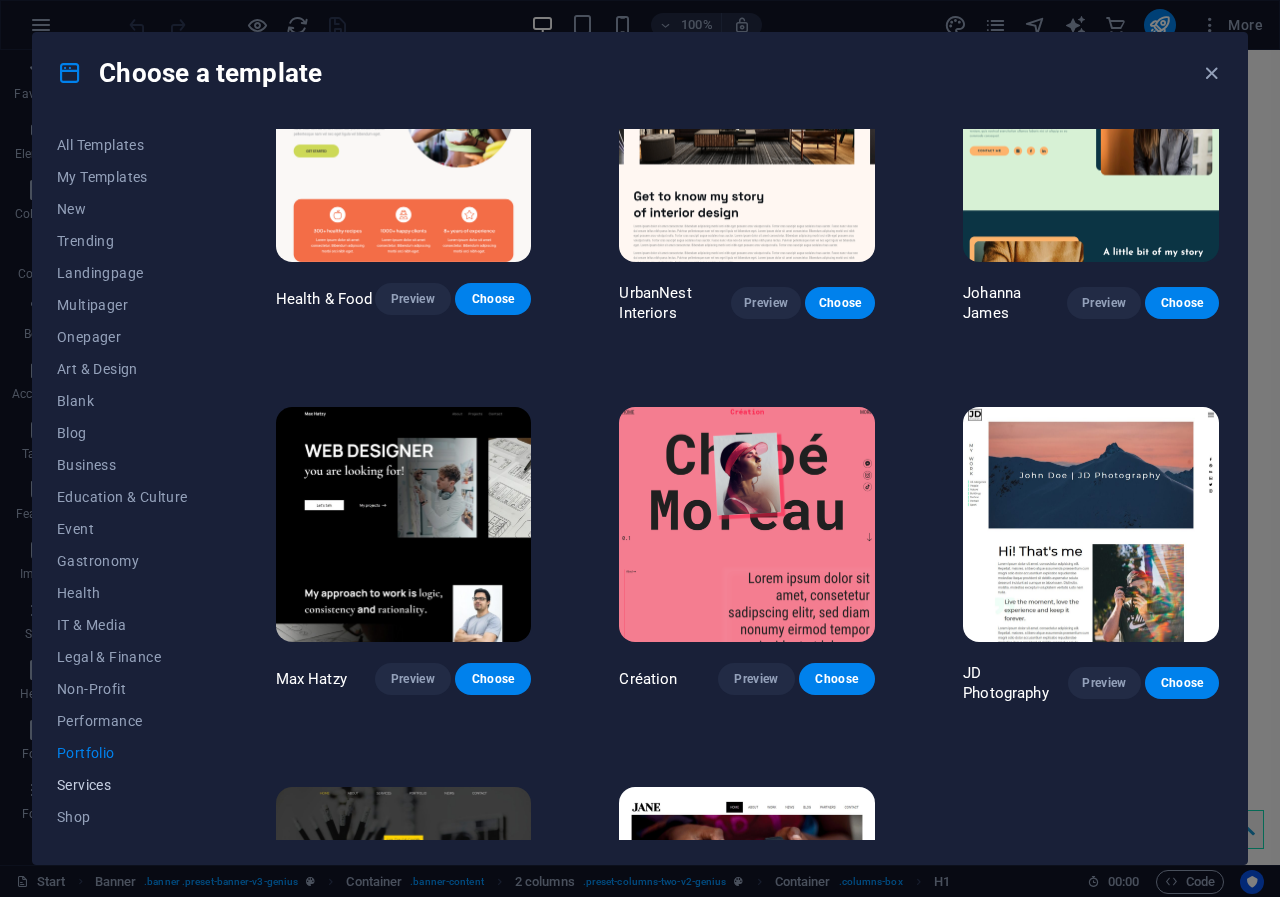 click on "Services" at bounding box center (122, 785) 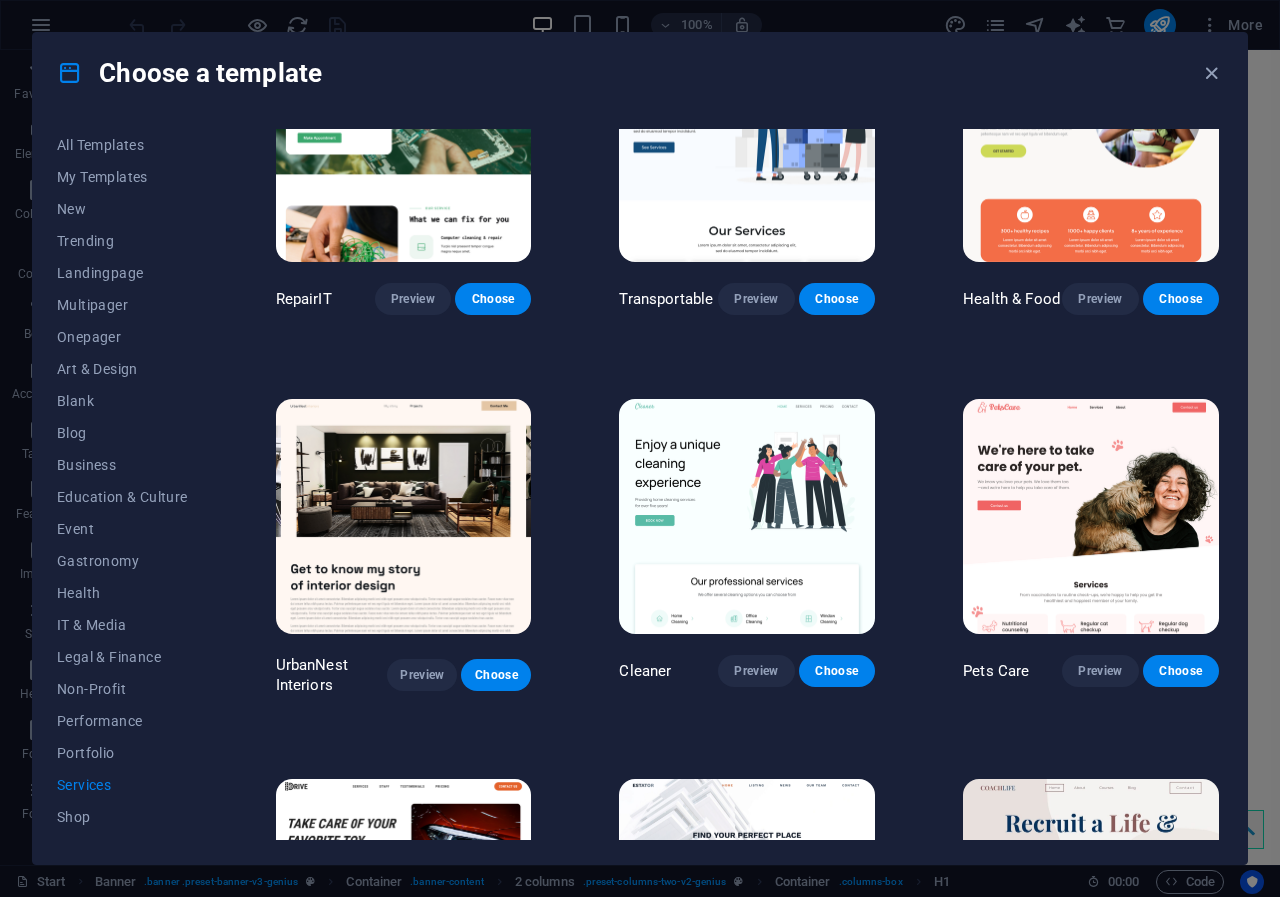 drag, startPoint x: 1218, startPoint y: 258, endPoint x: 1223, endPoint y: 190, distance: 68.18358 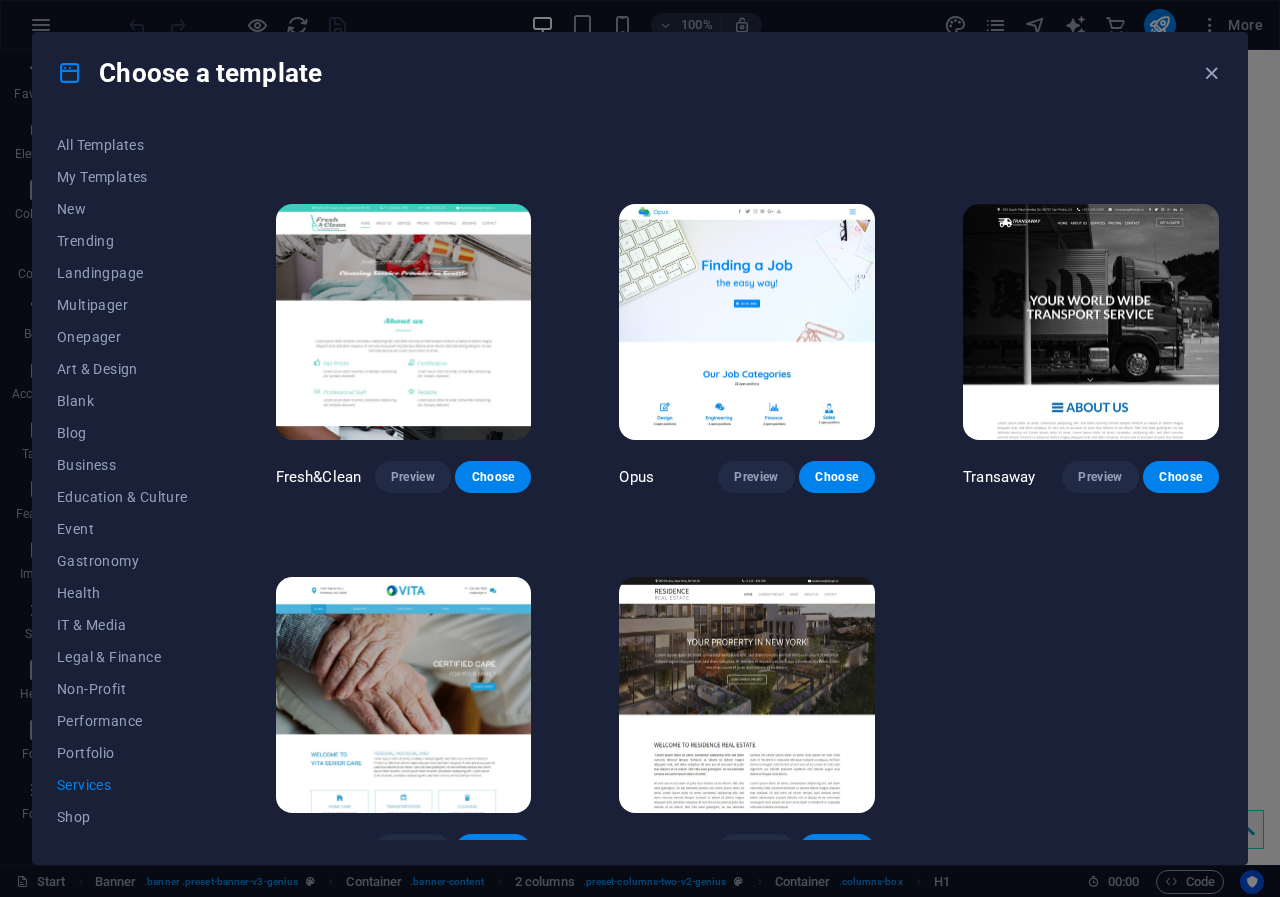 scroll, scrollTop: 1826, scrollLeft: 0, axis: vertical 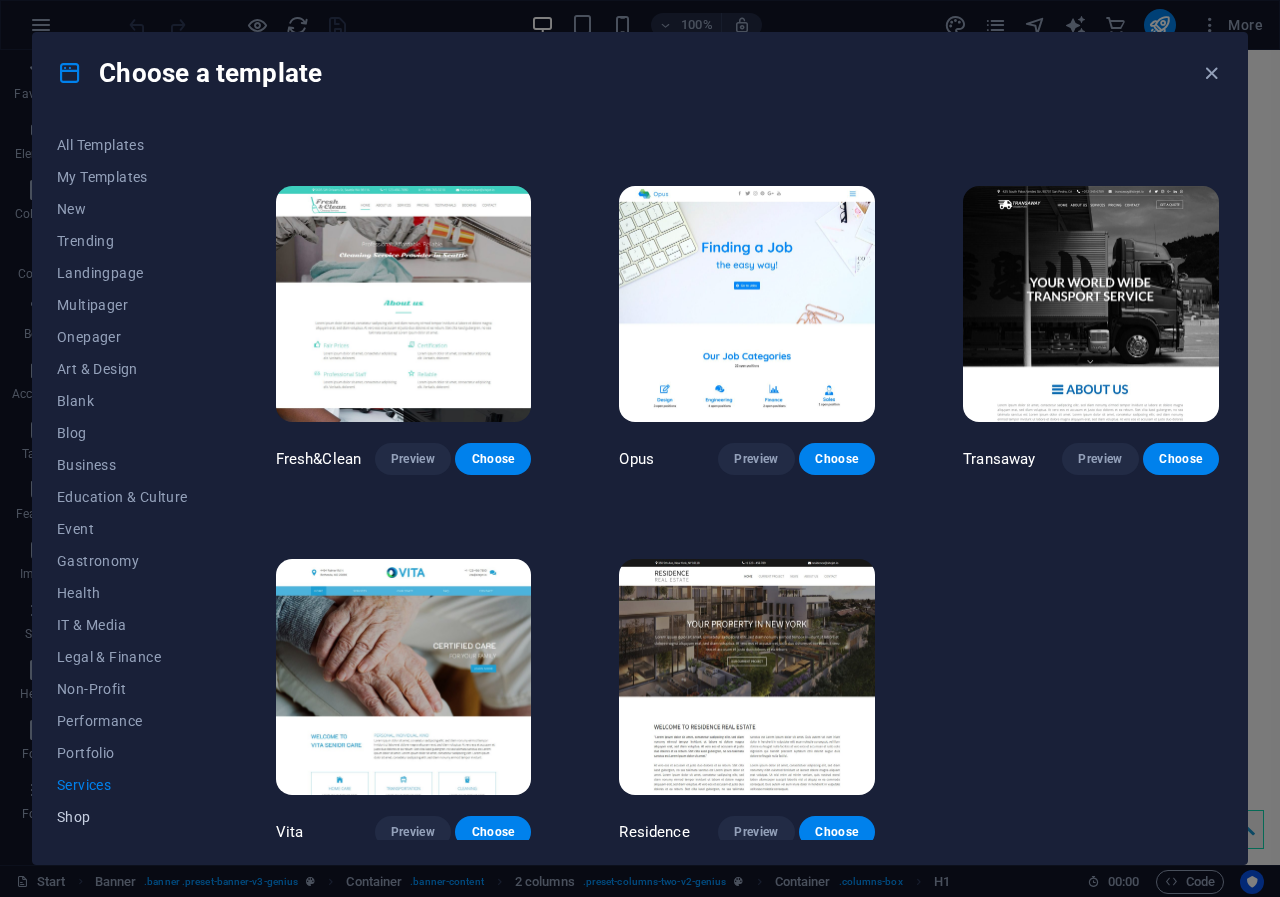click on "Shop" at bounding box center [122, 817] 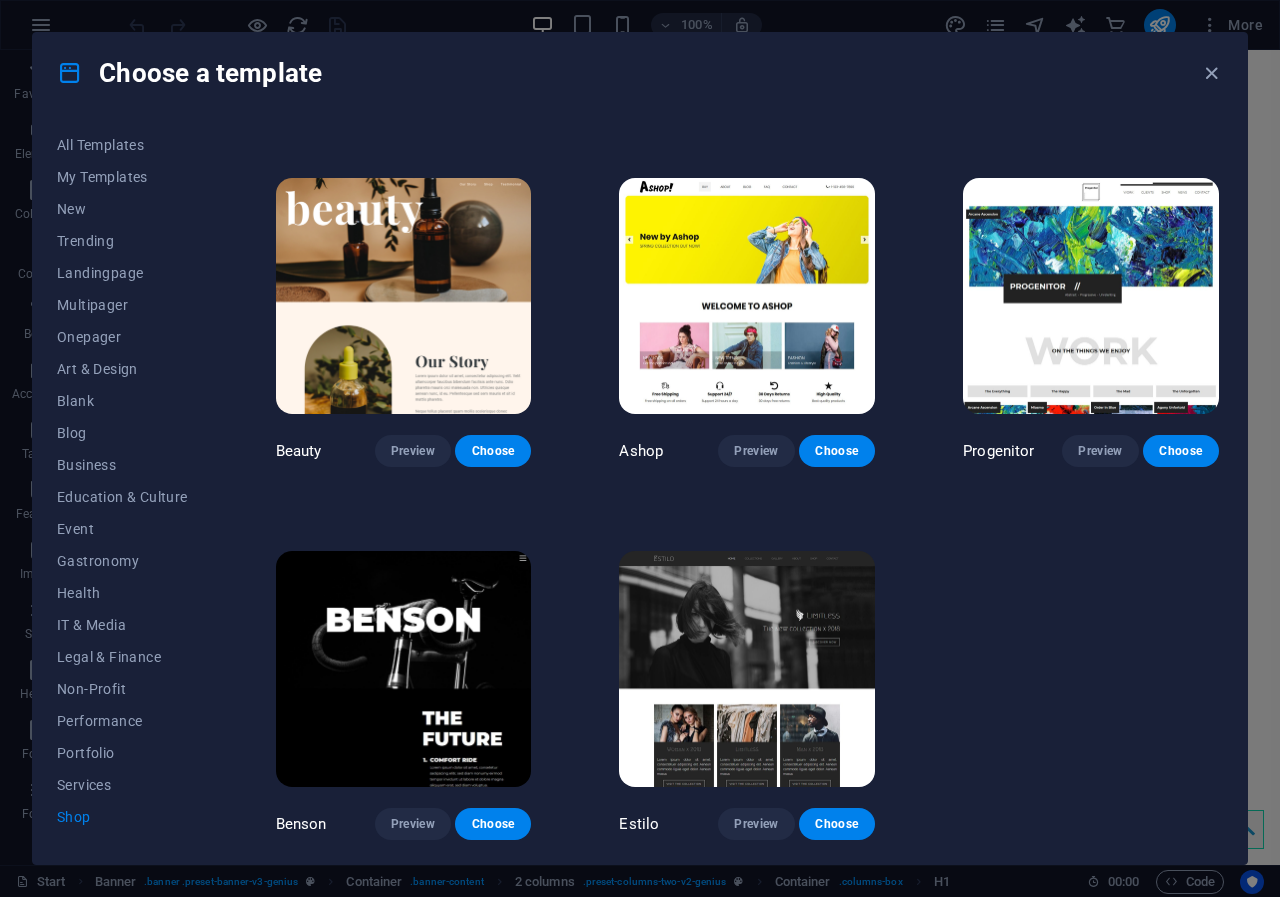 scroll, scrollTop: 0, scrollLeft: 0, axis: both 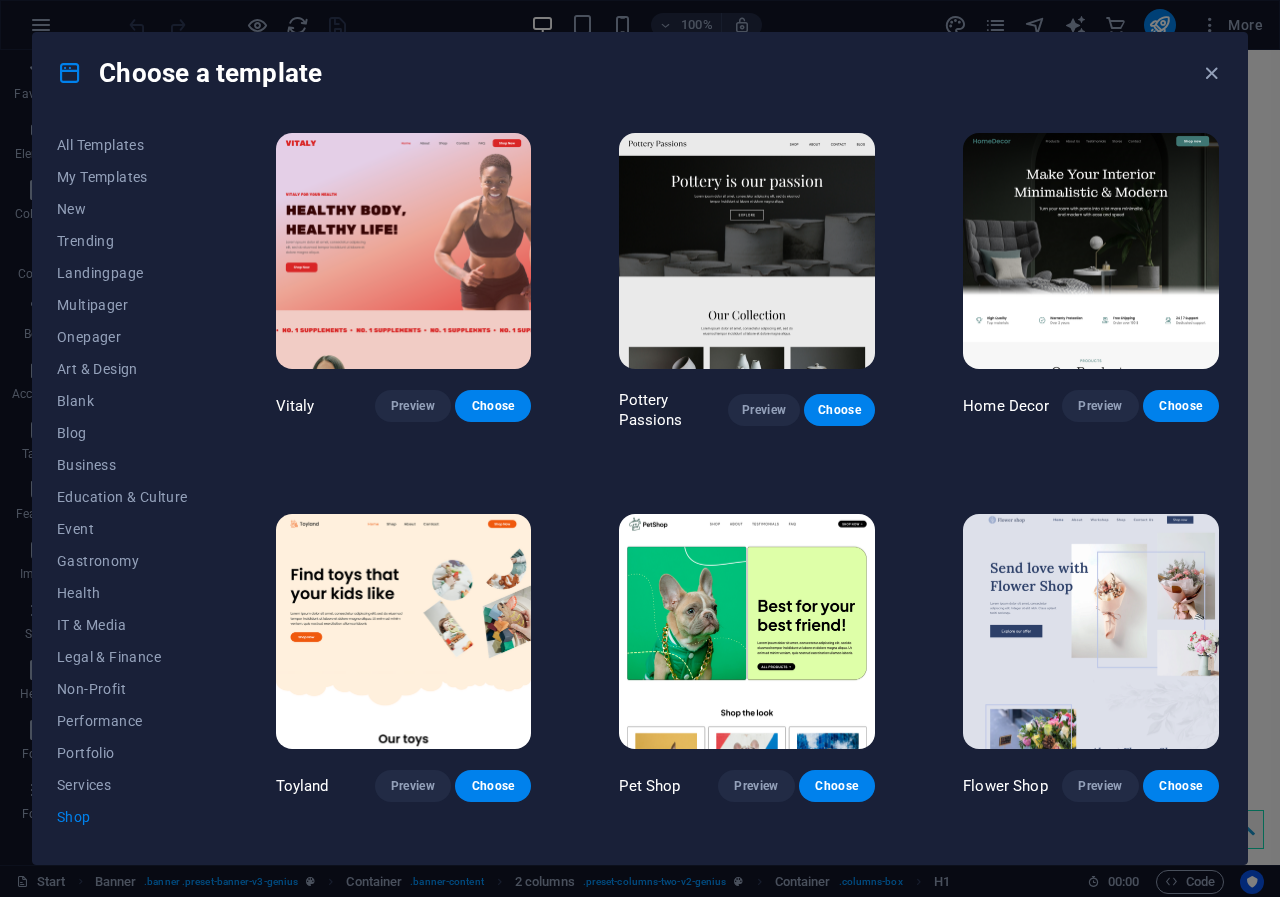 drag, startPoint x: 1223, startPoint y: 221, endPoint x: 1249, endPoint y: 389, distance: 170 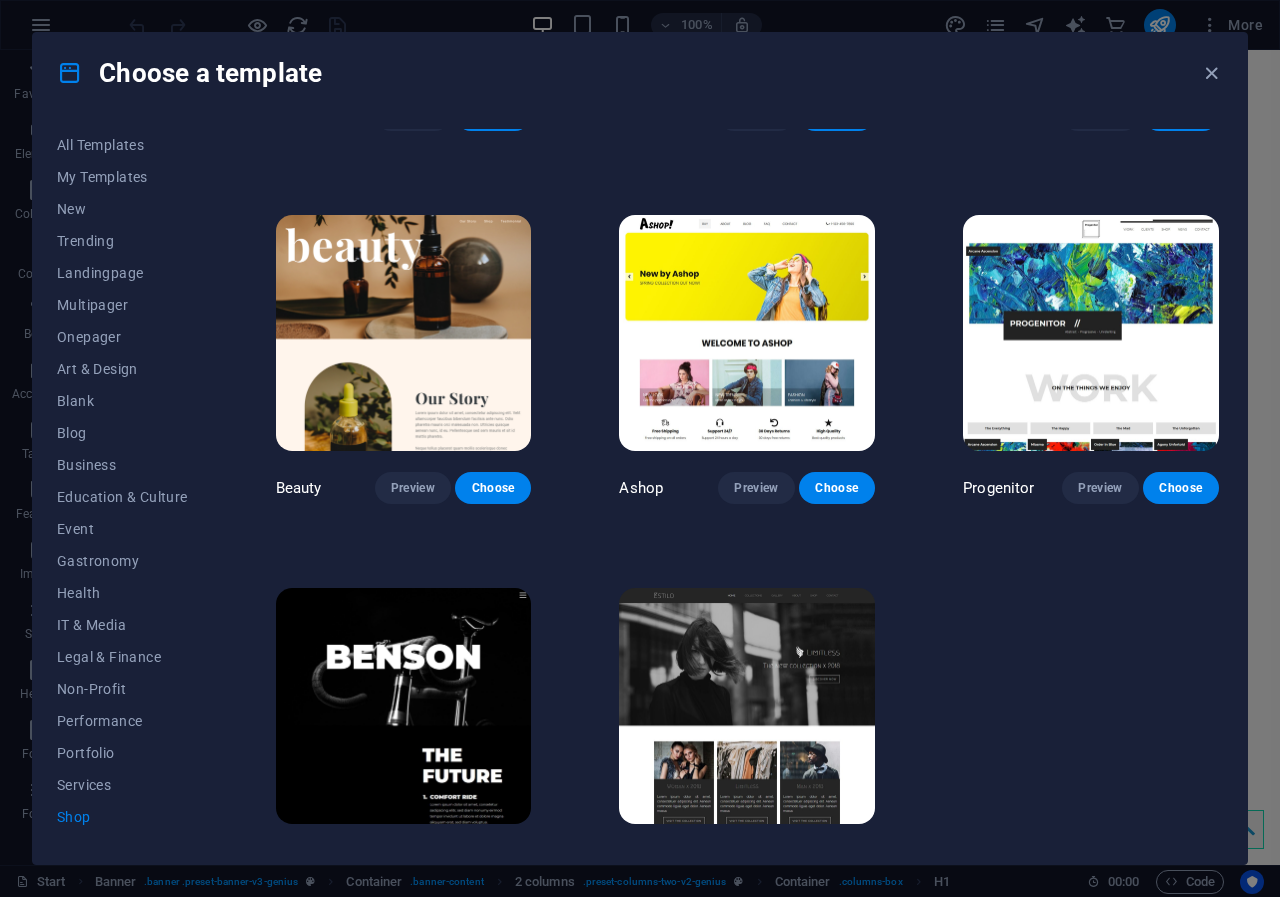 scroll, scrollTop: 661, scrollLeft: 0, axis: vertical 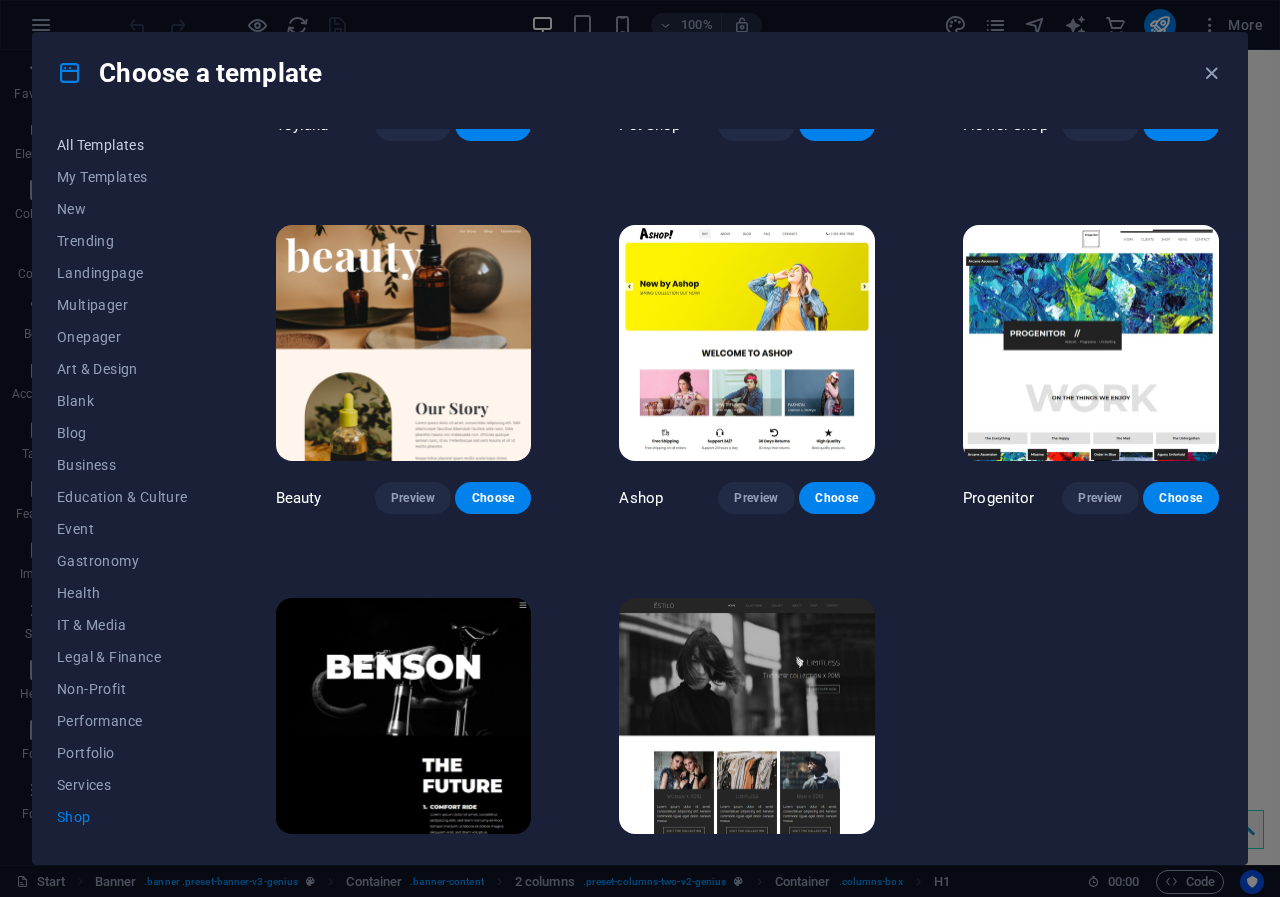 click on "All Templates" at bounding box center [122, 145] 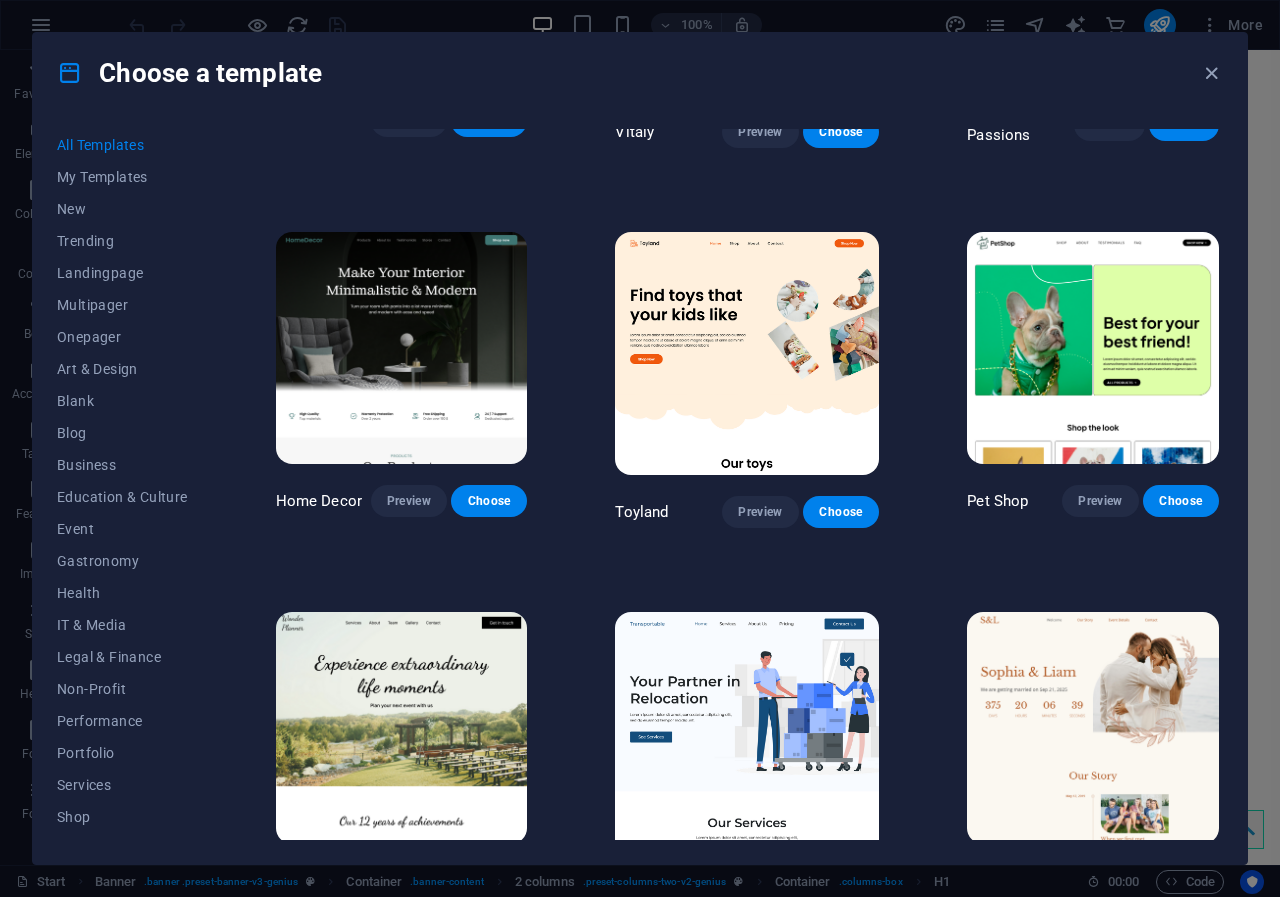 scroll, scrollTop: 1051, scrollLeft: 0, axis: vertical 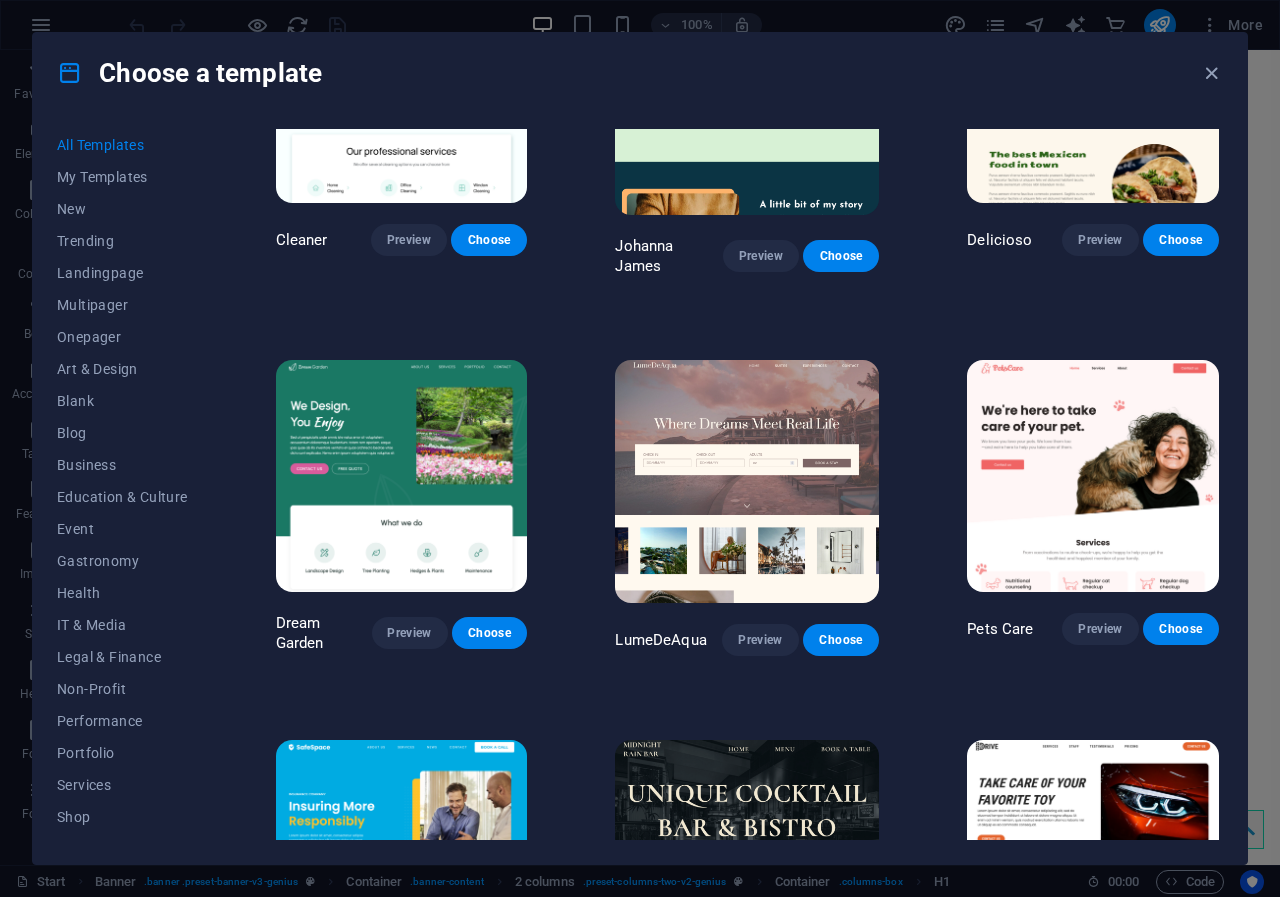 click at bounding box center [1093, 476] 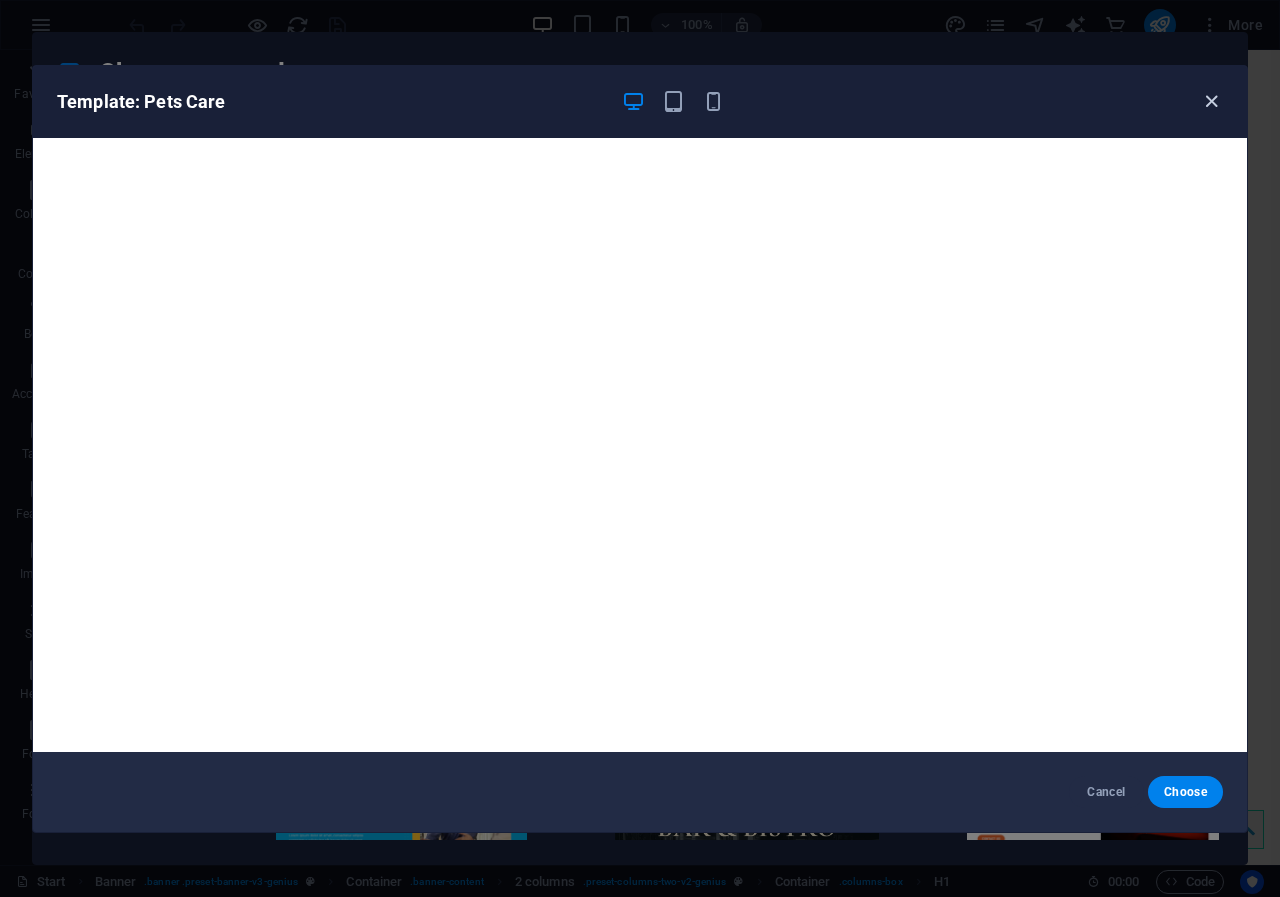 click at bounding box center (1211, 101) 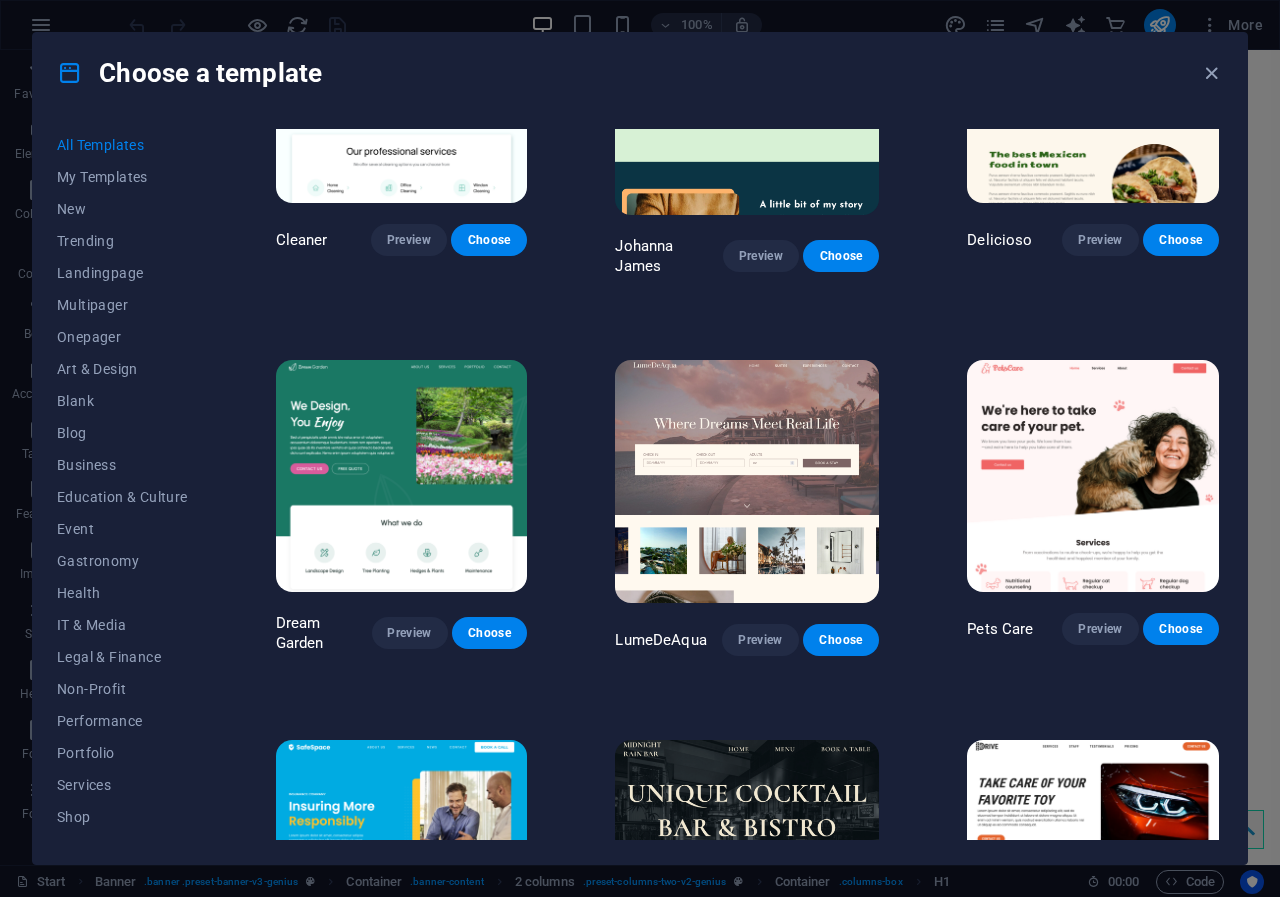 drag, startPoint x: 1223, startPoint y: 236, endPoint x: 1225, endPoint y: 266, distance: 30.066593 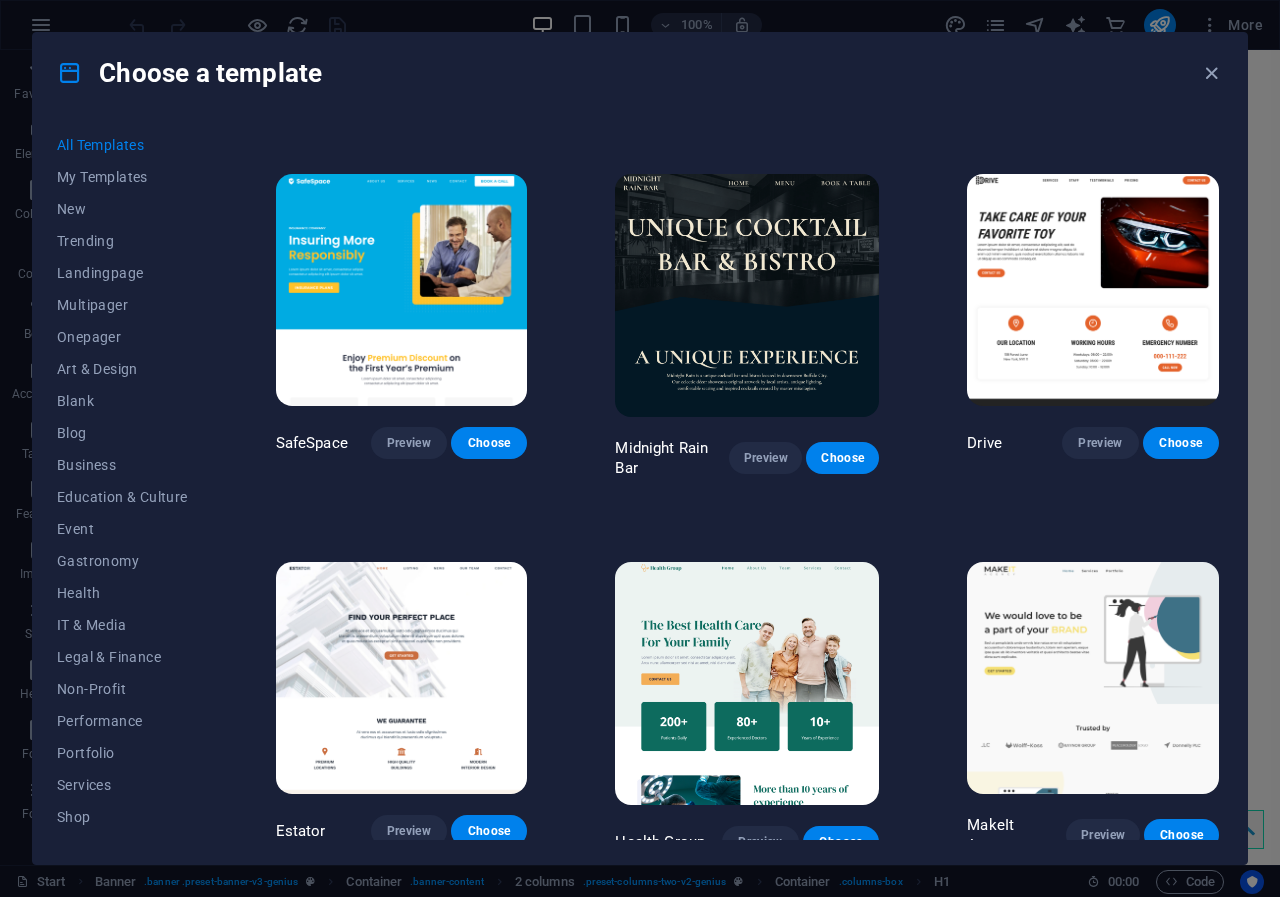 scroll, scrollTop: 3807, scrollLeft: 0, axis: vertical 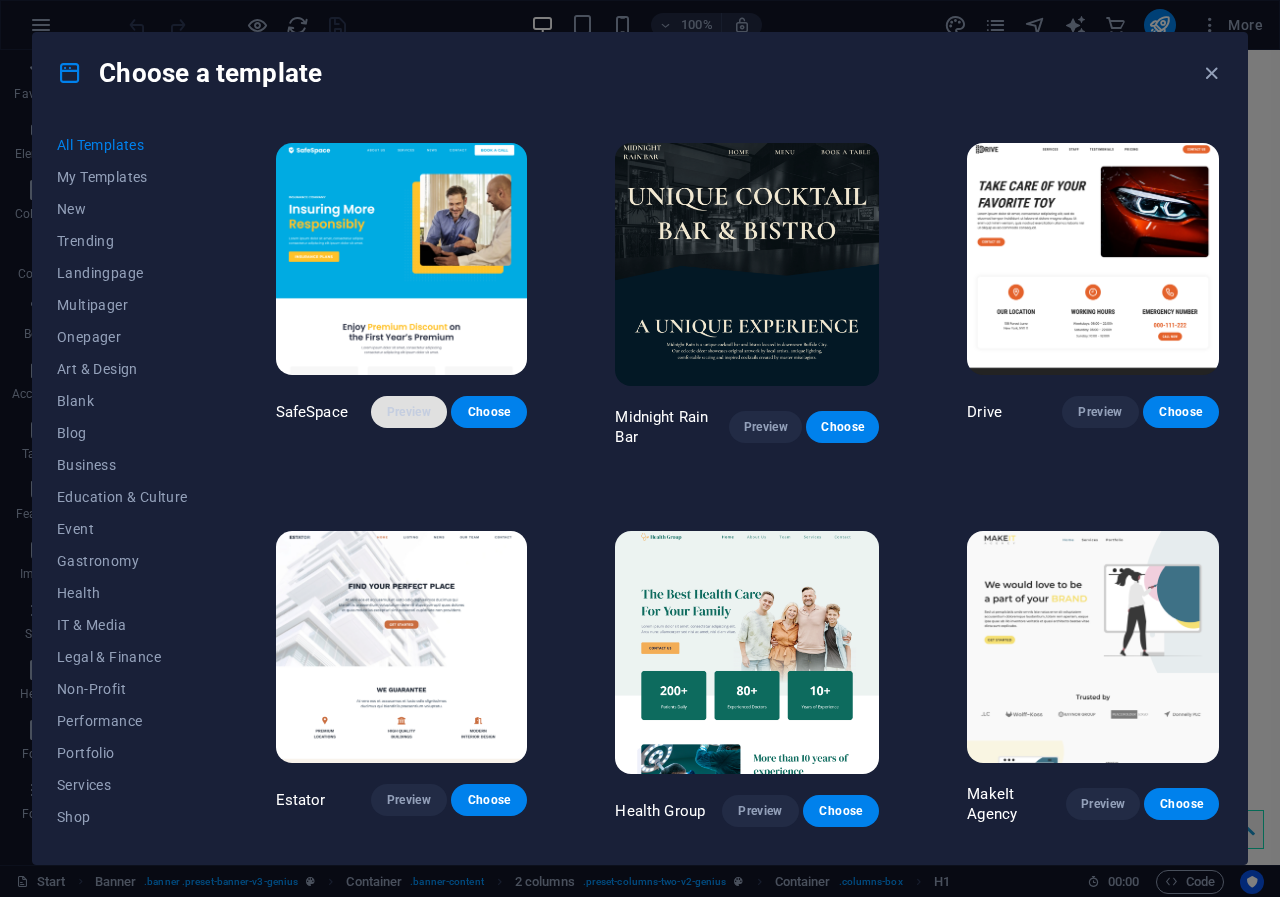 click on "Preview" at bounding box center (409, 412) 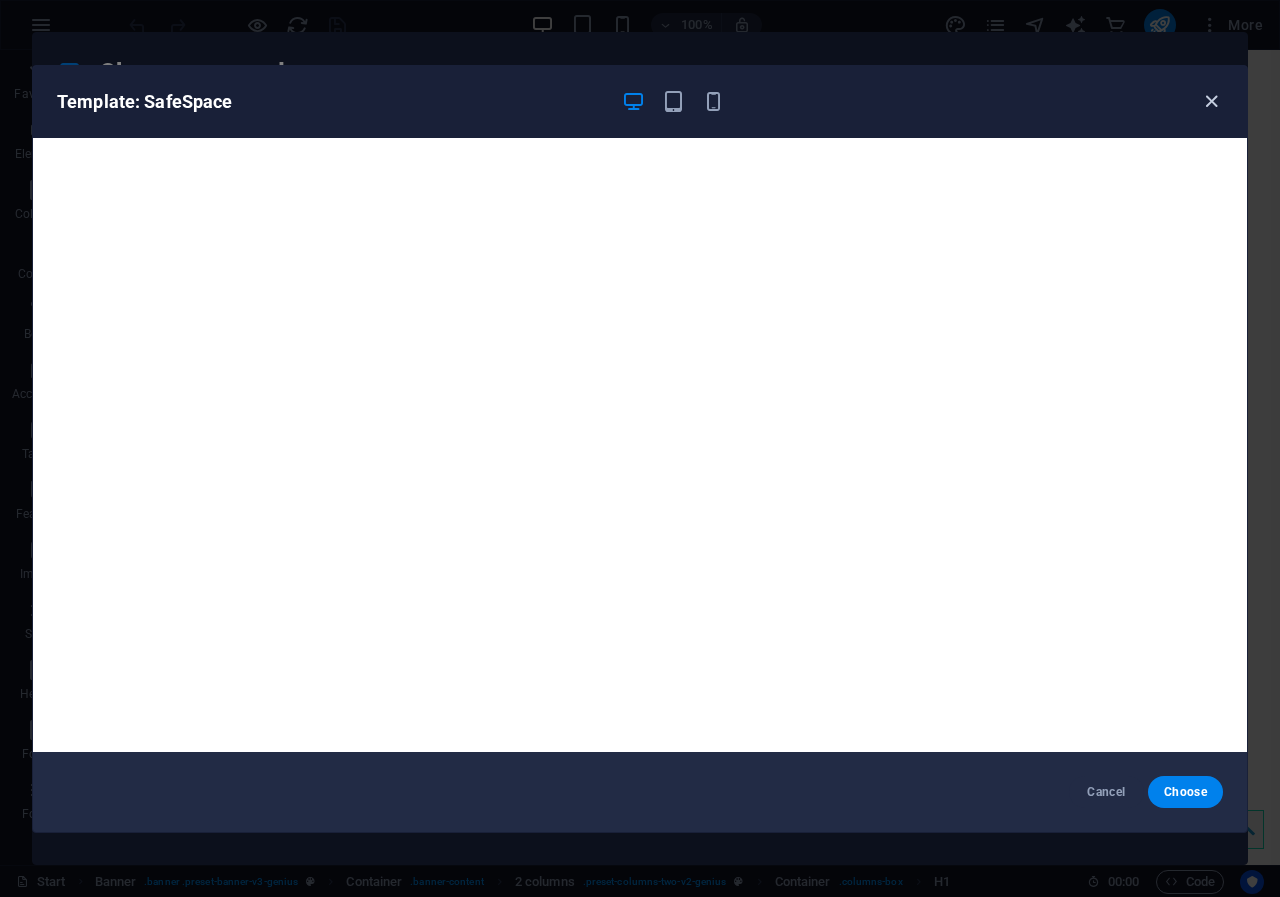 click at bounding box center (1211, 101) 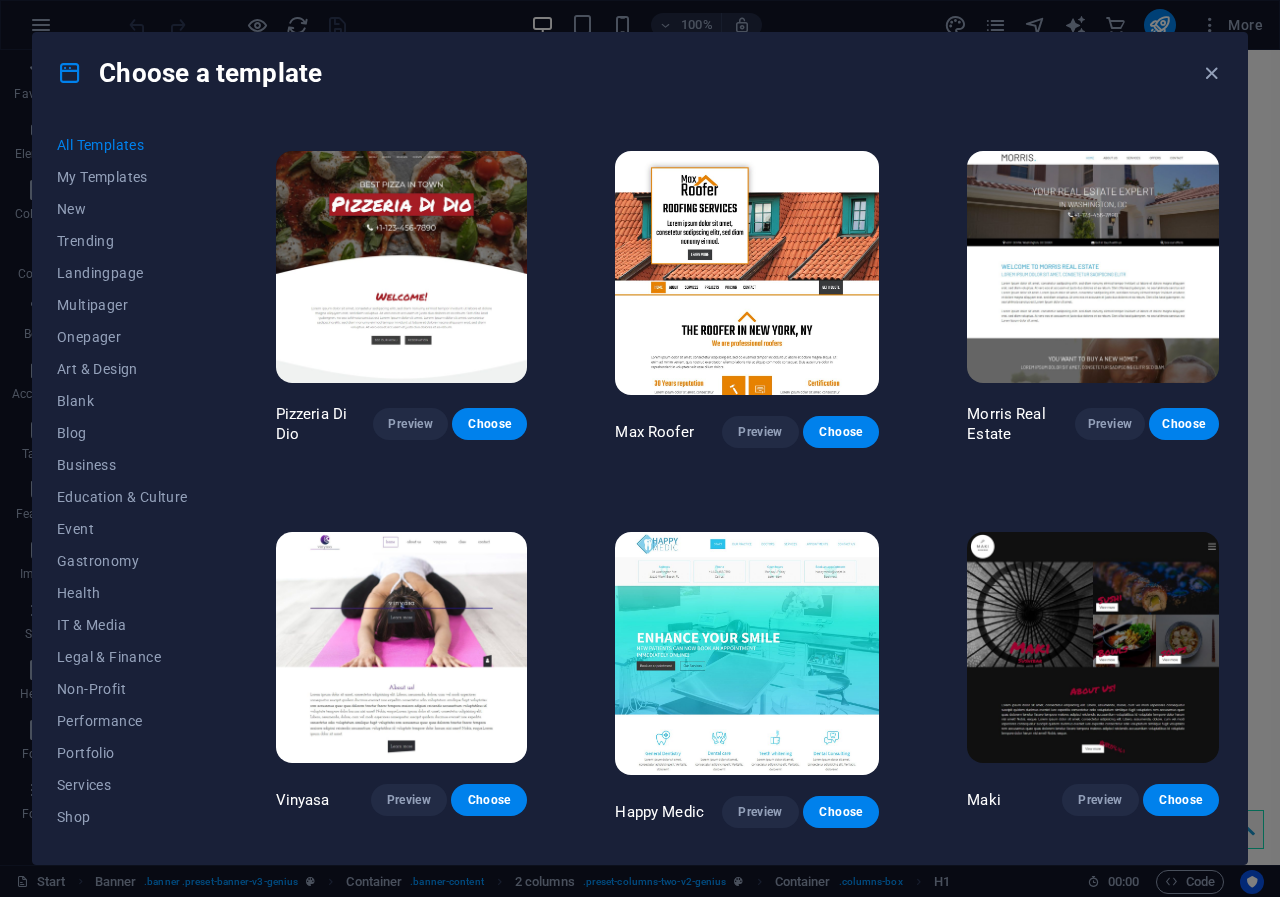 scroll, scrollTop: 8810, scrollLeft: 0, axis: vertical 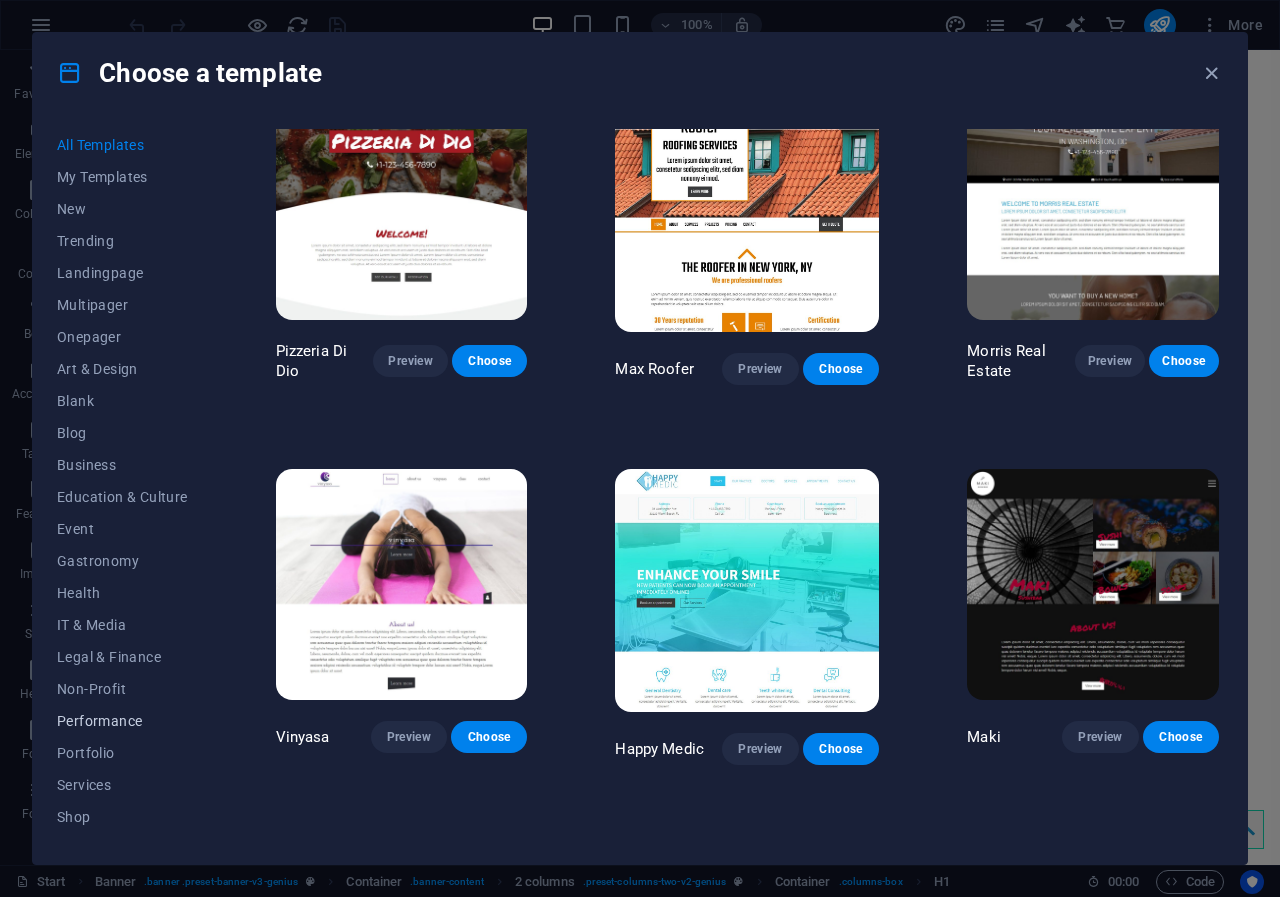 click on "Performance" at bounding box center (122, 721) 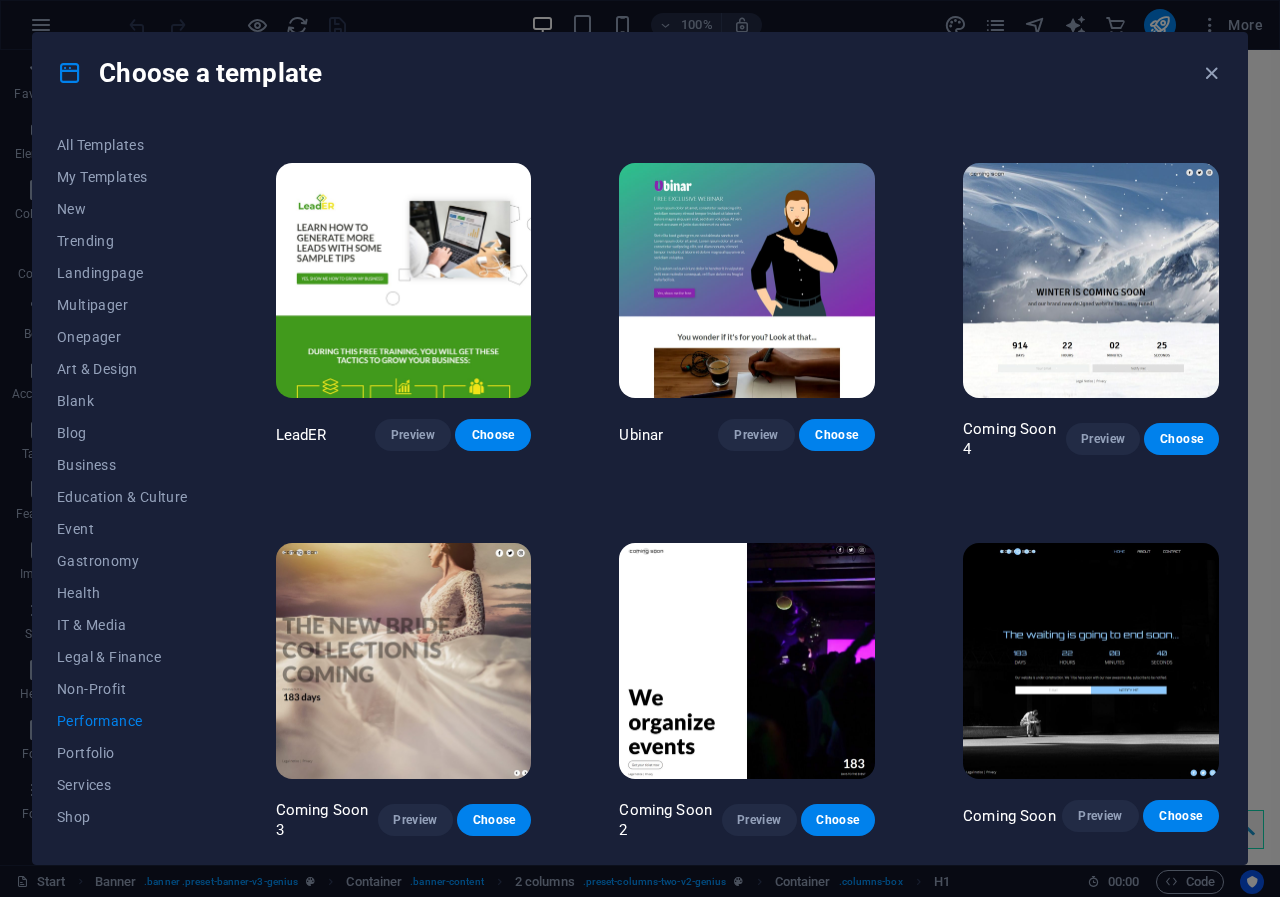 scroll, scrollTop: 1448, scrollLeft: 0, axis: vertical 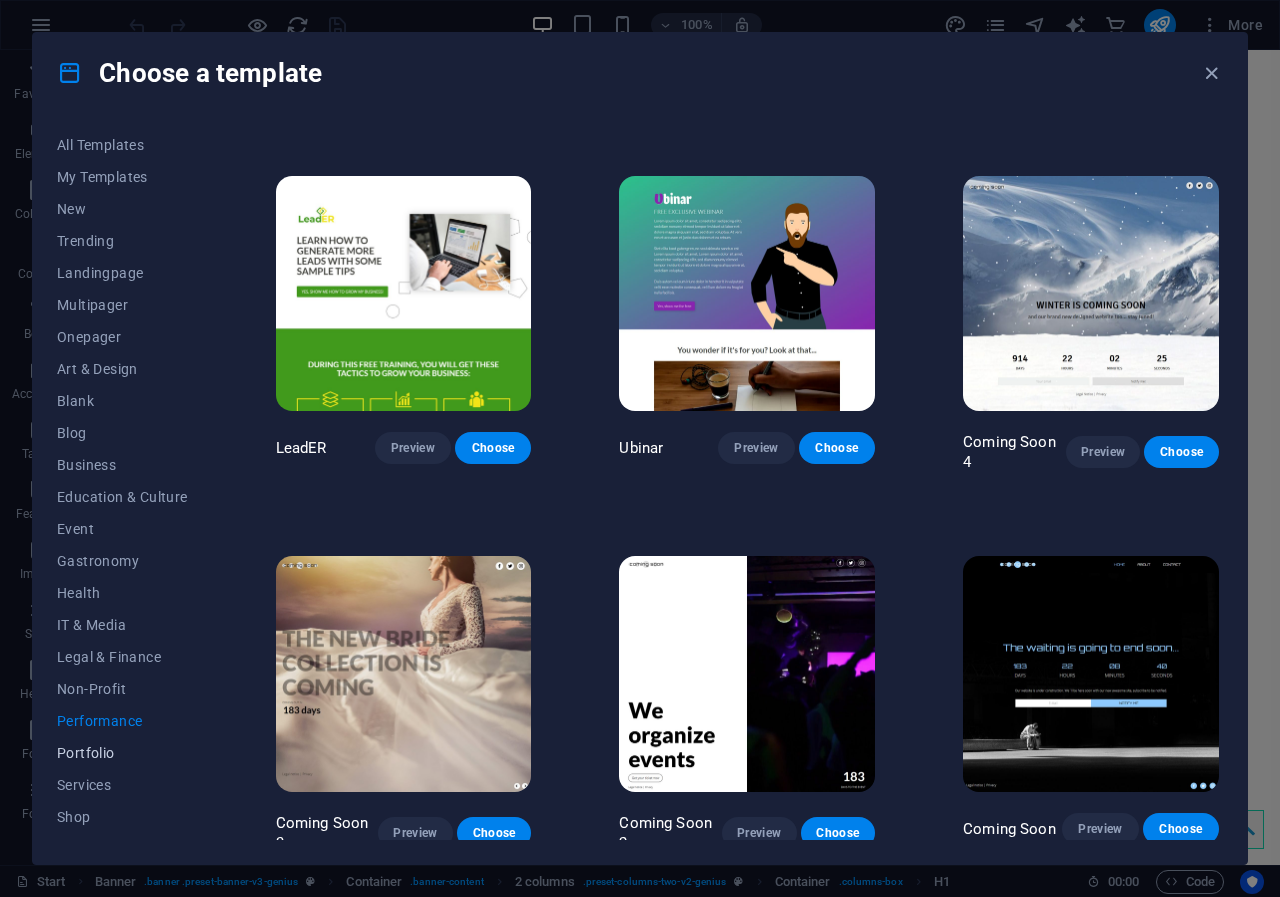 click on "Portfolio" at bounding box center (122, 753) 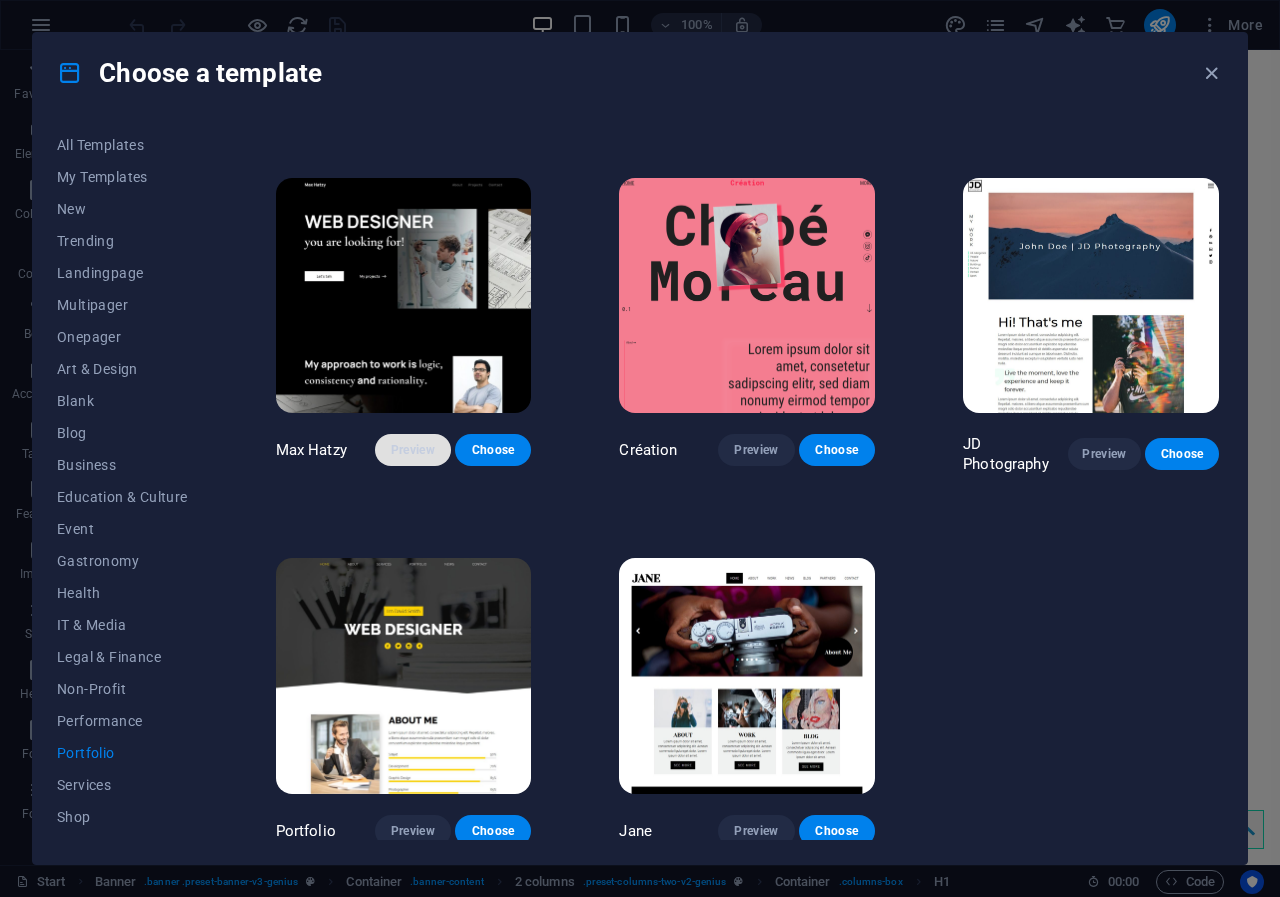 click on "Preview" at bounding box center [413, 450] 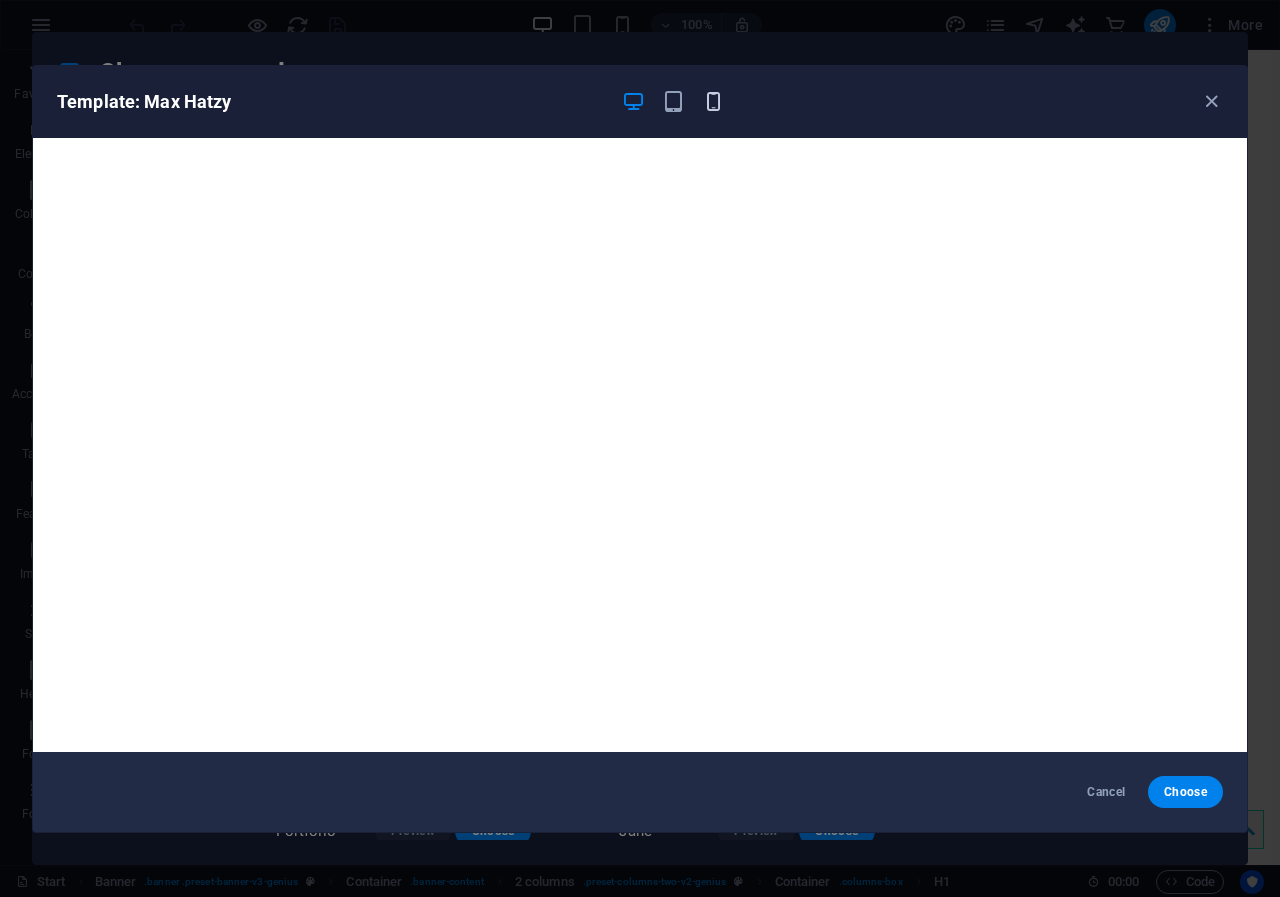 click at bounding box center [713, 101] 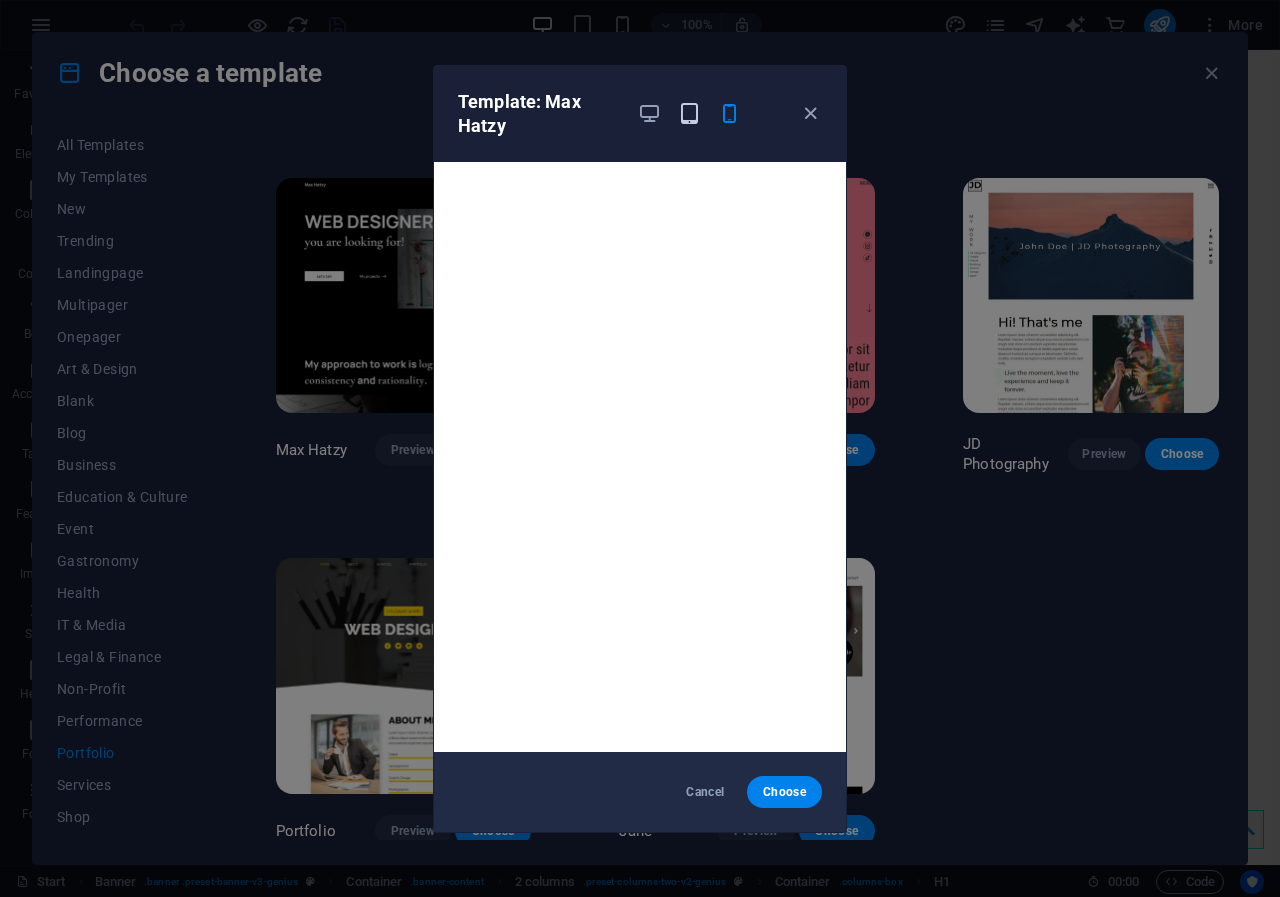 click at bounding box center (689, 113) 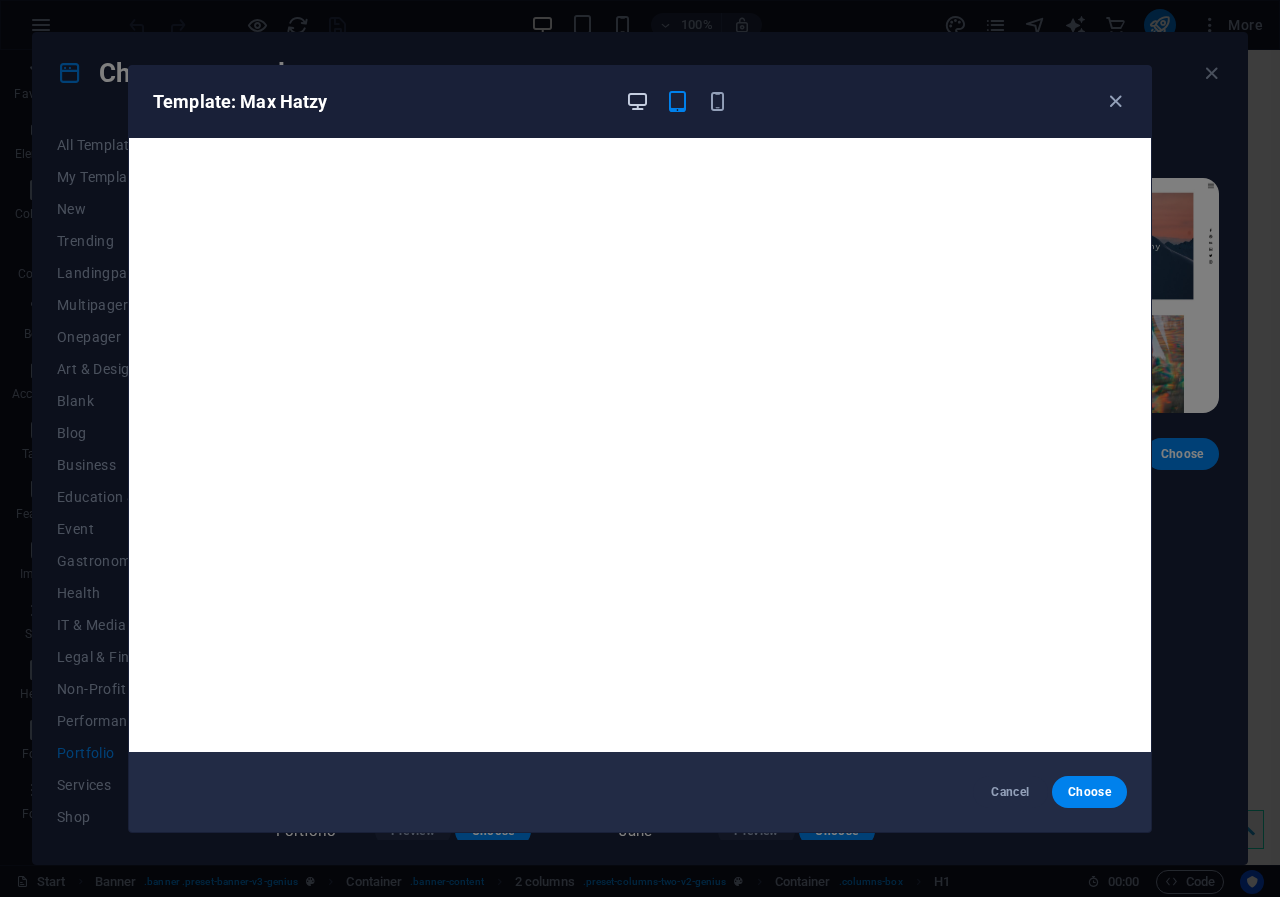click at bounding box center (637, 101) 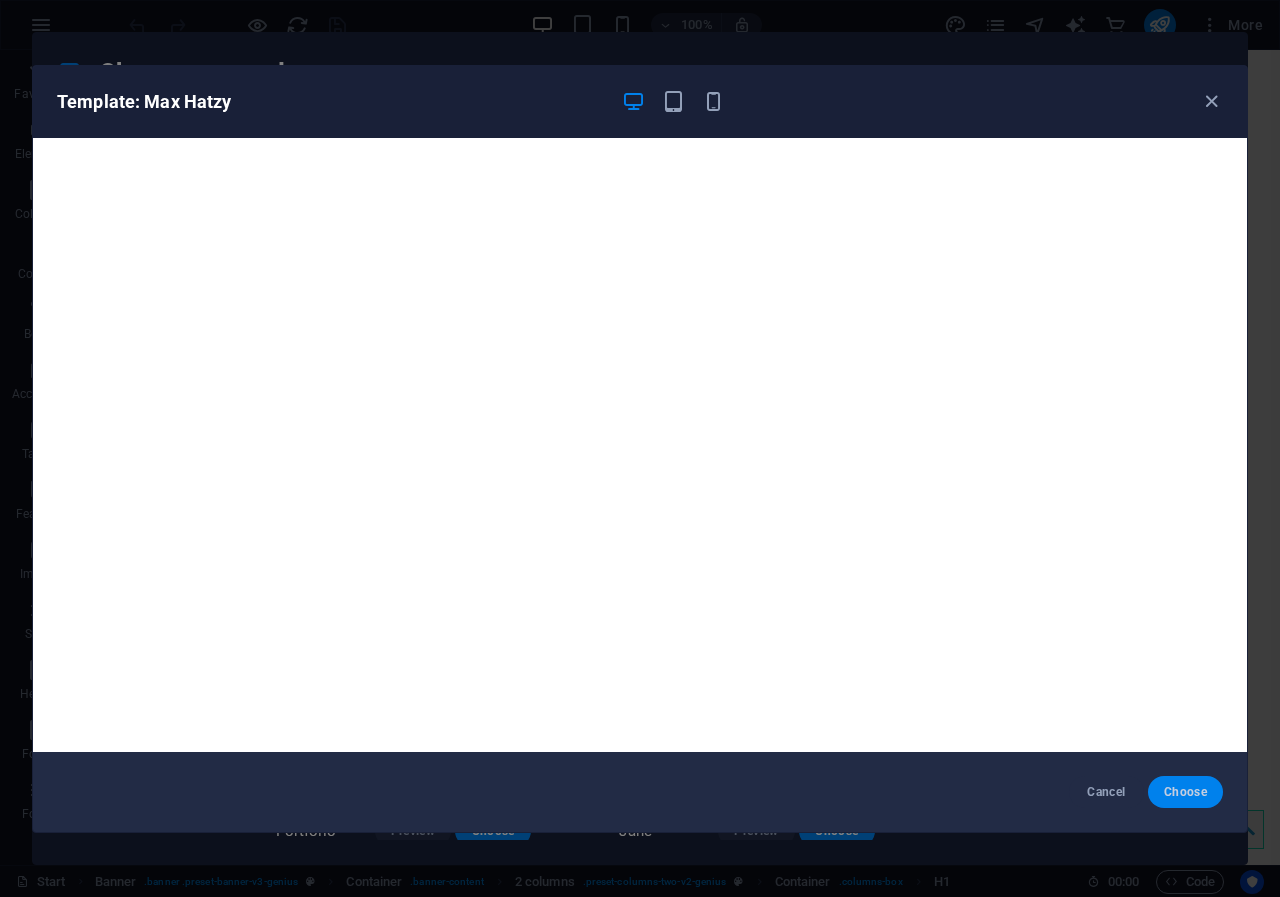 click on "Choose" at bounding box center [1185, 792] 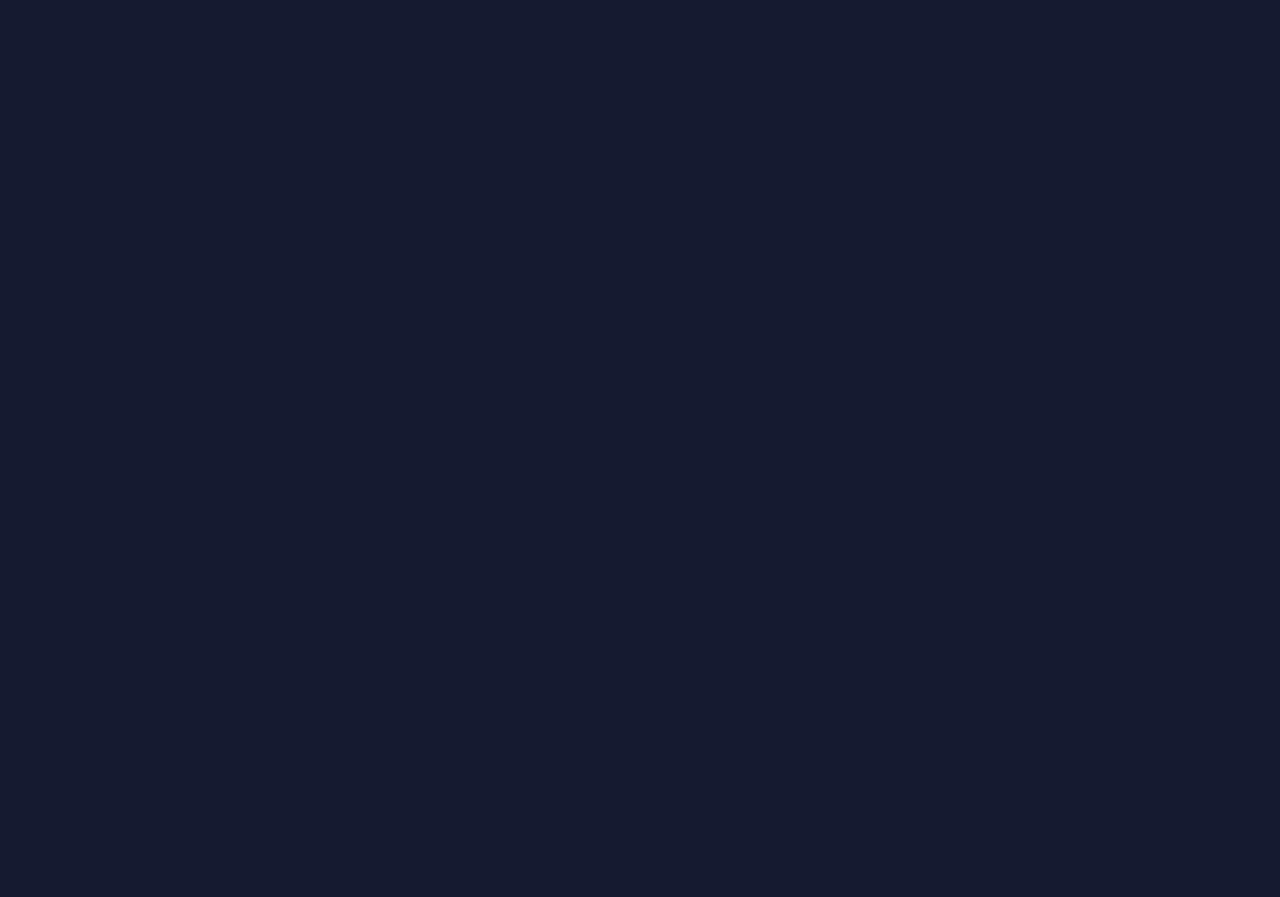 scroll, scrollTop: 0, scrollLeft: 0, axis: both 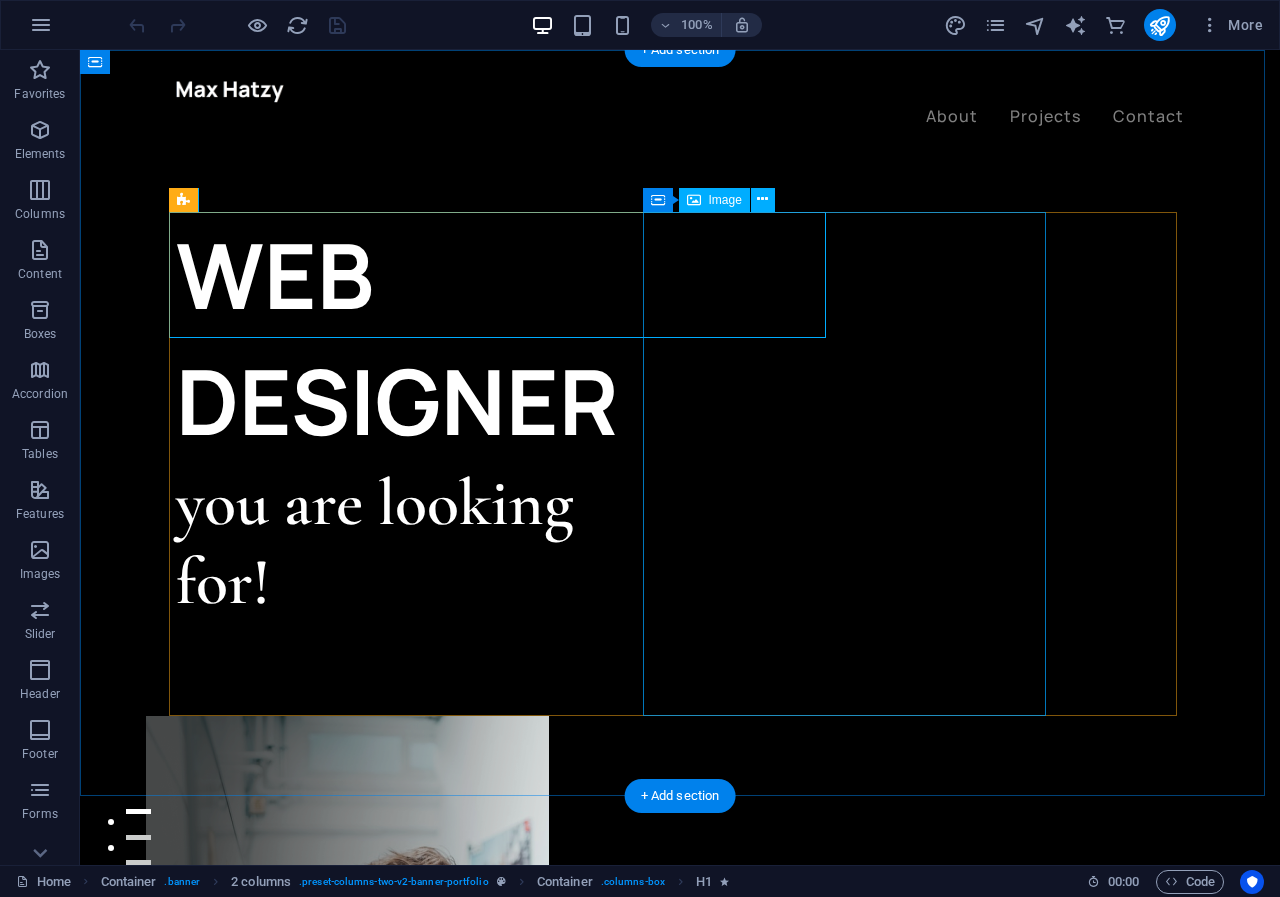 click at bounding box center [347, 968] 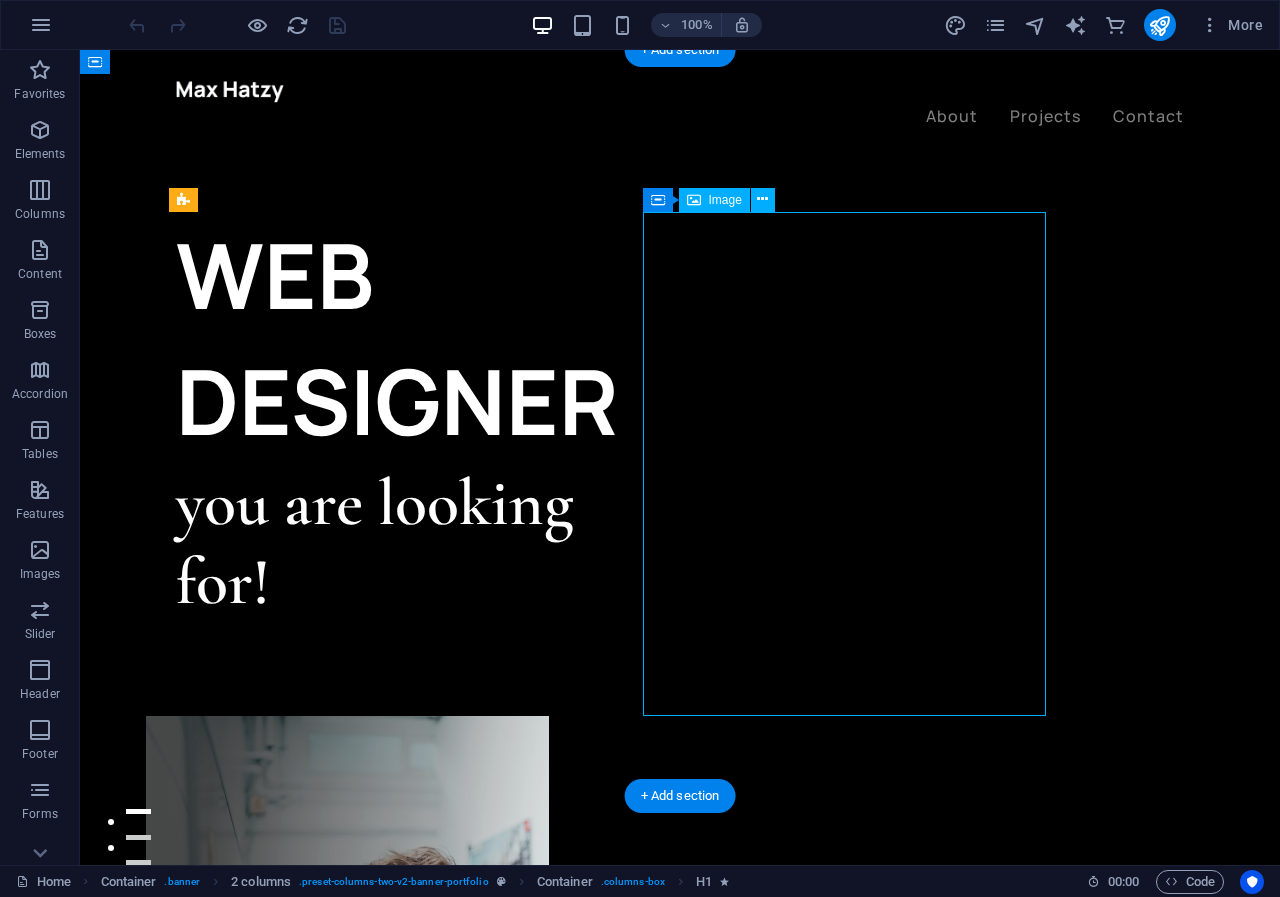 click at bounding box center [347, 968] 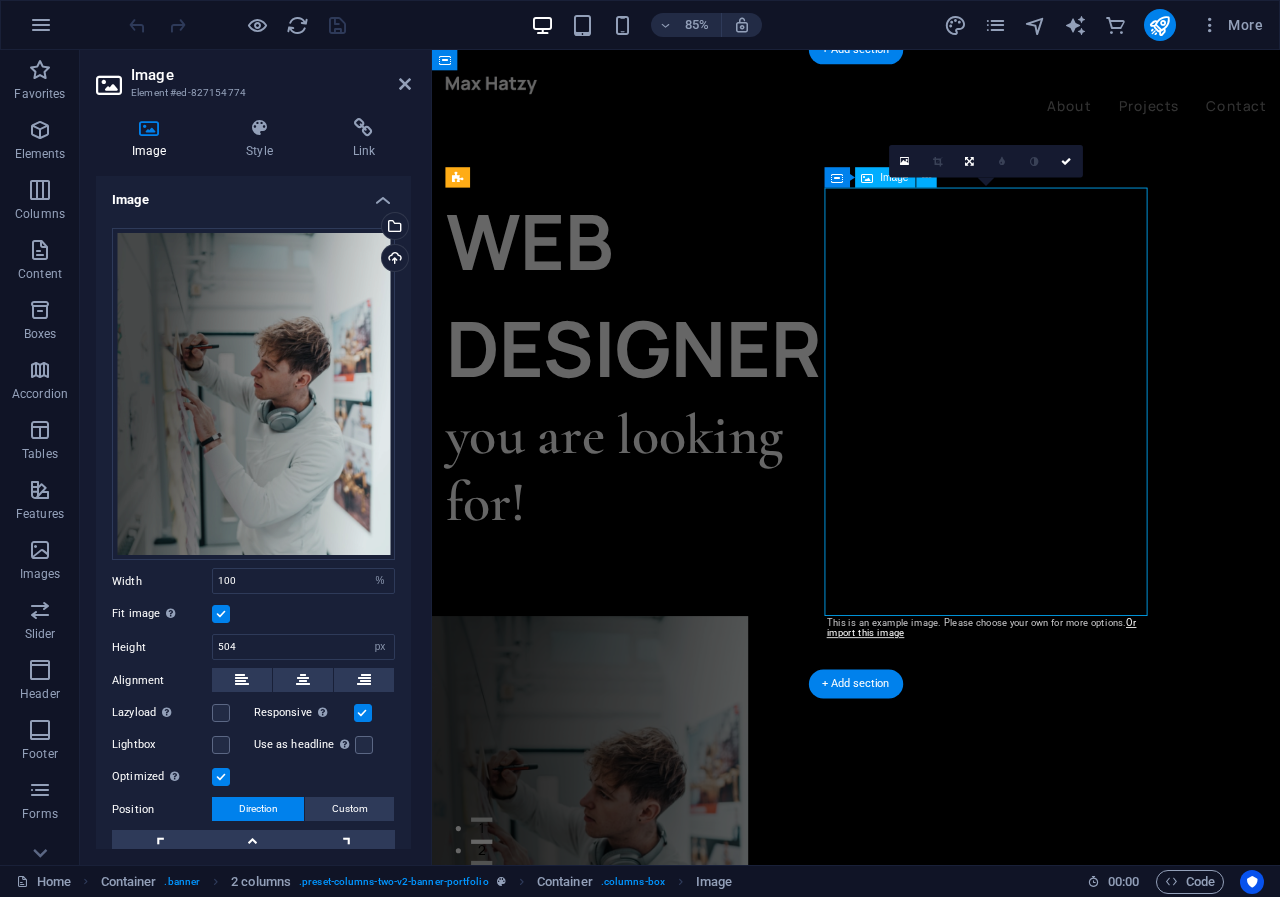 click at bounding box center (611, 968) 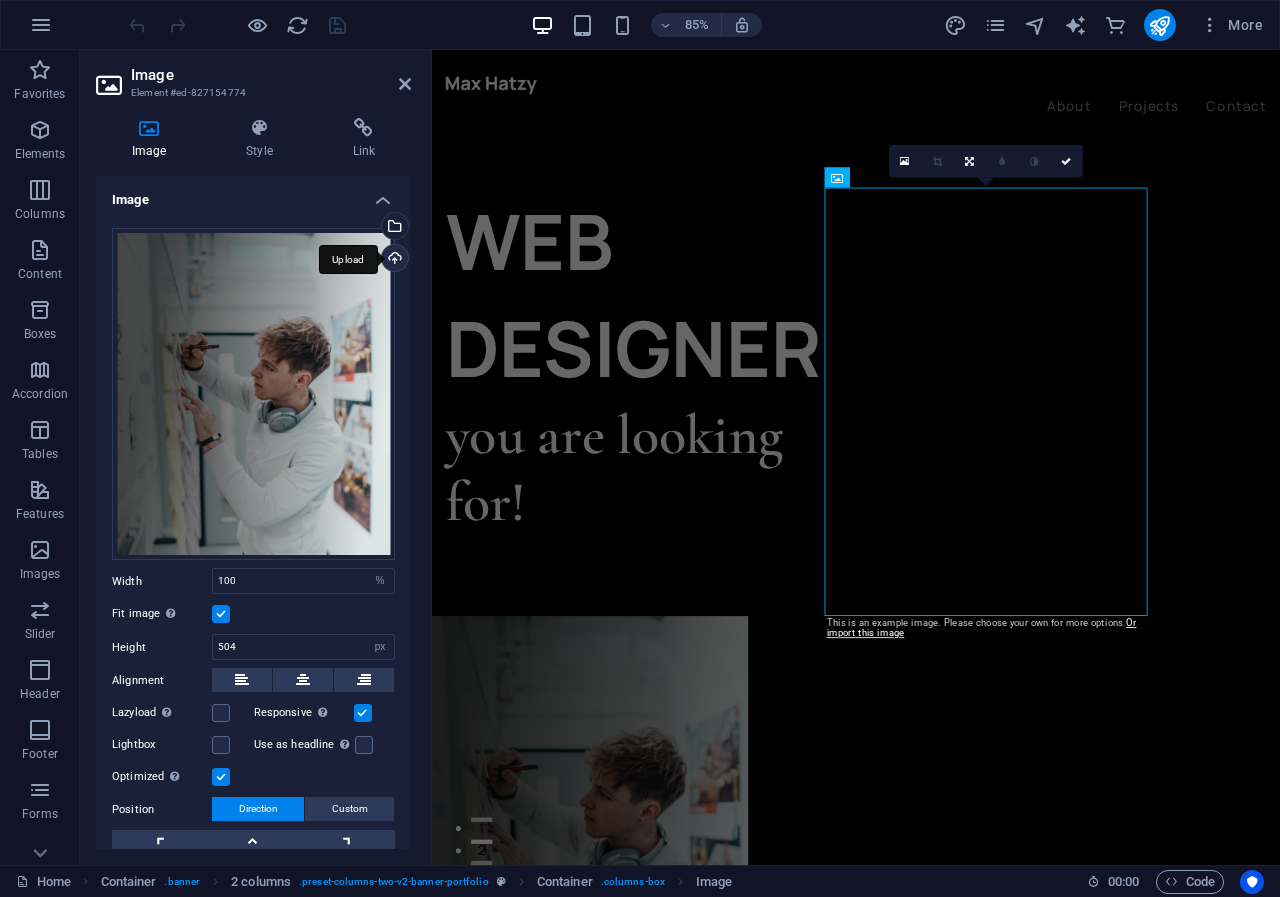 click on "Upload" at bounding box center [393, 260] 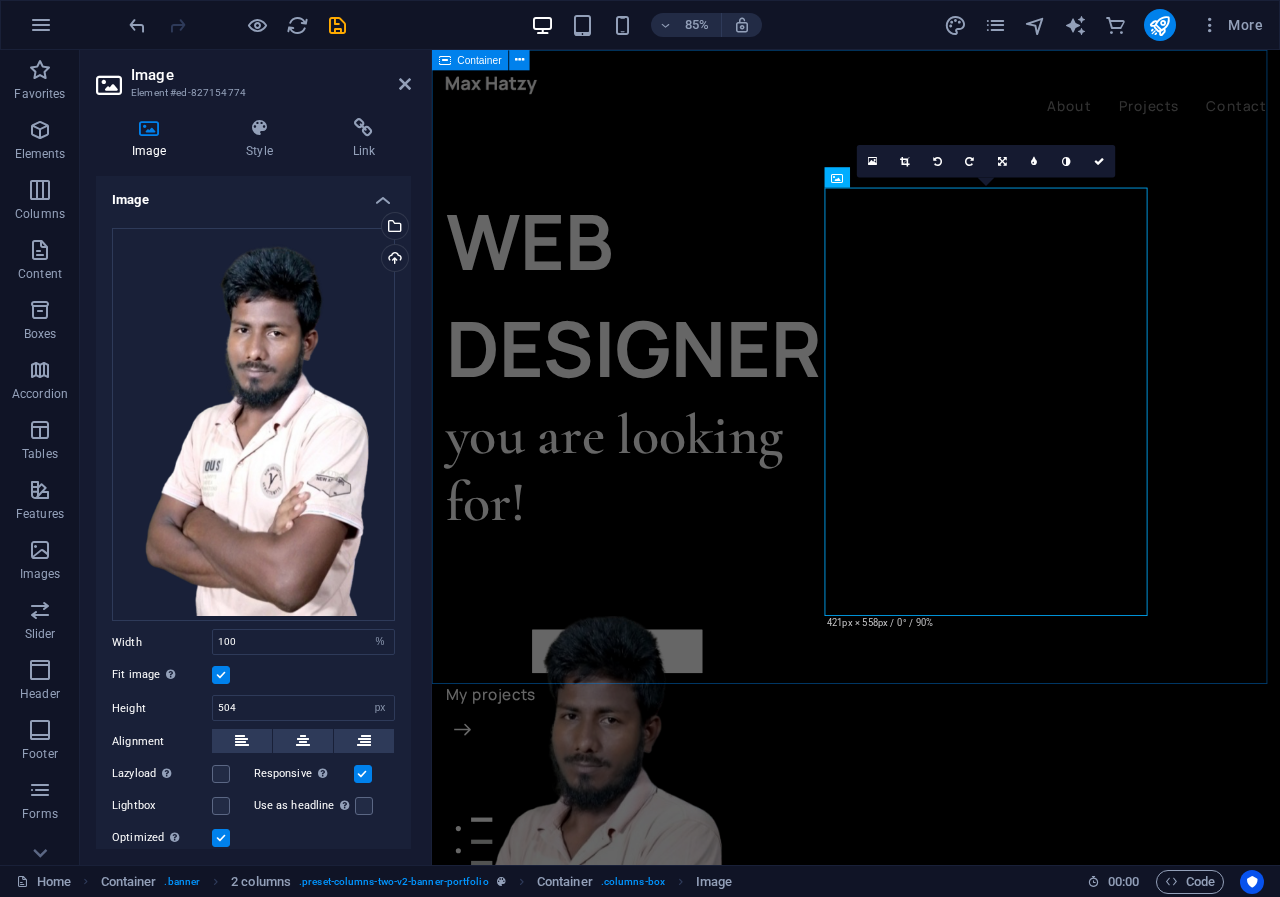 click on "WEB DESIGNER you are looking for! Let’s talk My projects" at bounding box center [931, 927] 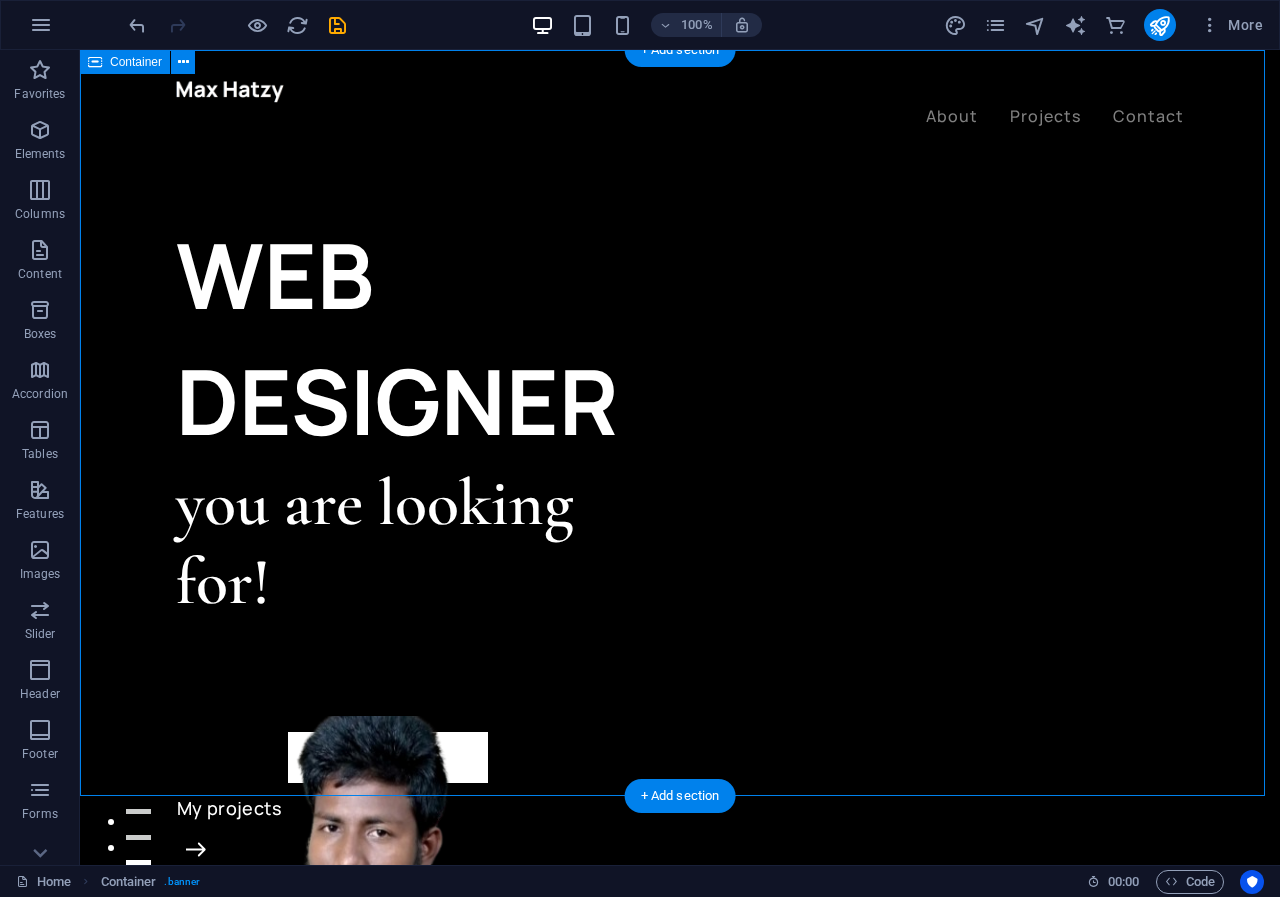 drag, startPoint x: 876, startPoint y: 212, endPoint x: 876, endPoint y: 196, distance: 16 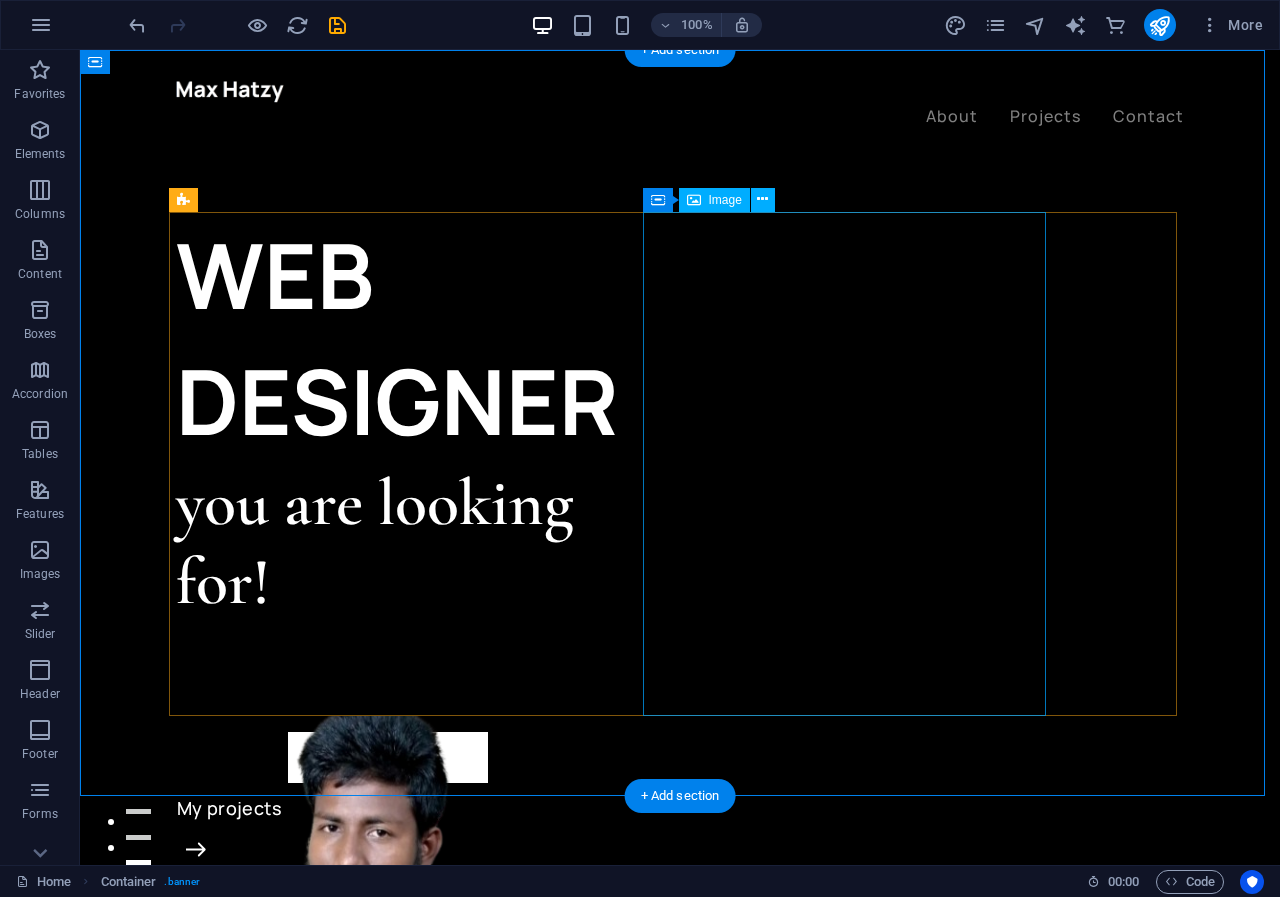 click at bounding box center (347, 968) 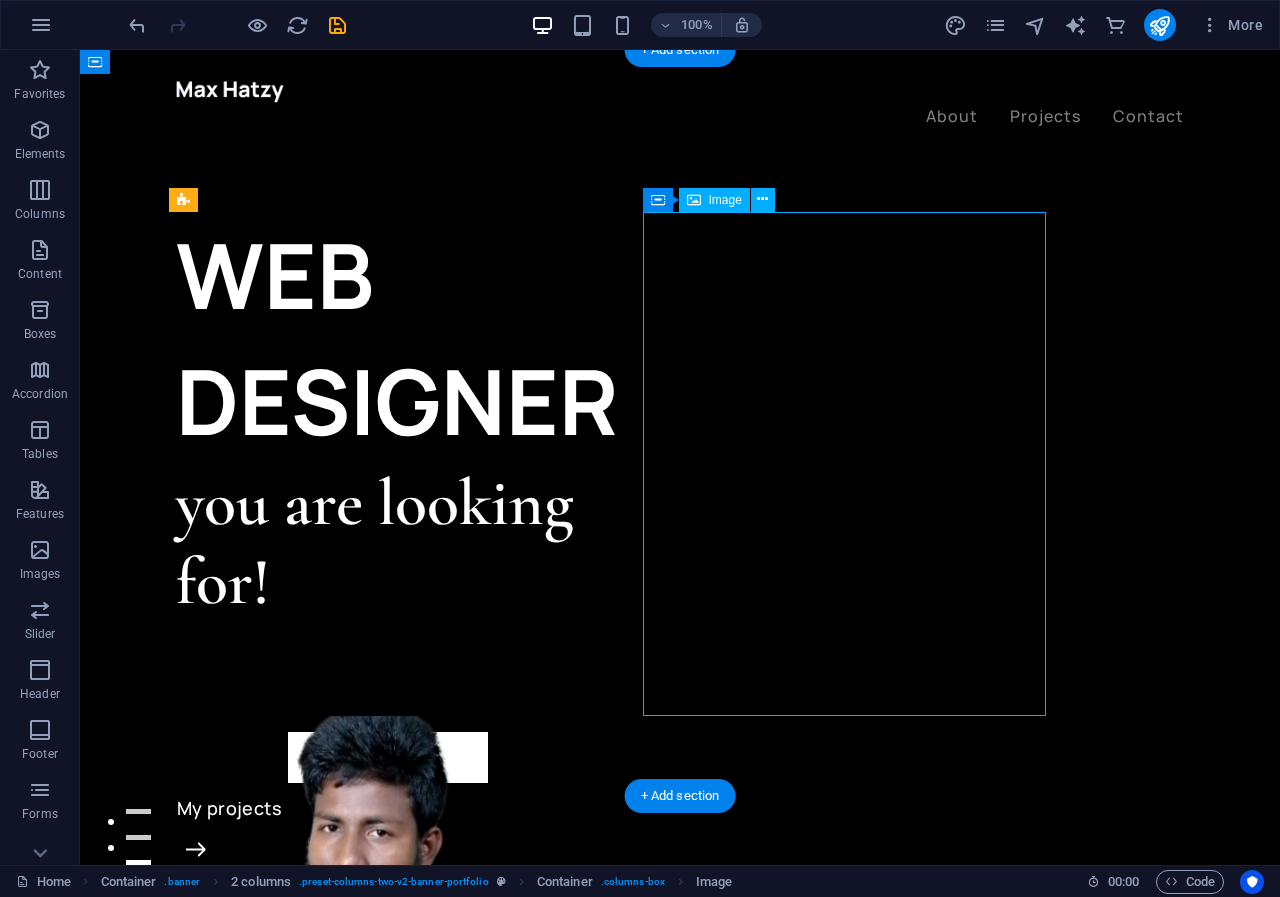 click at bounding box center [347, 968] 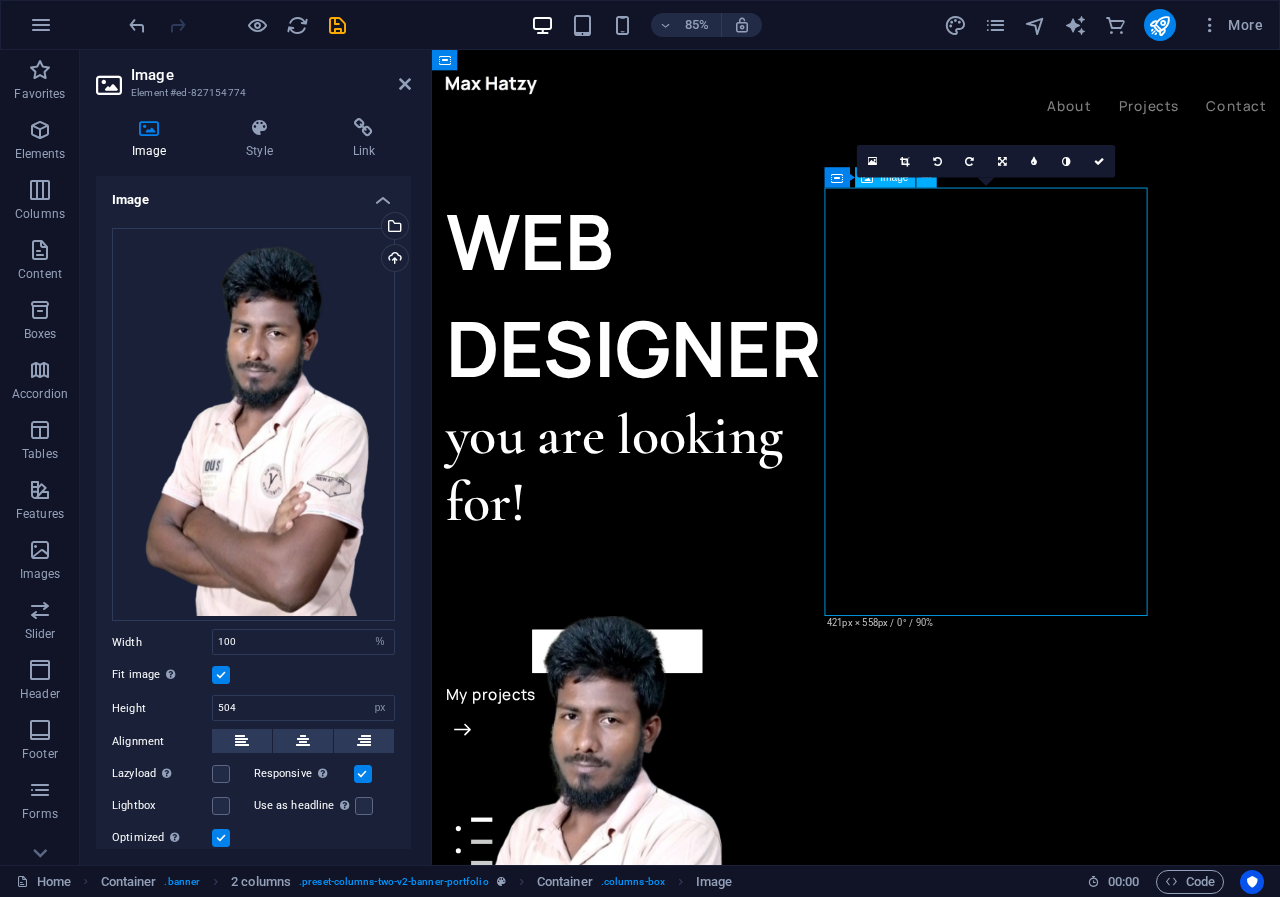 drag, startPoint x: 1106, startPoint y: 369, endPoint x: 1111, endPoint y: 420, distance: 51.24451 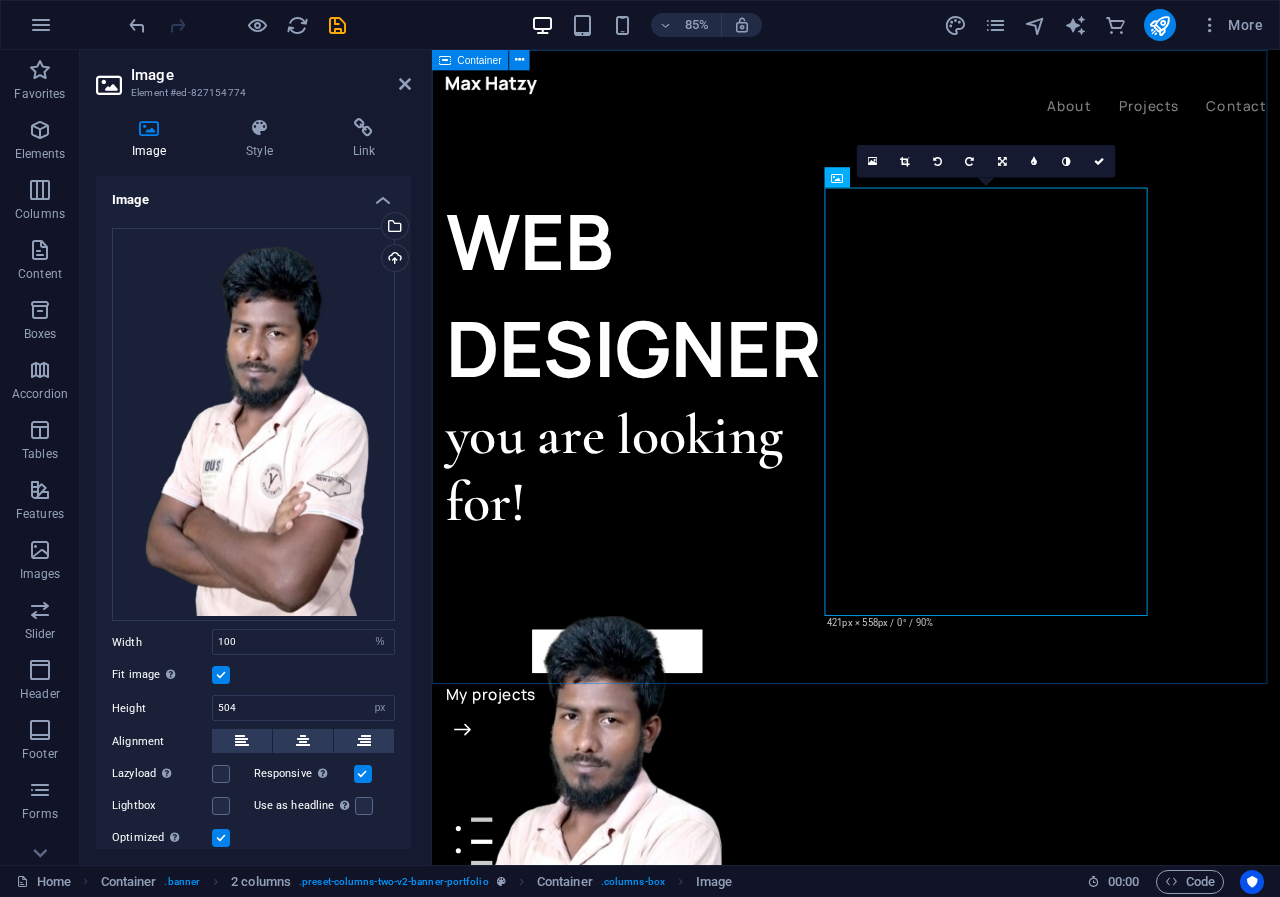 click on "WEB DESIGNER you are looking for! Let’s talk My projects" at bounding box center (931, 927) 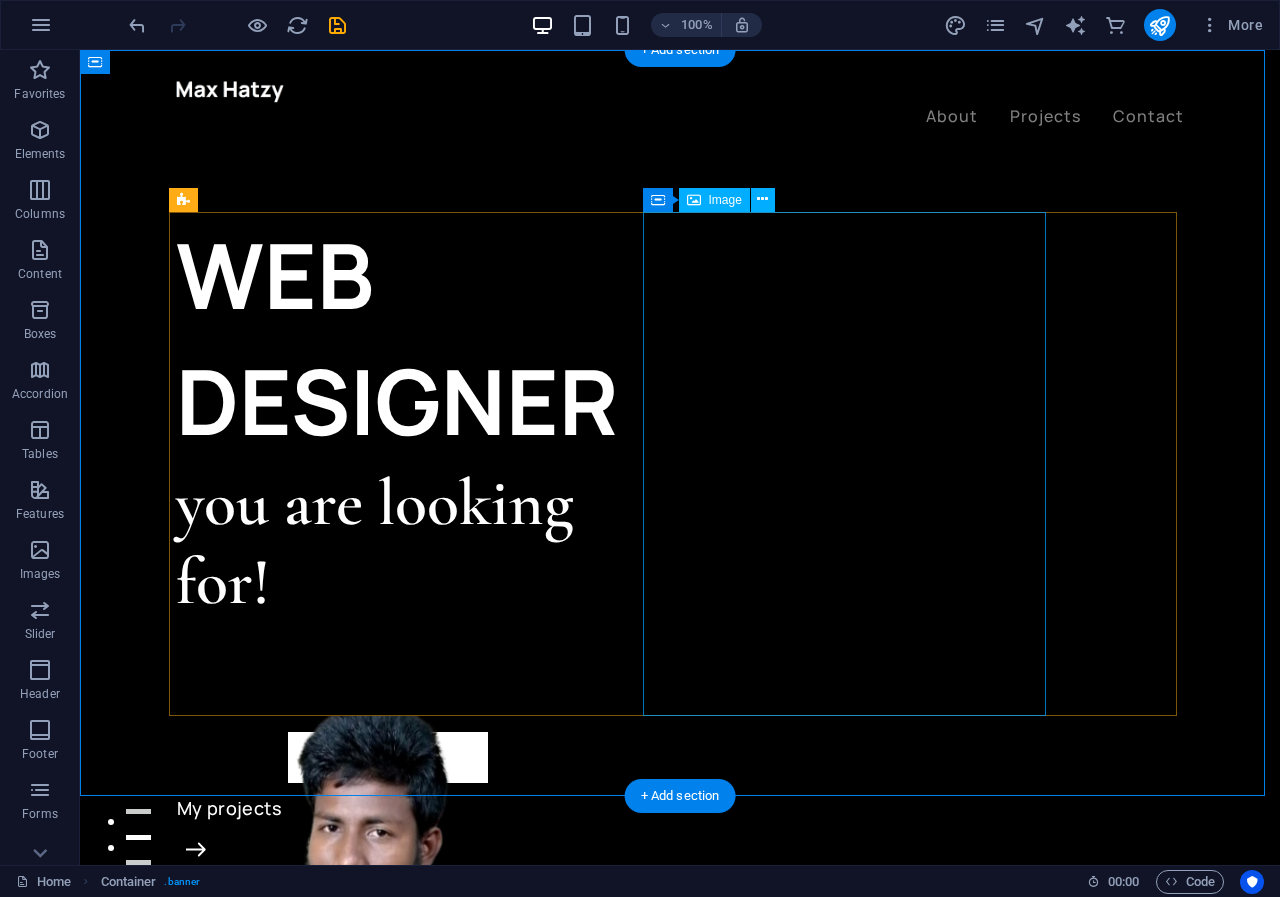 click at bounding box center [347, 968] 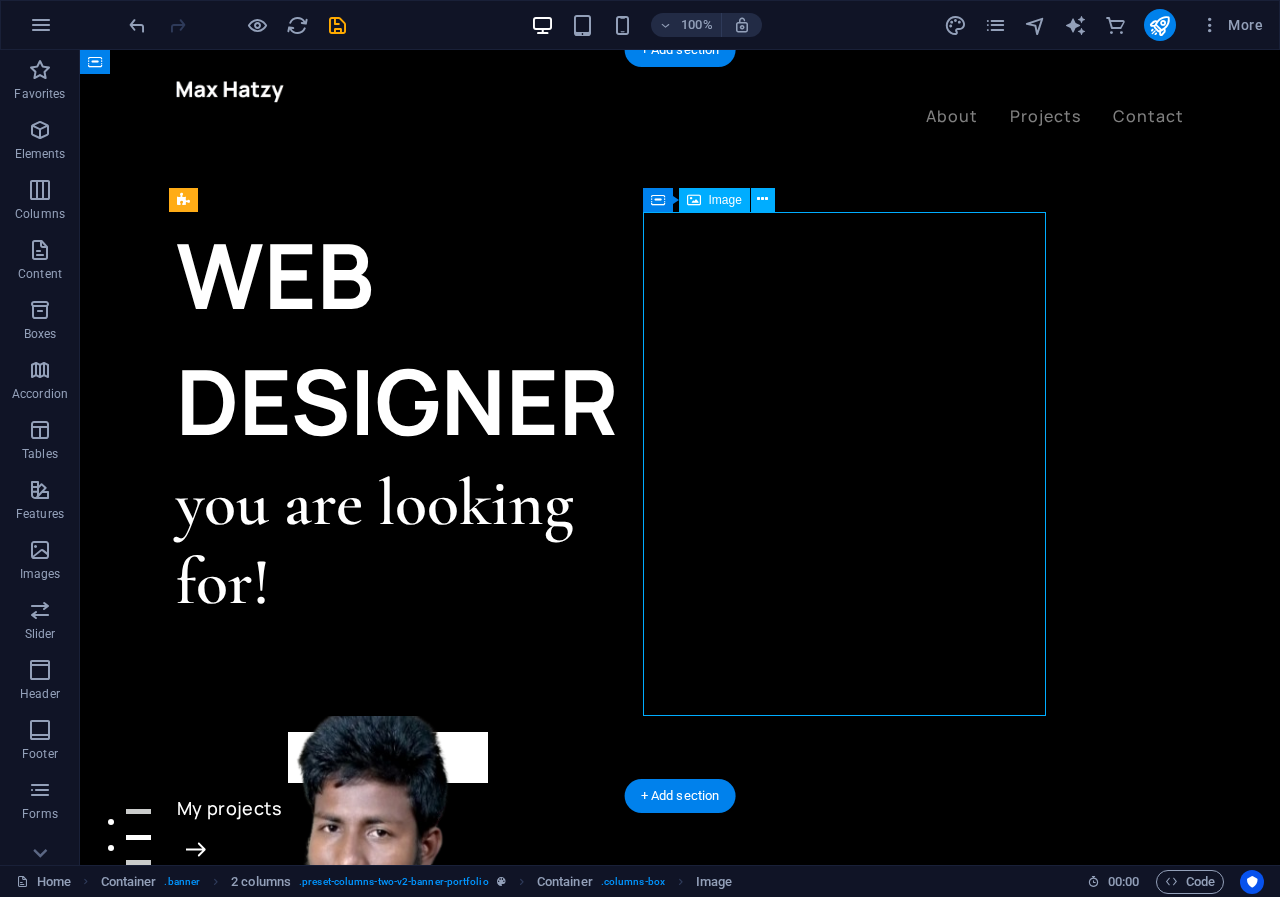 click at bounding box center [347, 968] 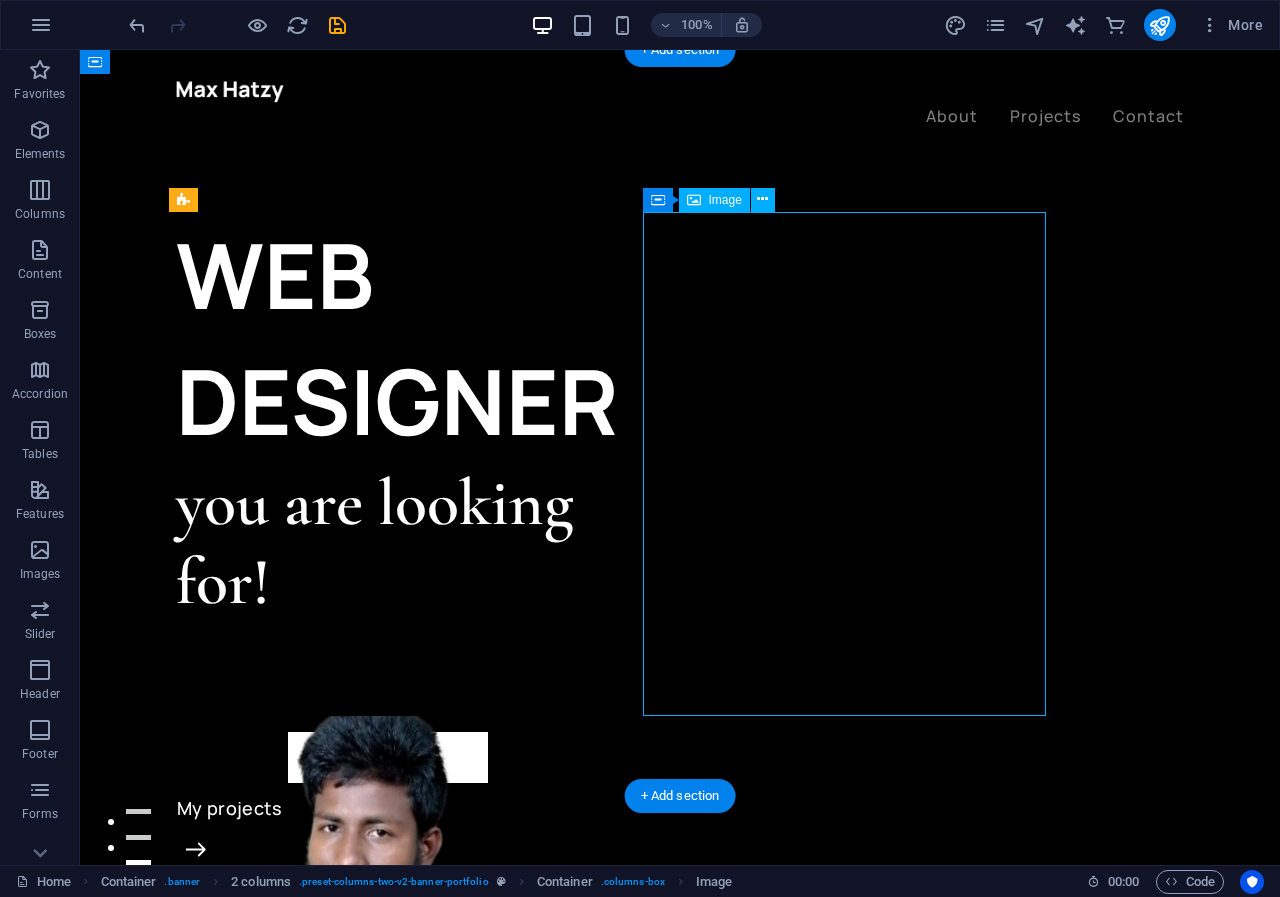click at bounding box center [347, 968] 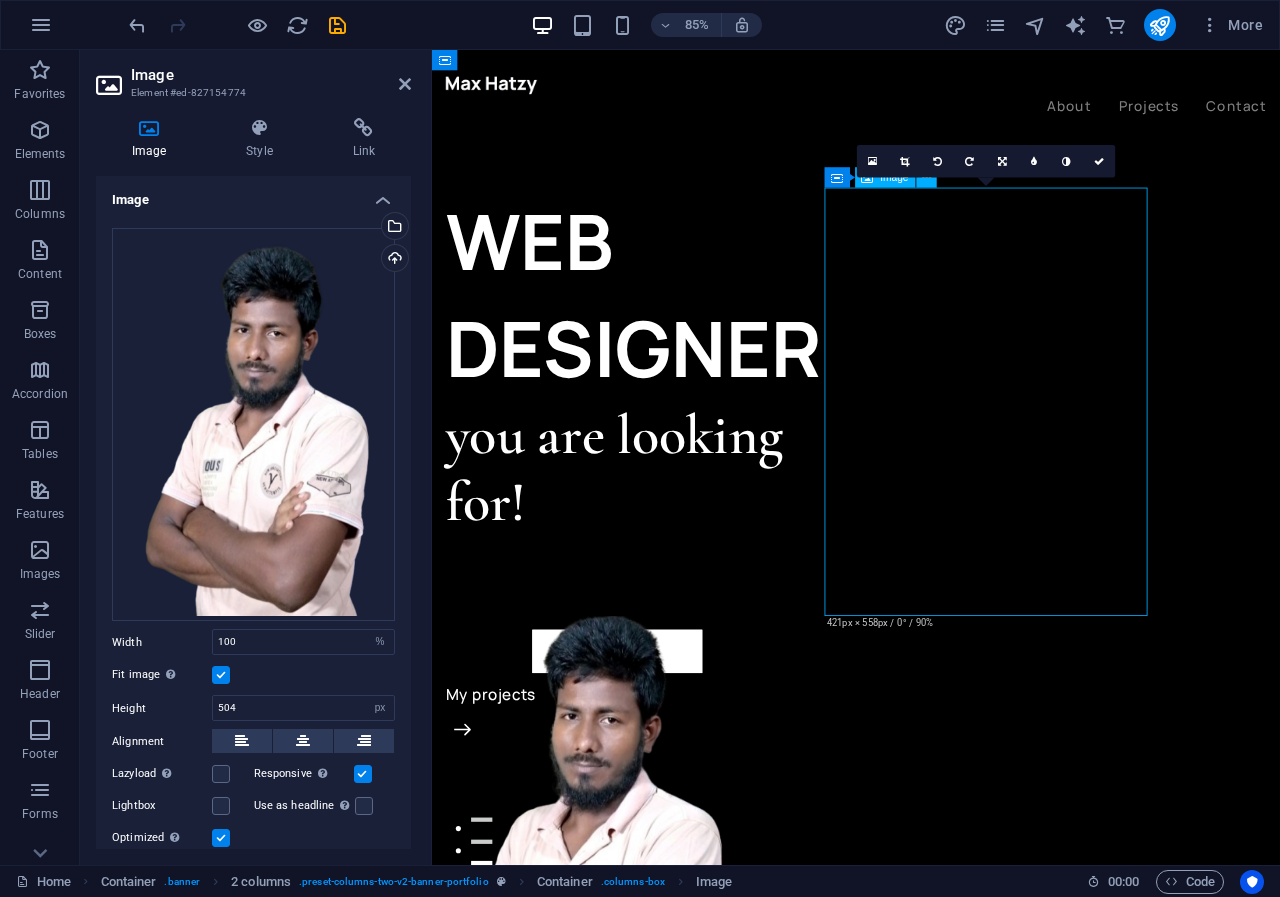 drag, startPoint x: 1123, startPoint y: 260, endPoint x: 1143, endPoint y: 359, distance: 101 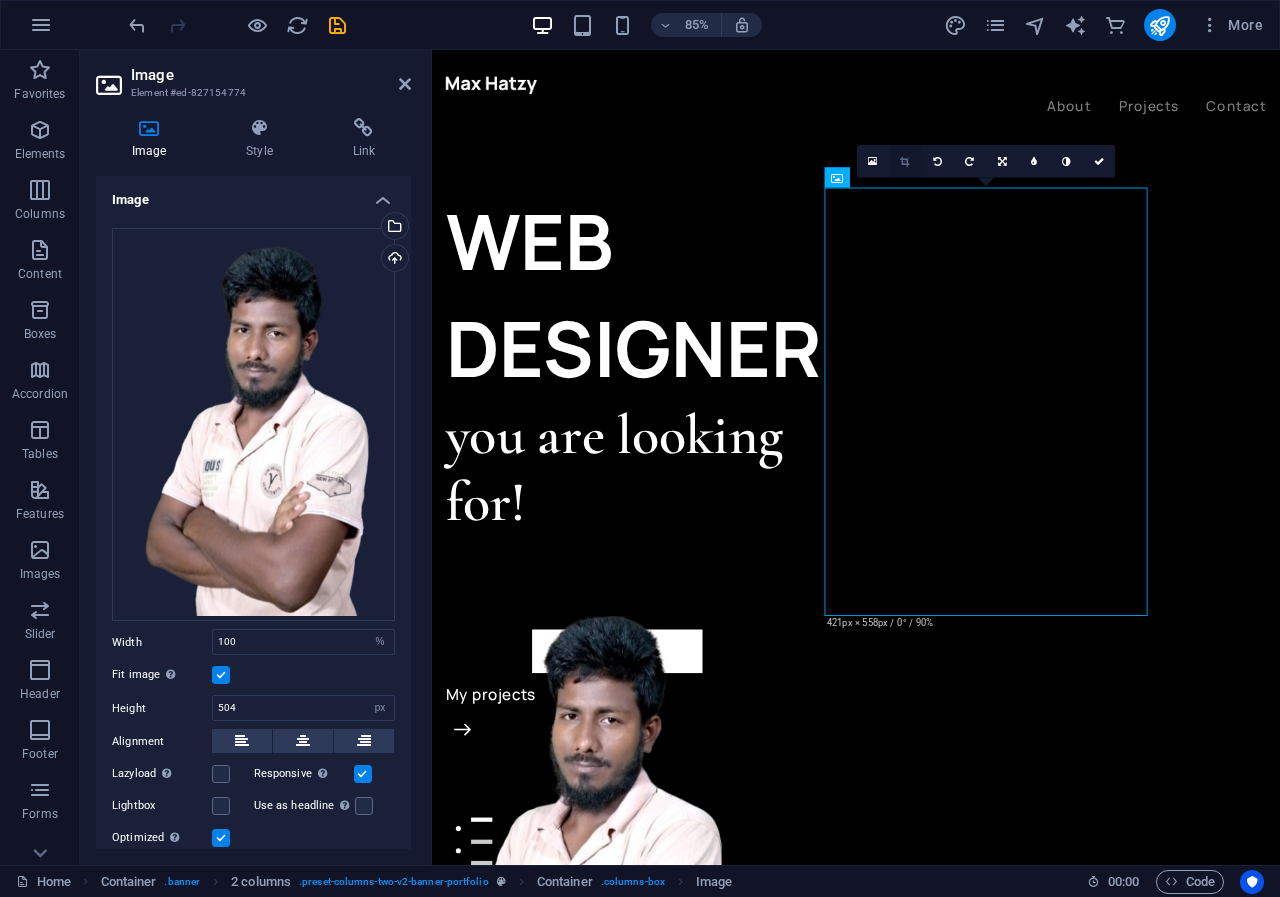 click at bounding box center [904, 161] 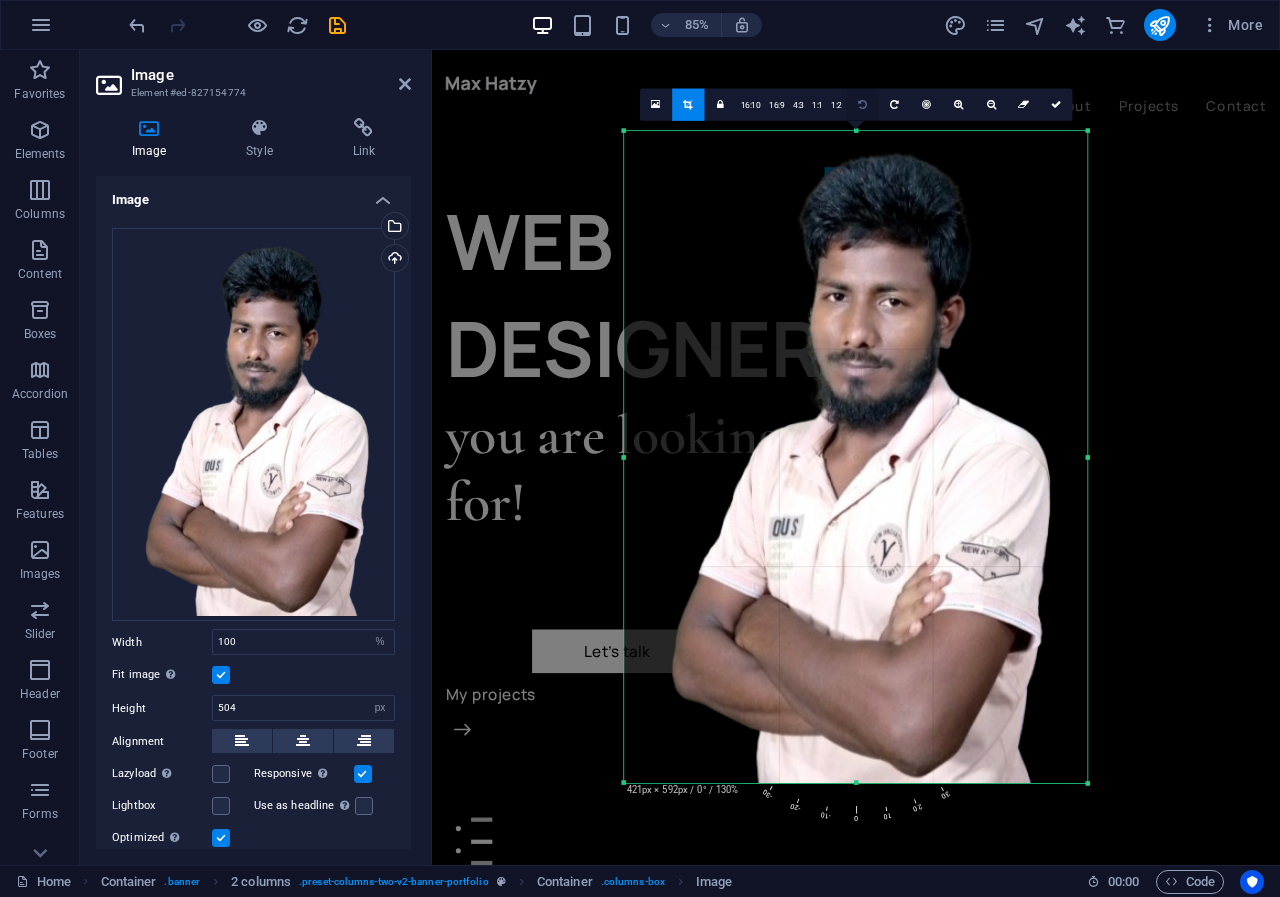 drag, startPoint x: 856, startPoint y: 131, endPoint x: 859, endPoint y: 106, distance: 25.179358 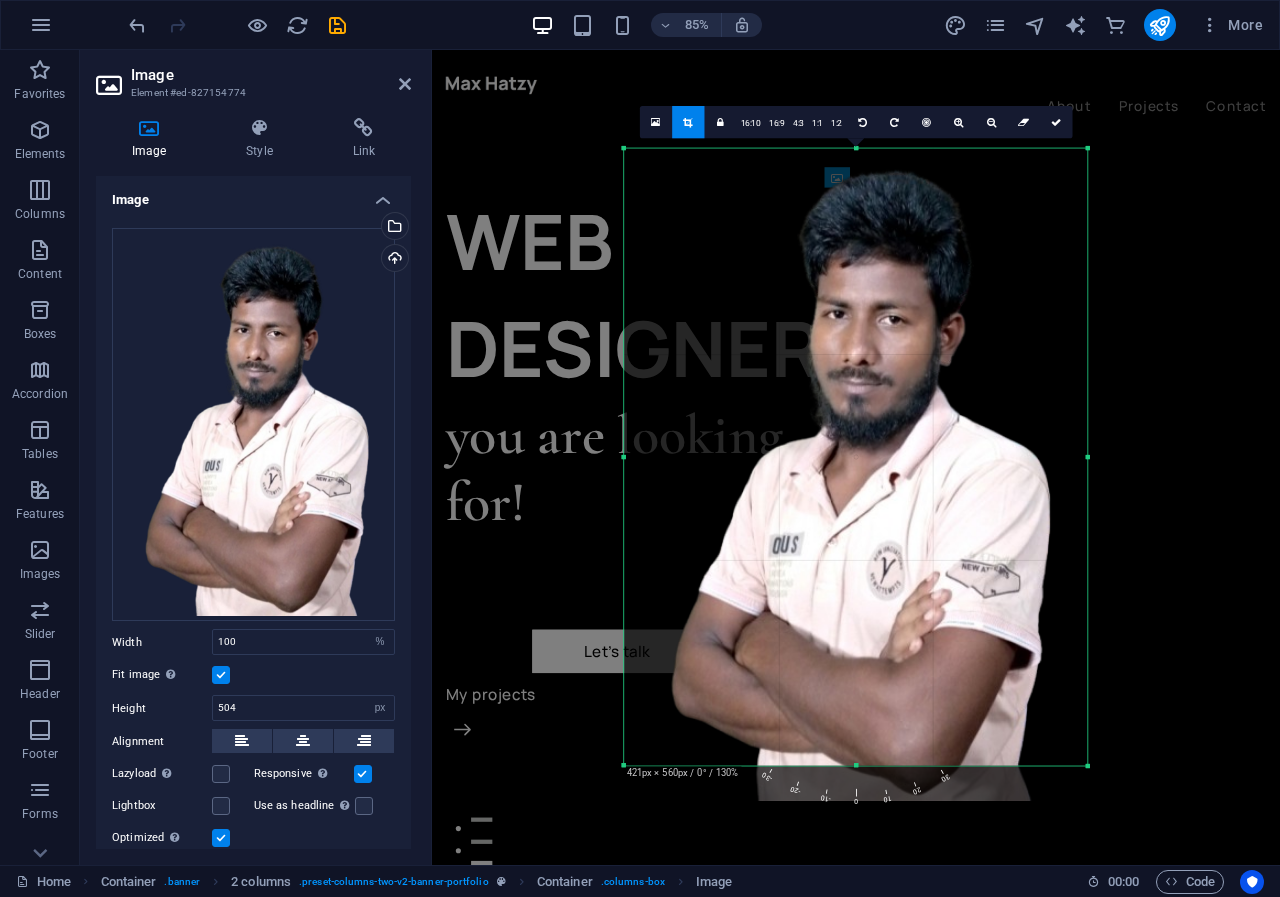 drag, startPoint x: 857, startPoint y: 784, endPoint x: 871, endPoint y: 743, distance: 43.32436 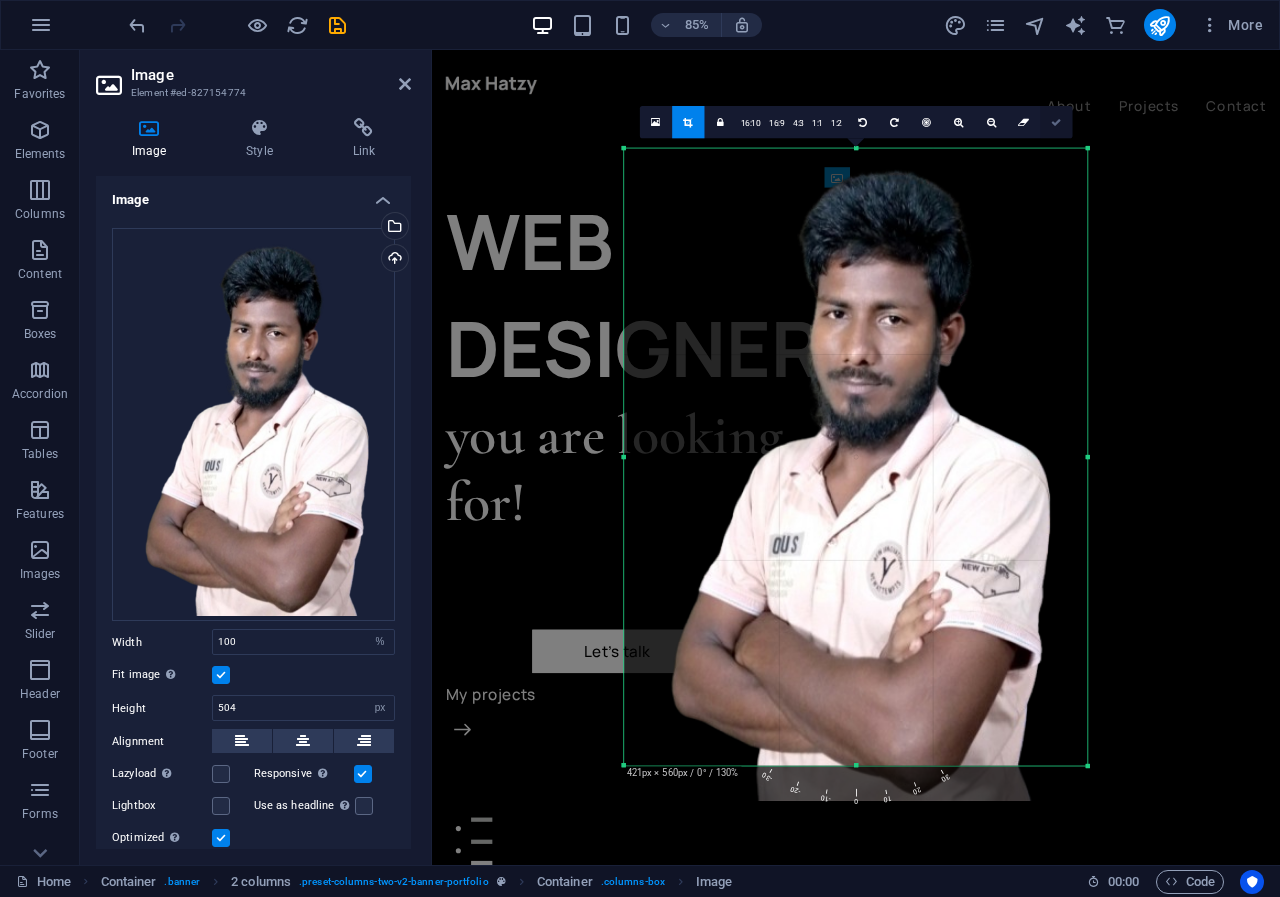 click at bounding box center [1056, 122] 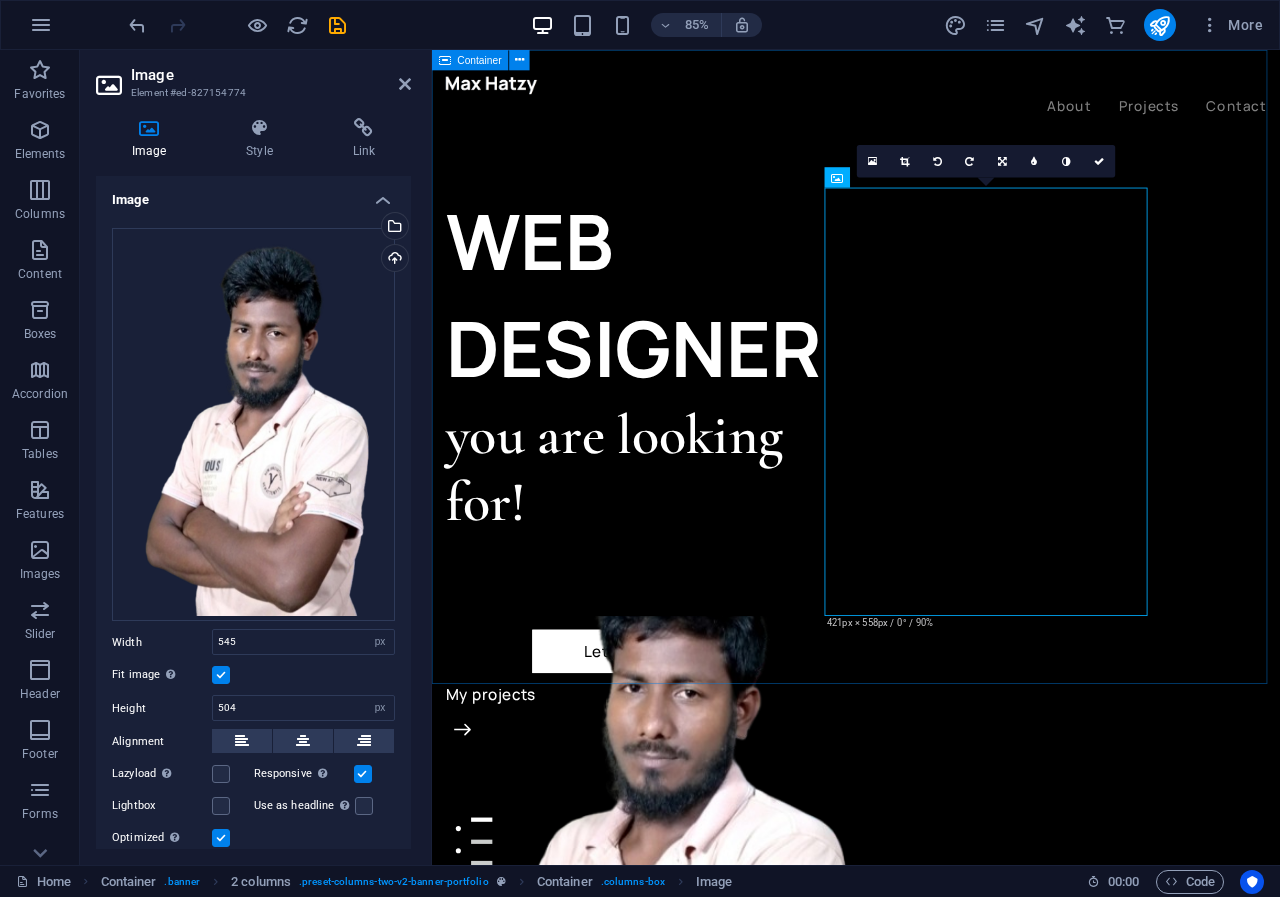 click on "WEB DESIGNER you are looking for! Let’s talk My projects" at bounding box center (931, 927) 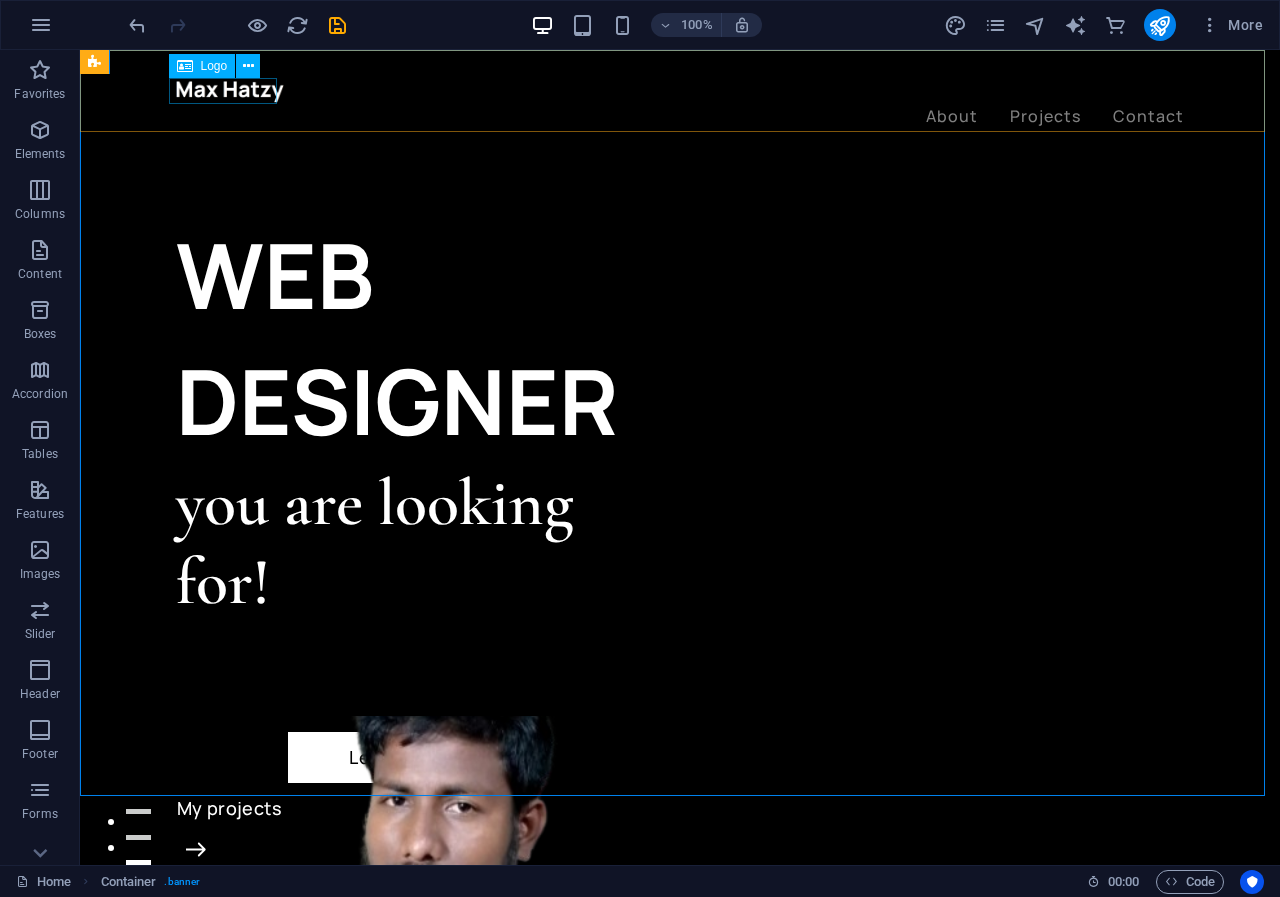 click at bounding box center (680, 91) 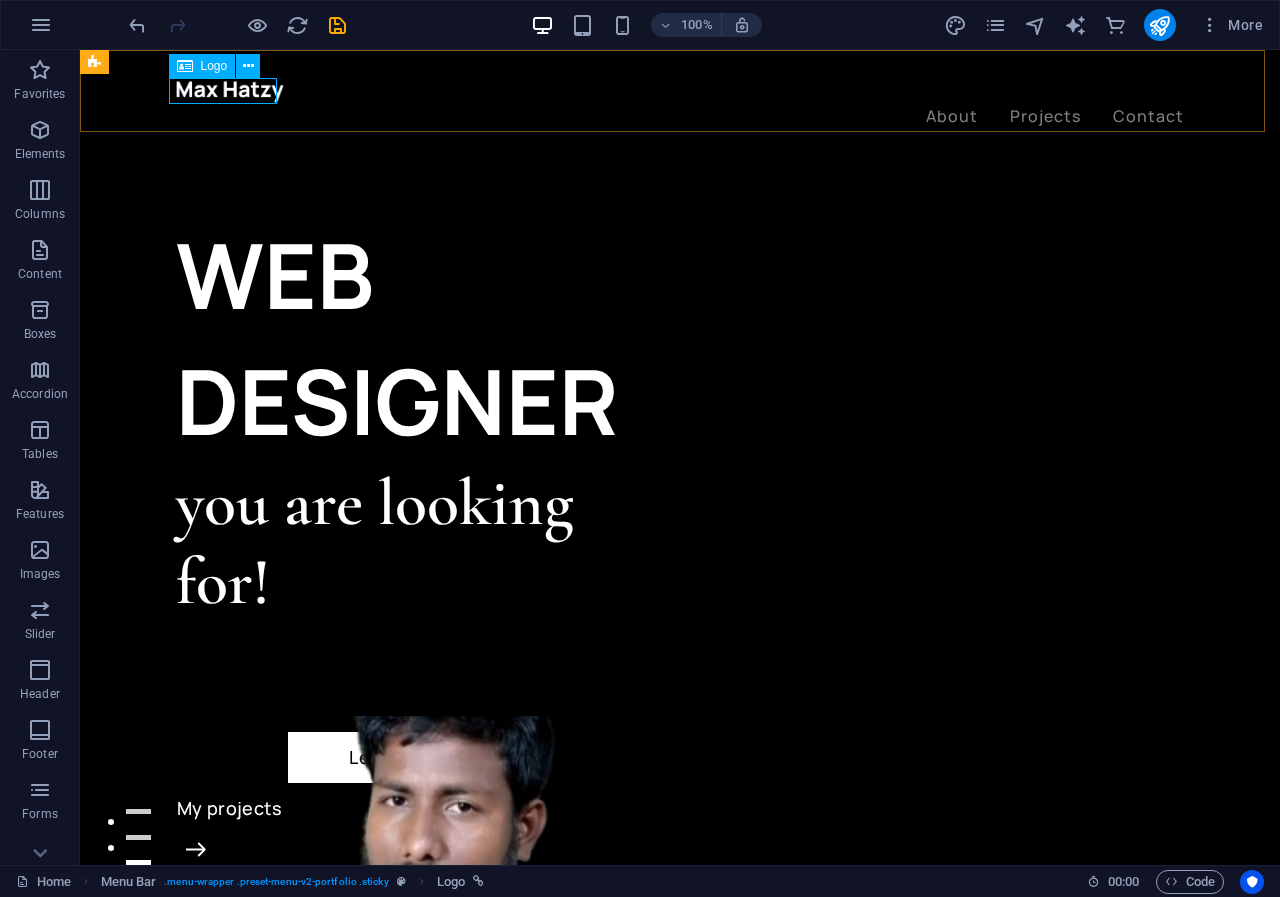 click on "Logo" at bounding box center (214, 66) 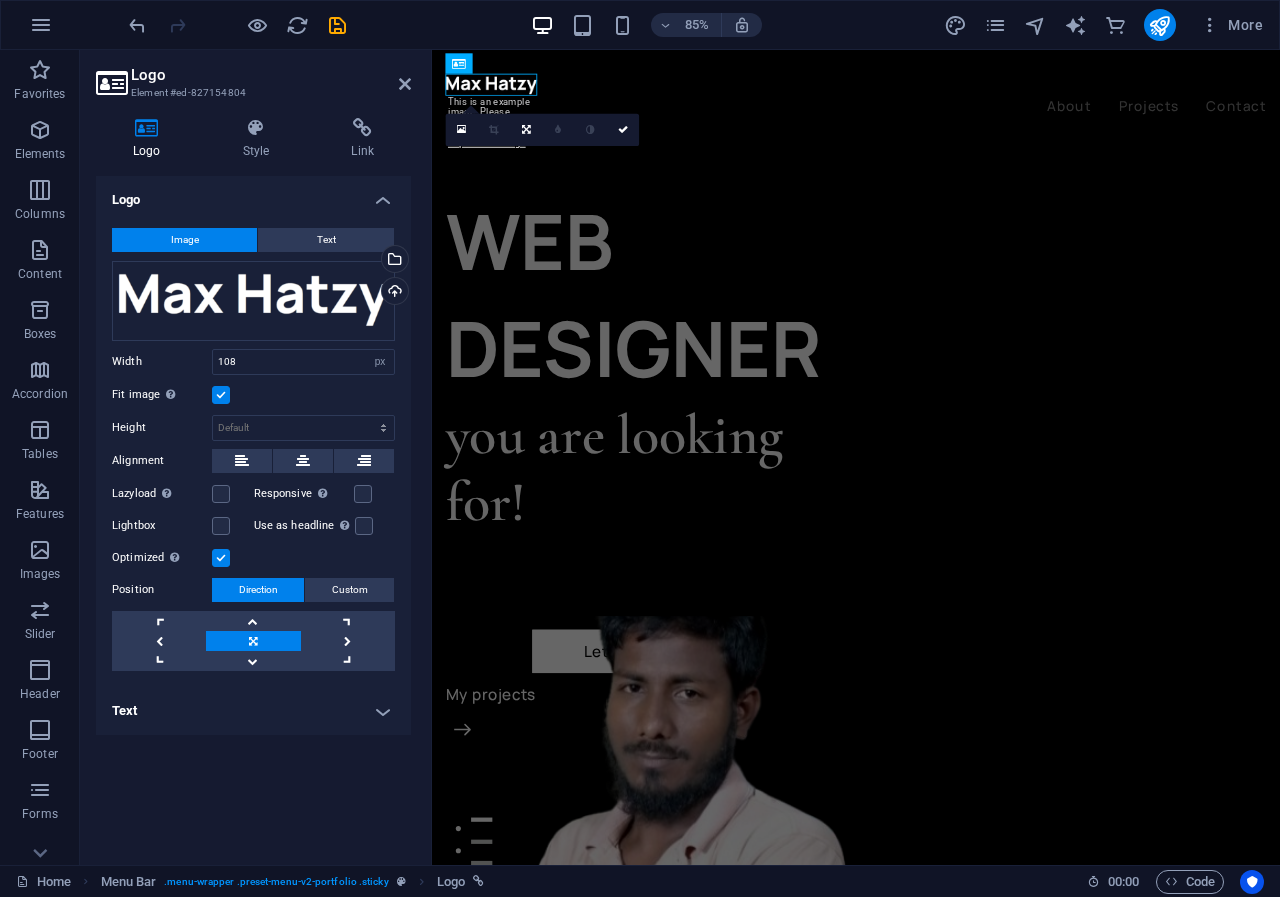 click on "Image" at bounding box center (184, 240) 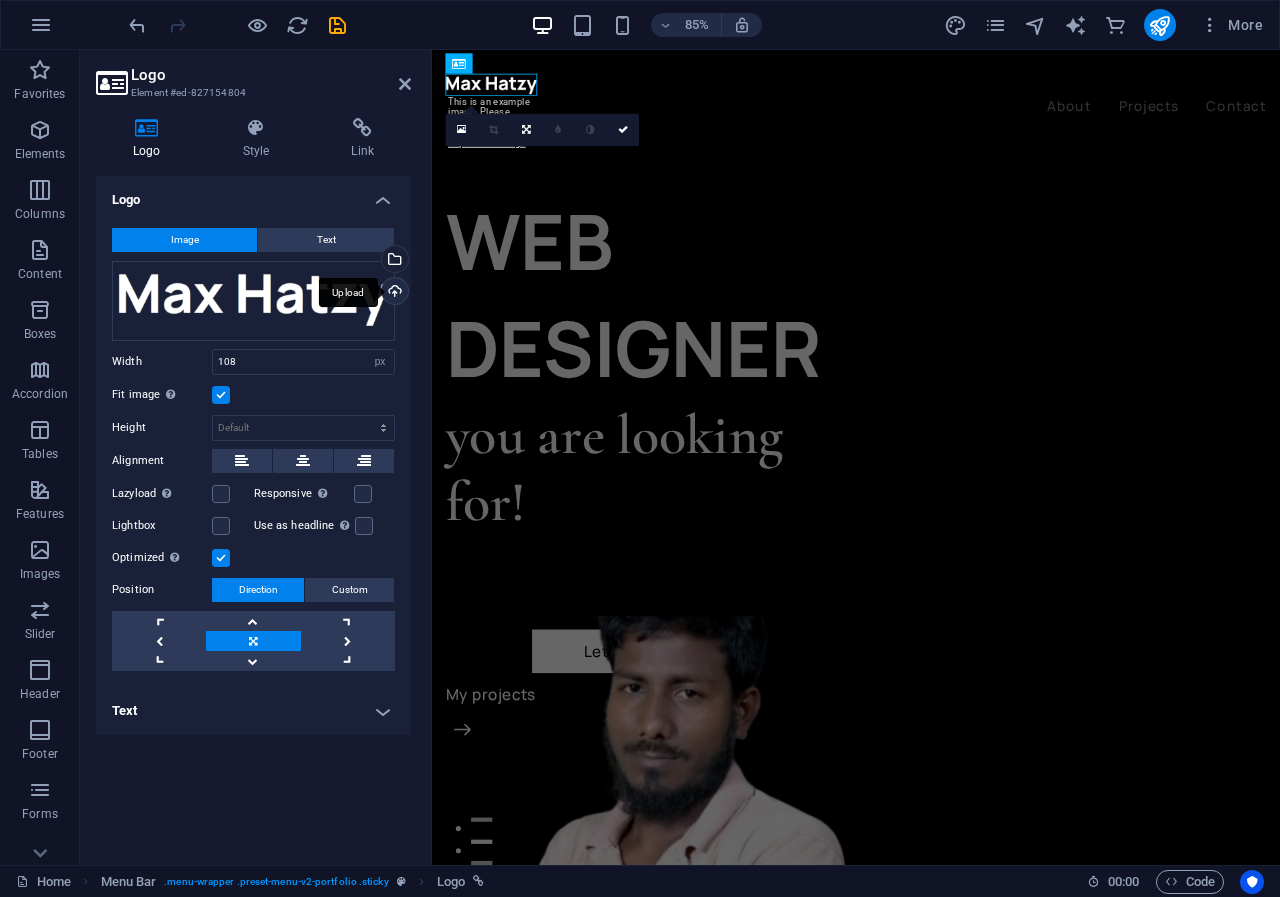 click on "Upload" at bounding box center [393, 293] 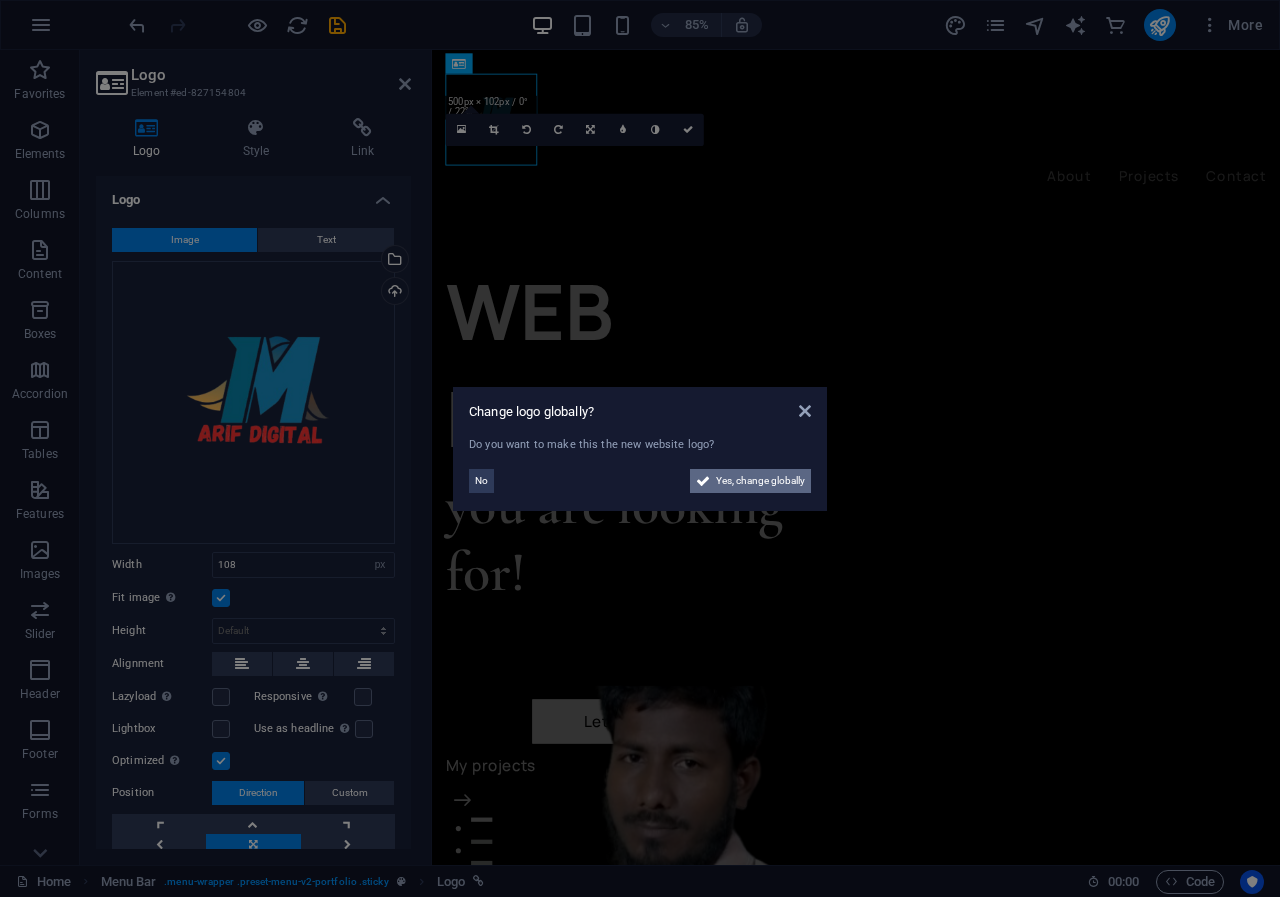 click on "Yes, change globally" at bounding box center [760, 481] 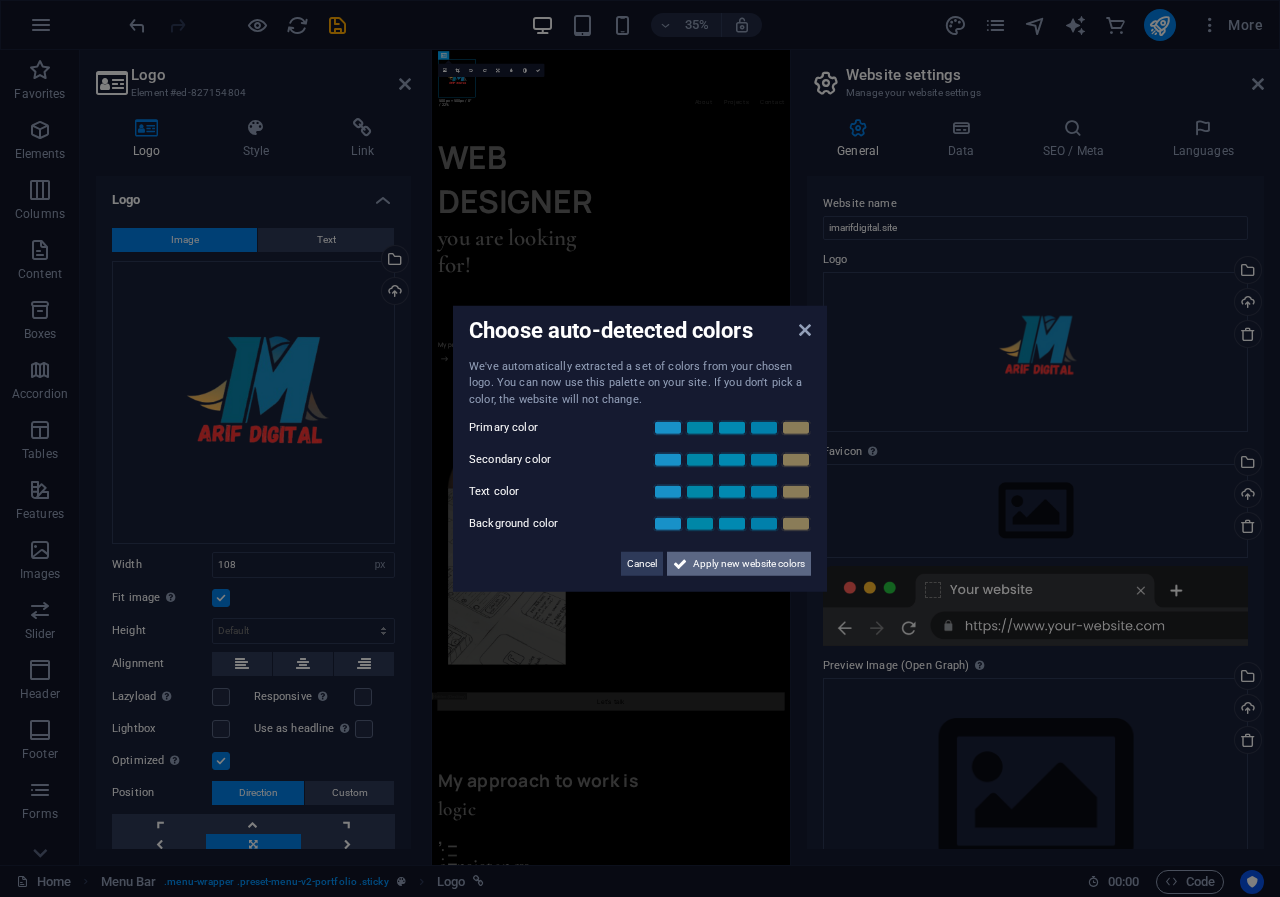 click on "Apply new website colors" at bounding box center (749, 564) 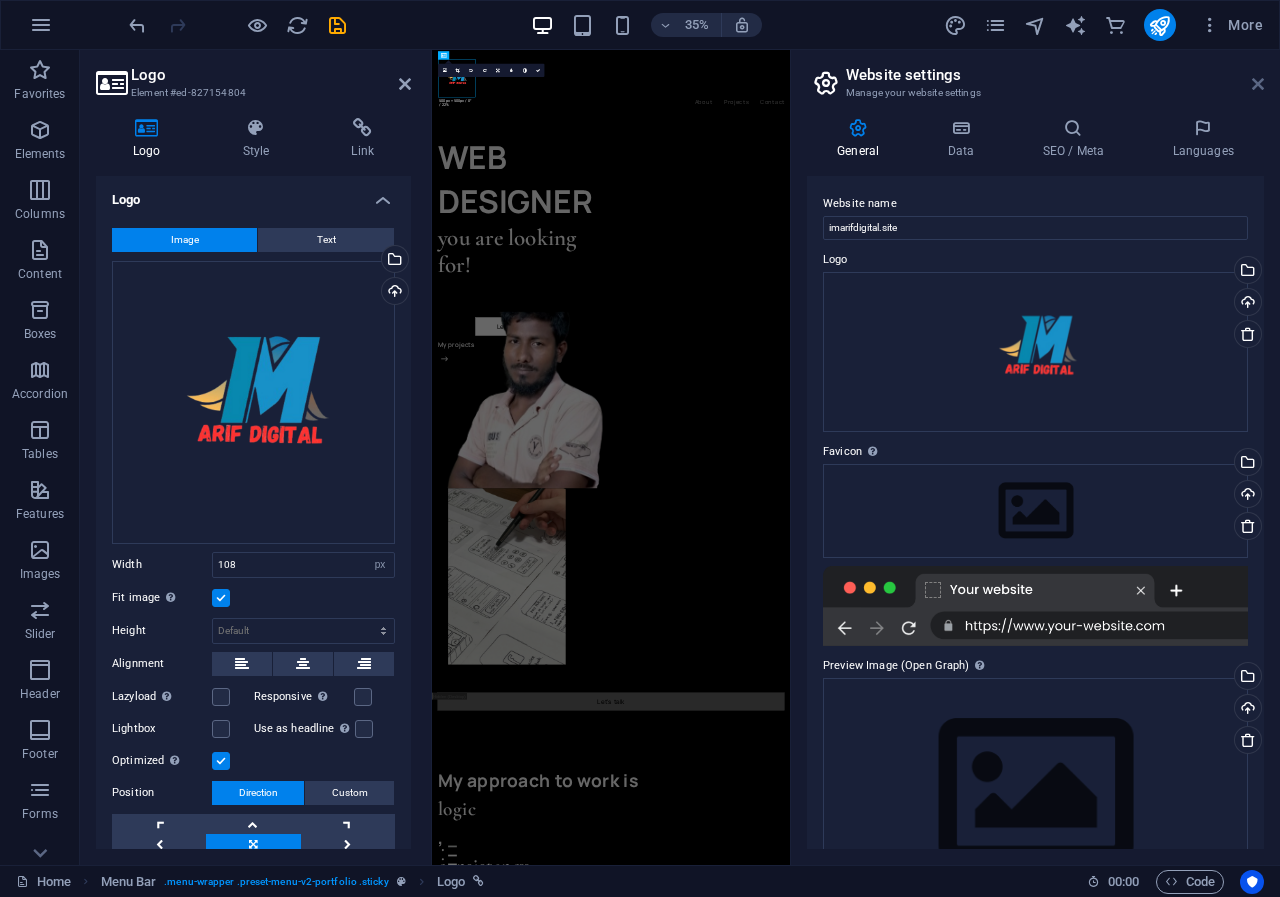 click at bounding box center [1258, 84] 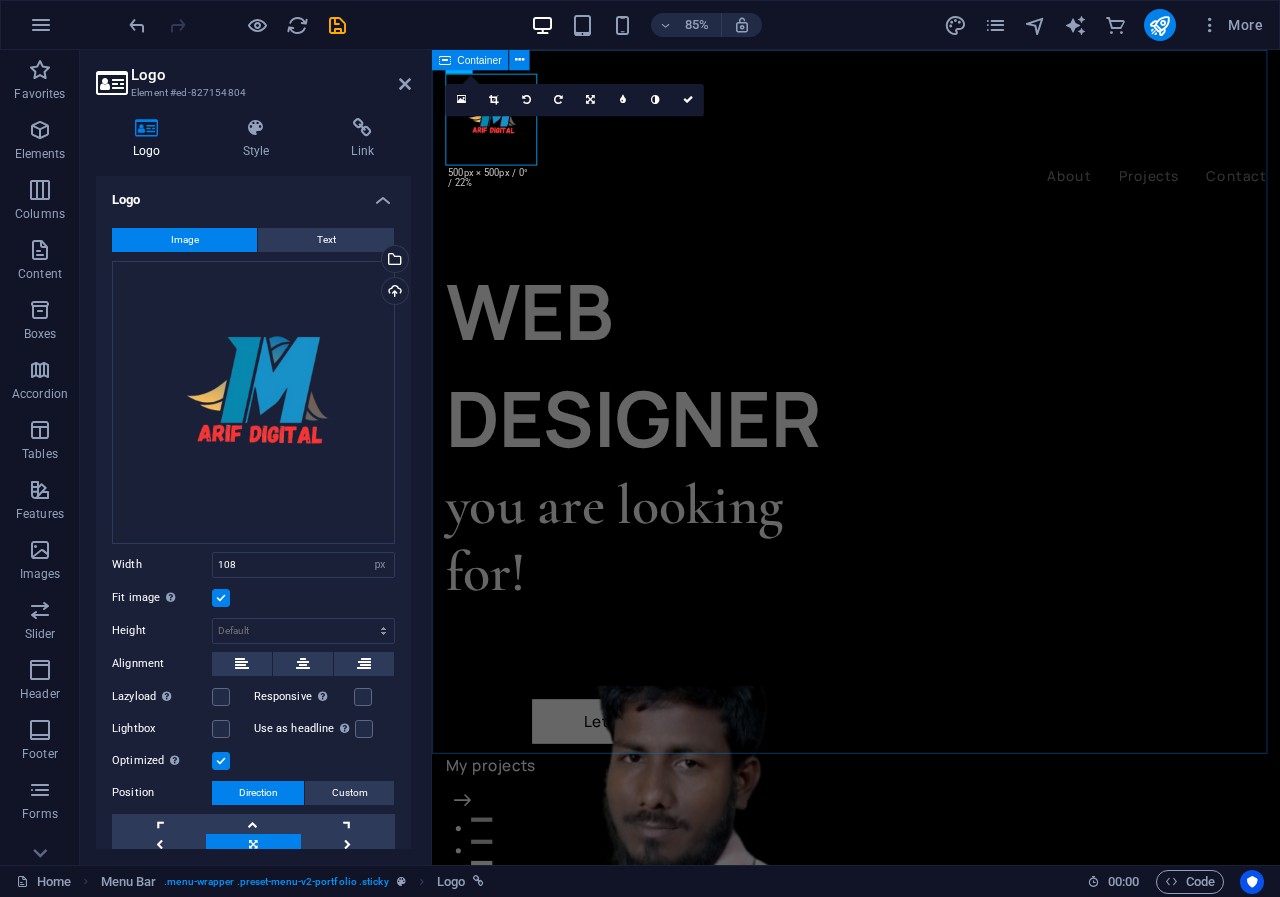 click on "WEB DESIGNER you are looking for! Let’s talk My projects" at bounding box center [931, 968] 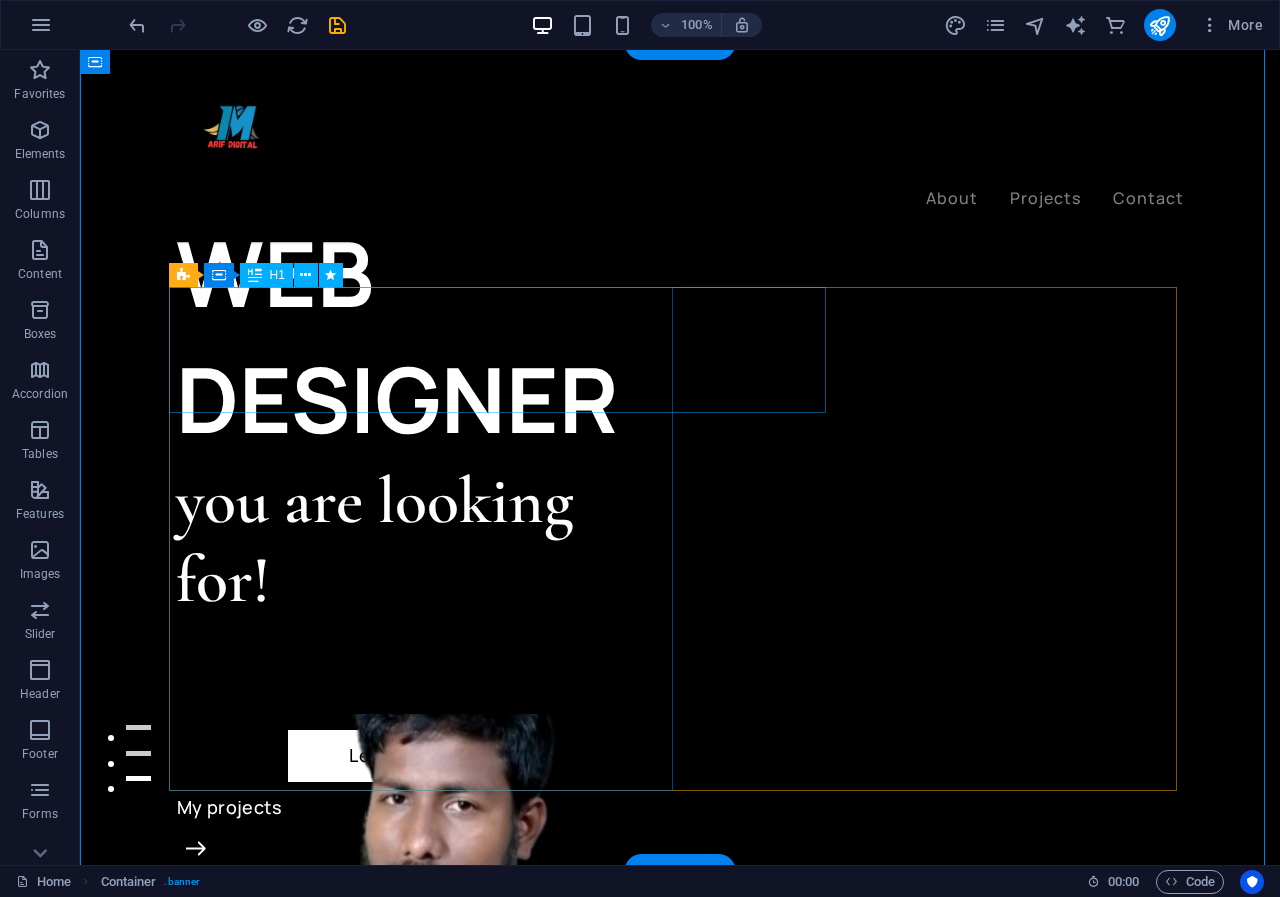 scroll, scrollTop: 100, scrollLeft: 0, axis: vertical 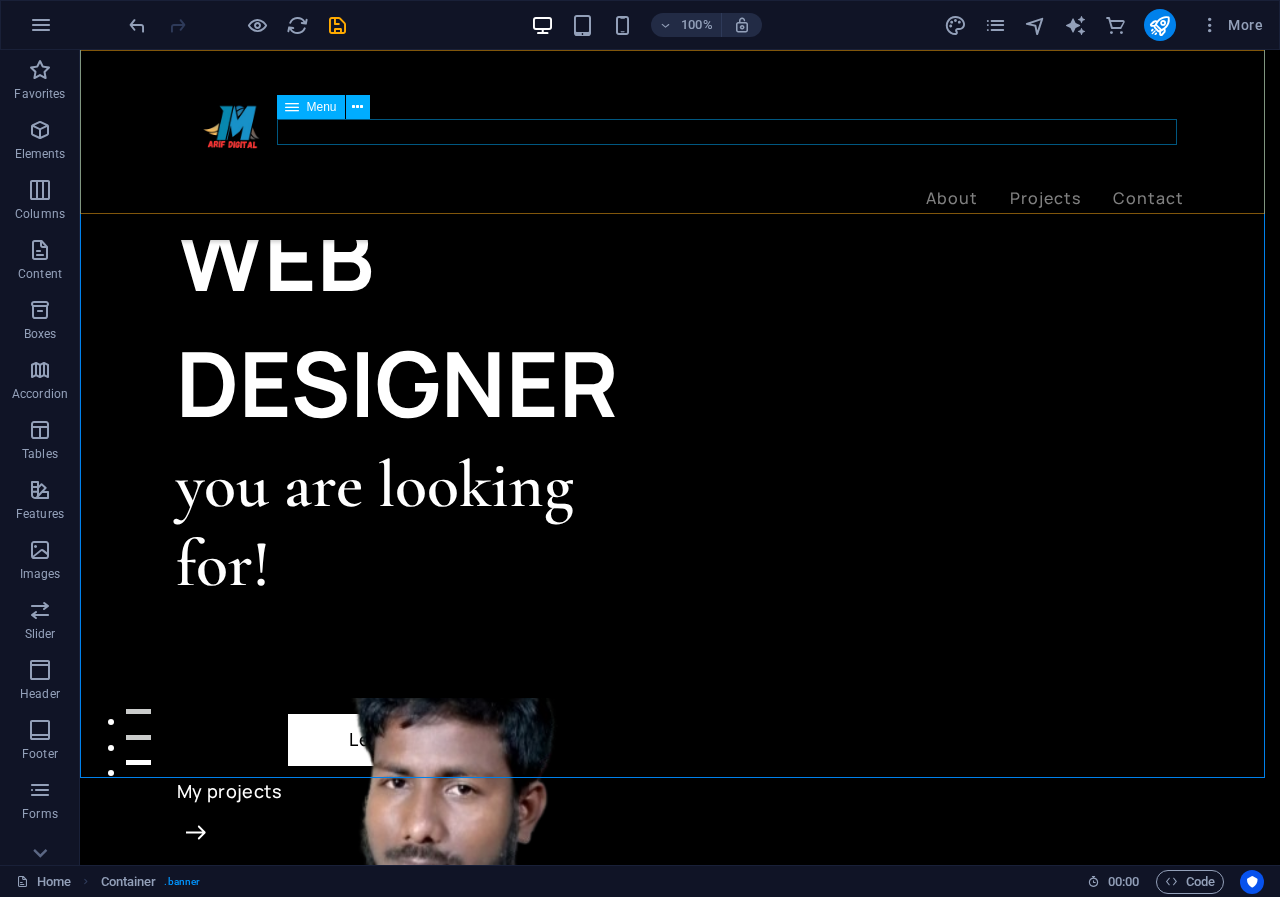 click on "About Projects Contact" at bounding box center [680, 199] 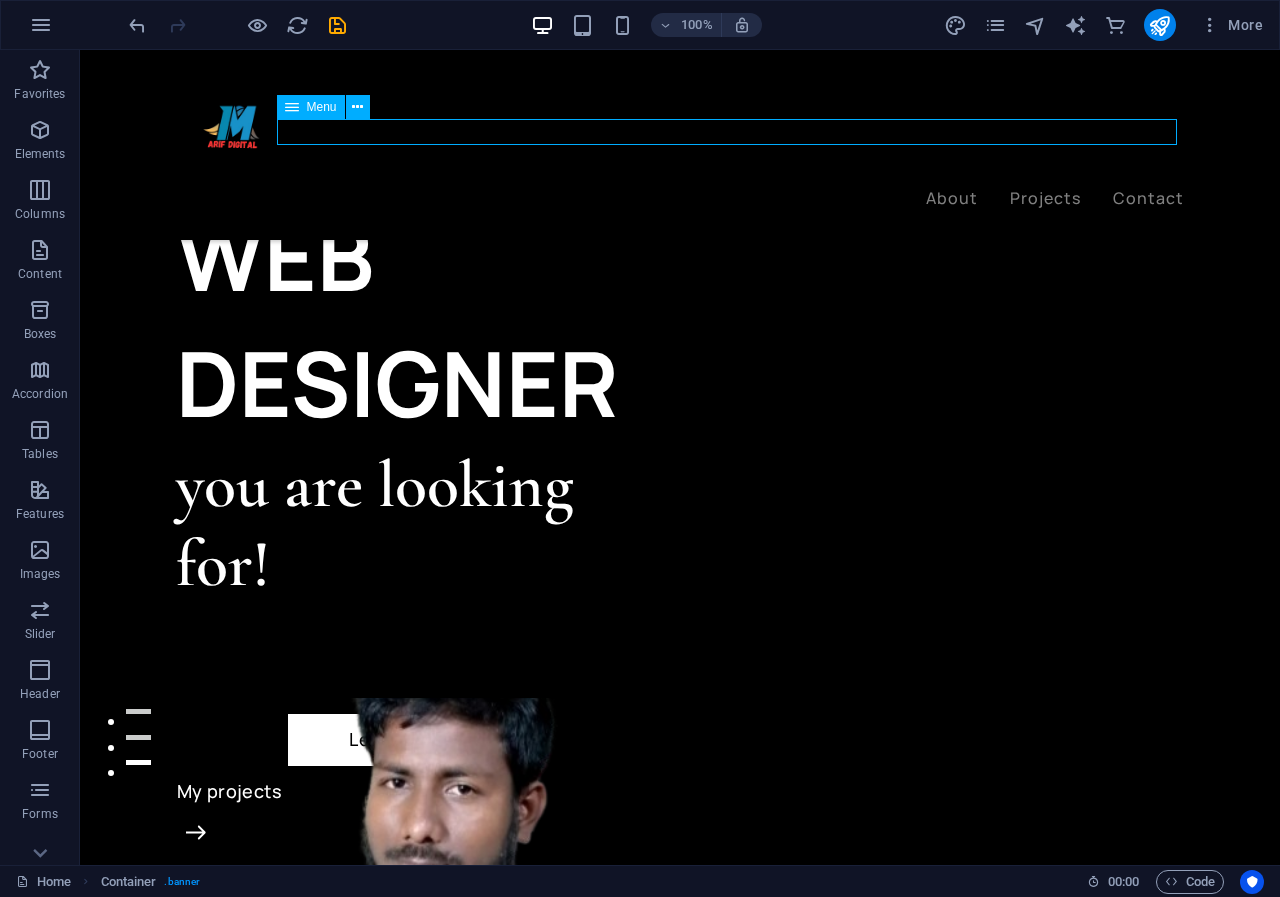 click on "About Projects Contact" at bounding box center [680, 199] 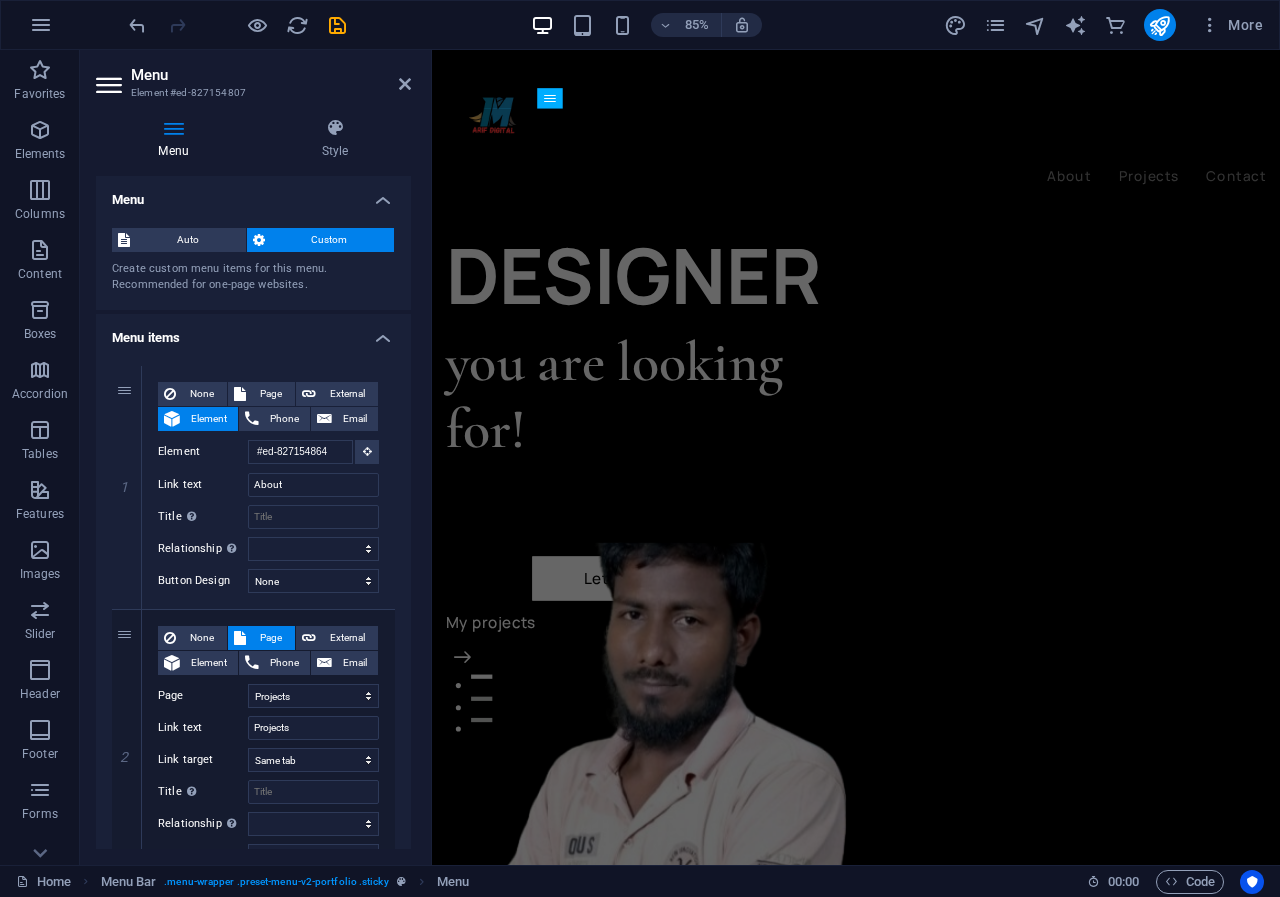 scroll, scrollTop: 0, scrollLeft: 0, axis: both 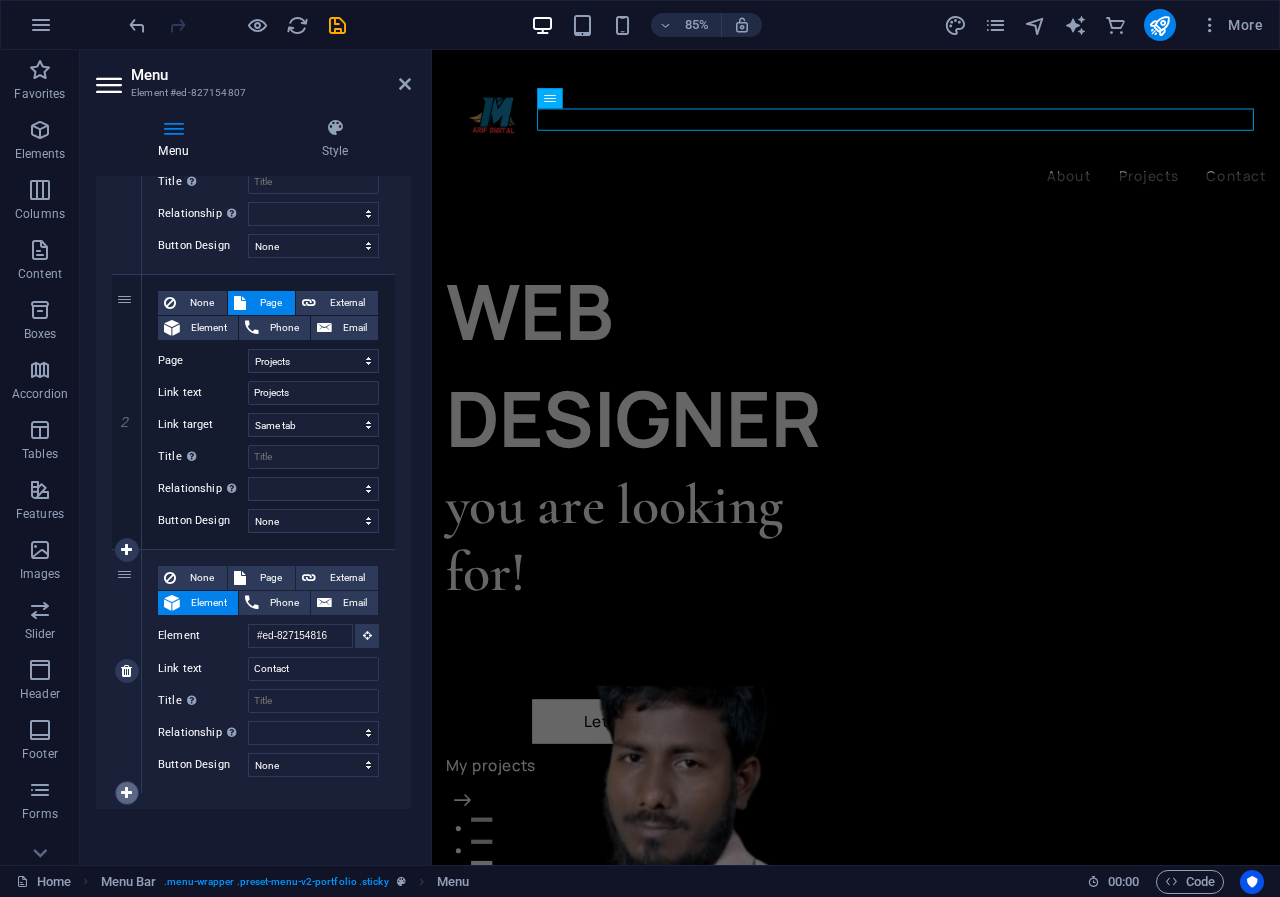click at bounding box center [126, 793] 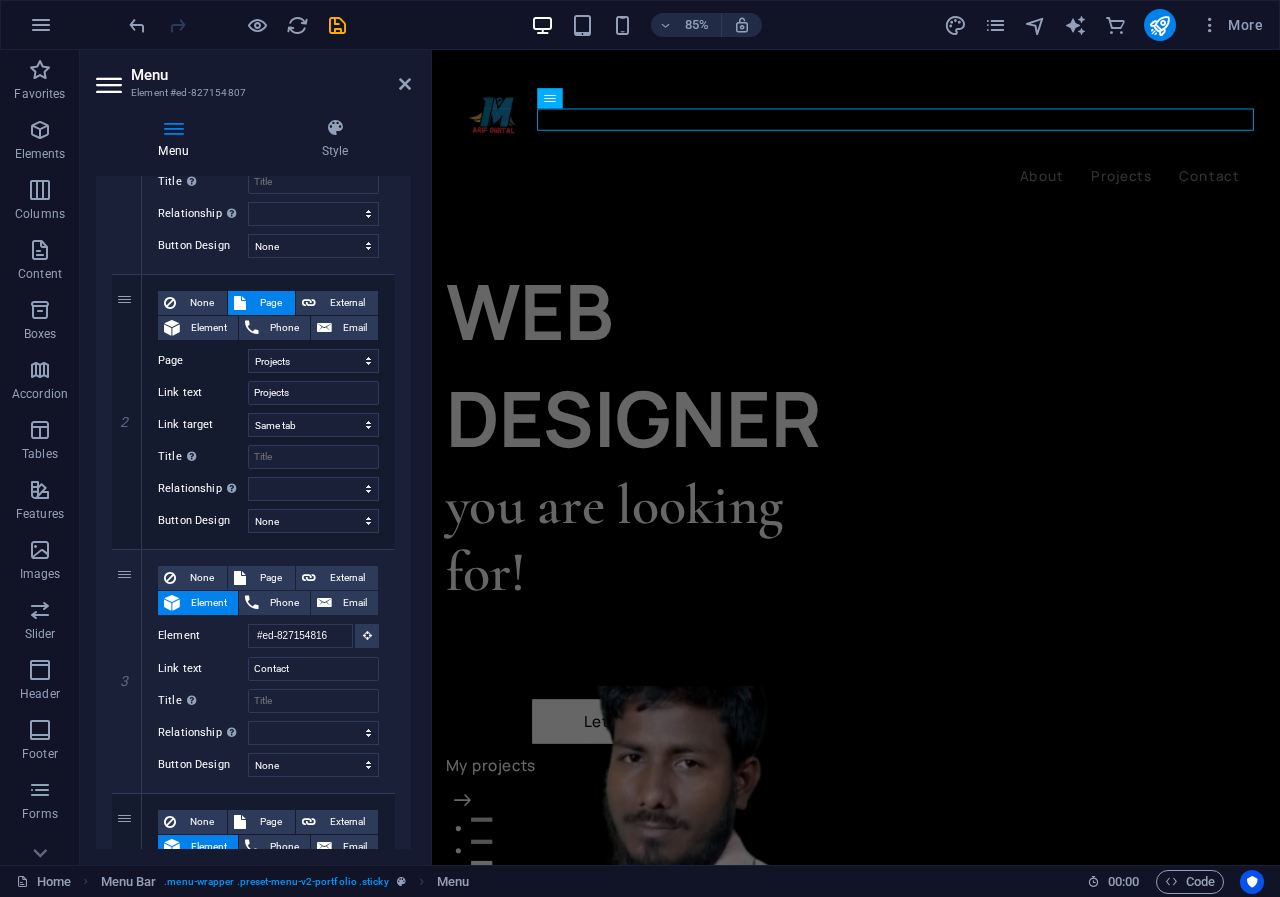 drag, startPoint x: 406, startPoint y: 480, endPoint x: 419, endPoint y: 599, distance: 119.70798 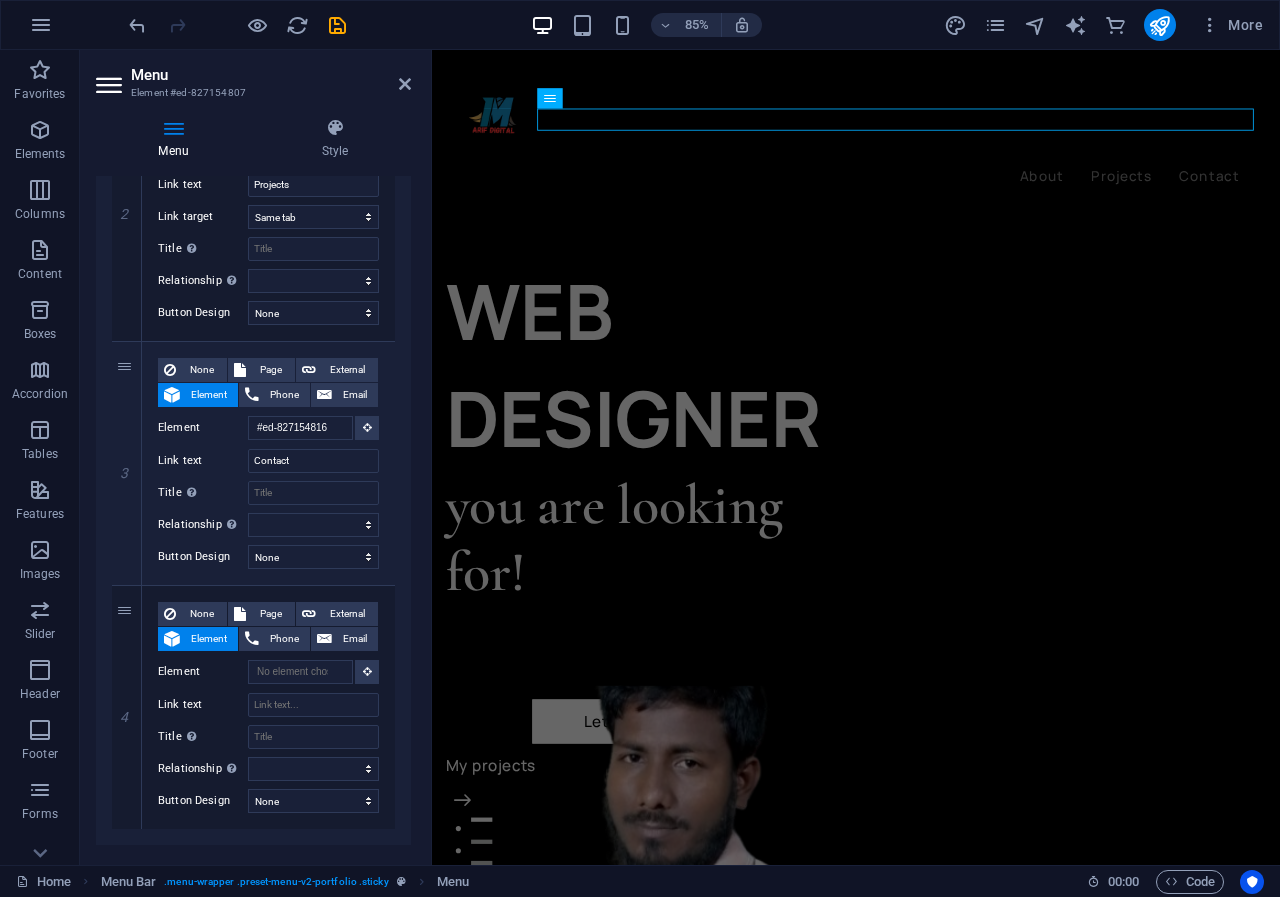 scroll, scrollTop: 550, scrollLeft: 0, axis: vertical 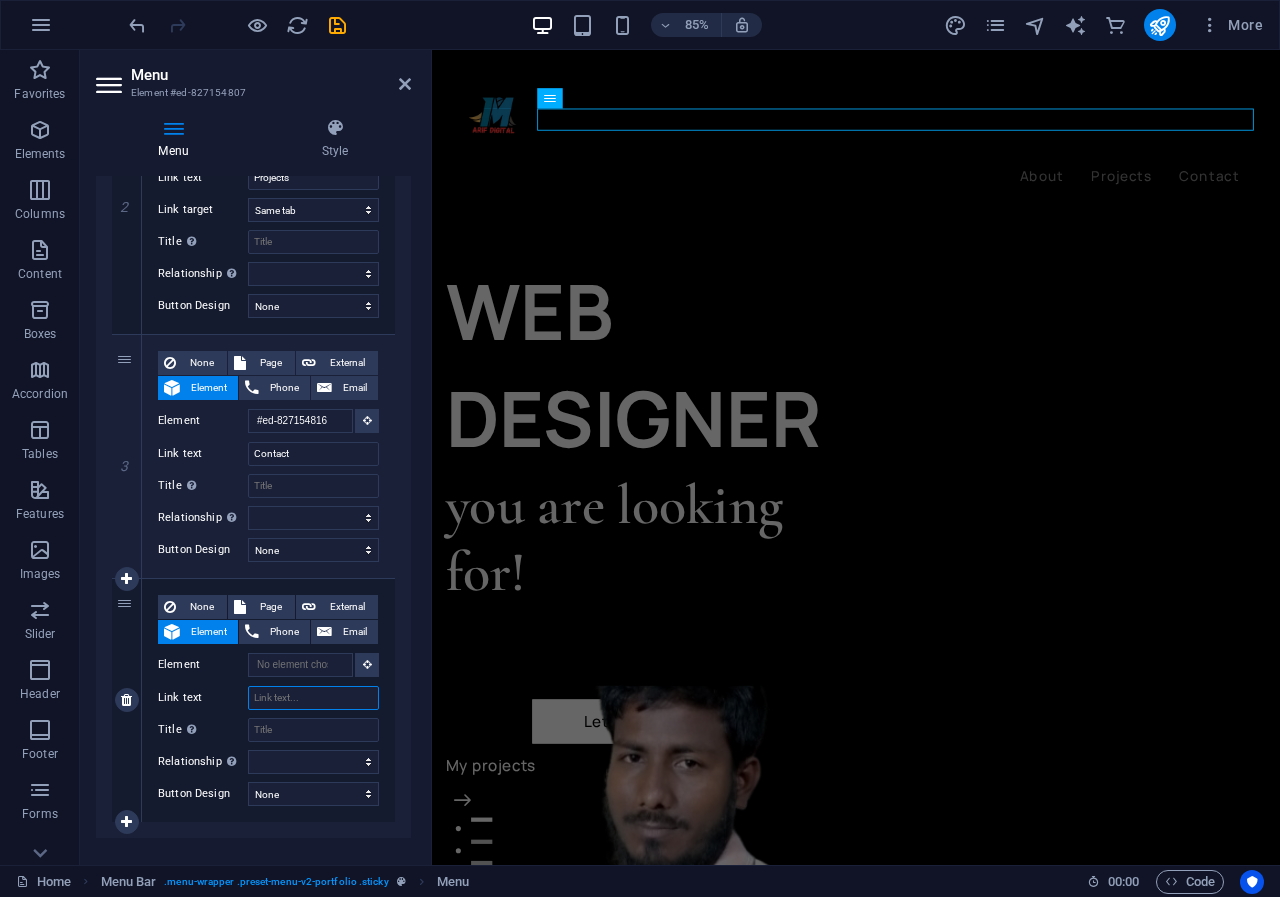 click on "Link text" at bounding box center [313, 698] 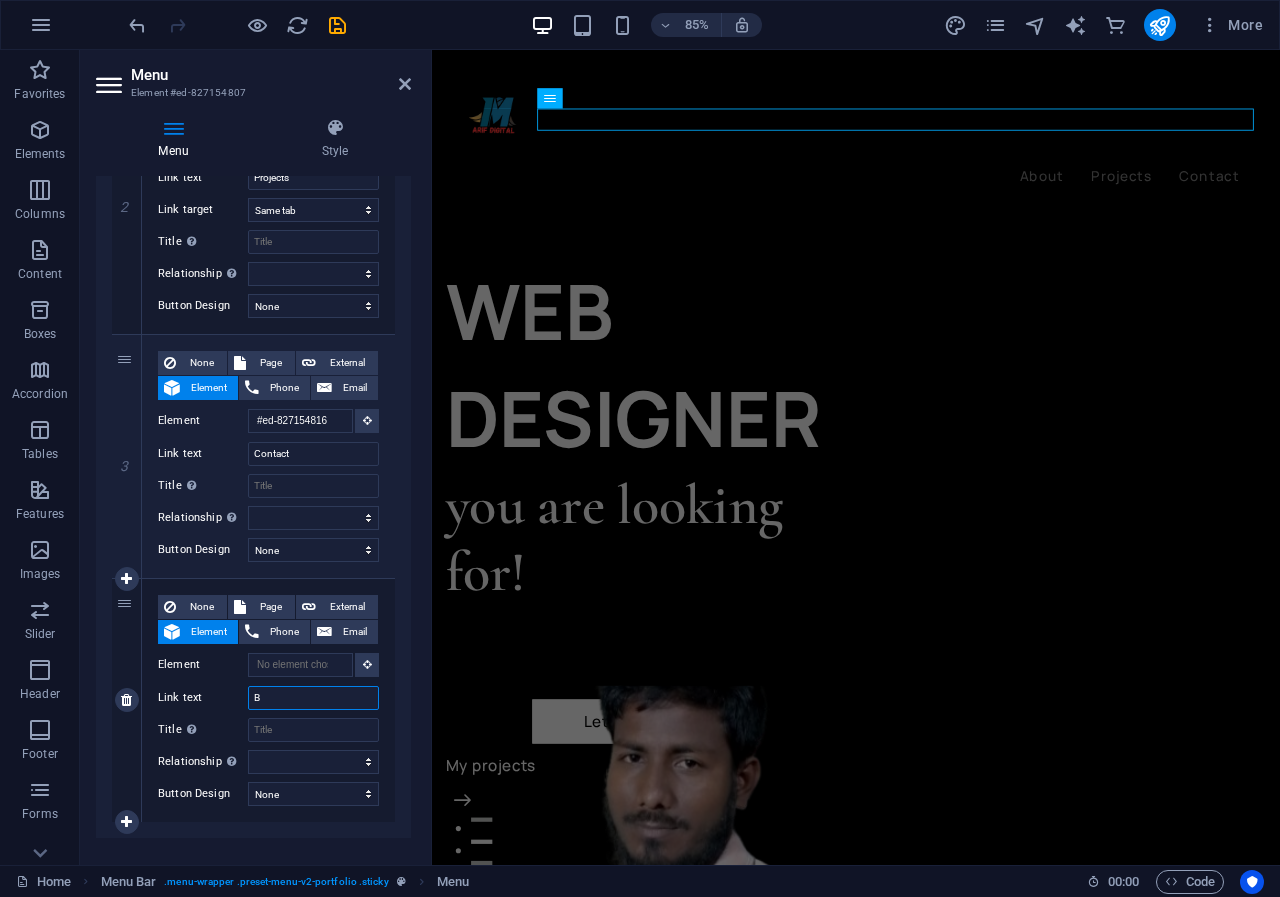 type on "Bl" 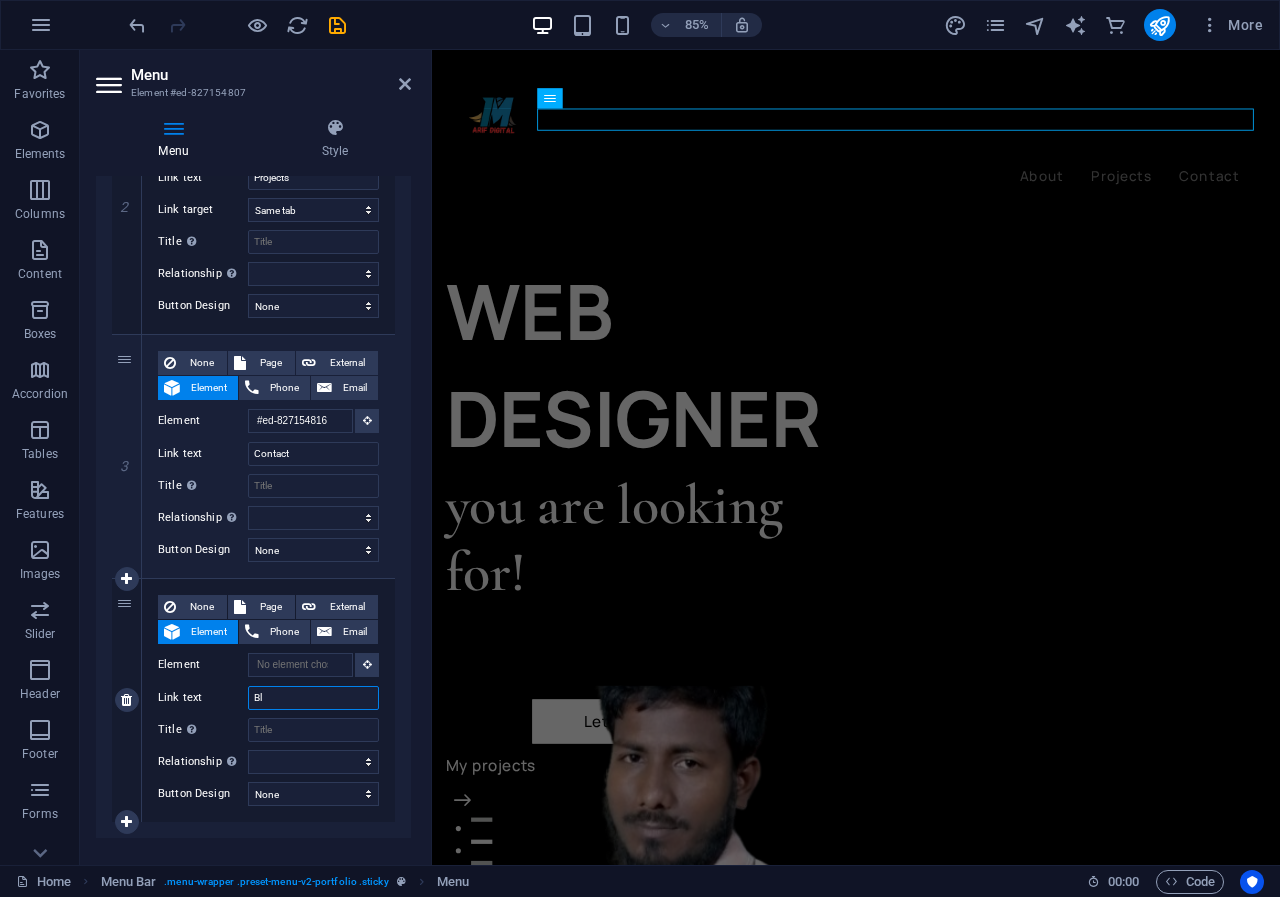 select 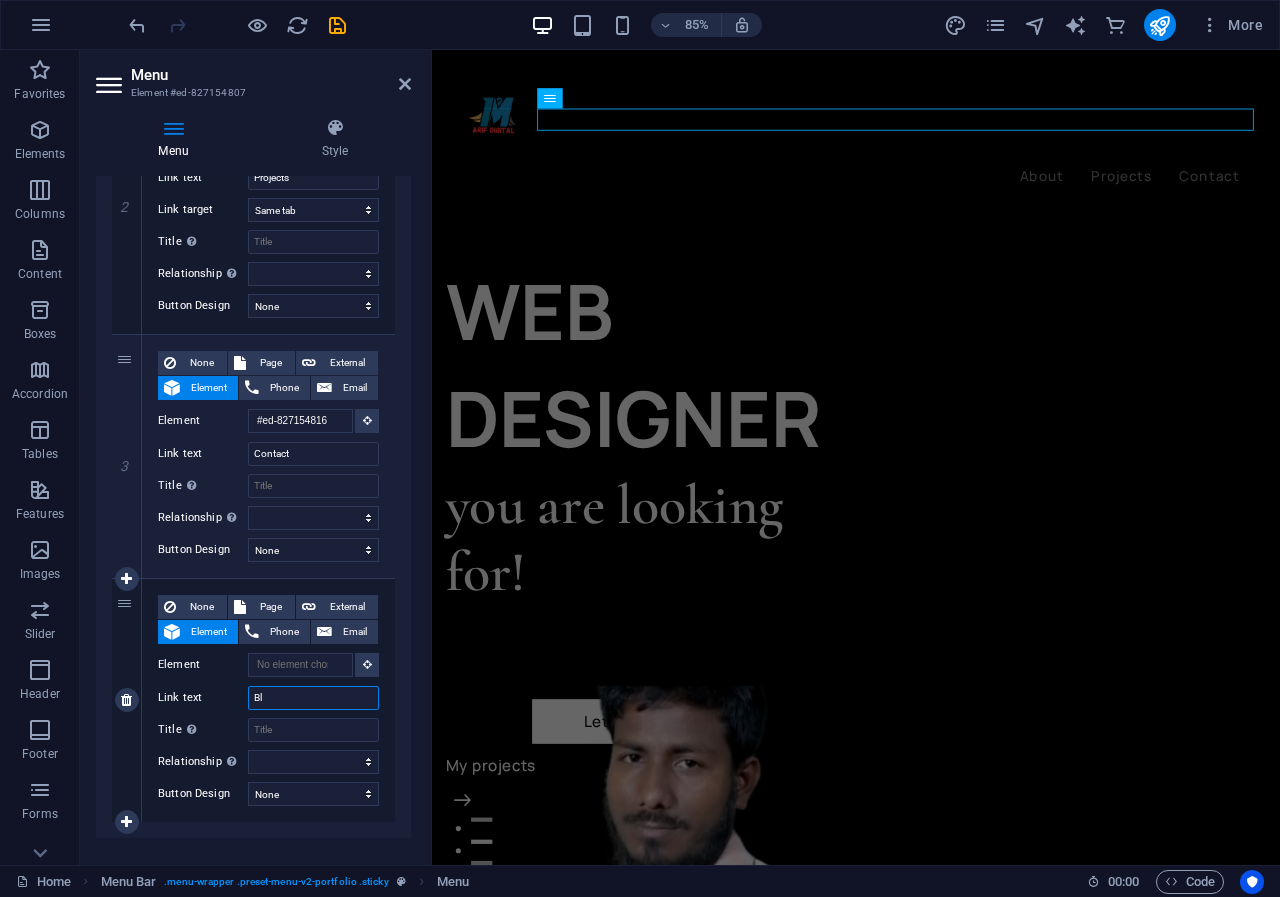 select 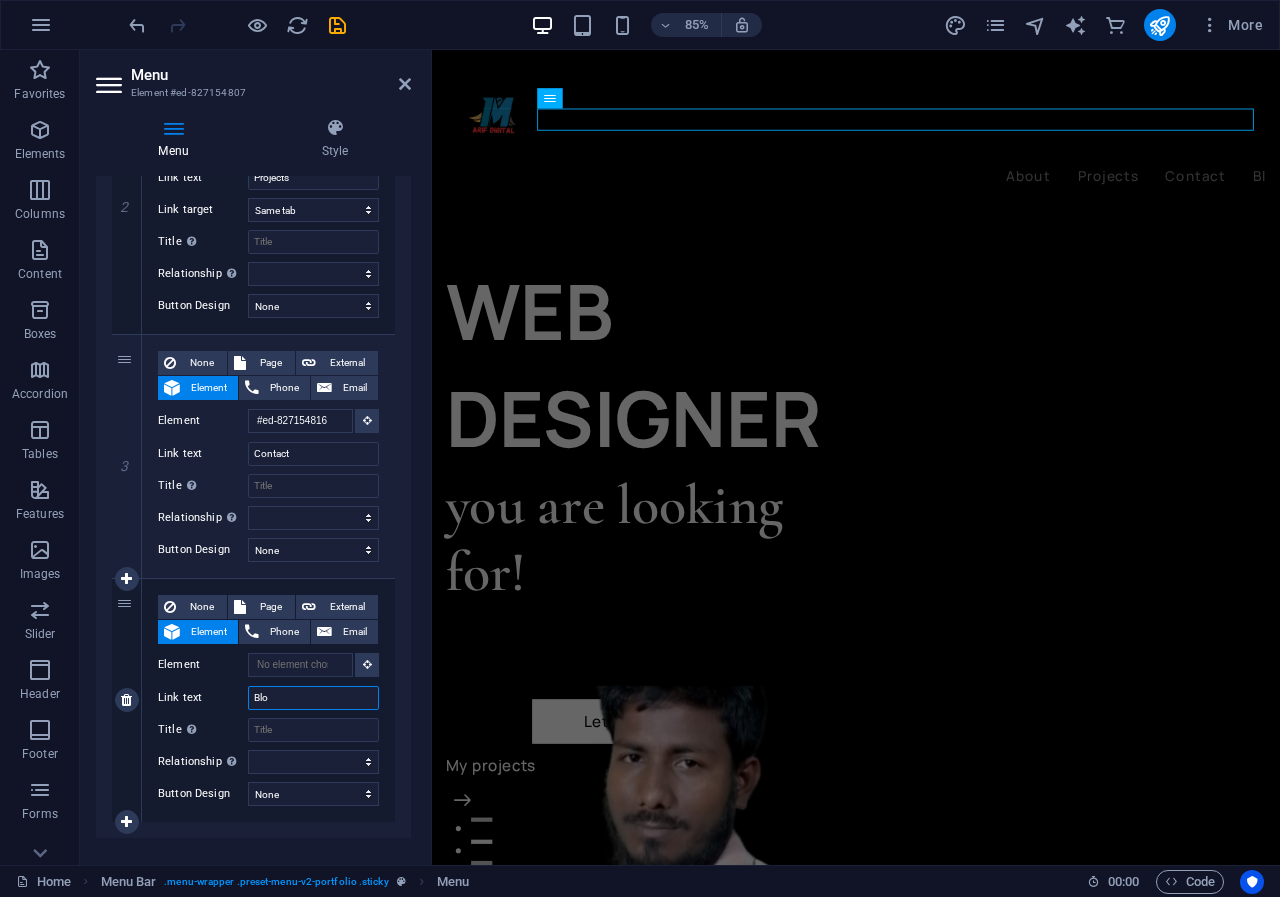type on "Blog" 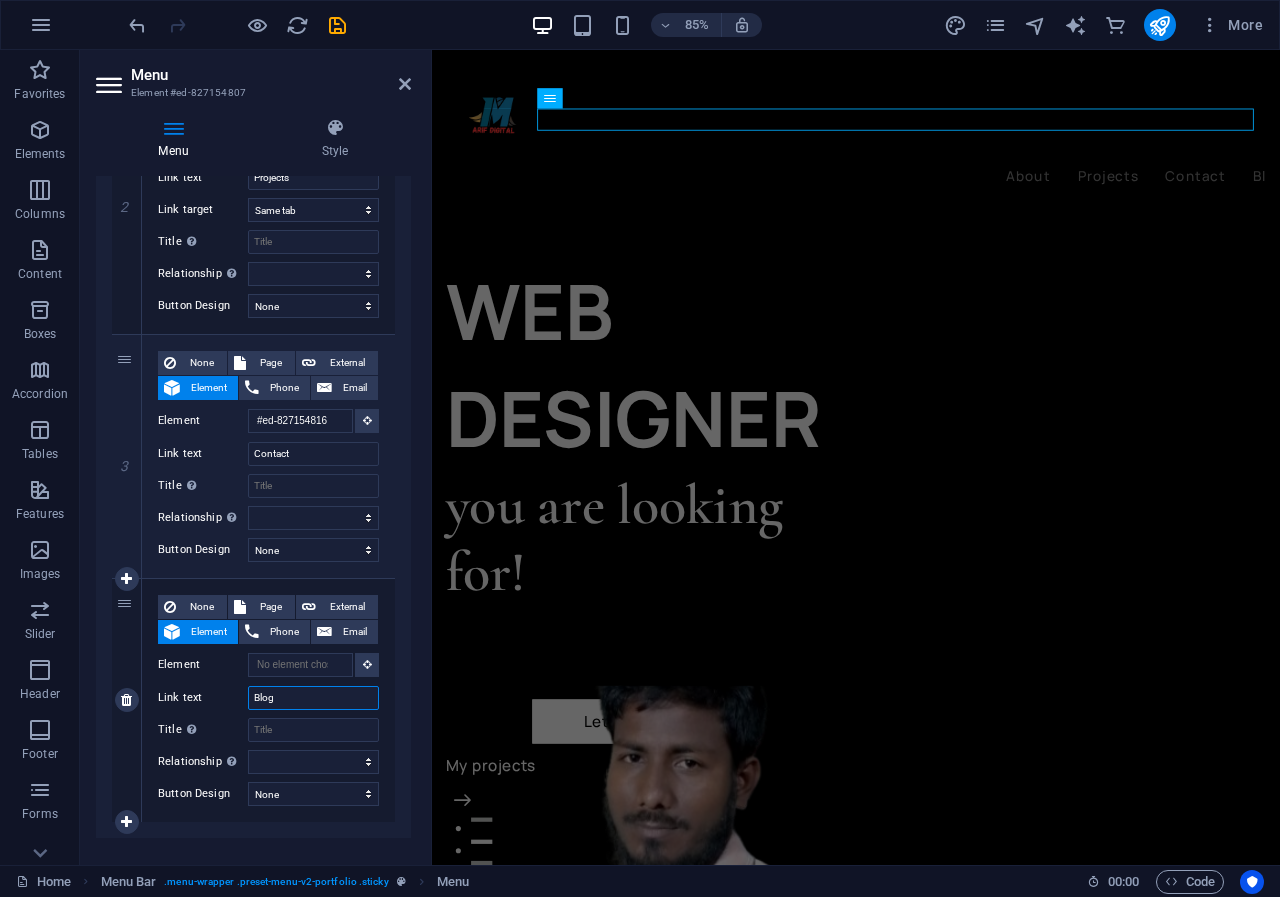 select 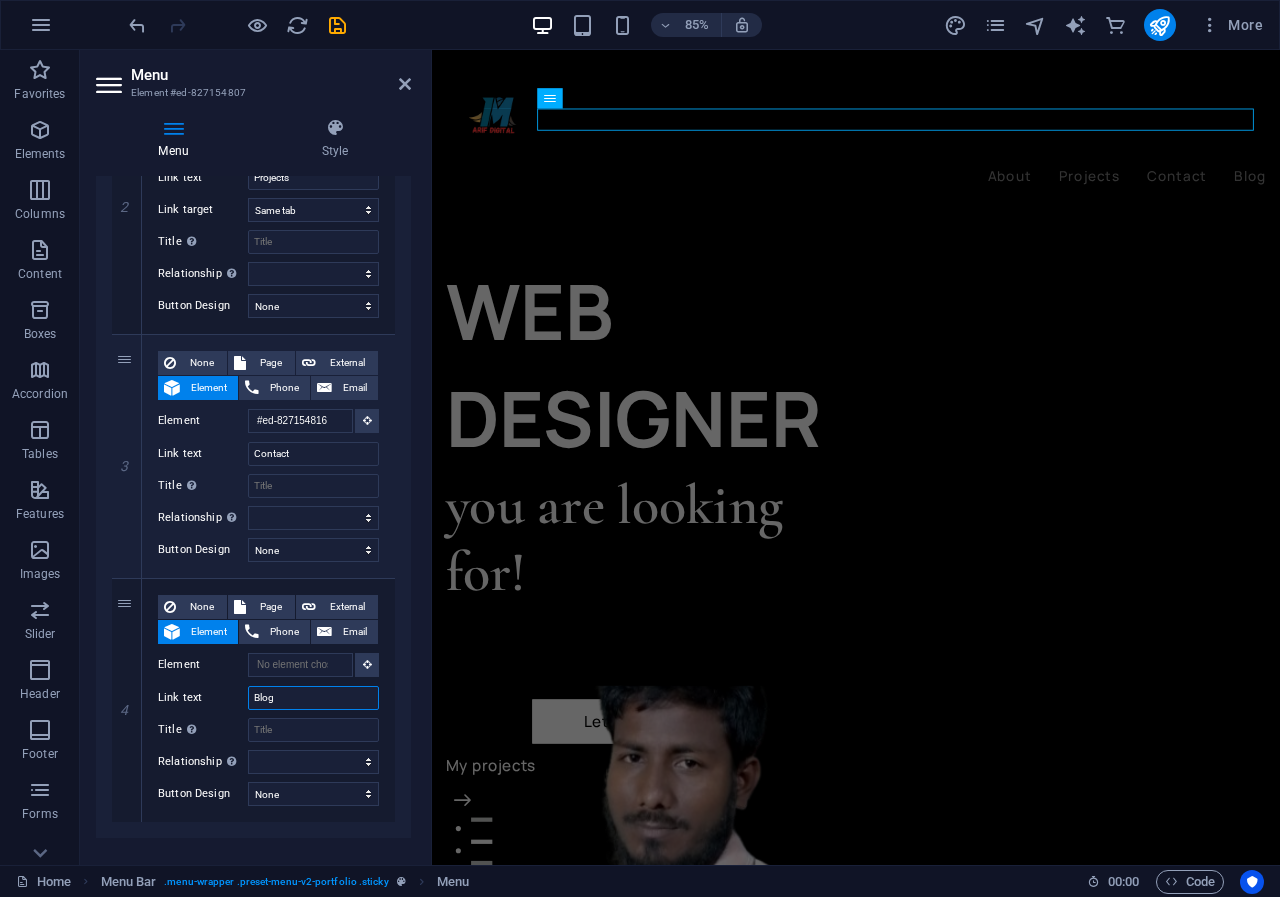 type on "Blog" 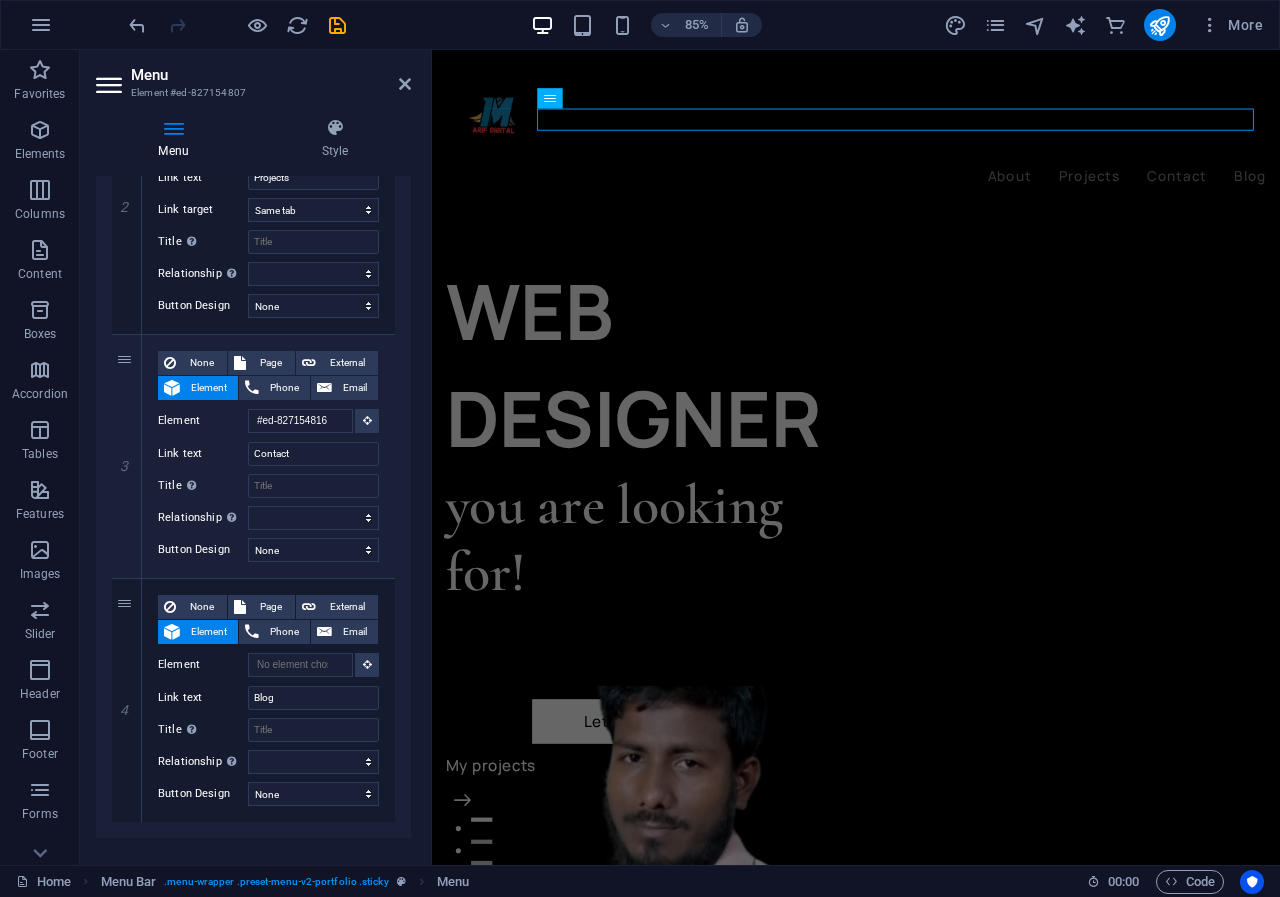 drag, startPoint x: 411, startPoint y: 514, endPoint x: 408, endPoint y: 646, distance: 132.03409 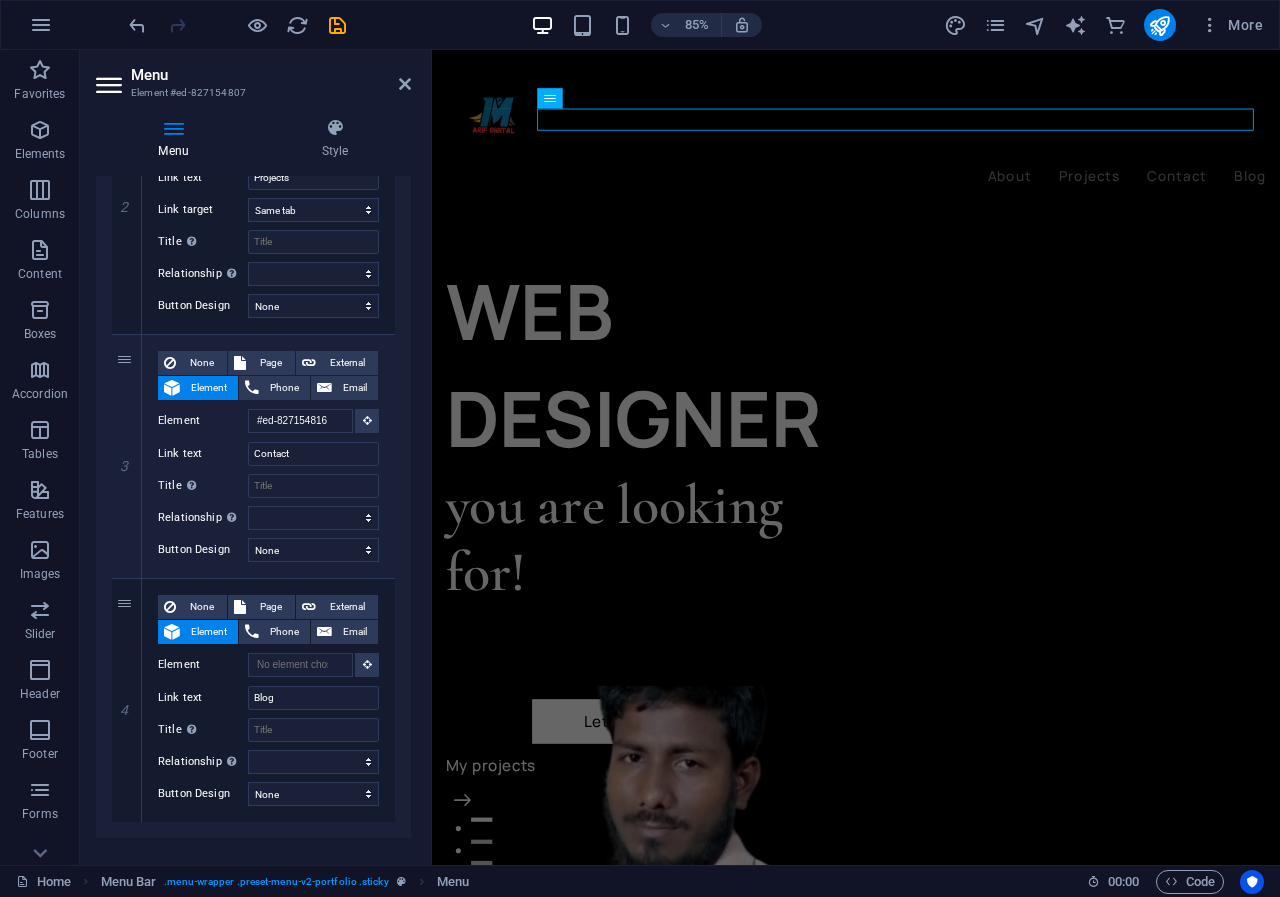 click on "Menu Style Menu Auto Custom Create custom menu items for this menu. Recommended for one-page websites. Manage pages Menu items 1 None Page External Element Phone Email Page Home Projects Legal Notice Privacy Element #ed-827154864
URL Phone Email Link text About Link target New tab Same tab Overlay Title Additional link description, should not be the same as the link text. The title is most often shown as a tooltip text when the mouse moves over the element. Leave empty if uncertain. Relationship Sets the  relationship of this link to the link target . For example, the value "nofollow" instructs search engines not to follow the link. Can be left empty. alternate author bookmark external help license next nofollow noreferrer noopener prev search tag Button Design None Default Primary Secondary 2 None Page External Element Phone Email Page Home Projects Legal Notice Privacy Element
URL /15918324 Phone Email Link text Projects Link target New tab Same tab Overlay 3" at bounding box center (253, 483) 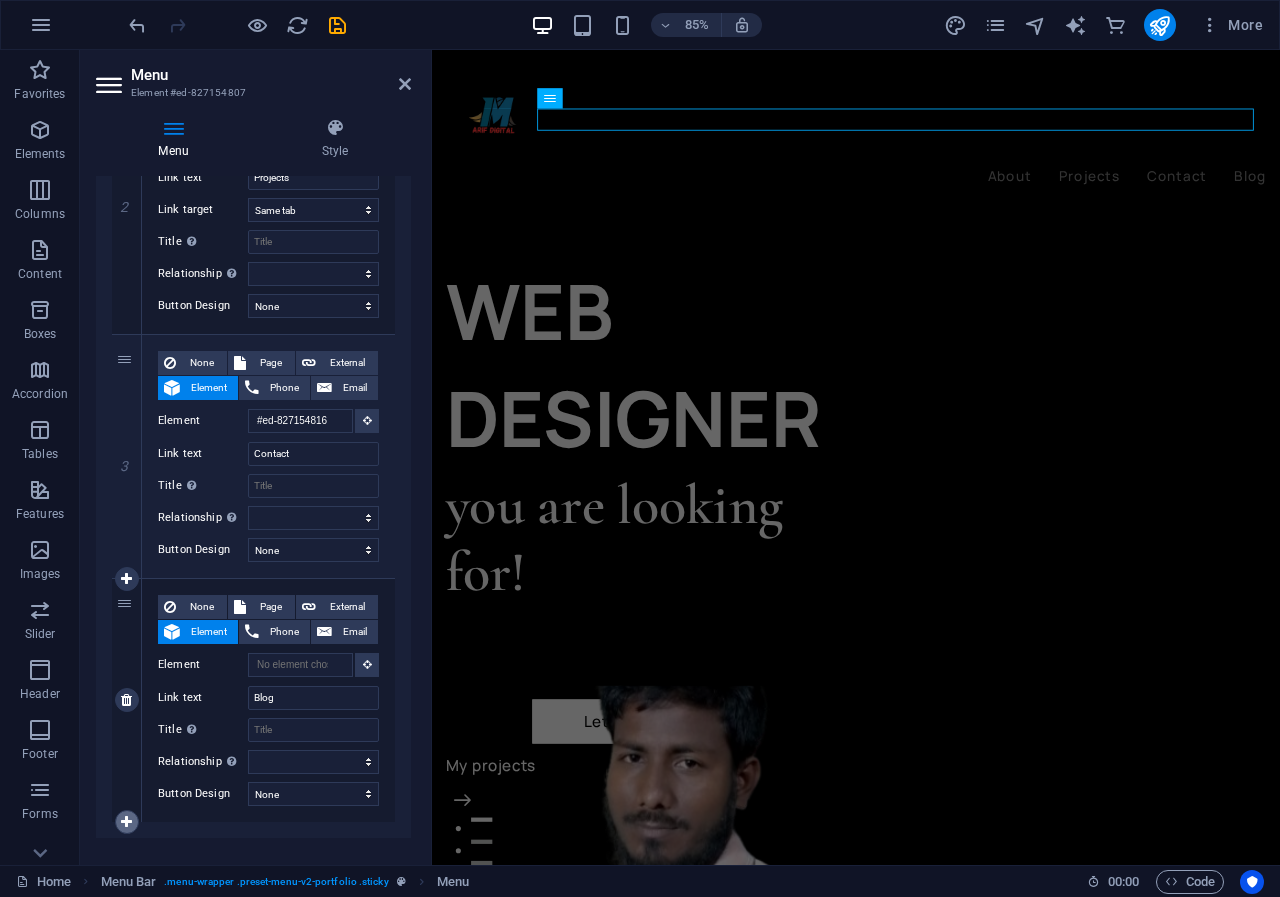 click at bounding box center [126, 822] 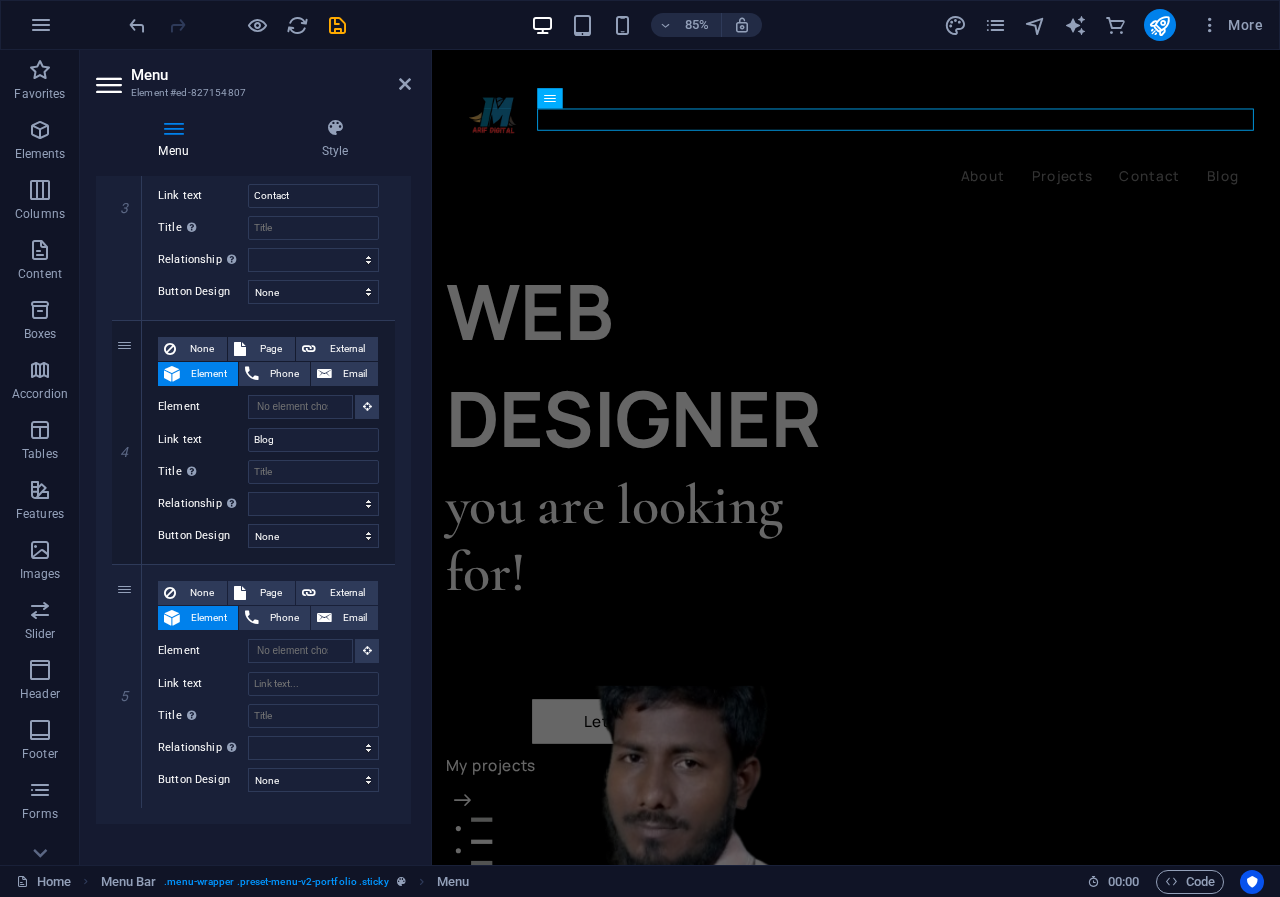 scroll, scrollTop: 823, scrollLeft: 0, axis: vertical 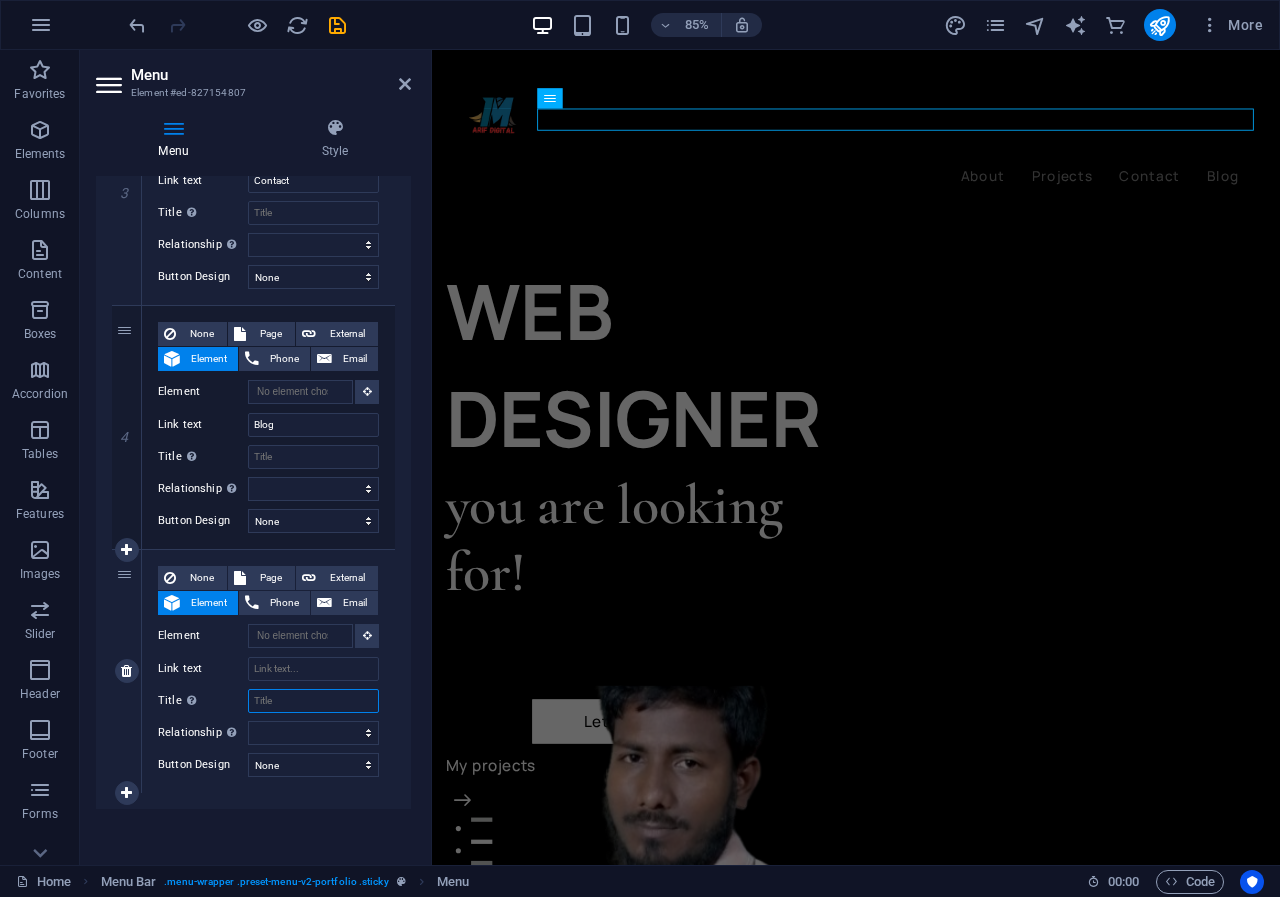 click on "Title Additional link description, should not be the same as the link text. The title is most often shown as a tooltip text when the mouse moves over the element. Leave empty if uncertain." at bounding box center (313, 701) 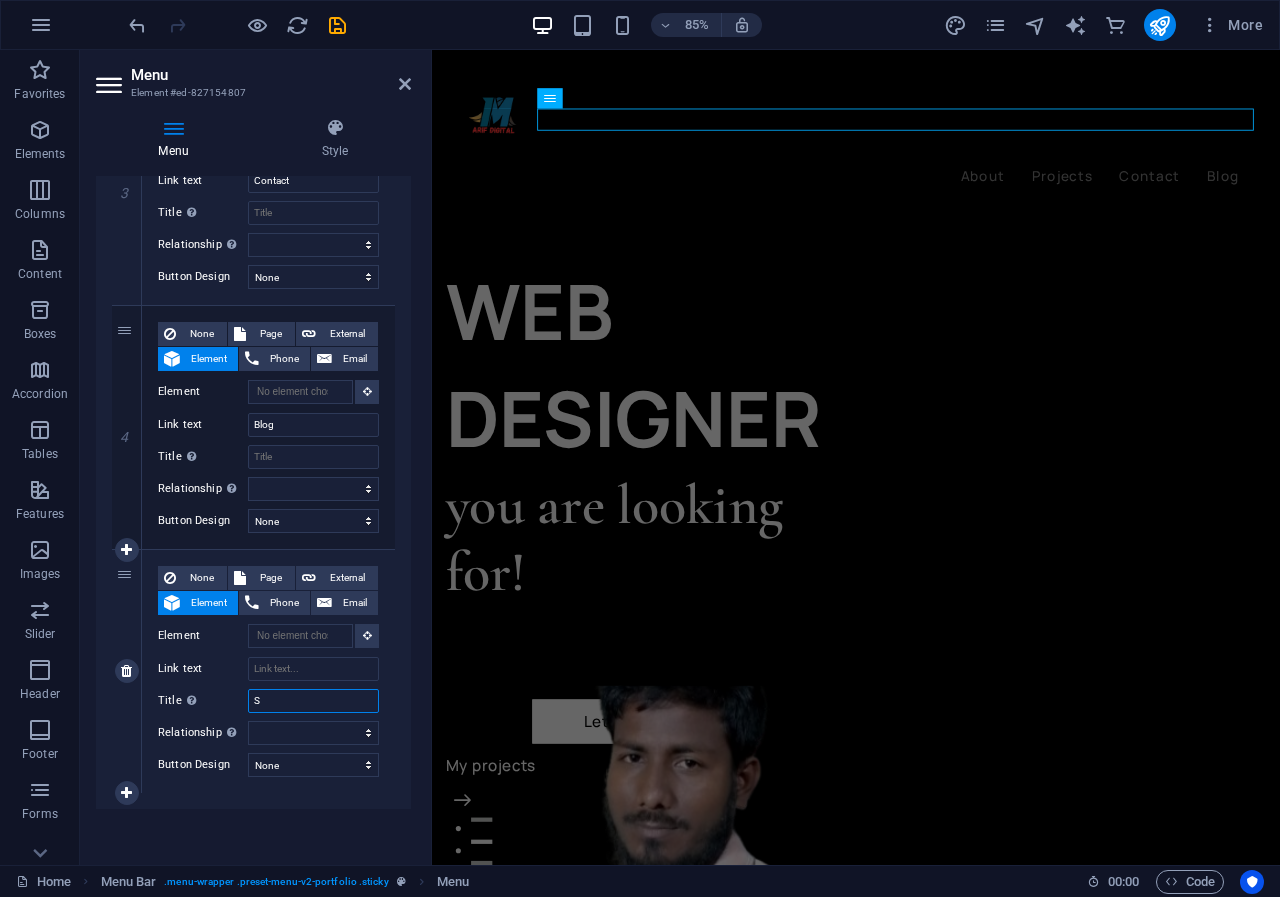 type on "Se" 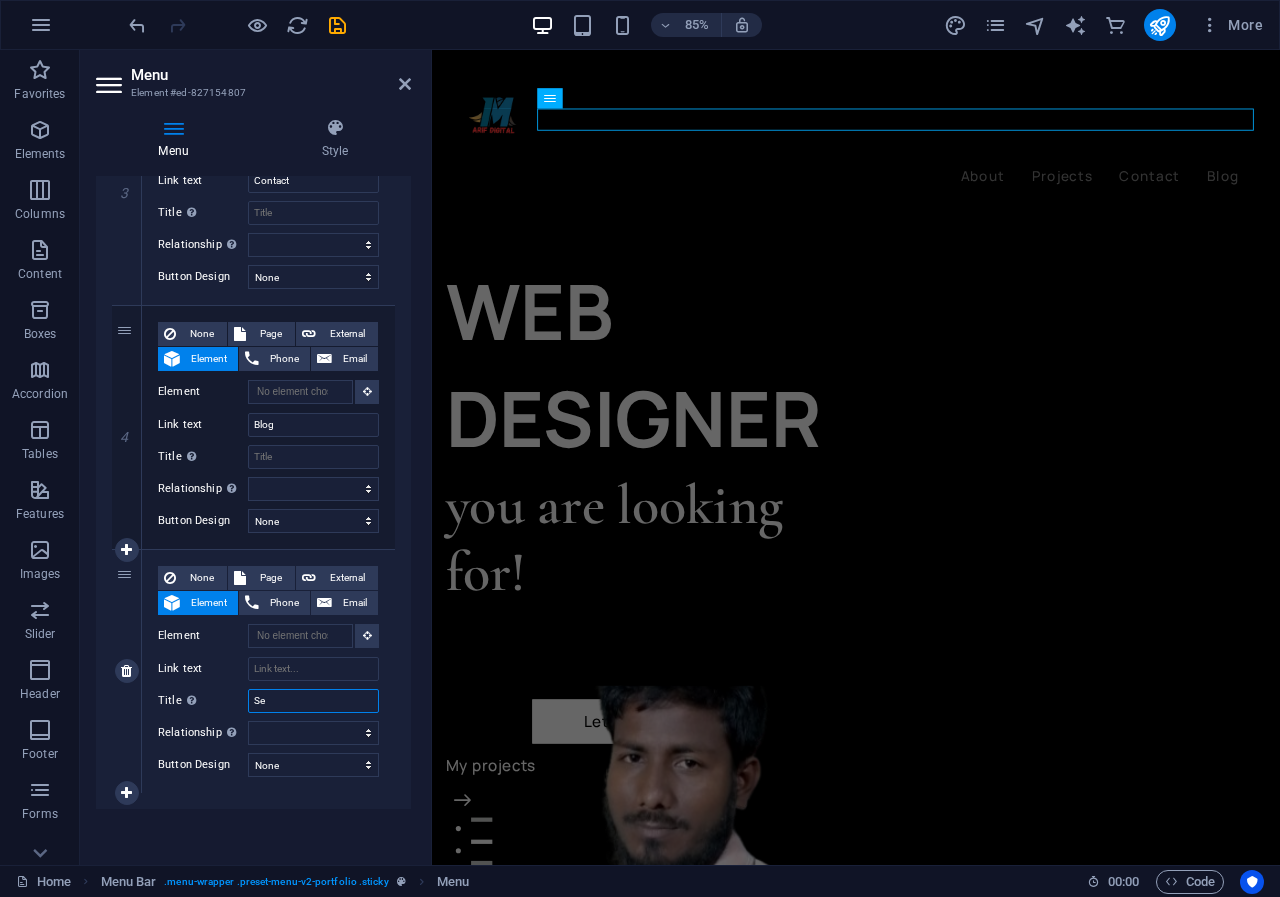 select 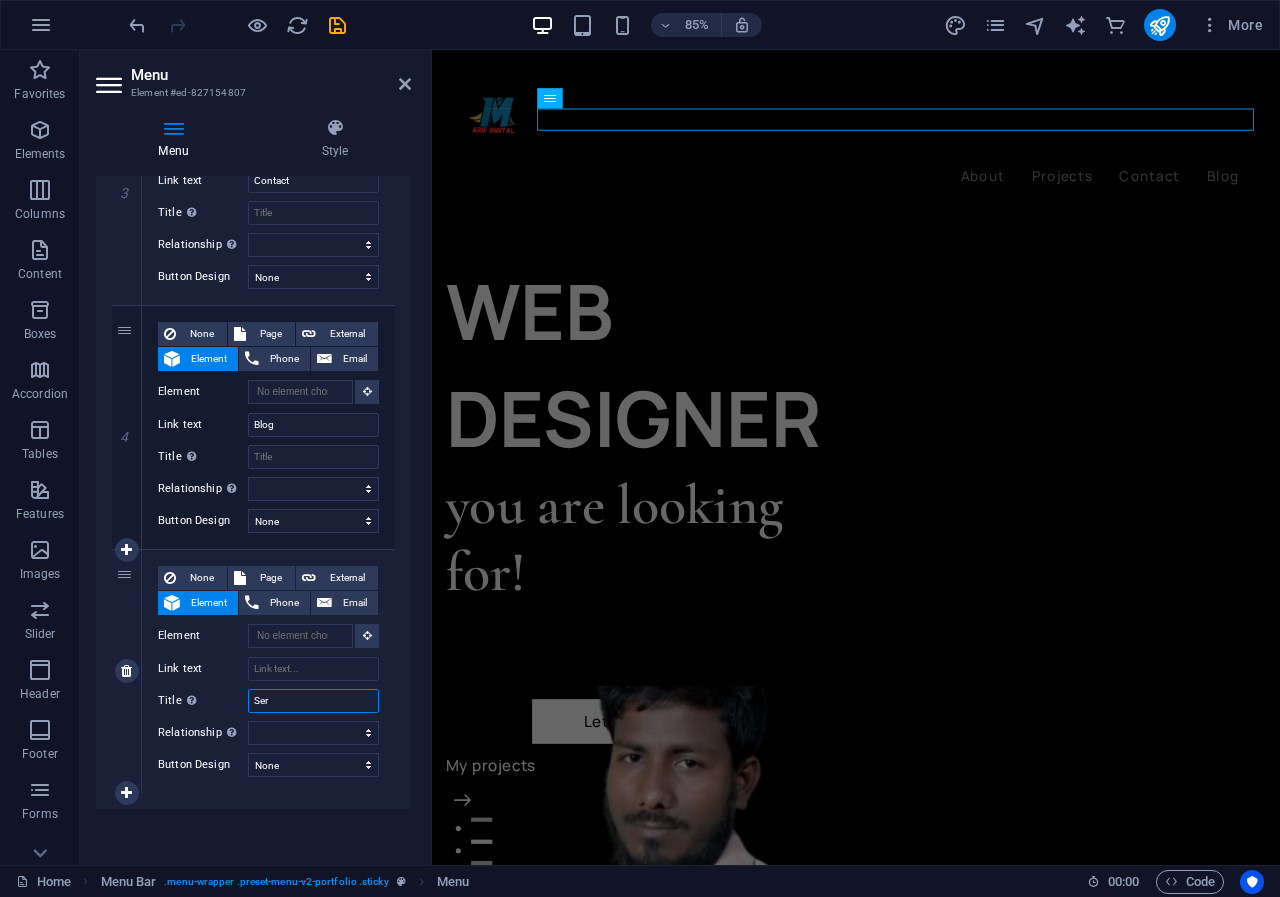 type on "Serv" 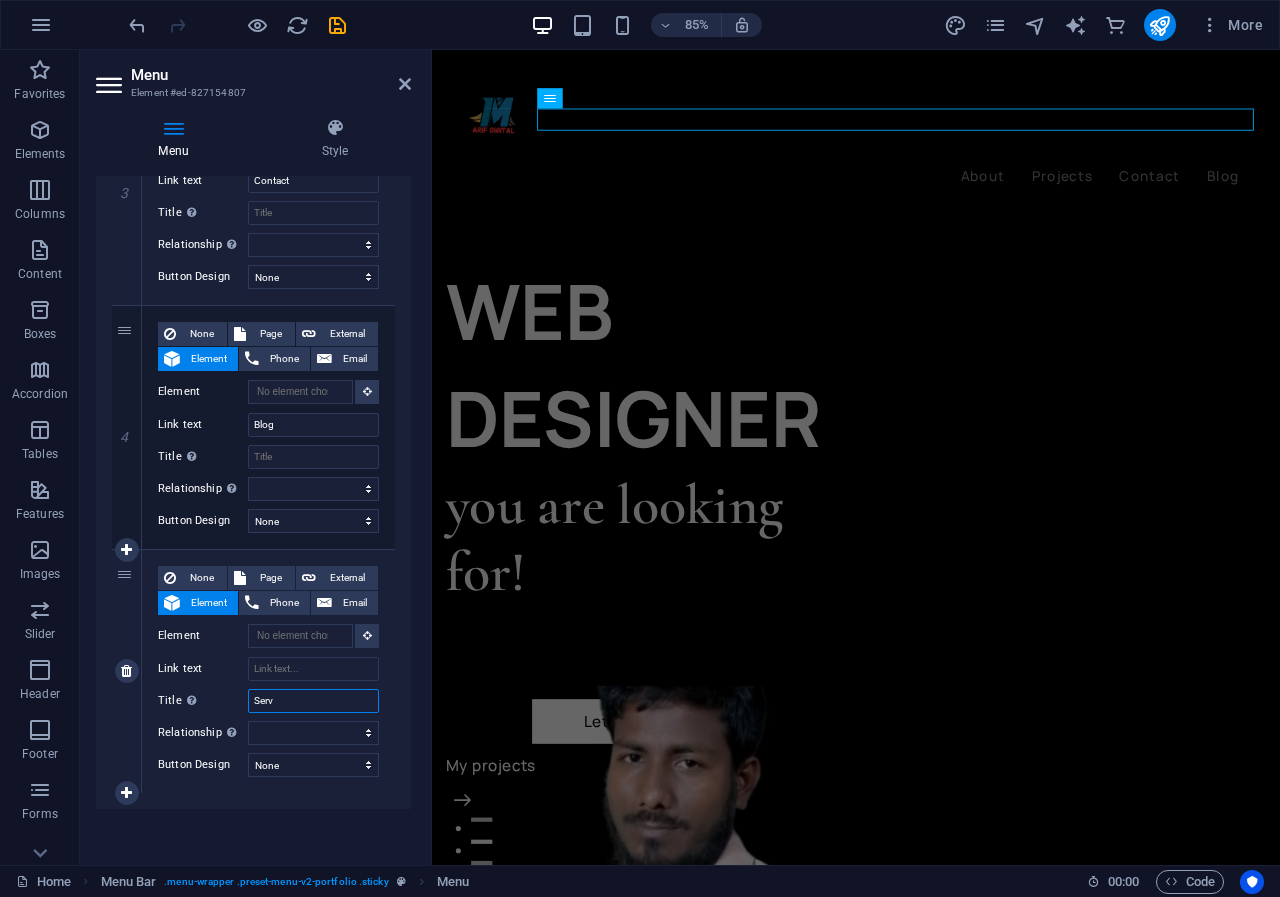 select 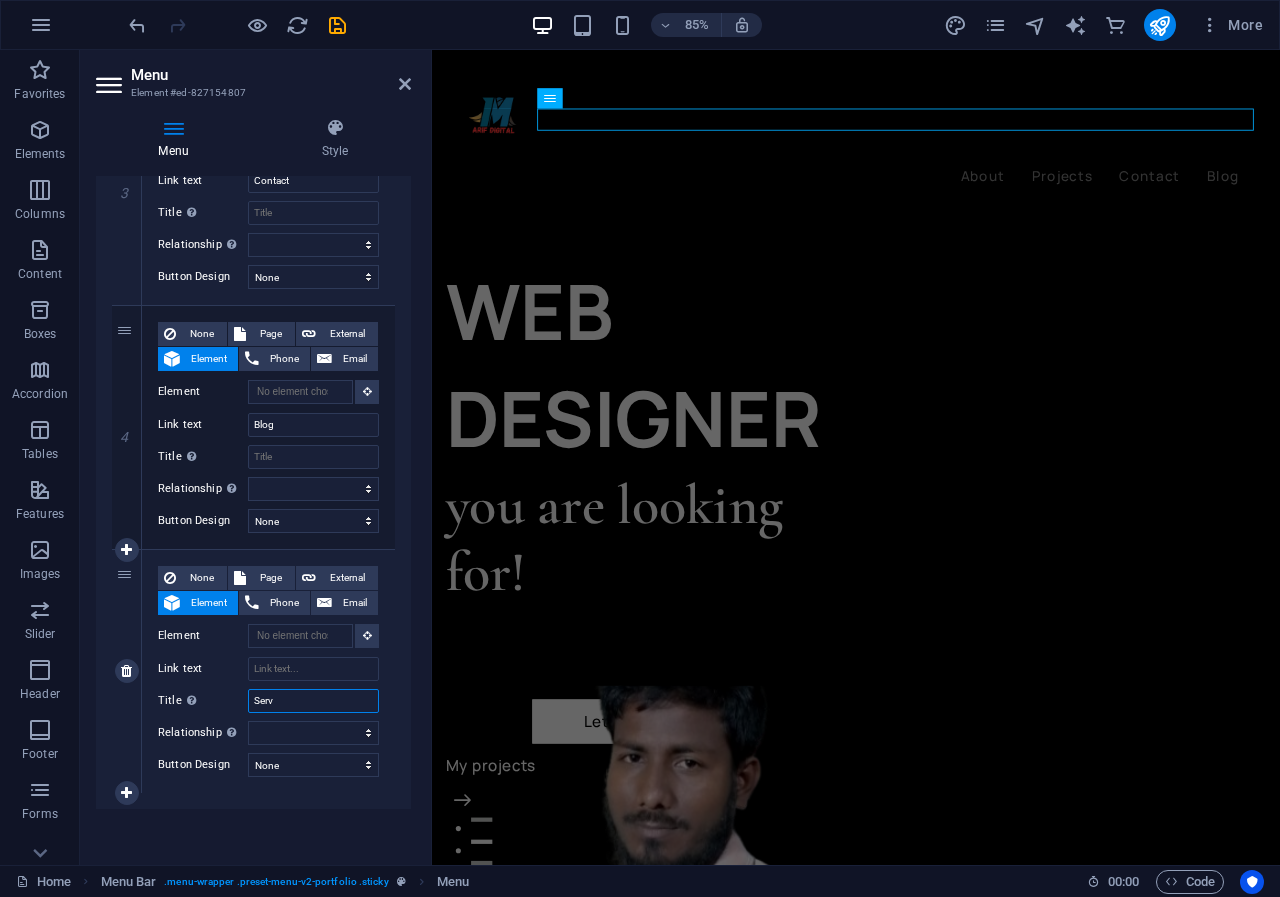 select 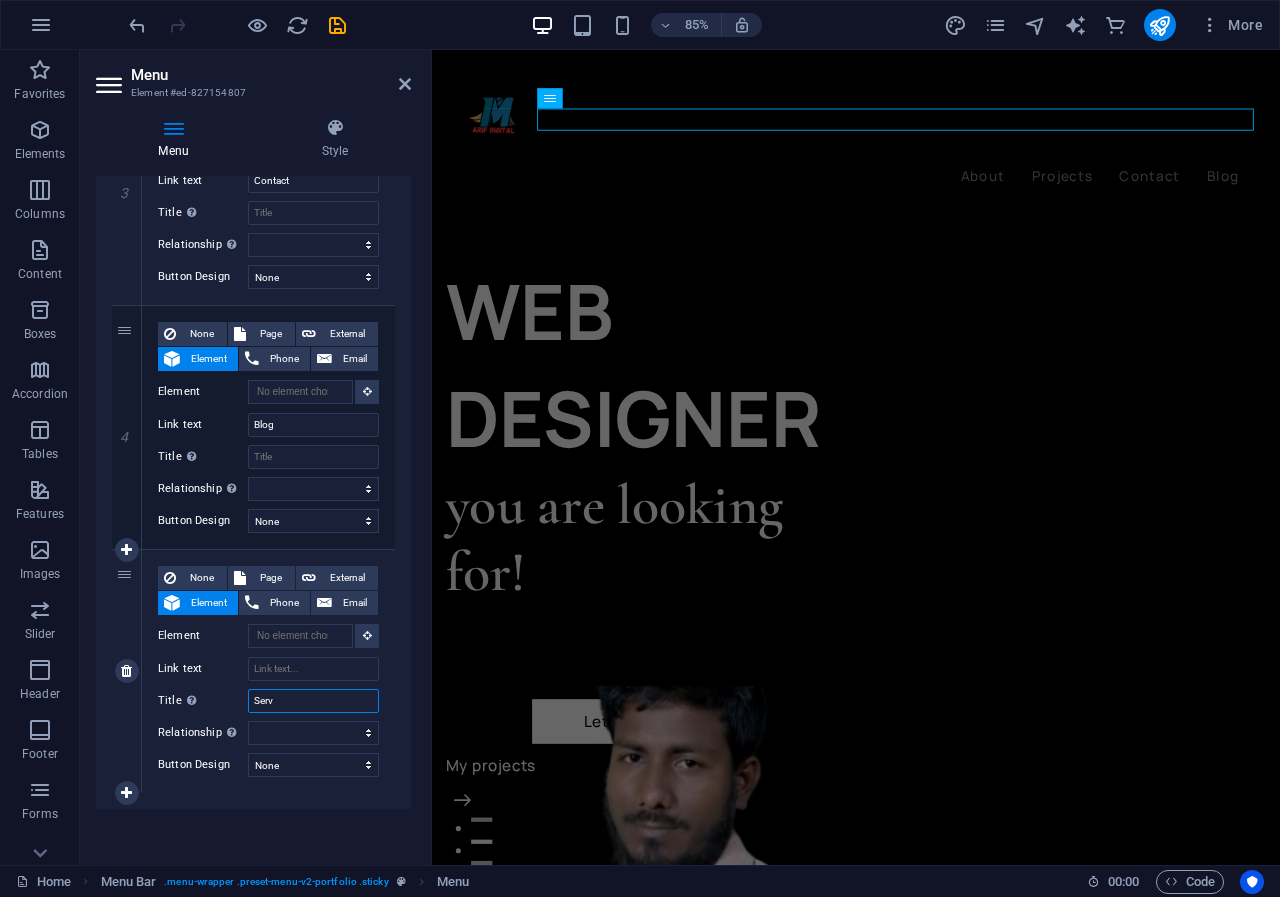 type on "Servi" 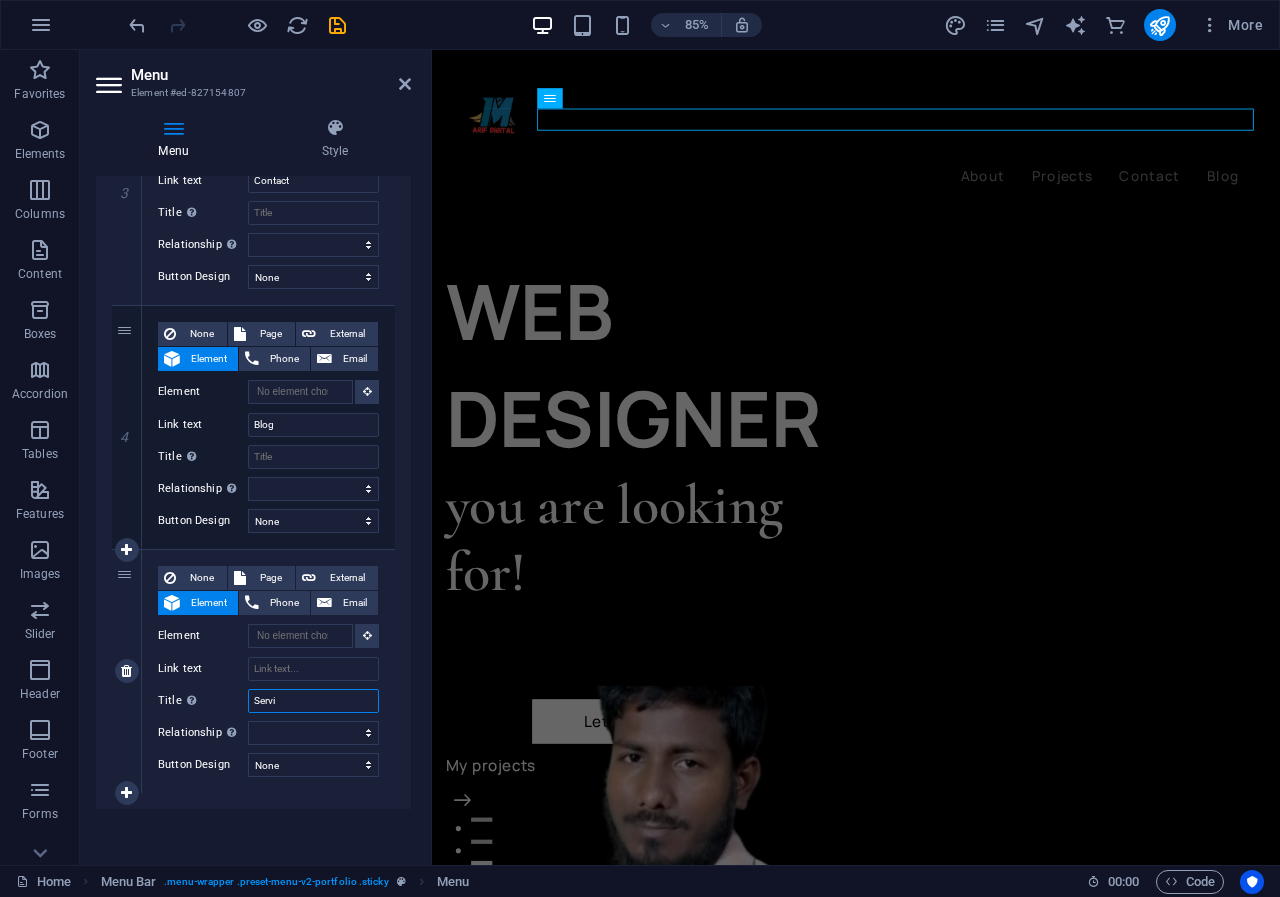 select 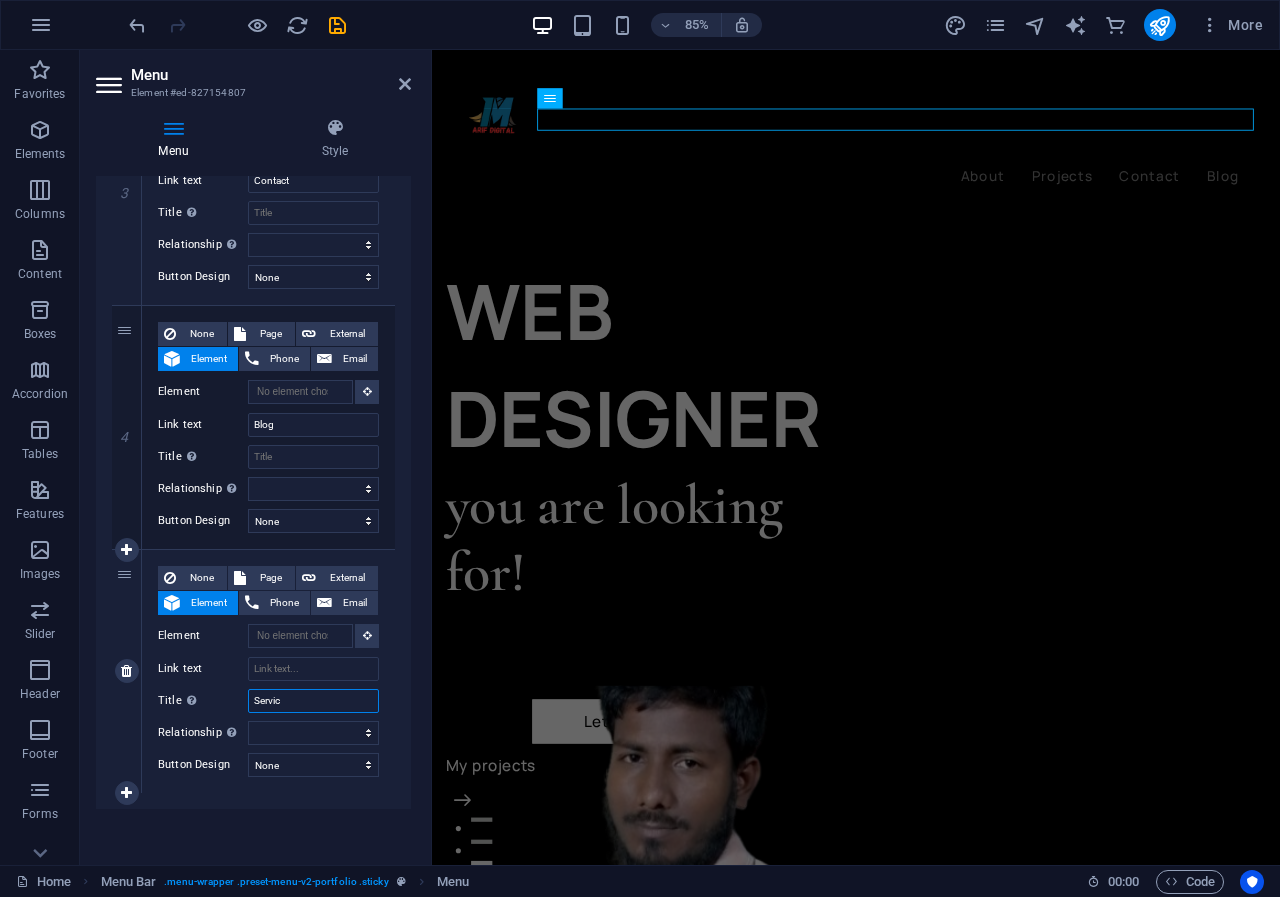 select 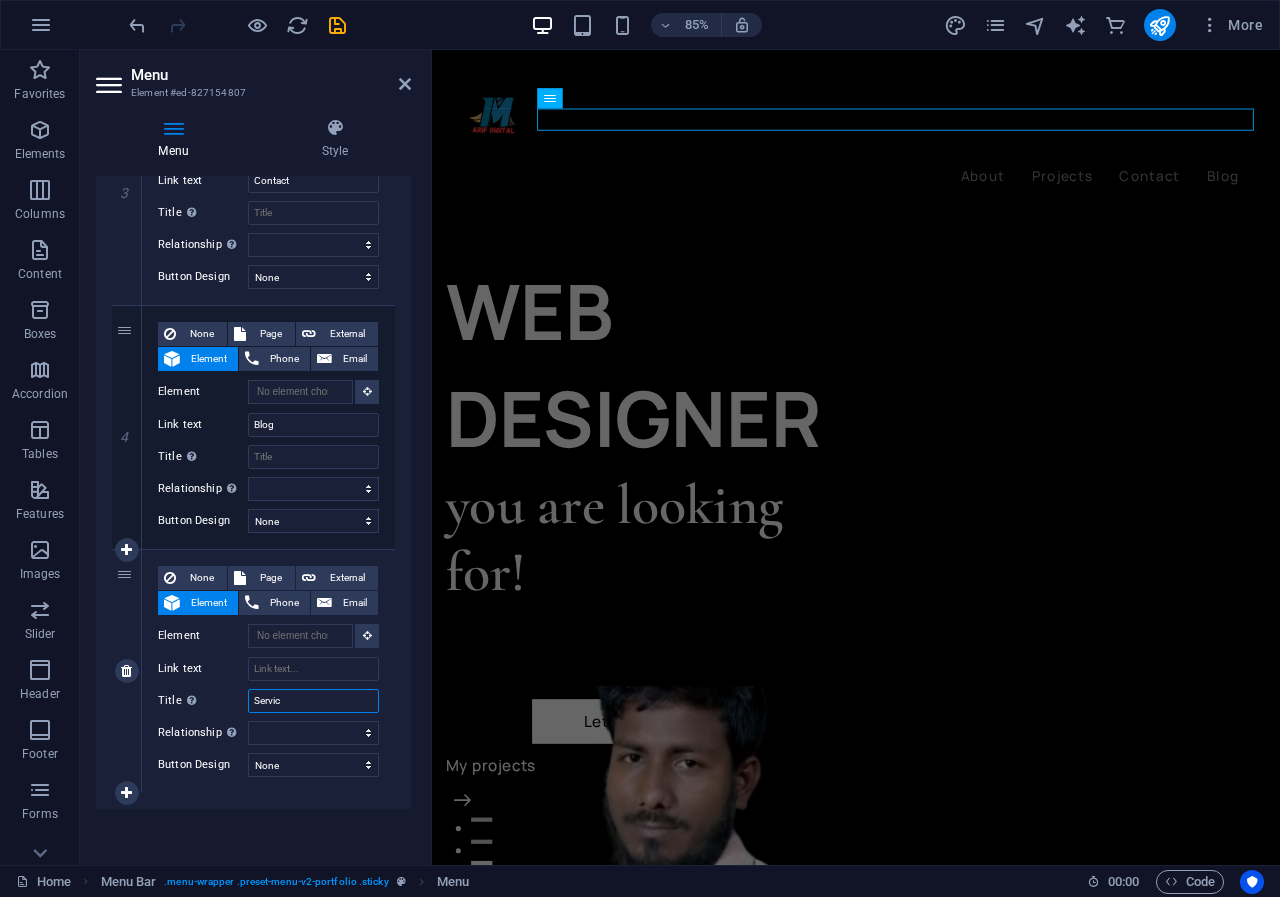 type on "Service" 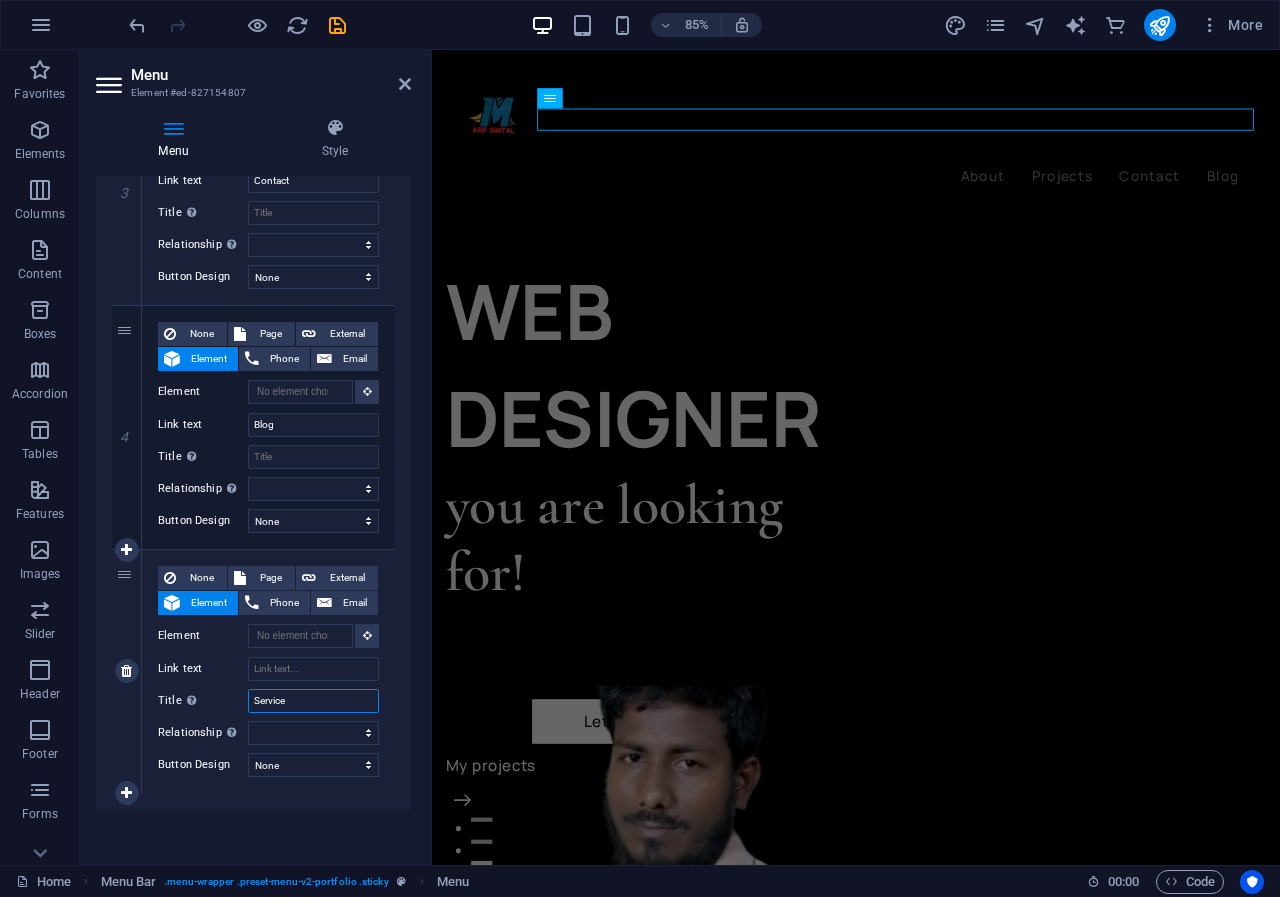 select 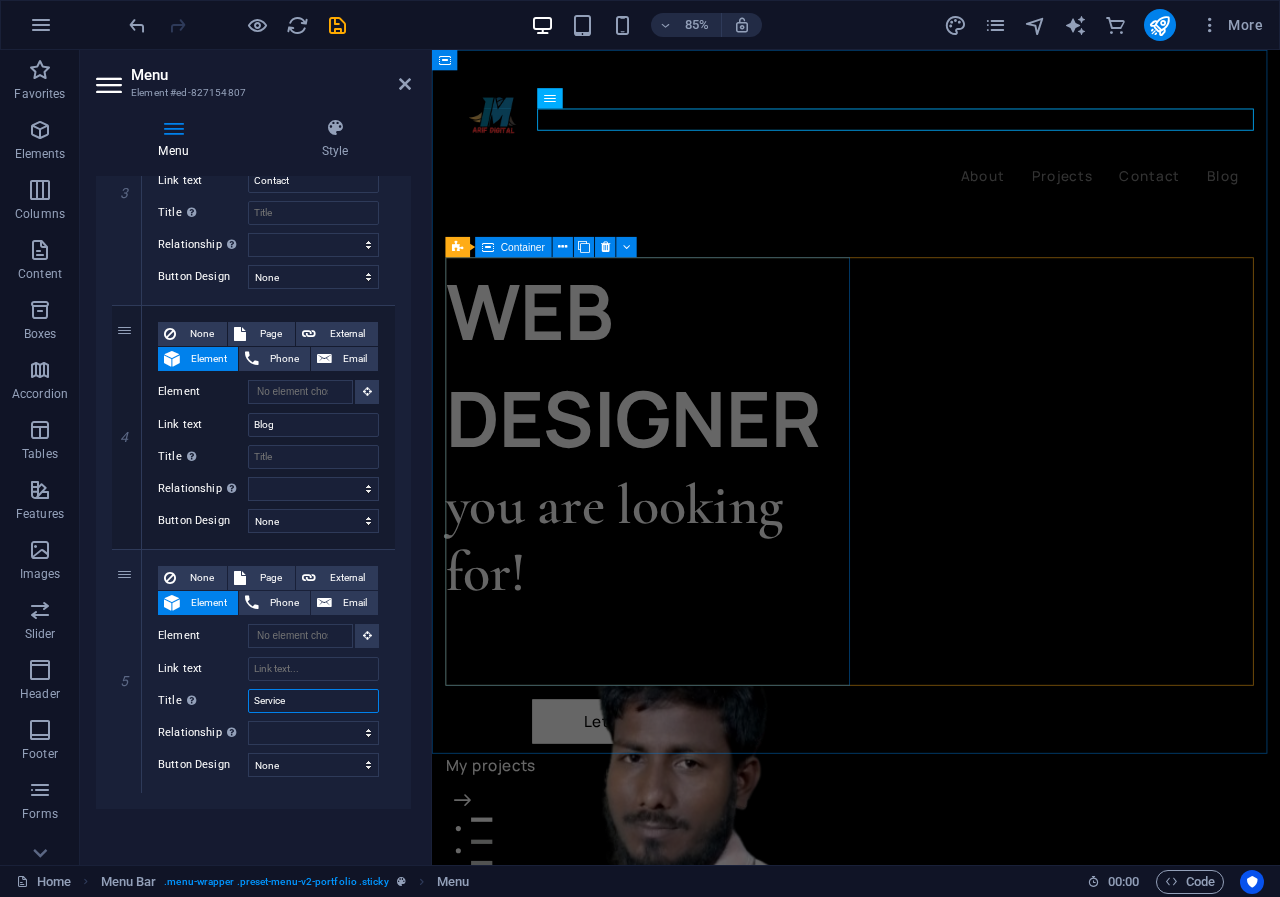 type on "Service" 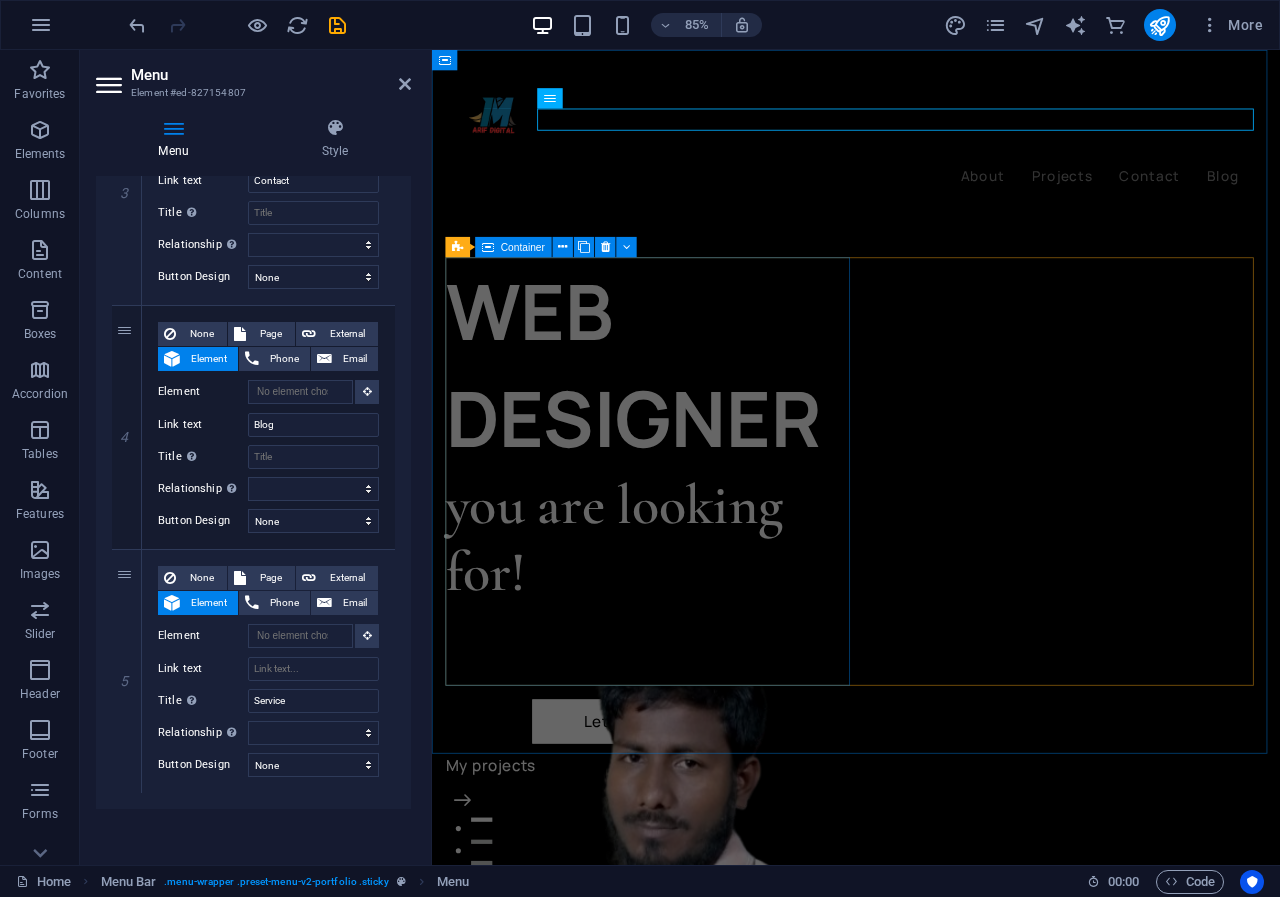 click on "WEB DESIGNER you are looking for! Let’s talk My projects" at bounding box center [689, 546] 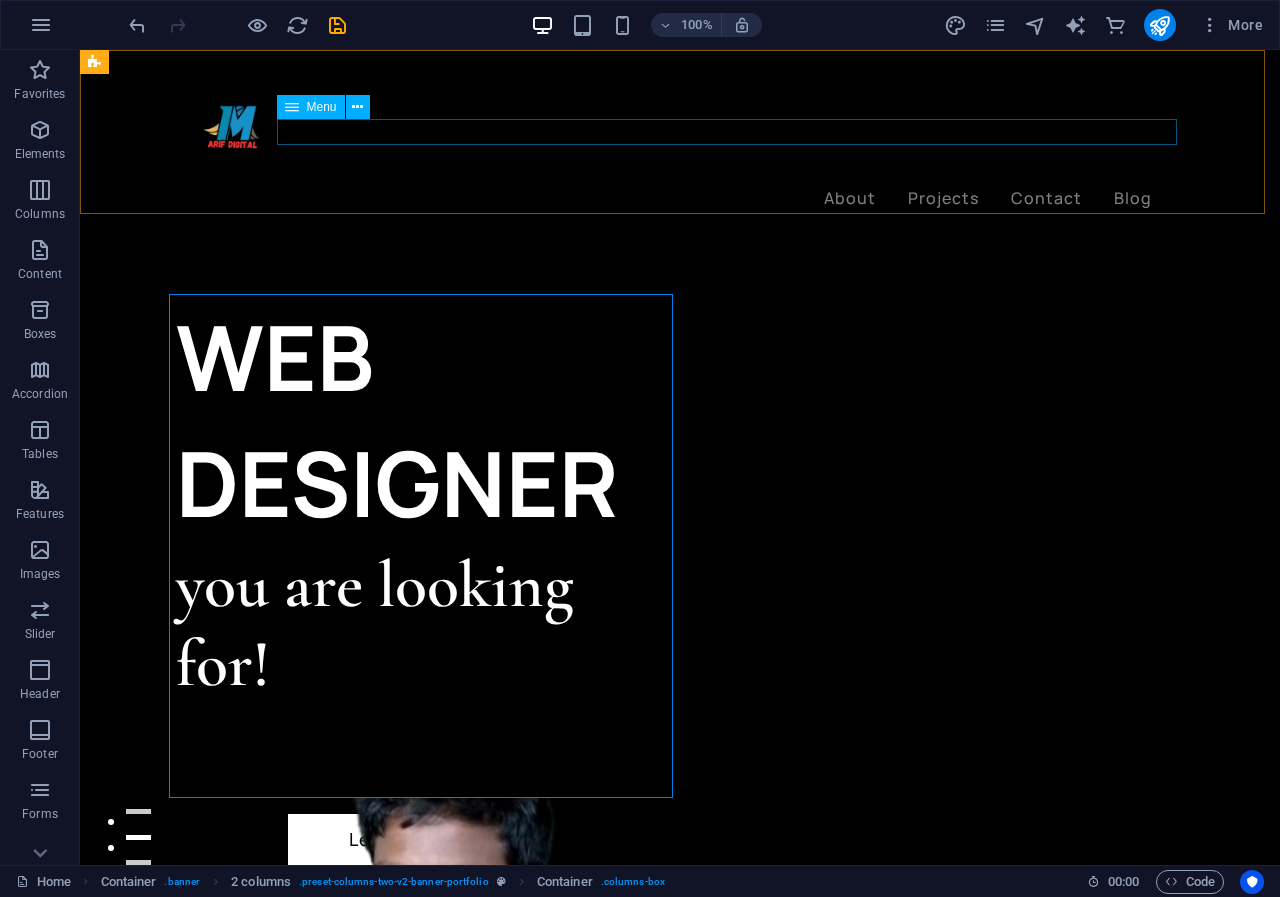 click on "About Projects Contact Blog" at bounding box center [680, 199] 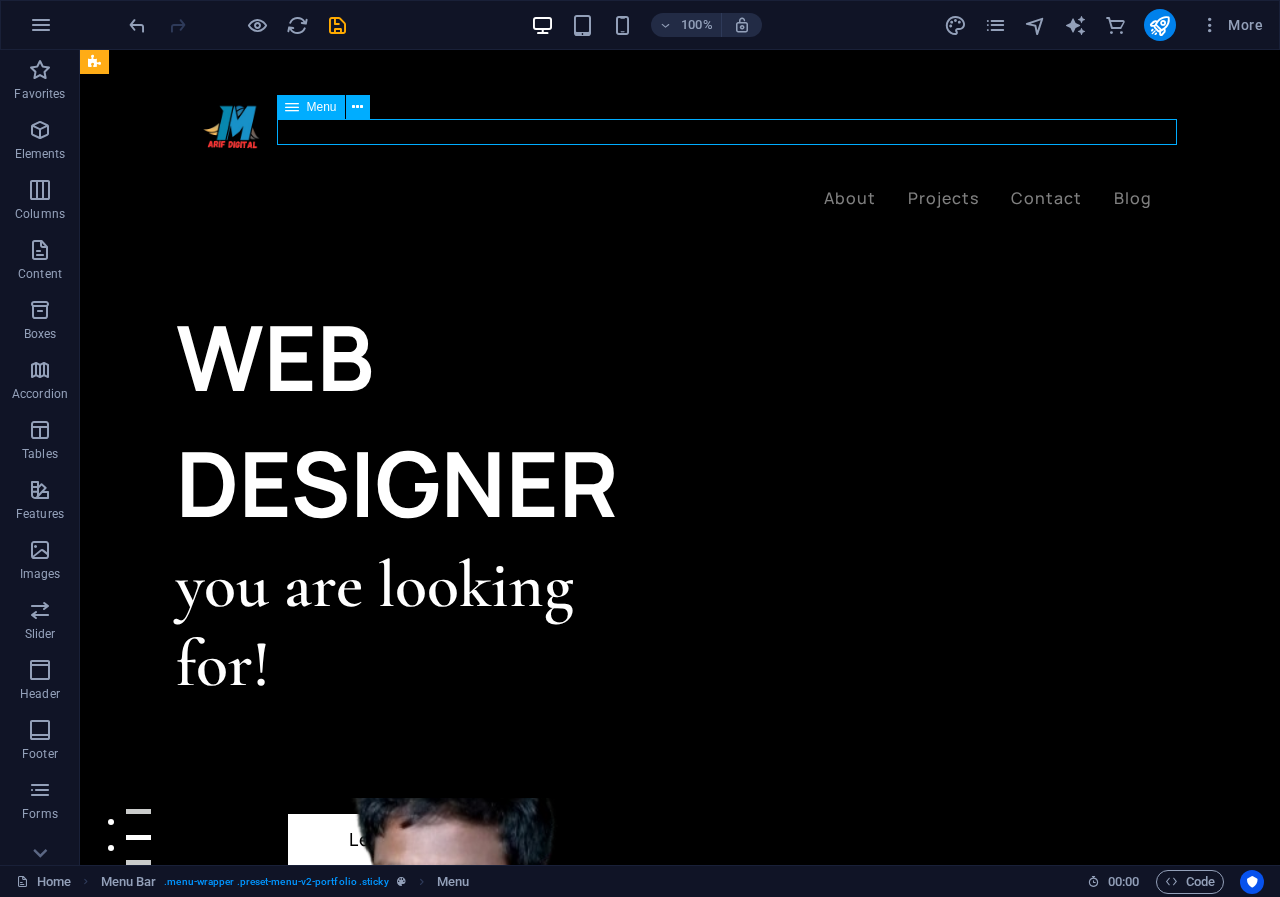 click on "About Projects Contact Blog" at bounding box center (680, 199) 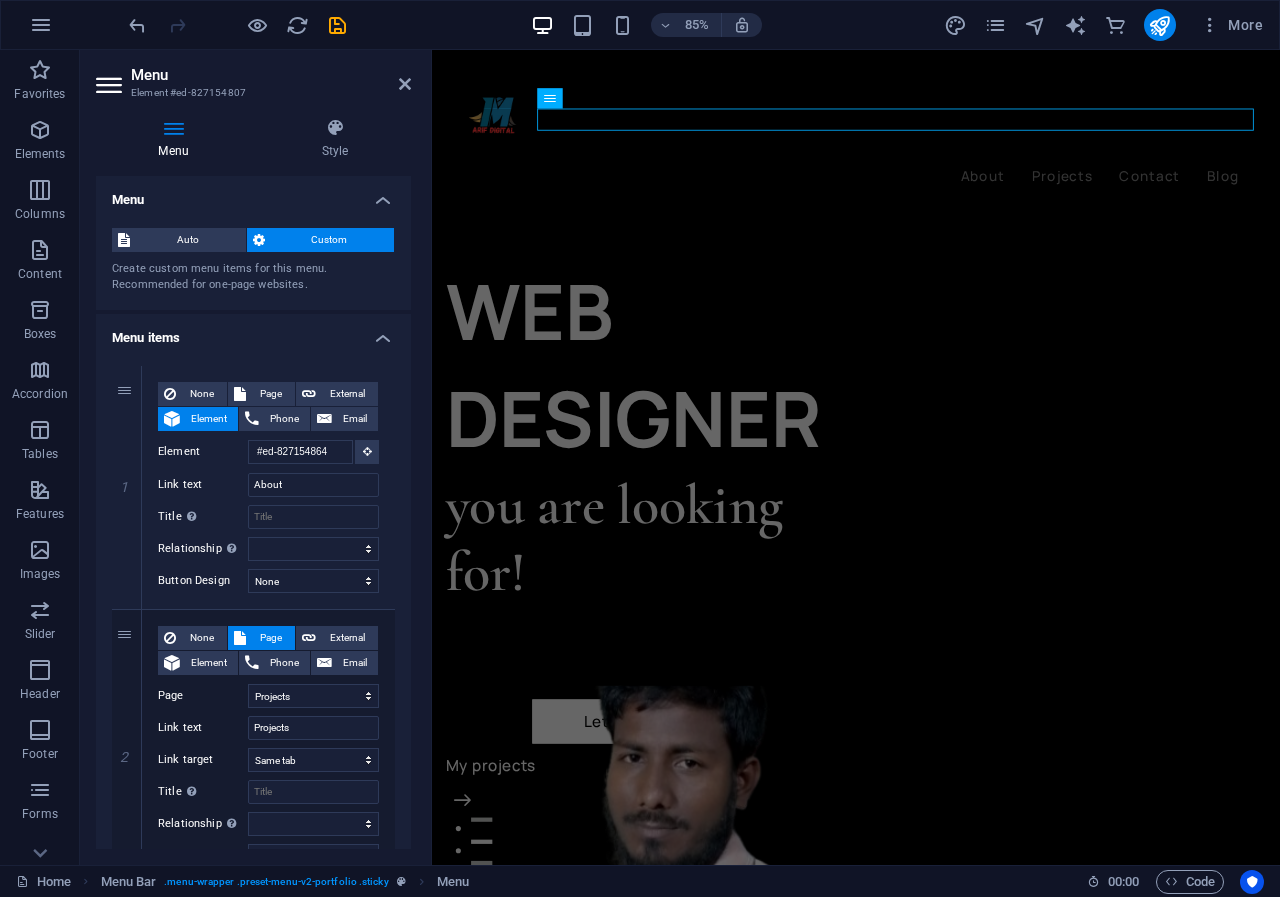 drag, startPoint x: 404, startPoint y: 383, endPoint x: 418, endPoint y: 491, distance: 108.903625 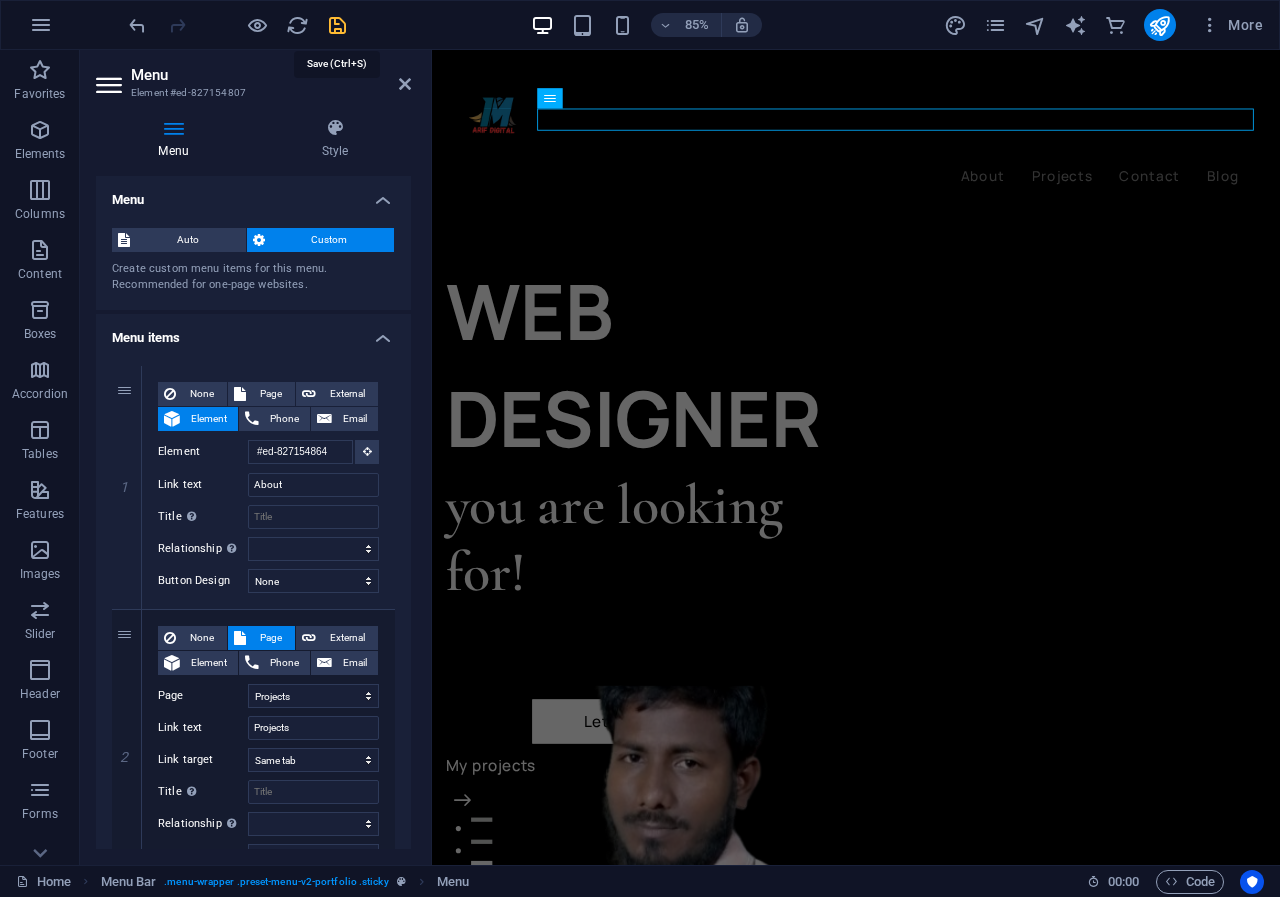 click at bounding box center (337, 25) 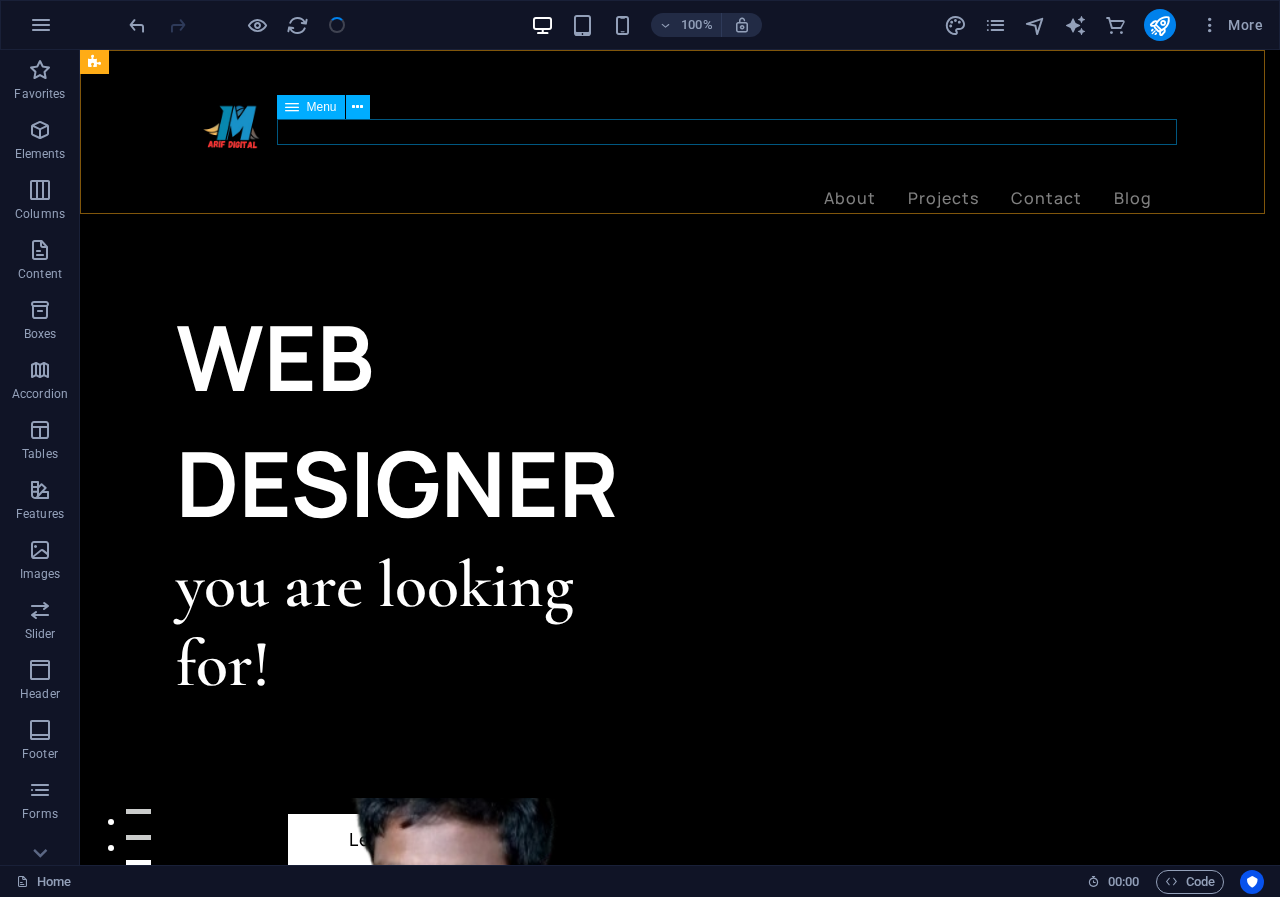click on "About Projects Contact Blog" at bounding box center (680, 199) 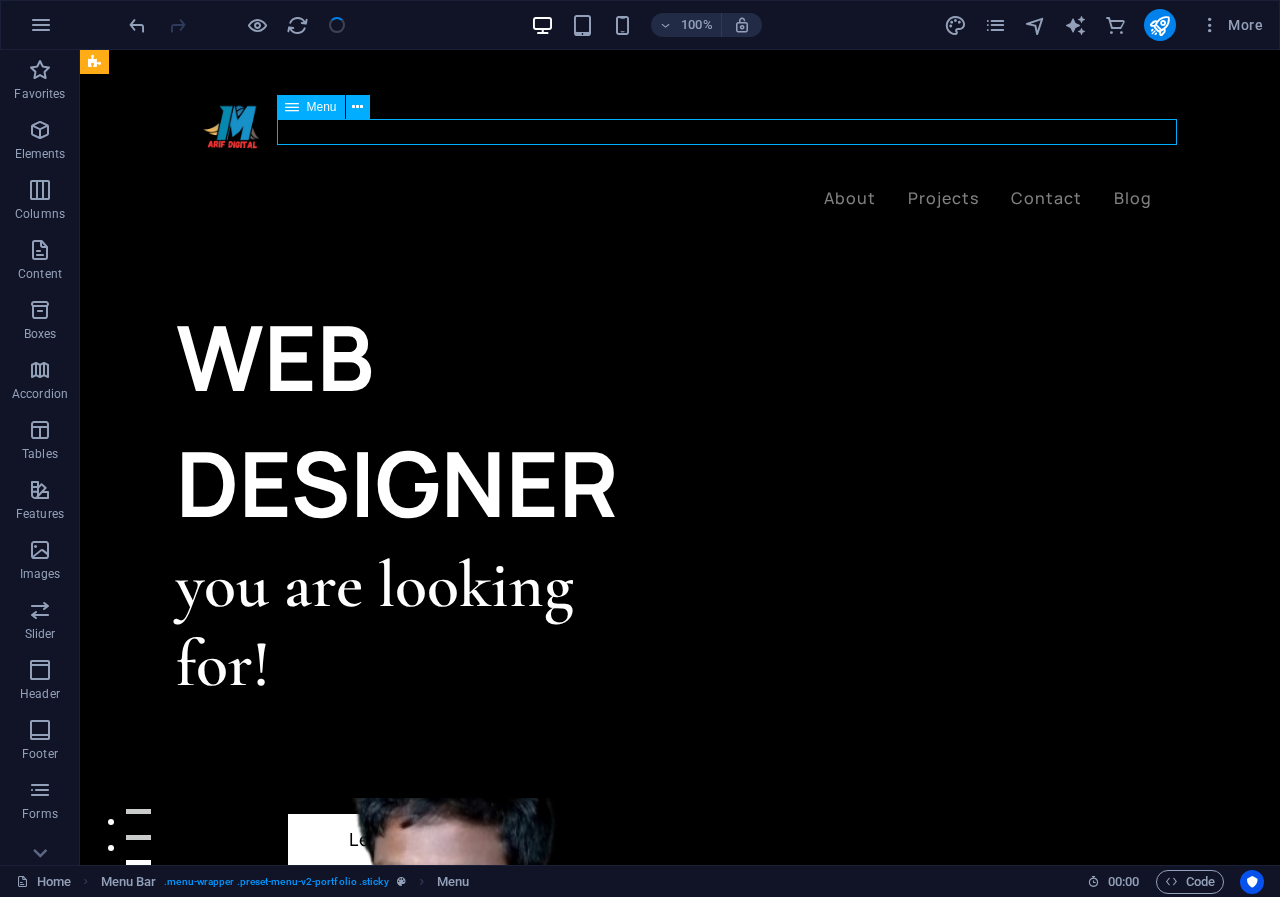 click on "About Projects Contact Blog" at bounding box center [680, 199] 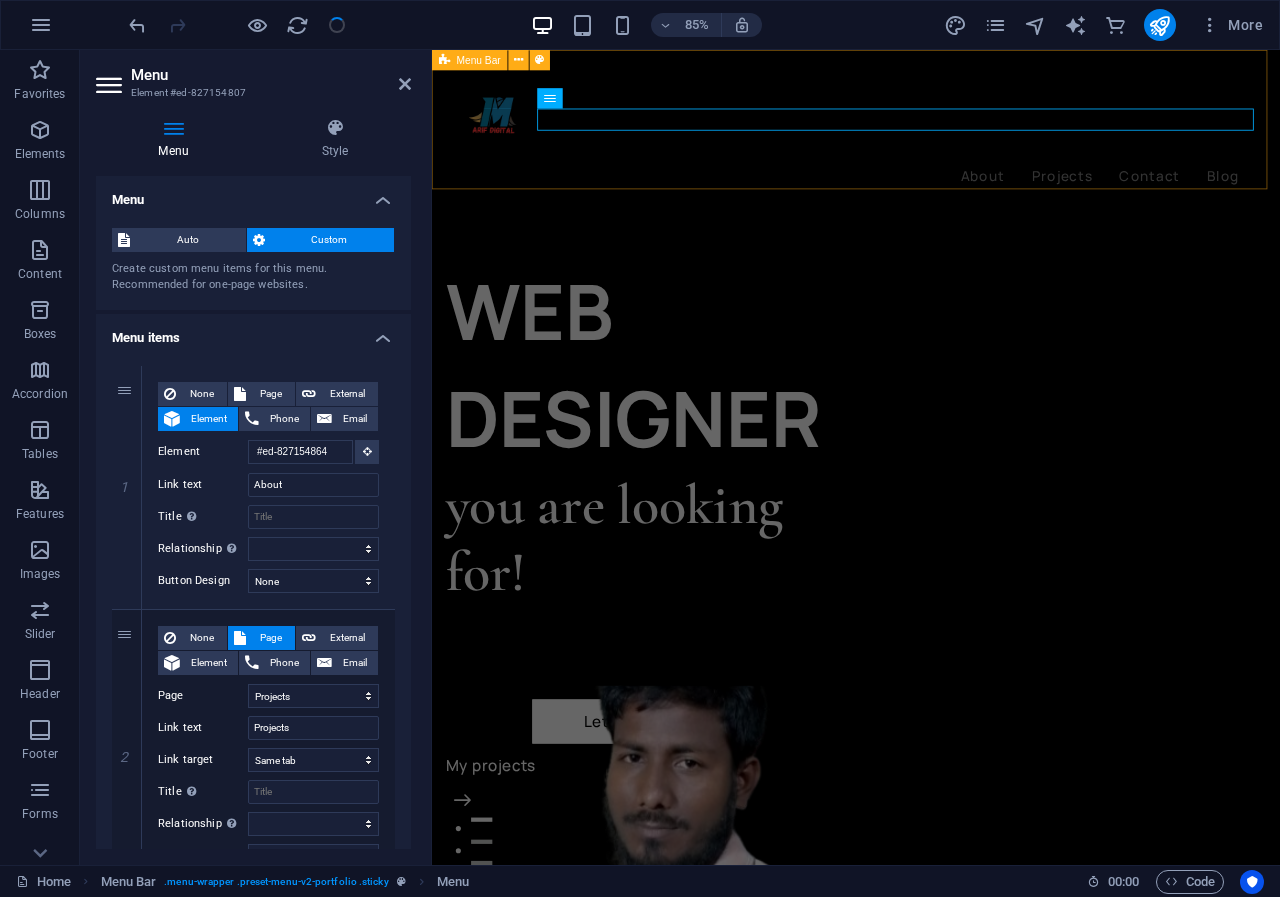 select on "1" 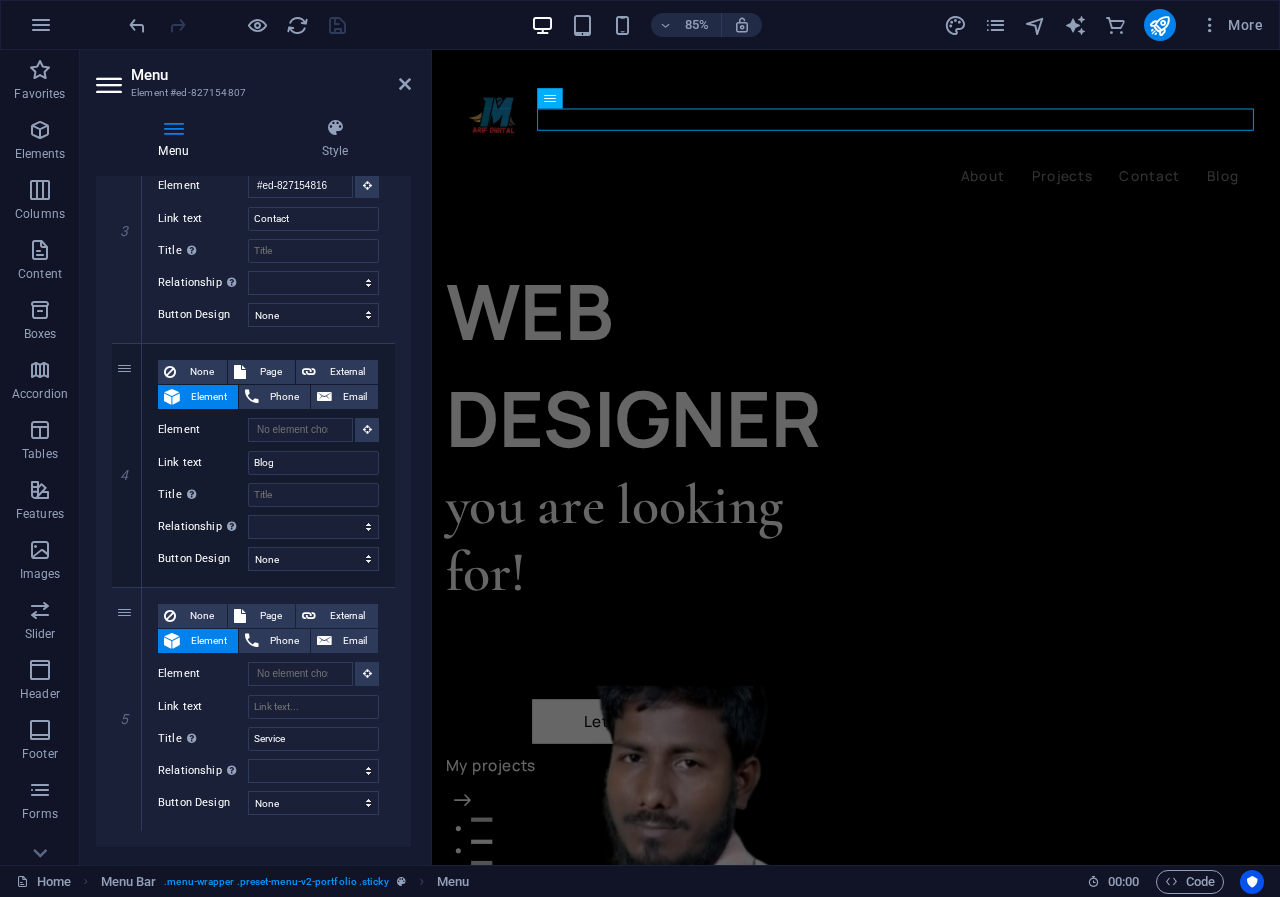 scroll, scrollTop: 823, scrollLeft: 0, axis: vertical 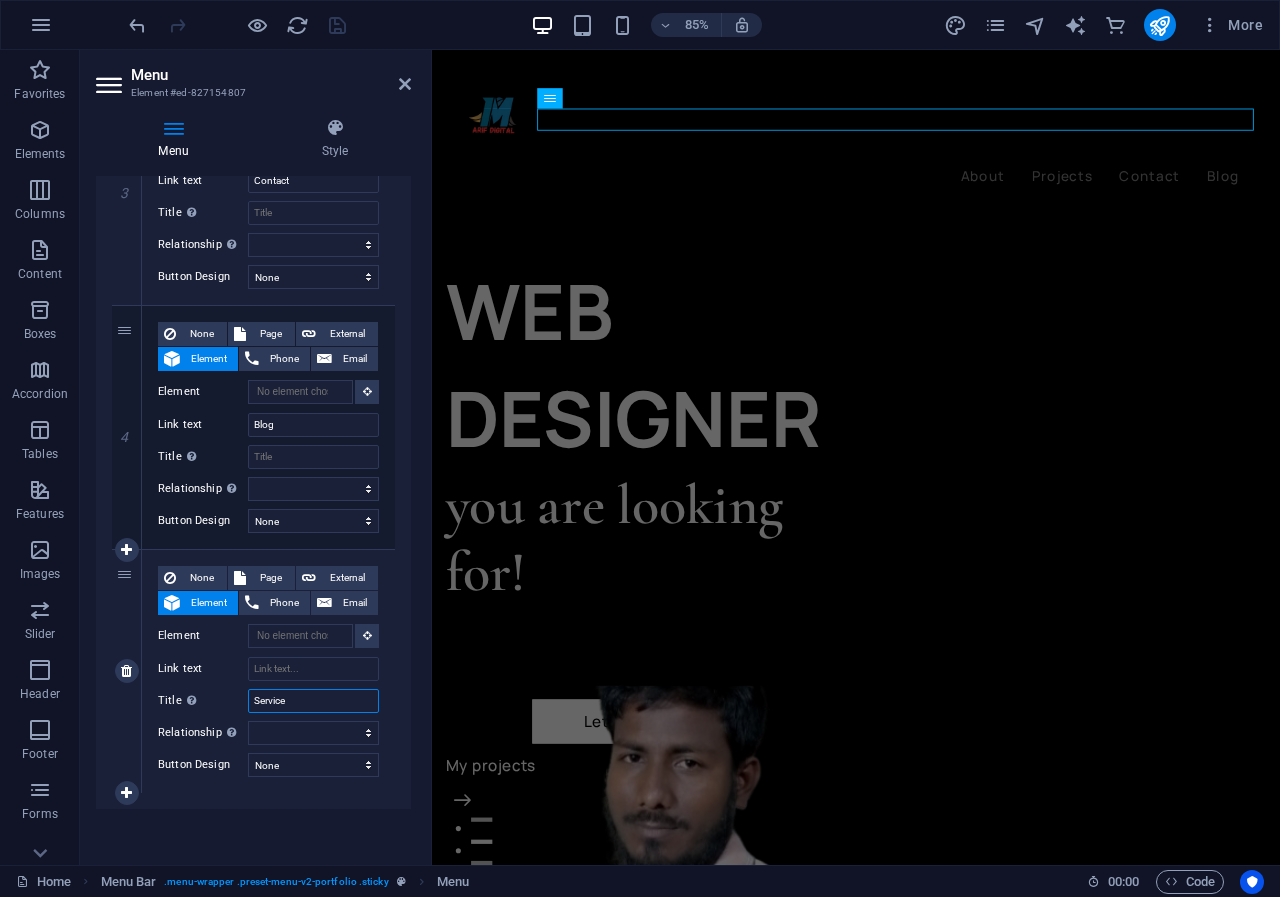 drag, startPoint x: 321, startPoint y: 700, endPoint x: 236, endPoint y: 696, distance: 85.09406 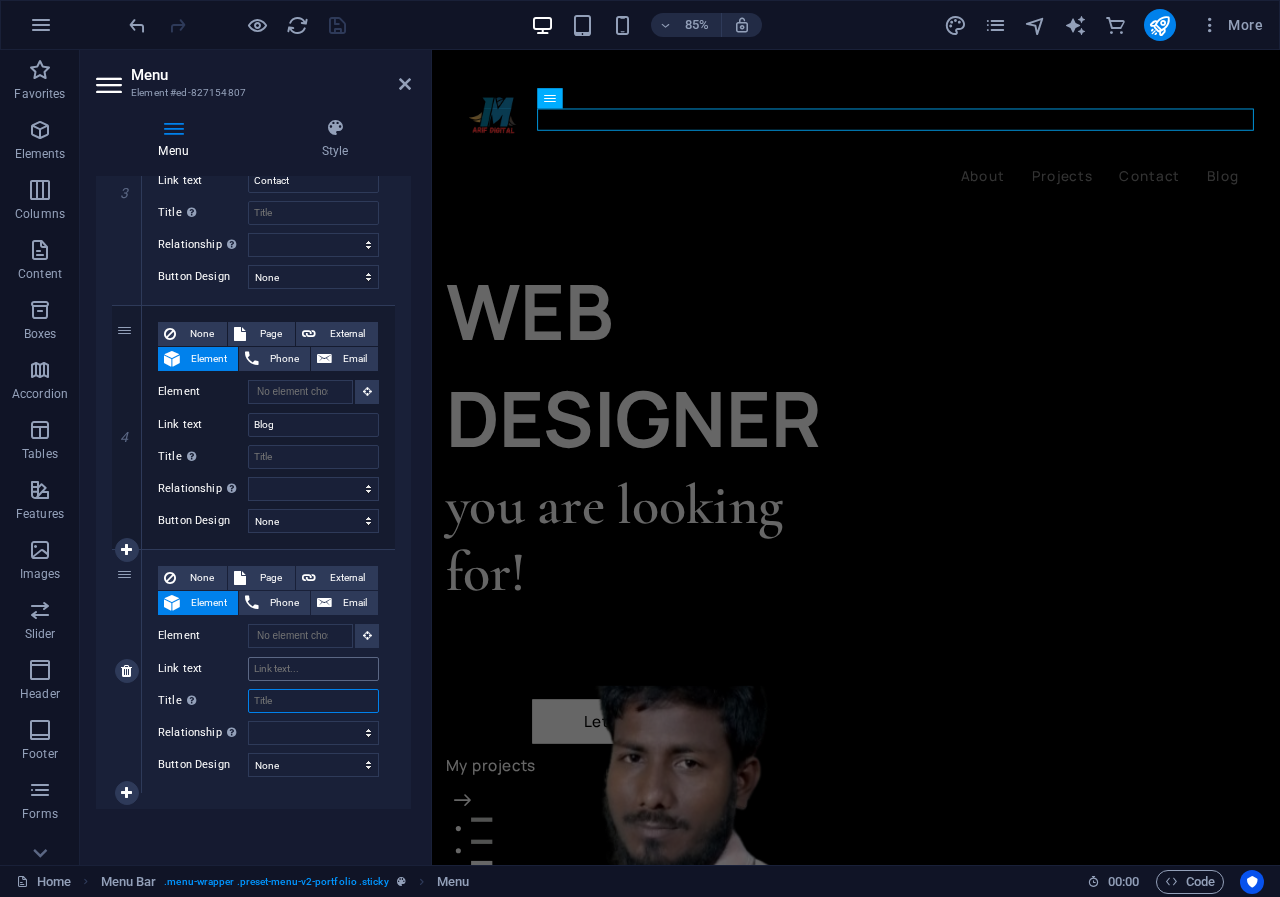 type 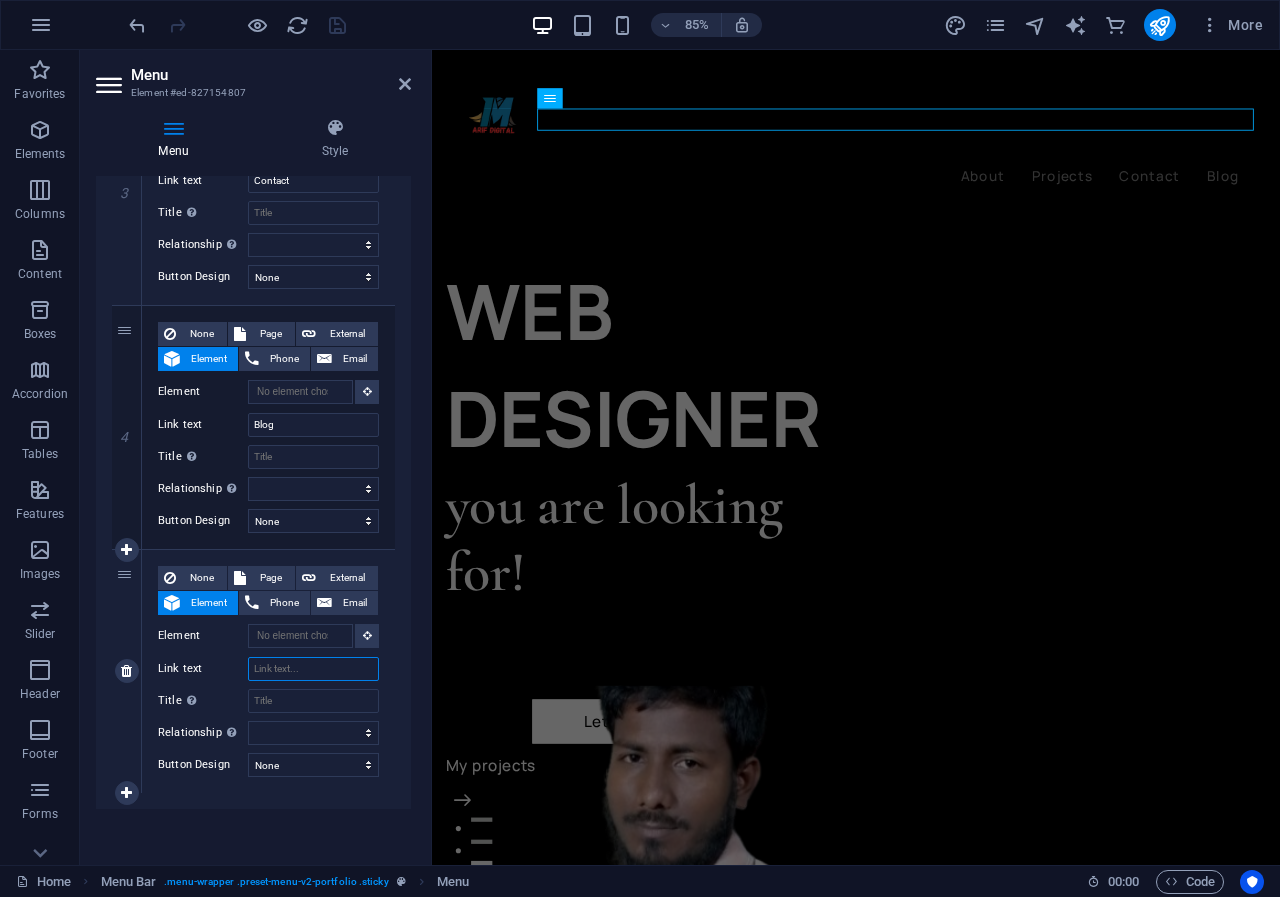 select 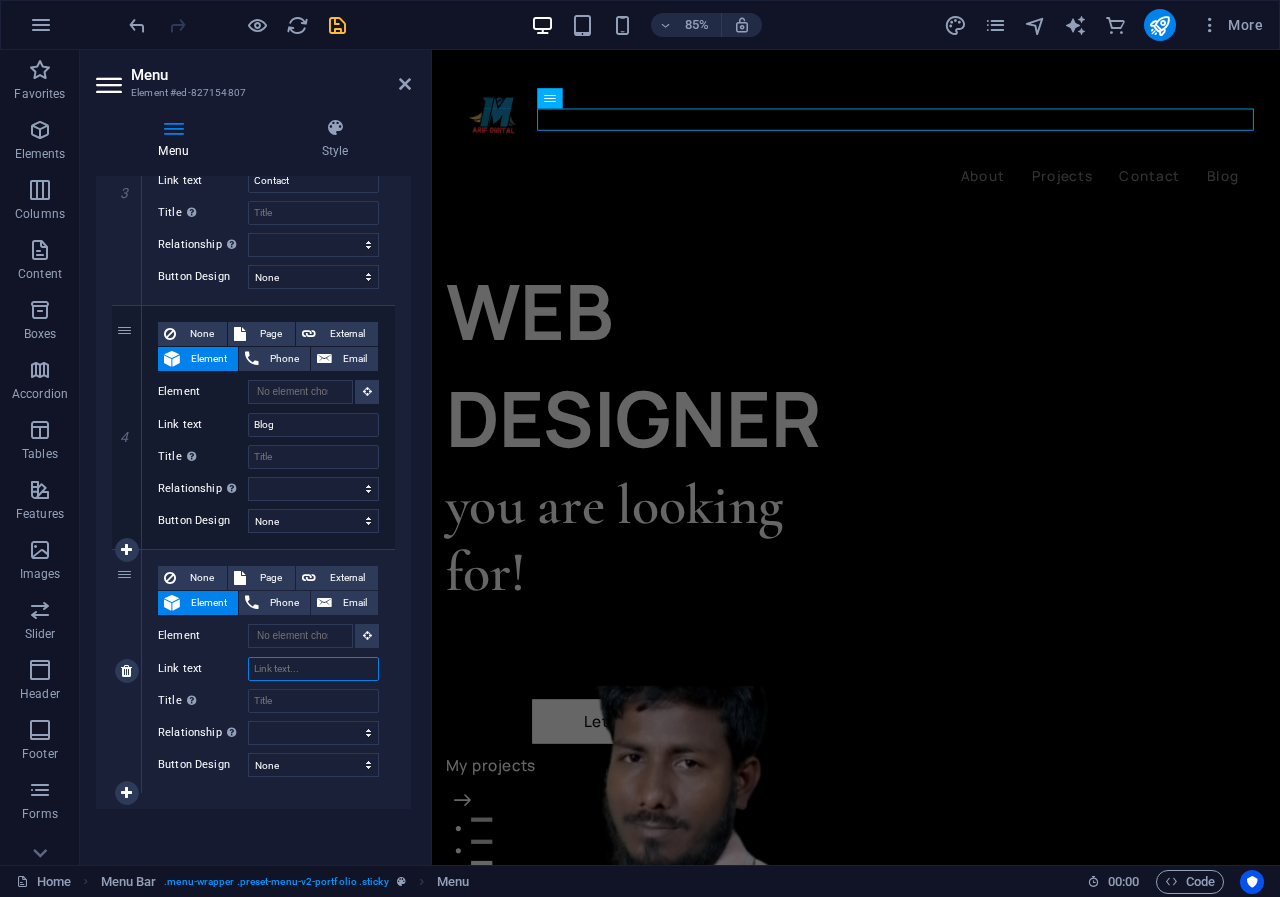 click on "Link text" at bounding box center [313, 669] 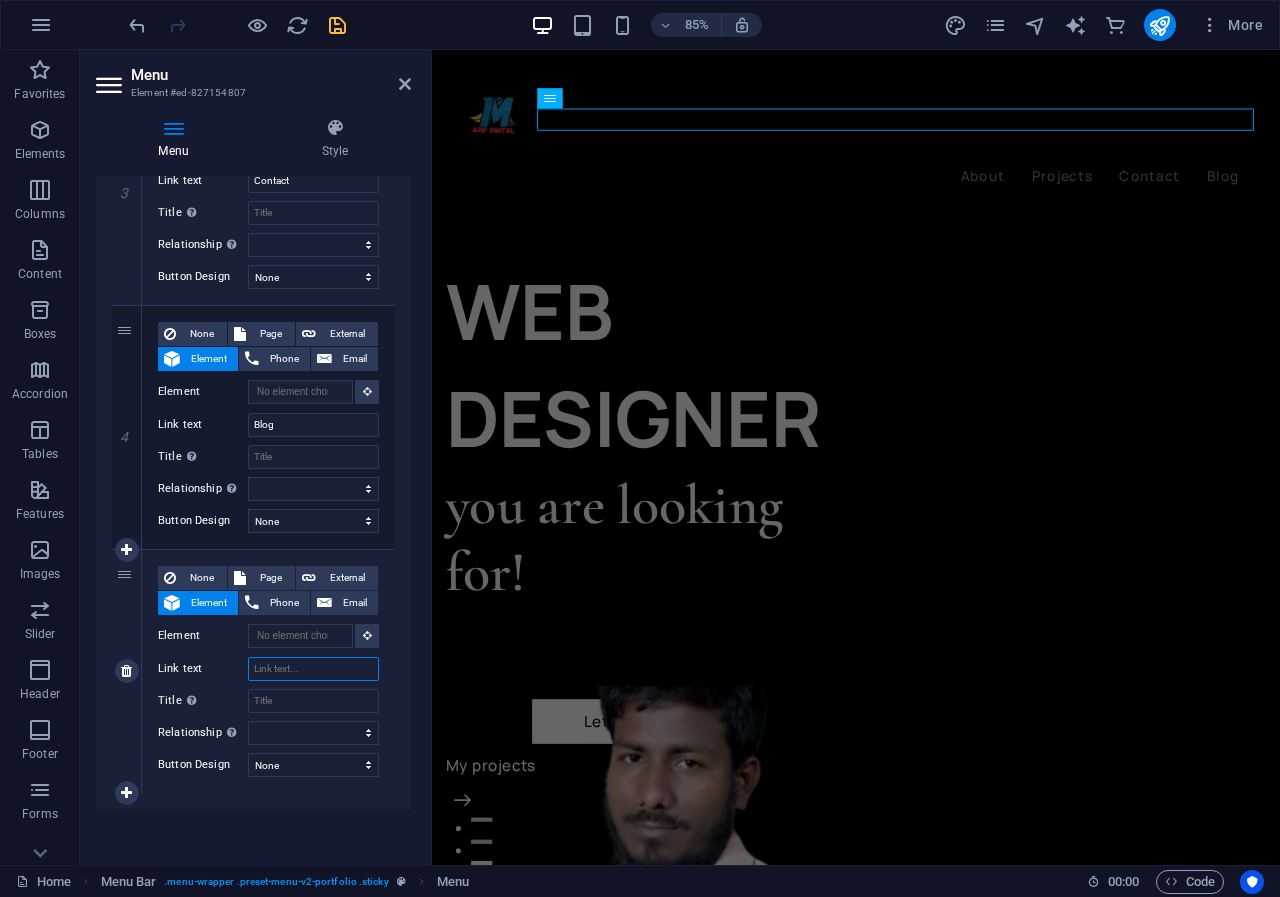 paste on "Service" 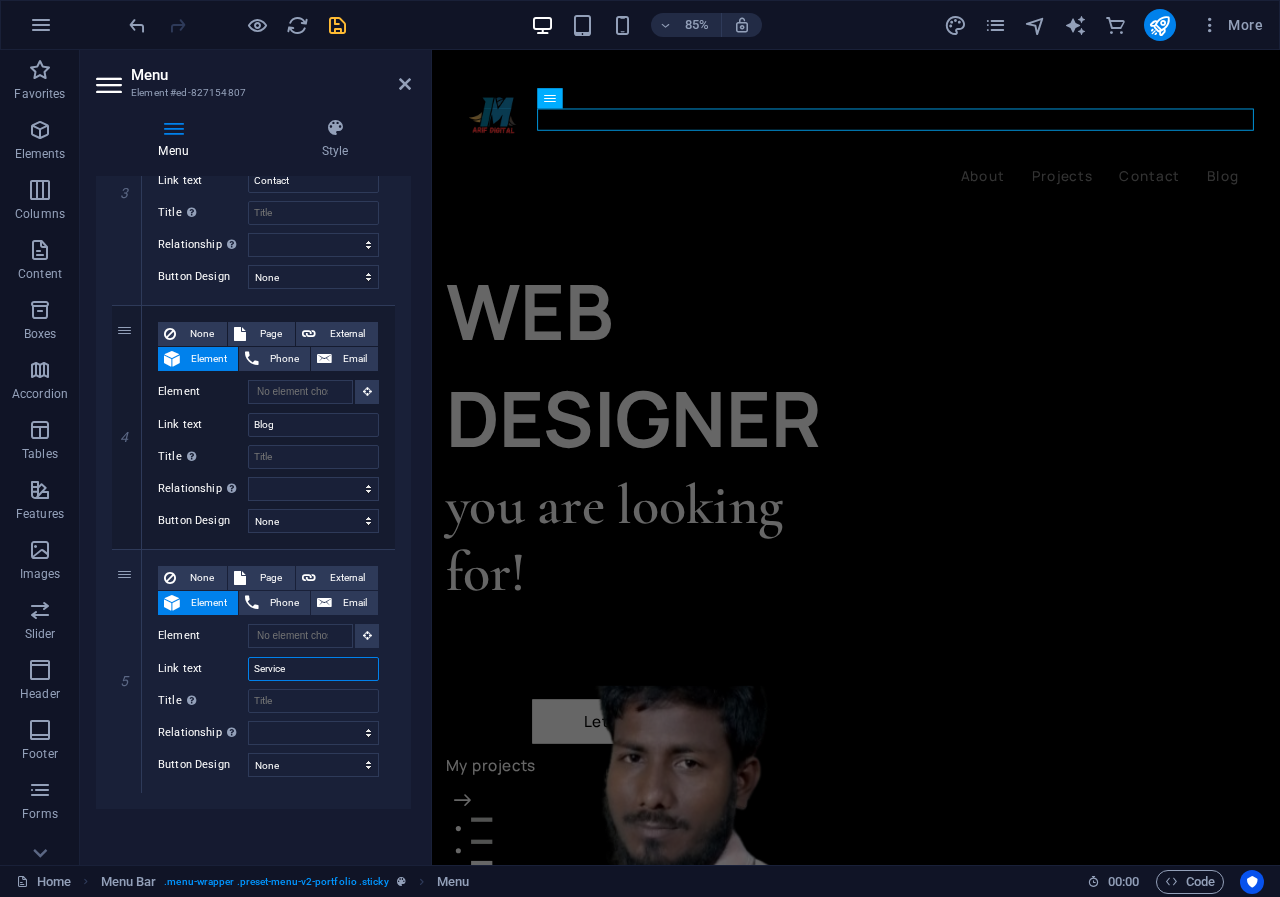 select 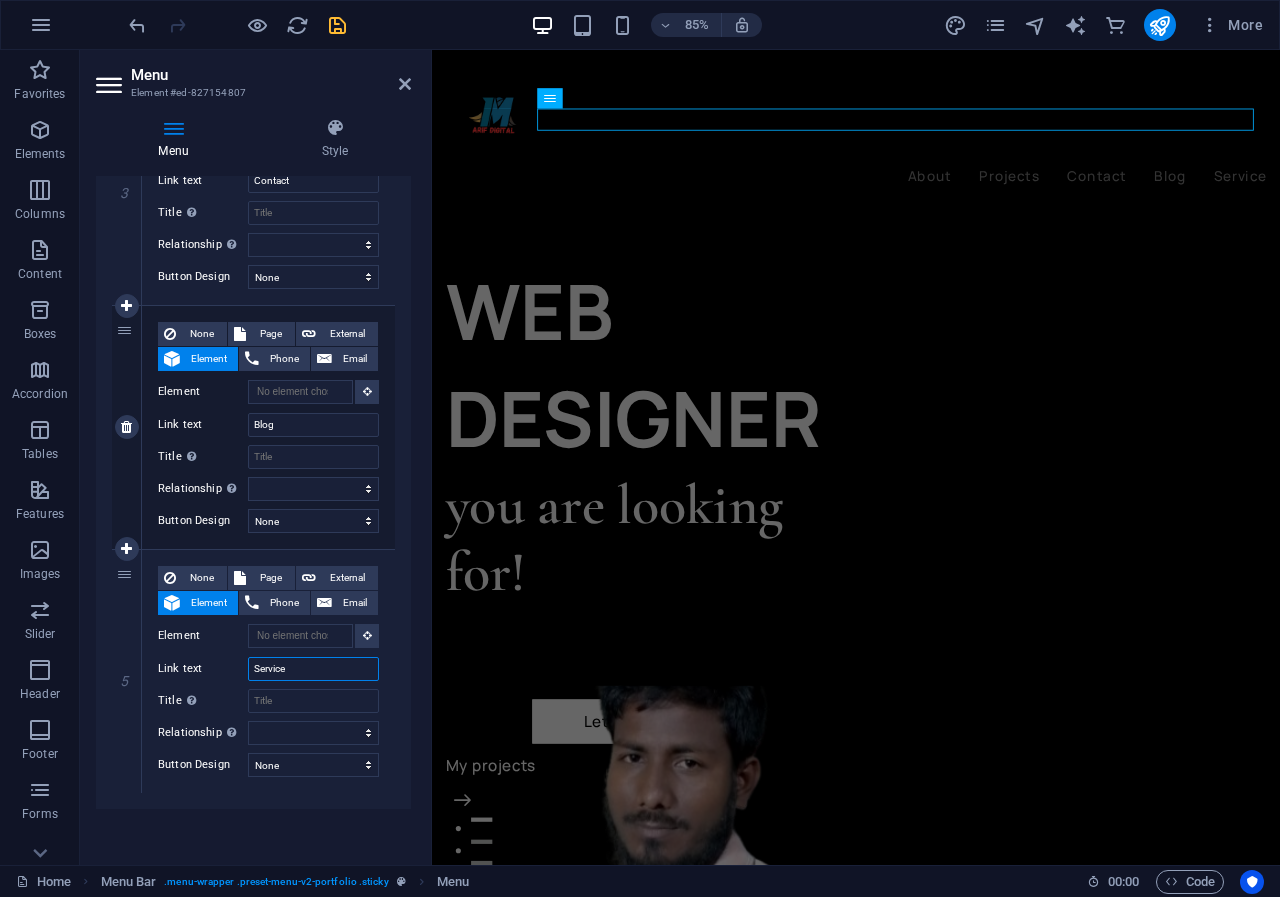 type on "Service" 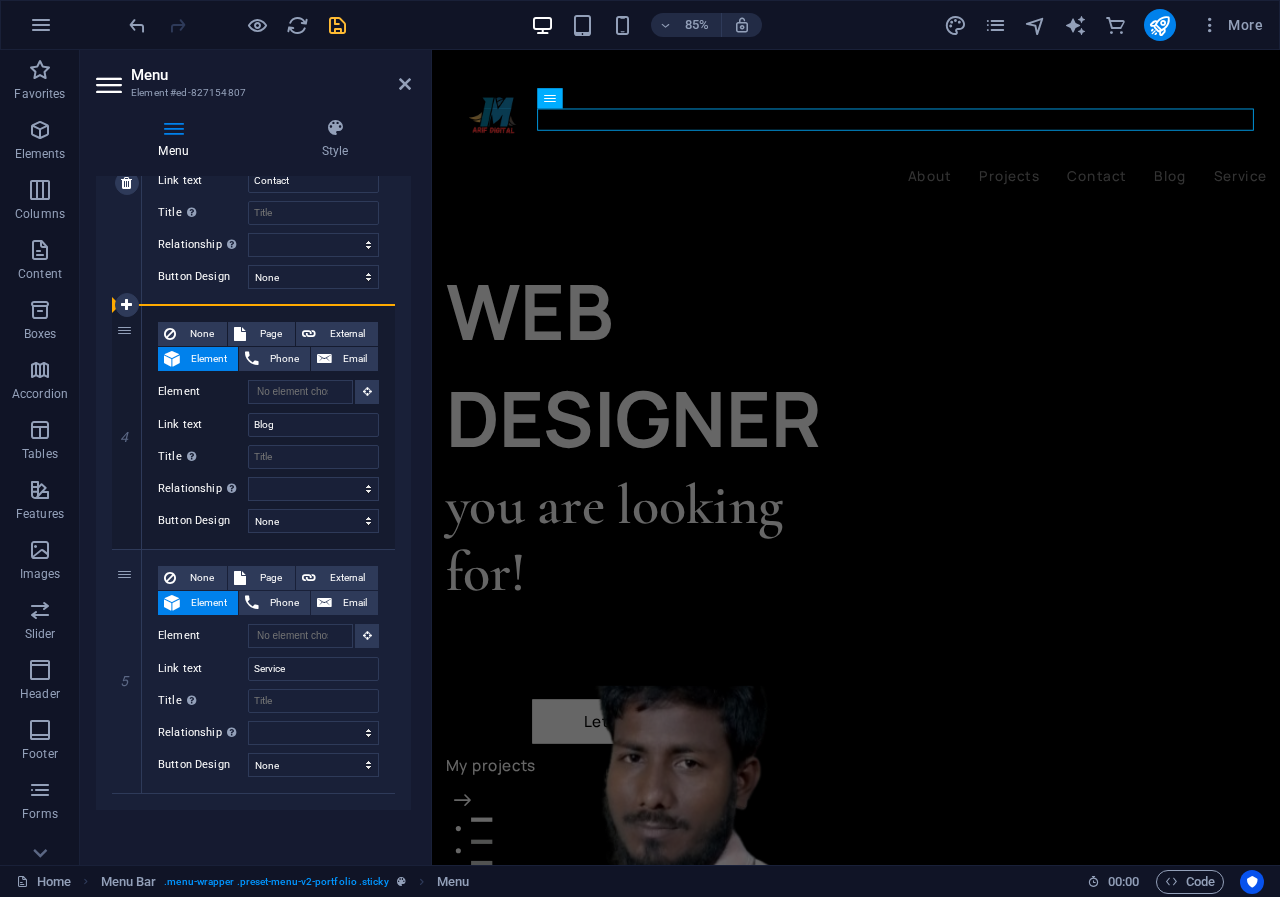 drag, startPoint x: 129, startPoint y: 350, endPoint x: 138, endPoint y: 223, distance: 127.3185 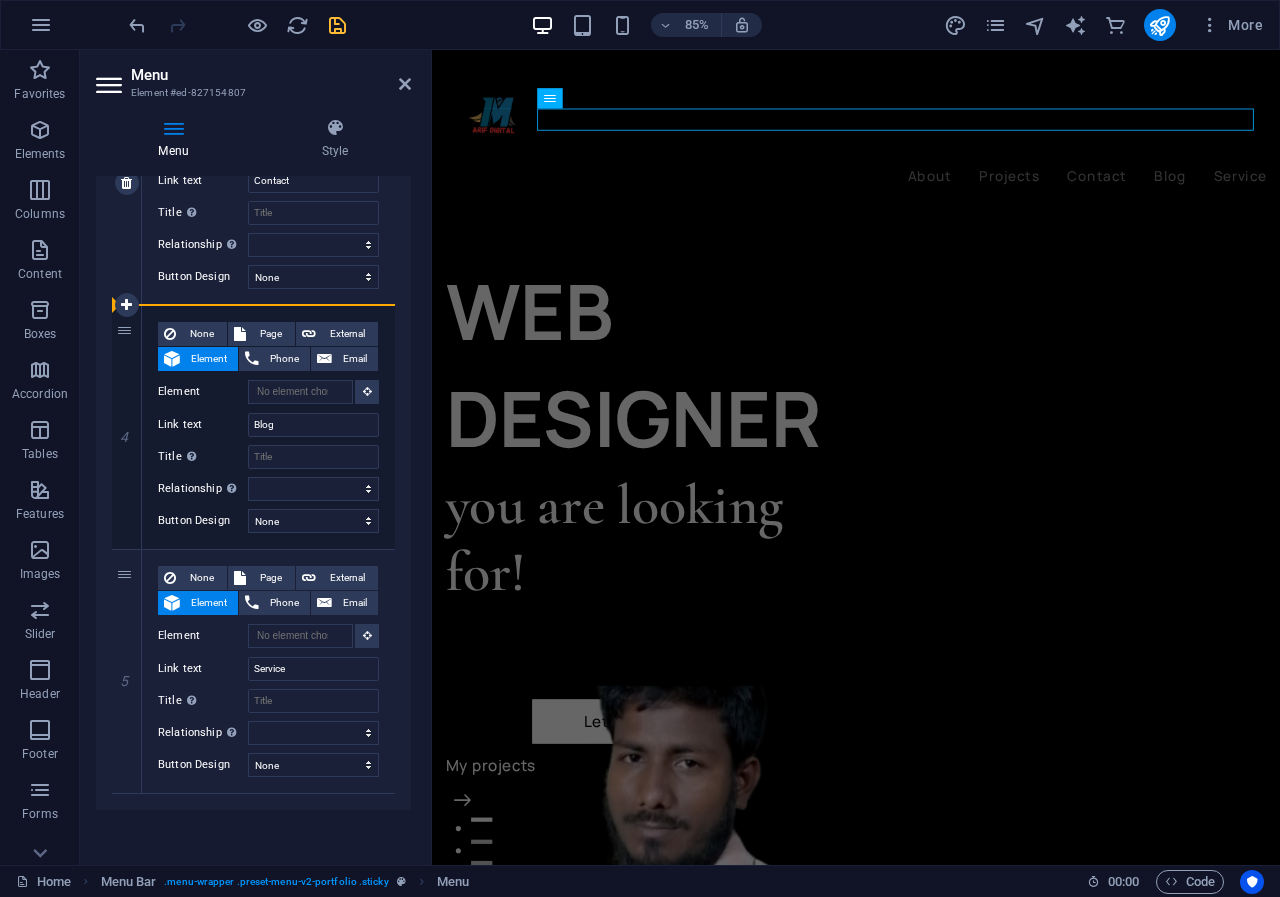 select 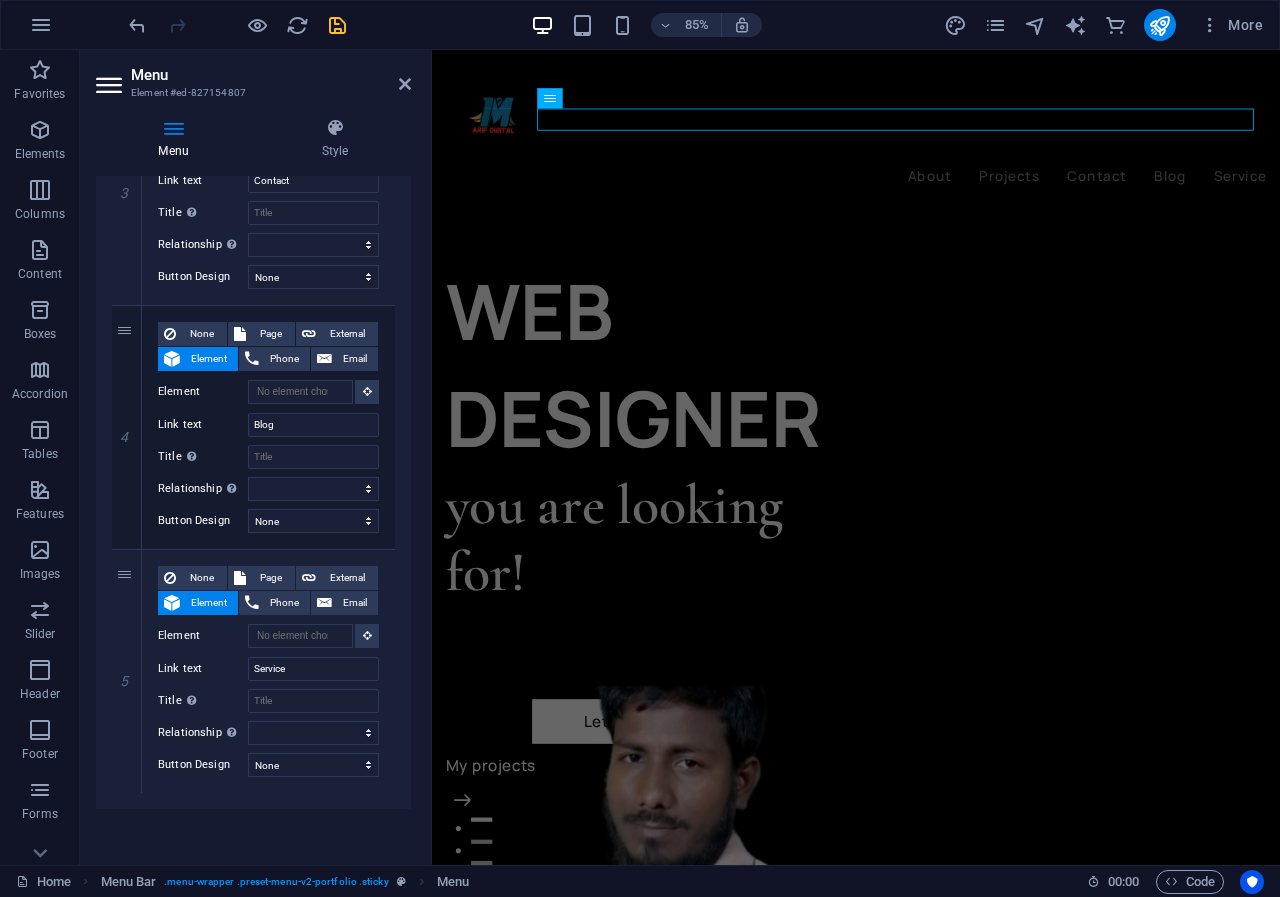 drag, startPoint x: 405, startPoint y: 624, endPoint x: 410, endPoint y: 519, distance: 105.11898 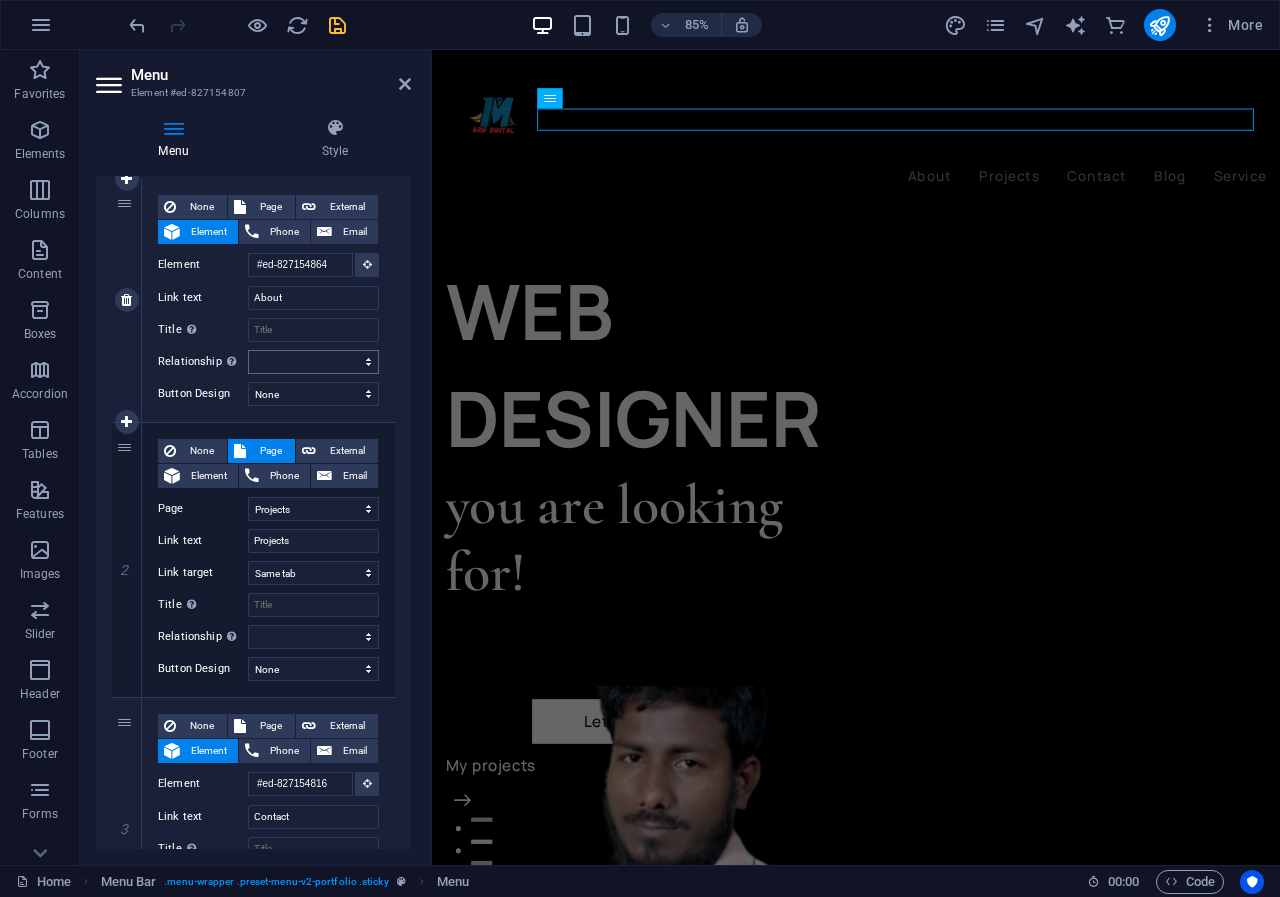 scroll, scrollTop: 198, scrollLeft: 0, axis: vertical 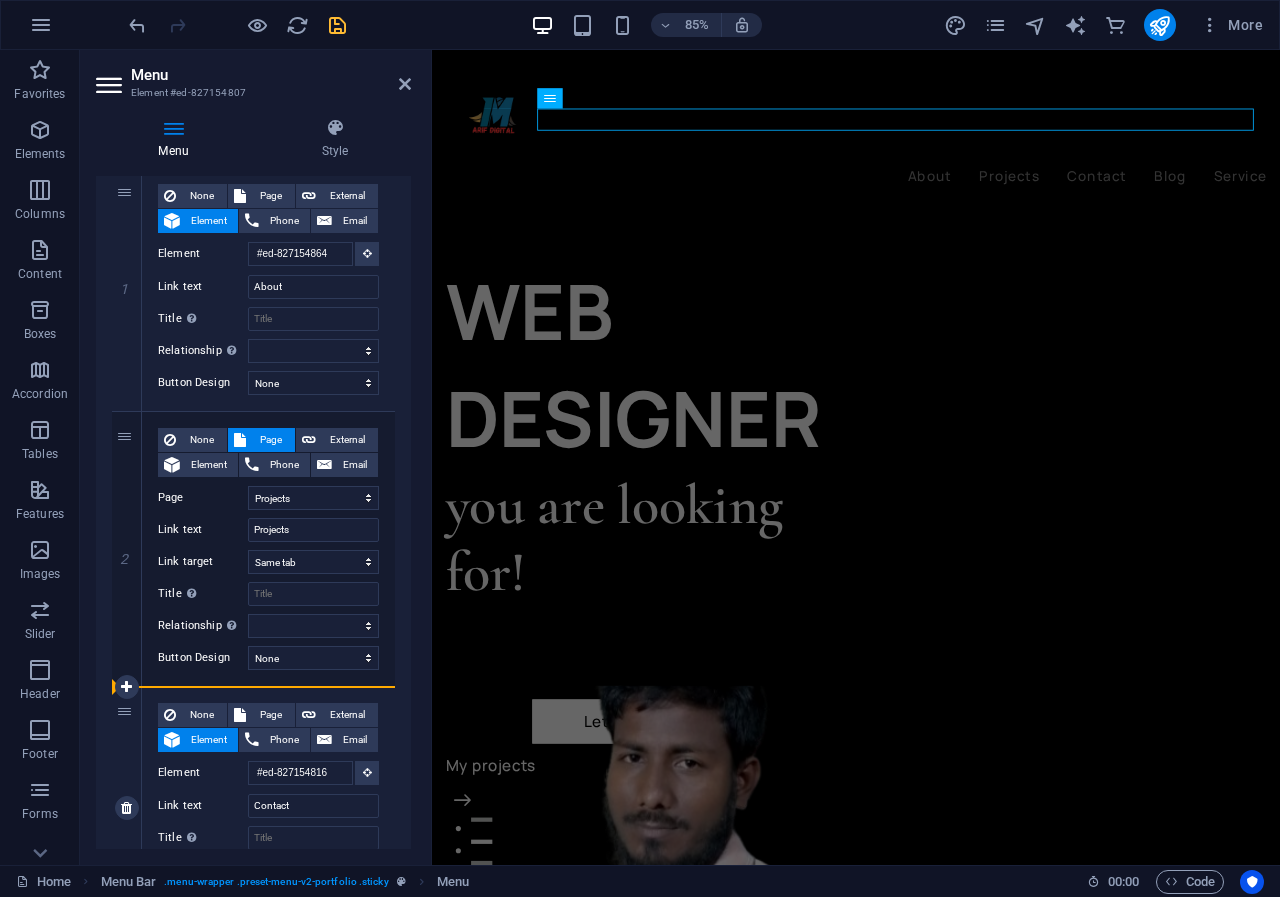 drag, startPoint x: 133, startPoint y: 499, endPoint x: 143, endPoint y: 771, distance: 272.18375 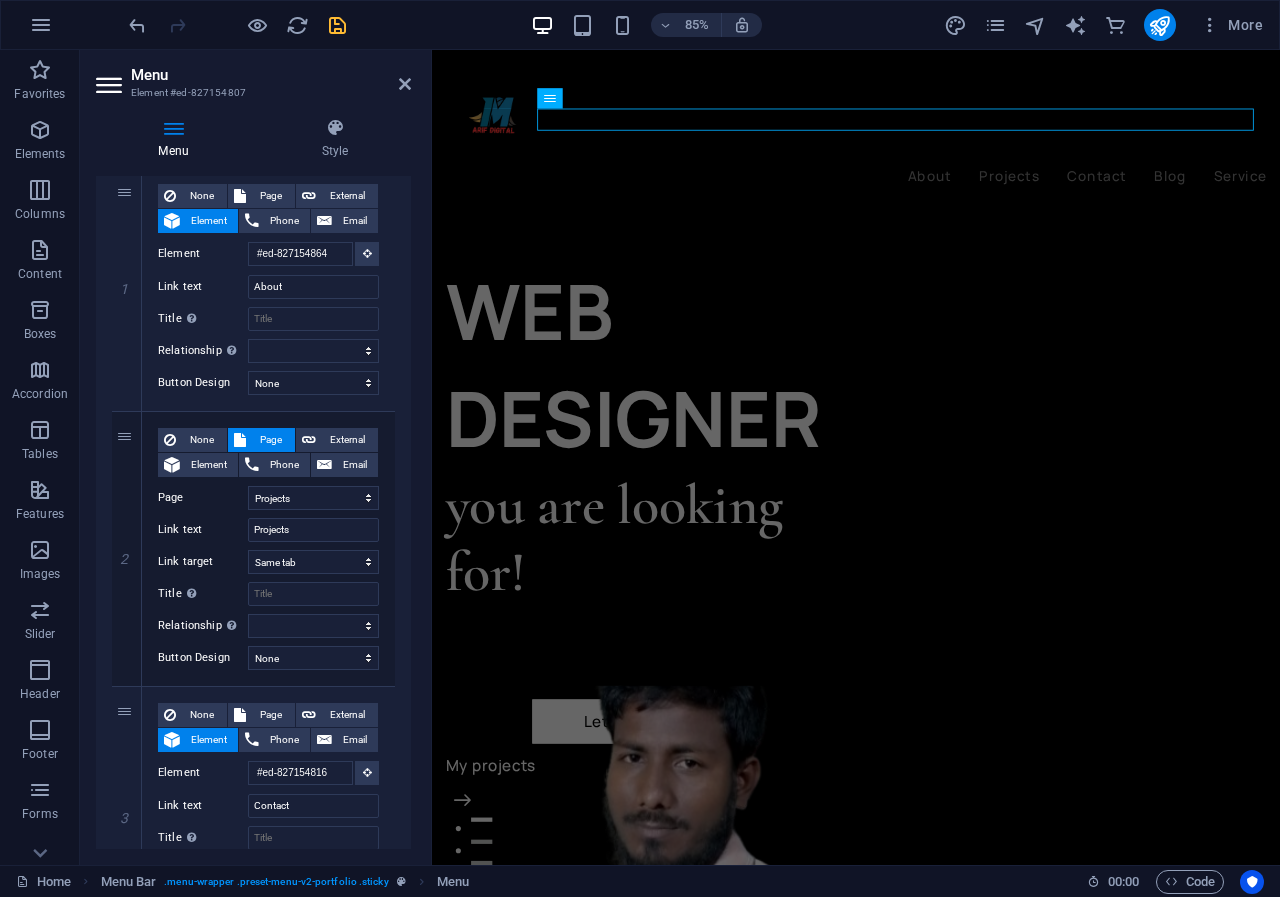 drag, startPoint x: 411, startPoint y: 388, endPoint x: 422, endPoint y: 695, distance: 307.197 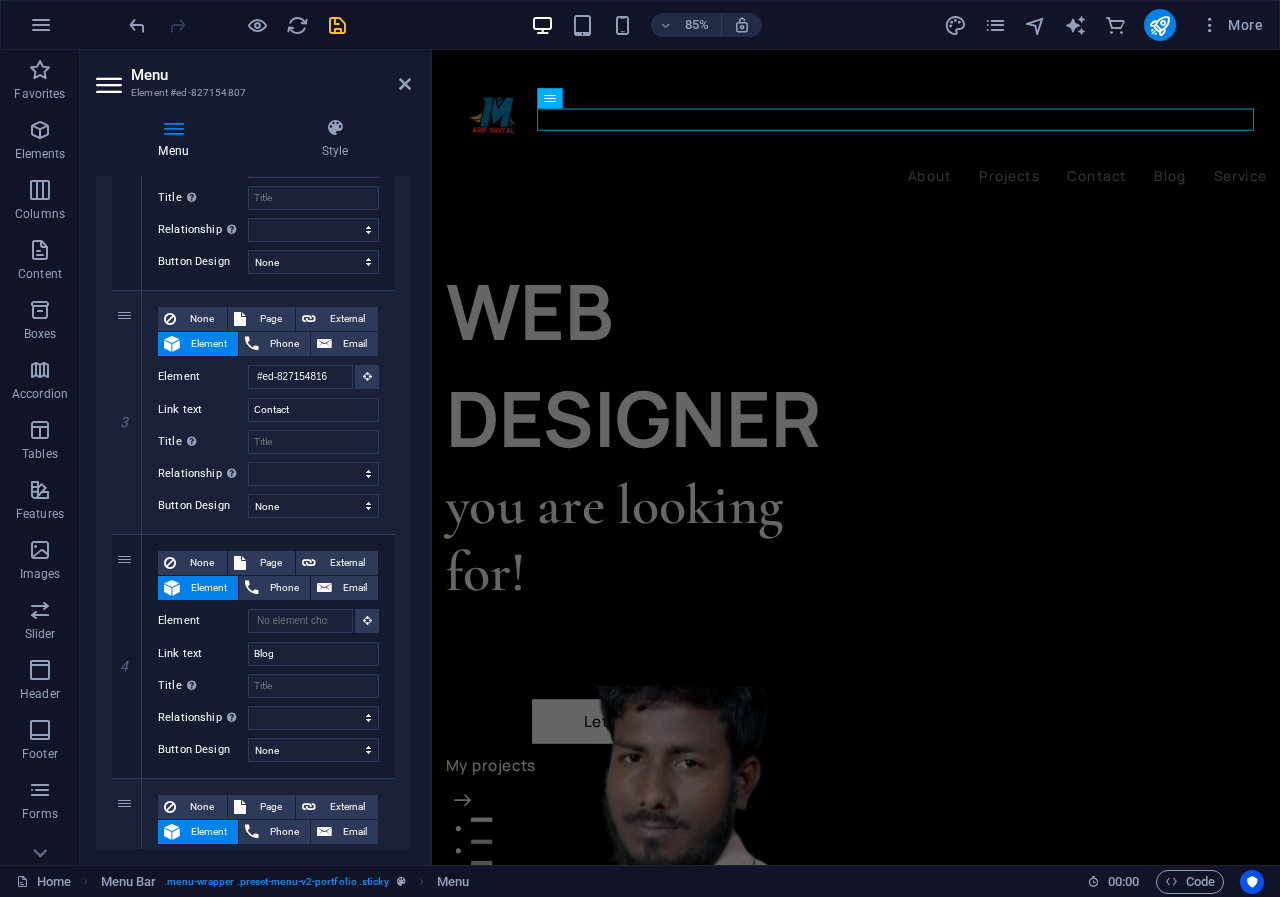 scroll, scrollTop: 823, scrollLeft: 0, axis: vertical 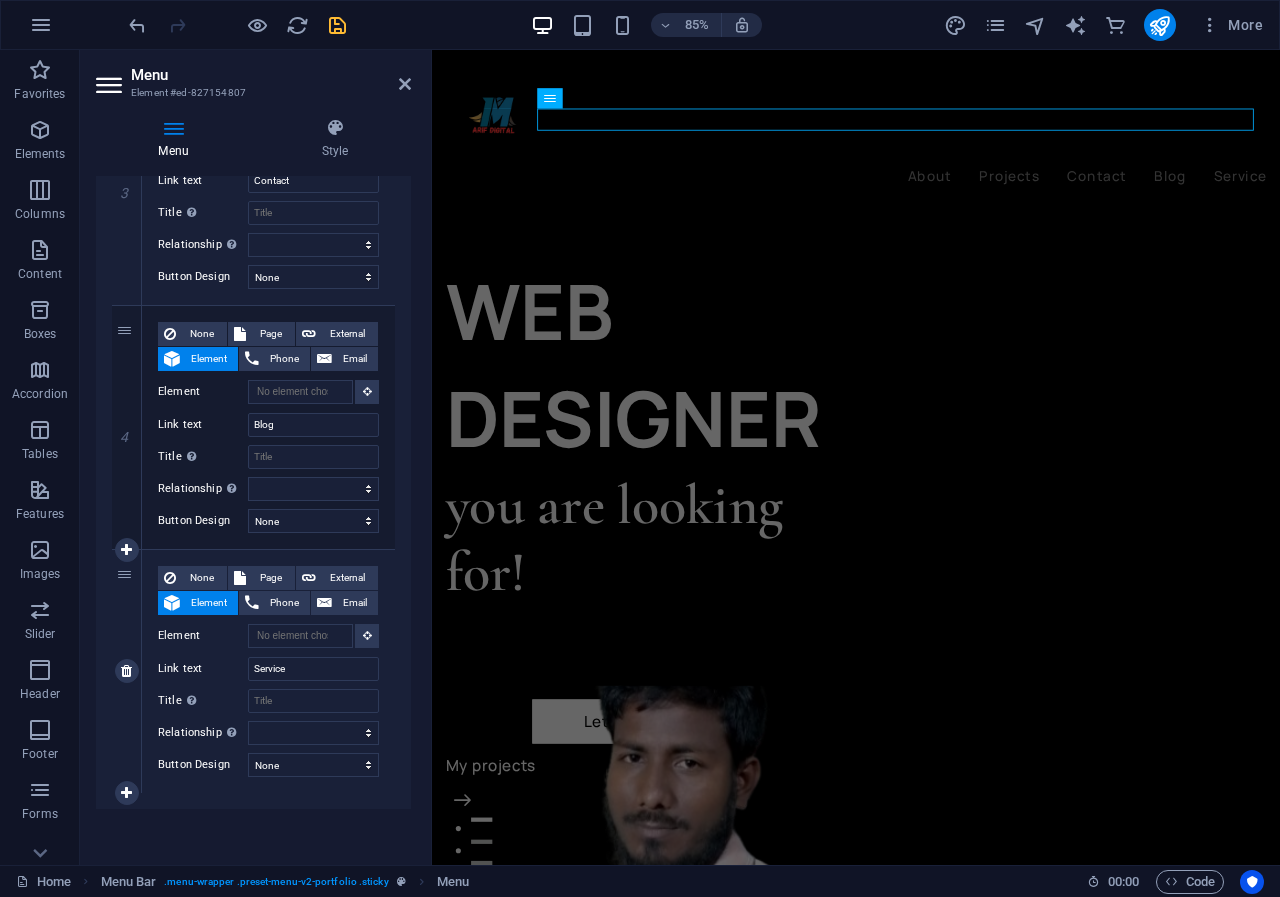 click on "5" at bounding box center (127, 671) 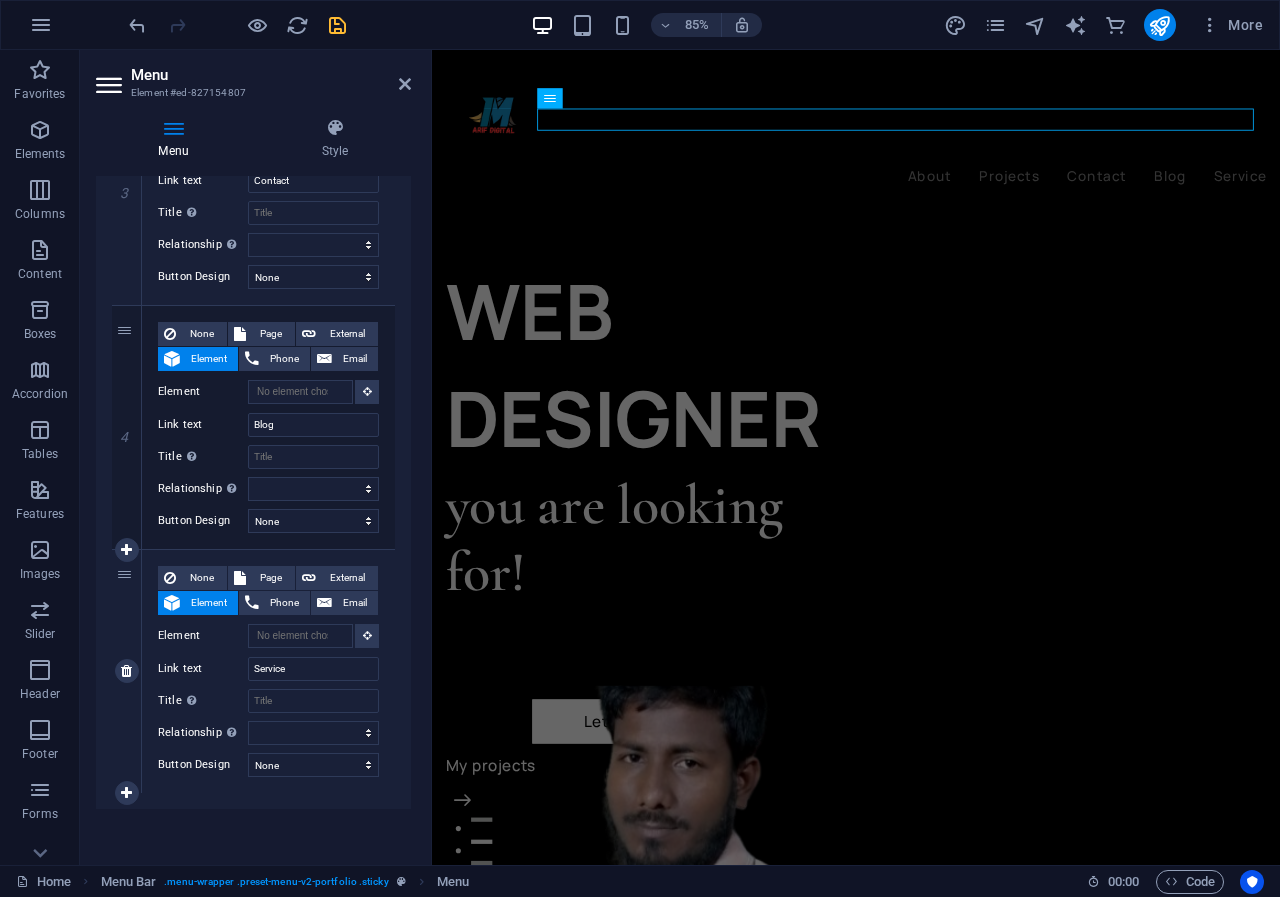click on "5" at bounding box center (127, 671) 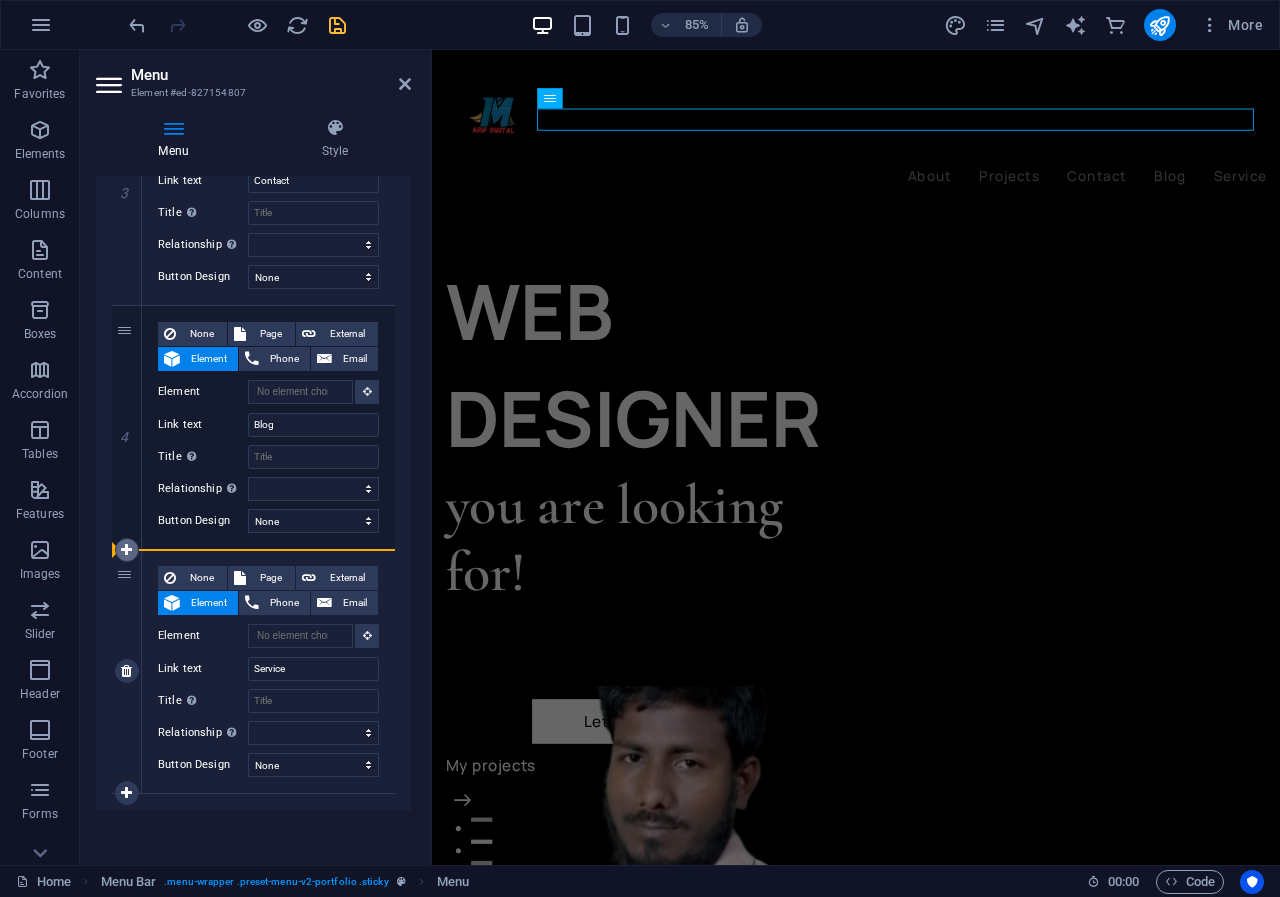 drag, startPoint x: 126, startPoint y: 650, endPoint x: 136, endPoint y: 544, distance: 106.47065 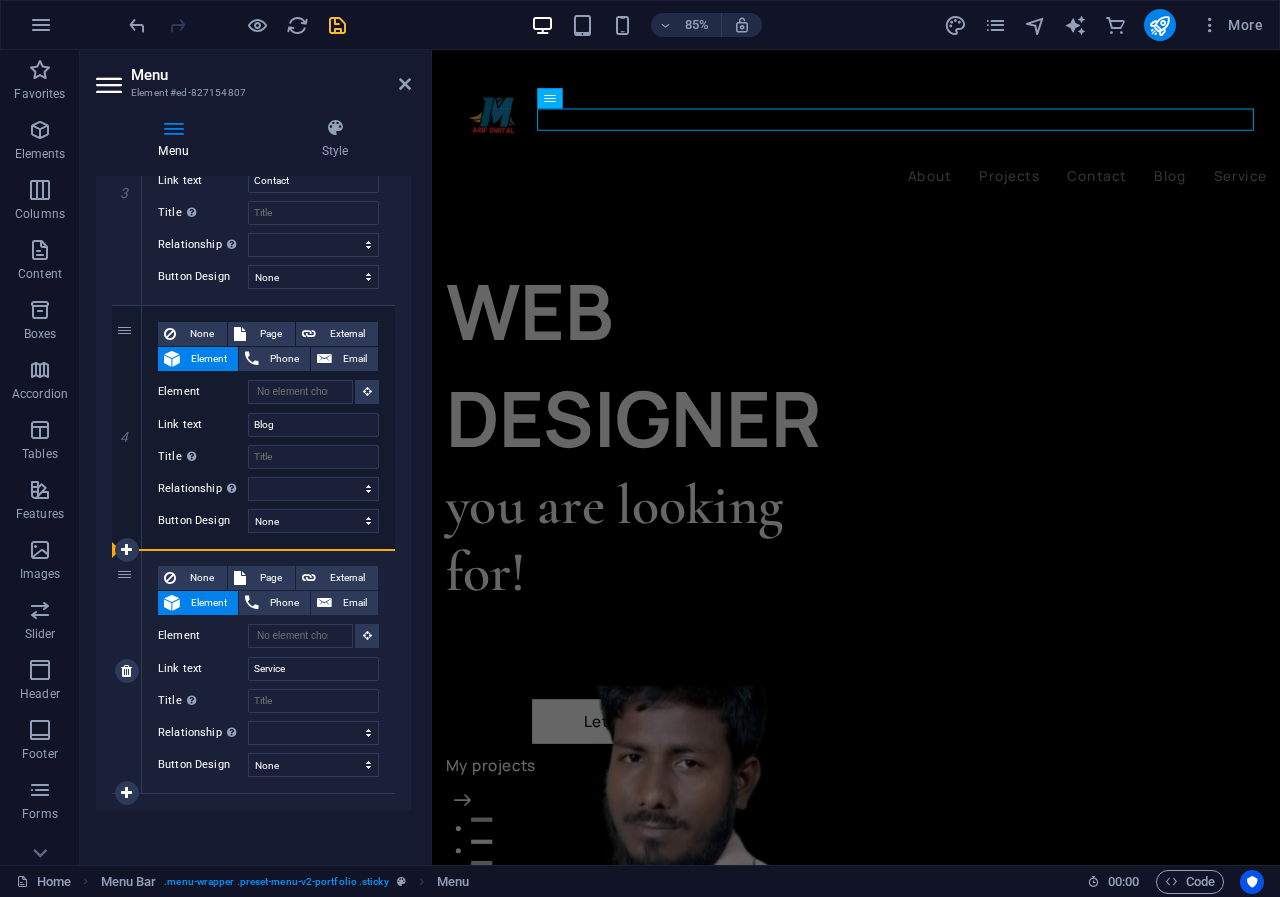 select 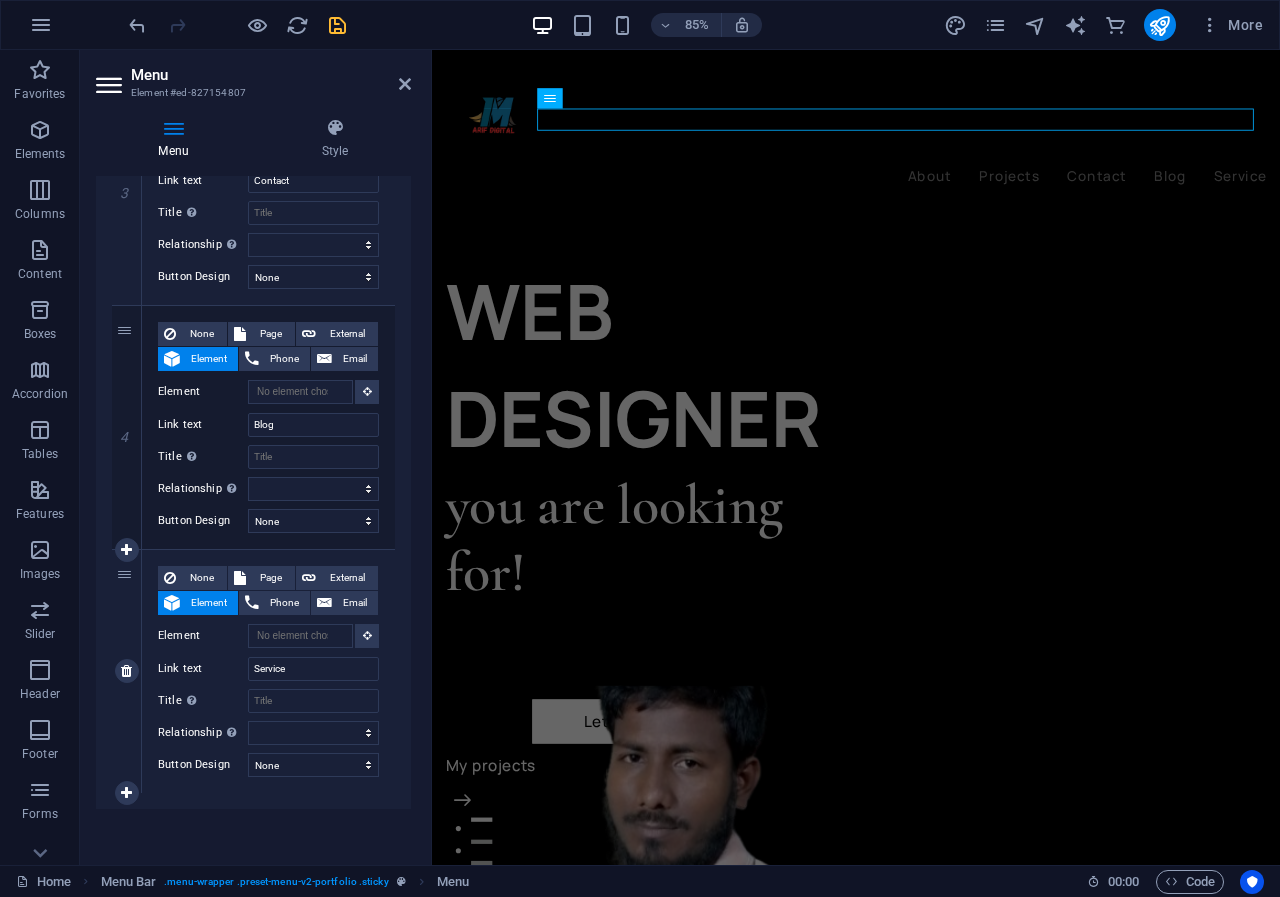 click on "5" at bounding box center [127, 671] 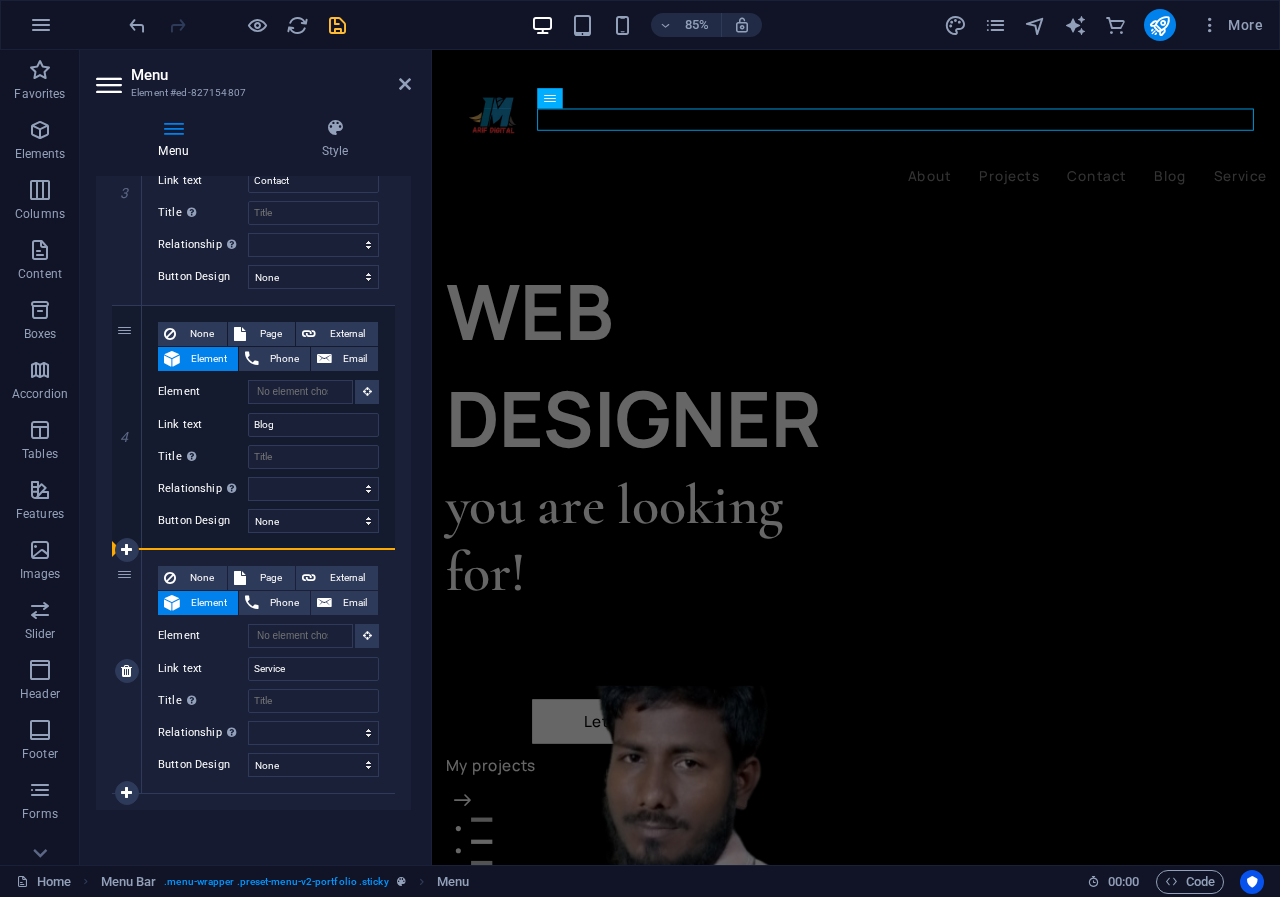 drag, startPoint x: 127, startPoint y: 576, endPoint x: 137, endPoint y: 573, distance: 10.440307 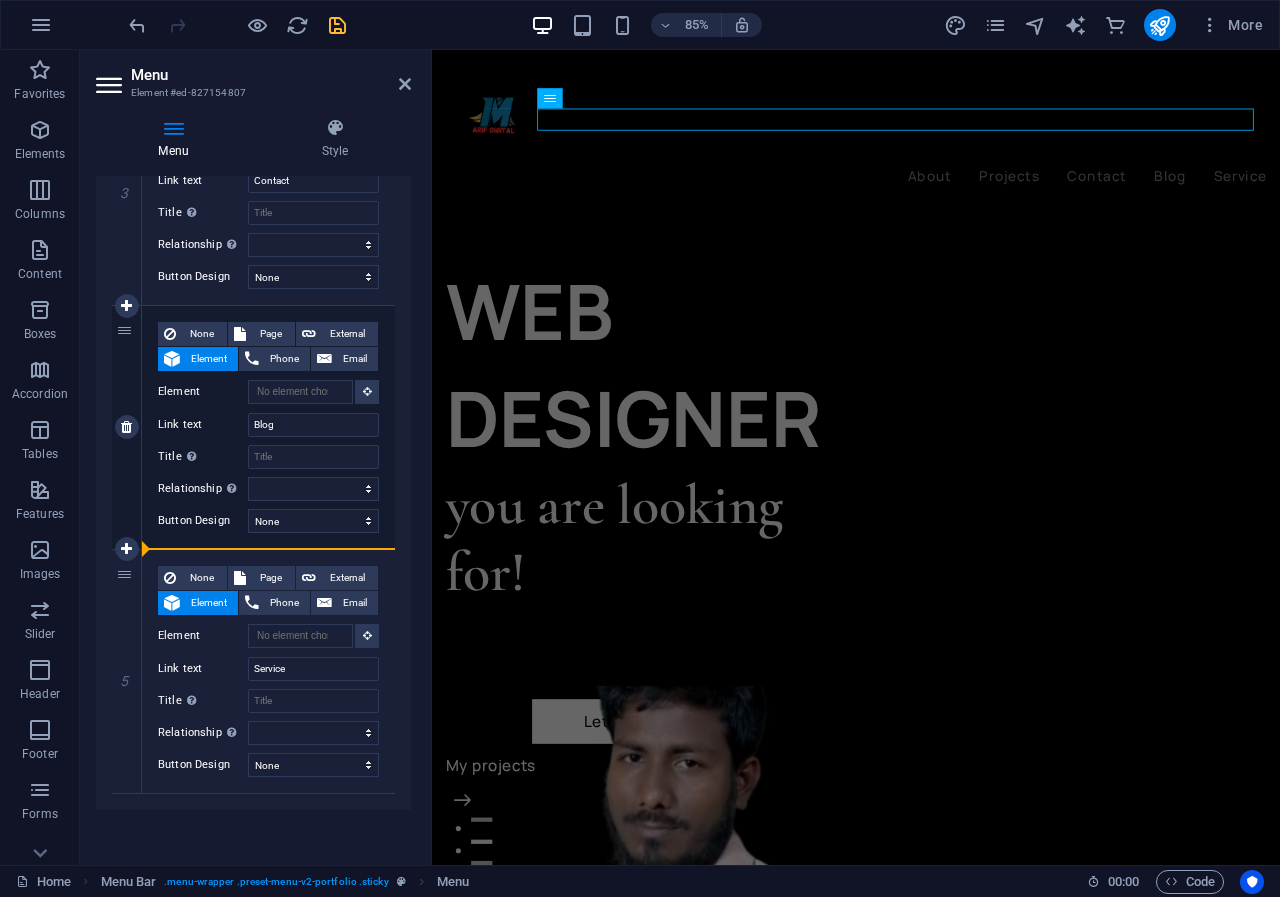 drag, startPoint x: 139, startPoint y: 581, endPoint x: 288, endPoint y: 469, distance: 186.4001 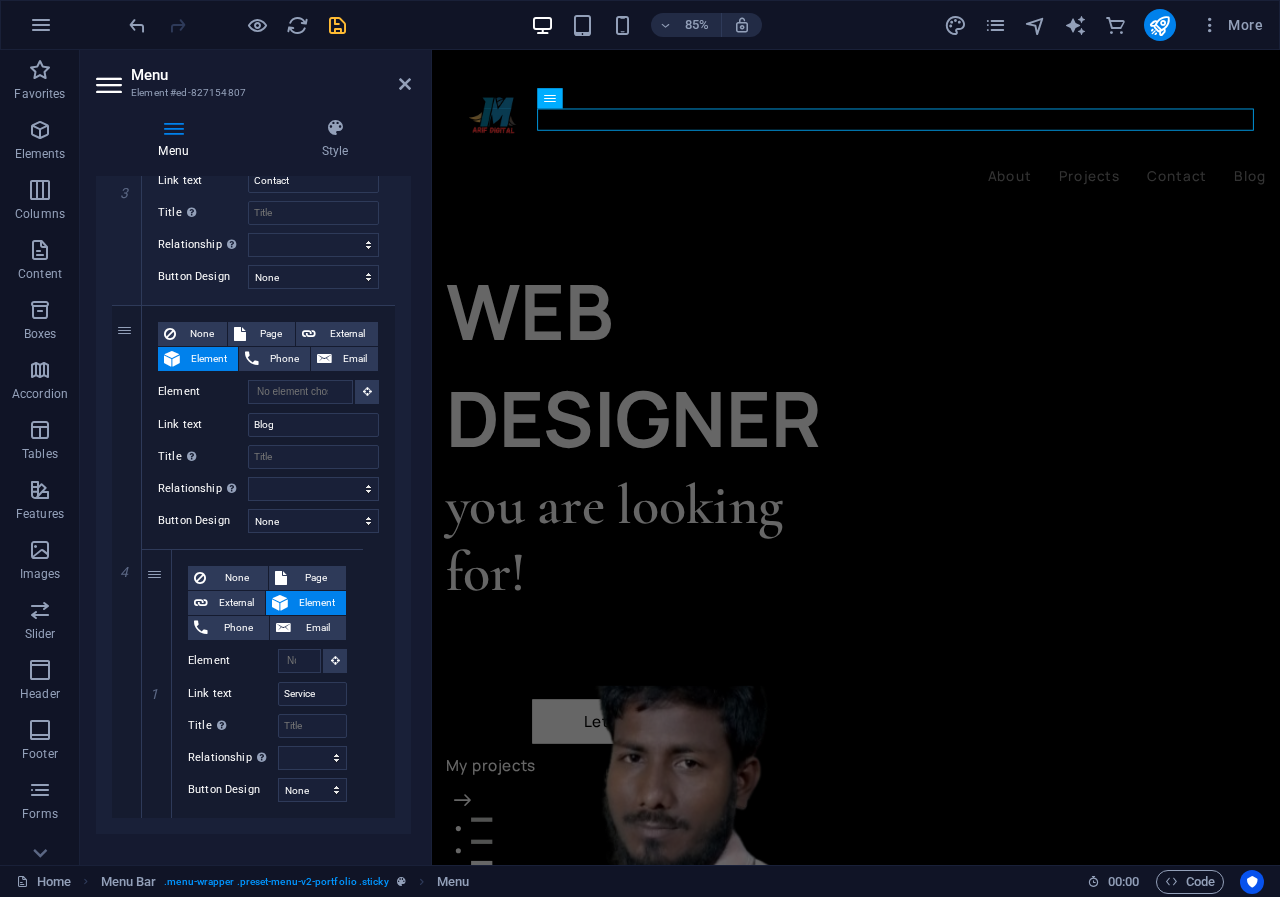 drag, startPoint x: 411, startPoint y: 561, endPoint x: 403, endPoint y: 649, distance: 88.362885 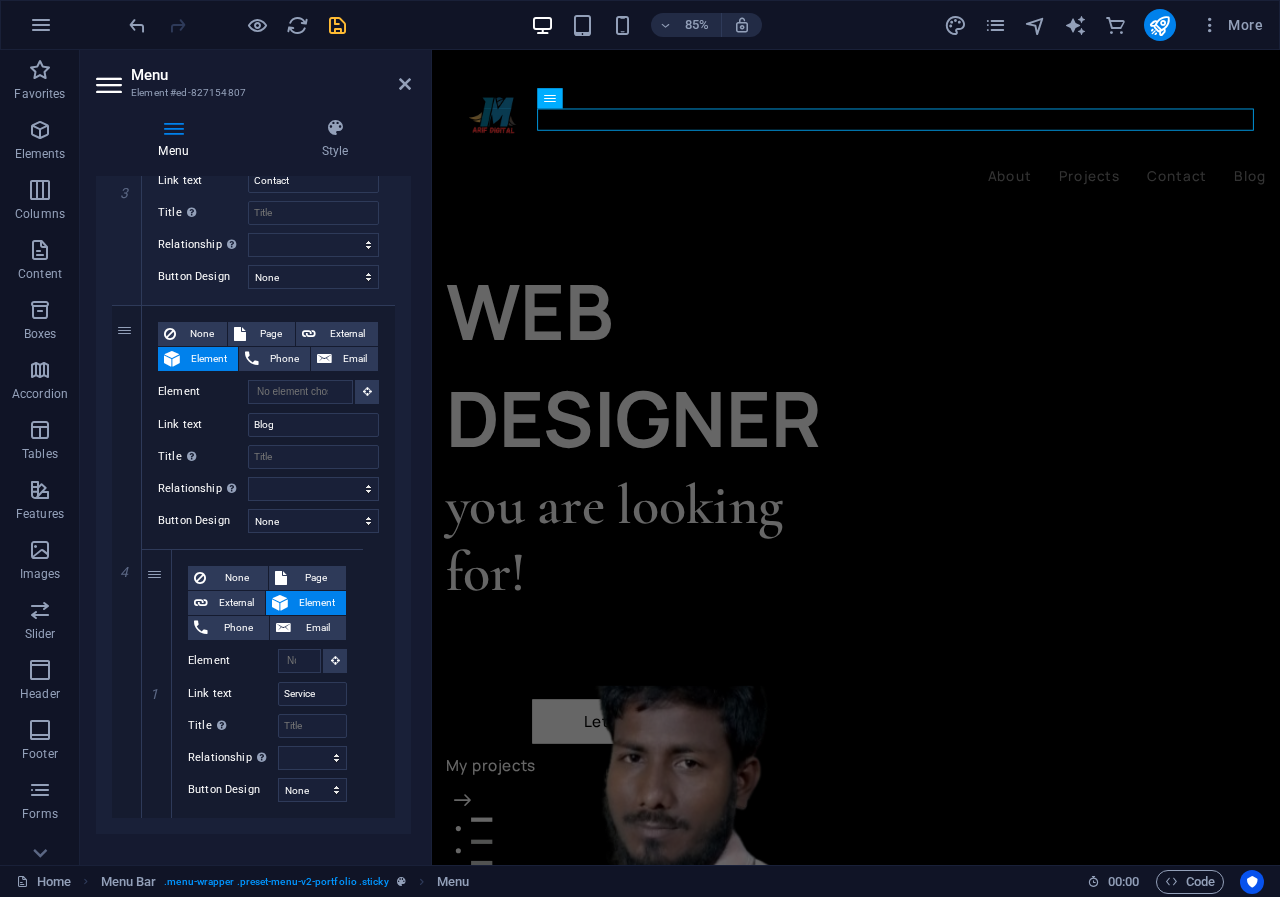 select 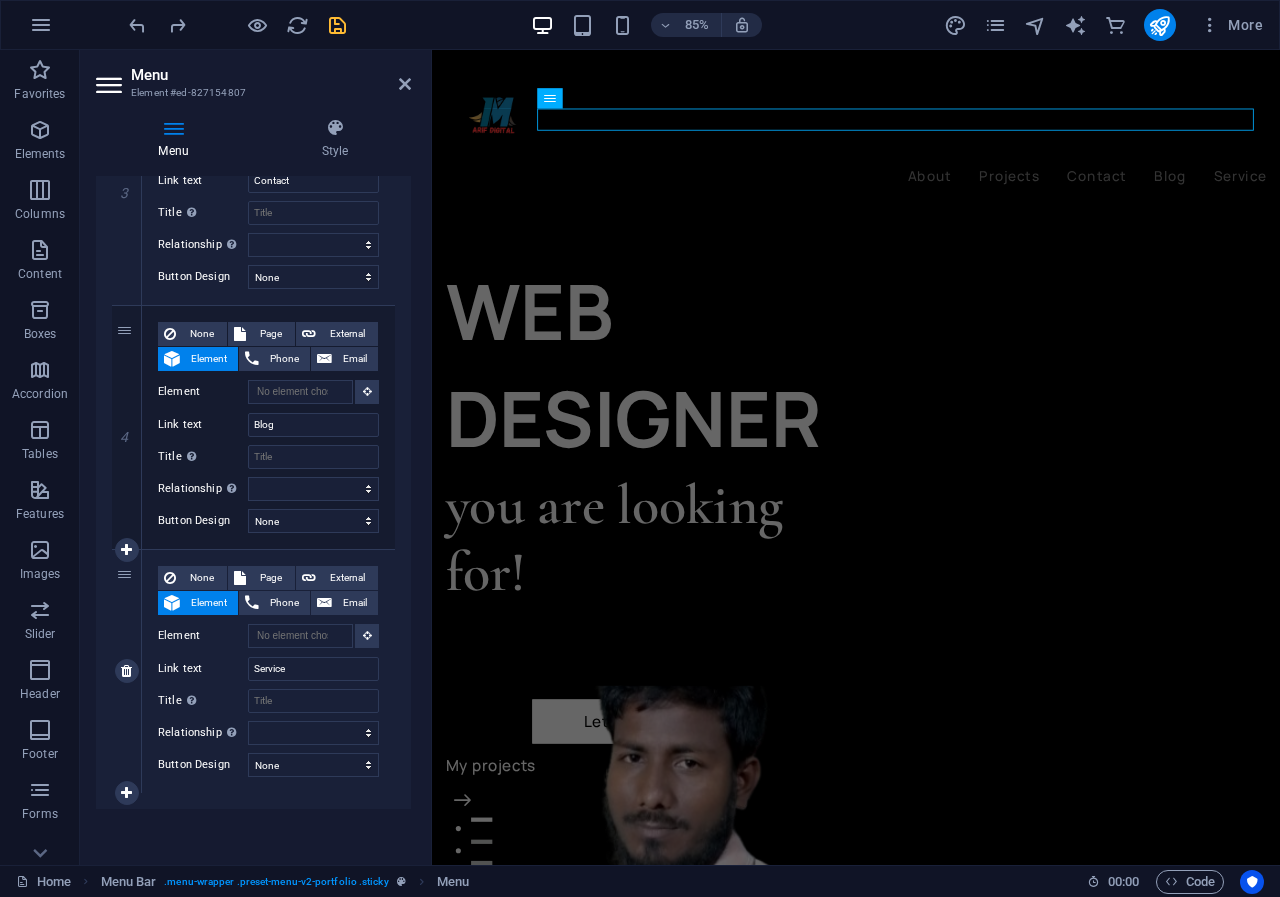 drag, startPoint x: 405, startPoint y: 578, endPoint x: 385, endPoint y: 633, distance: 58.5235 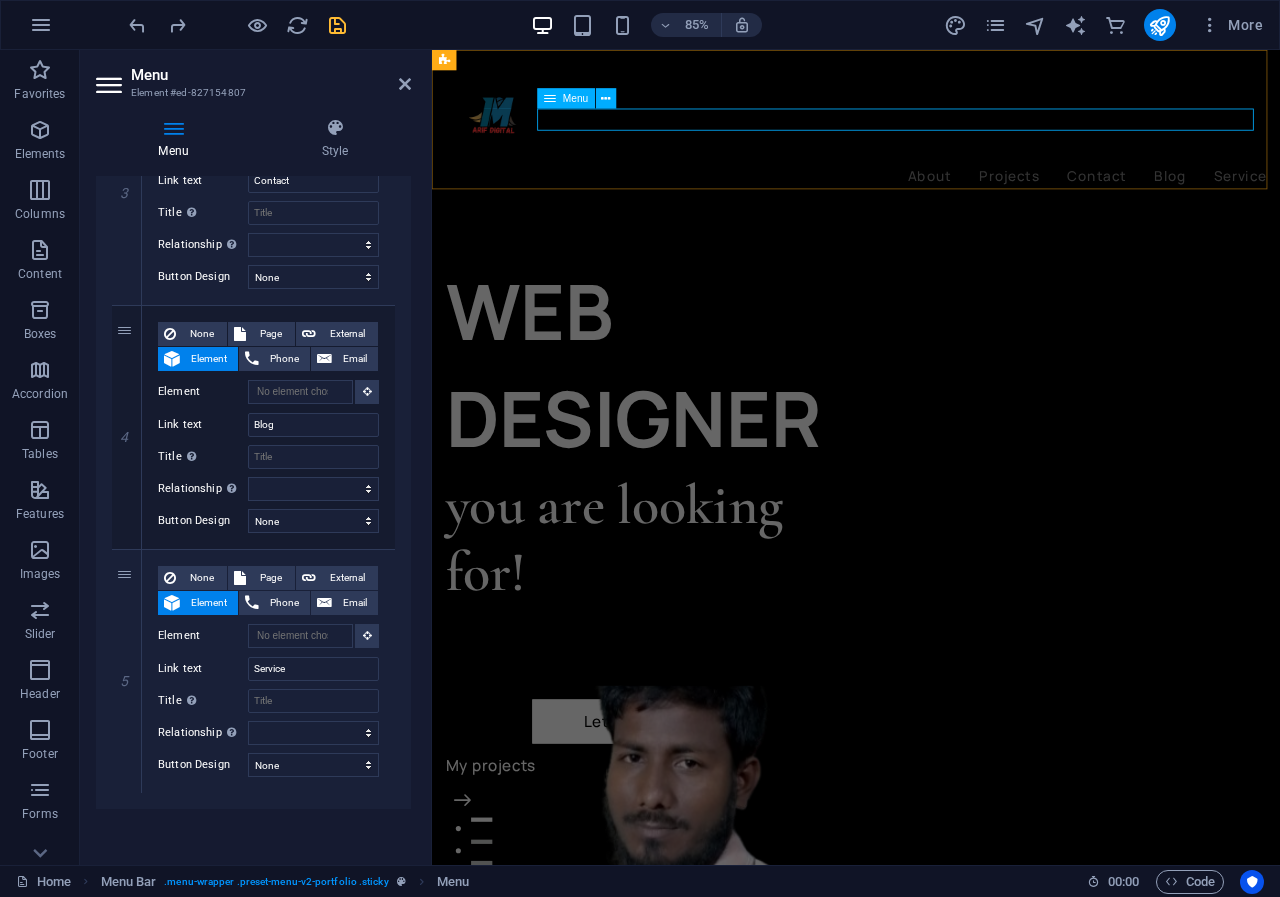 click on "About Projects Contact Blog Service" at bounding box center [931, 199] 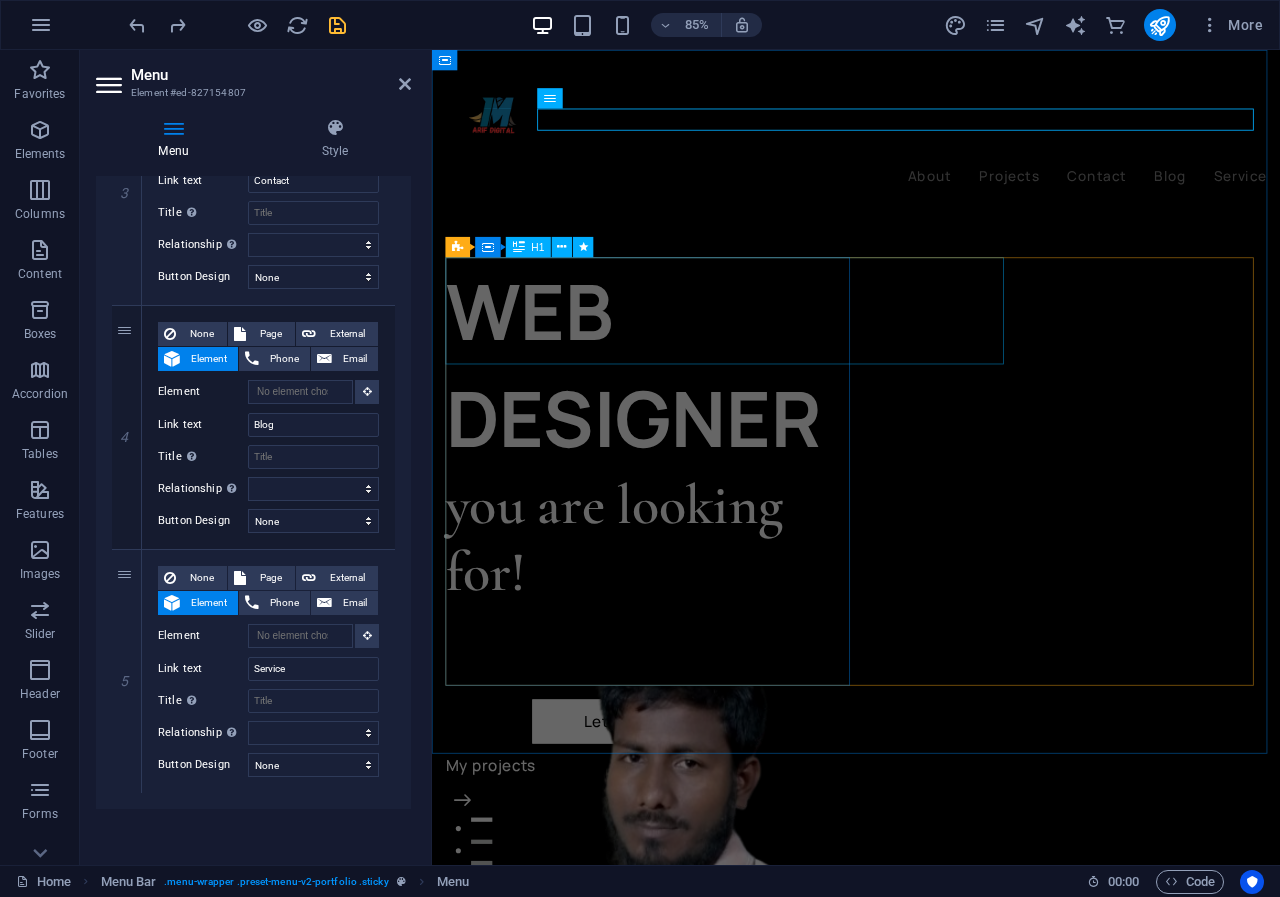 click on "WEB DESIGNER" at bounding box center [689, 420] 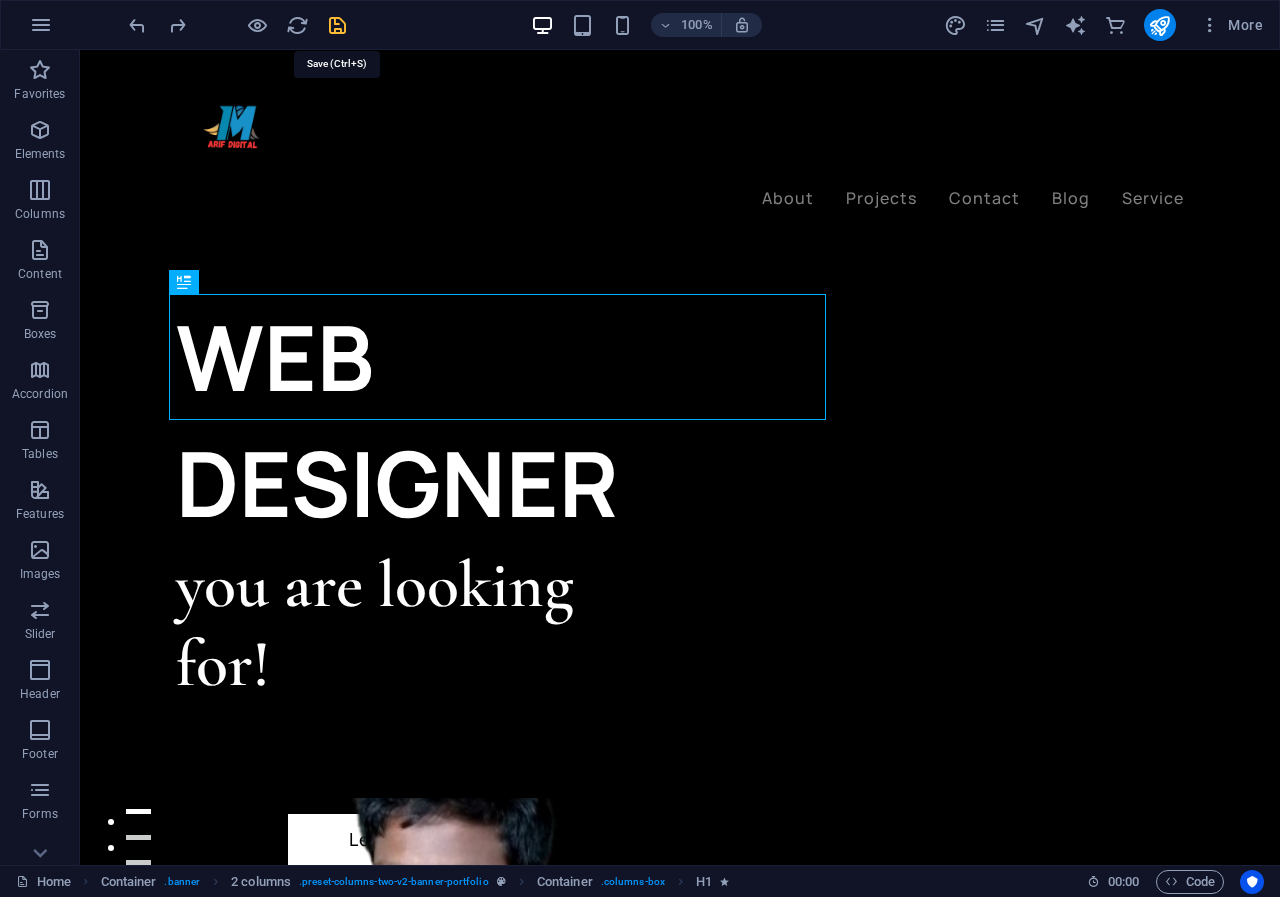 click at bounding box center [337, 25] 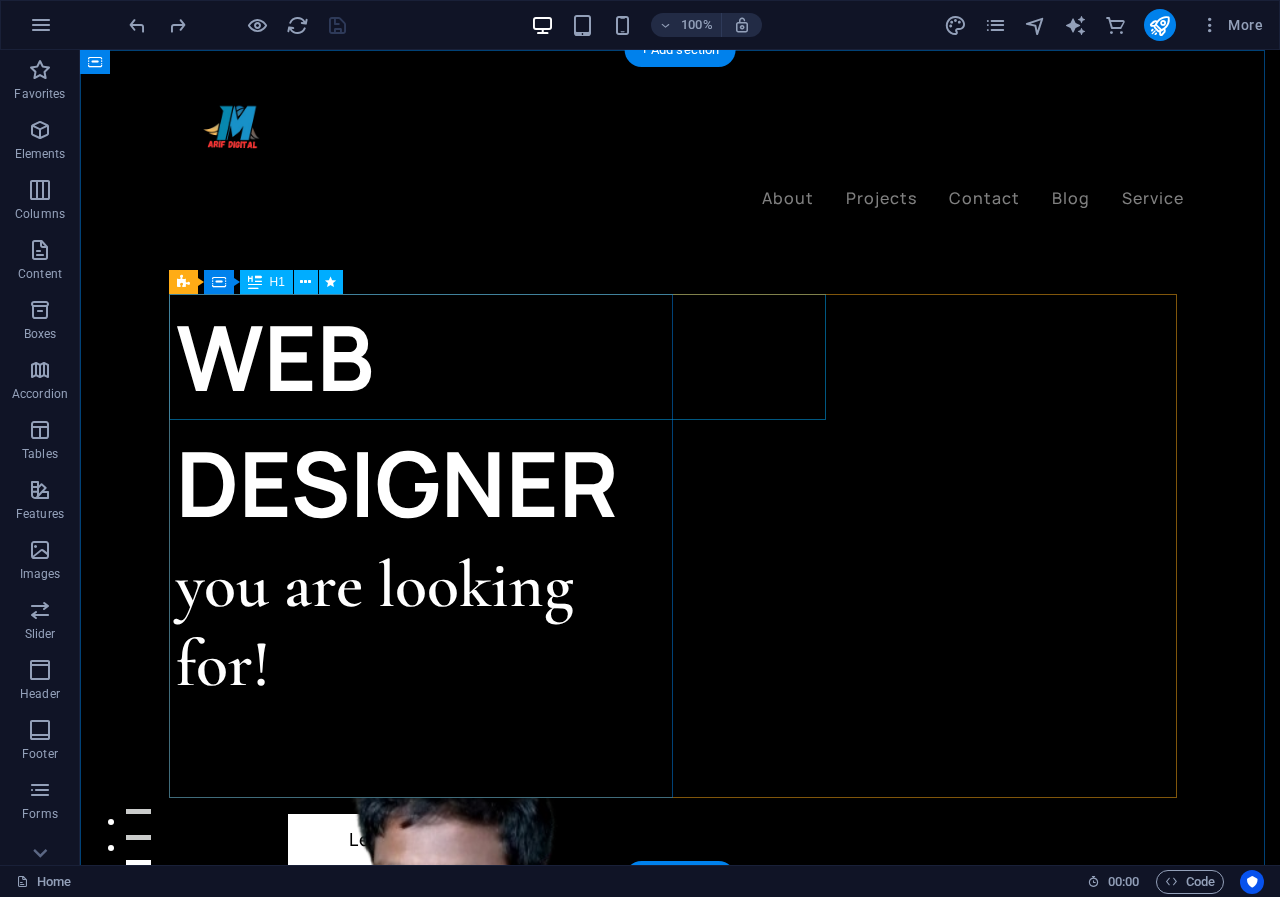 click on "WEB DESIGNER" at bounding box center [428, 420] 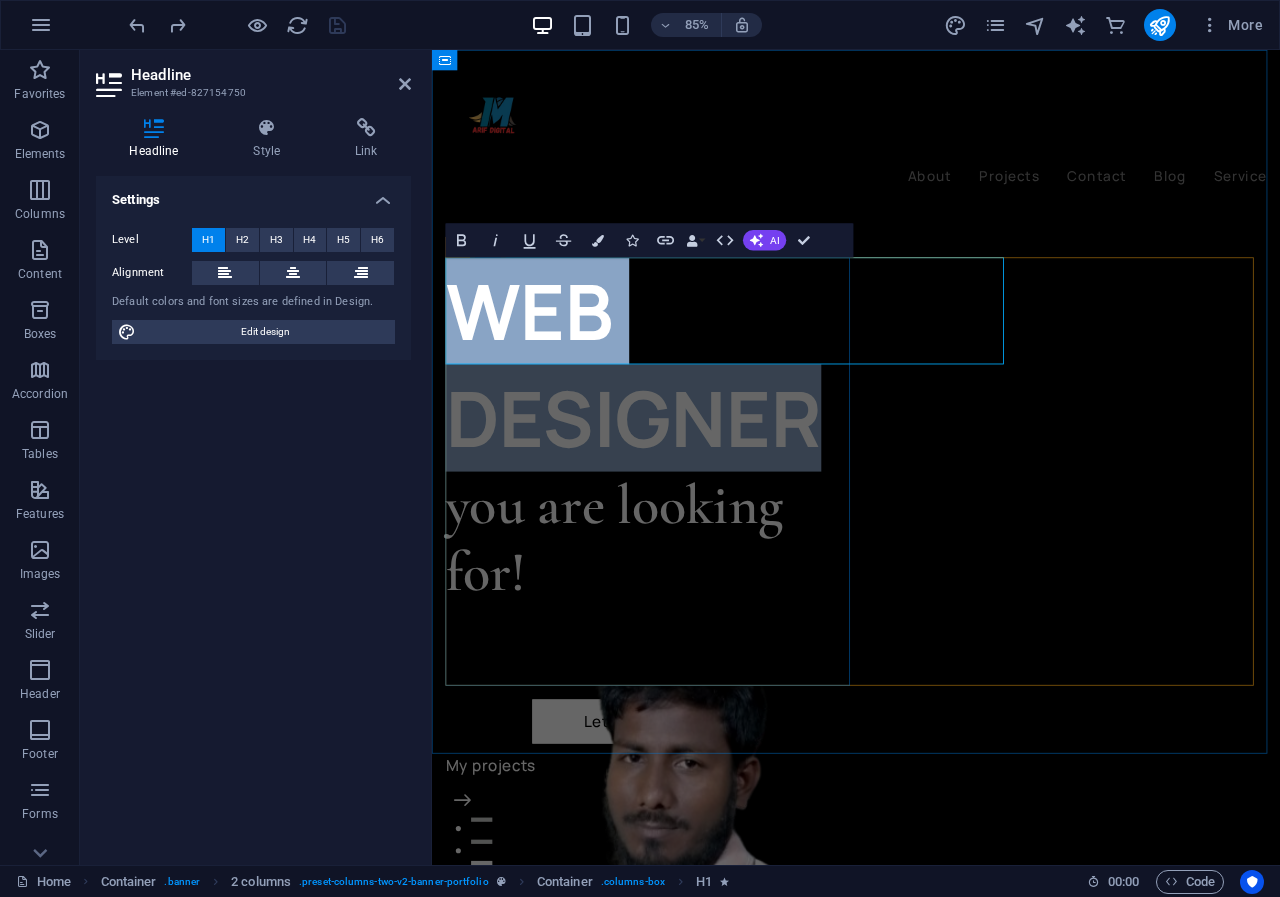 type 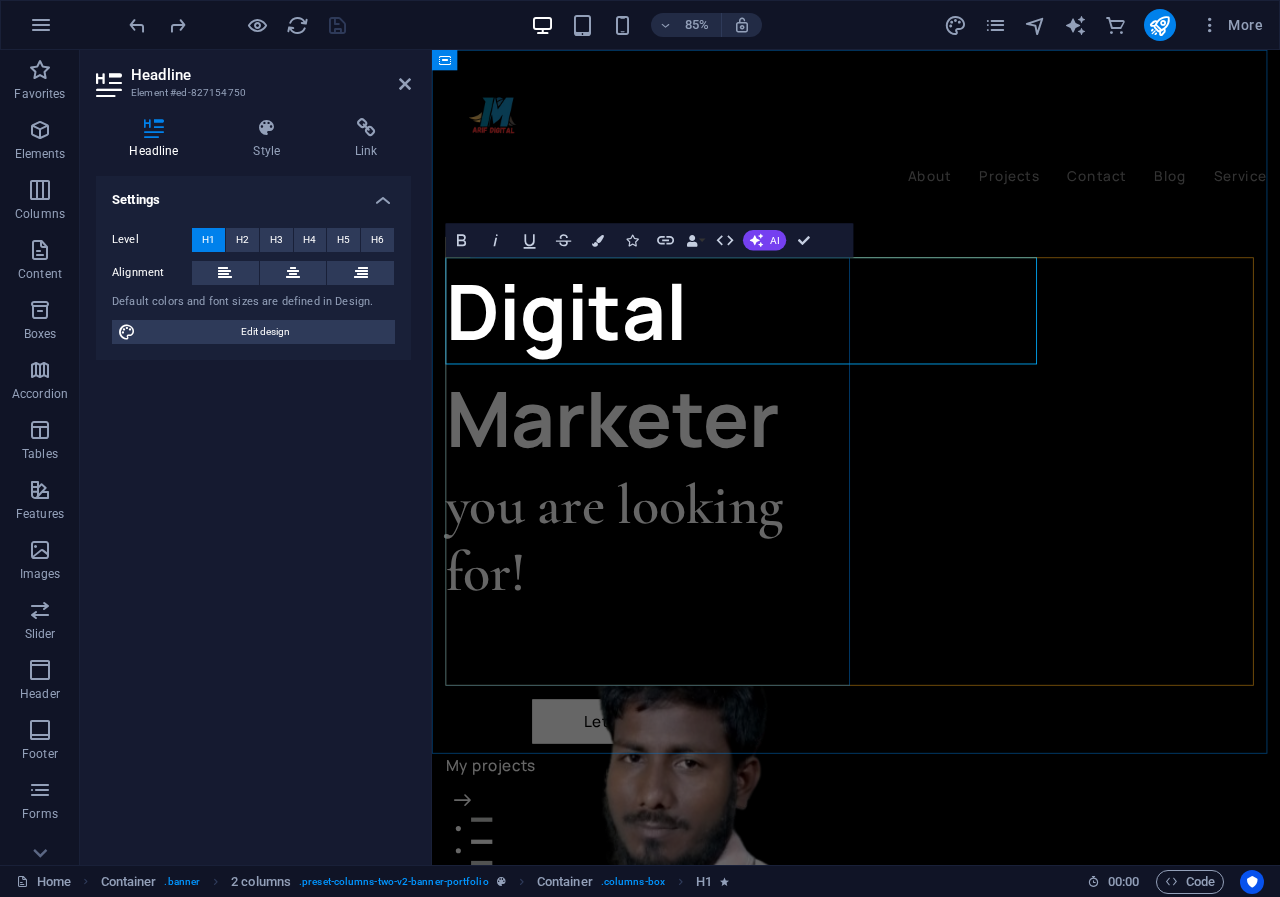 click on "Digital Marketer you are looking for! Let’s talk My projects" at bounding box center [689, 546] 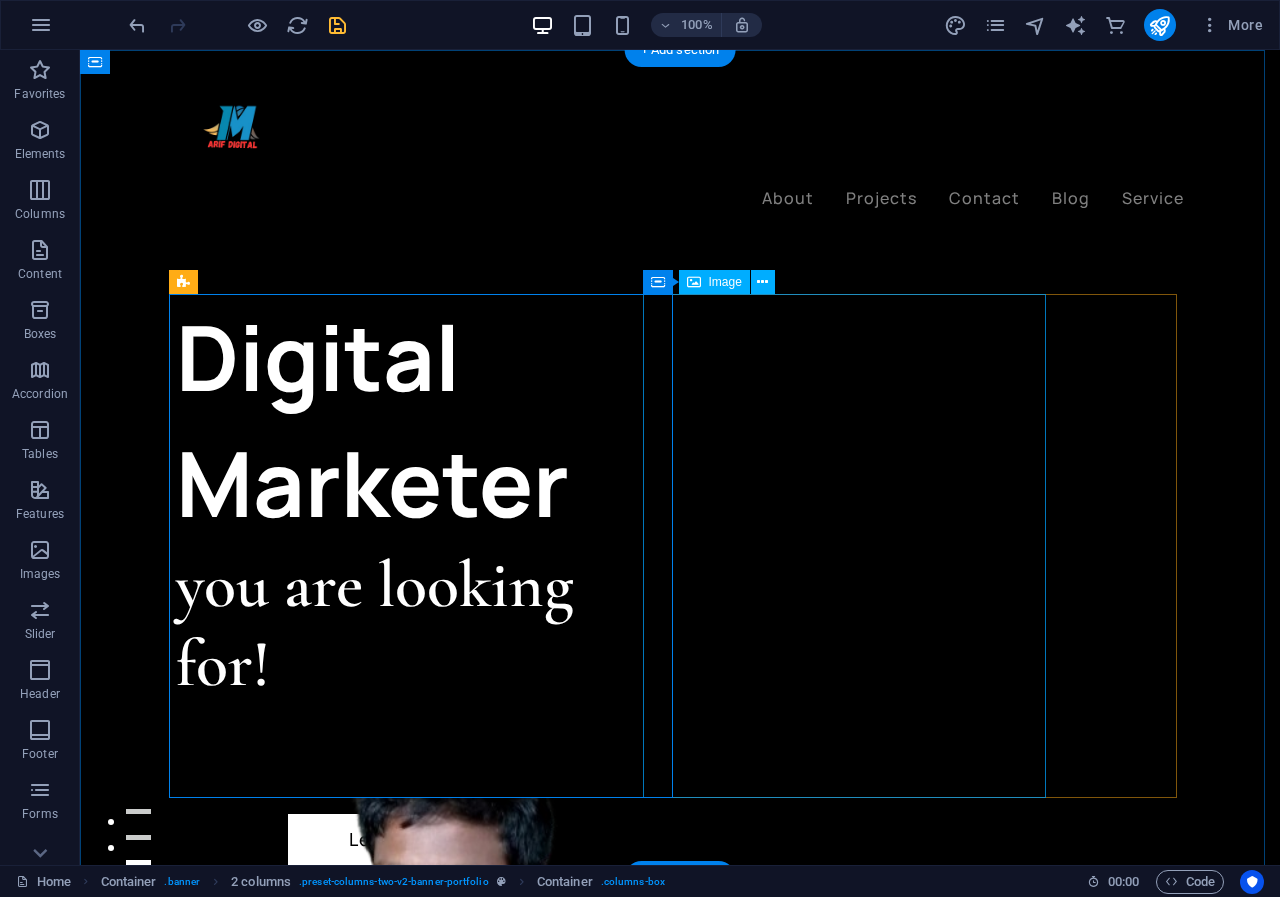 click at bounding box center (347, 1050) 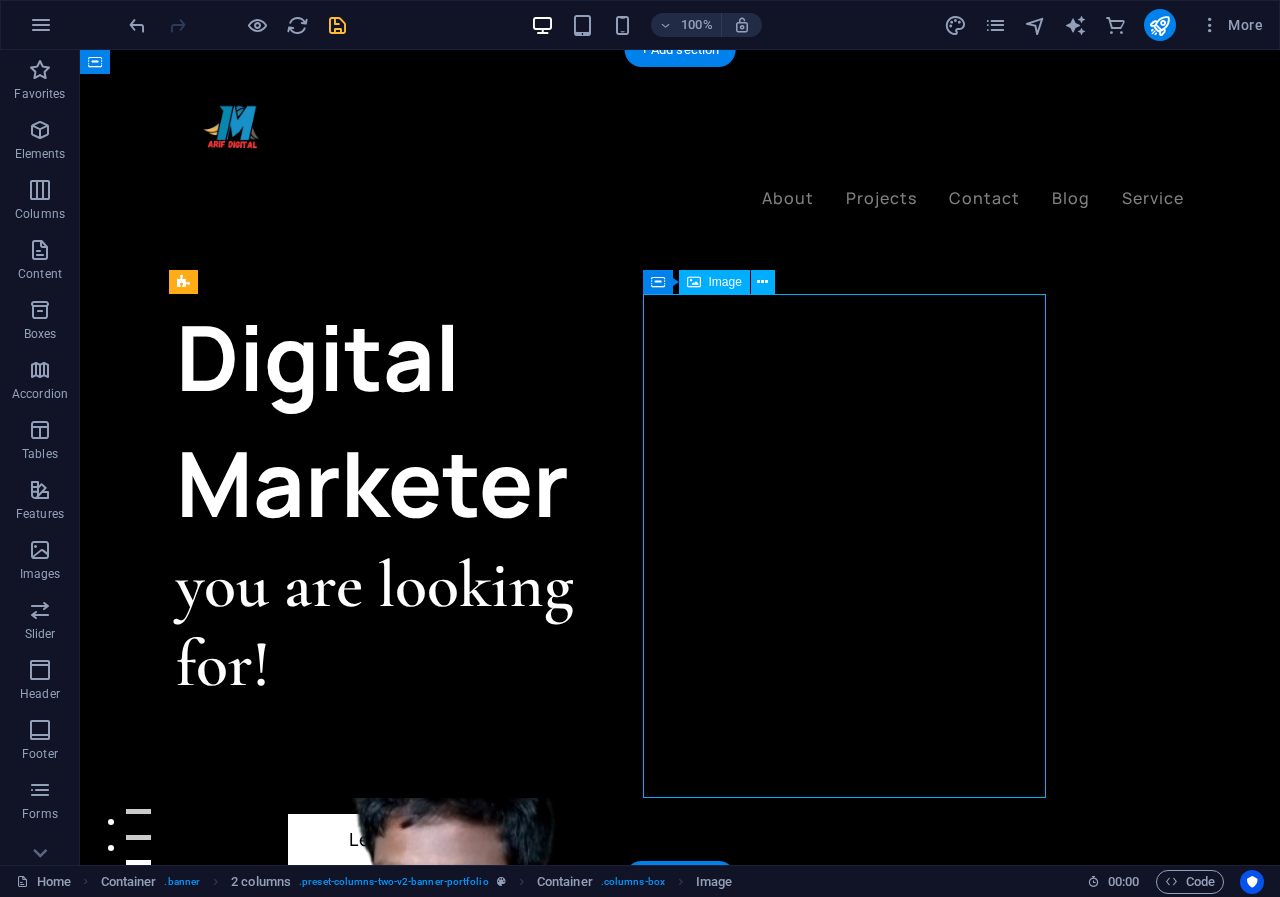 click at bounding box center [347, 1050] 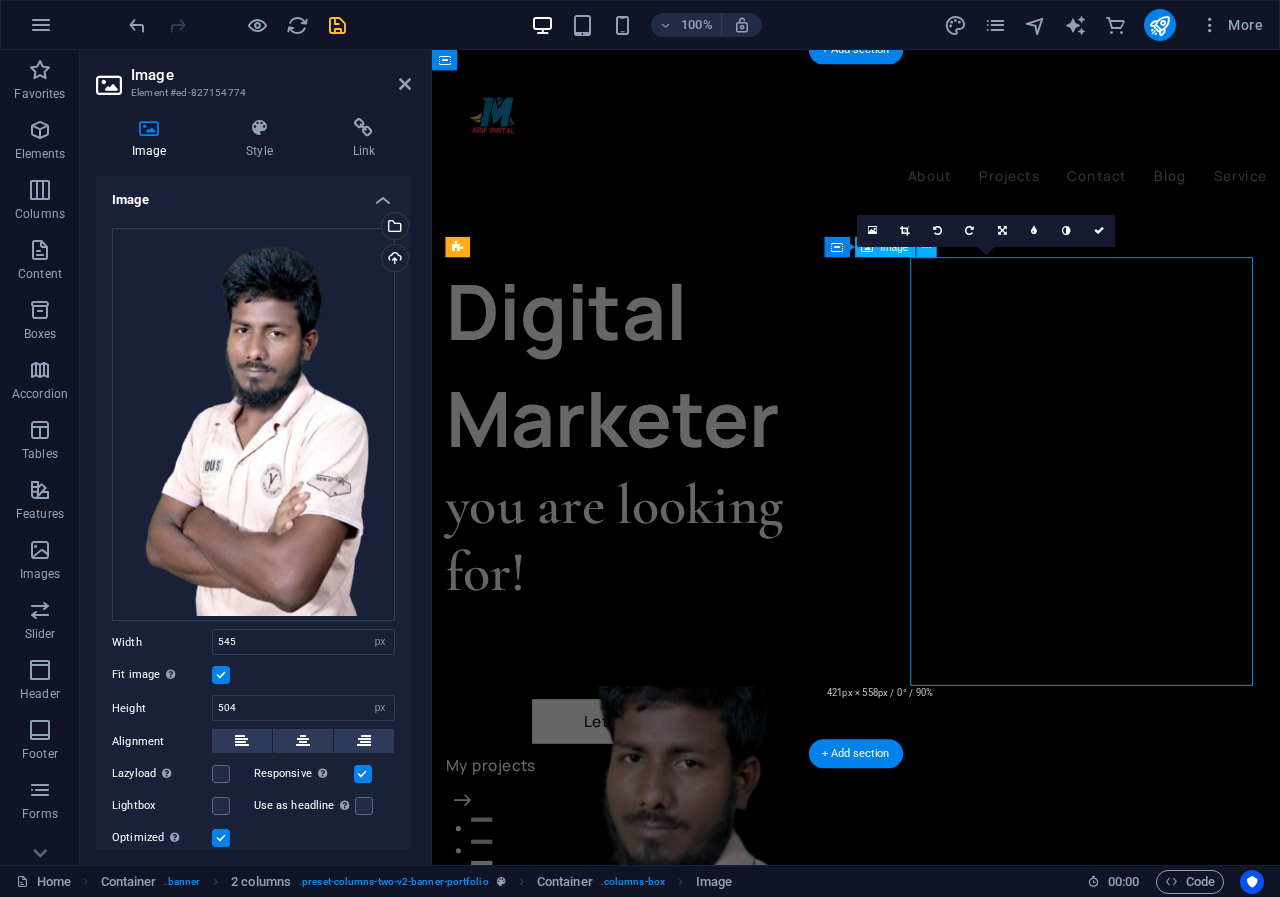 click at bounding box center [611, 1050] 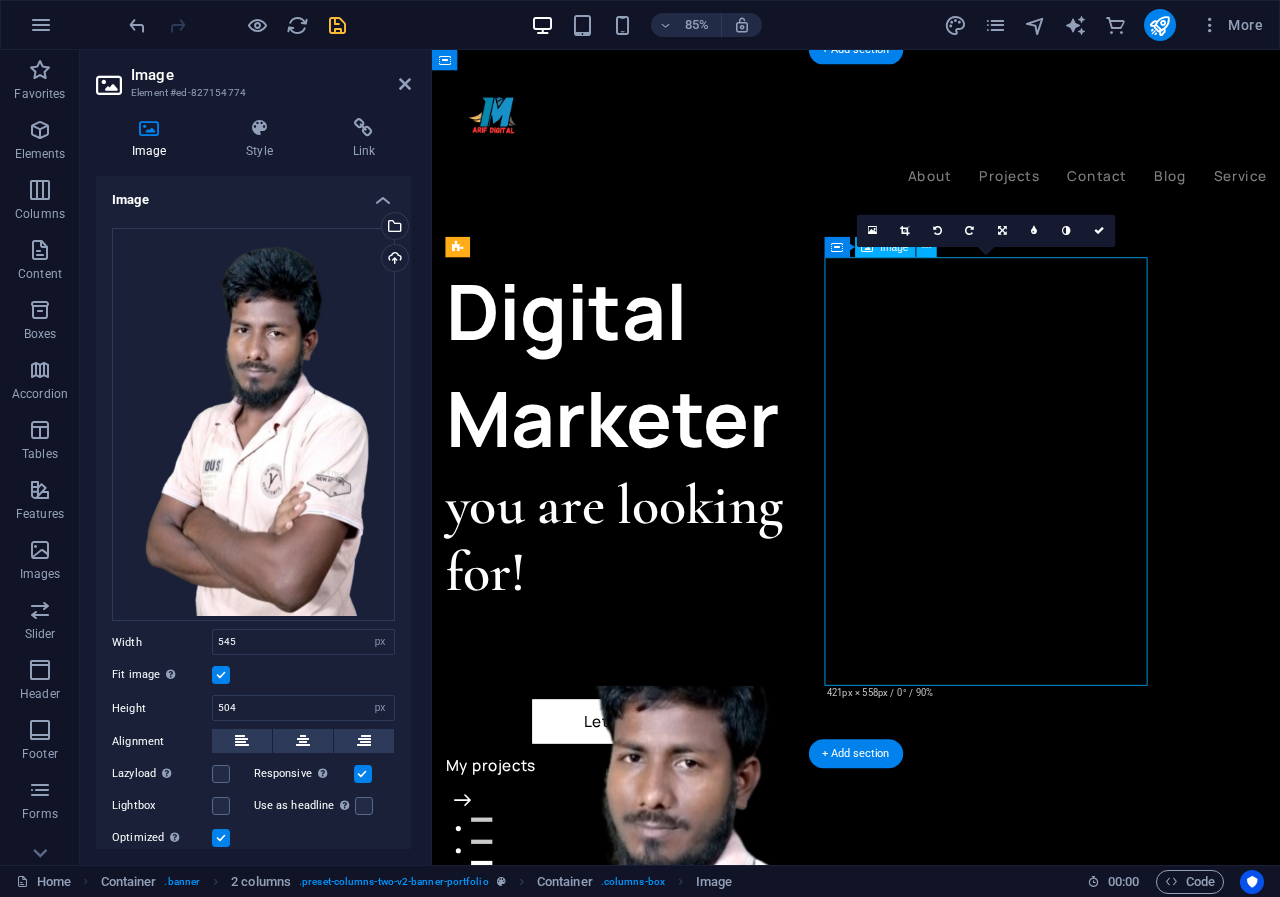 drag, startPoint x: 1031, startPoint y: 646, endPoint x: 1169, endPoint y: 645, distance: 138.00362 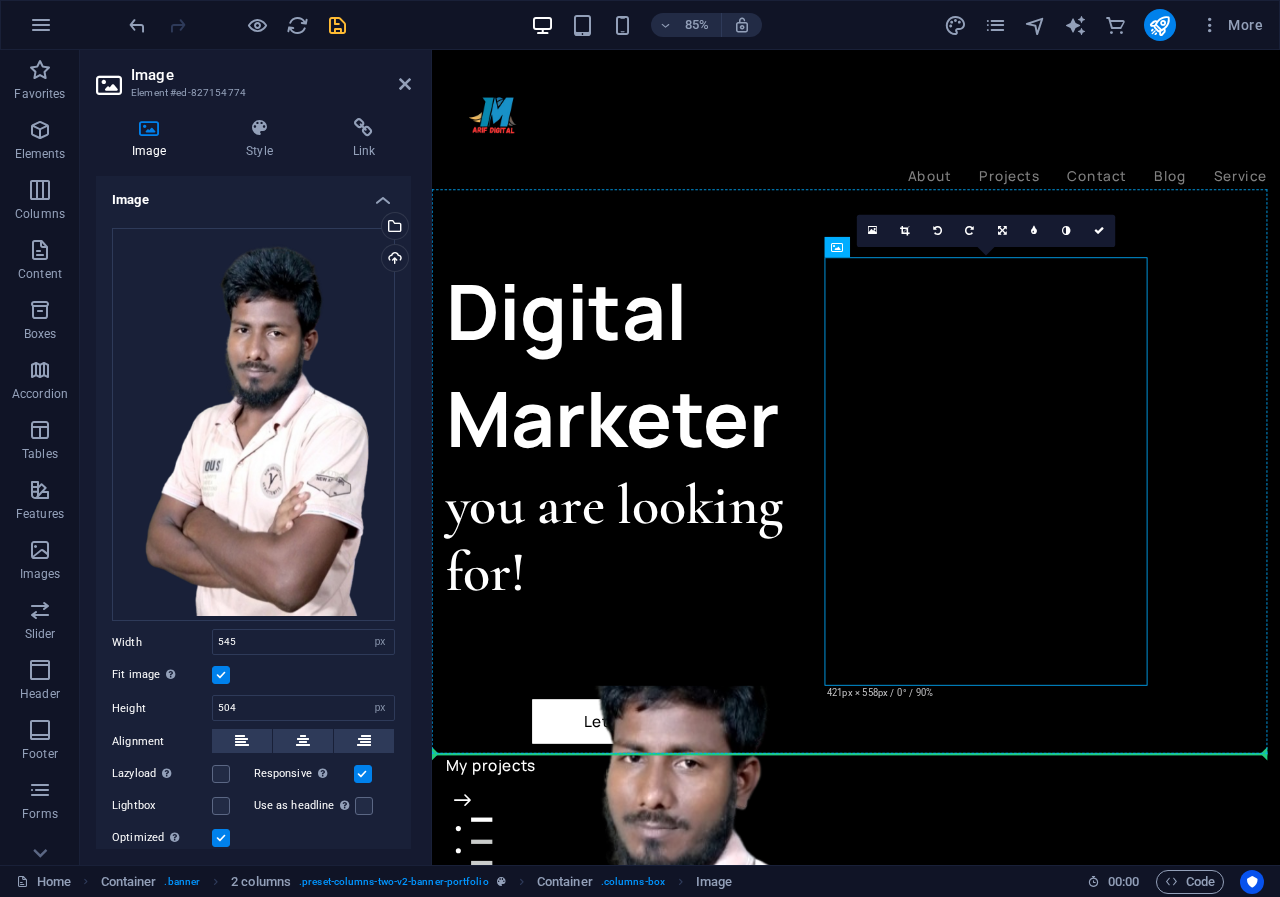 drag, startPoint x: 1135, startPoint y: 639, endPoint x: 1299, endPoint y: 632, distance: 164.14932 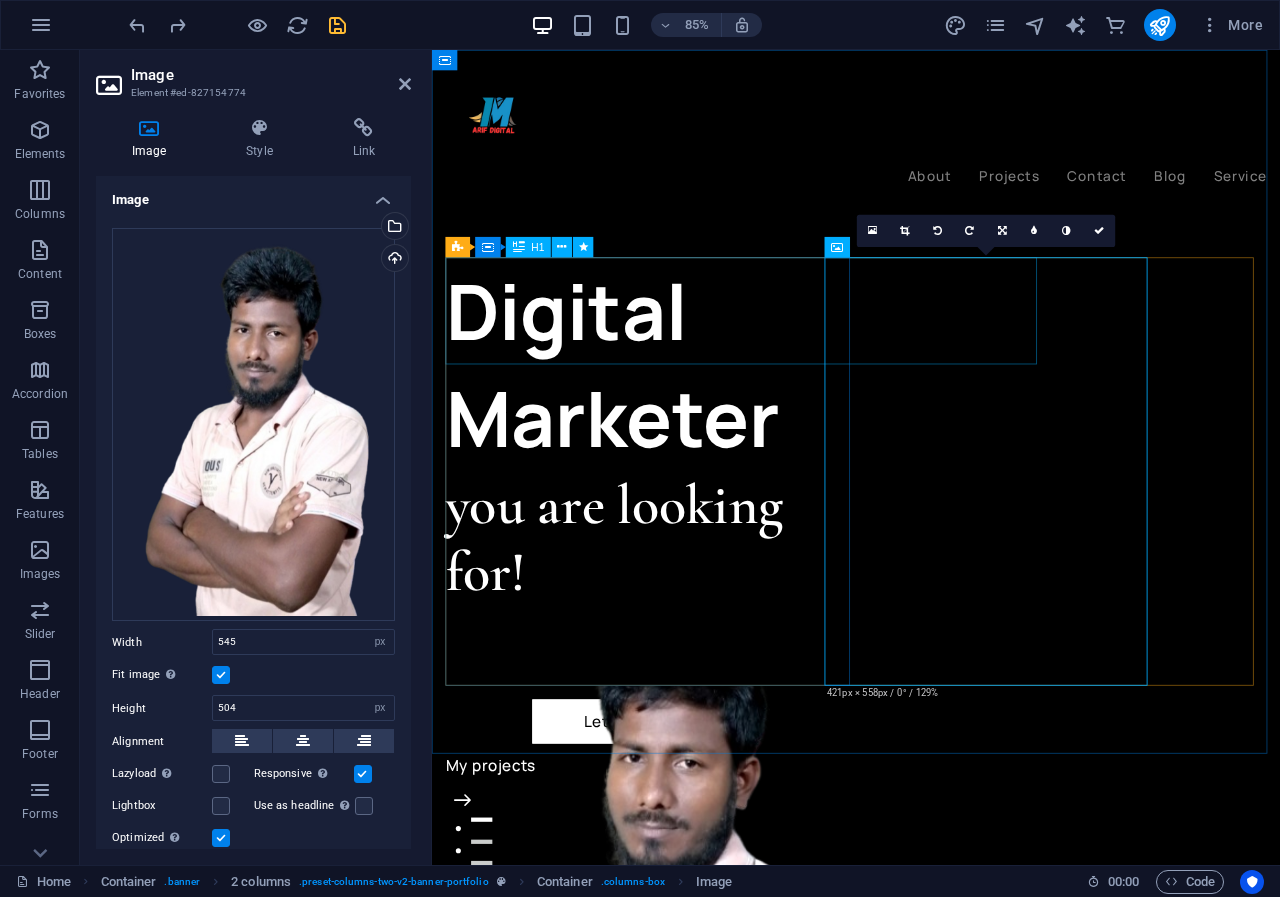 click on "Digital Marketer" at bounding box center (689, 420) 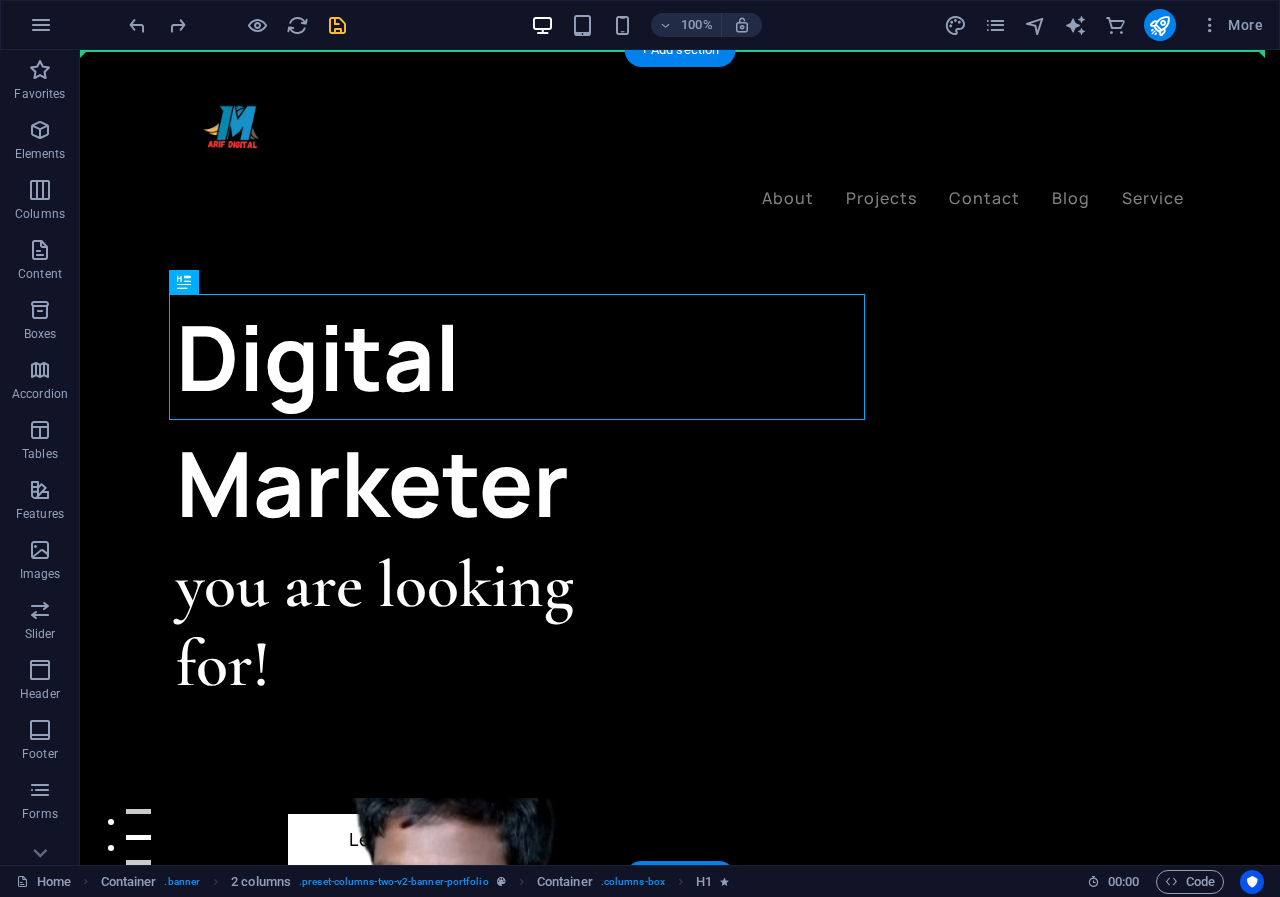 drag, startPoint x: 334, startPoint y: 333, endPoint x: 252, endPoint y: 258, distance: 111.12605 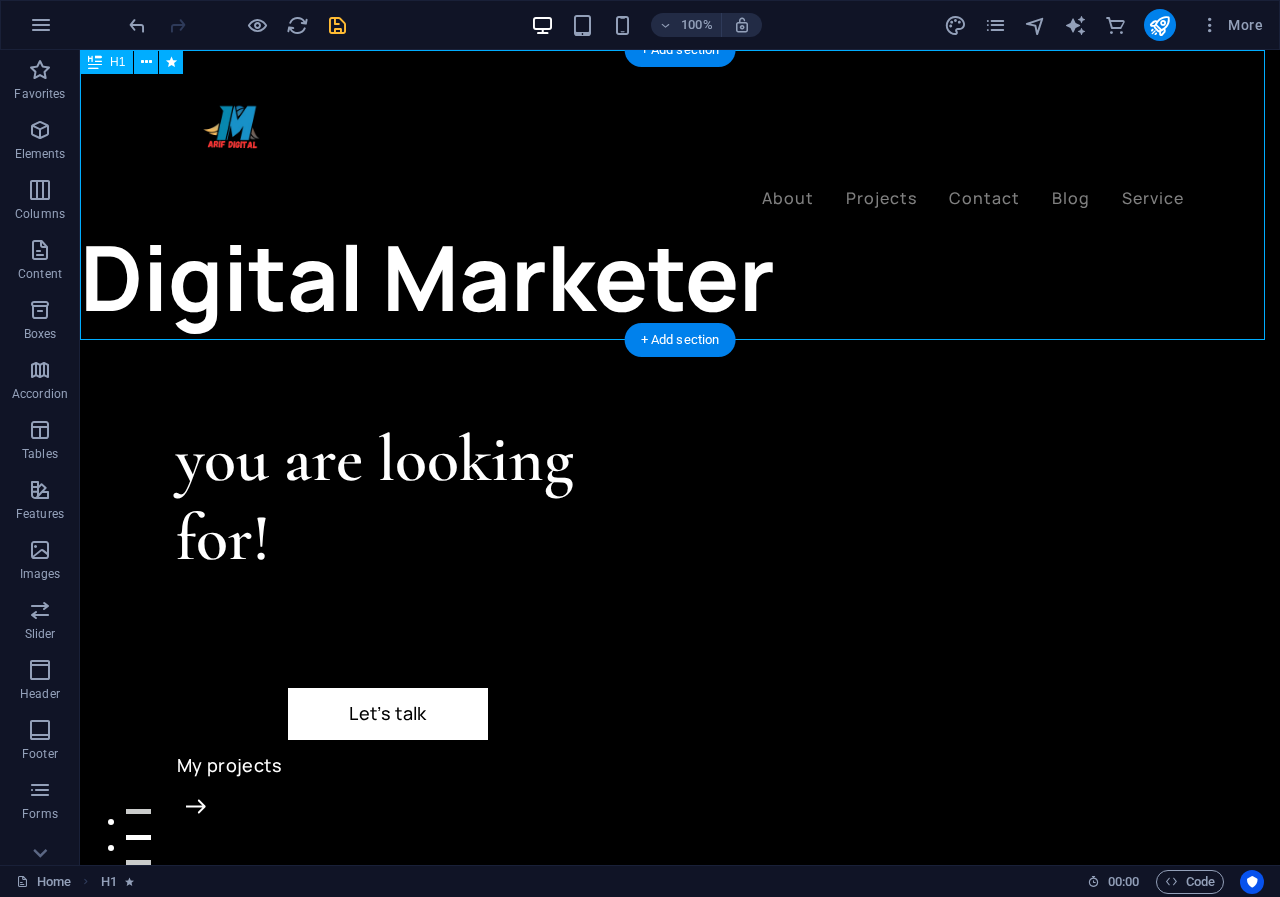 drag, startPoint x: 312, startPoint y: 281, endPoint x: 337, endPoint y: 329, distance: 54.120235 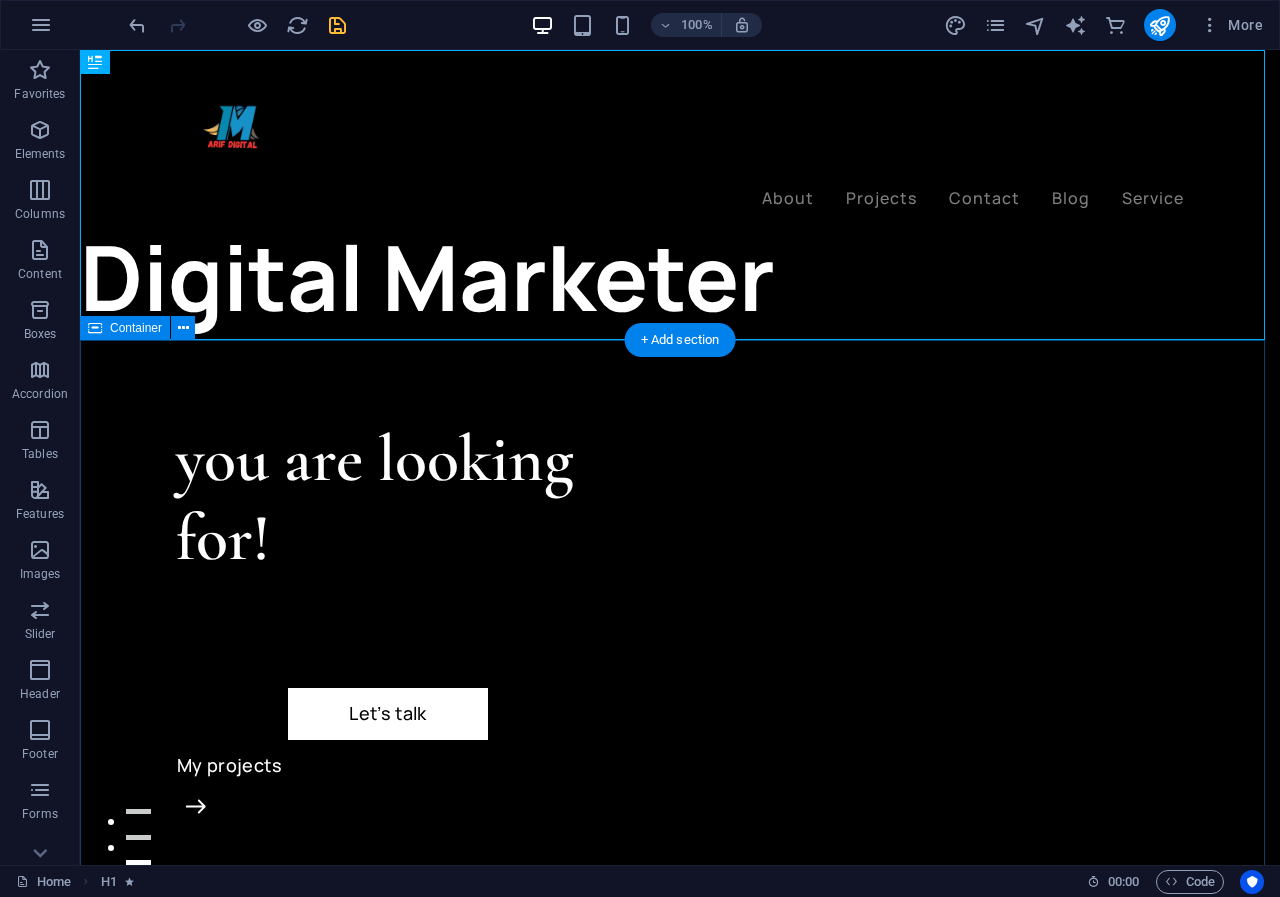 click on "you are looking for! Let’s talk My projects" at bounding box center [680, 1176] 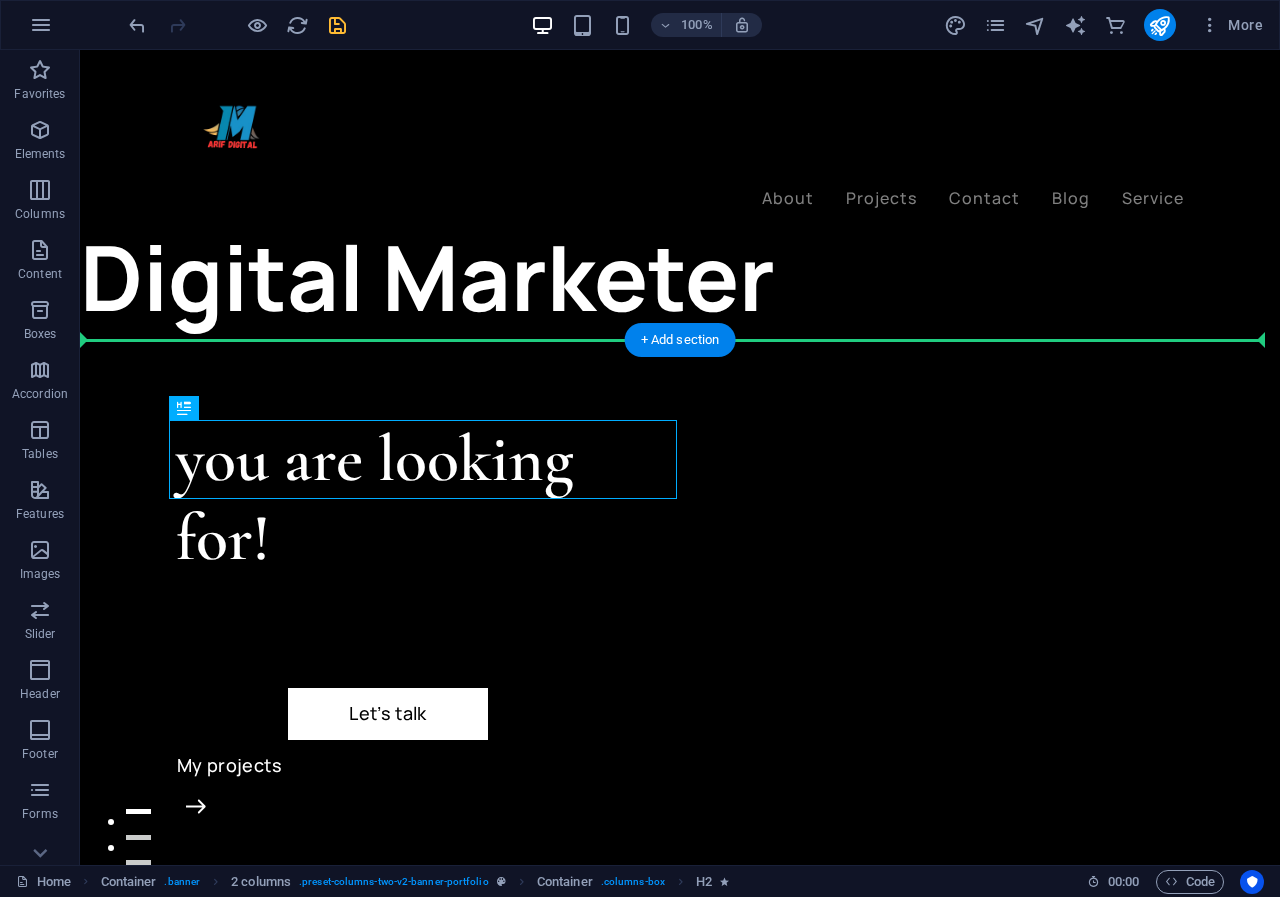 drag, startPoint x: 367, startPoint y: 474, endPoint x: 307, endPoint y: 395, distance: 99.20181 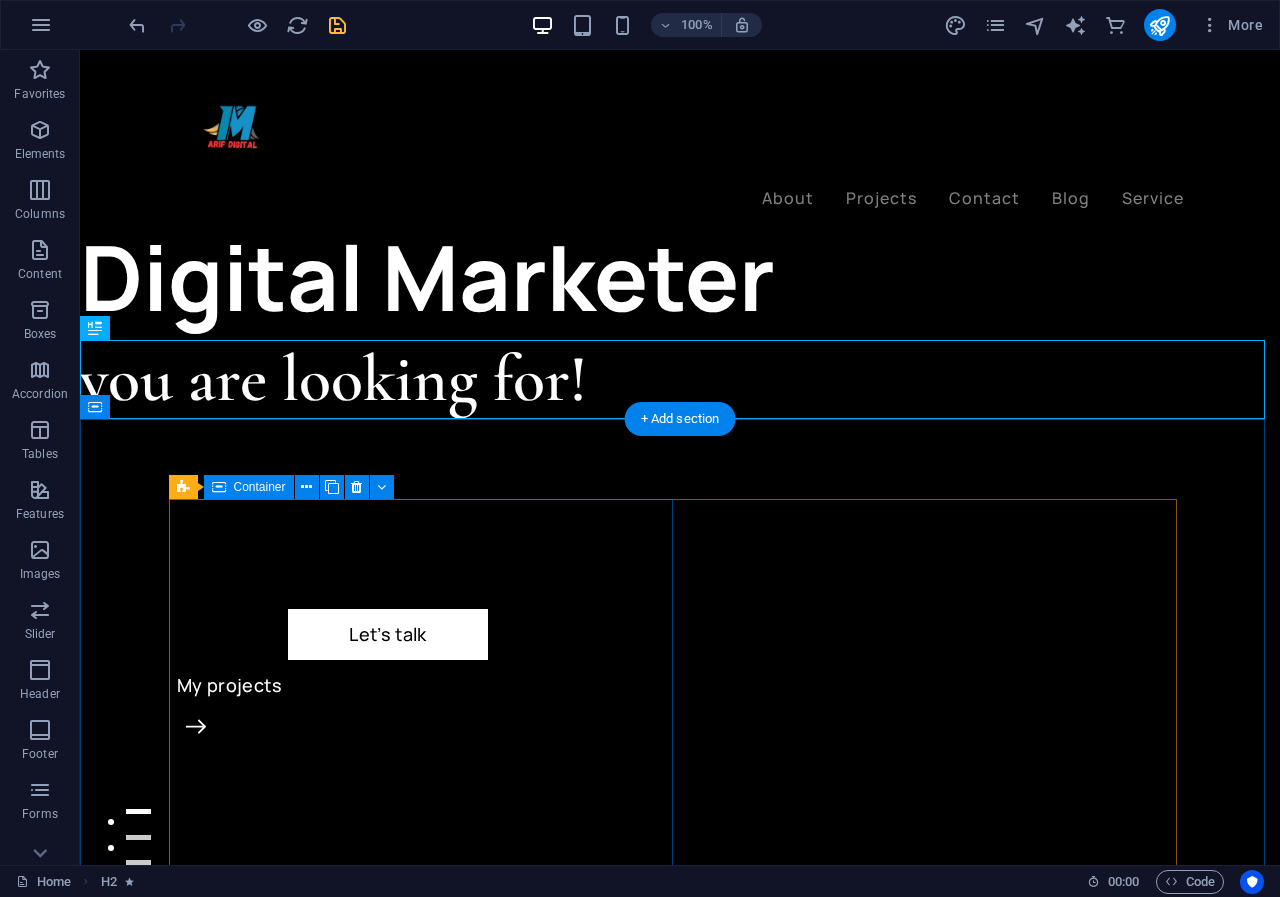 click on "Let’s talk My projects" at bounding box center [428, 861] 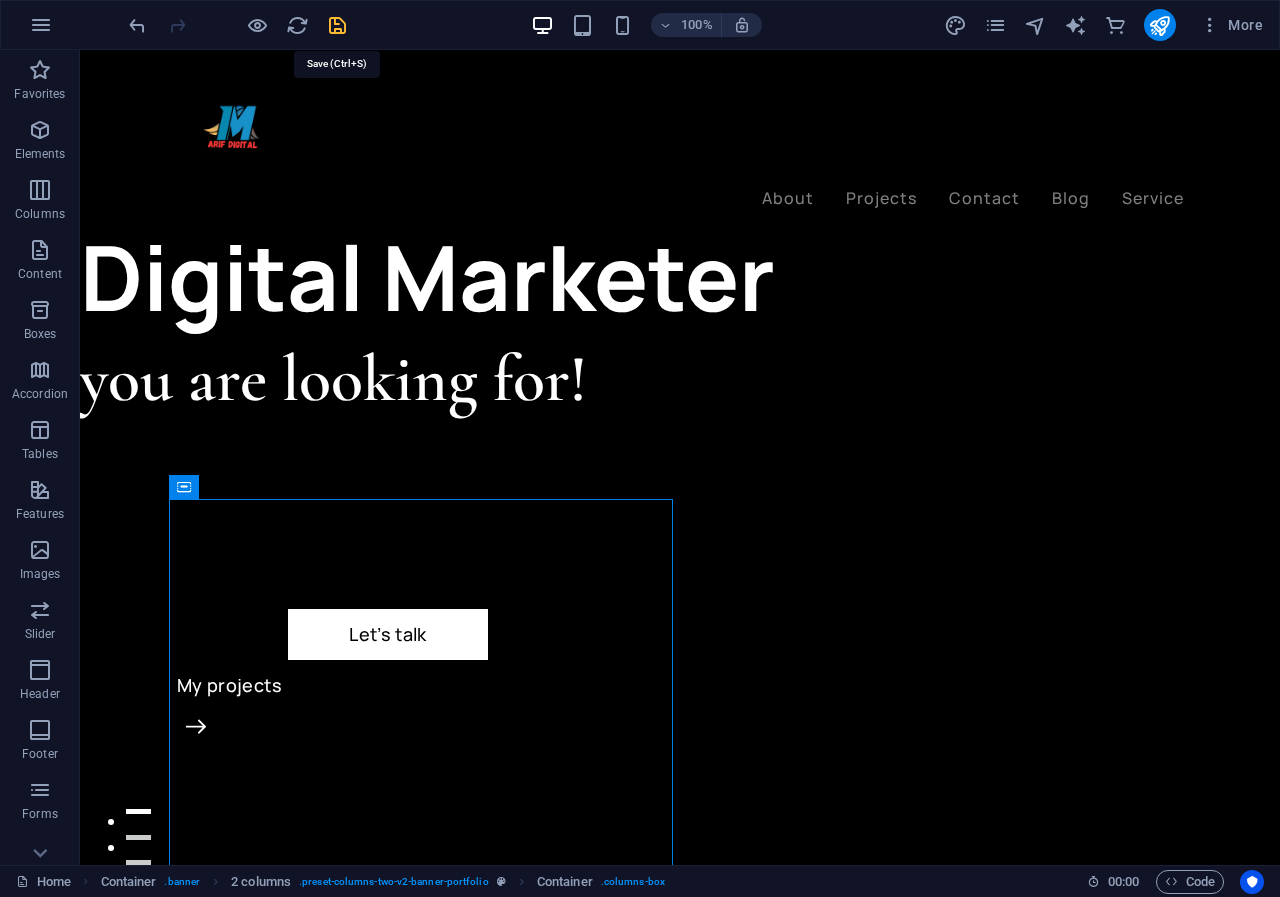 drag, startPoint x: 332, startPoint y: 22, endPoint x: 266, endPoint y: 11, distance: 66.910385 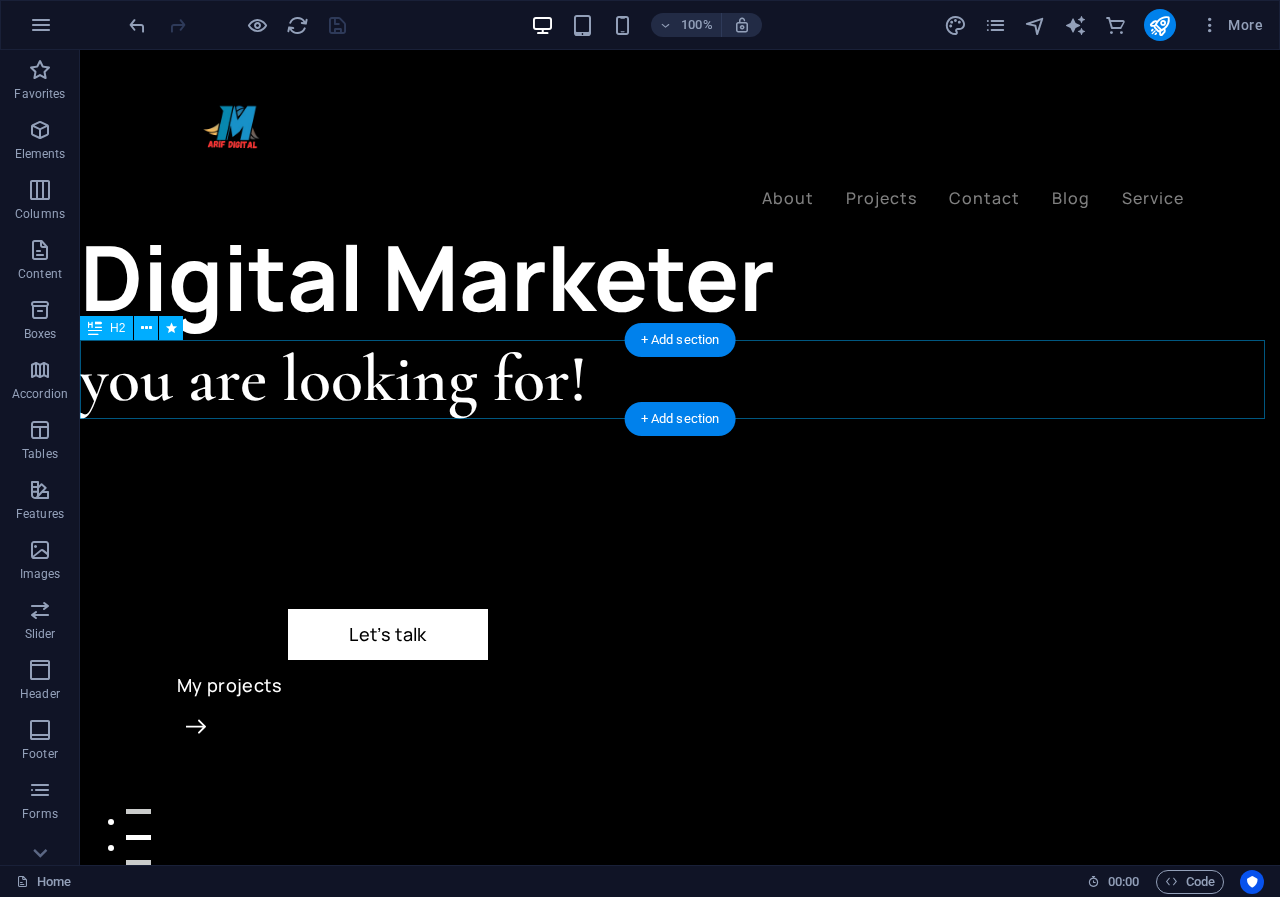 click on "you are looking for!" at bounding box center [680, 379] 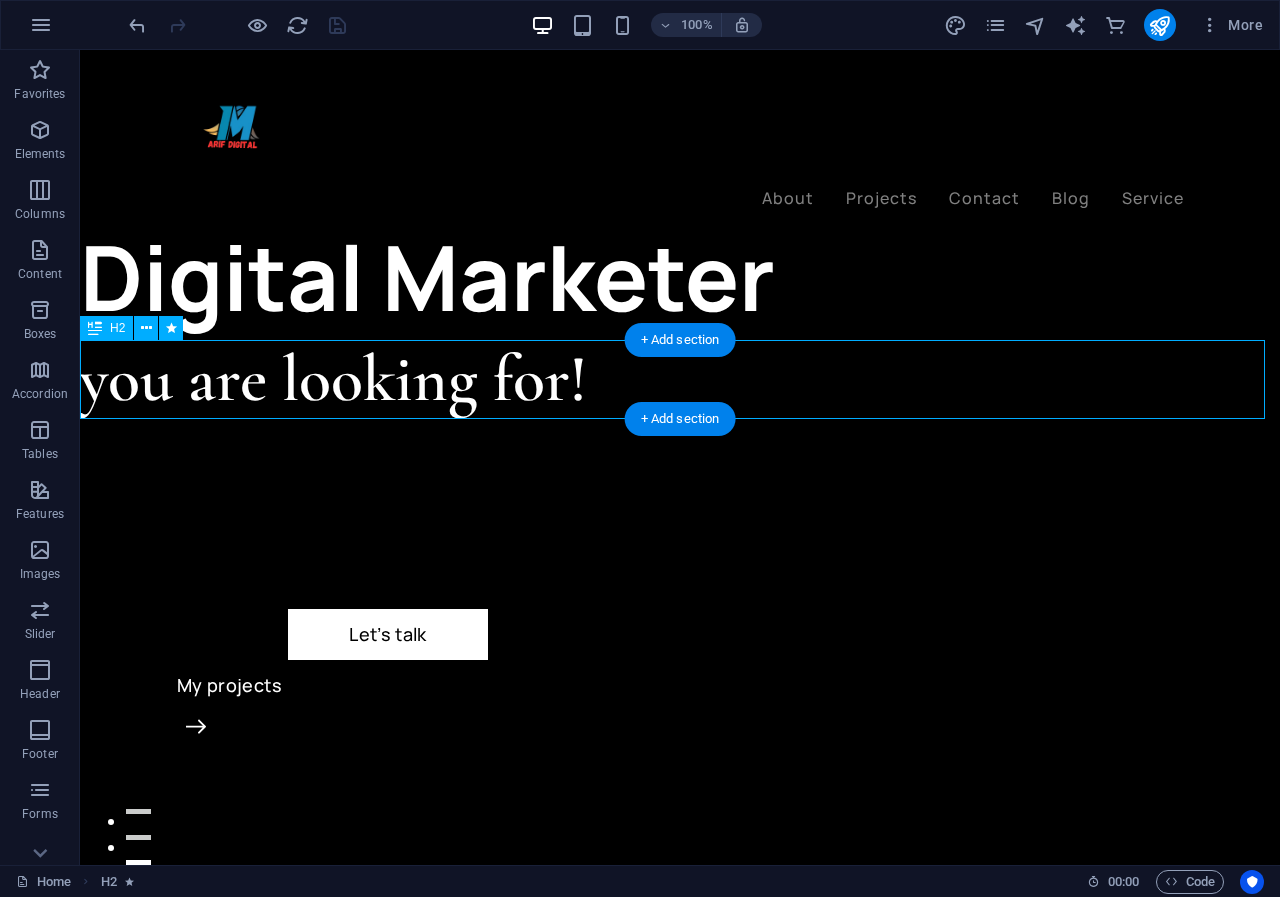 drag, startPoint x: 366, startPoint y: 385, endPoint x: 467, endPoint y: 392, distance: 101.24229 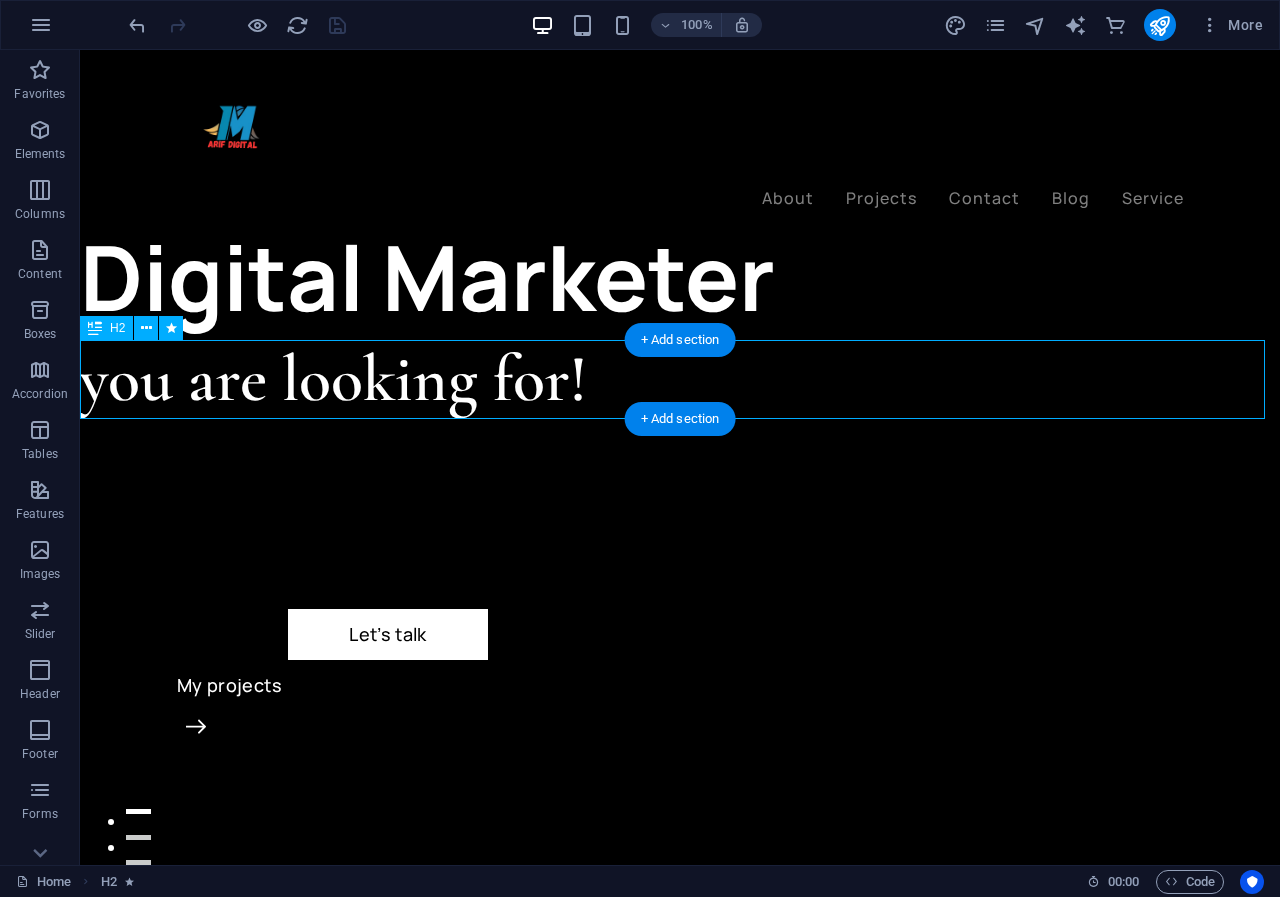 click on "you are looking for!" at bounding box center [680, 379] 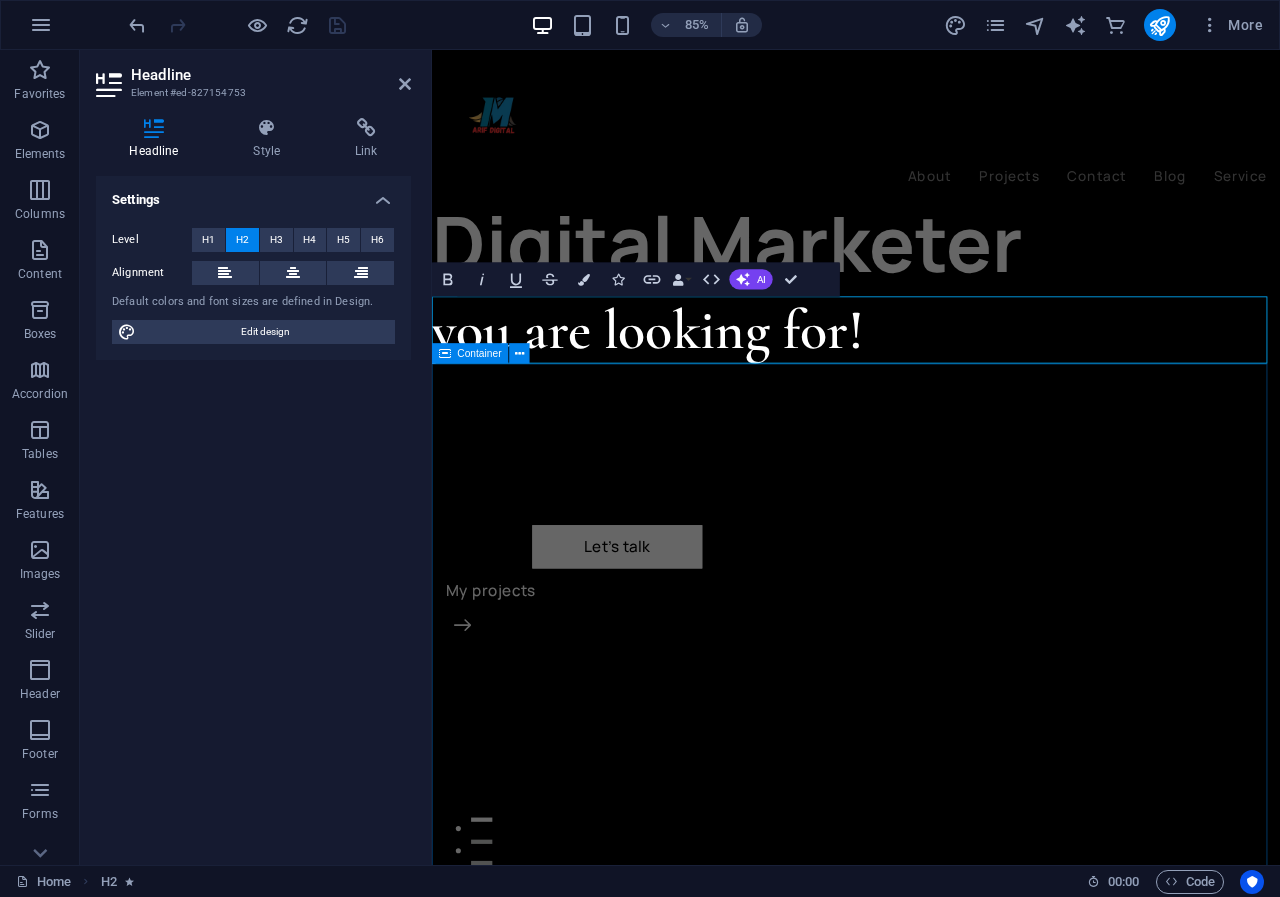 click on "Let’s talk My projects" at bounding box center (931, 1310) 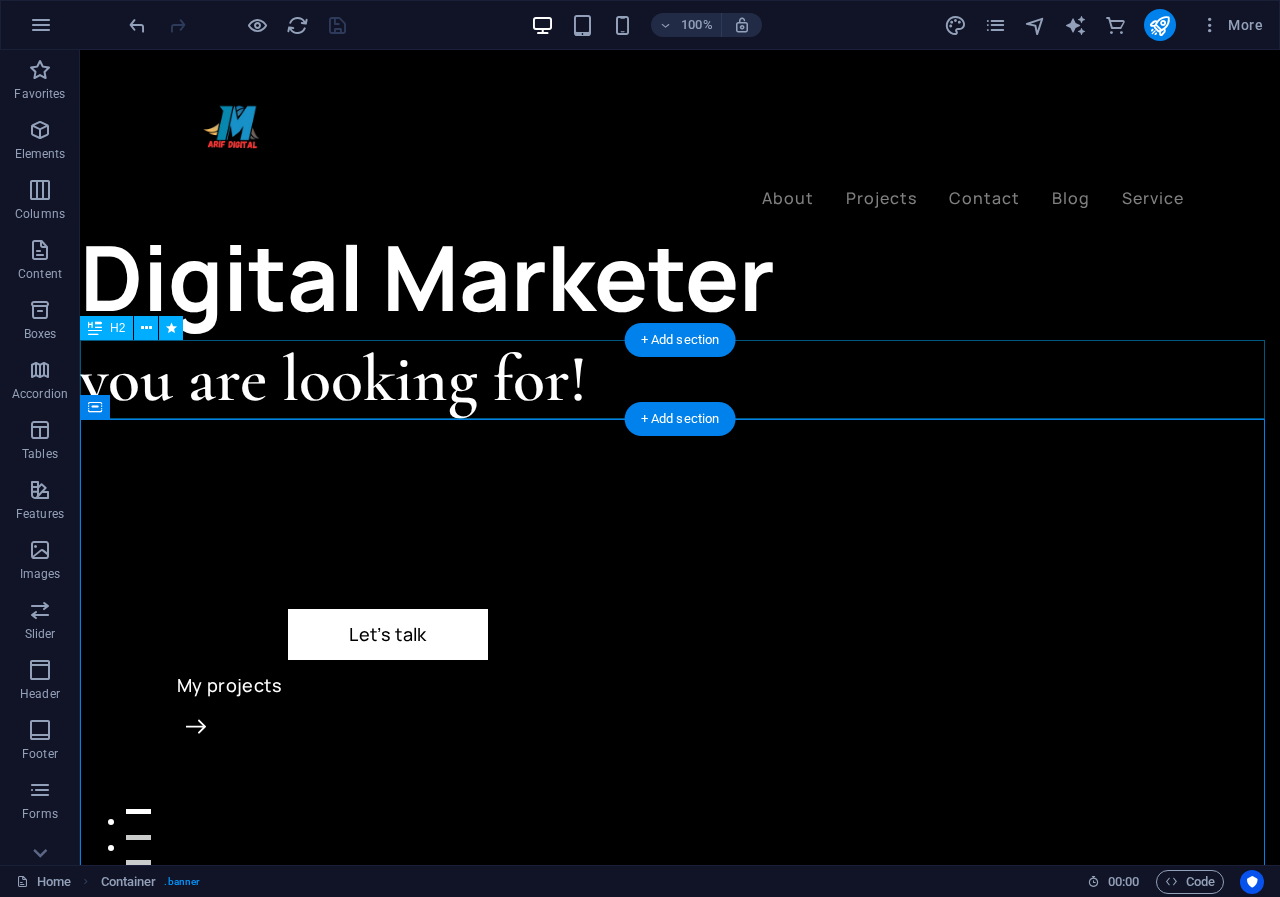 click on "you are looking for!" at bounding box center [680, 379] 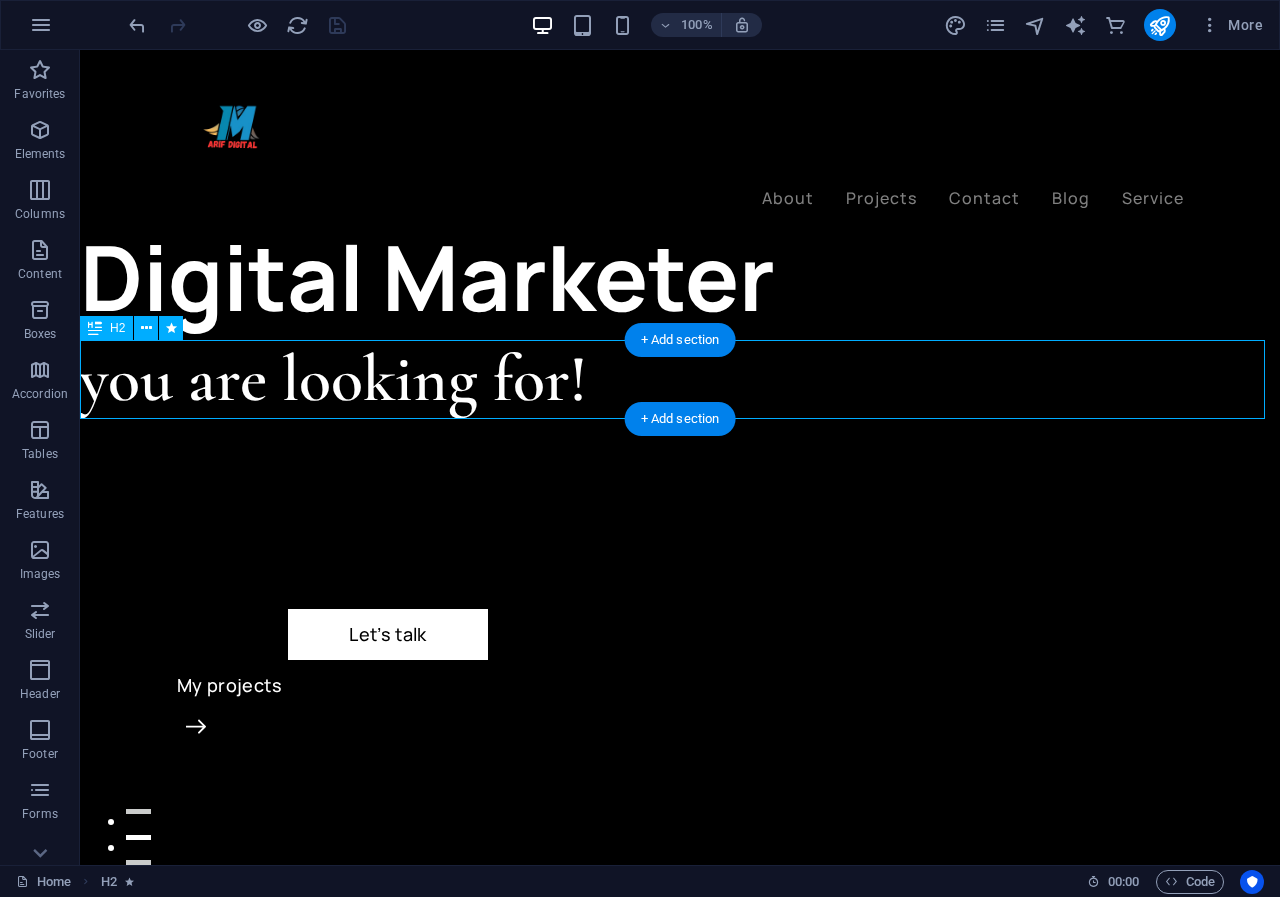 drag, startPoint x: 395, startPoint y: 368, endPoint x: 405, endPoint y: 407, distance: 40.261642 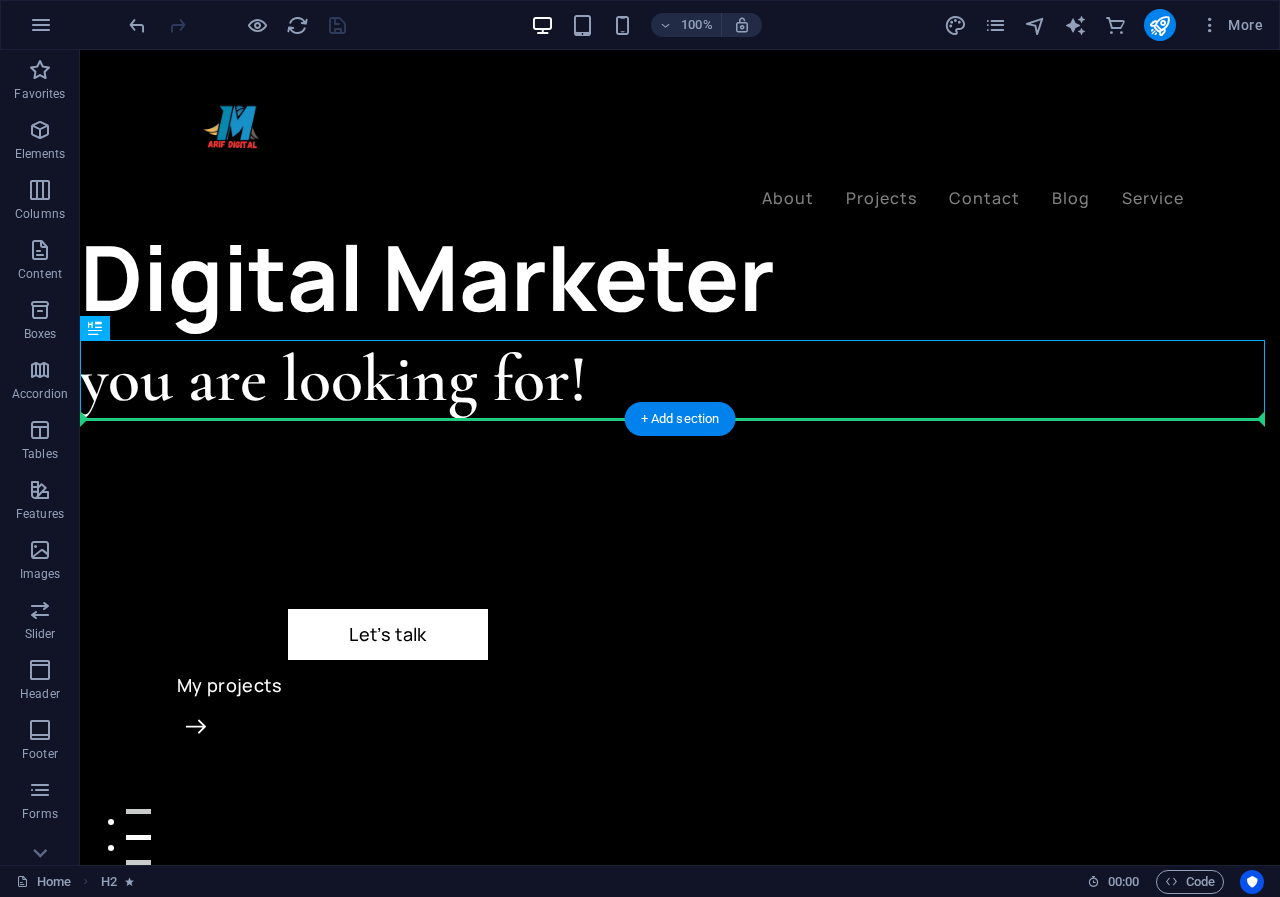 drag, startPoint x: 395, startPoint y: 374, endPoint x: 394, endPoint y: 464, distance: 90.005554 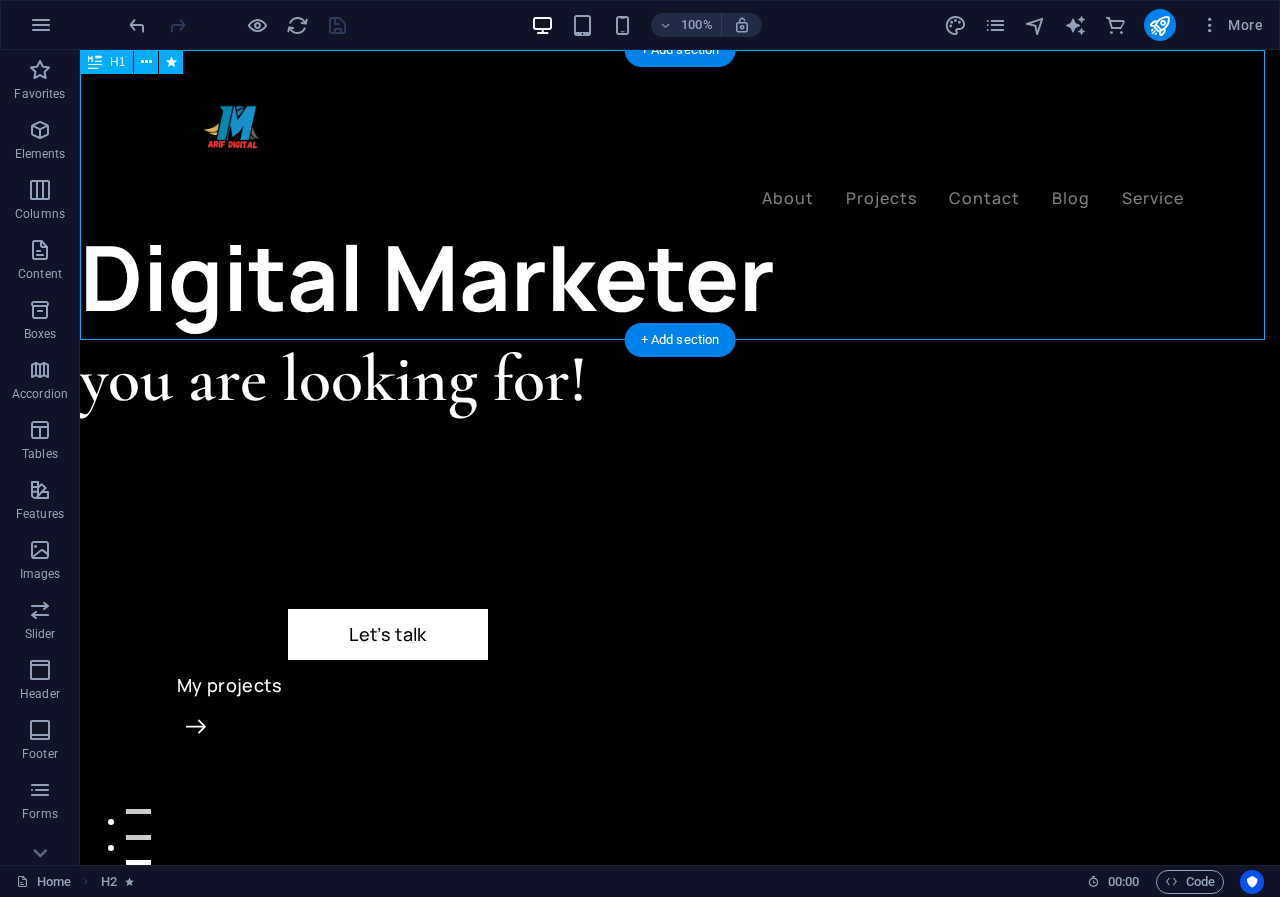 click on "Digital Marketer" at bounding box center [680, 195] 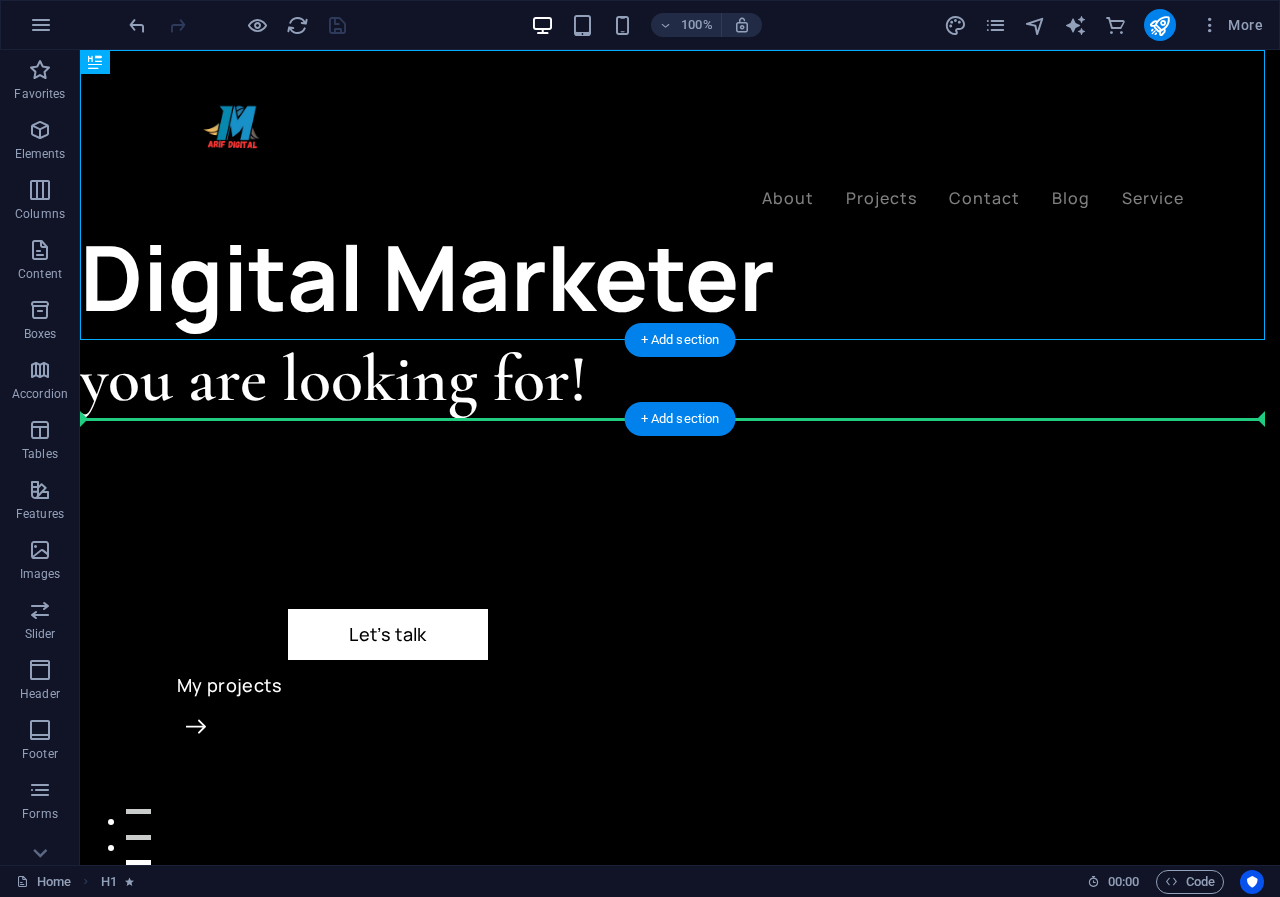 drag, startPoint x: 390, startPoint y: 279, endPoint x: 398, endPoint y: 391, distance: 112.28535 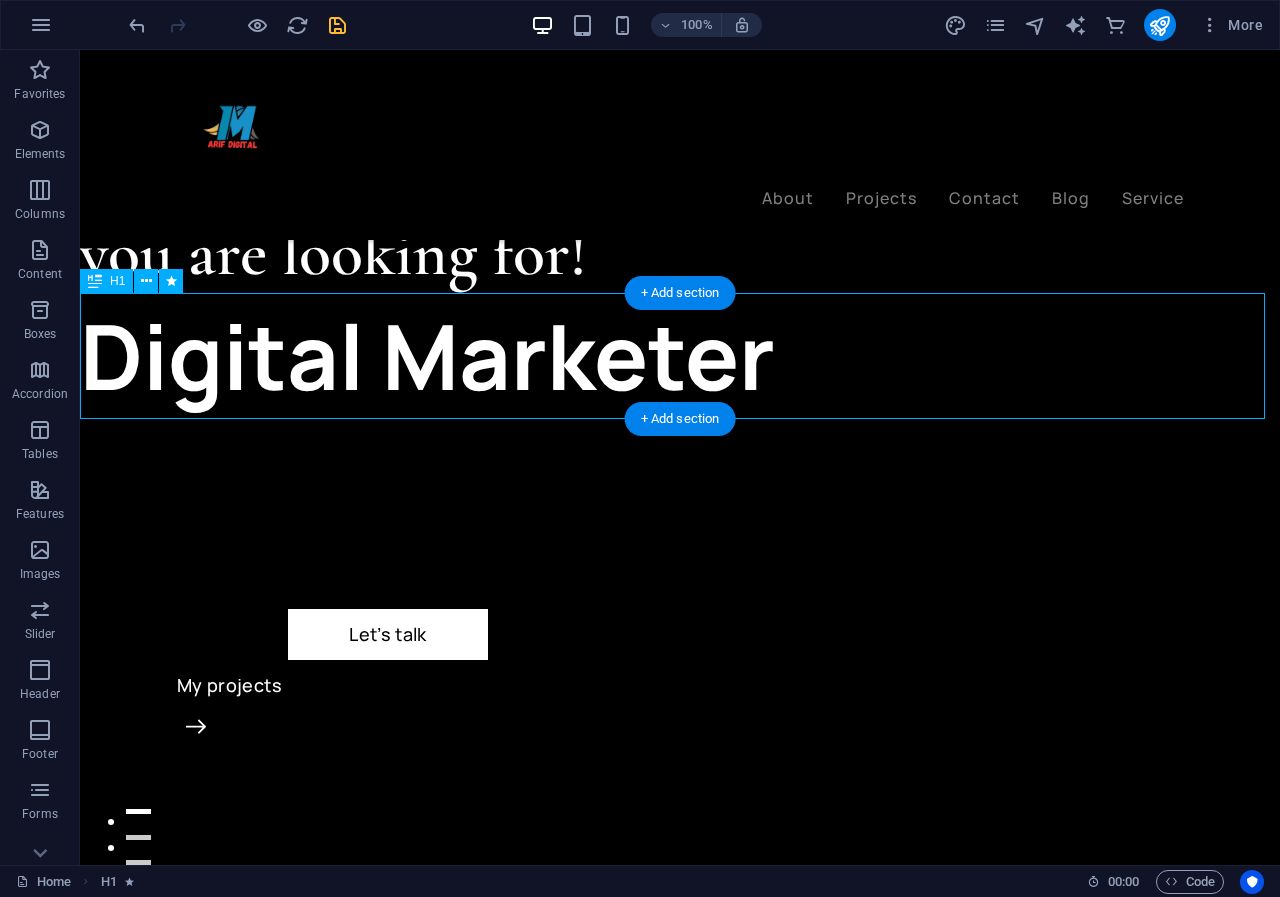 click on "Digital Marketer" at bounding box center [680, 356] 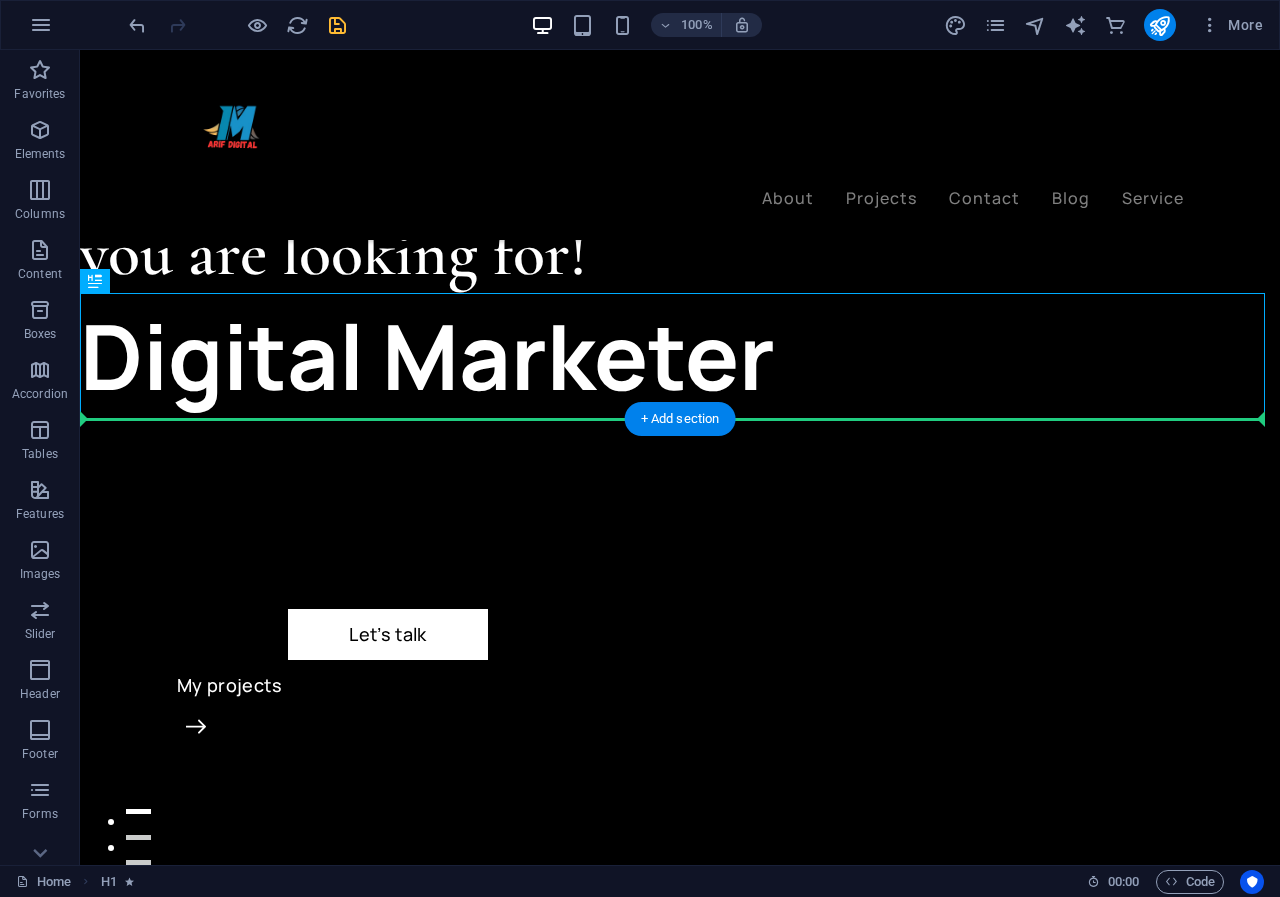 drag, startPoint x: 441, startPoint y: 350, endPoint x: 435, endPoint y: 450, distance: 100.17984 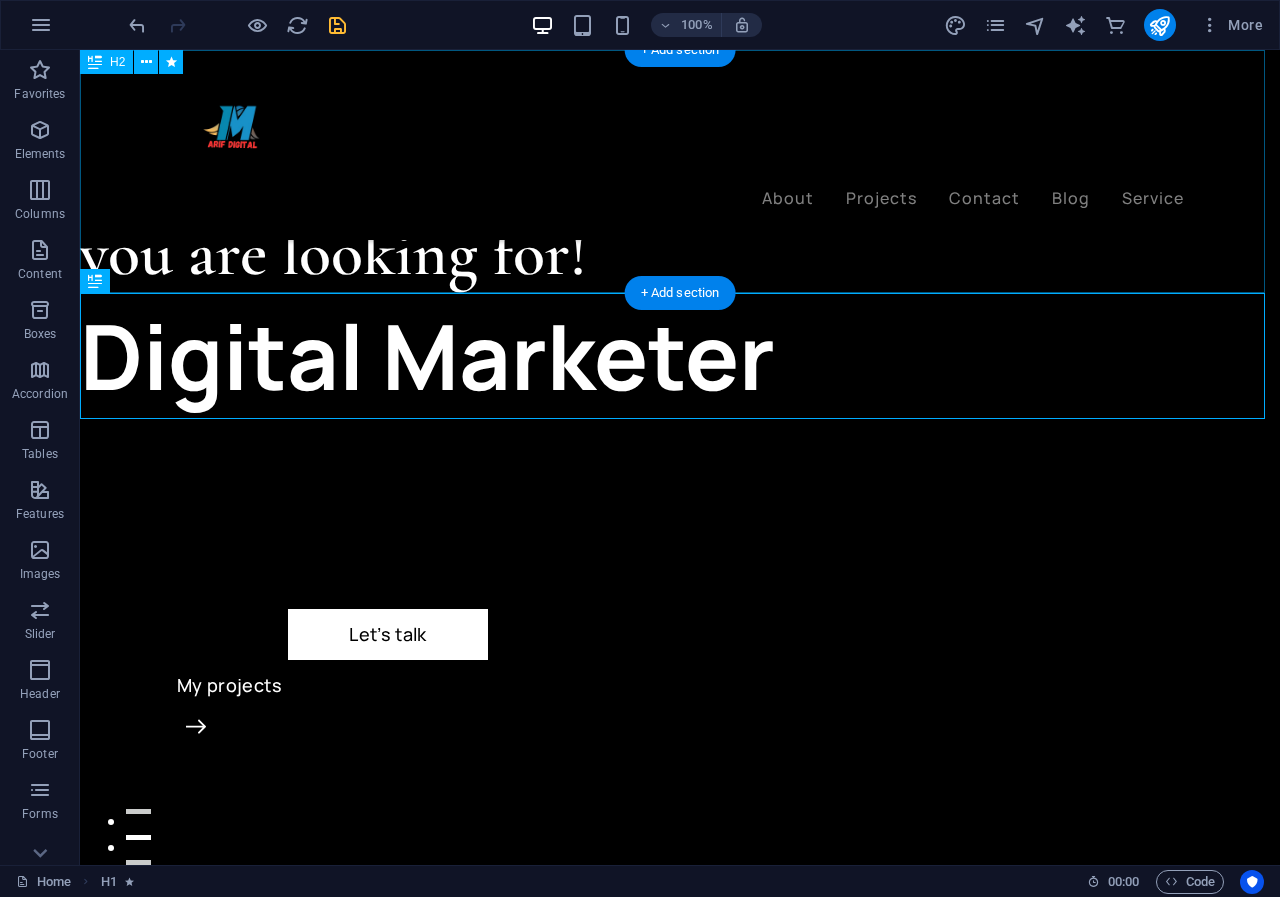 click on "you are looking for!" at bounding box center (680, 171) 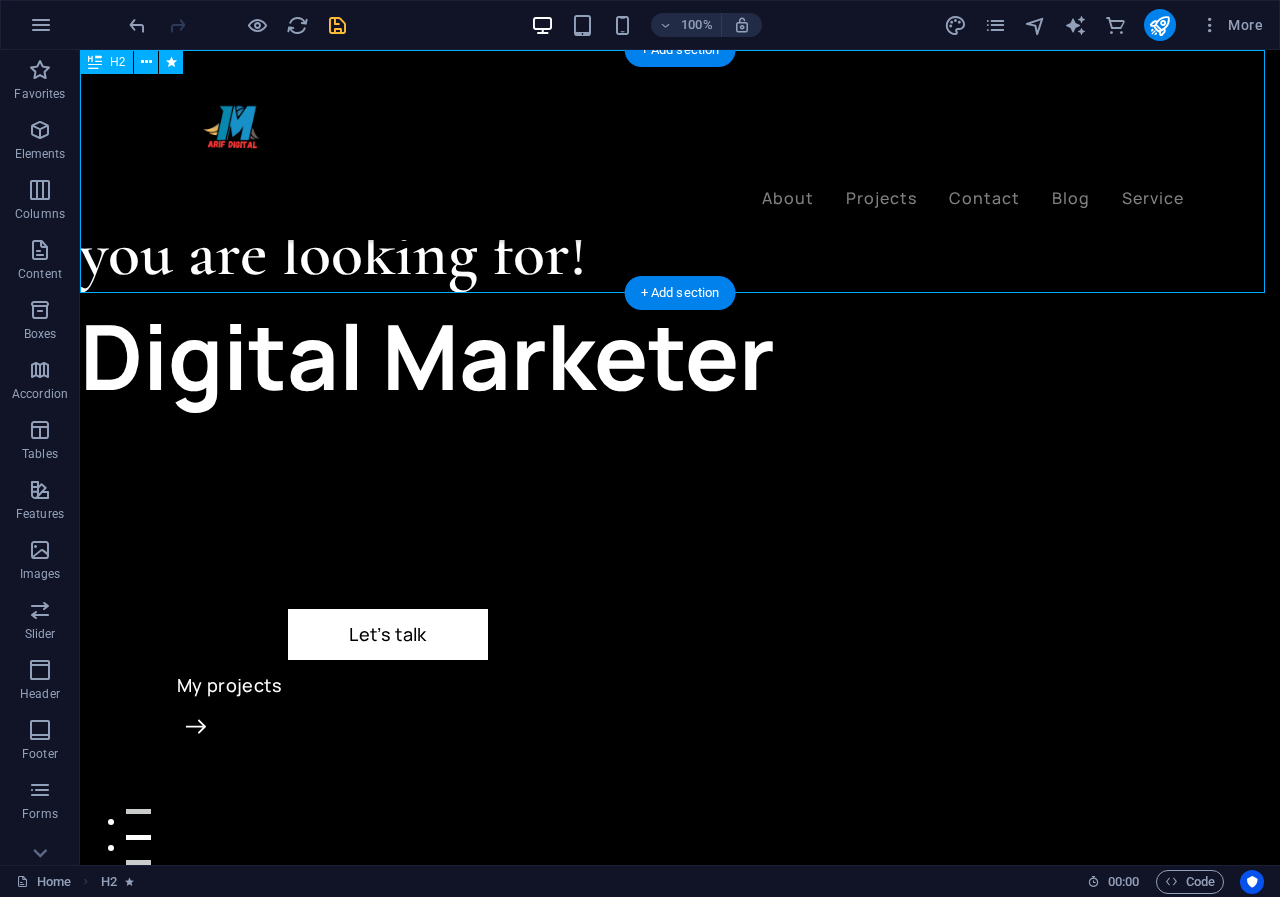 click on "you are looking for!" at bounding box center (680, 171) 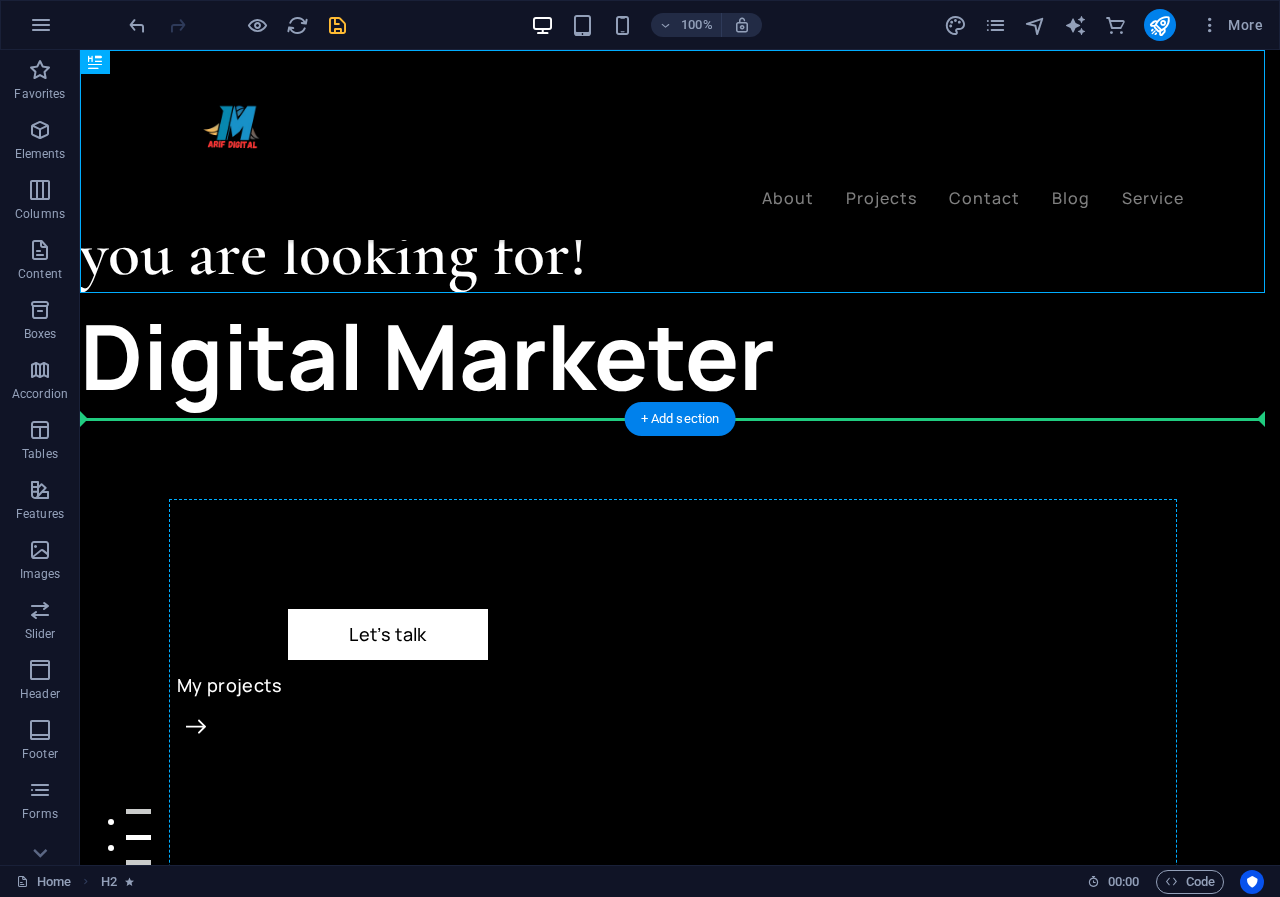 drag, startPoint x: 437, startPoint y: 250, endPoint x: 415, endPoint y: 524, distance: 274.8818 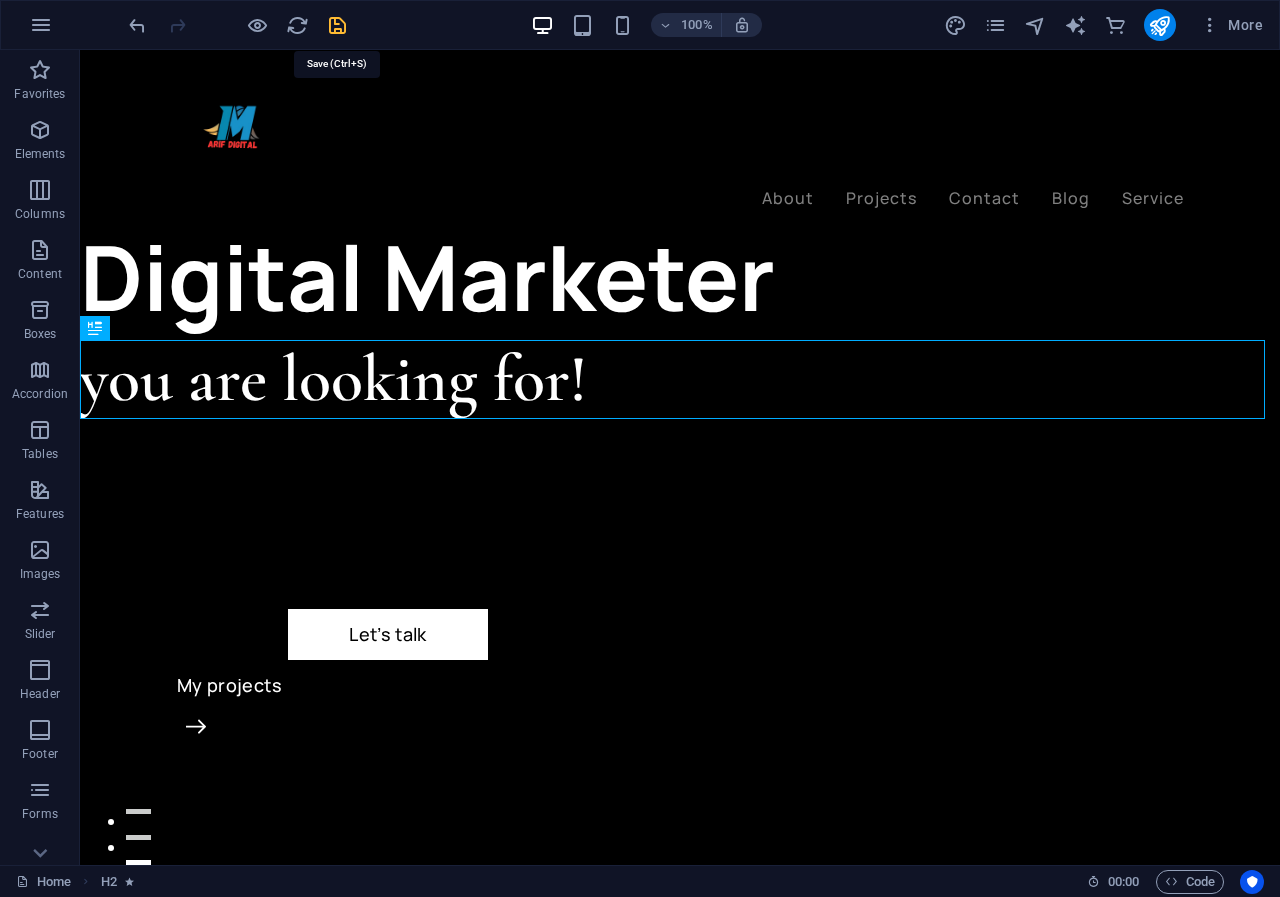 click at bounding box center (337, 25) 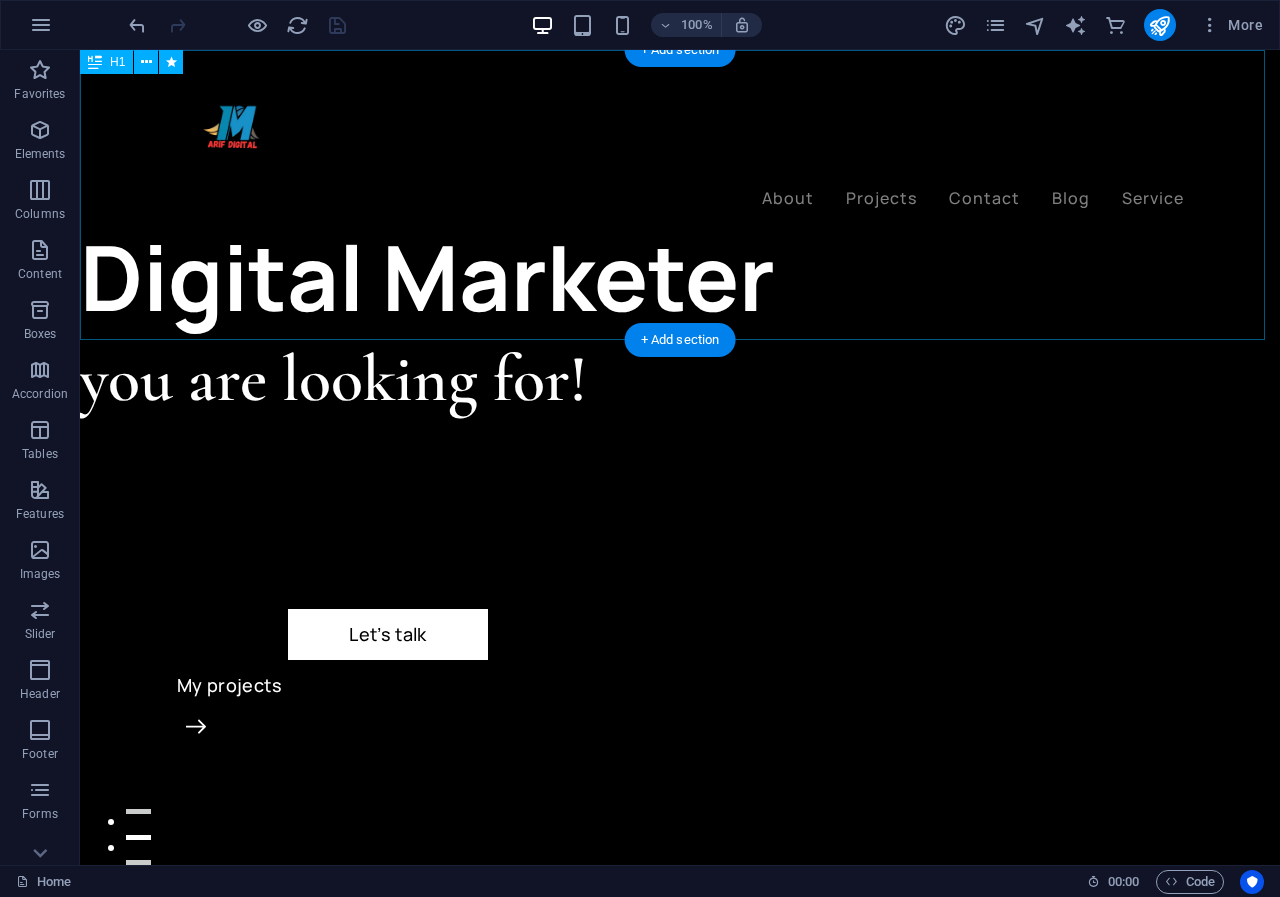 click on "Digital Marketer" at bounding box center [680, 195] 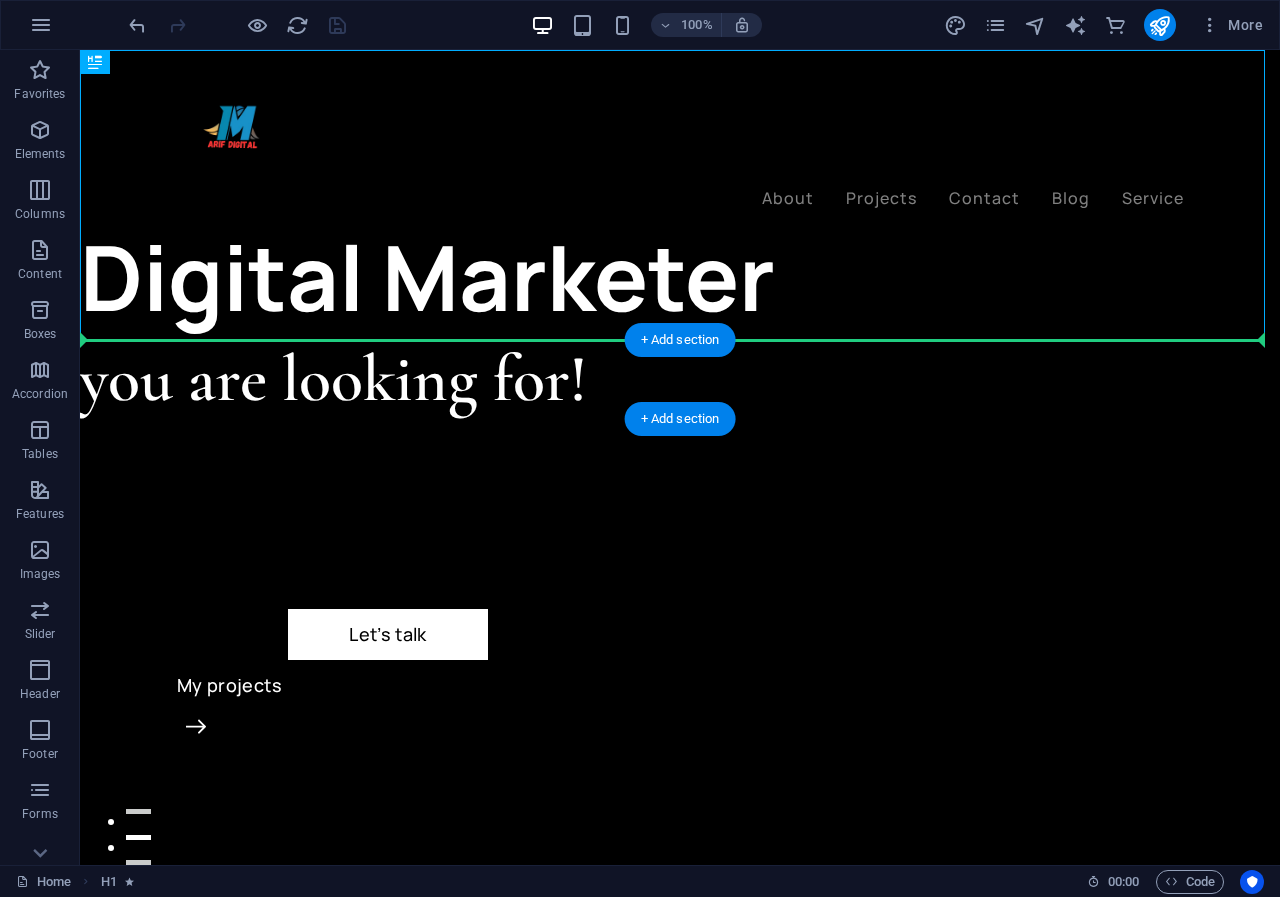 drag, startPoint x: 346, startPoint y: 277, endPoint x: 613, endPoint y: 361, distance: 279.90176 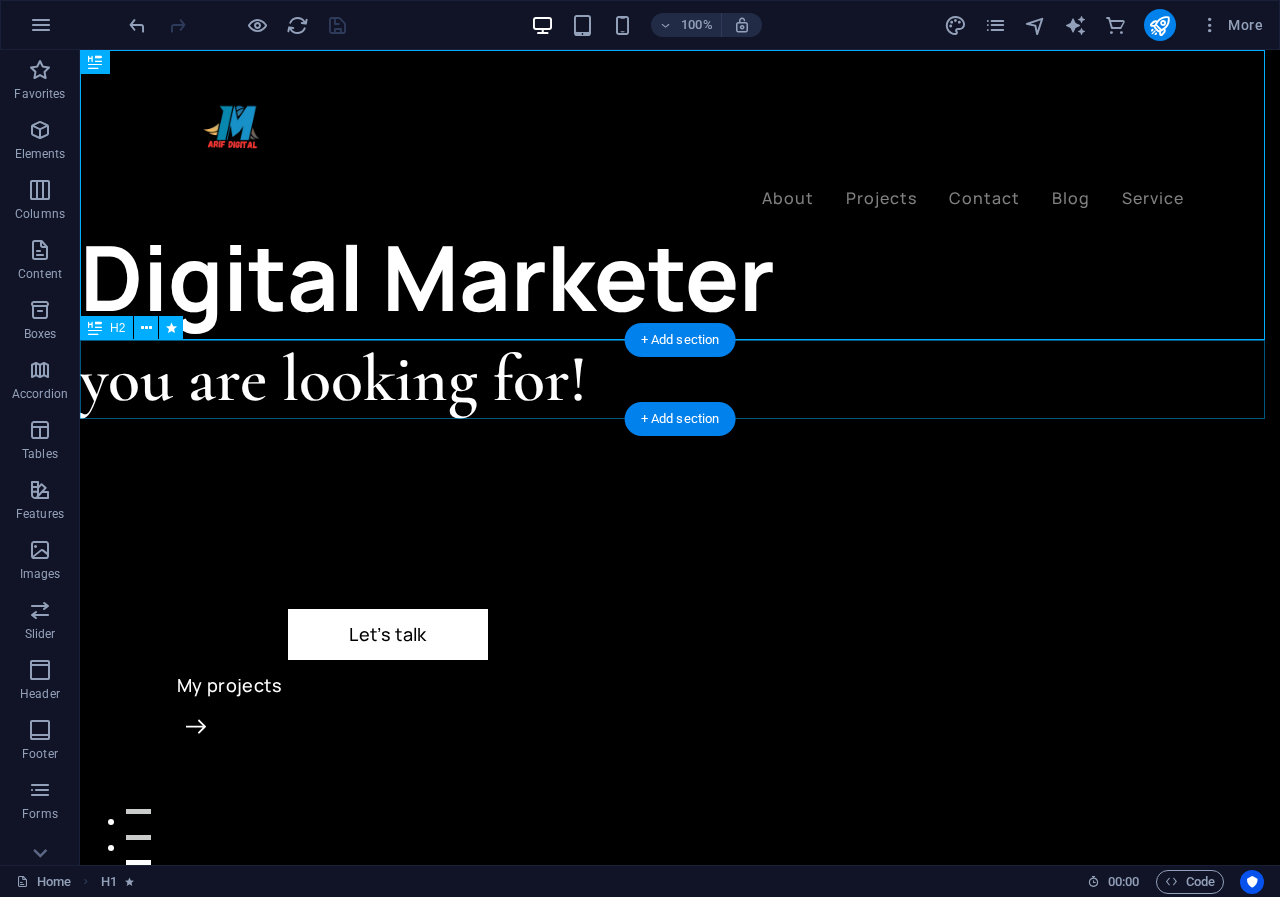 click on "you are looking for!" at bounding box center (680, 379) 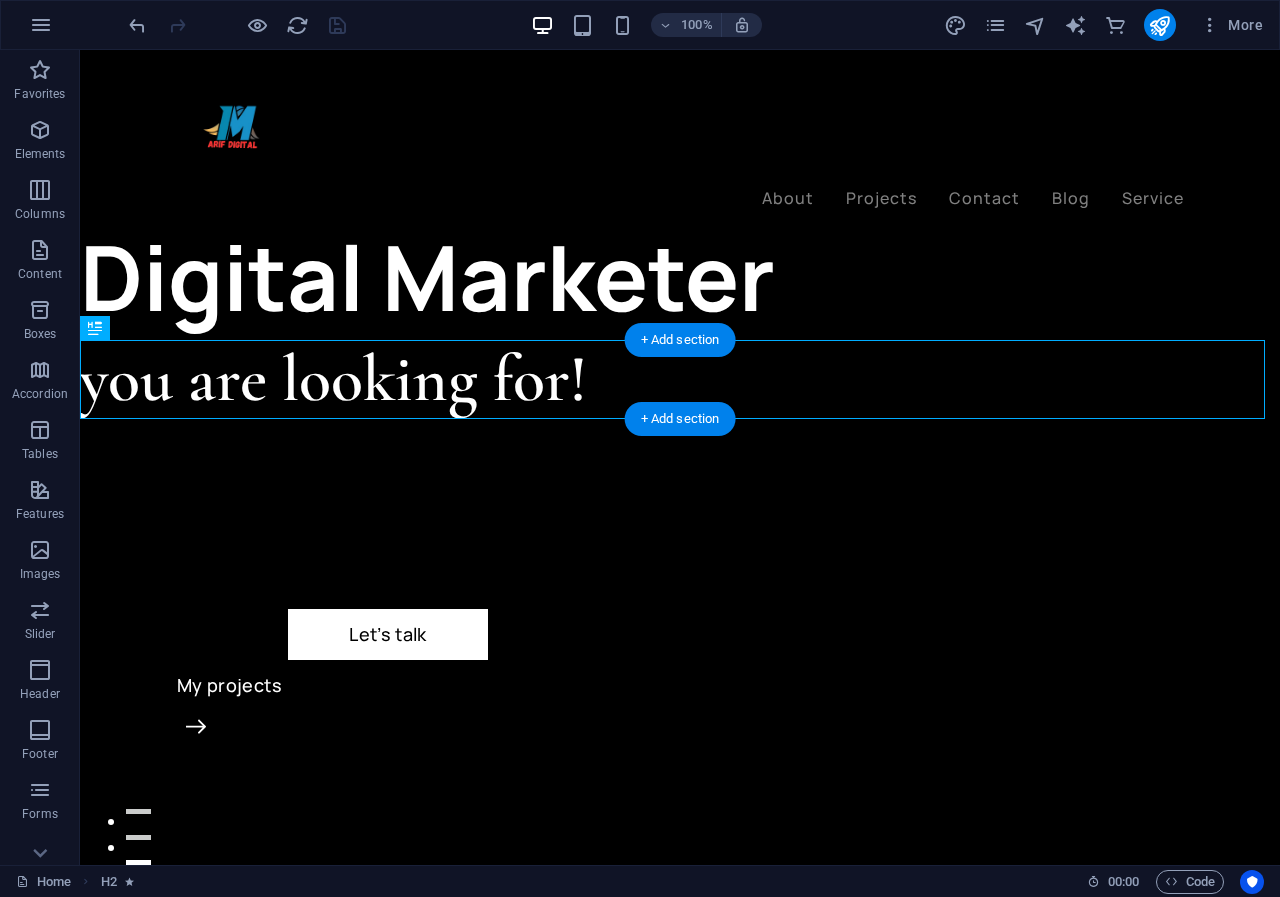 drag, startPoint x: 187, startPoint y: 379, endPoint x: 269, endPoint y: 356, distance: 85.16454 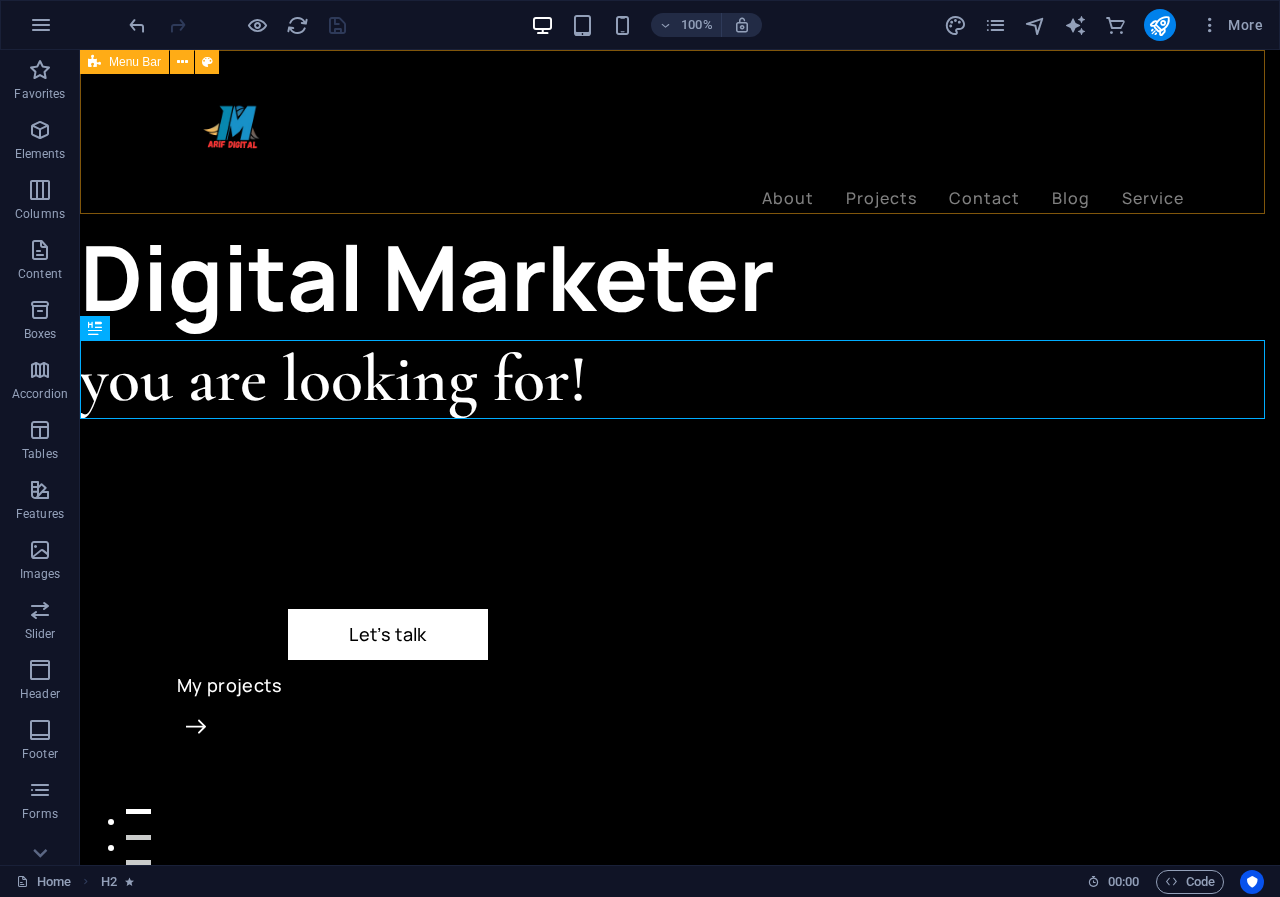 click on "About Projects Contact Blog Service" at bounding box center [680, 145] 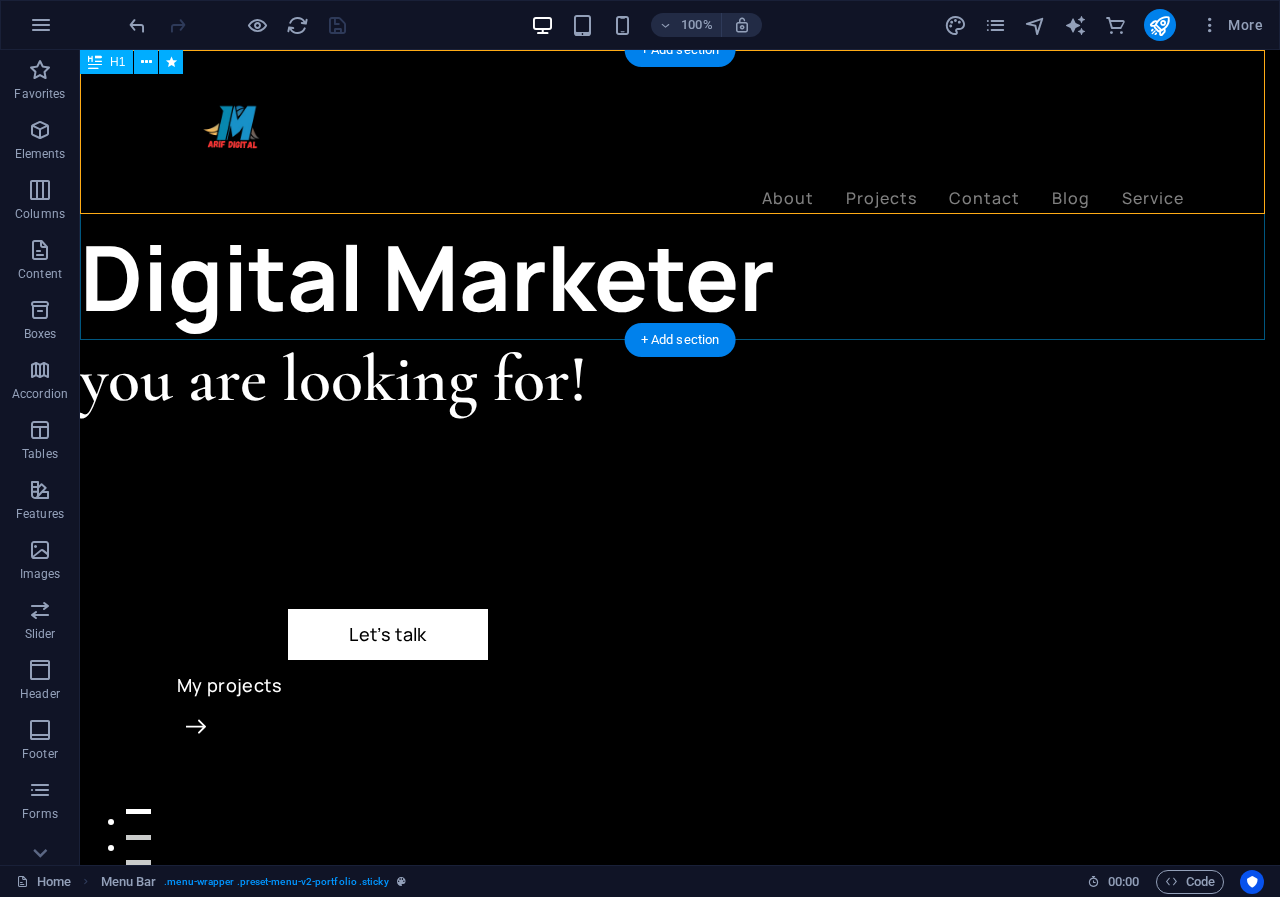 click on "Digital Marketer" at bounding box center [680, 195] 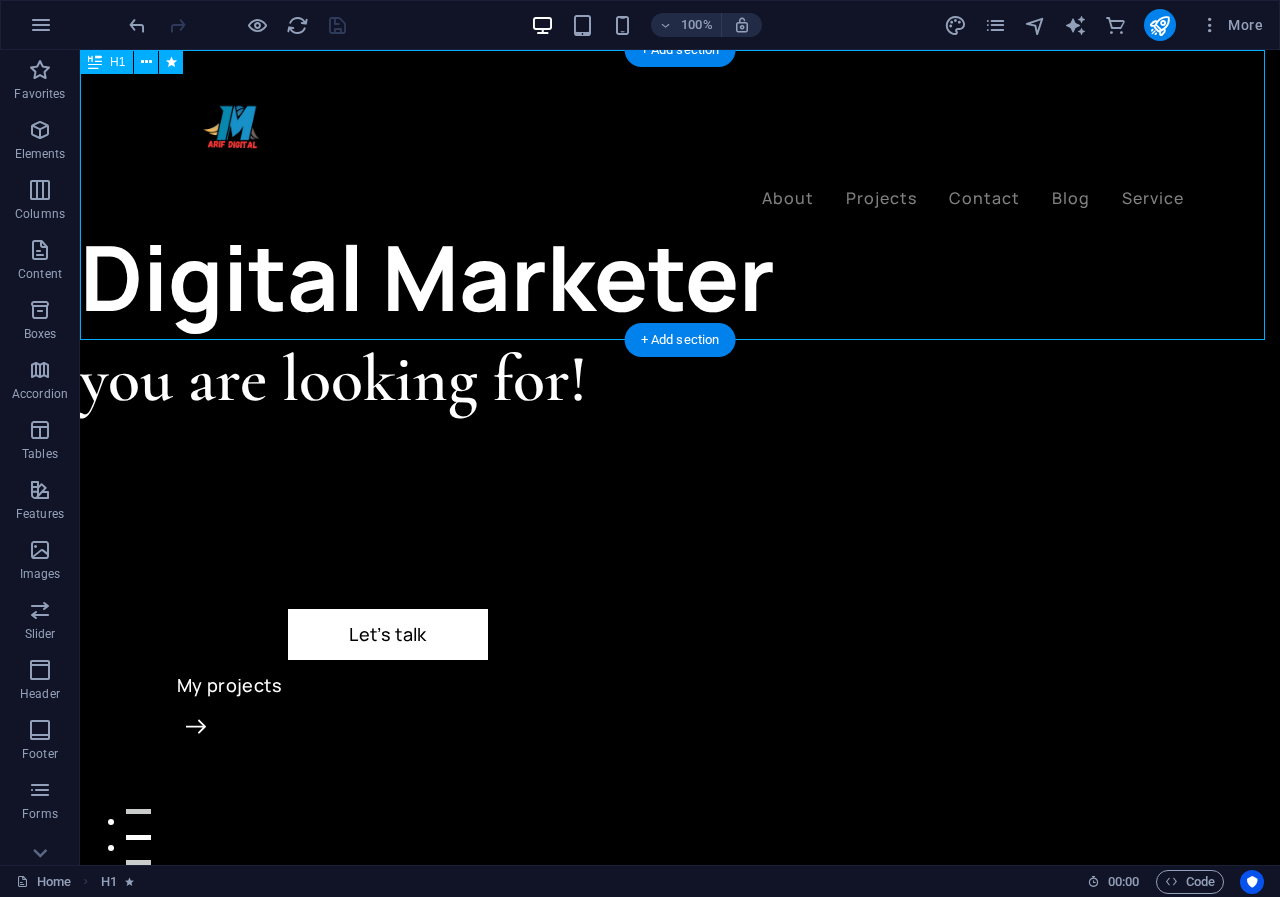 click on "Digital Marketer" at bounding box center (680, 195) 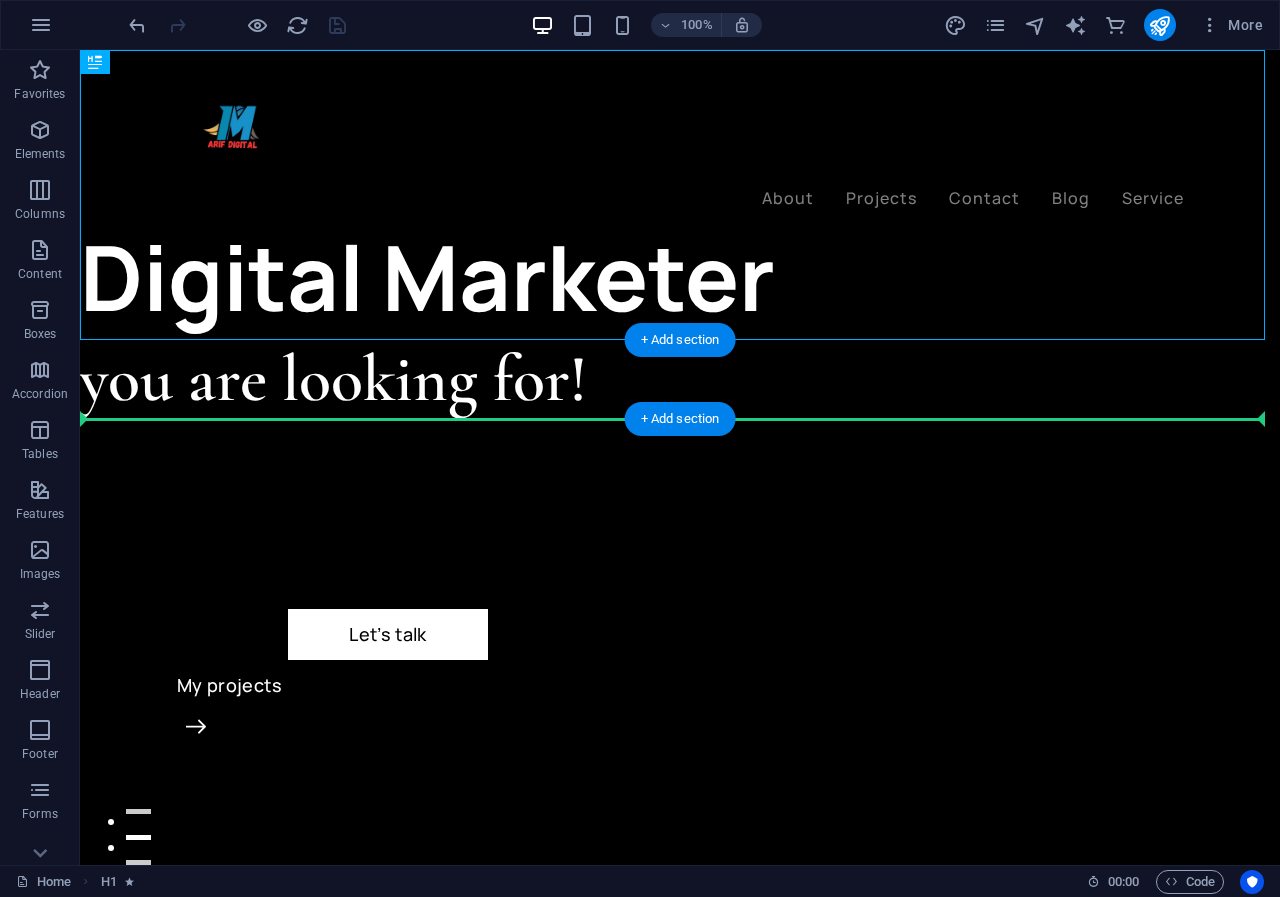 drag, startPoint x: 344, startPoint y: 275, endPoint x: 485, endPoint y: 418, distance: 200.8233 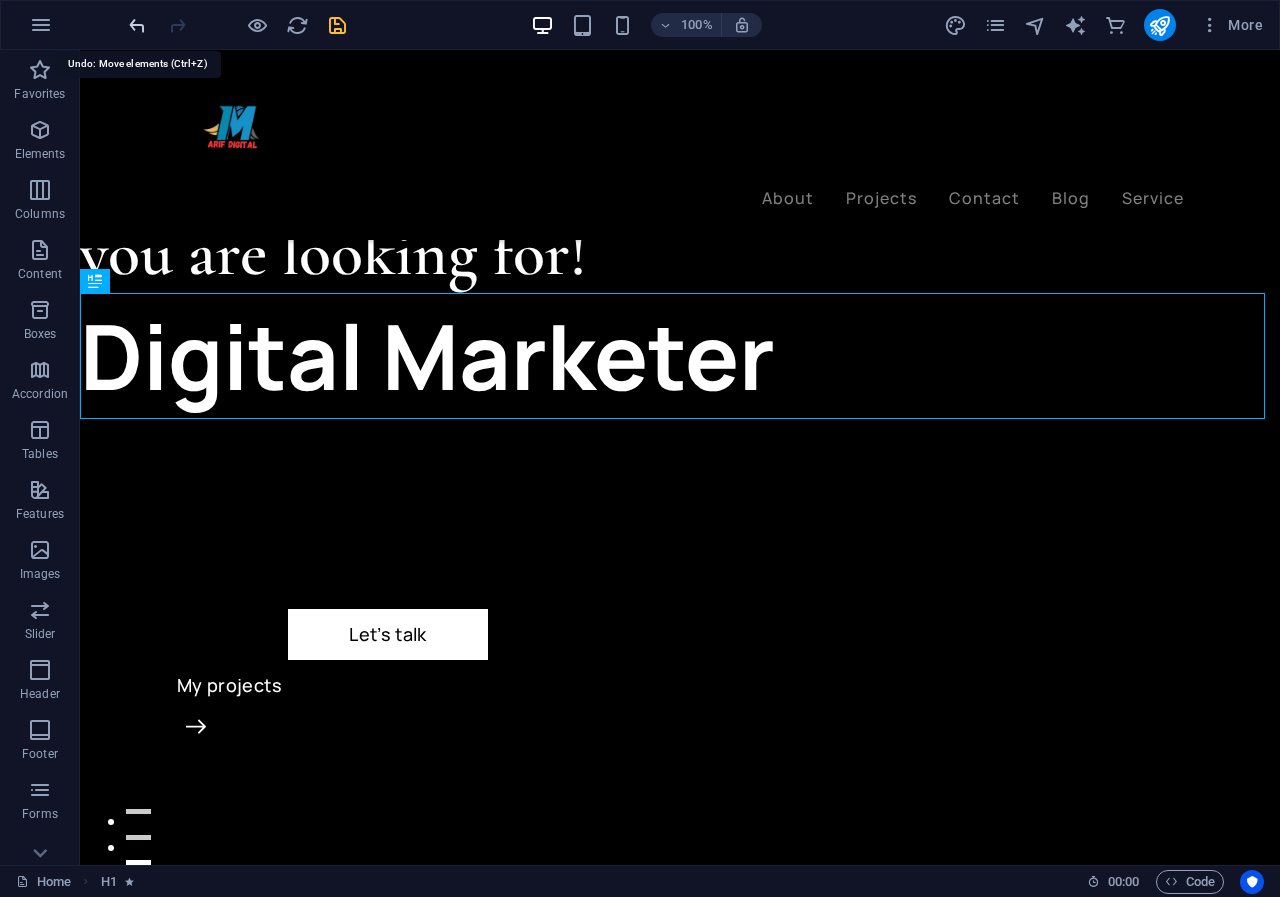 click at bounding box center (137, 25) 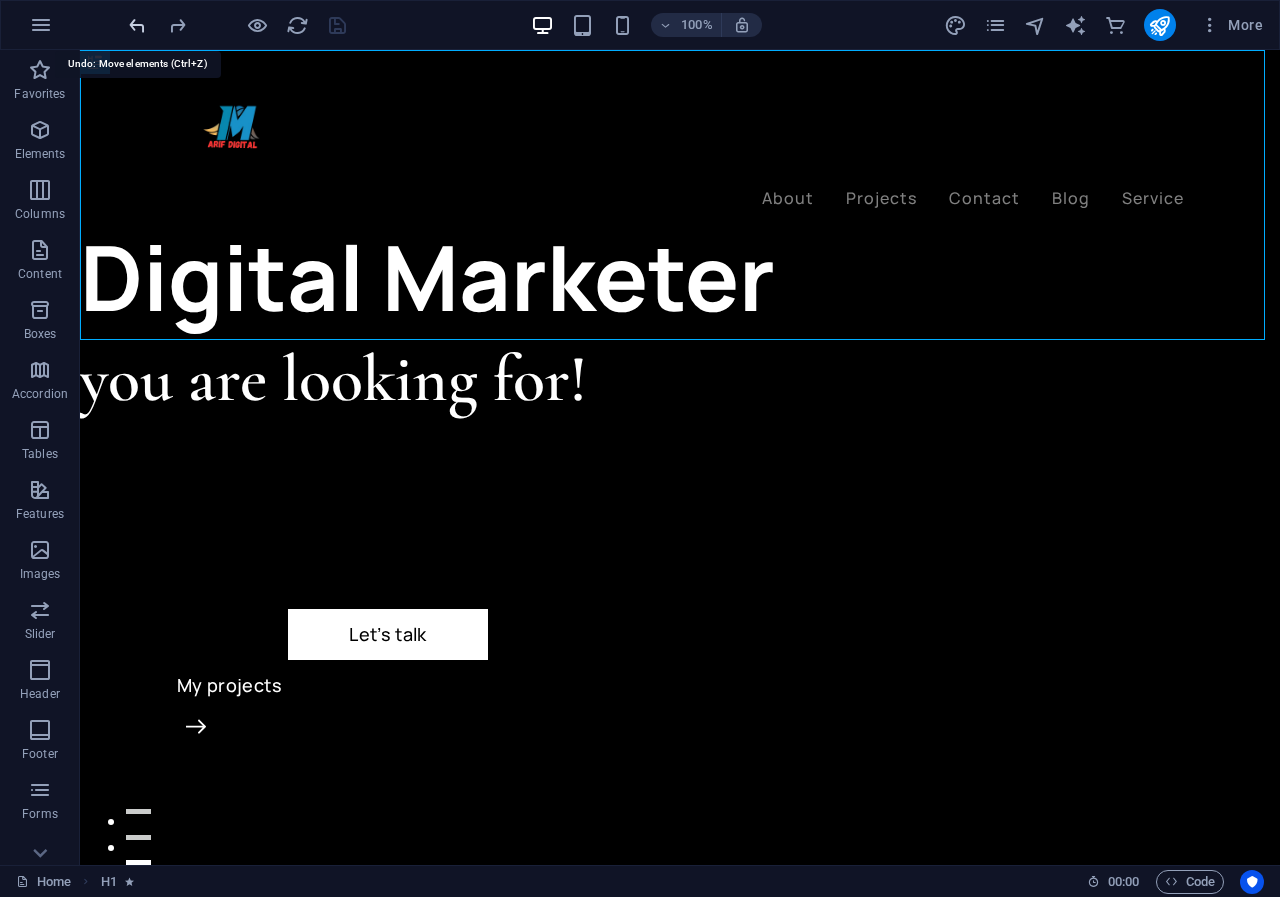 click at bounding box center [137, 25] 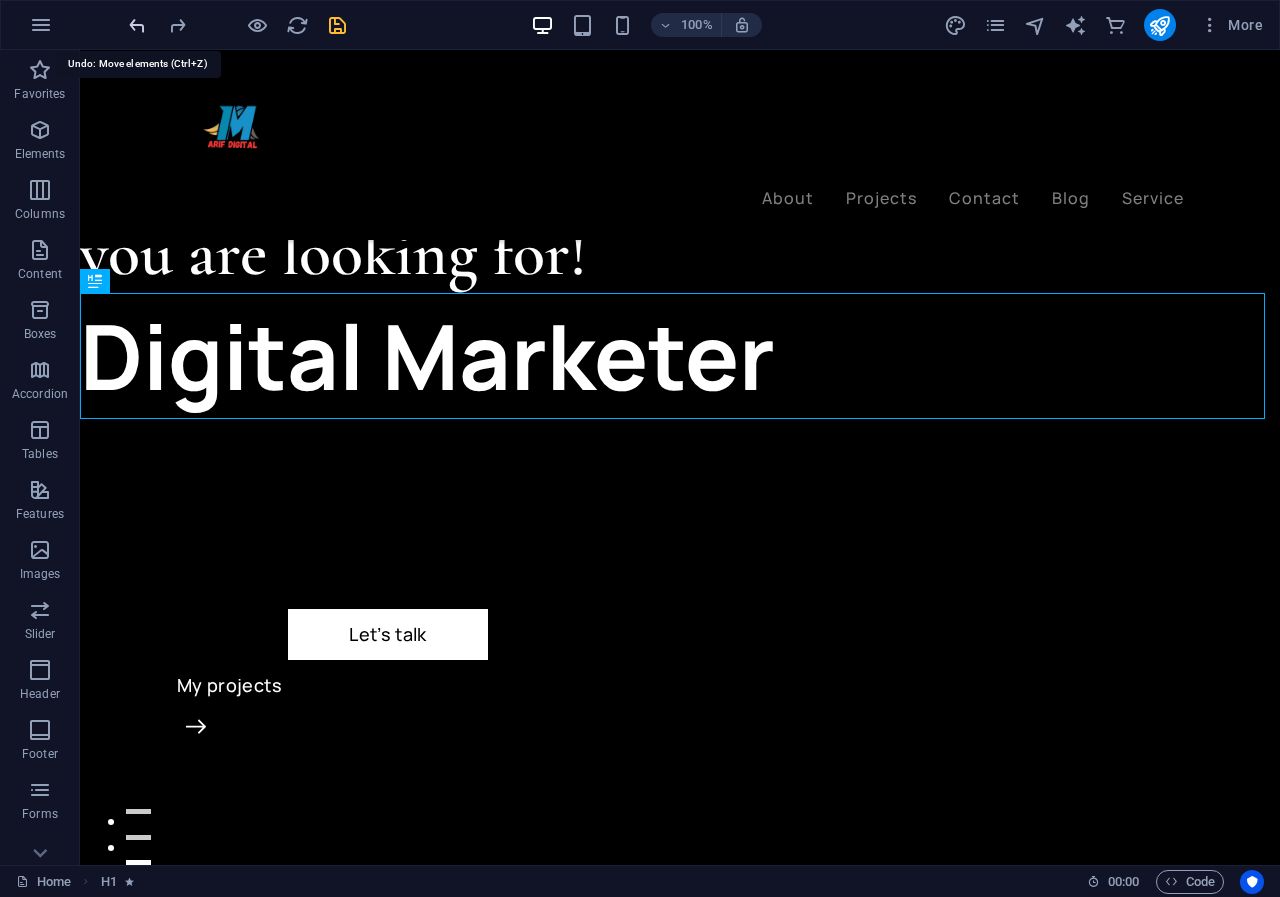 click at bounding box center [137, 25] 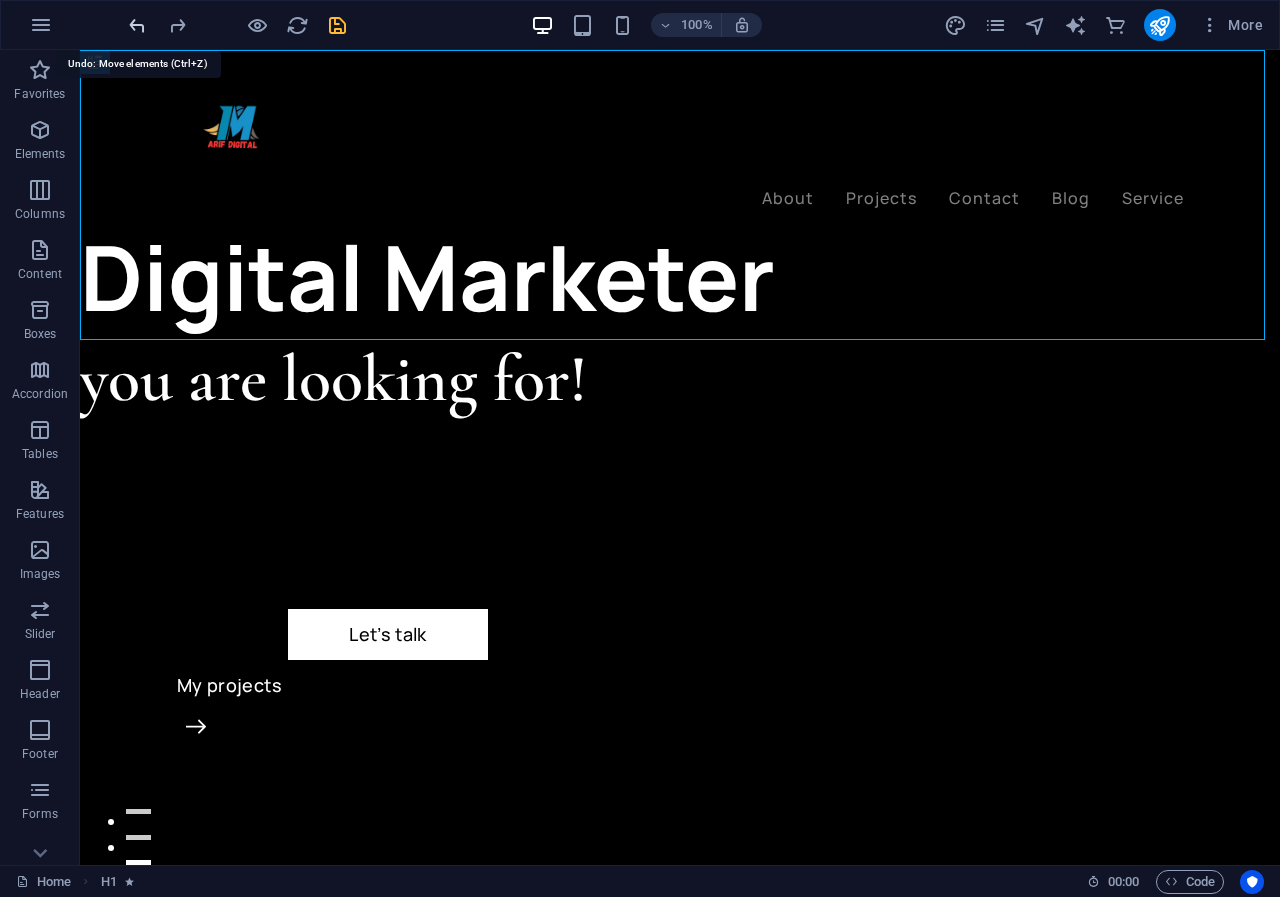 click at bounding box center (137, 25) 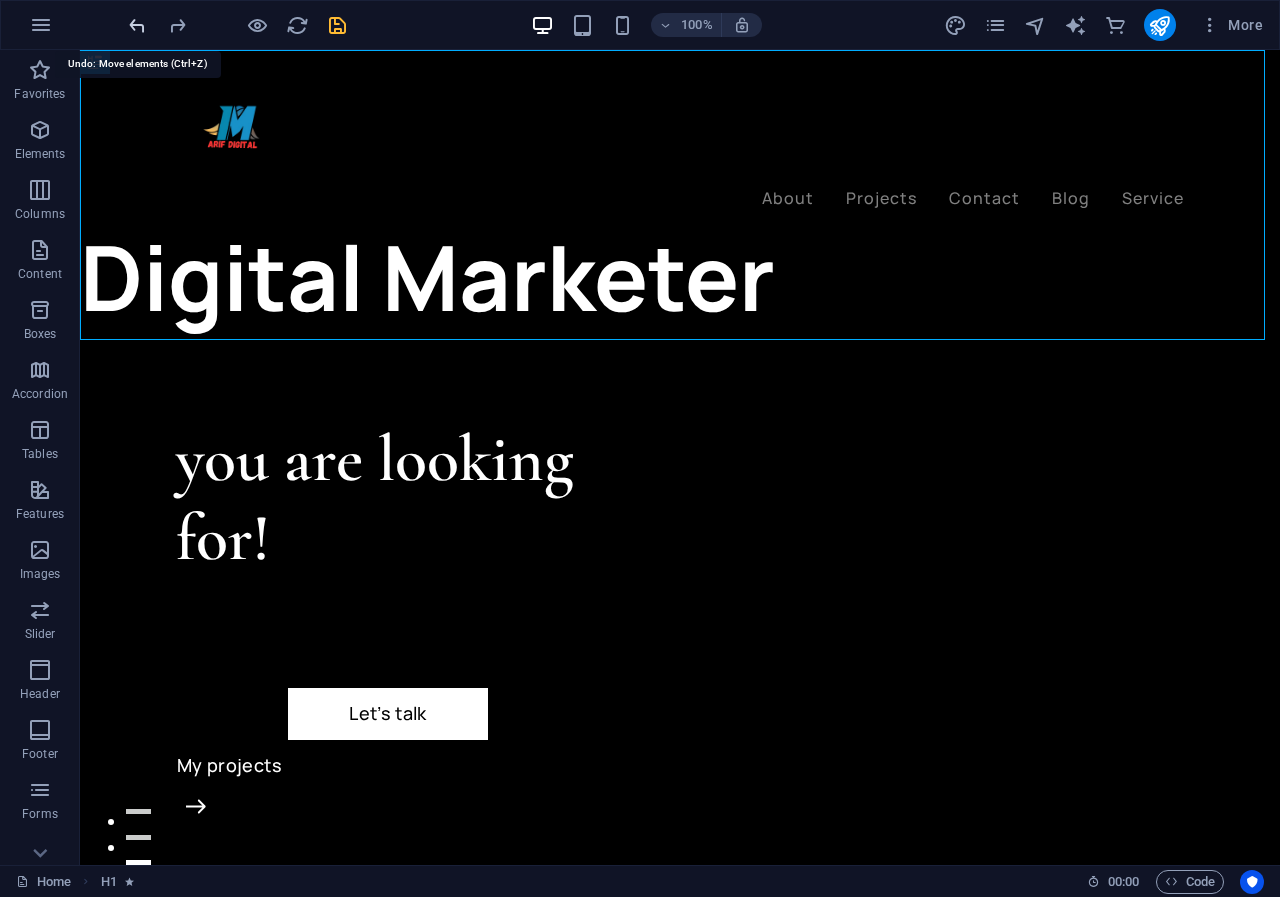 click at bounding box center (137, 25) 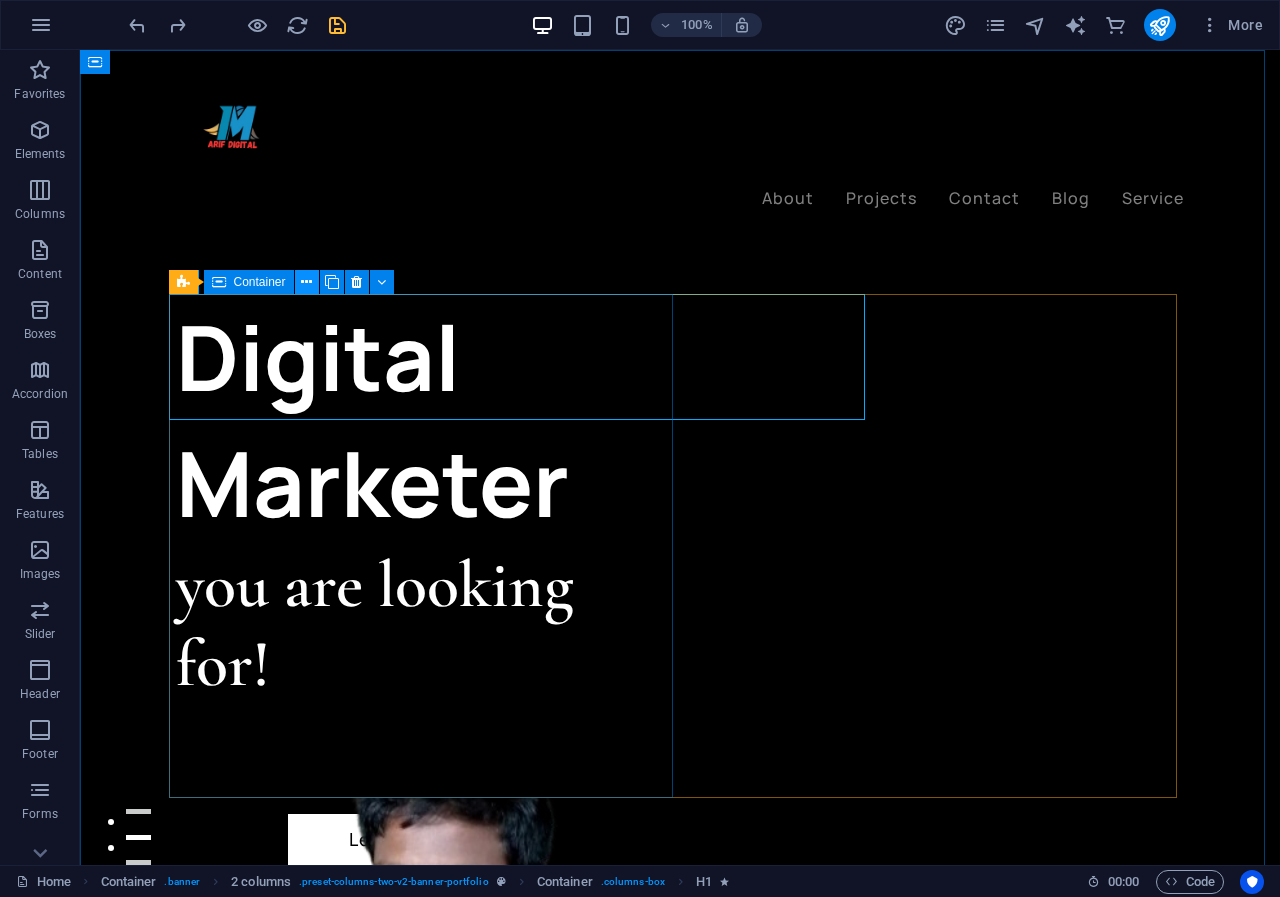 click at bounding box center (306, 282) 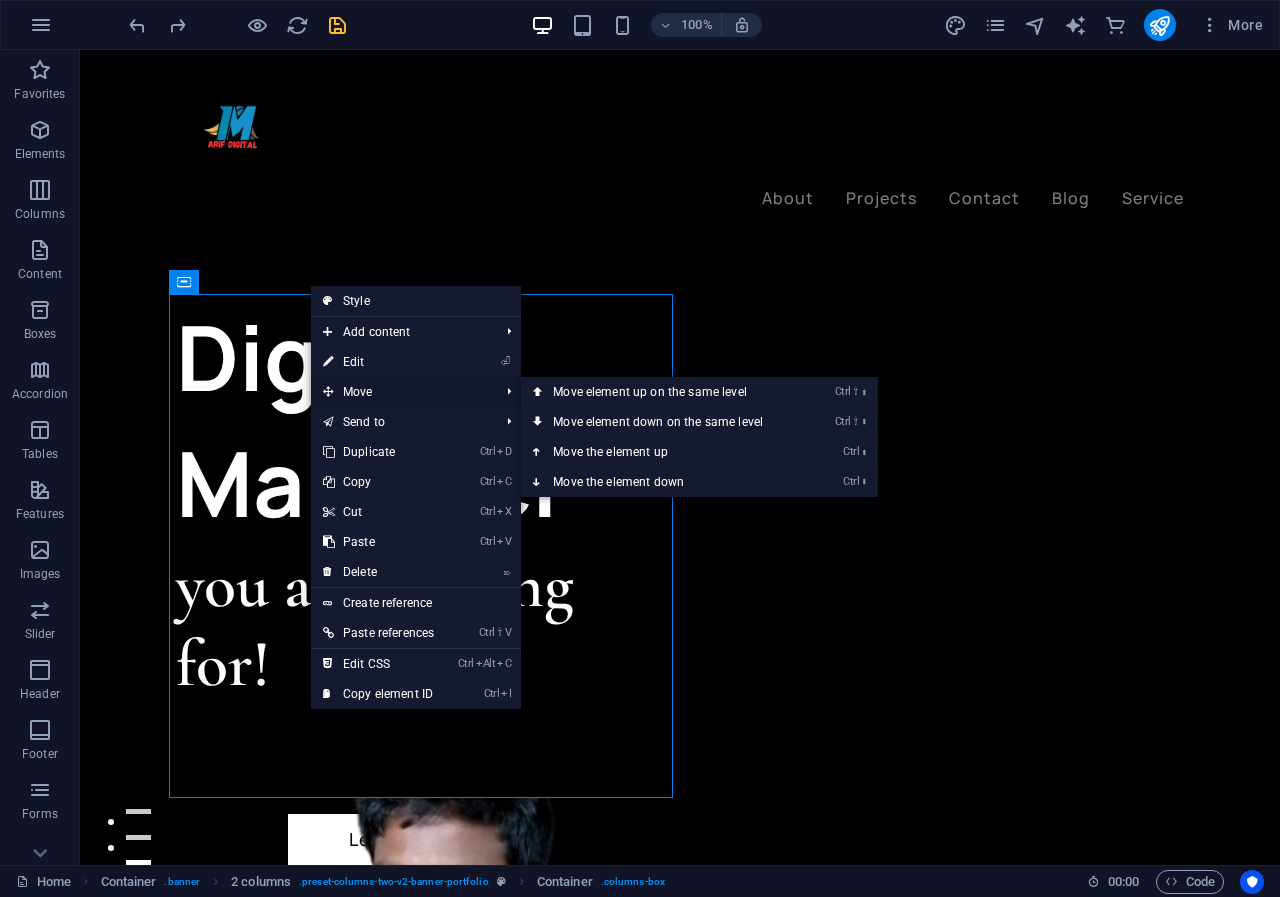 click on "Move" at bounding box center (401, 392) 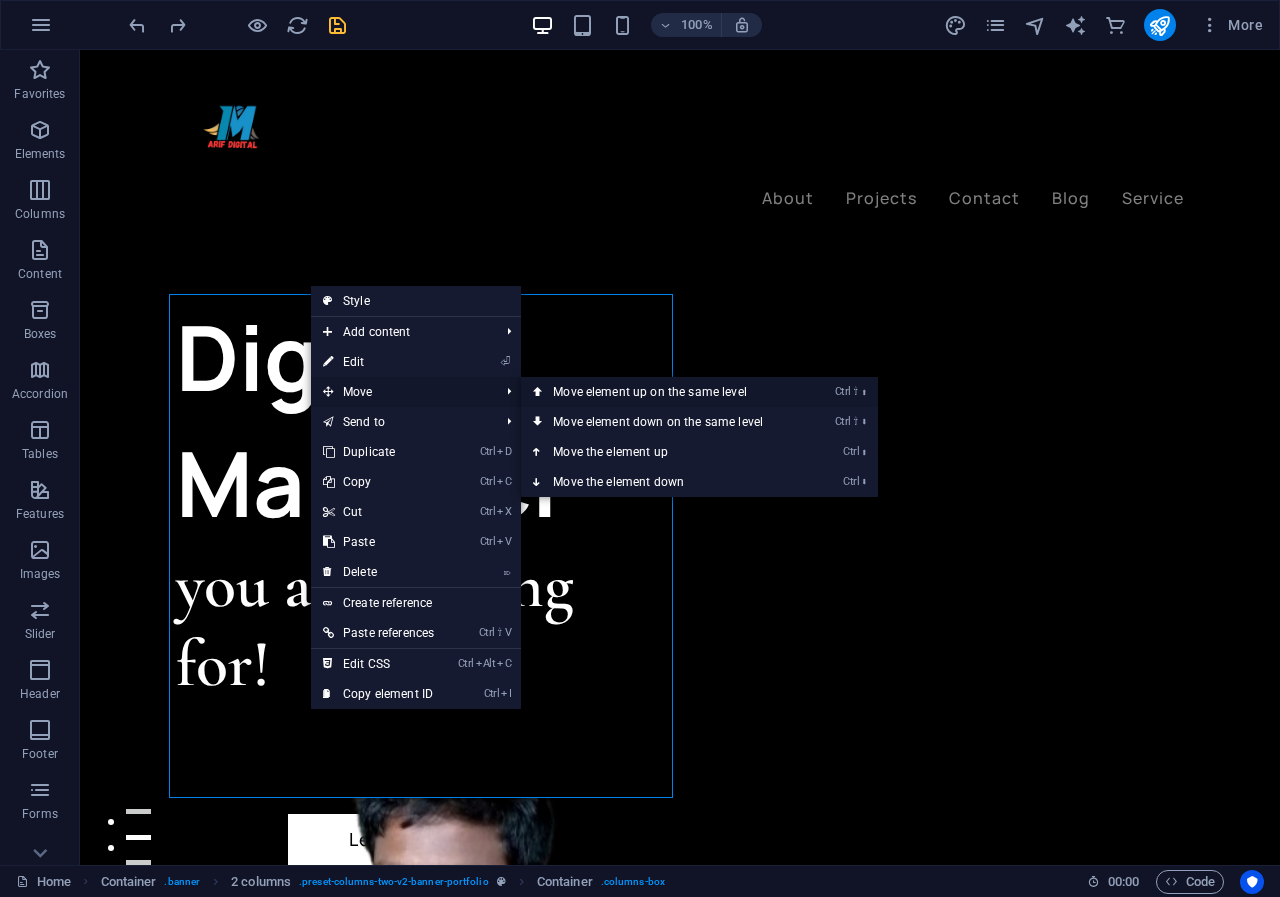 click on "Ctrl ⇧ ⬆  Move element up on the same level" at bounding box center [662, 392] 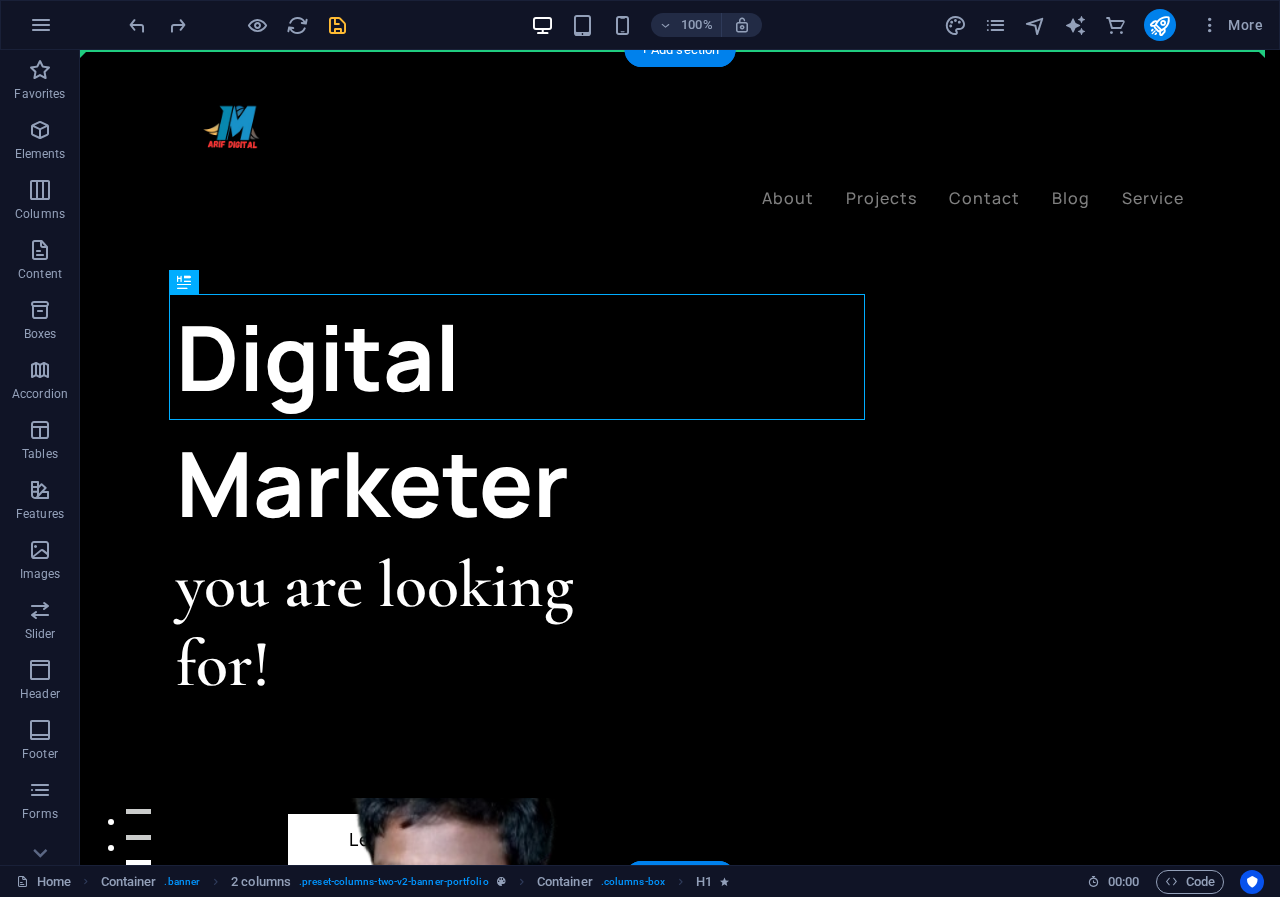 drag, startPoint x: 370, startPoint y: 350, endPoint x: 364, endPoint y: 281, distance: 69.260376 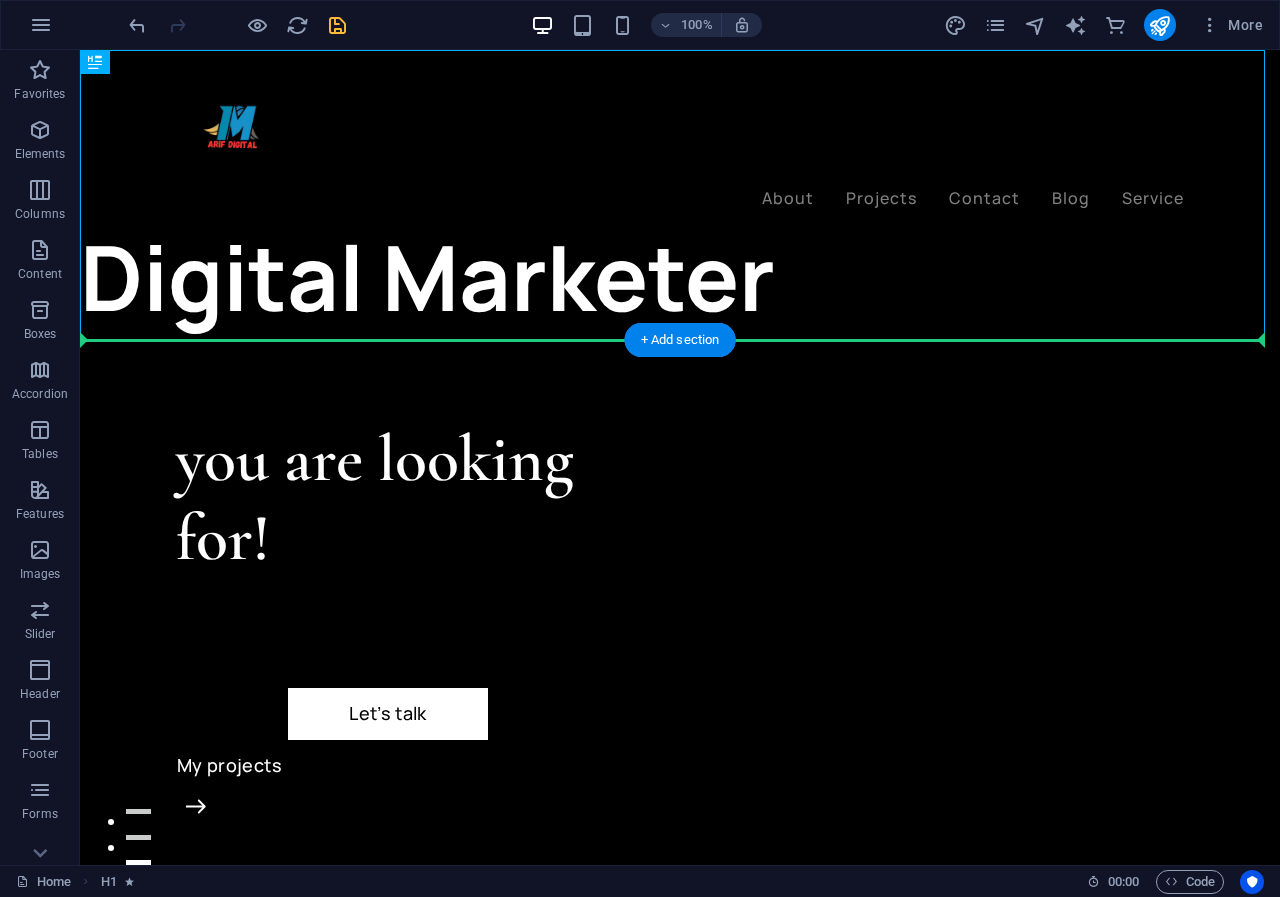 drag, startPoint x: 374, startPoint y: 280, endPoint x: 492, endPoint y: 386, distance: 158.61903 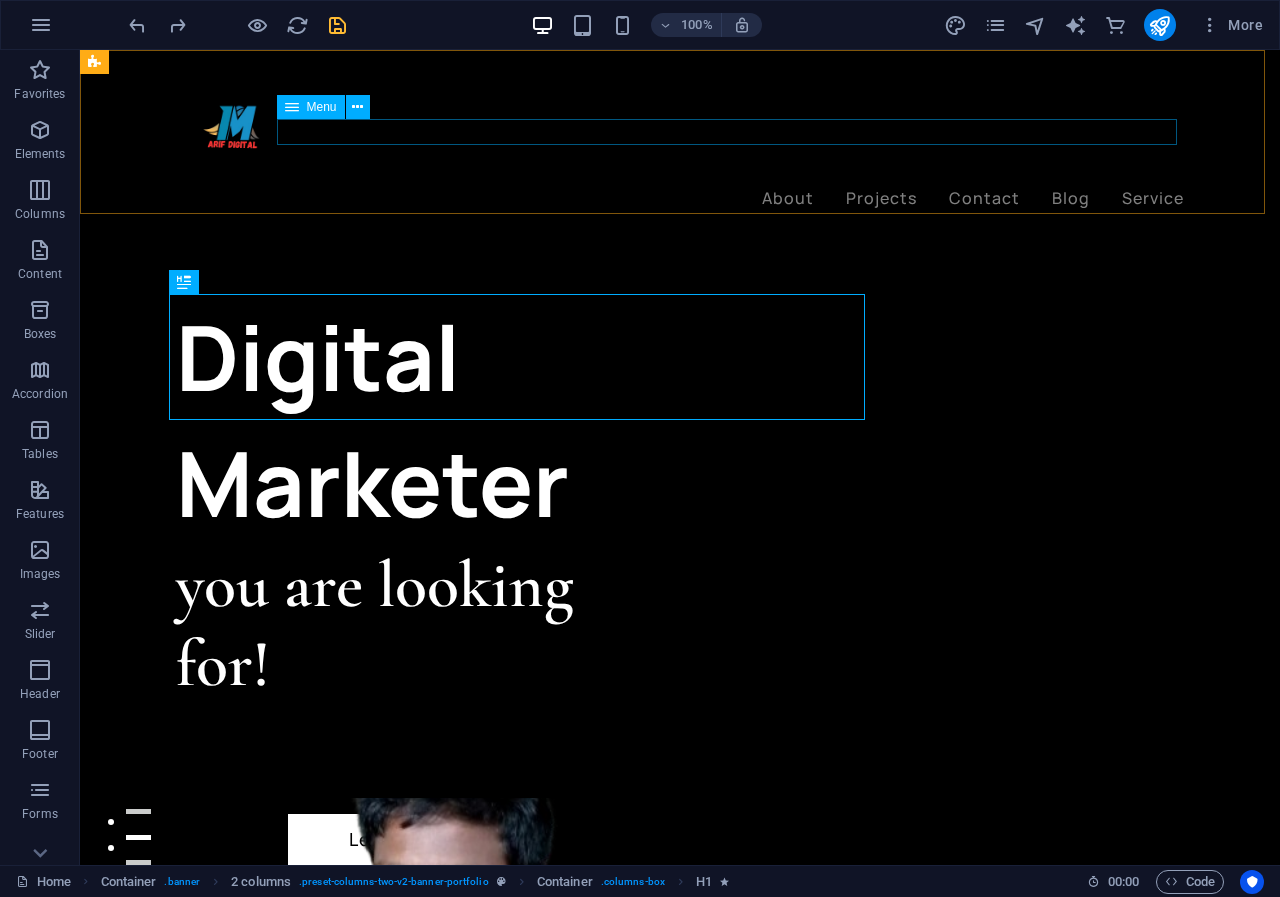 click on "About Projects Contact Blog Service" at bounding box center [680, 199] 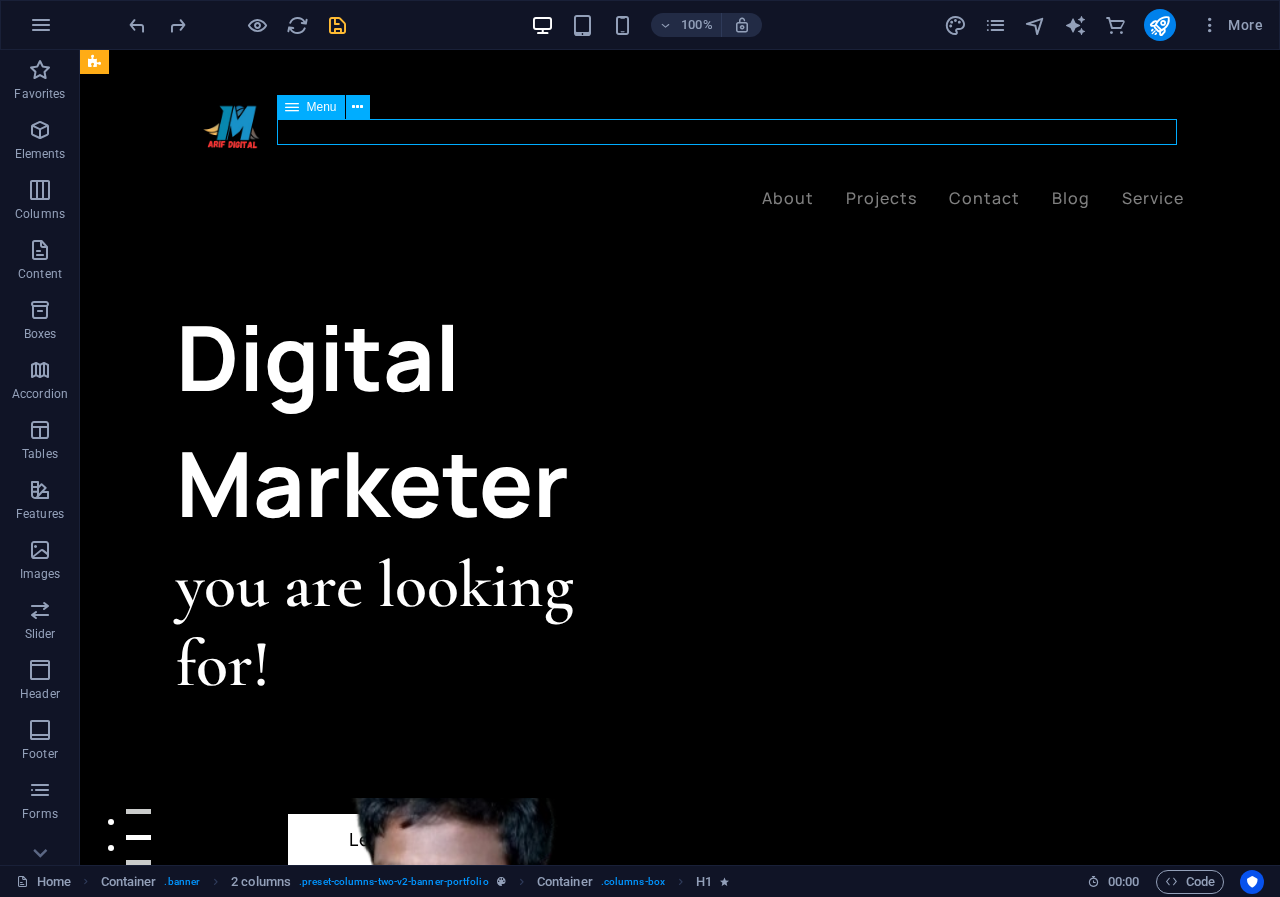 click on "About Projects Contact Blog Service" at bounding box center [680, 199] 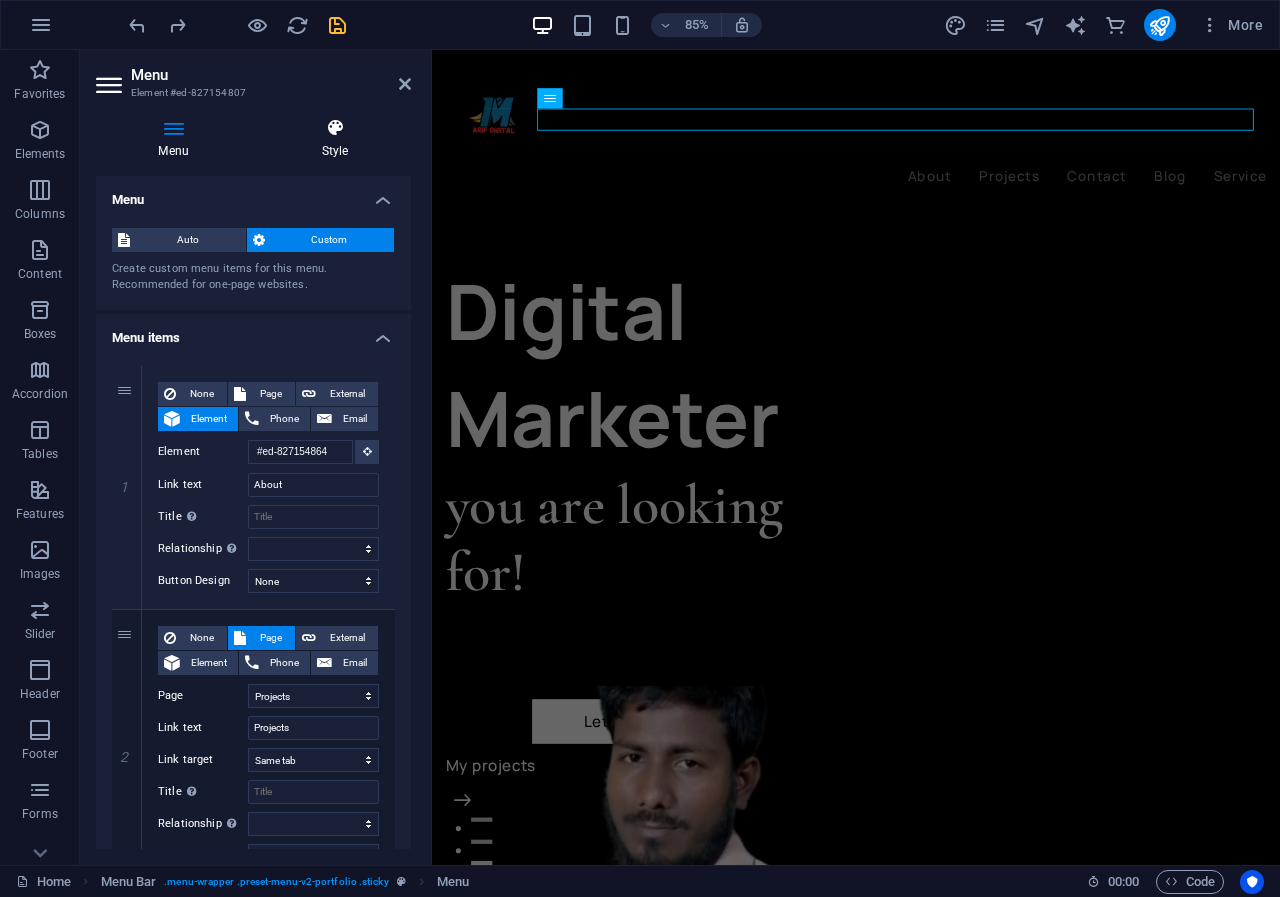 click on "Style" at bounding box center [335, 139] 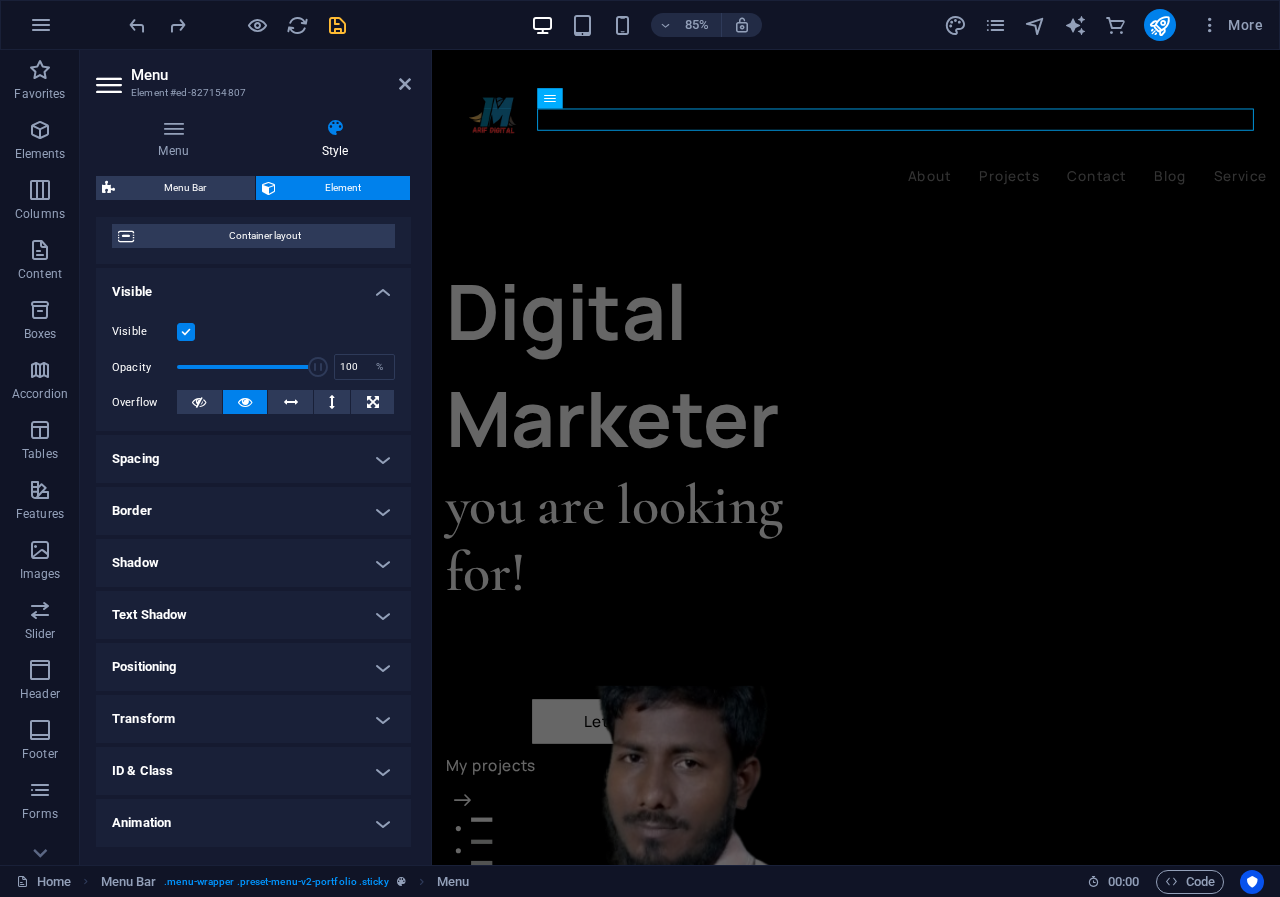 scroll, scrollTop: 167, scrollLeft: 0, axis: vertical 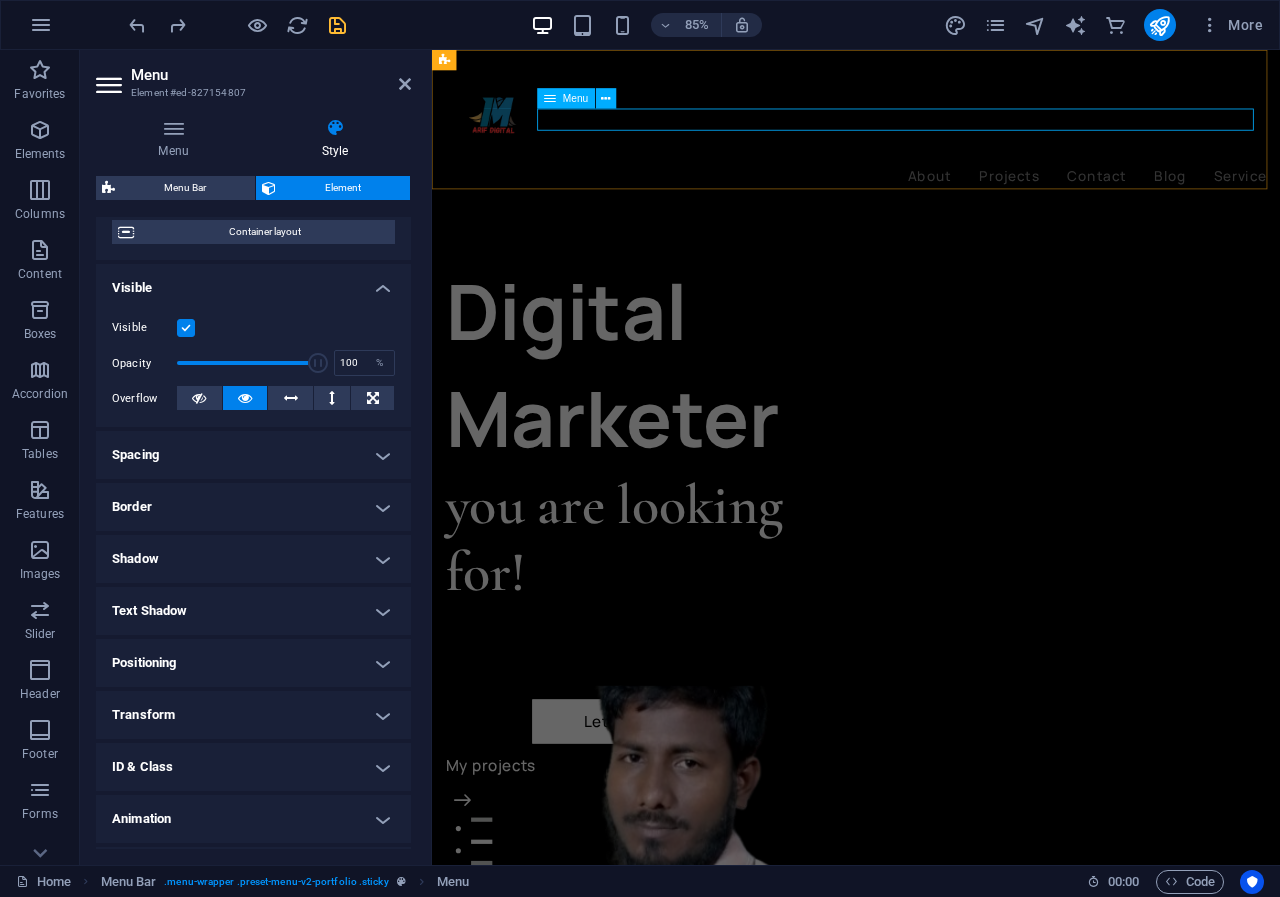 click on "About Projects Contact Blog Service" at bounding box center [931, 199] 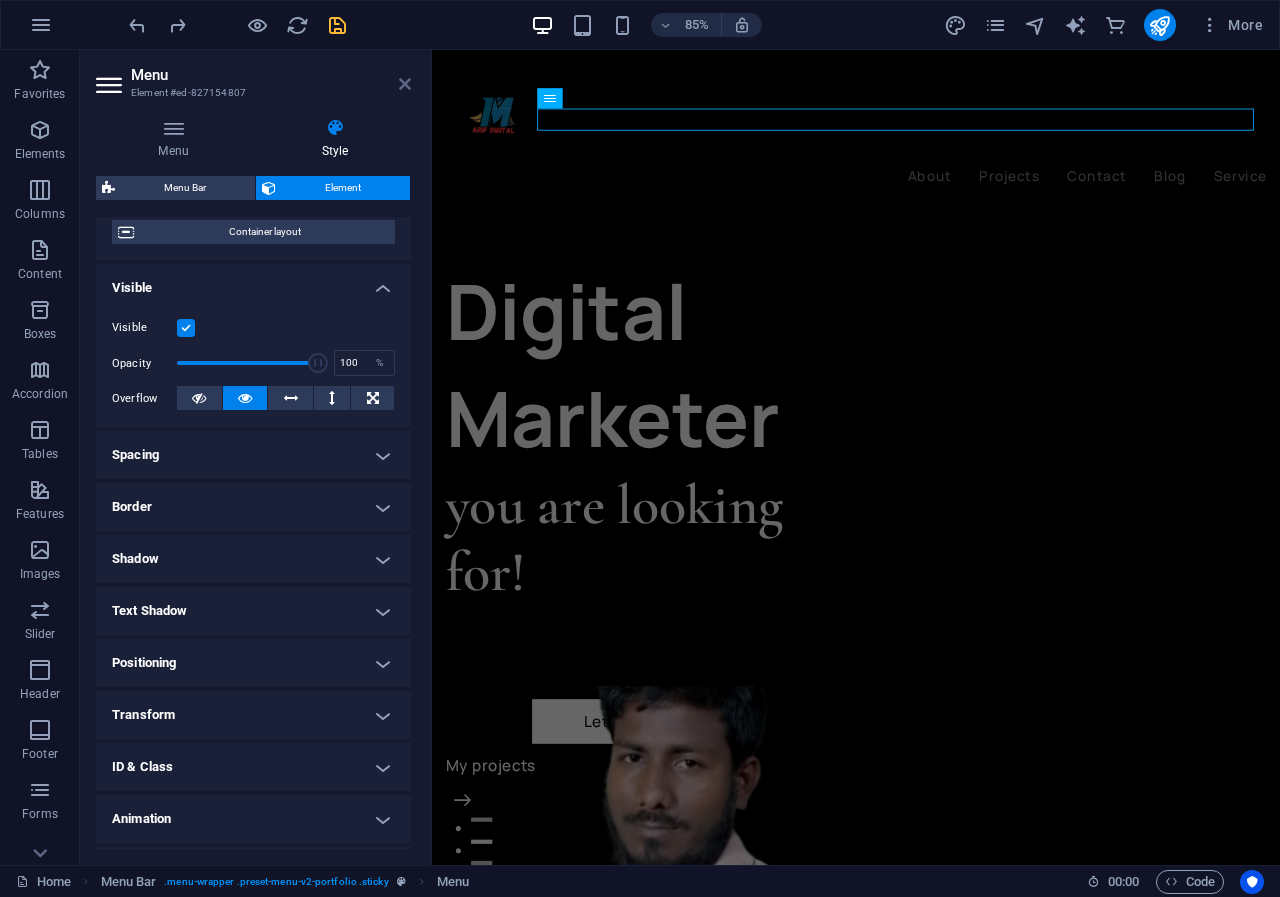 drag, startPoint x: 405, startPoint y: 80, endPoint x: 332, endPoint y: 27, distance: 90.21086 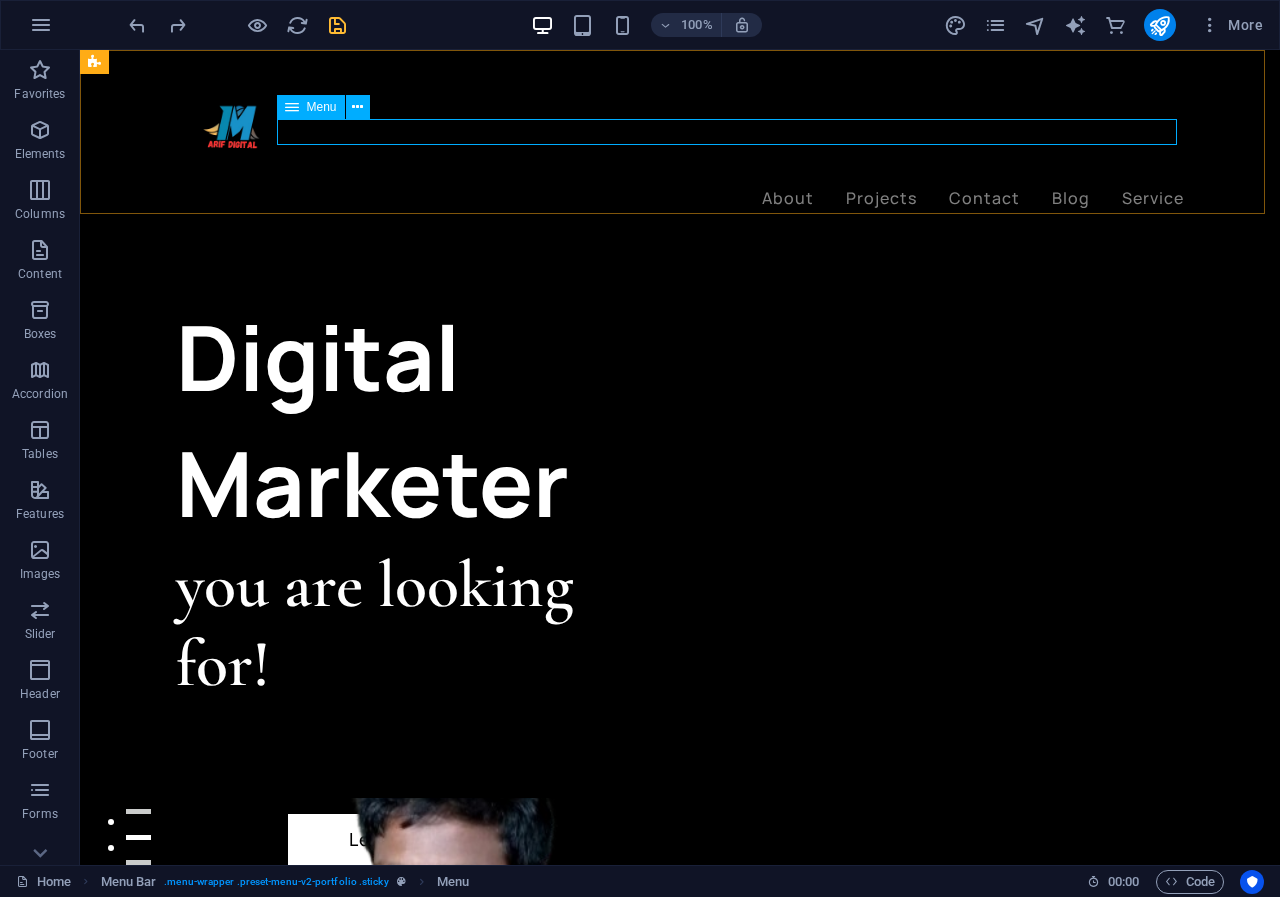 click on "About Projects Contact Blog Service" at bounding box center (680, 199) 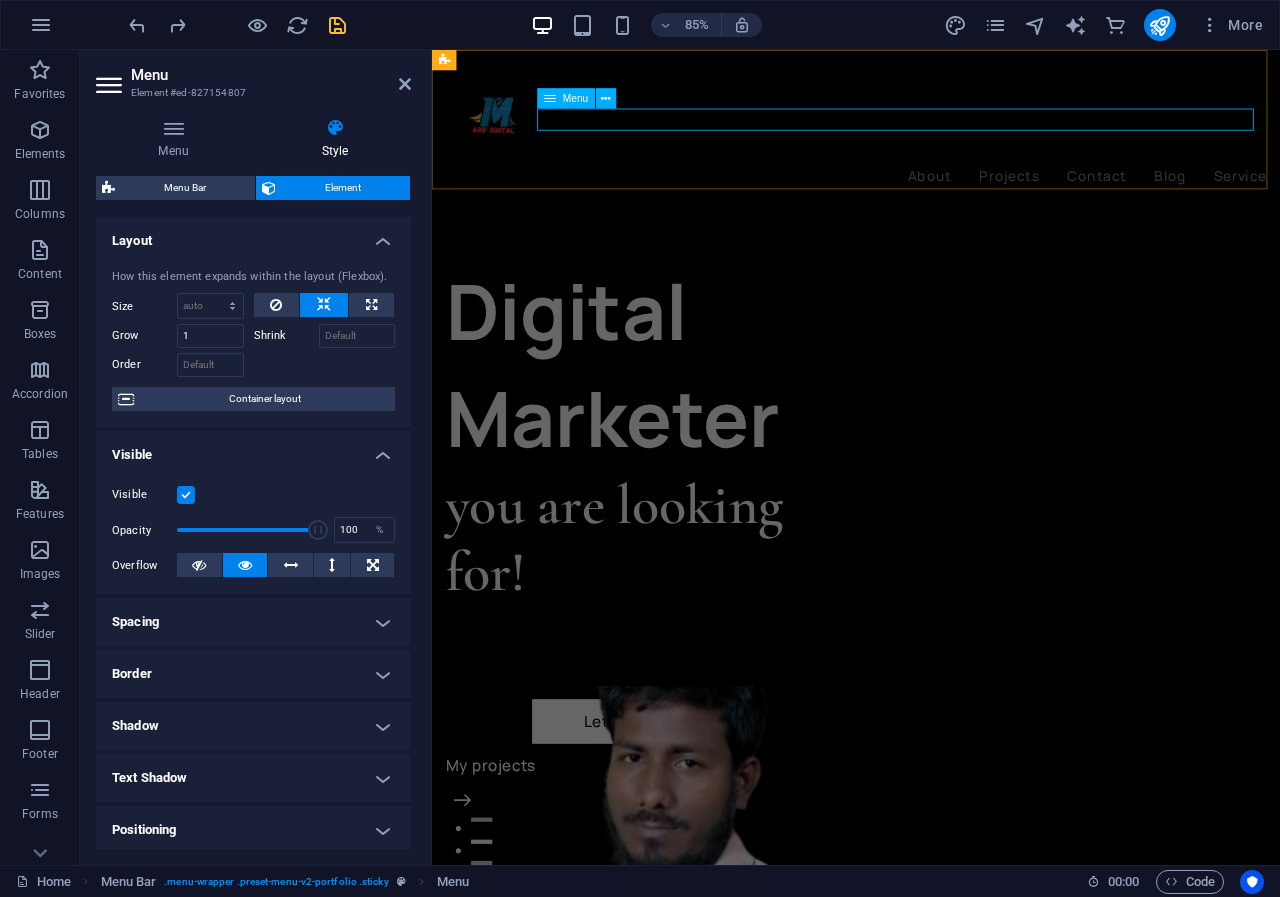click on "About Projects Contact Blog Service" at bounding box center [931, 199] 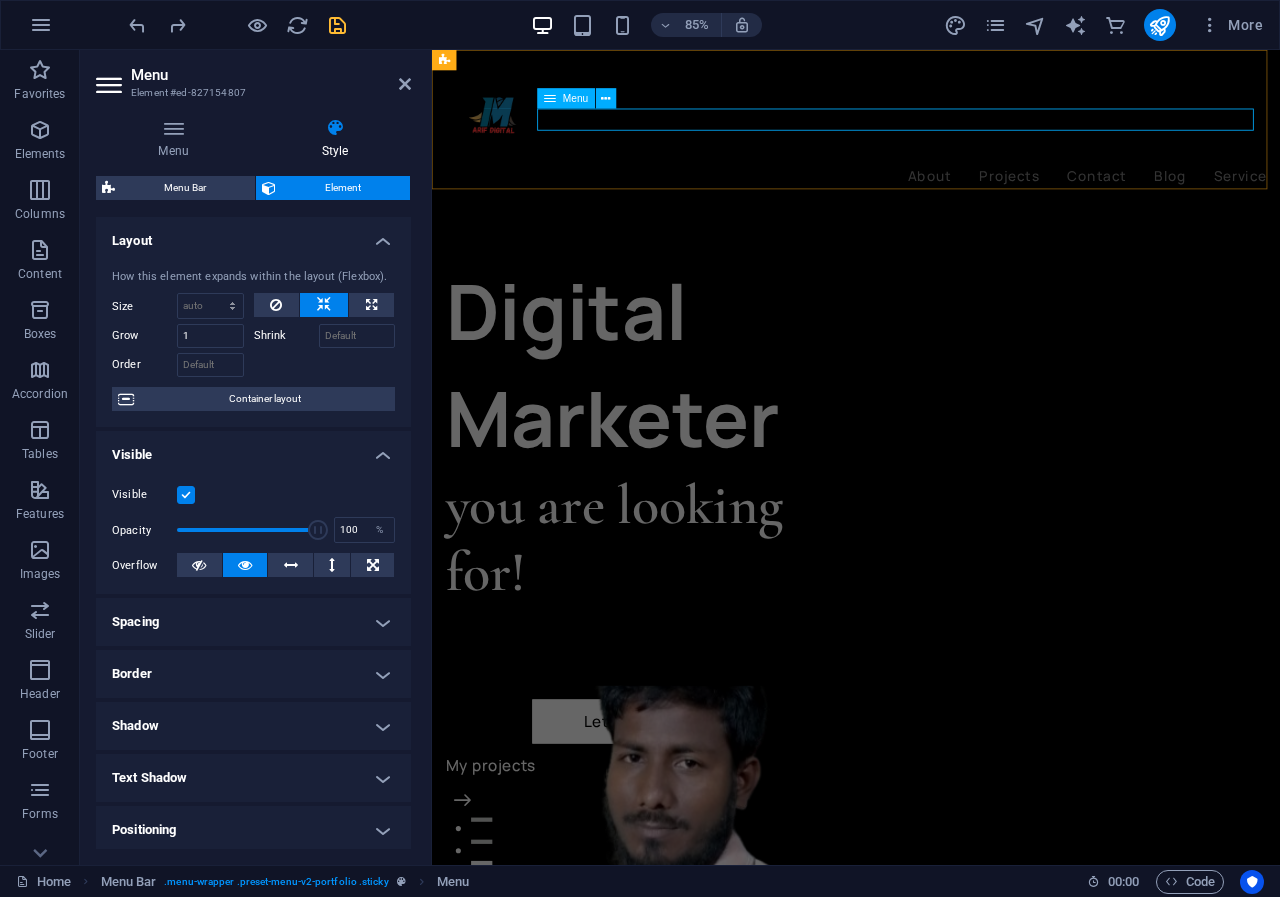 click on "About Projects Contact Blog Service" at bounding box center (931, 199) 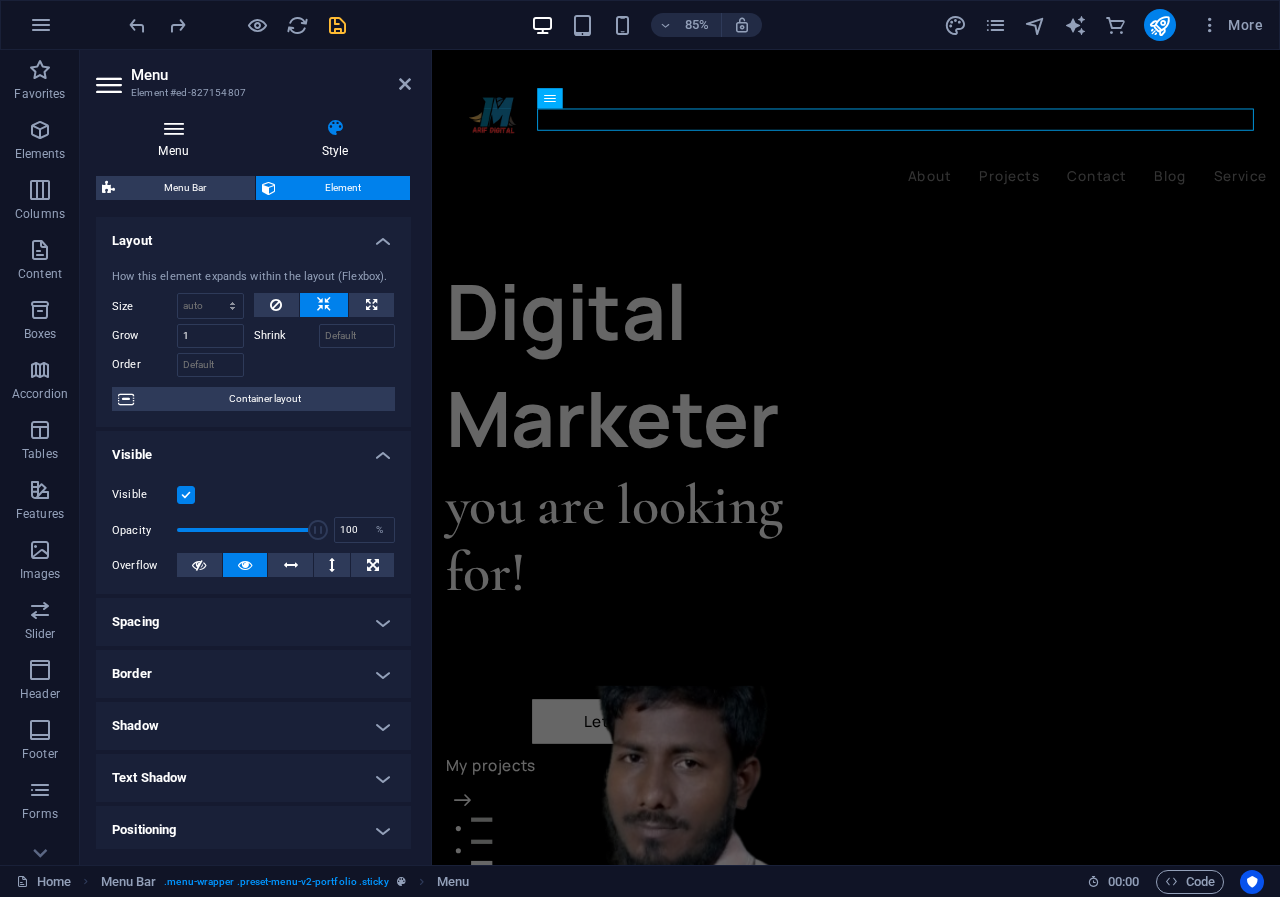 click at bounding box center (173, 128) 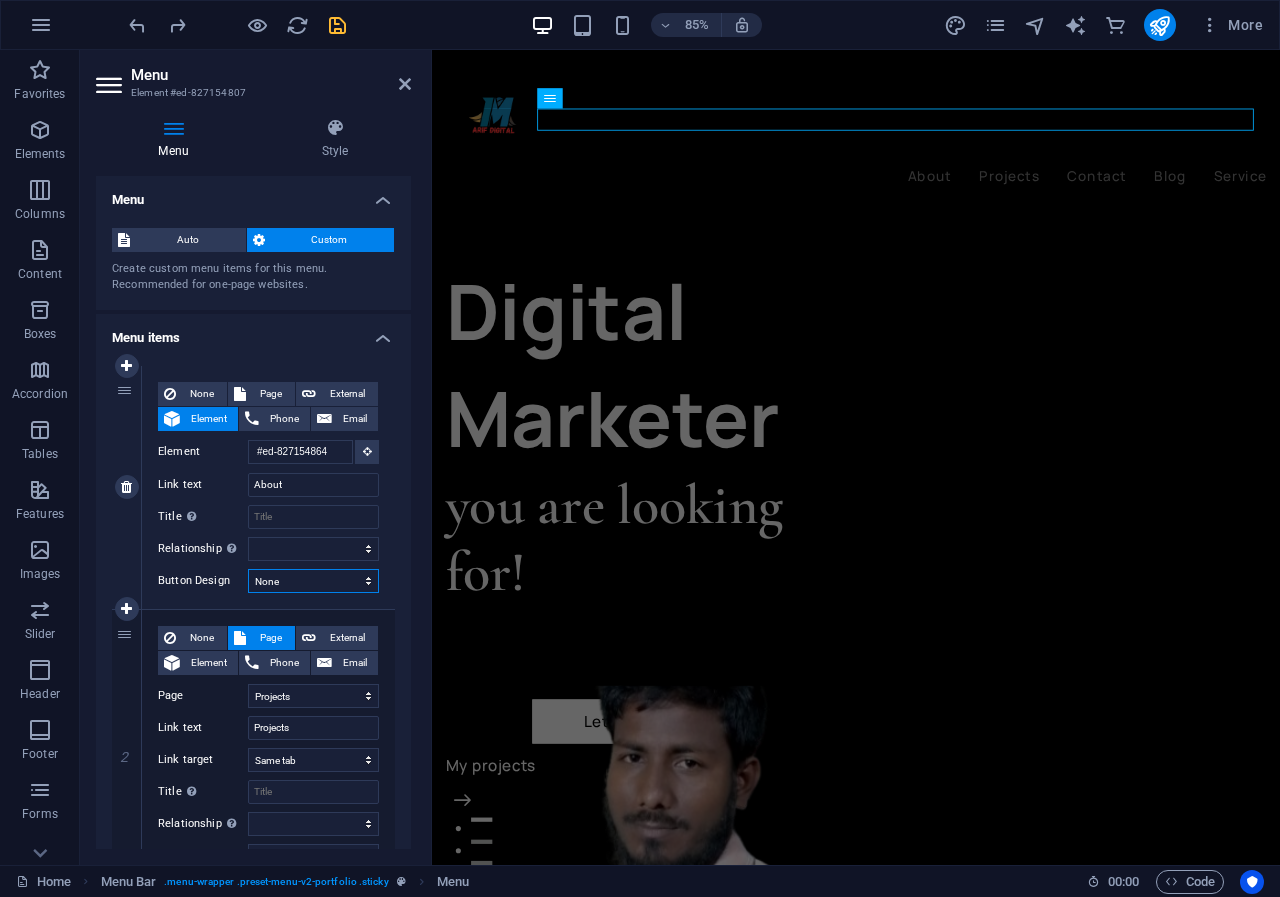 click on "None Default Primary Secondary" at bounding box center (313, 581) 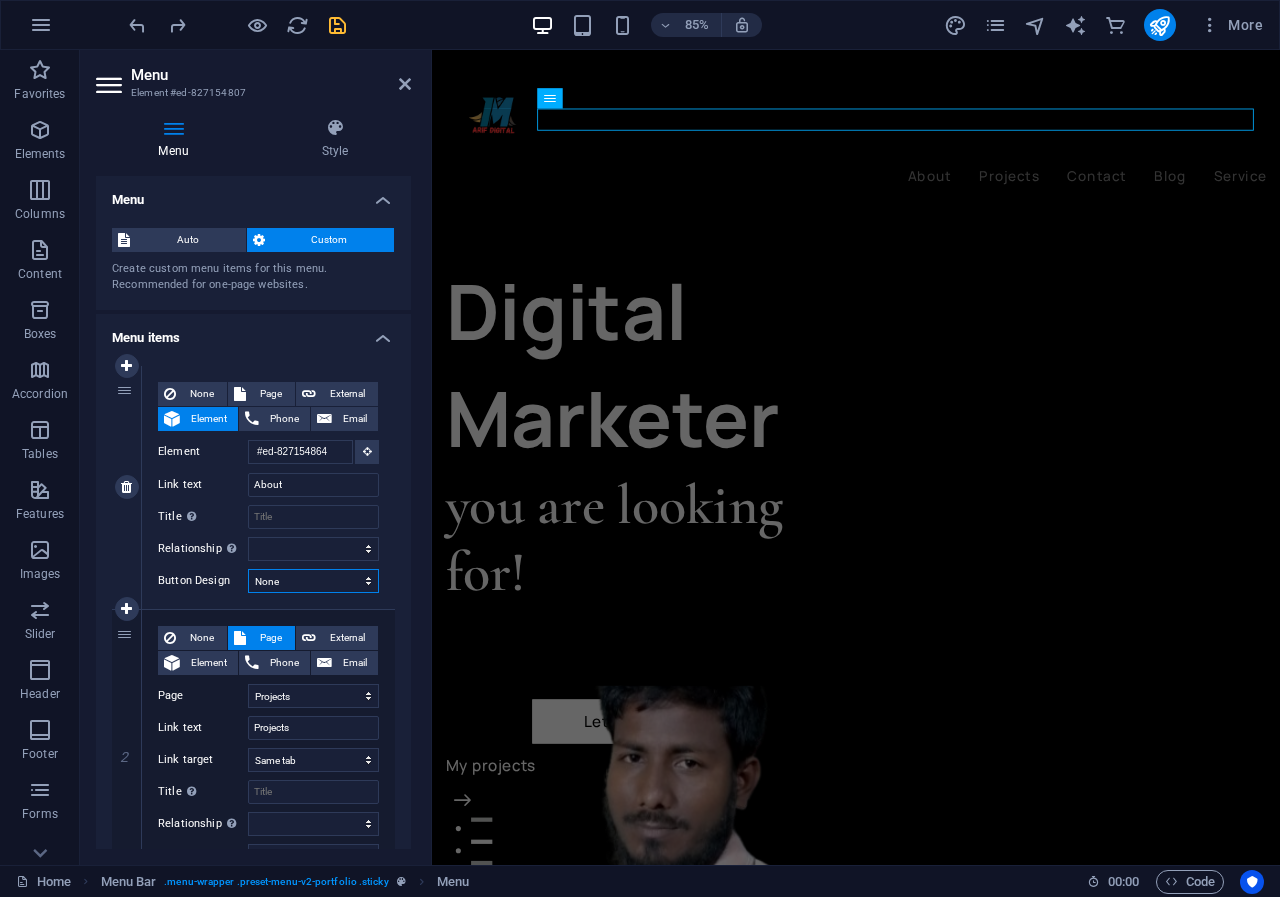 select on "primary" 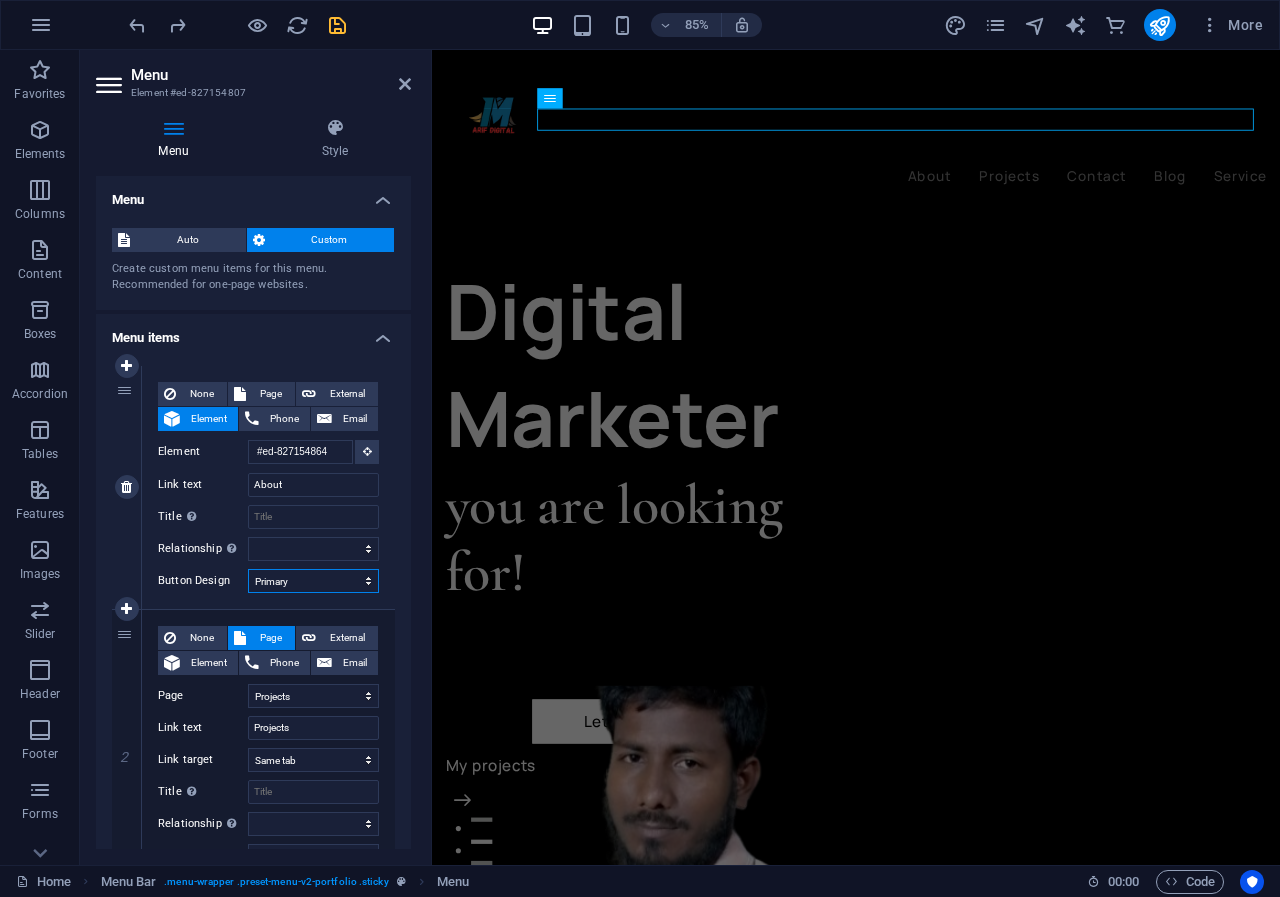 click on "None Default Primary Secondary" at bounding box center [313, 581] 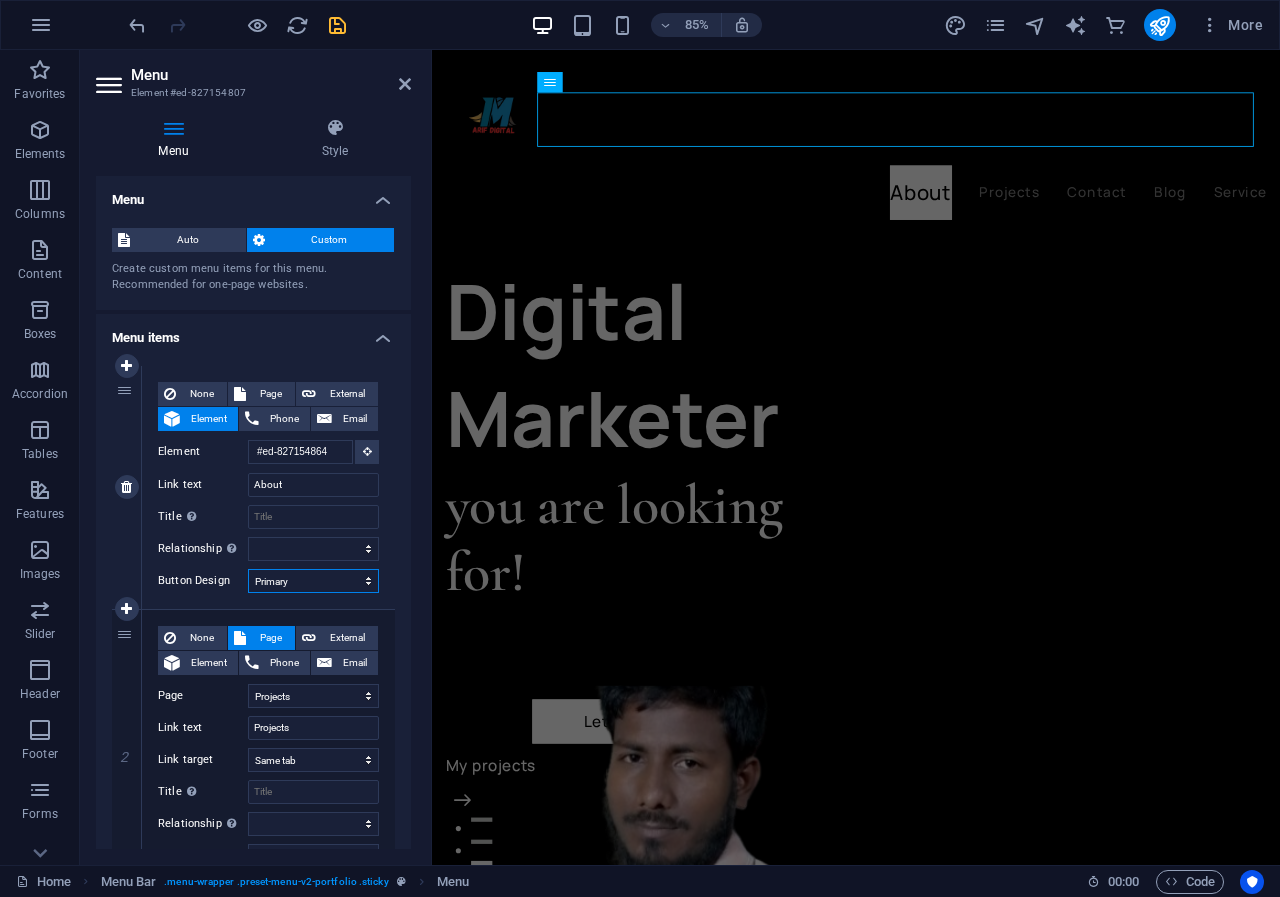 click on "None Default Primary Secondary" at bounding box center (313, 581) 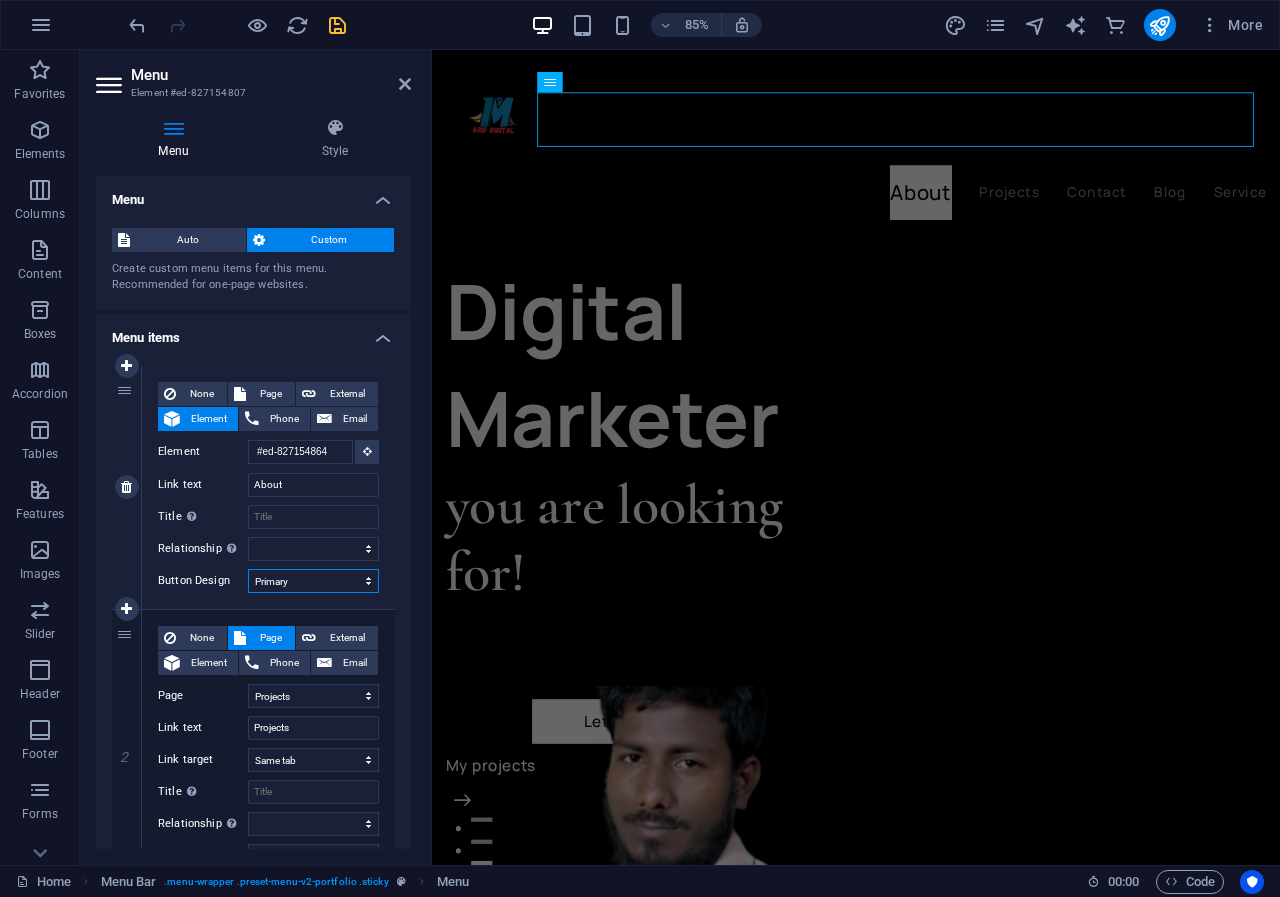 select on "default" 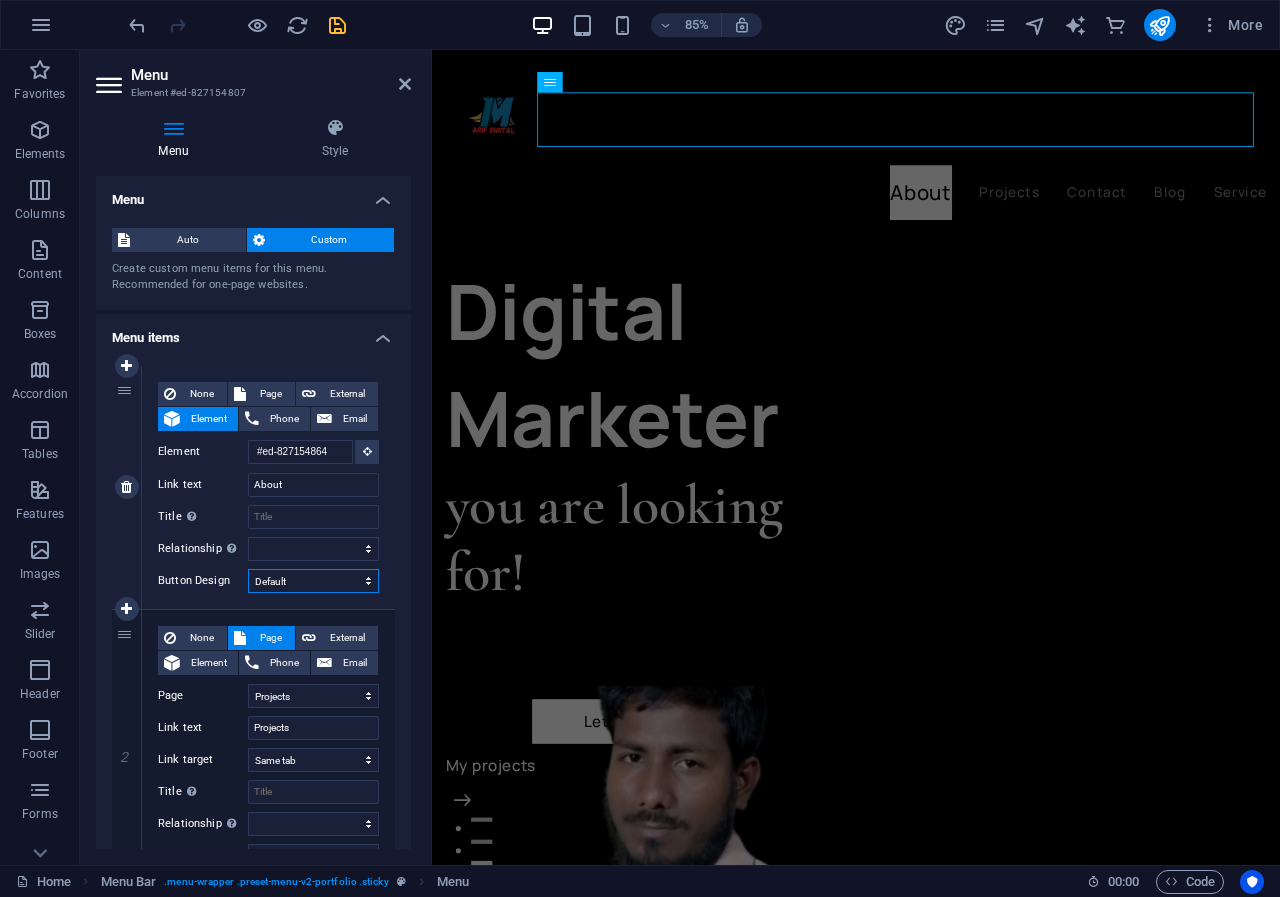 click on "None Default Primary Secondary" at bounding box center [313, 581] 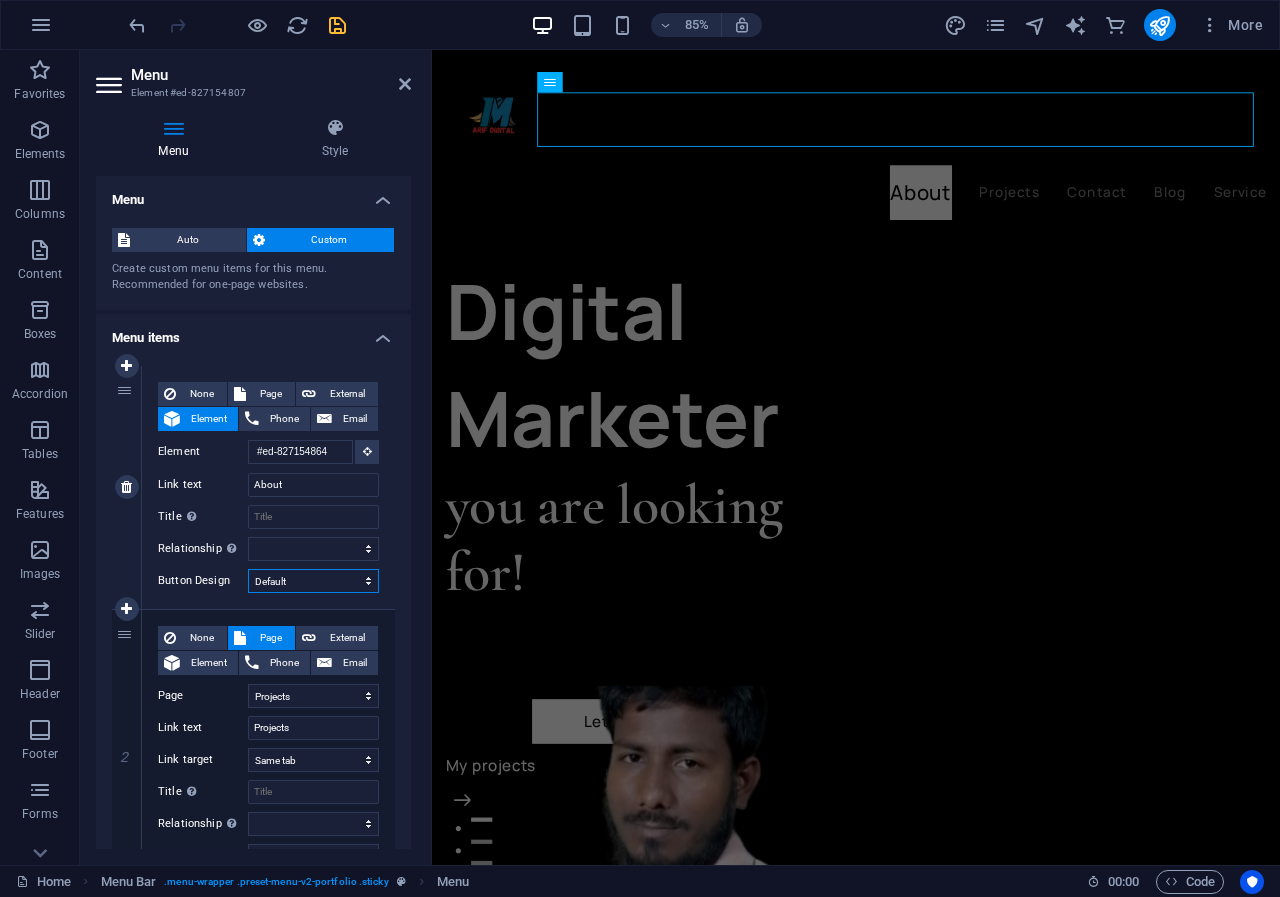 click on "None Default Primary Secondary" at bounding box center [313, 581] 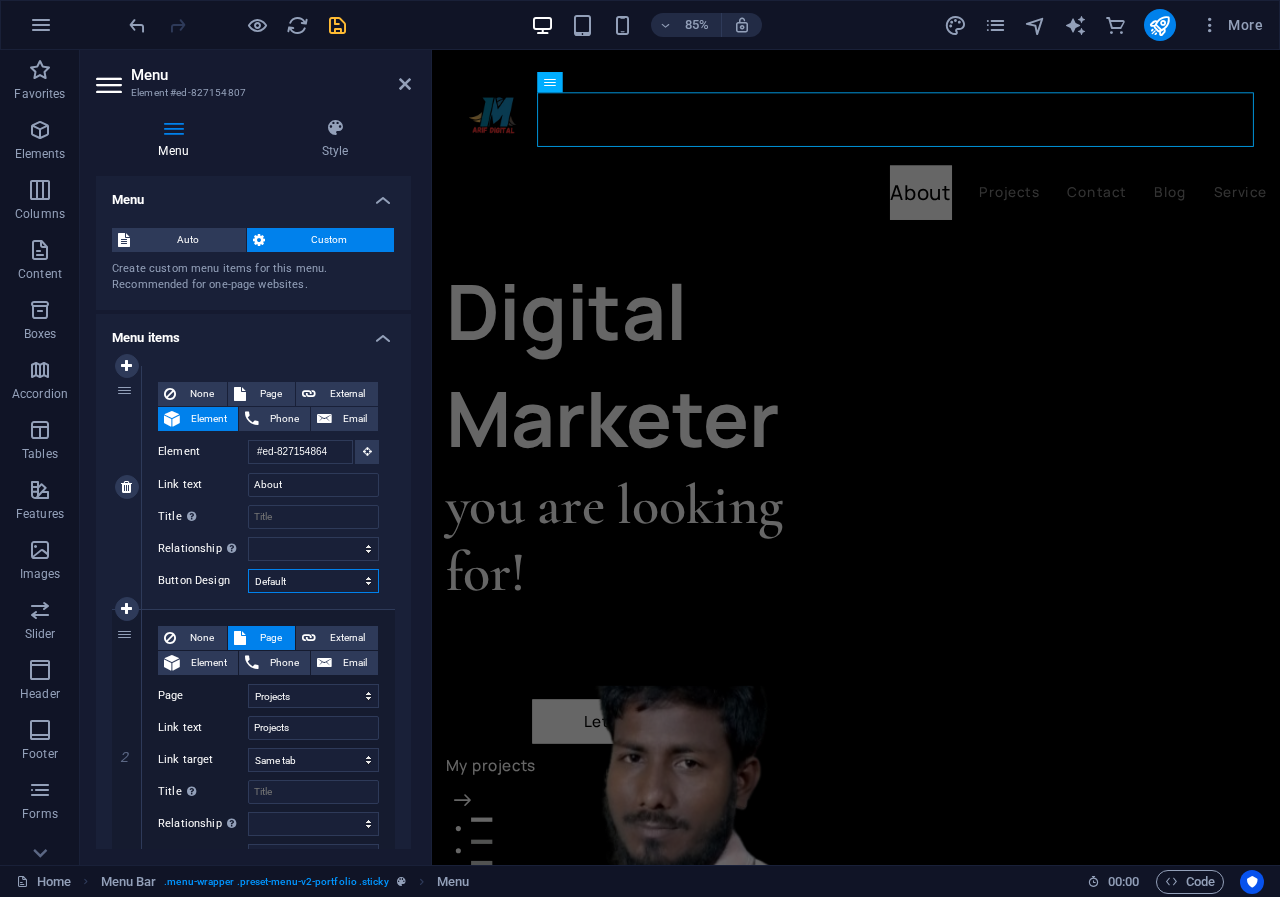 select on "secondary" 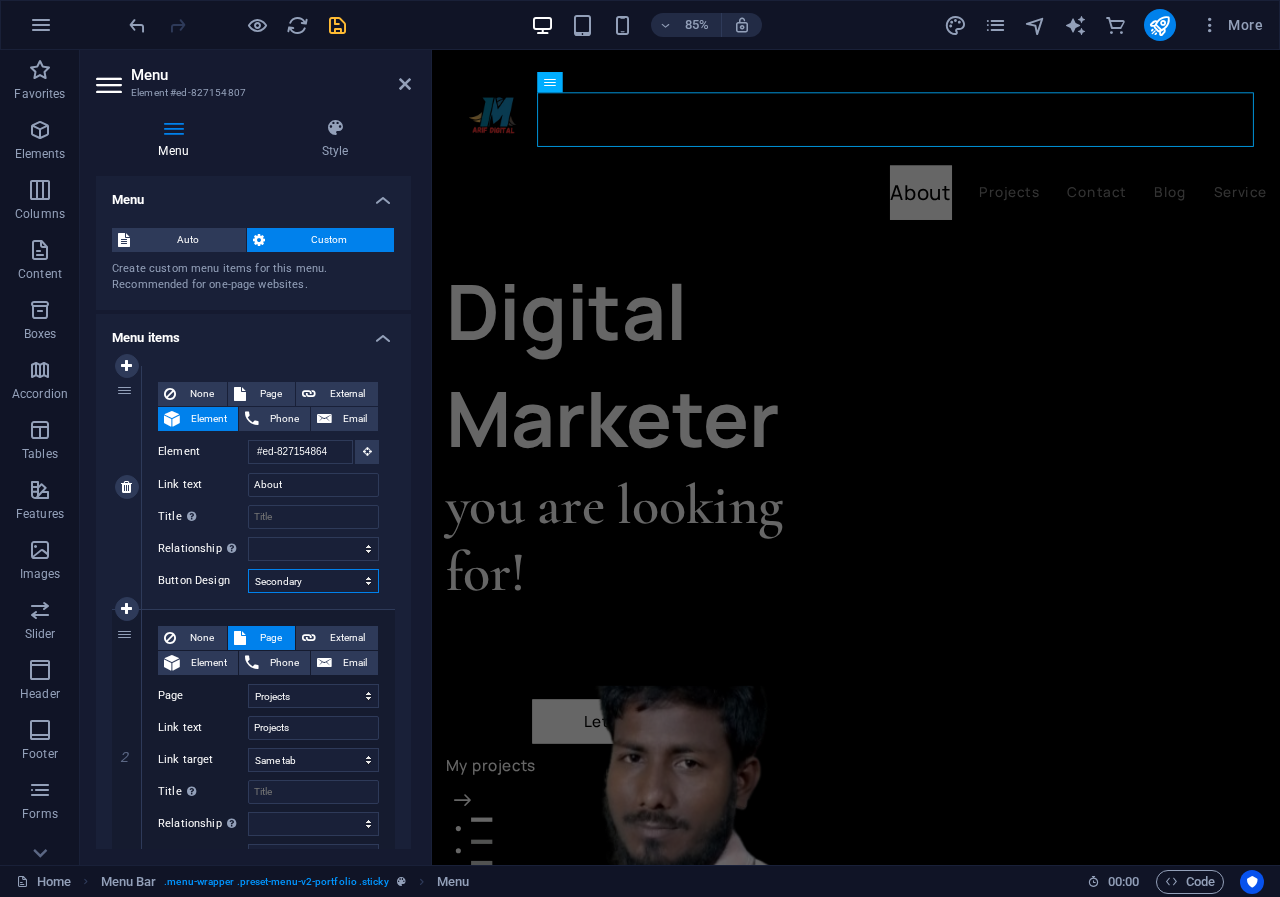 click on "None Default Primary Secondary" at bounding box center (313, 581) 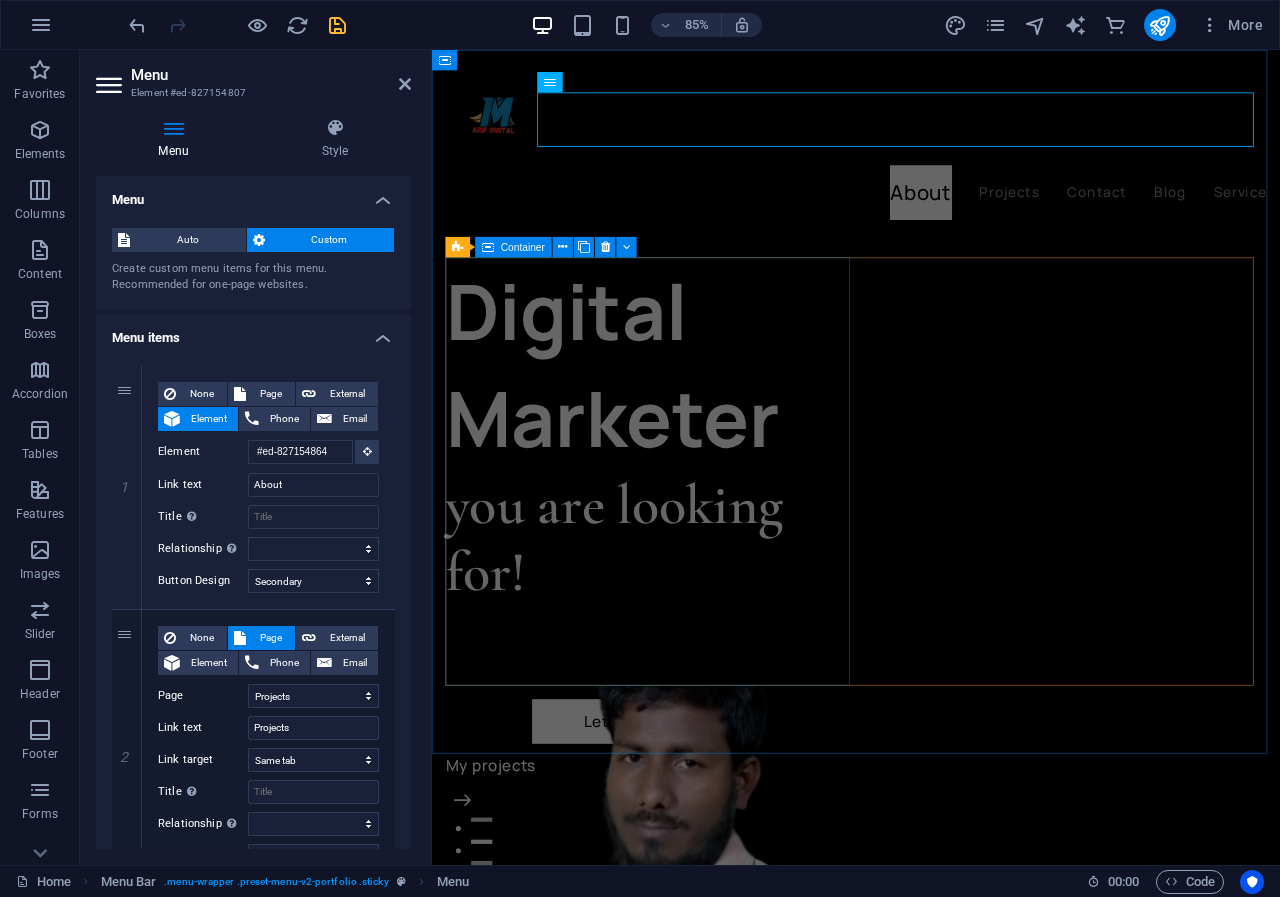 click on "Digital Marketer you are looking for! Let’s talk My projects" at bounding box center [689, 546] 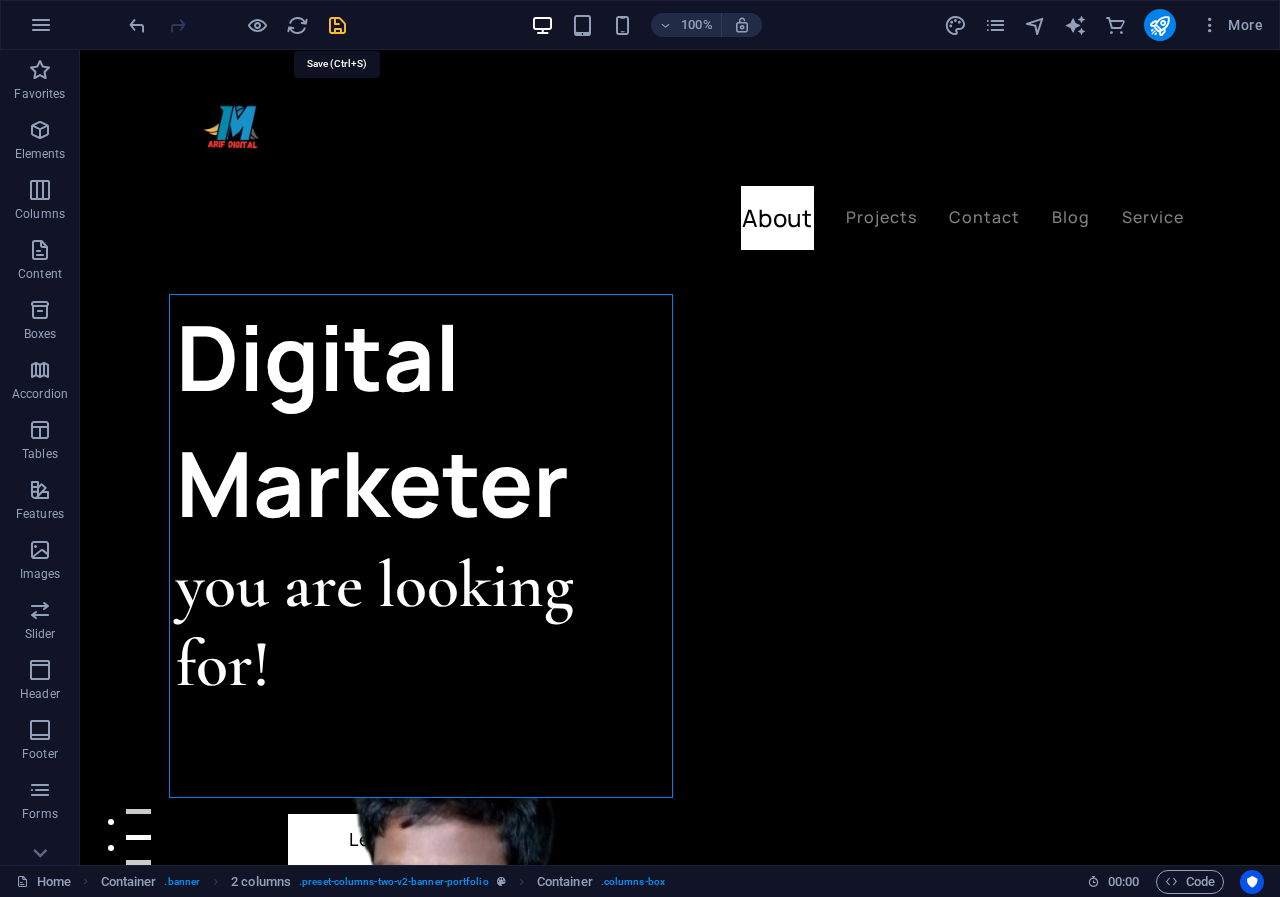 click at bounding box center (337, 25) 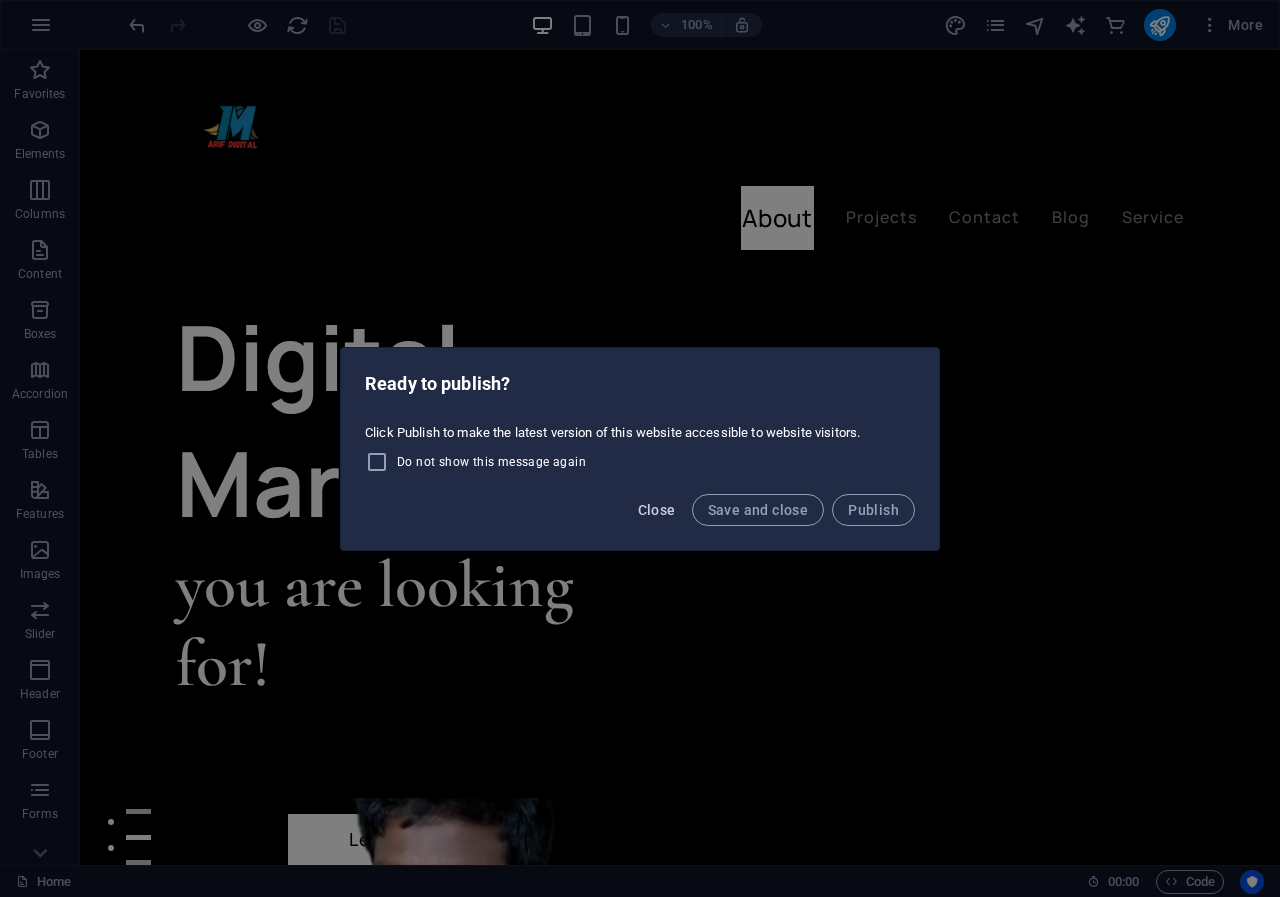 click on "Close" at bounding box center (657, 510) 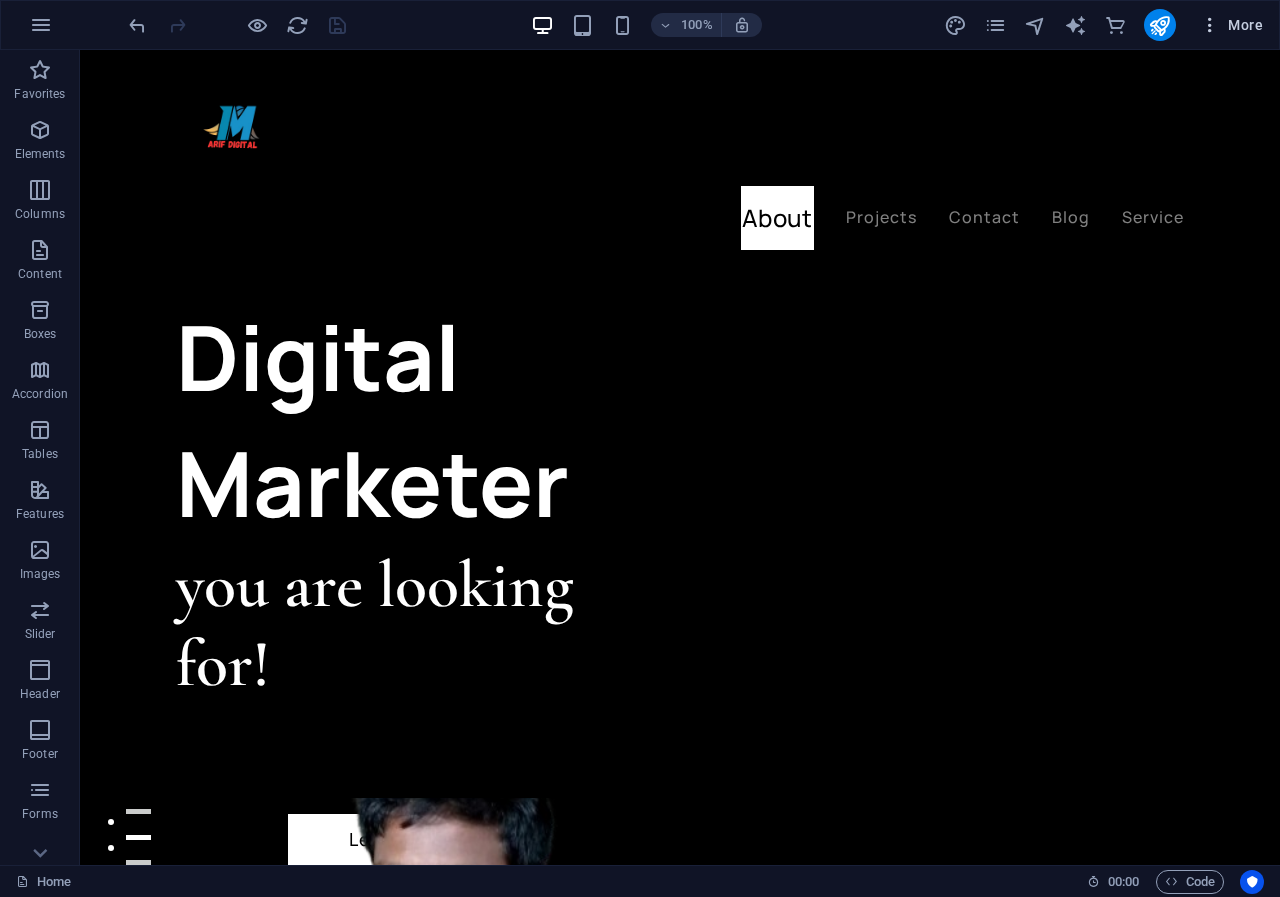 click at bounding box center [1210, 25] 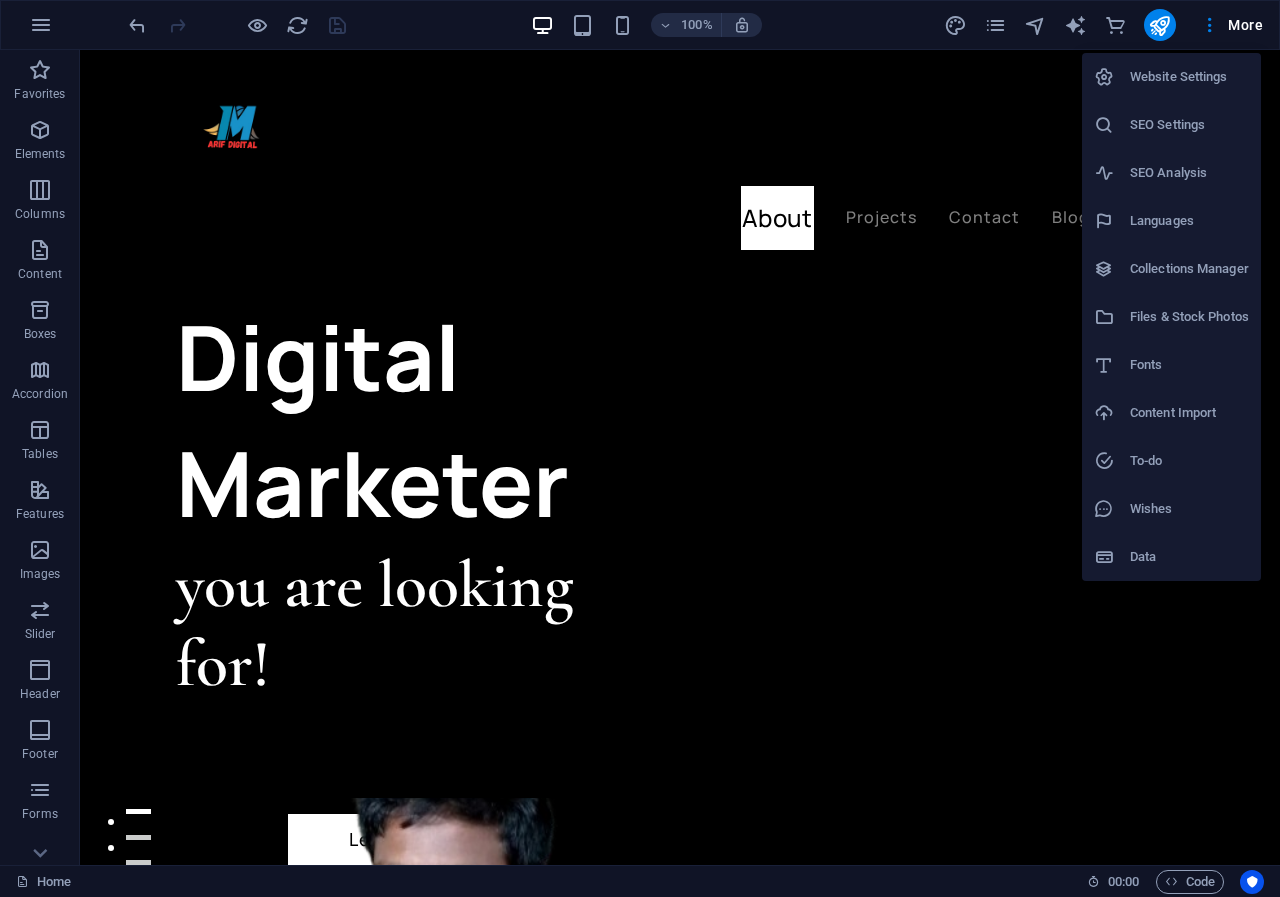 click at bounding box center (640, 448) 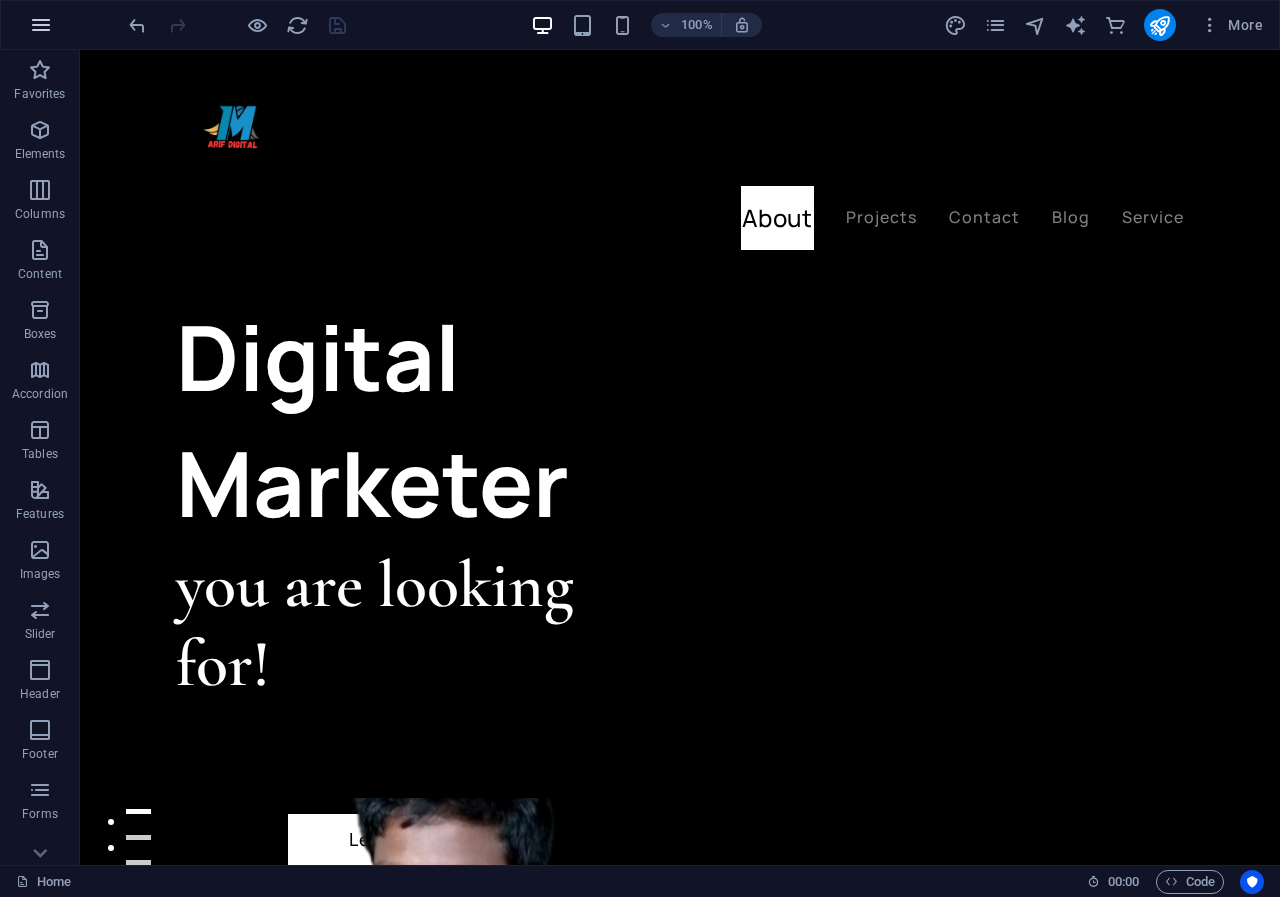 click at bounding box center [41, 25] 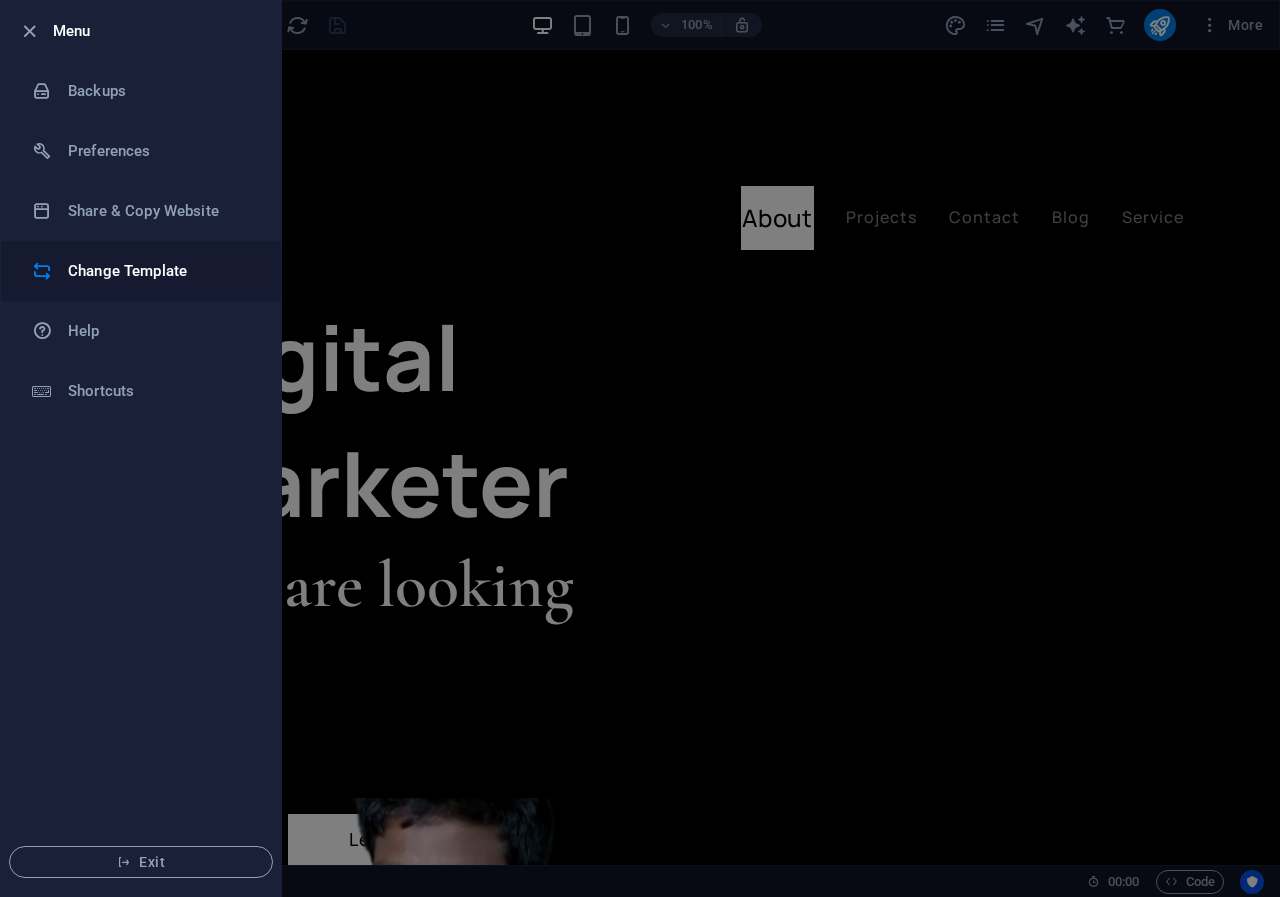click on "Change Template" at bounding box center (160, 271) 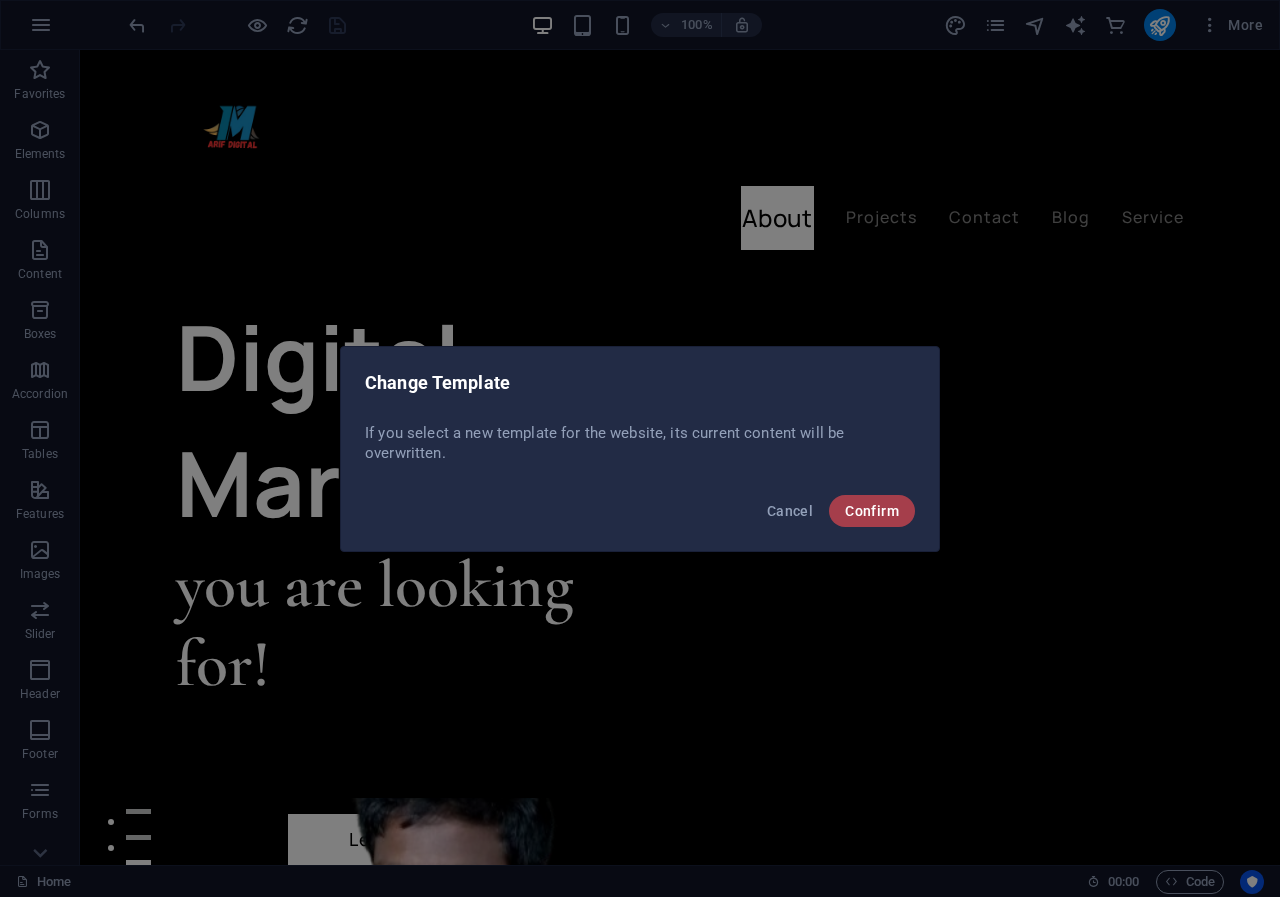 click on "Confirm" at bounding box center [872, 511] 